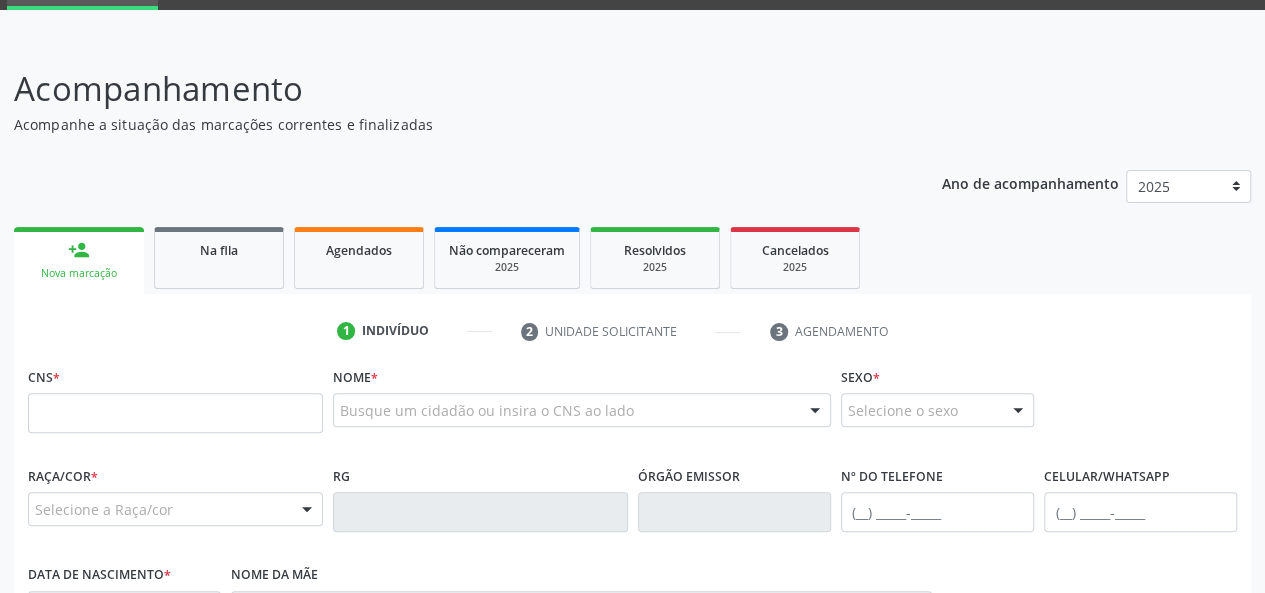 scroll, scrollTop: 200, scrollLeft: 0, axis: vertical 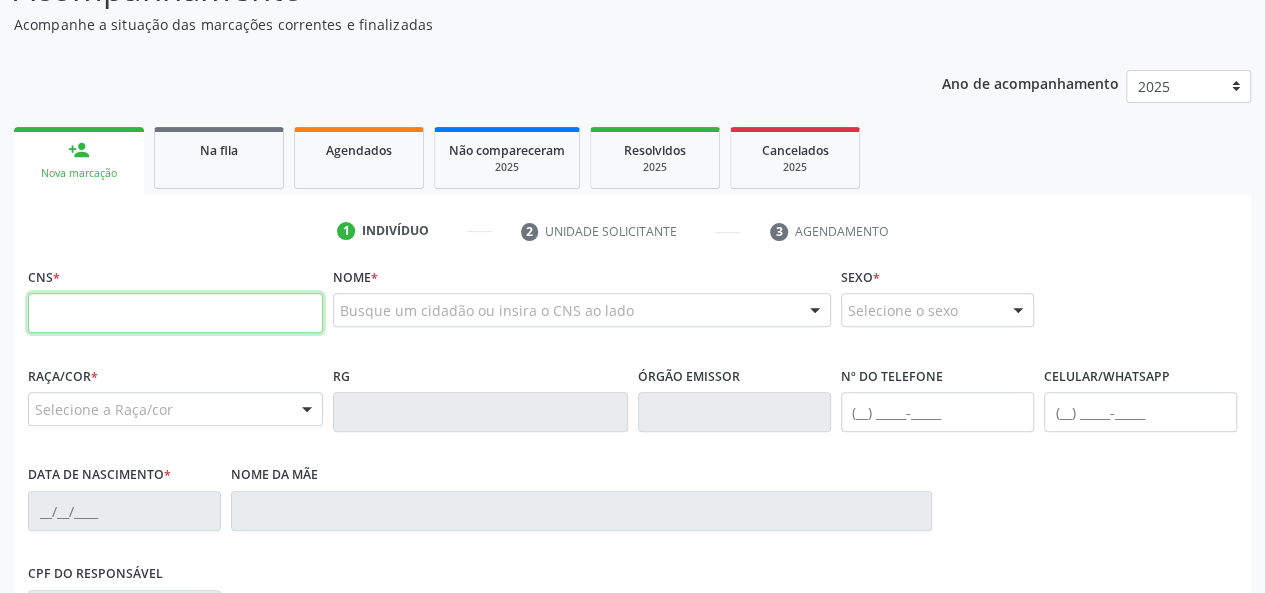 click at bounding box center (175, 313) 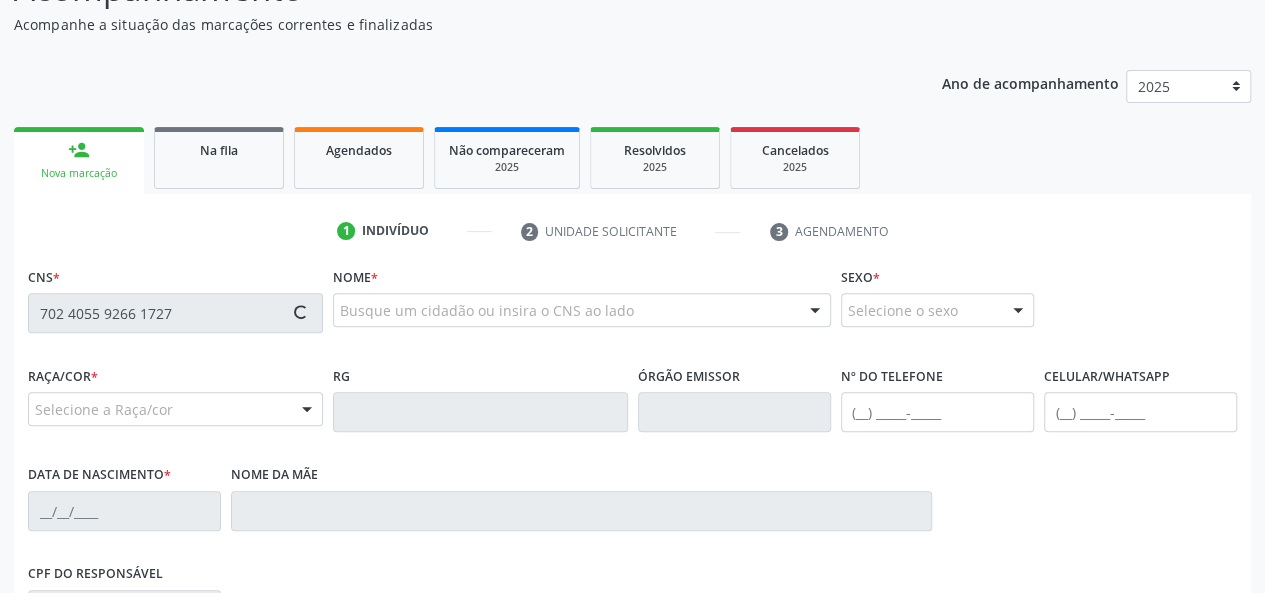 type on "702 4055 9266 1727" 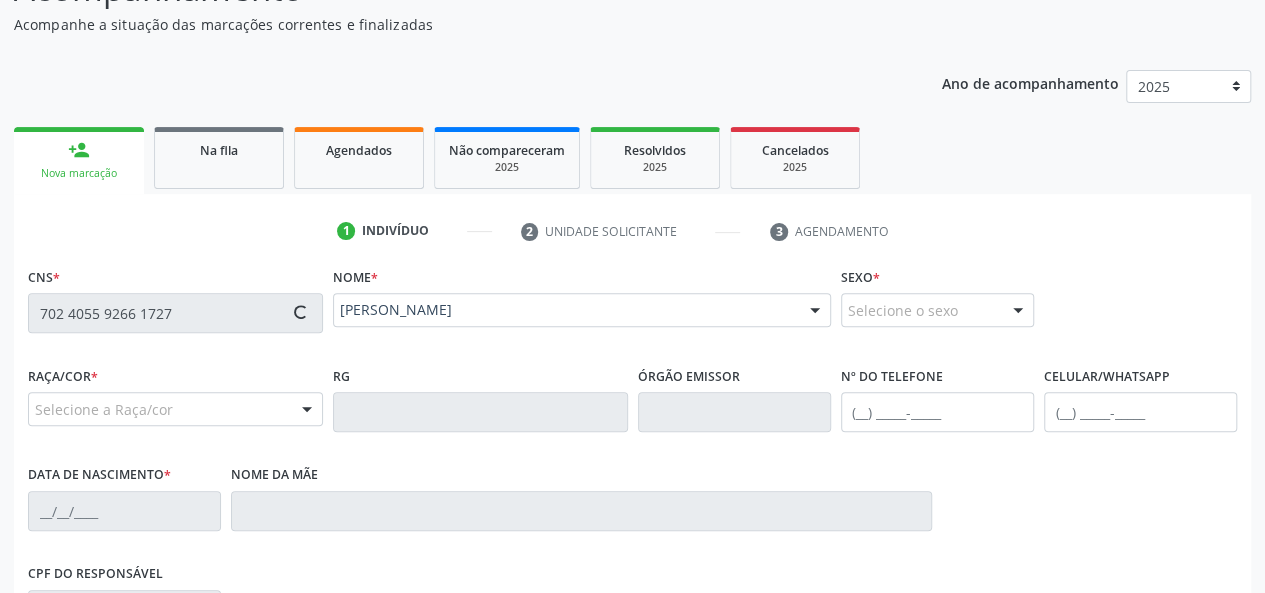 type on "(82) 99141-5036" 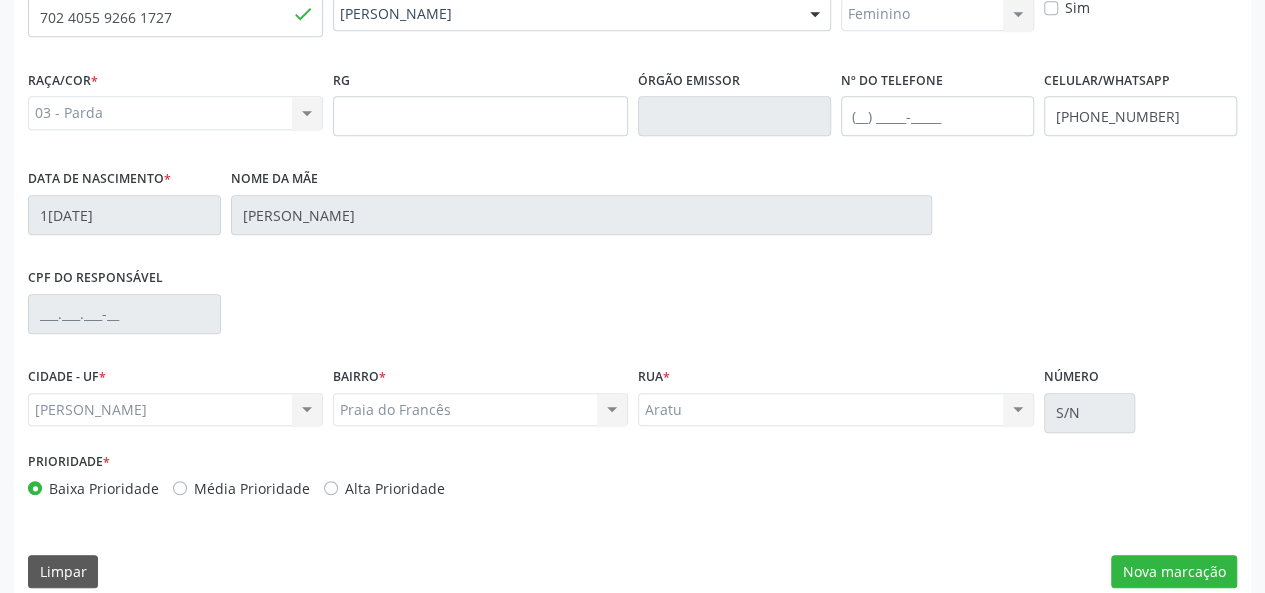 scroll, scrollTop: 518, scrollLeft: 0, axis: vertical 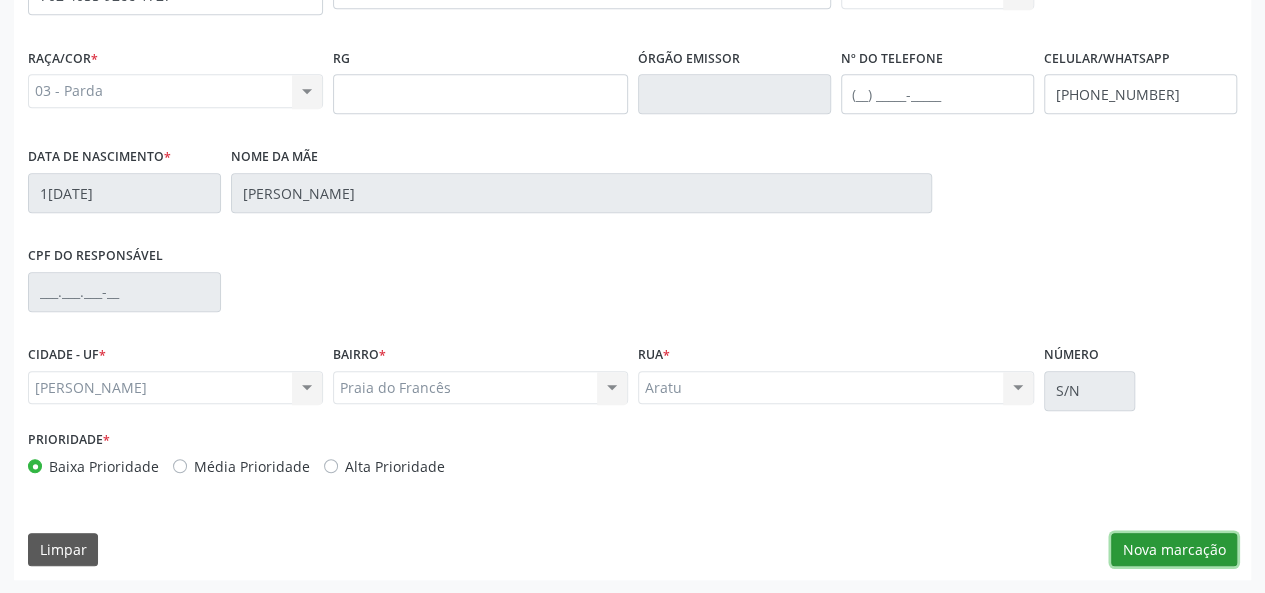 click on "Nova marcação" at bounding box center (1174, 550) 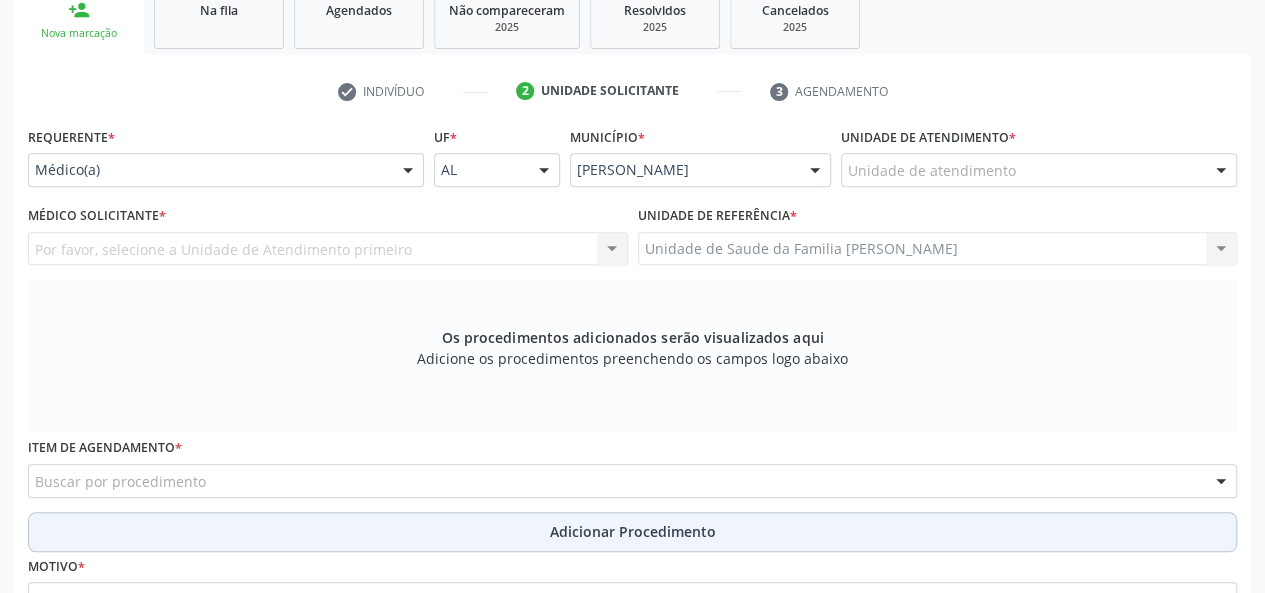 scroll, scrollTop: 218, scrollLeft: 0, axis: vertical 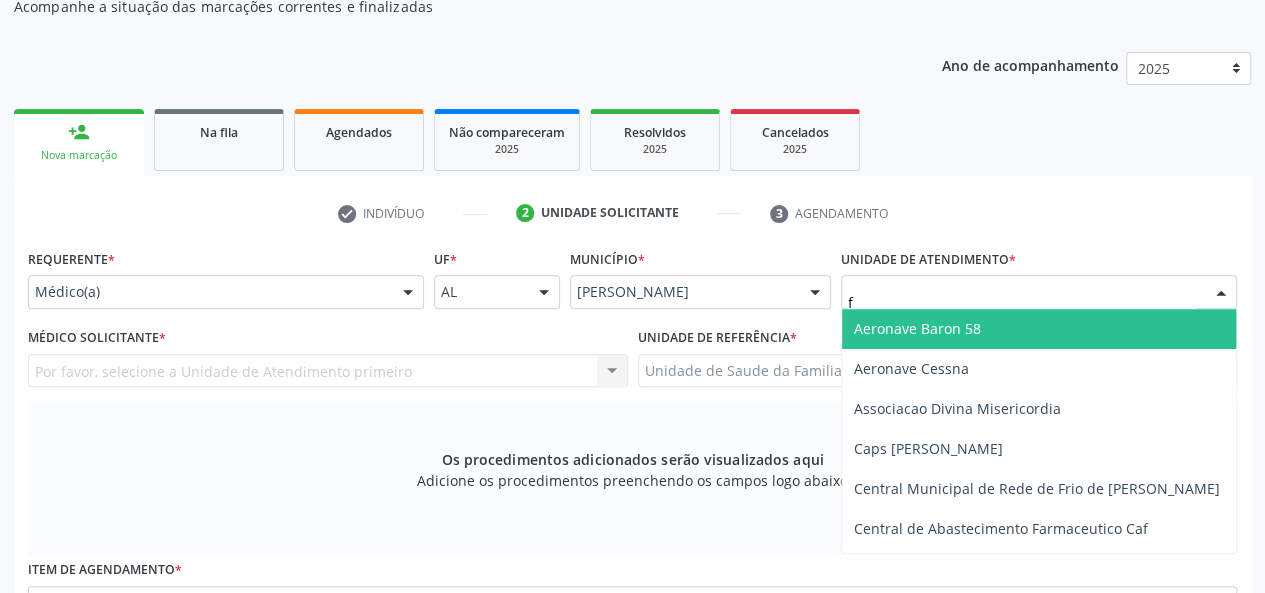 type on "fr" 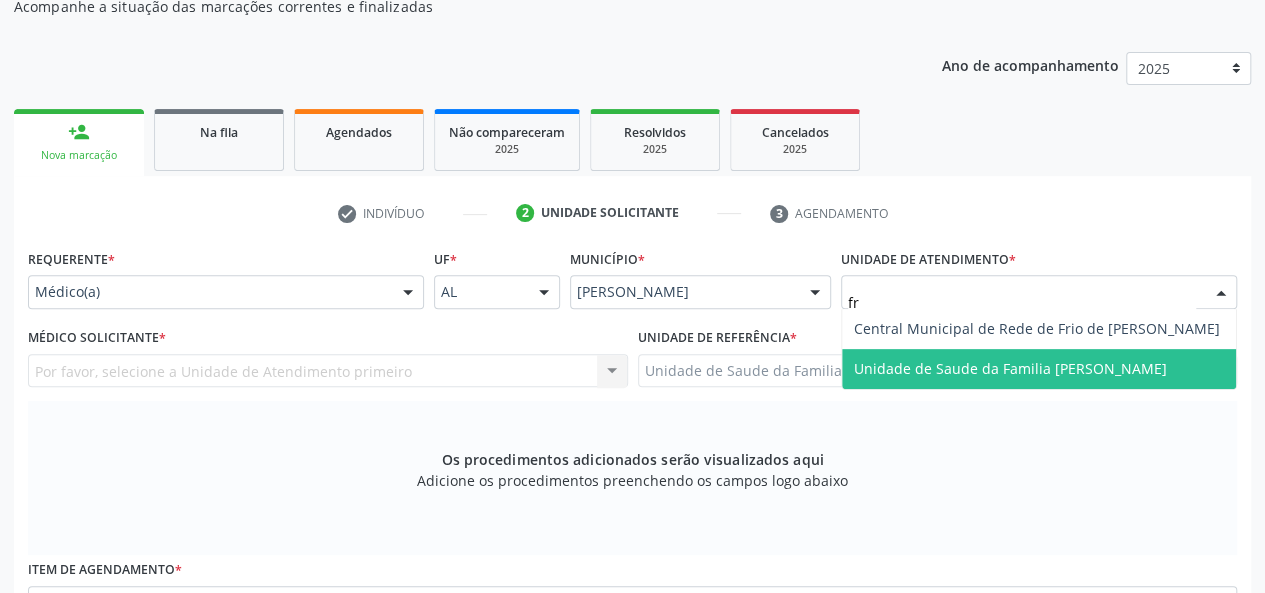 click on "Unidade de Saude da Familia [PERSON_NAME]" at bounding box center (1010, 368) 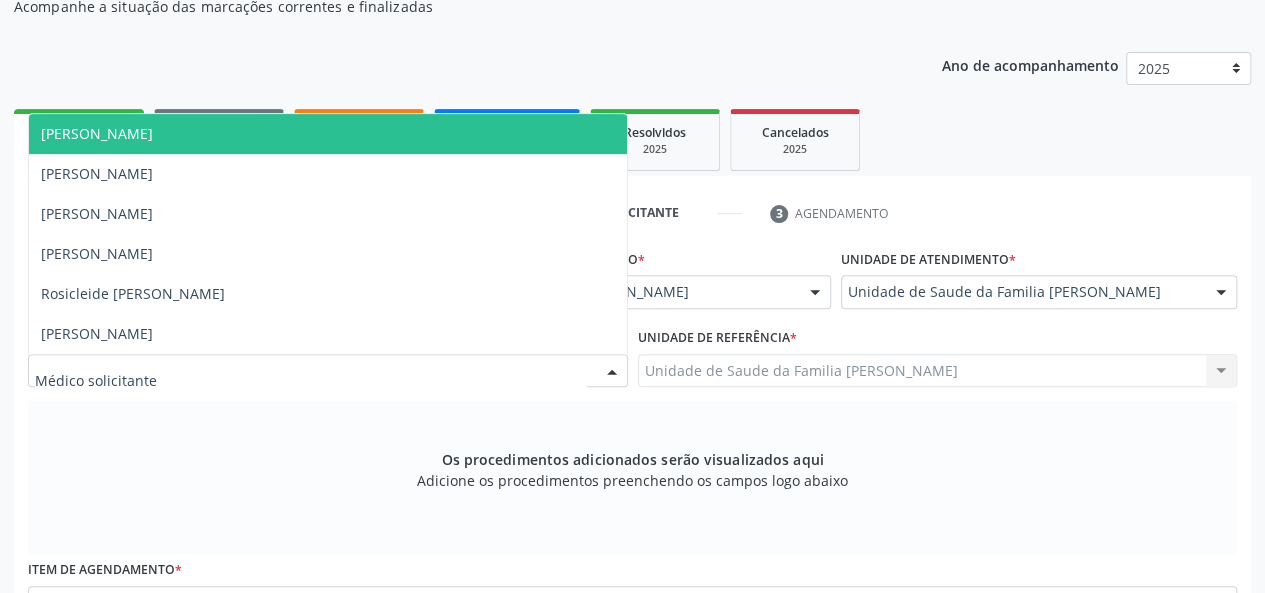 click on "[PERSON_NAME]" at bounding box center (328, 134) 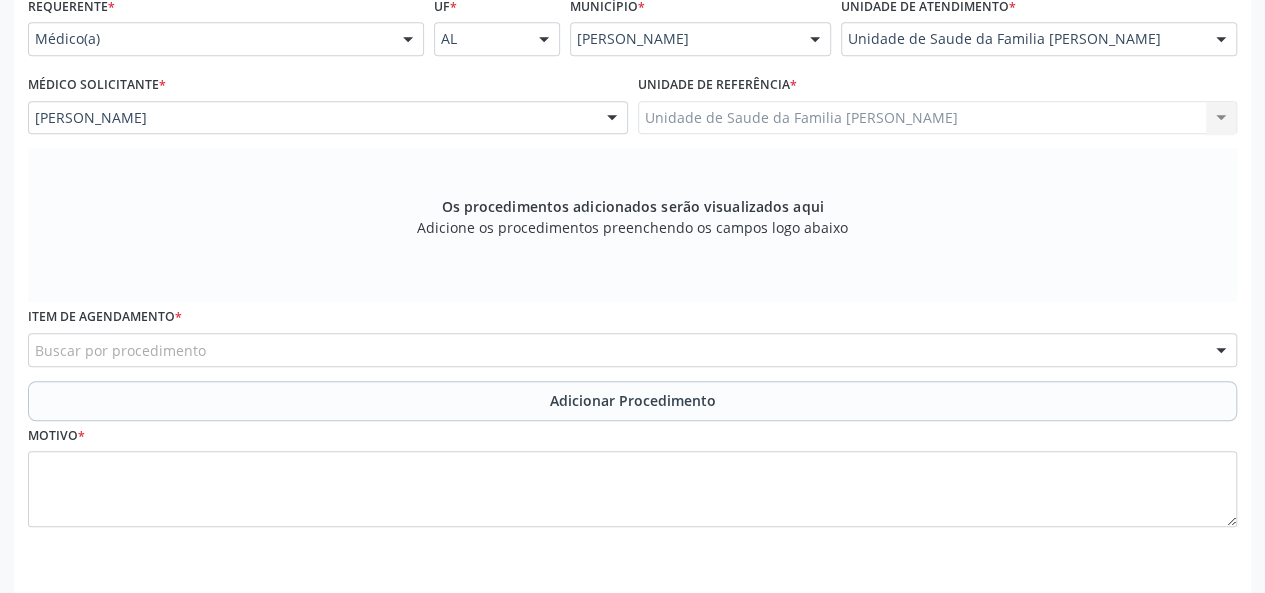 scroll, scrollTop: 518, scrollLeft: 0, axis: vertical 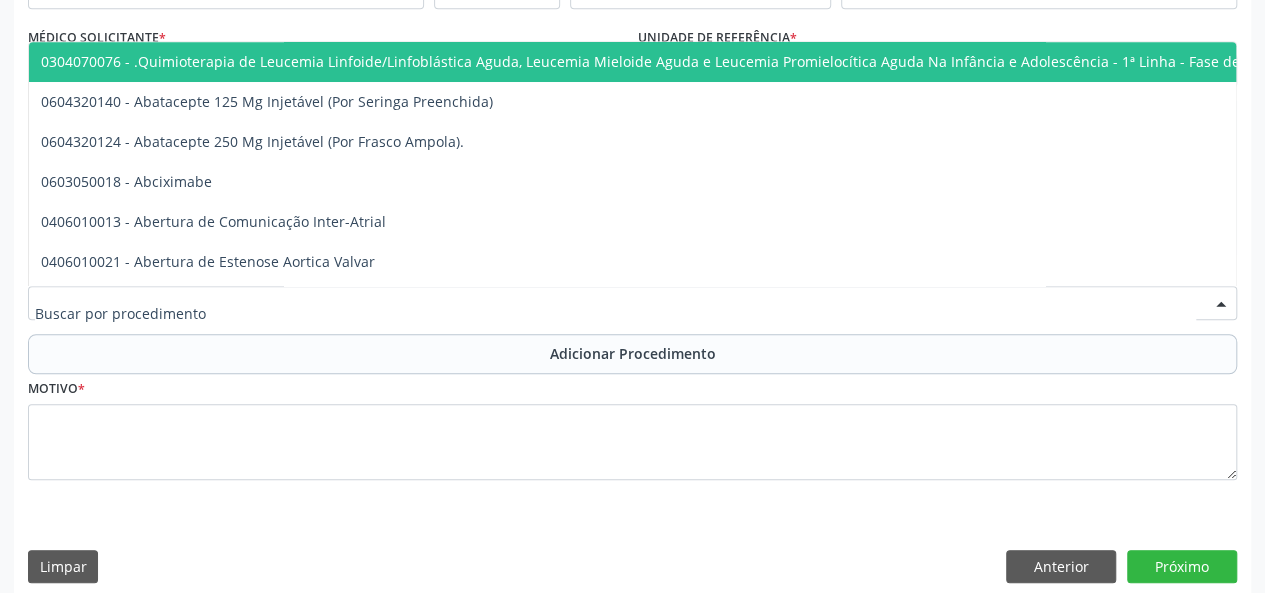 click at bounding box center (632, 303) 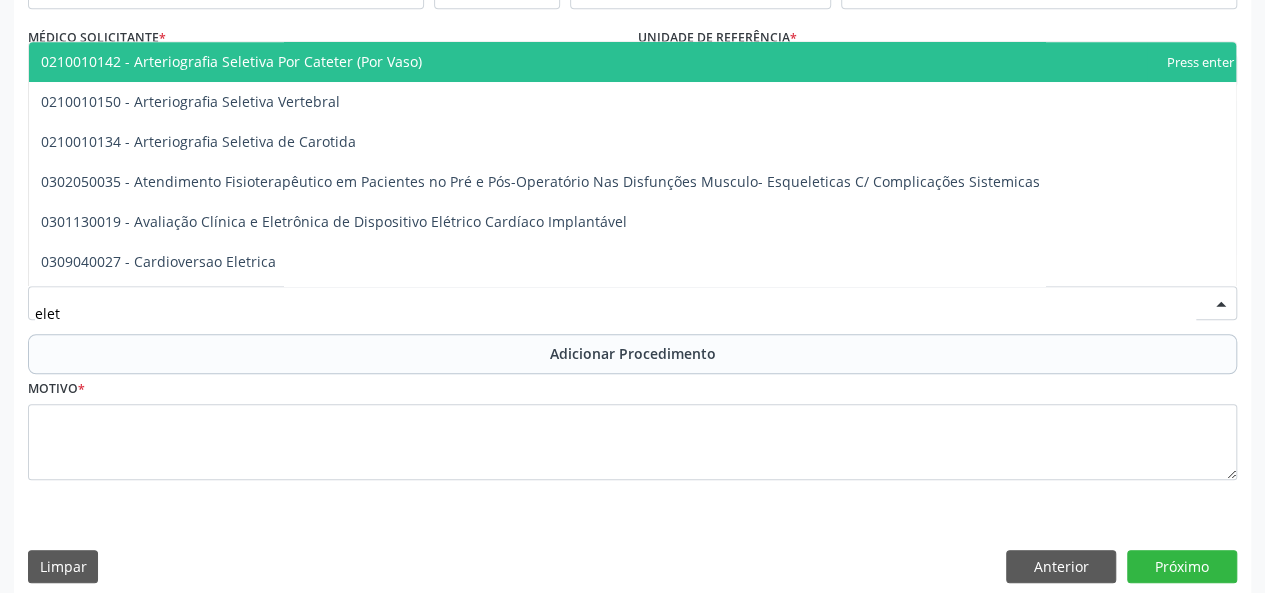 type on "eletr" 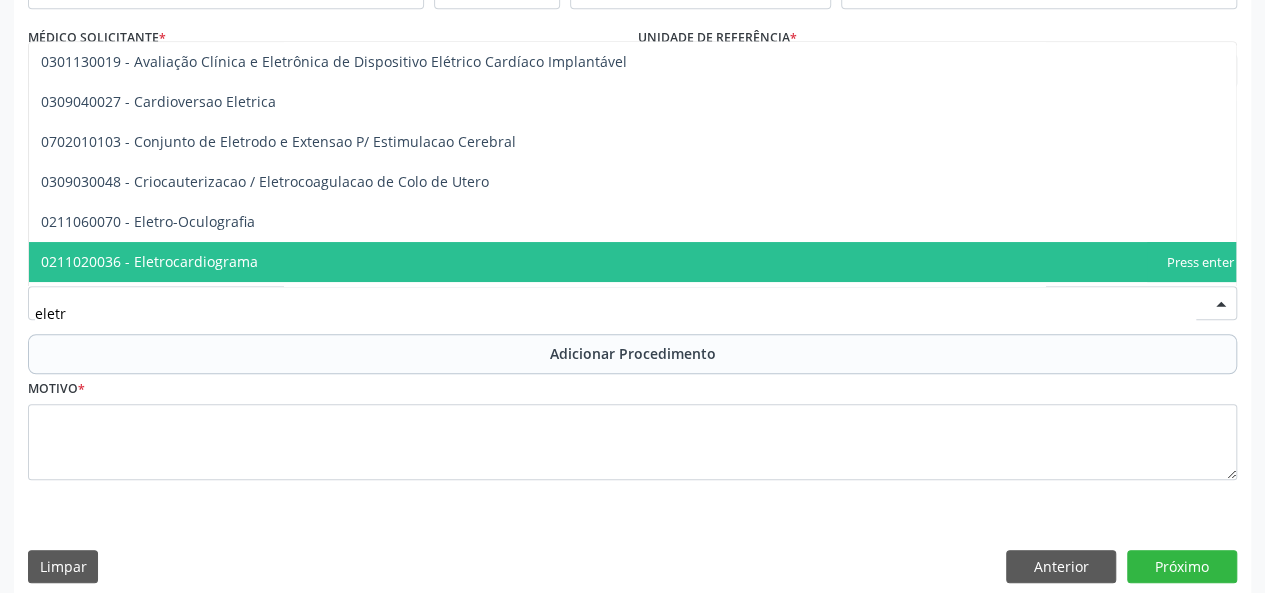 click on "0211020036 - Eletrocardiograma" at bounding box center (149, 261) 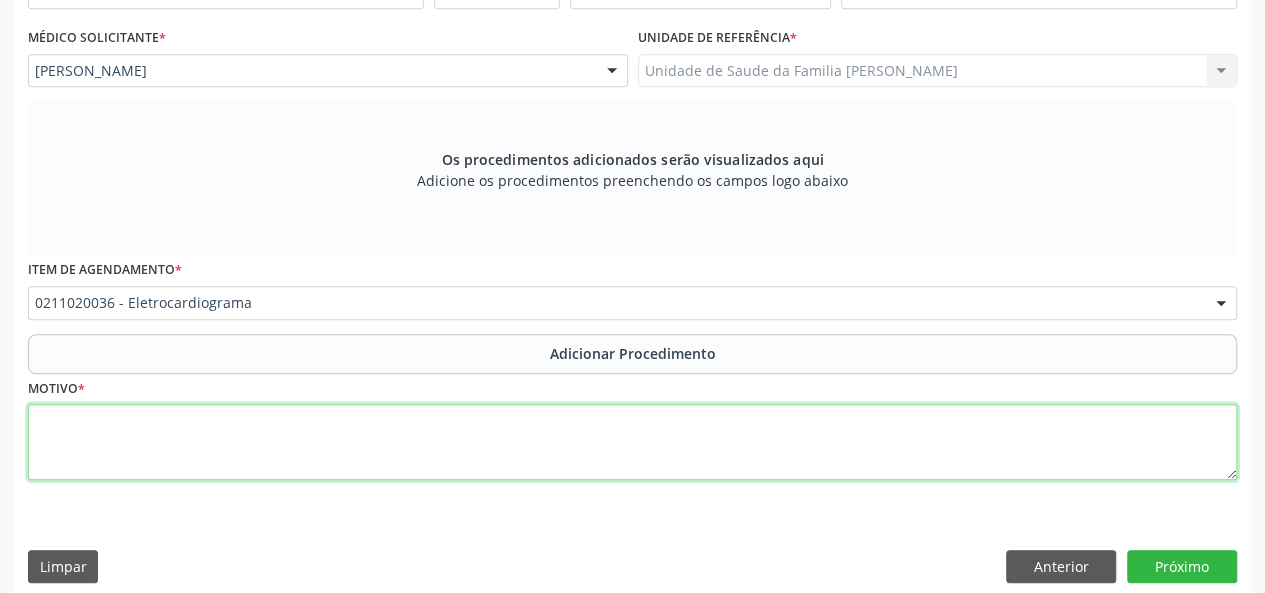 click at bounding box center (632, 442) 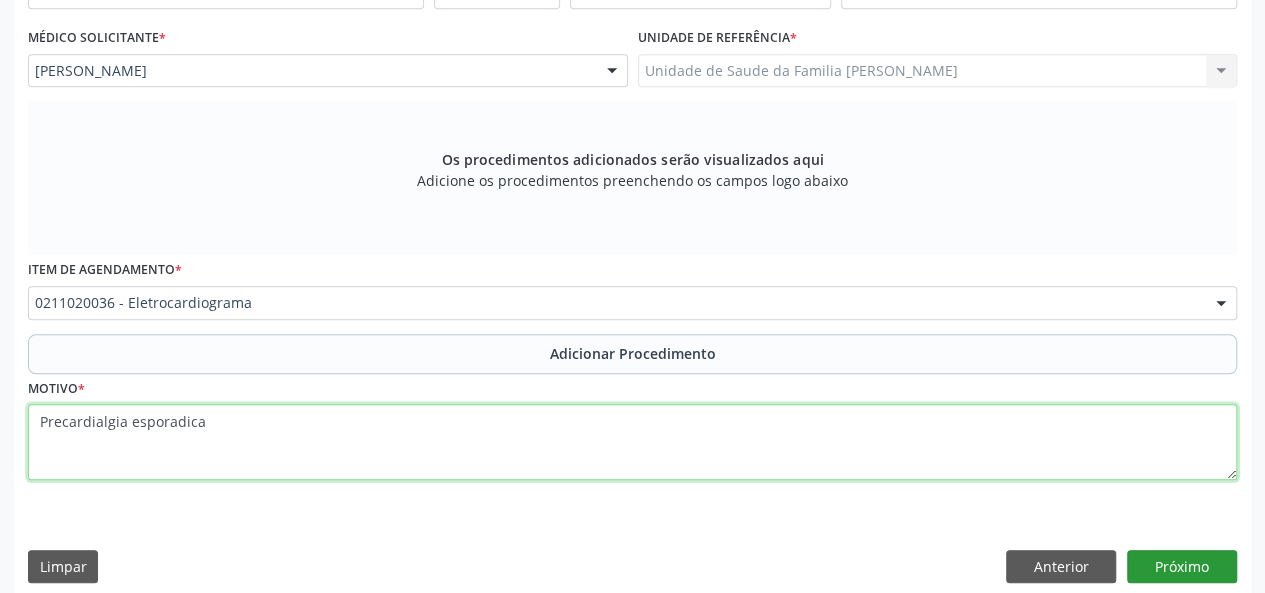 type on "Precardialgia esporadica" 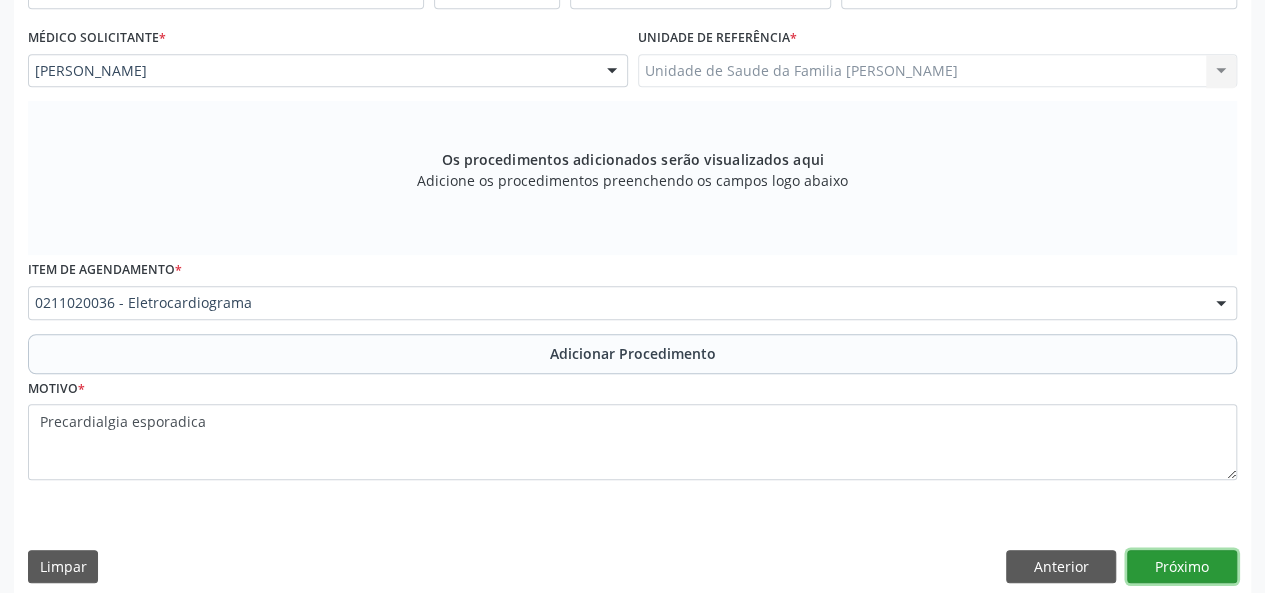 click on "Próximo" at bounding box center [1182, 567] 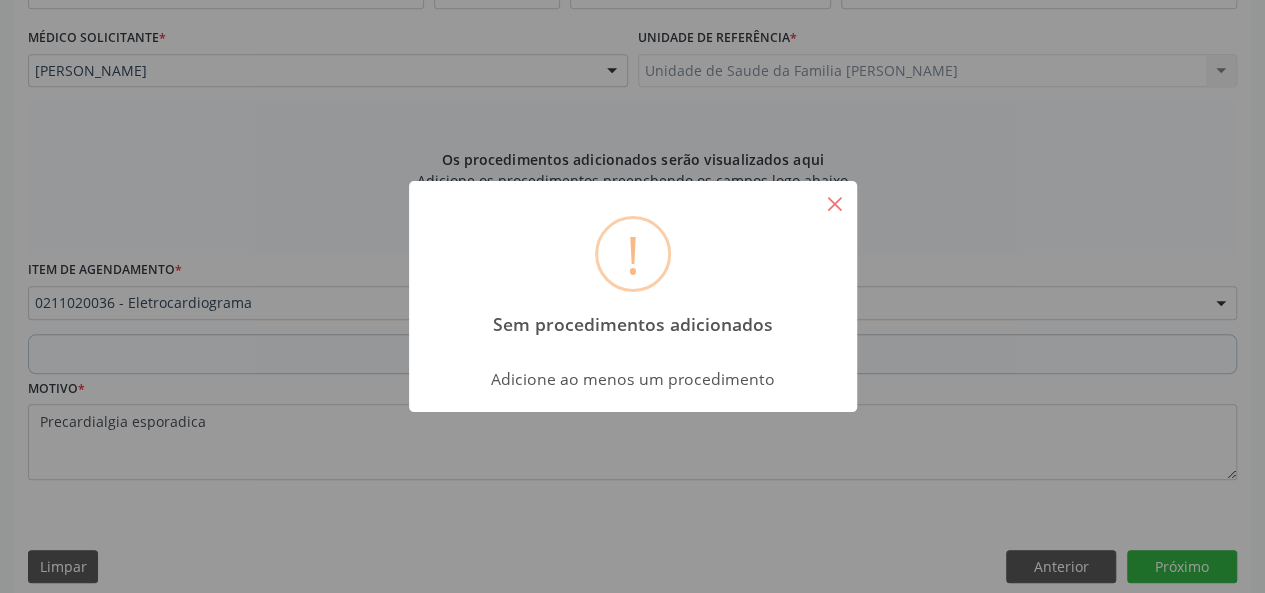 click on "×" at bounding box center (835, 203) 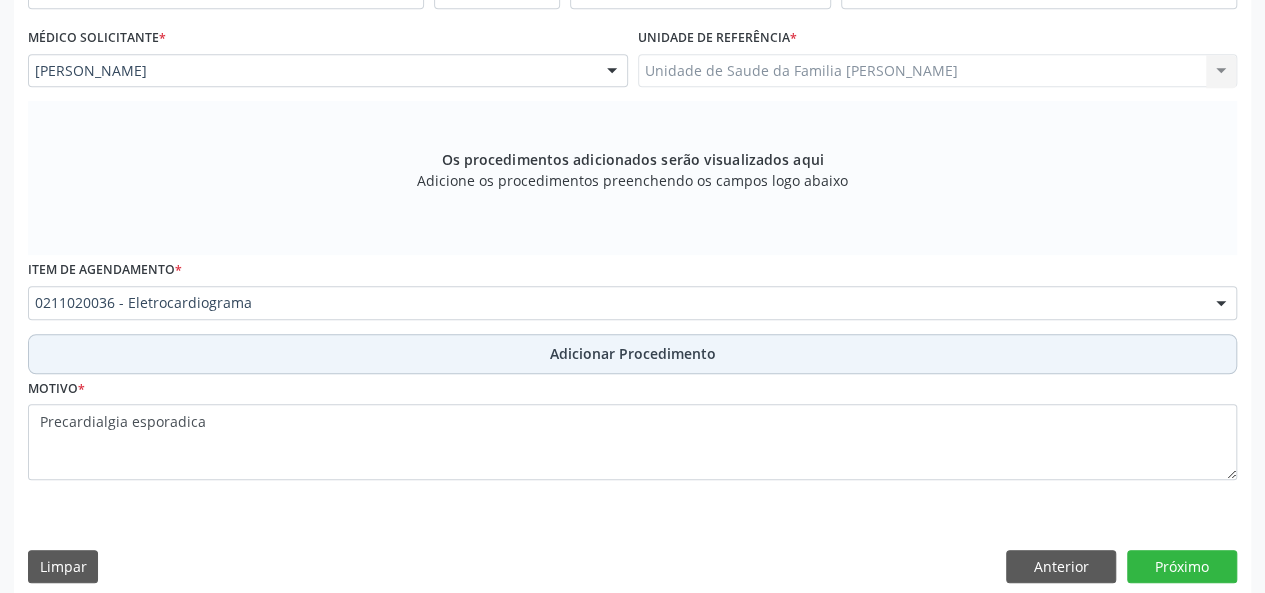 click on "Adicionar Procedimento" at bounding box center (633, 353) 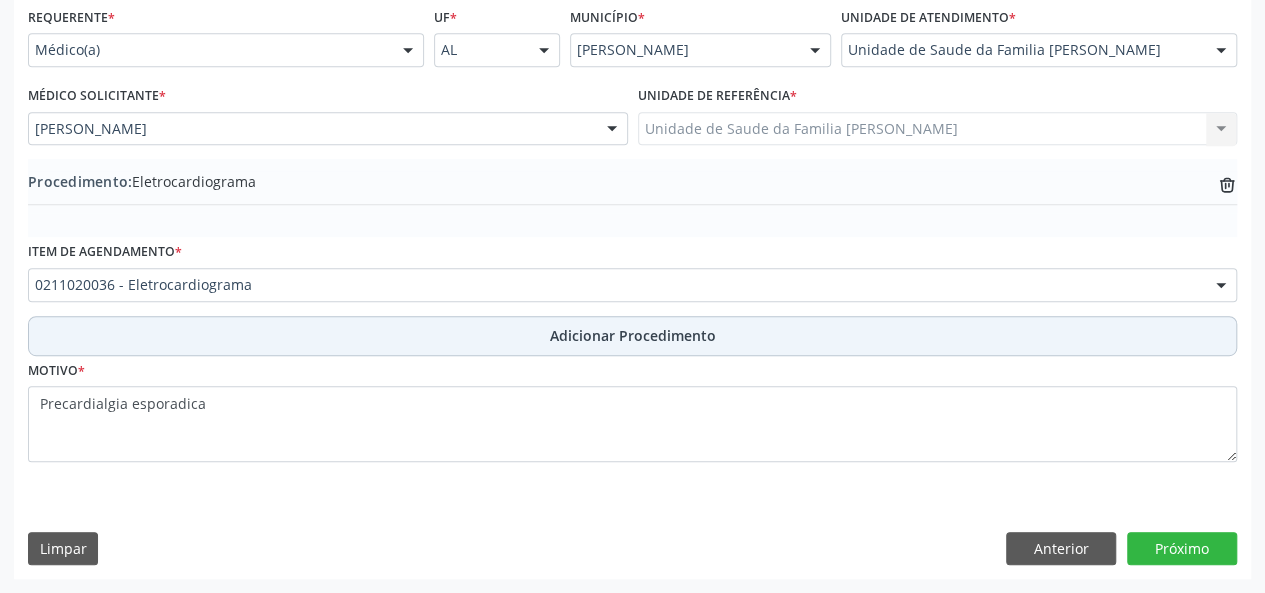 scroll, scrollTop: 458, scrollLeft: 0, axis: vertical 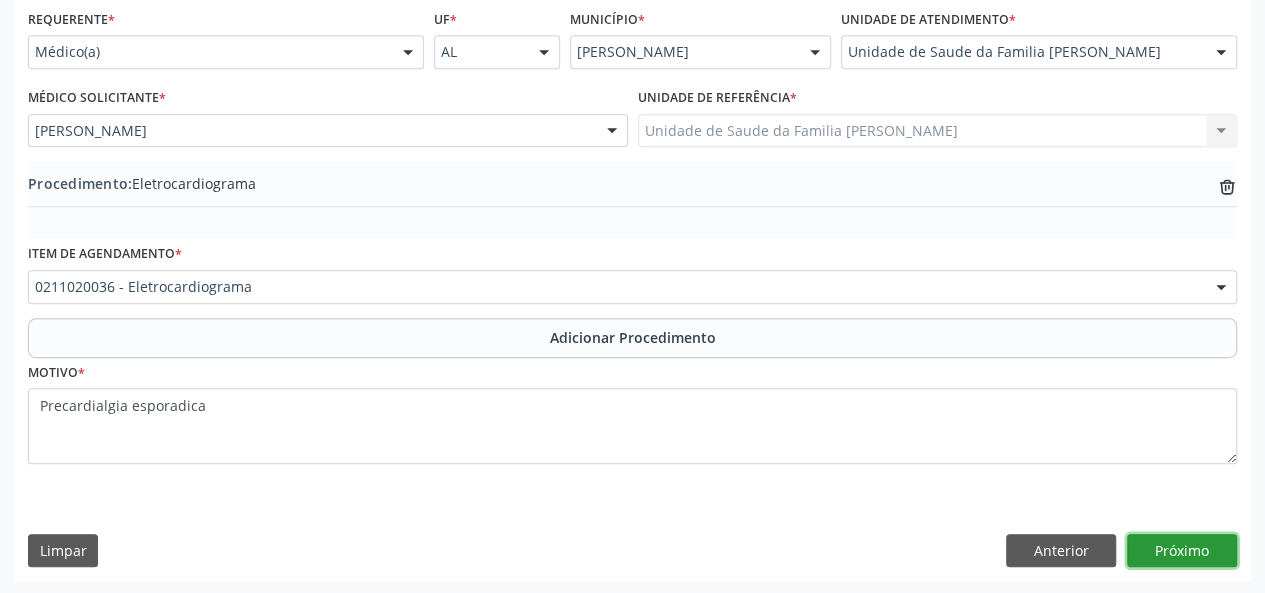 click on "Próximo" at bounding box center [1182, 551] 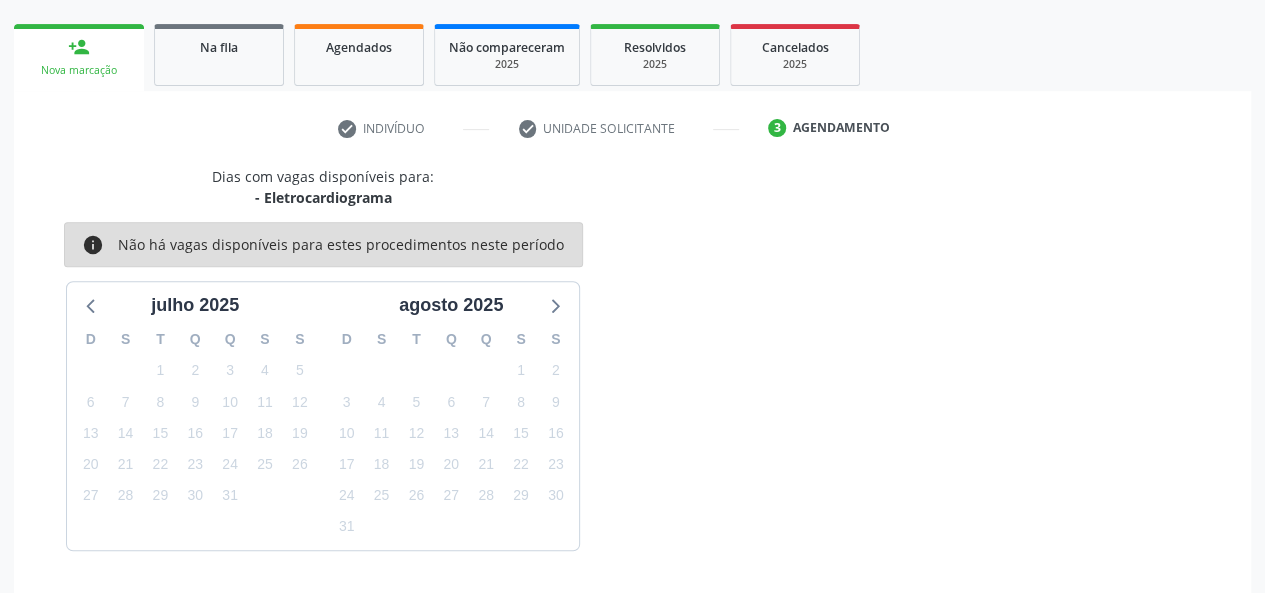 scroll, scrollTop: 362, scrollLeft: 0, axis: vertical 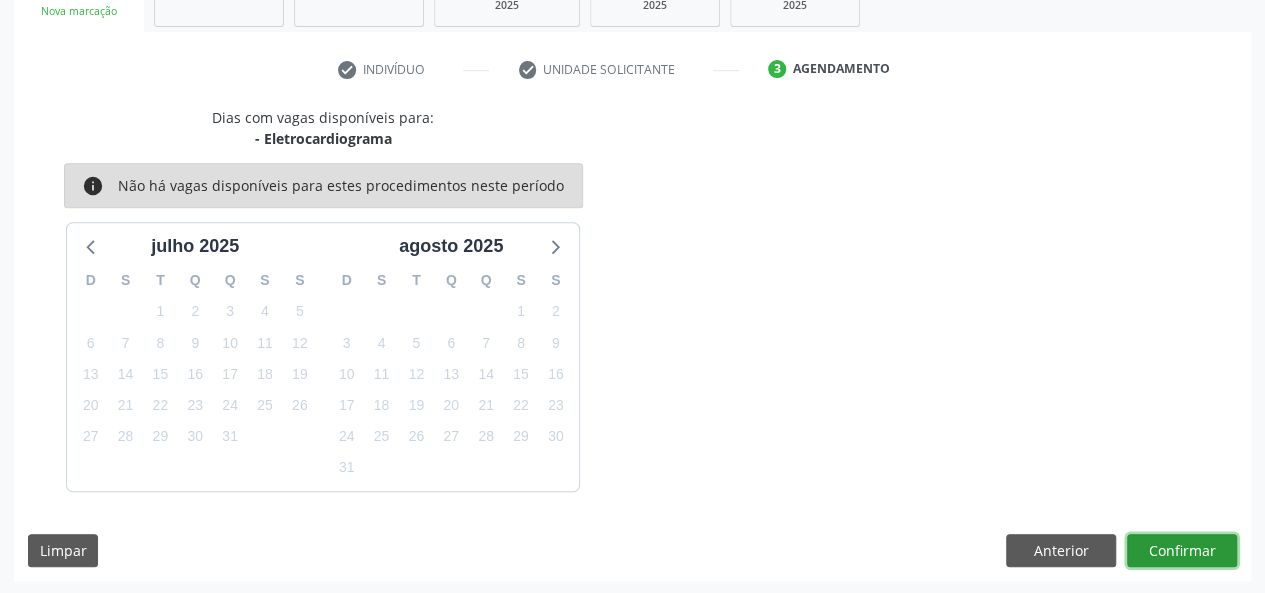 click on "Confirmar" at bounding box center (1182, 551) 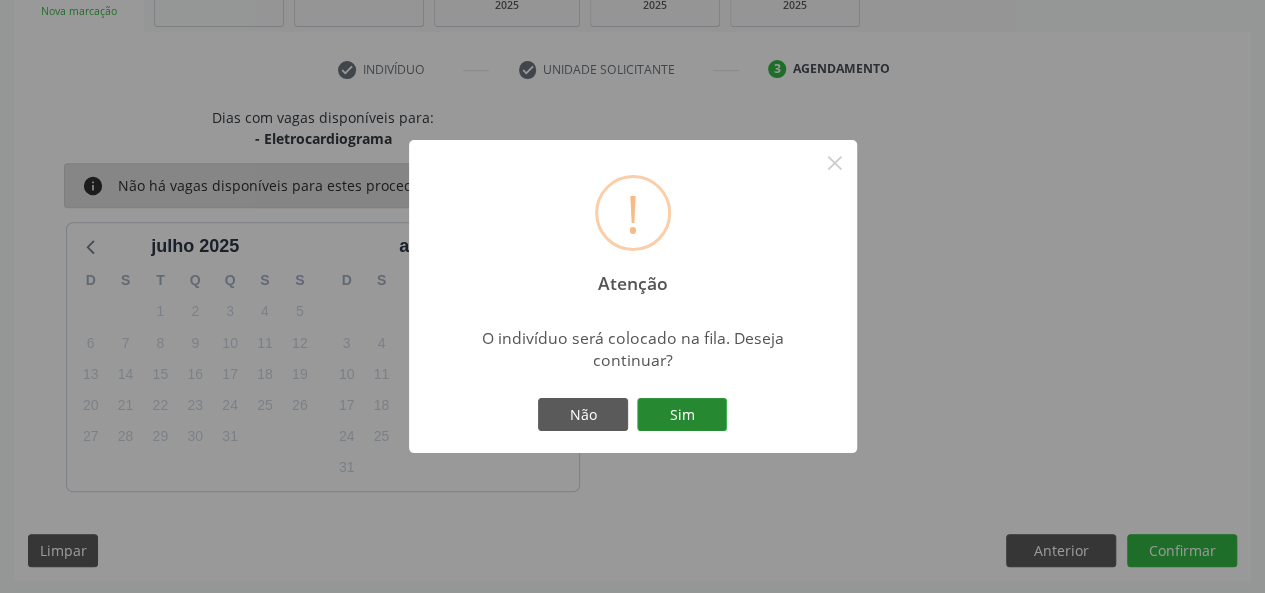 click on "Sim" at bounding box center [682, 415] 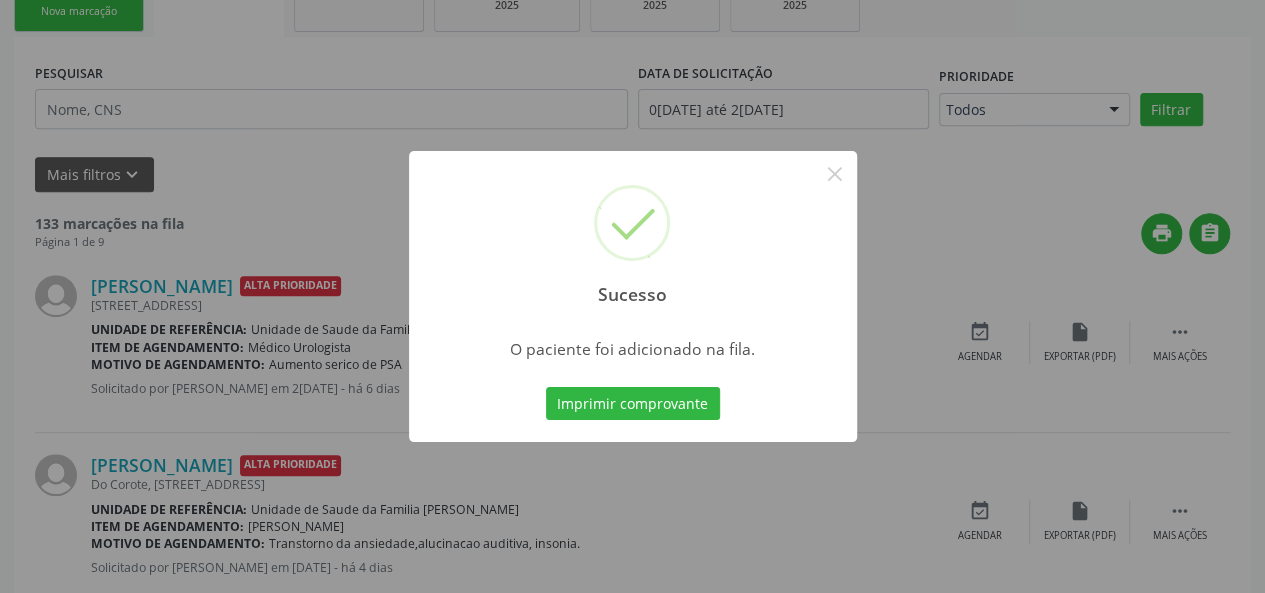 scroll, scrollTop: 100, scrollLeft: 0, axis: vertical 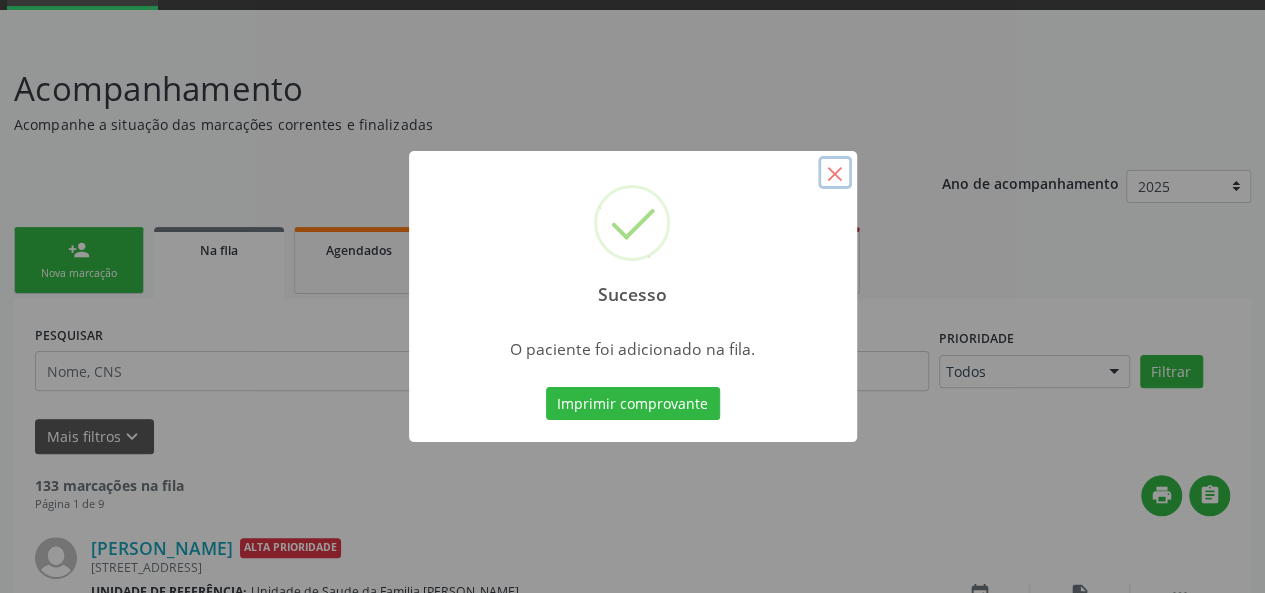 click on "×" at bounding box center [835, 173] 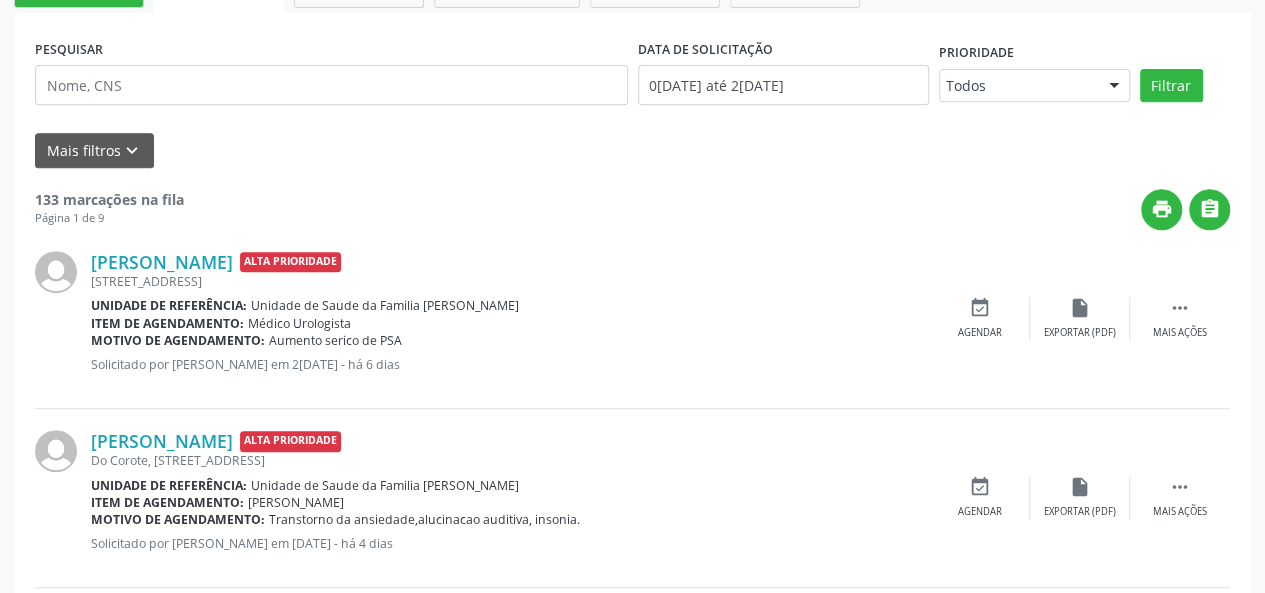 scroll, scrollTop: 400, scrollLeft: 0, axis: vertical 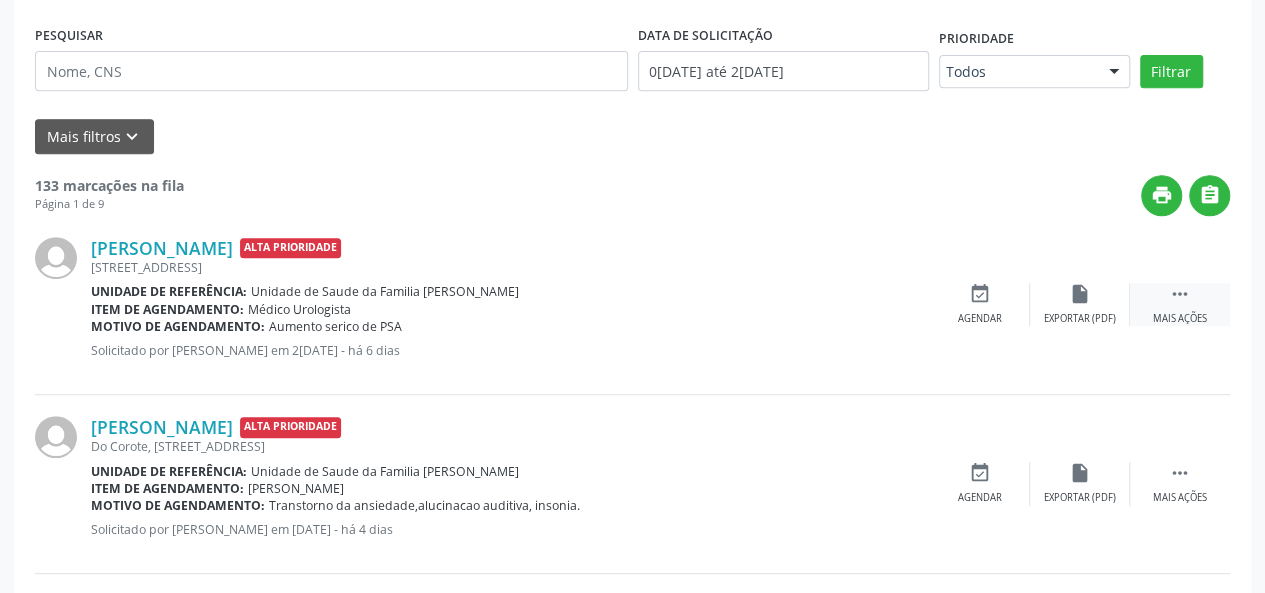 click on "" at bounding box center [1180, 294] 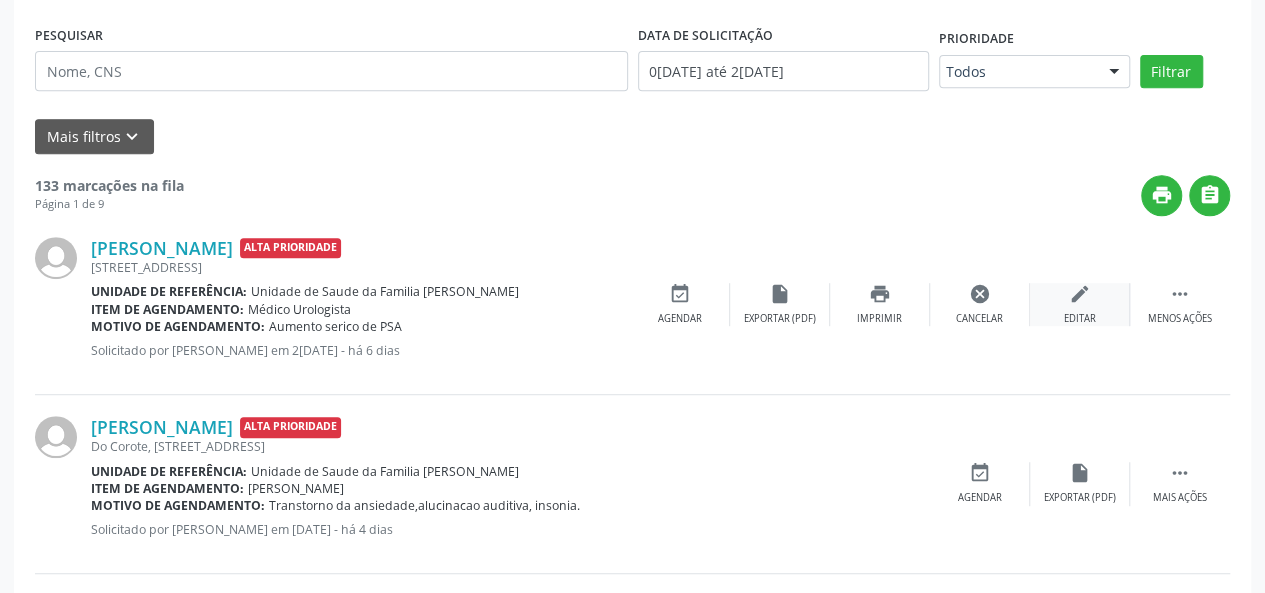 click on "edit" at bounding box center [1080, 294] 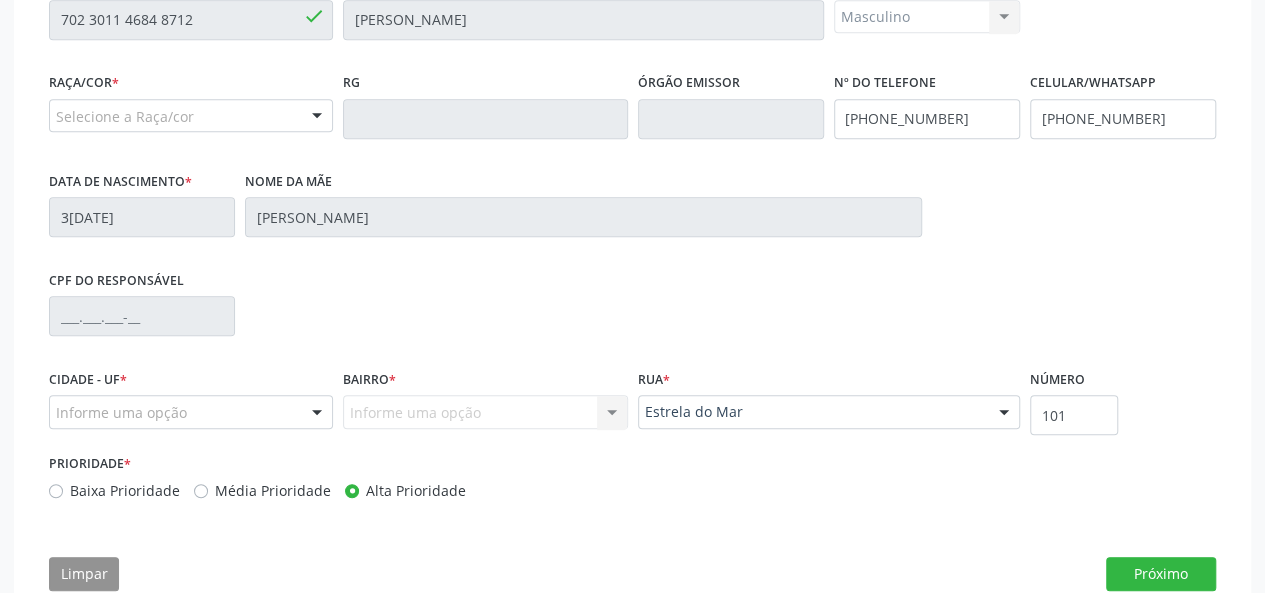 scroll, scrollTop: 500, scrollLeft: 0, axis: vertical 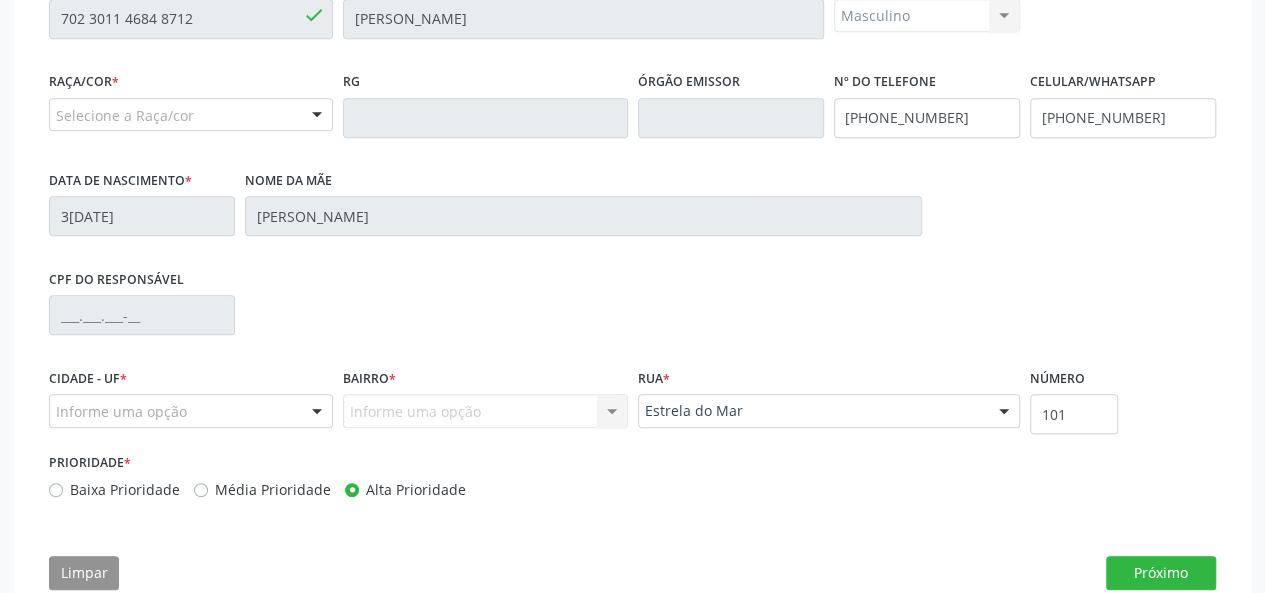 click on "Baixa Prioridade" at bounding box center (125, 489) 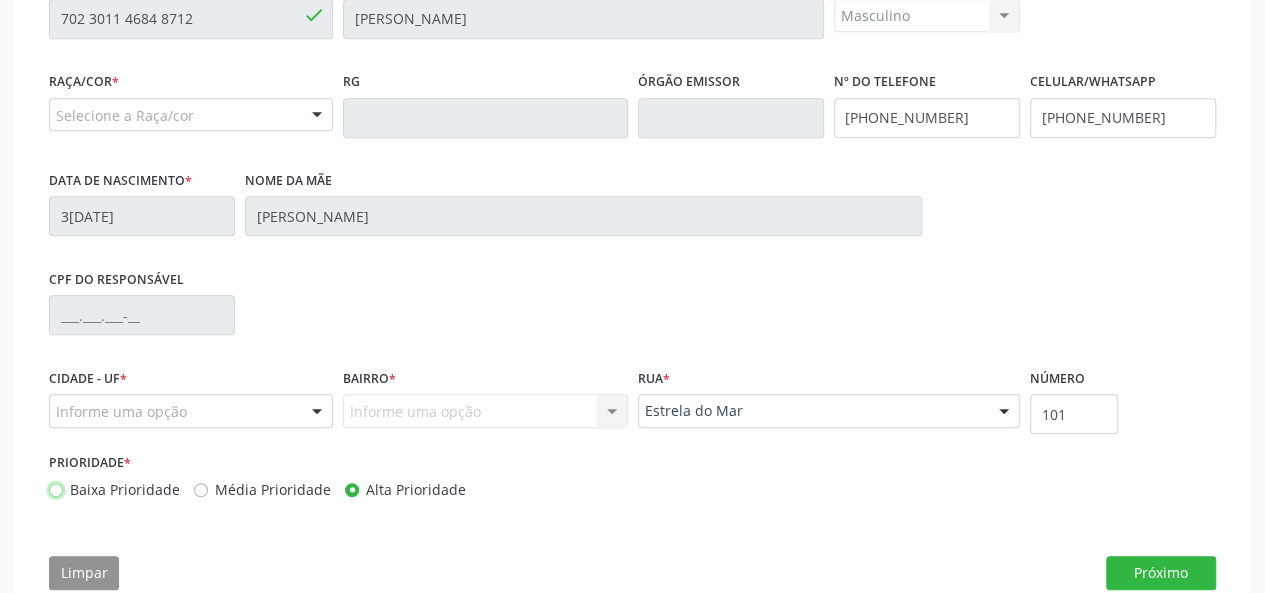 click on "Baixa Prioridade" at bounding box center [56, 488] 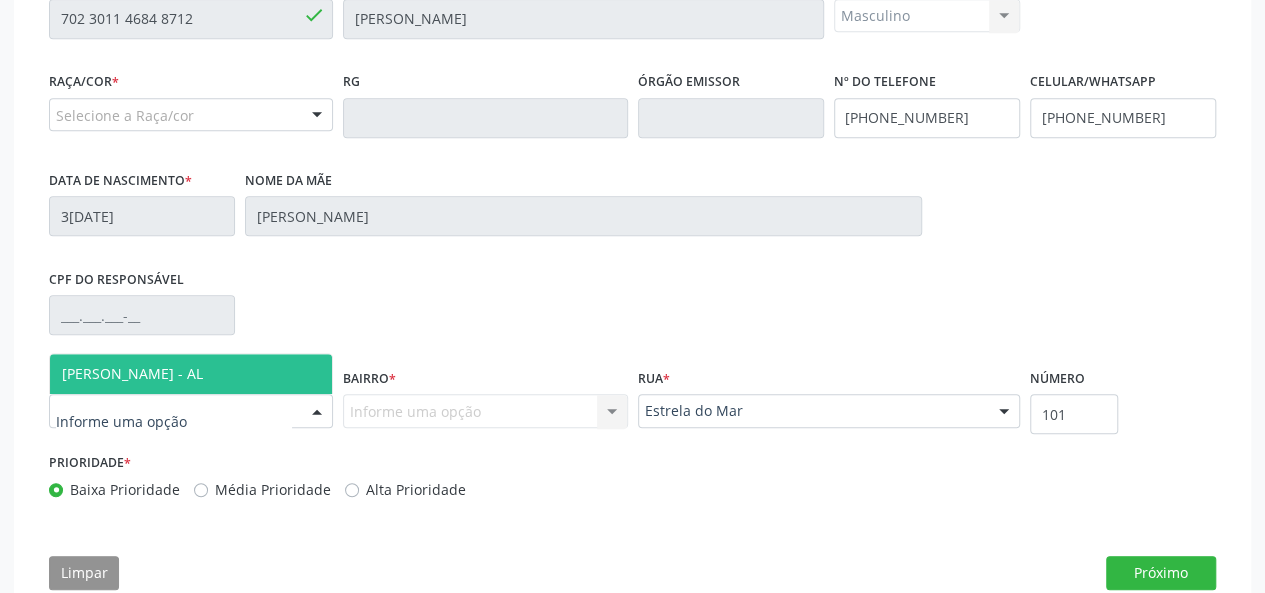 click on "[PERSON_NAME] - AL" at bounding box center [132, 373] 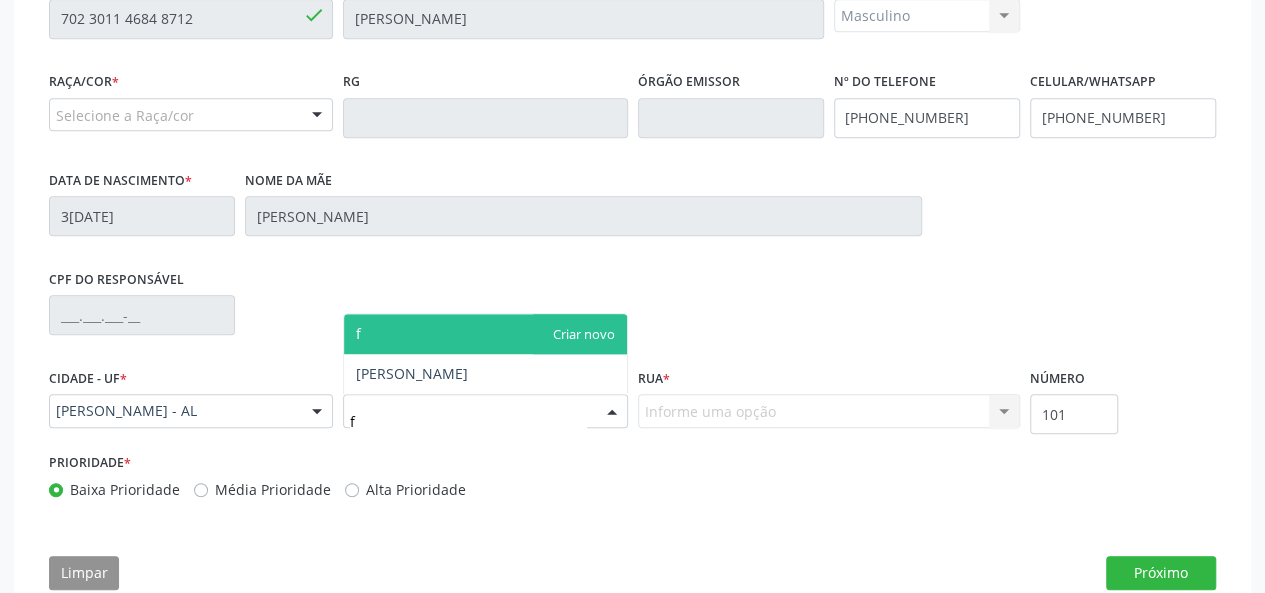 type on "fr" 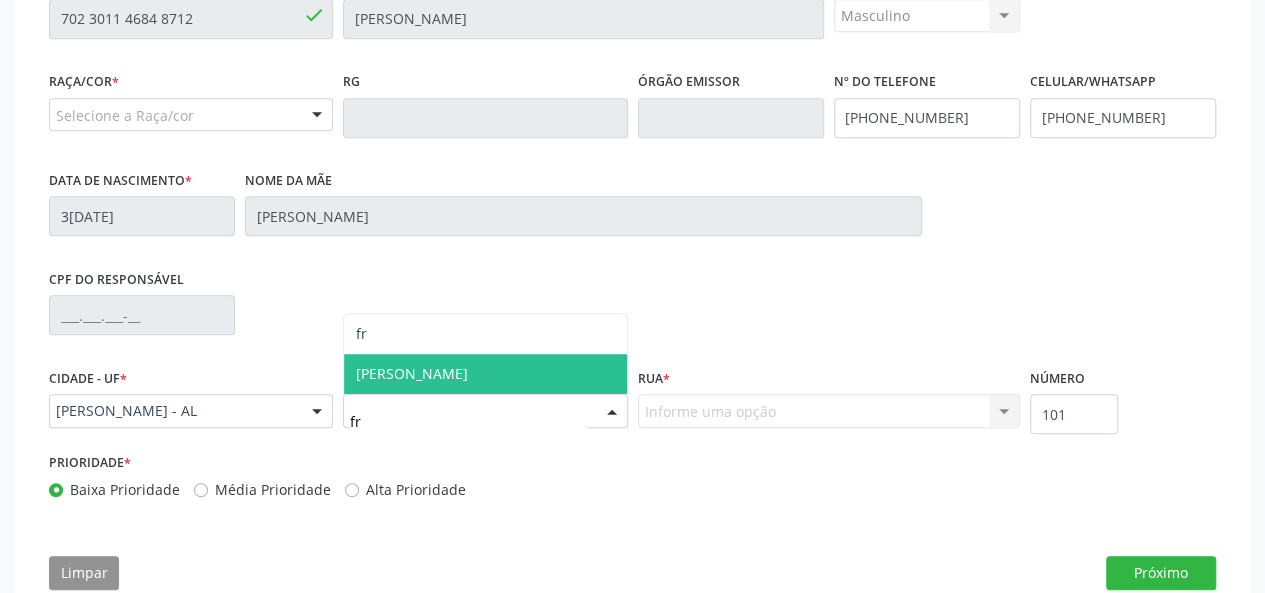 click on "[PERSON_NAME]" at bounding box center (412, 373) 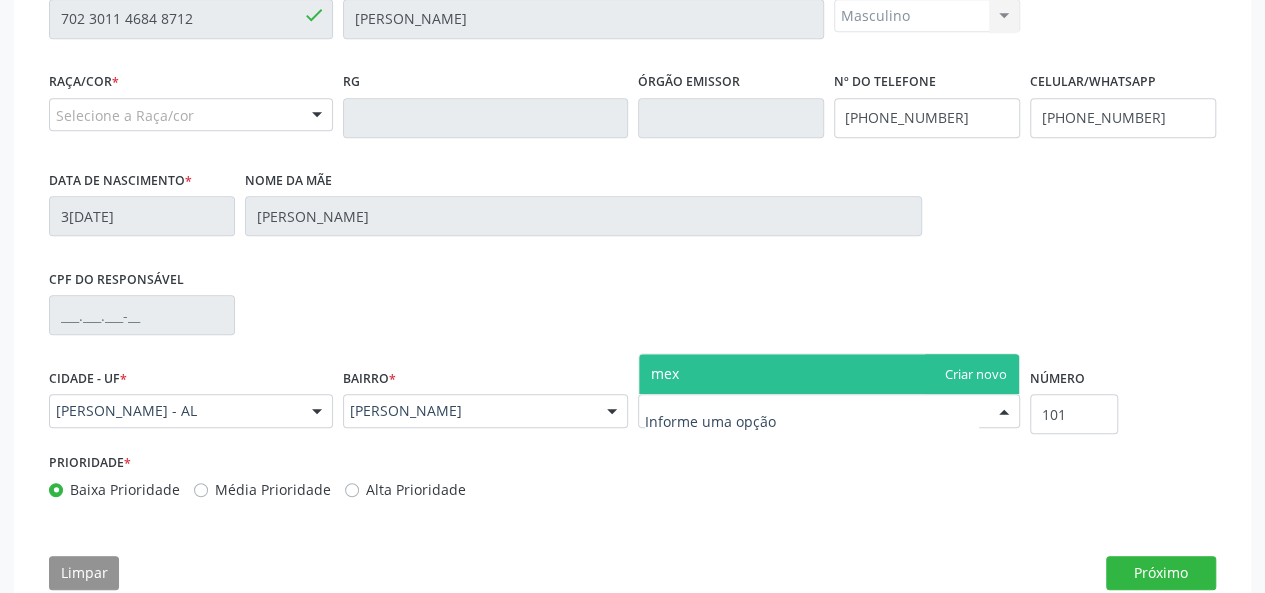 click at bounding box center [317, 116] 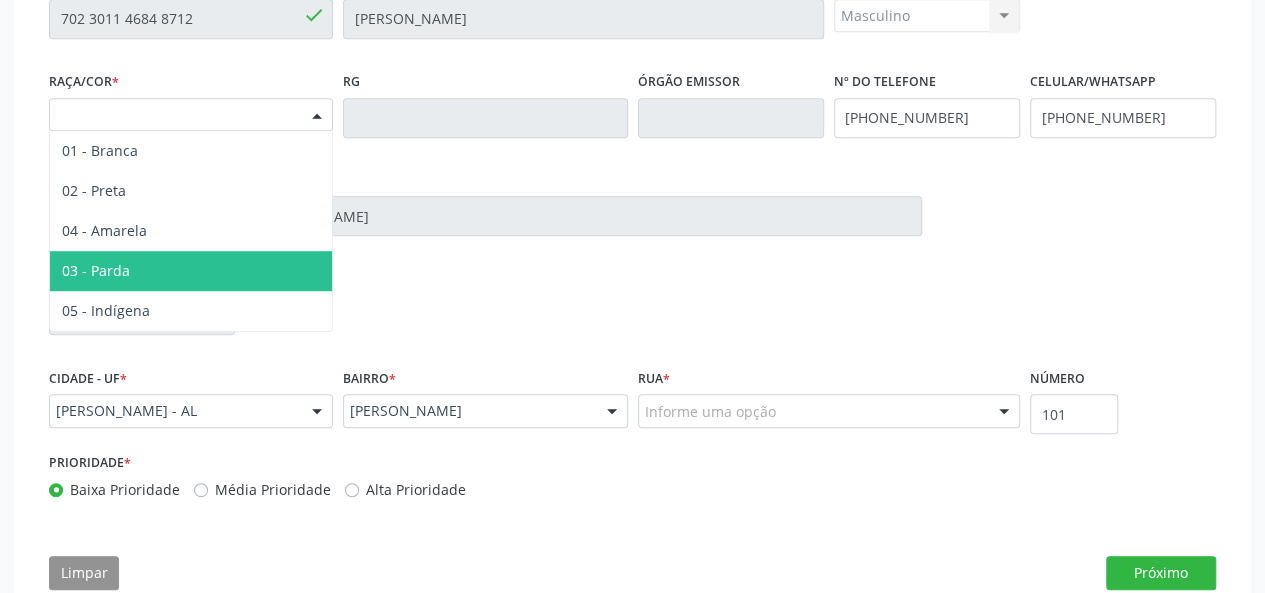 click on "03 - Parda" at bounding box center [96, 270] 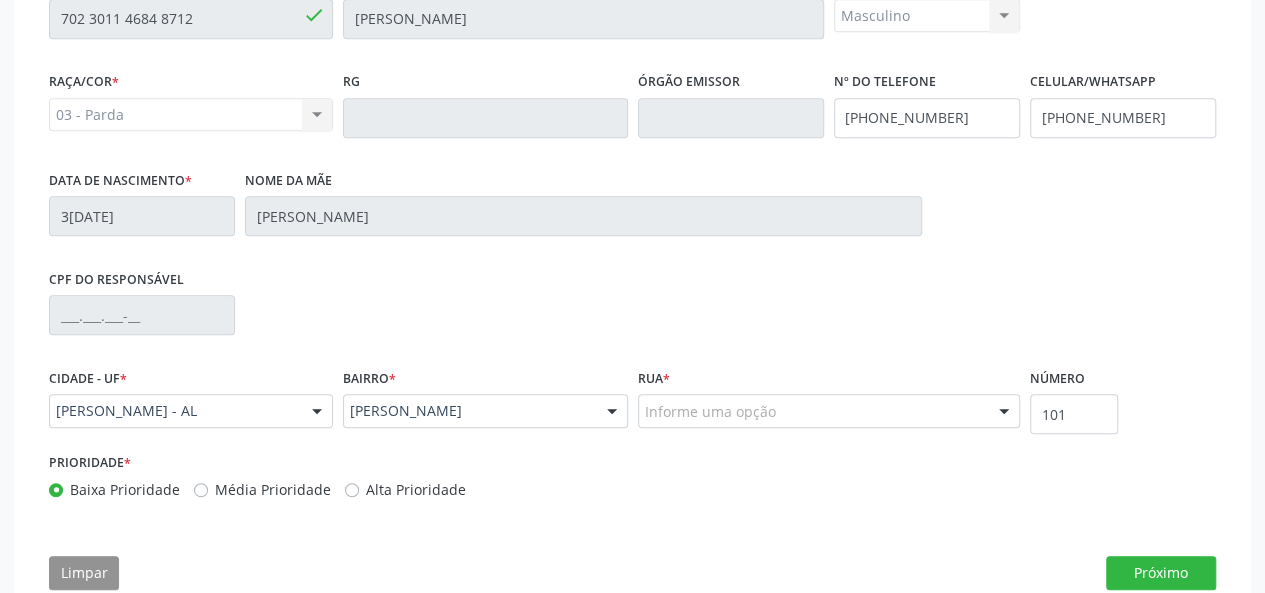 scroll, scrollTop: 200, scrollLeft: 0, axis: vertical 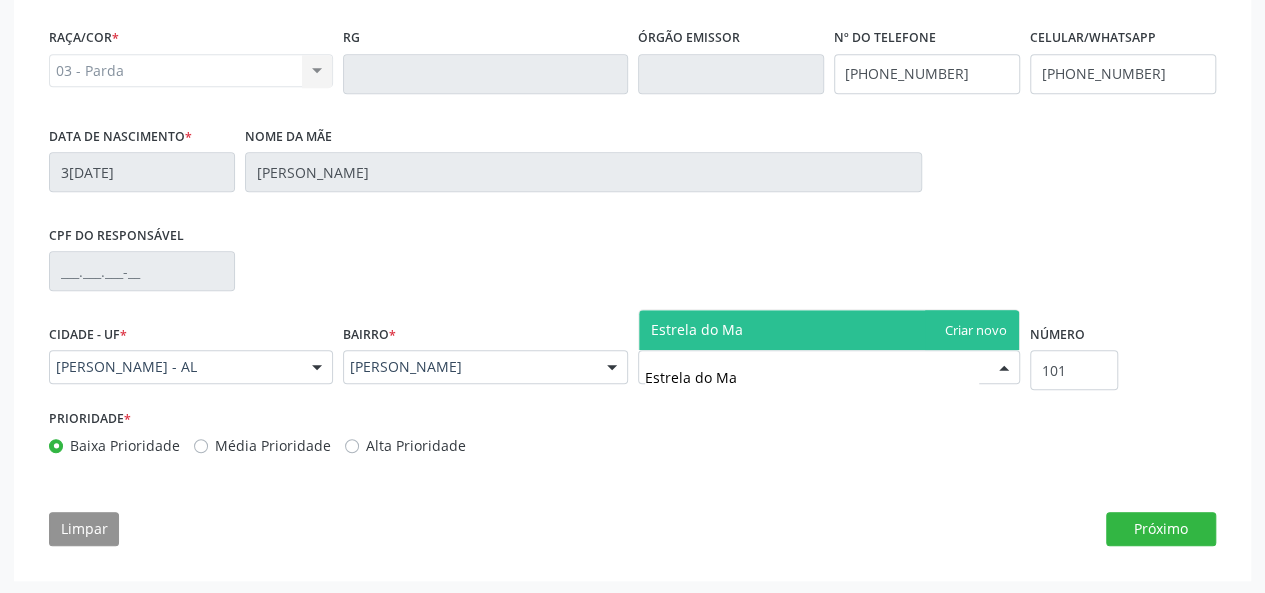 type on "Estrela do Mar" 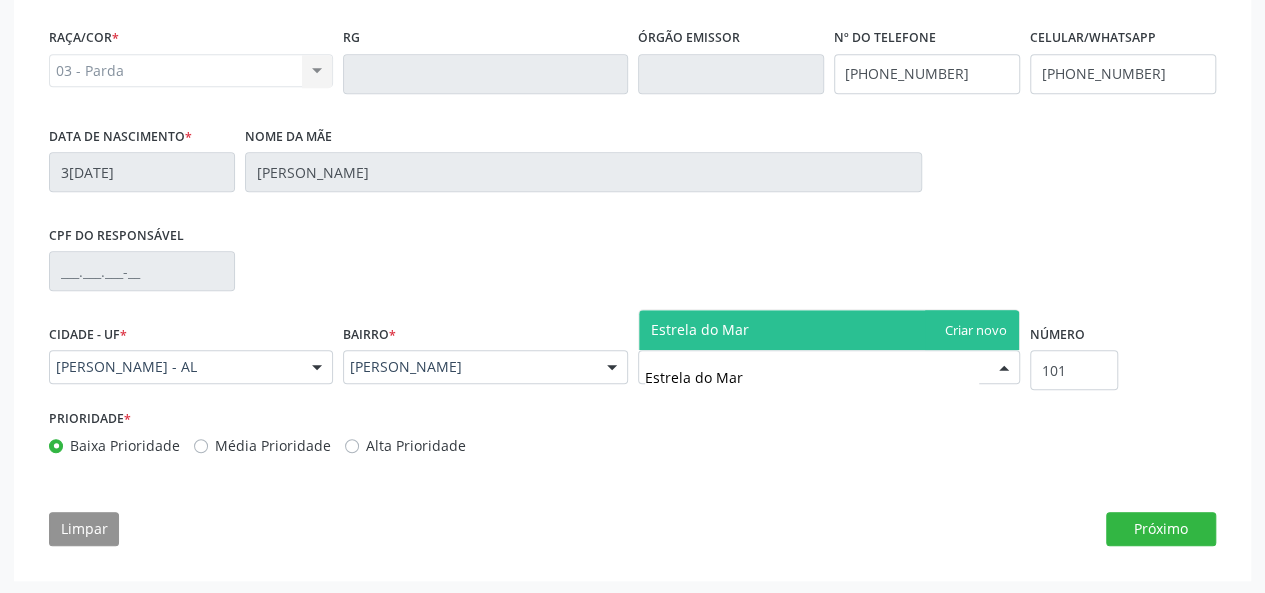 click on "Estrela do Mar" at bounding box center [829, 330] 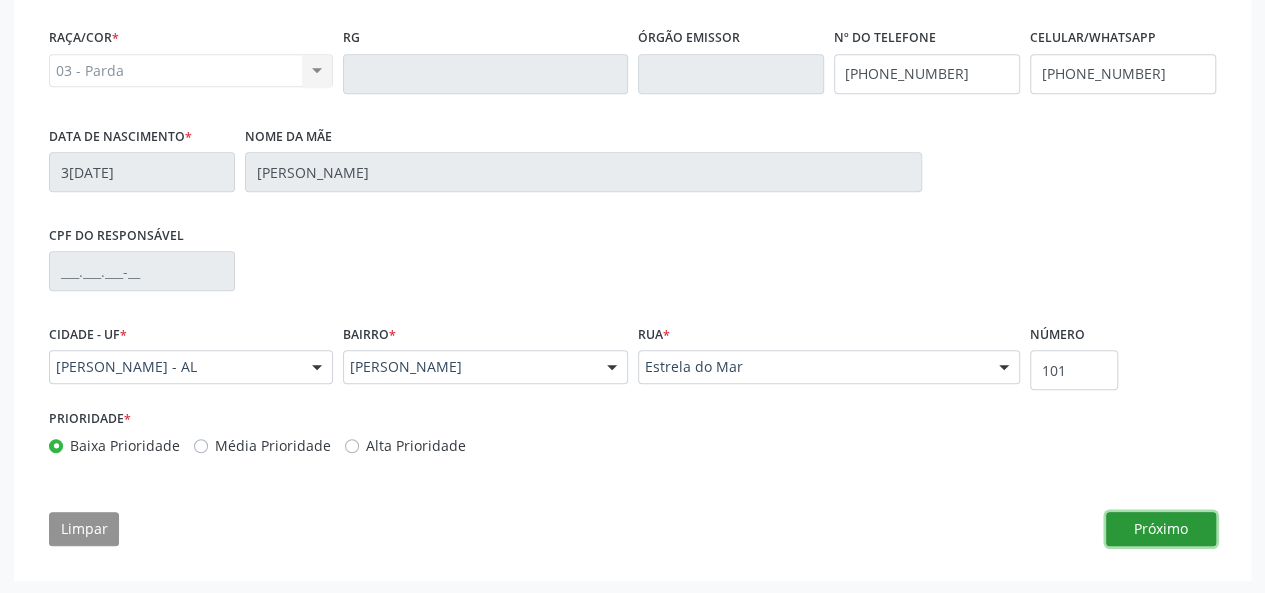 click on "Próximo" at bounding box center (1161, 529) 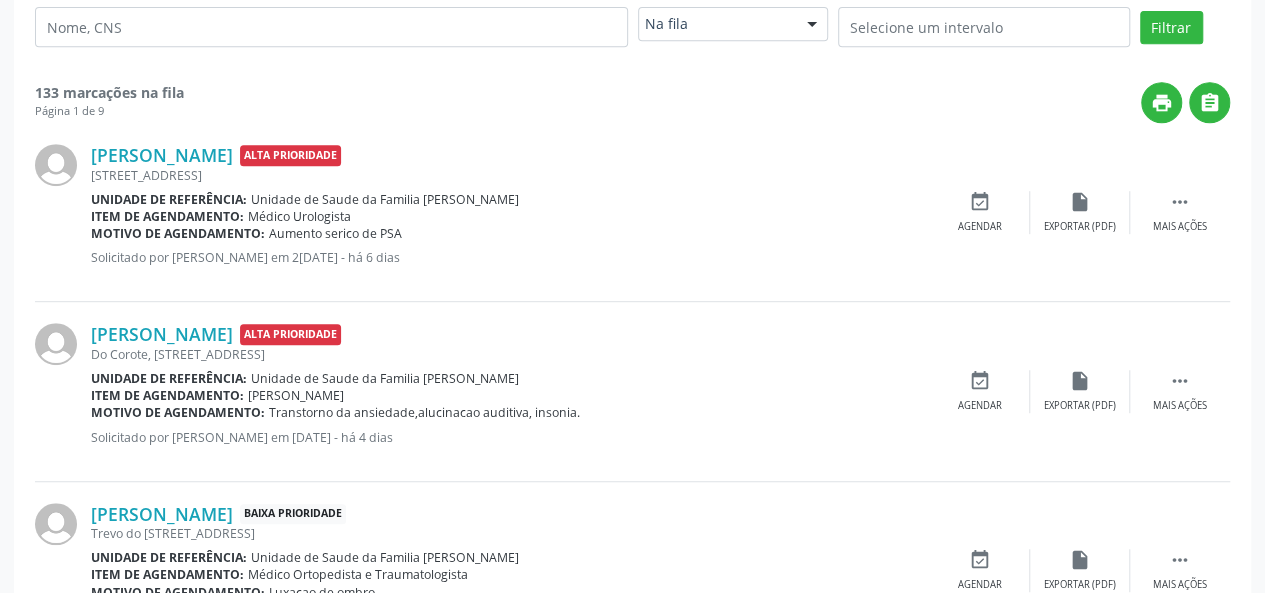 scroll, scrollTop: 0, scrollLeft: 0, axis: both 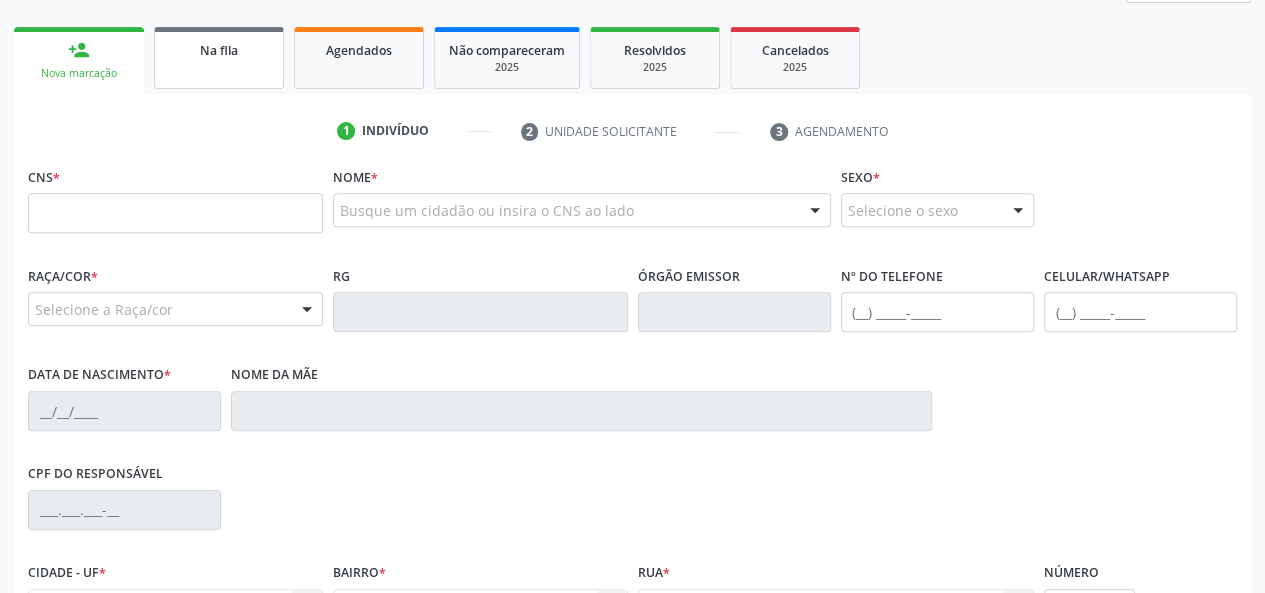 click on "Na fila" at bounding box center (219, 50) 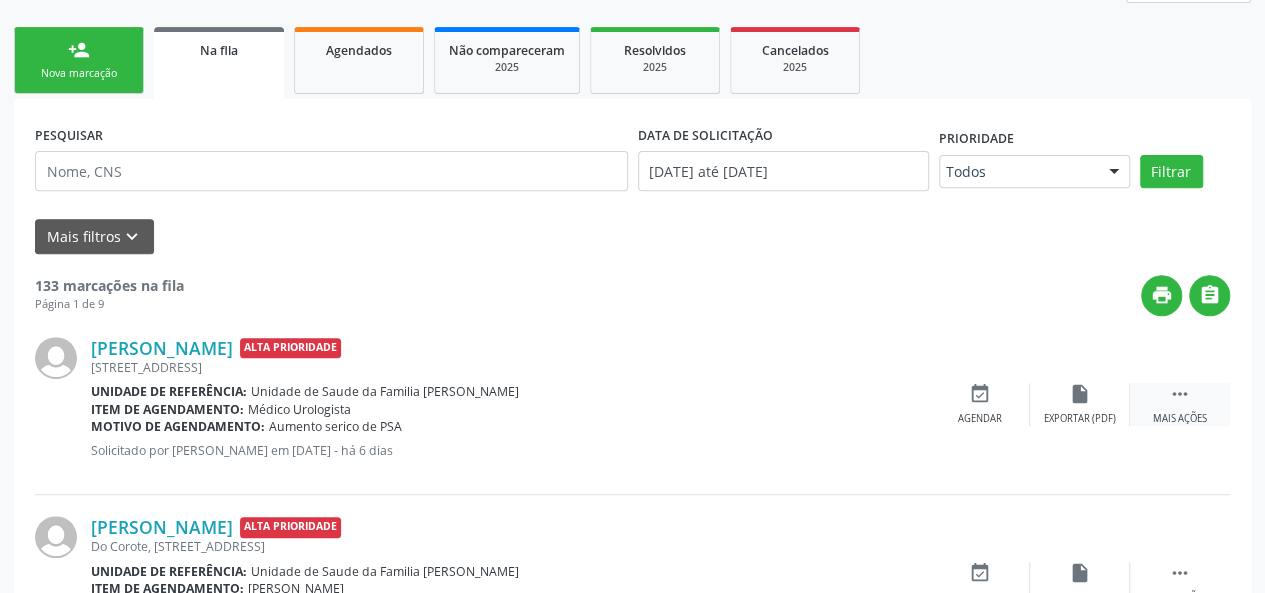 click on "" at bounding box center [1180, 394] 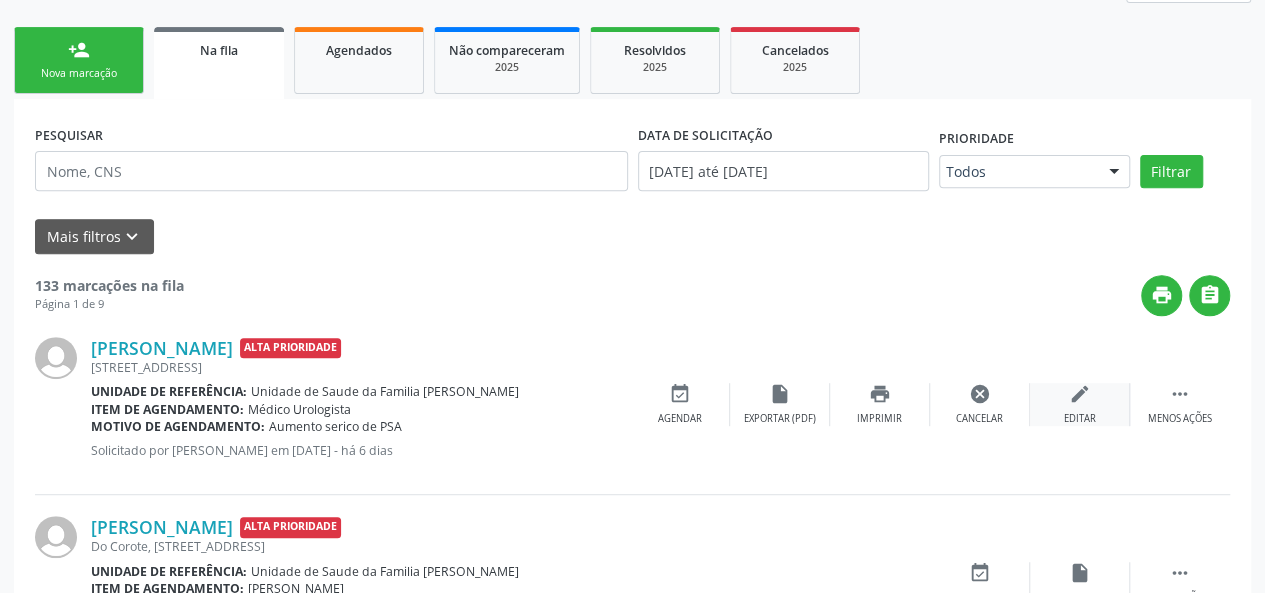 click on "edit" at bounding box center [1080, 394] 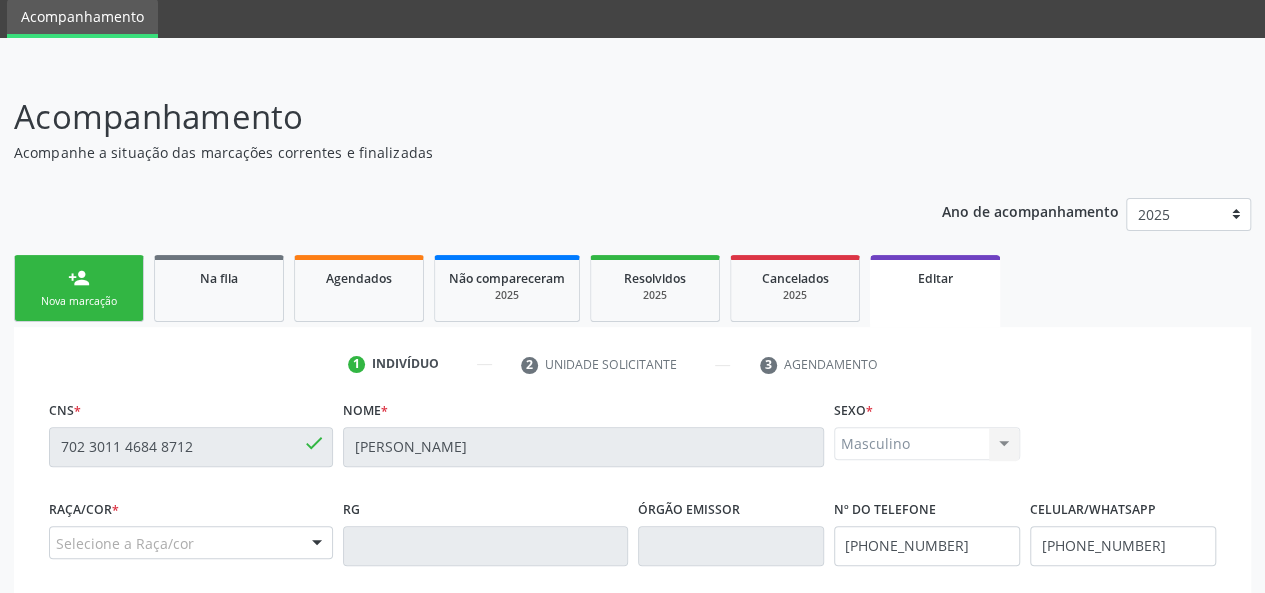 scroll, scrollTop: 500, scrollLeft: 0, axis: vertical 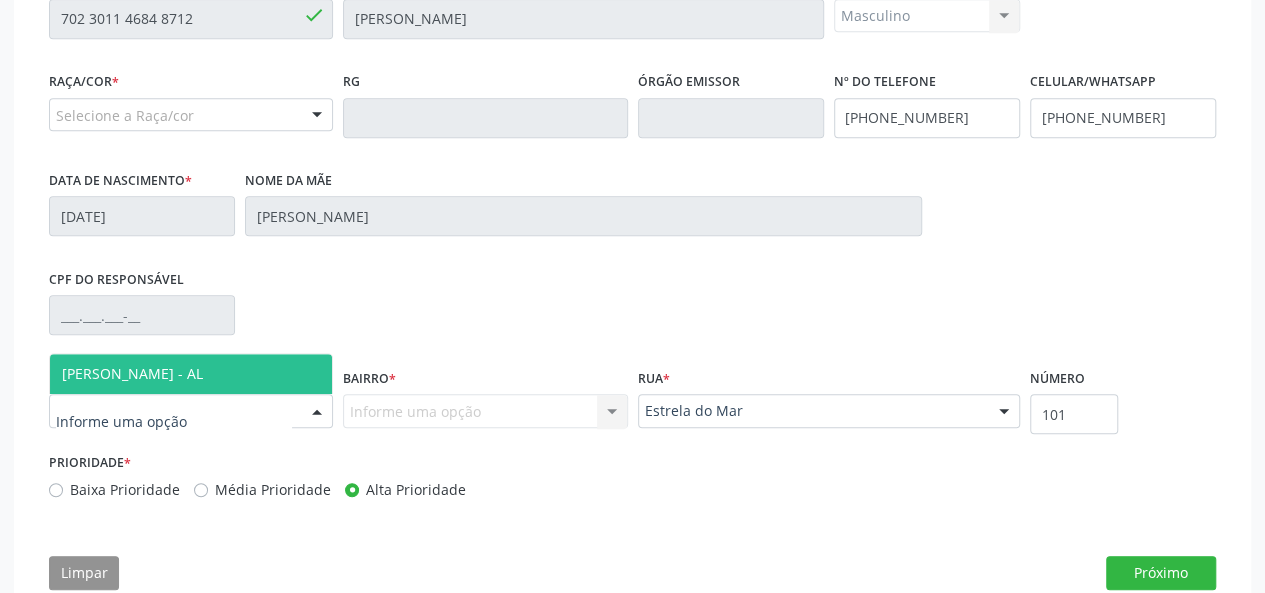 click at bounding box center (191, 411) 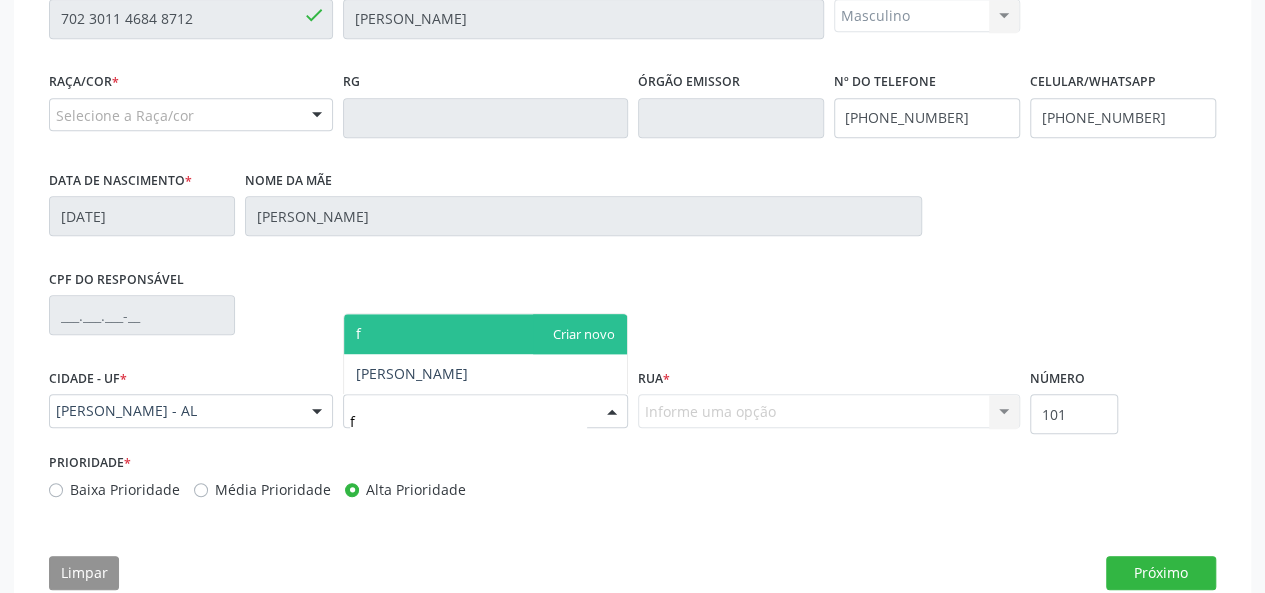 type on "fr" 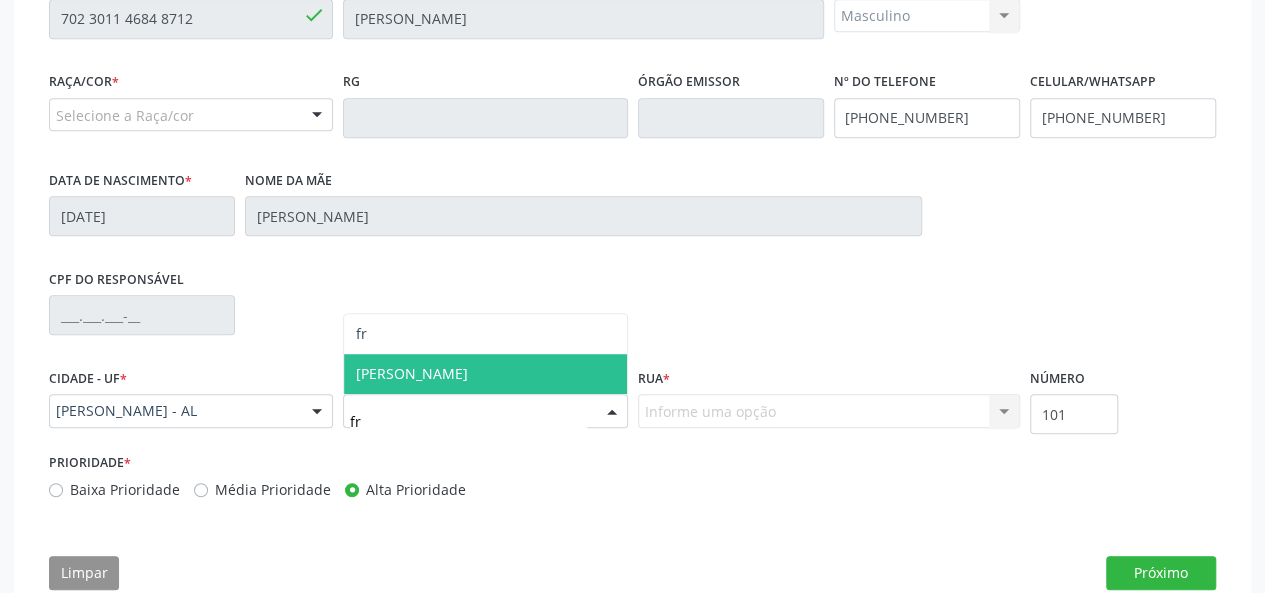 click on "[PERSON_NAME]" at bounding box center [485, 374] 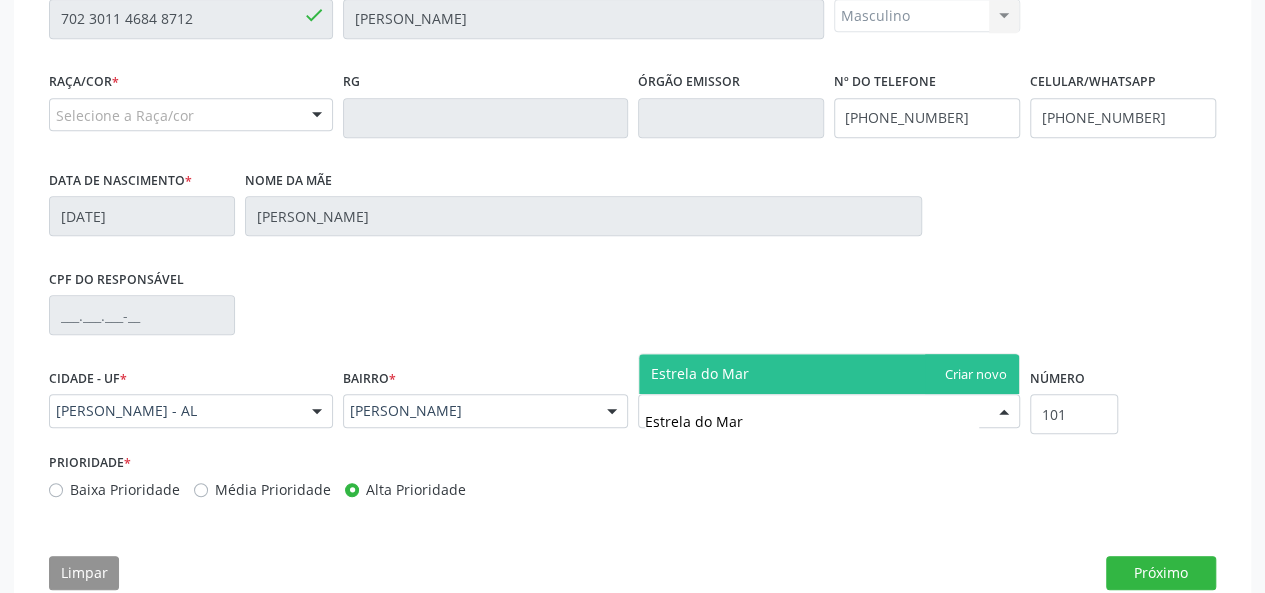 type on "Estrela do Mar" 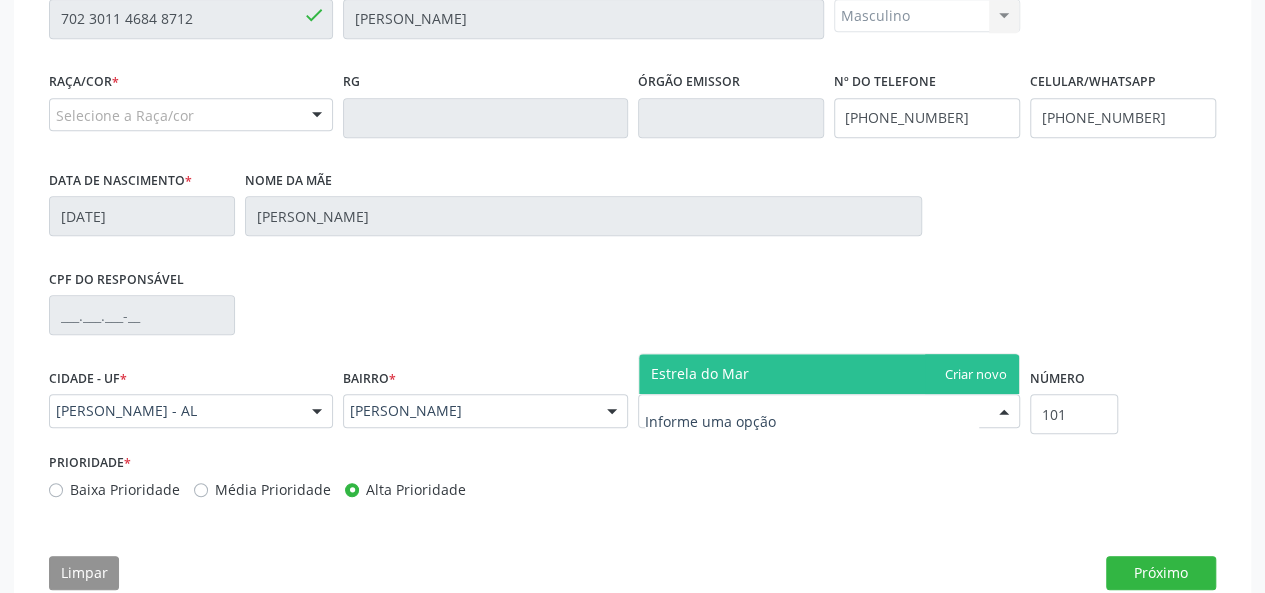 click on "Baixa Prioridade" at bounding box center (125, 489) 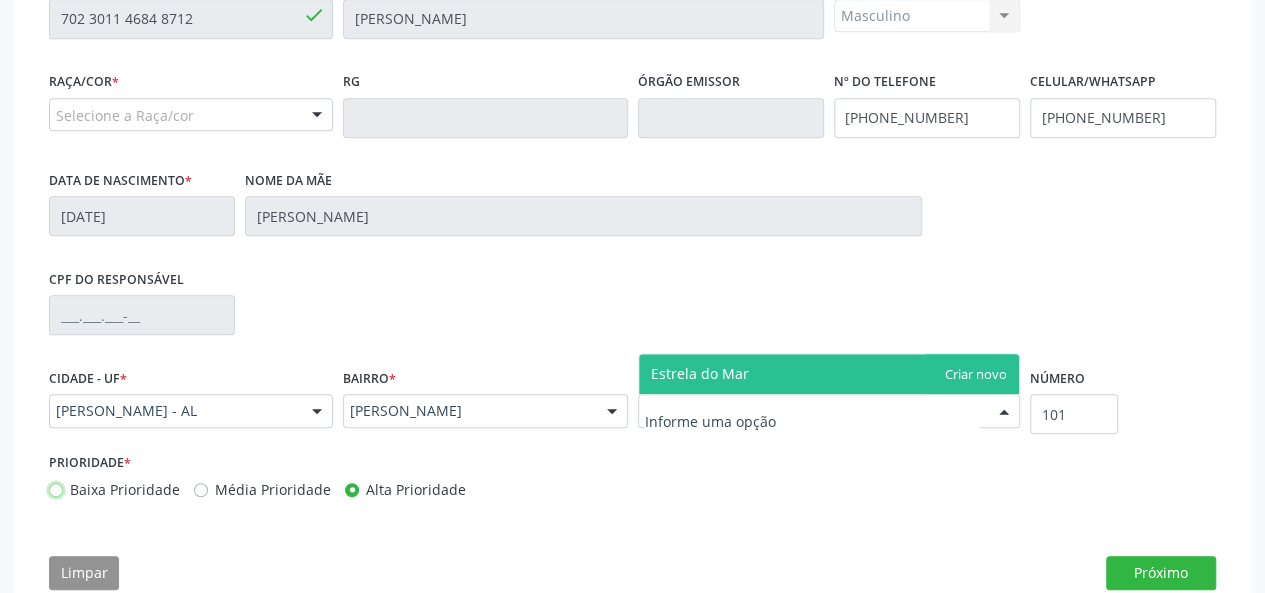 click on "Baixa Prioridade" at bounding box center (56, 488) 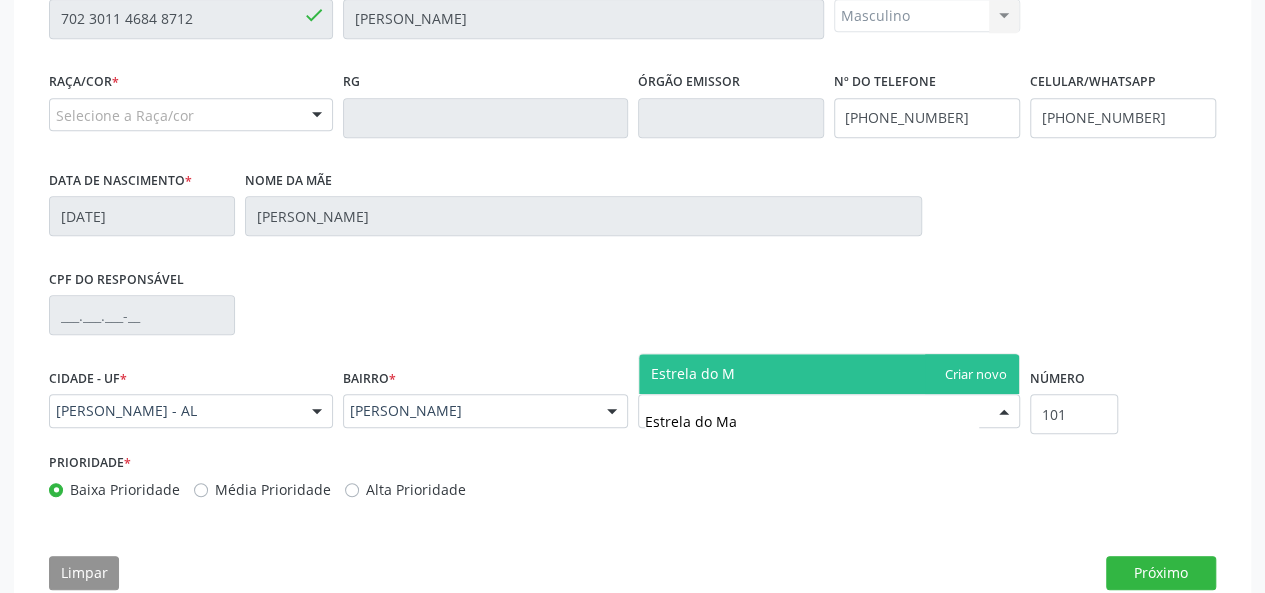 type on "Estrela do Mar" 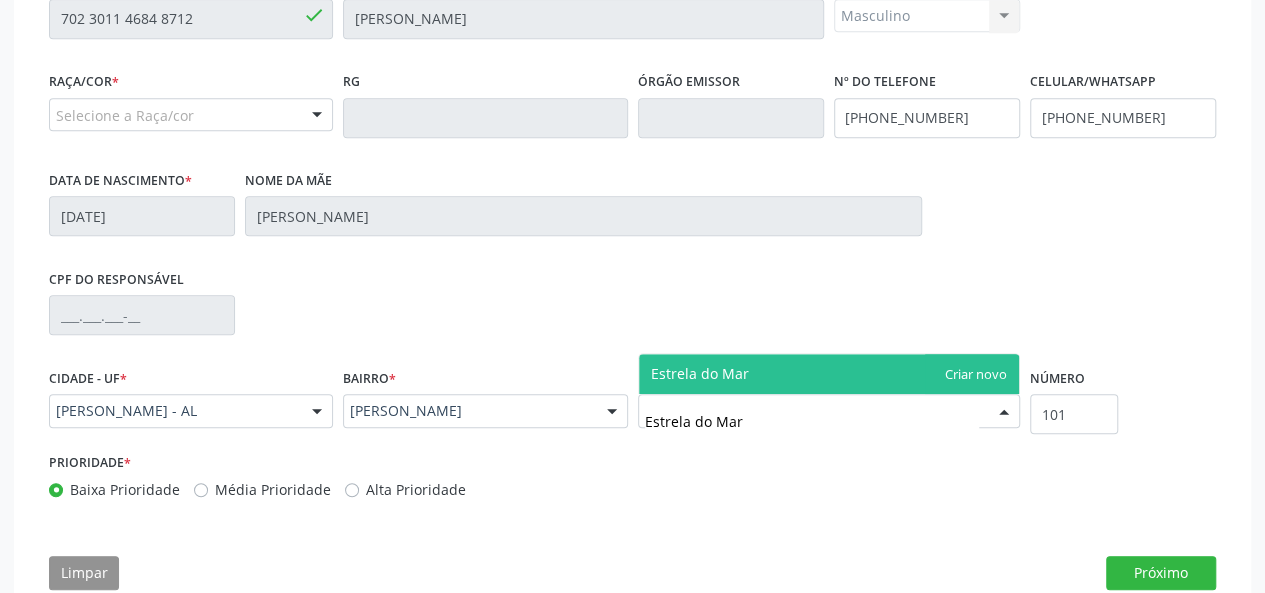 click on "Estrela do Mar" at bounding box center (829, 374) 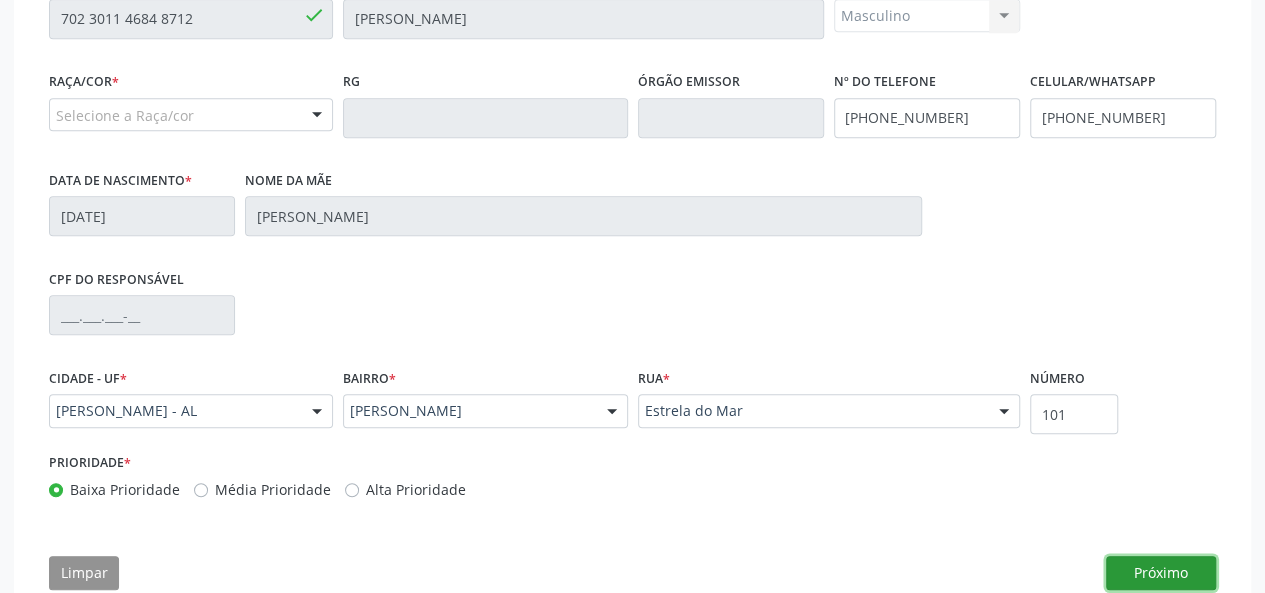 click on "Próximo" at bounding box center (1161, 573) 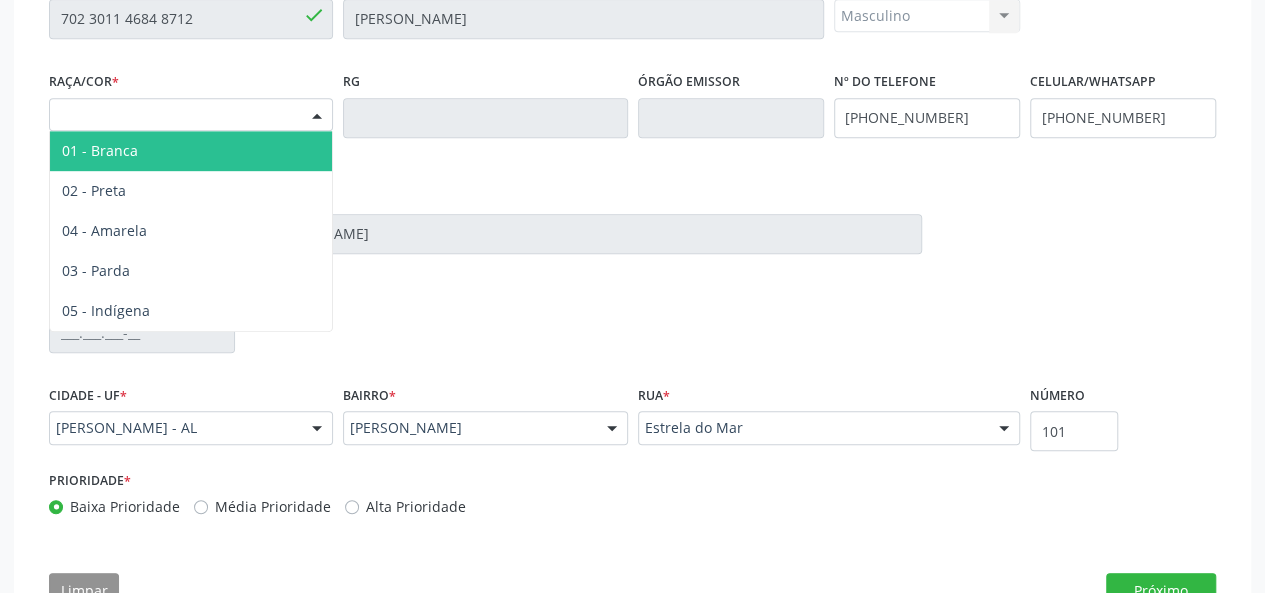 click on "Selecione a Raça/cor" at bounding box center (191, 115) 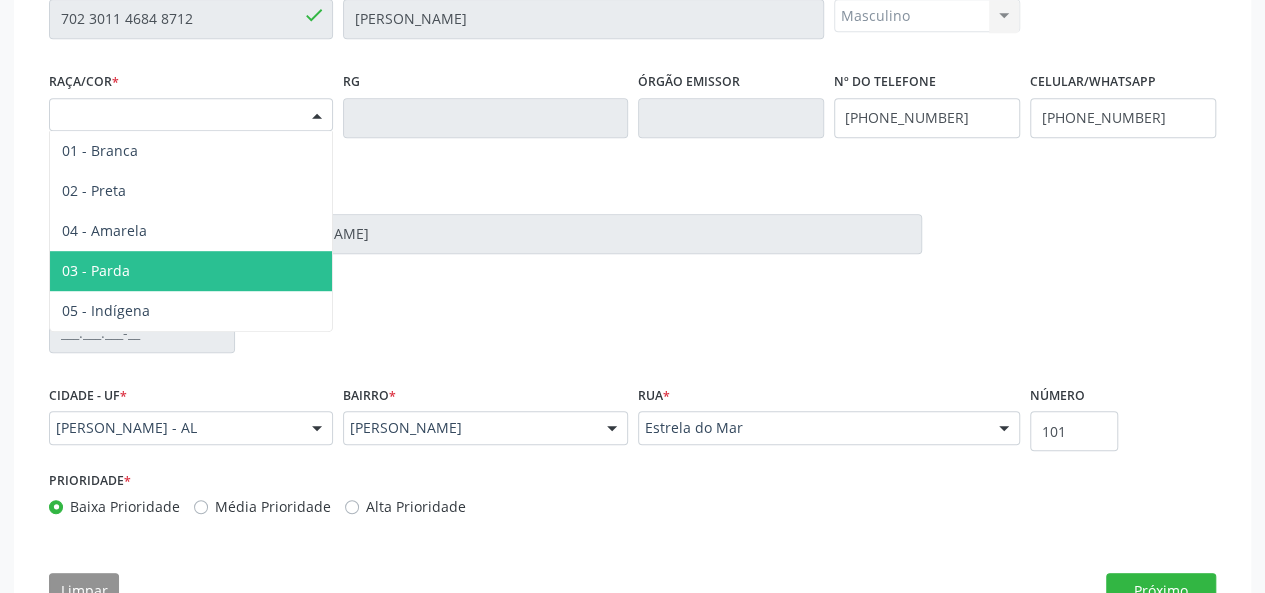 drag, startPoint x: 113, startPoint y: 273, endPoint x: 162, endPoint y: 287, distance: 50.96077 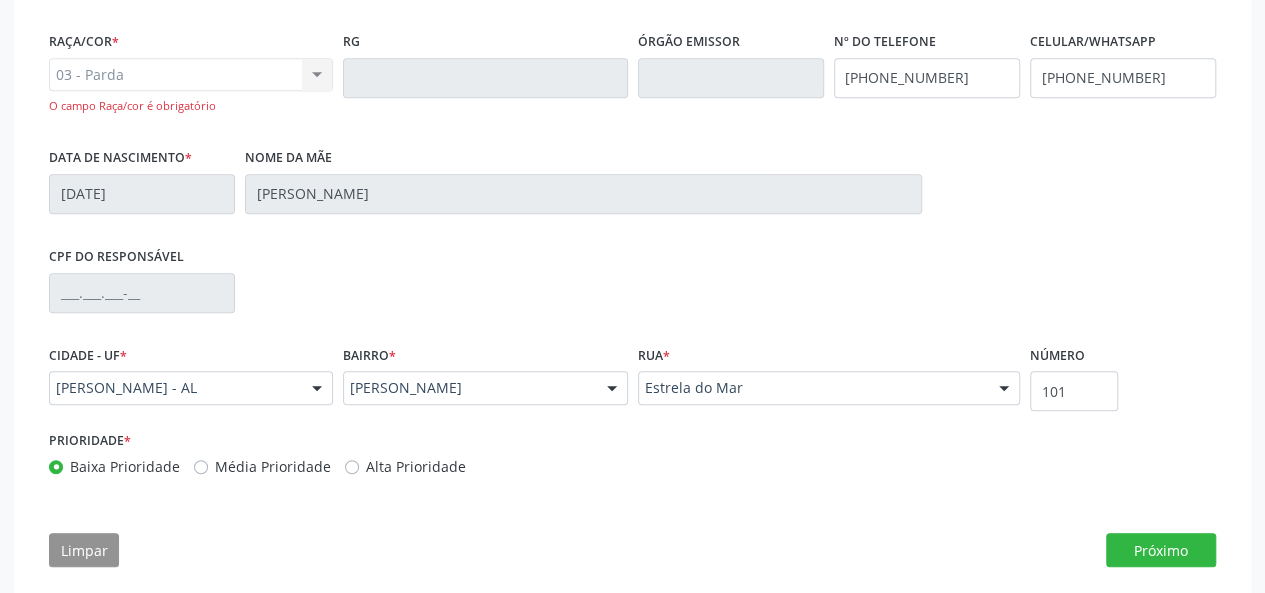 scroll, scrollTop: 562, scrollLeft: 0, axis: vertical 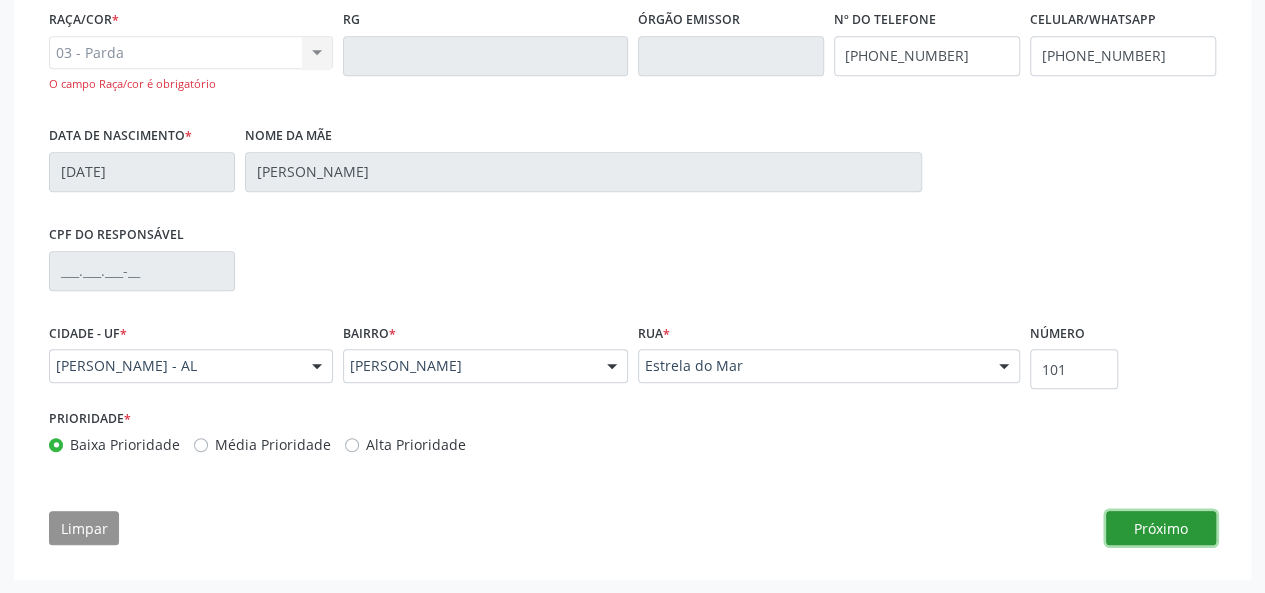 click on "Próximo" at bounding box center [1161, 528] 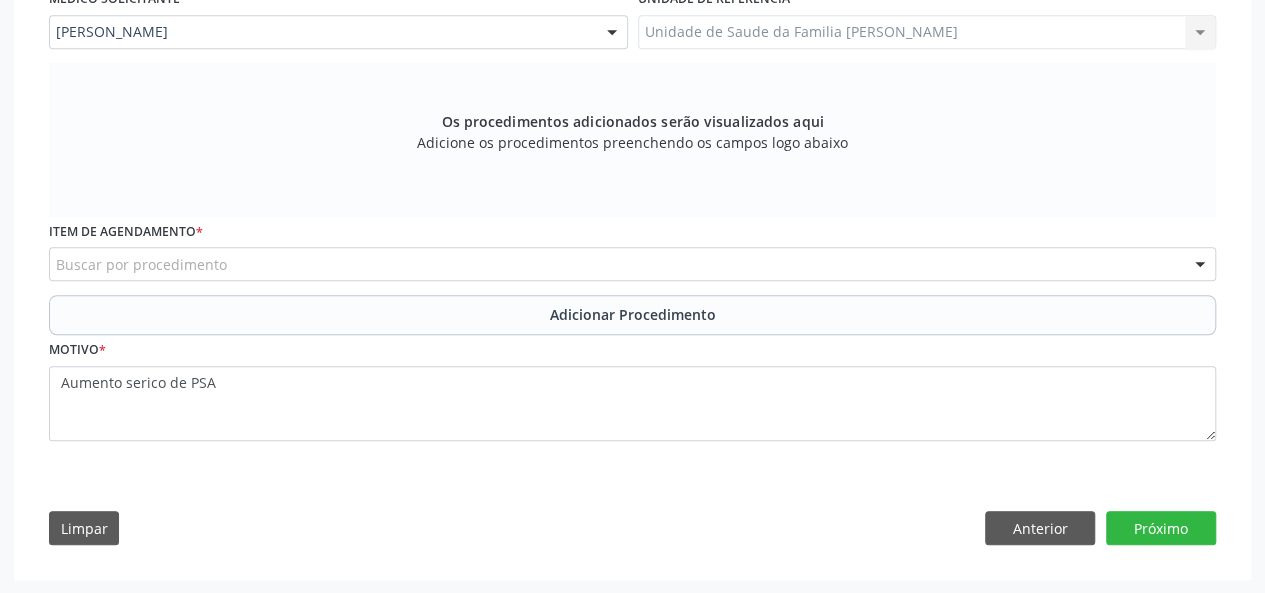scroll, scrollTop: 561, scrollLeft: 0, axis: vertical 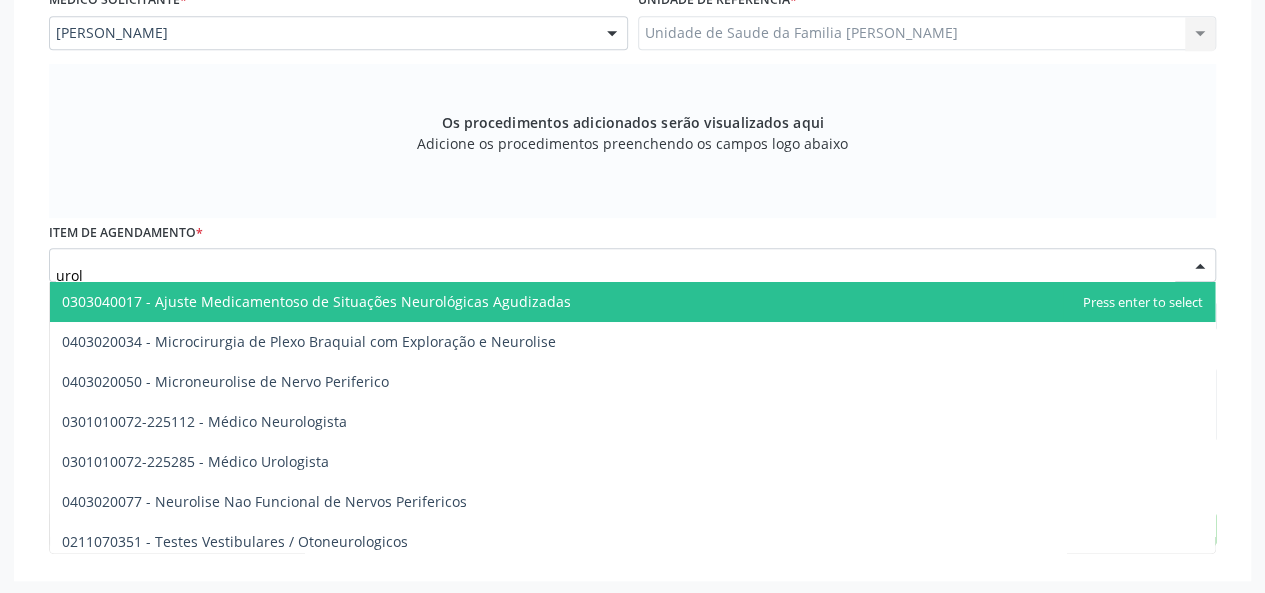 type on "urolo" 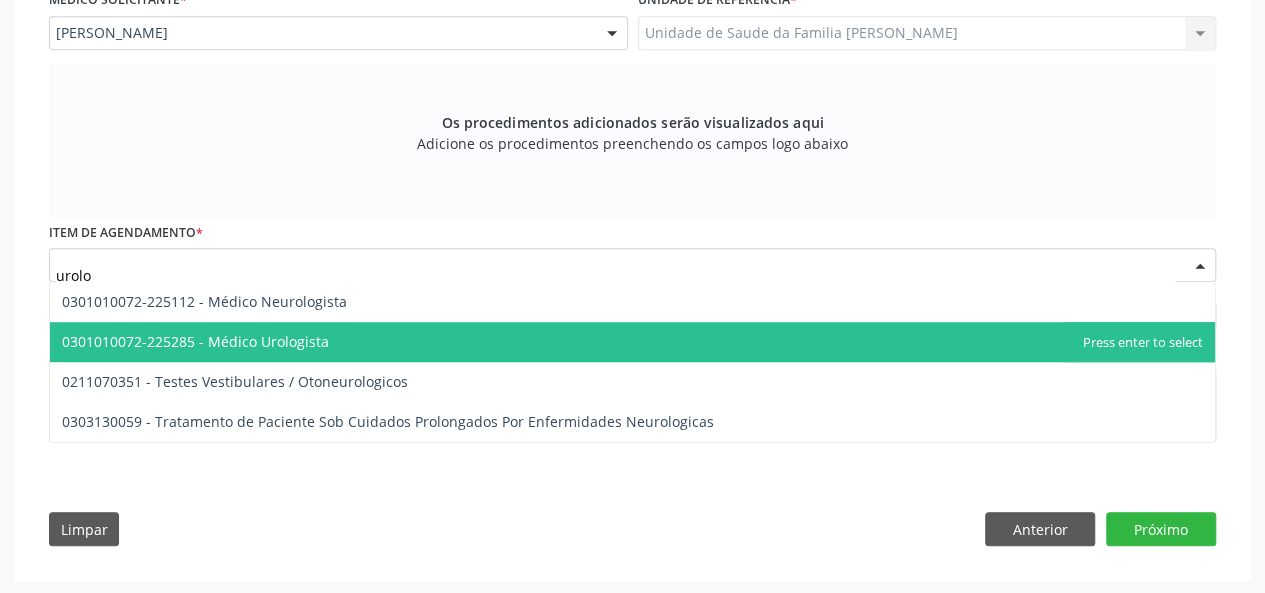 click on "0301010072-225285 - Médico Urologista" at bounding box center (195, 341) 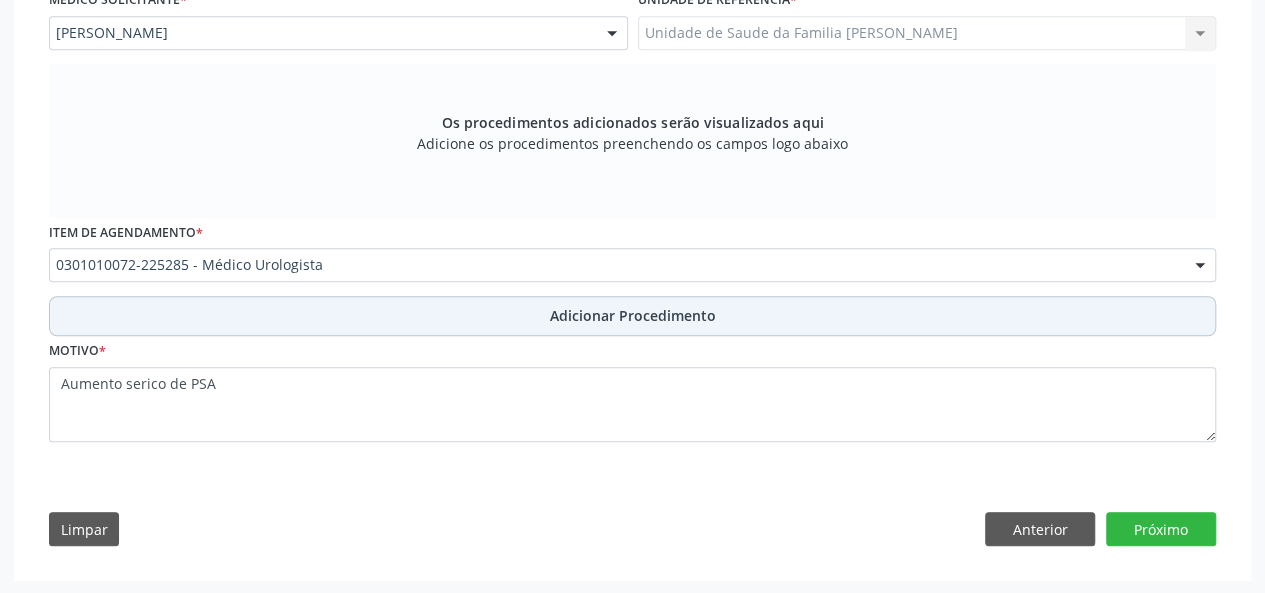 click on "Adicionar Procedimento" at bounding box center (633, 315) 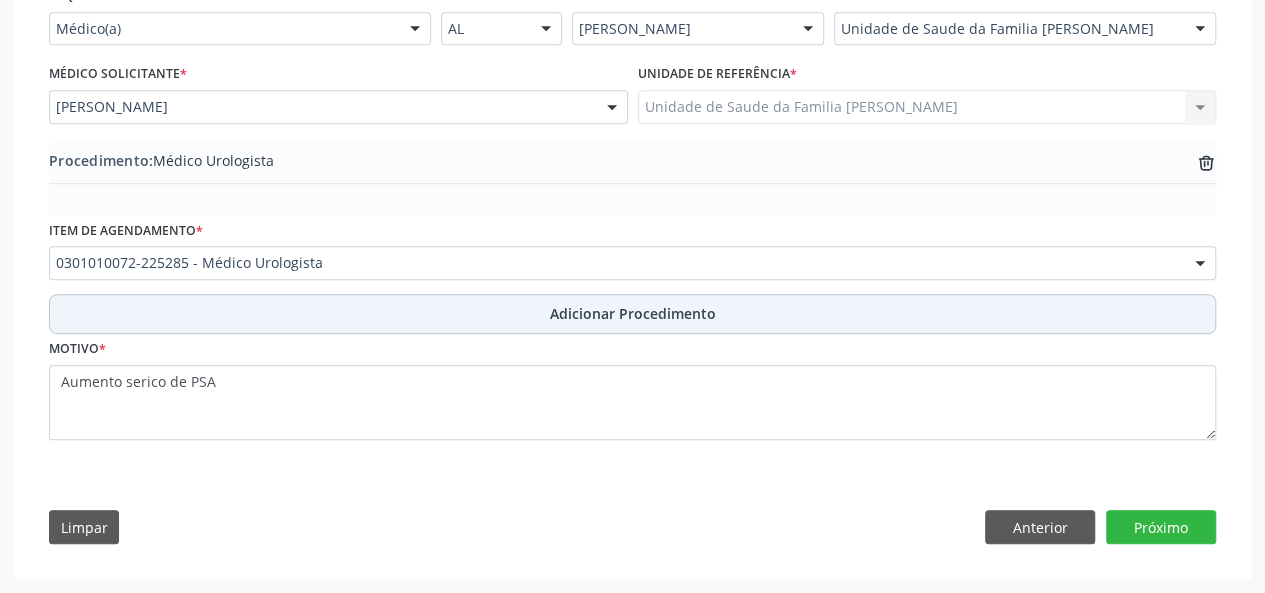 scroll, scrollTop: 484, scrollLeft: 0, axis: vertical 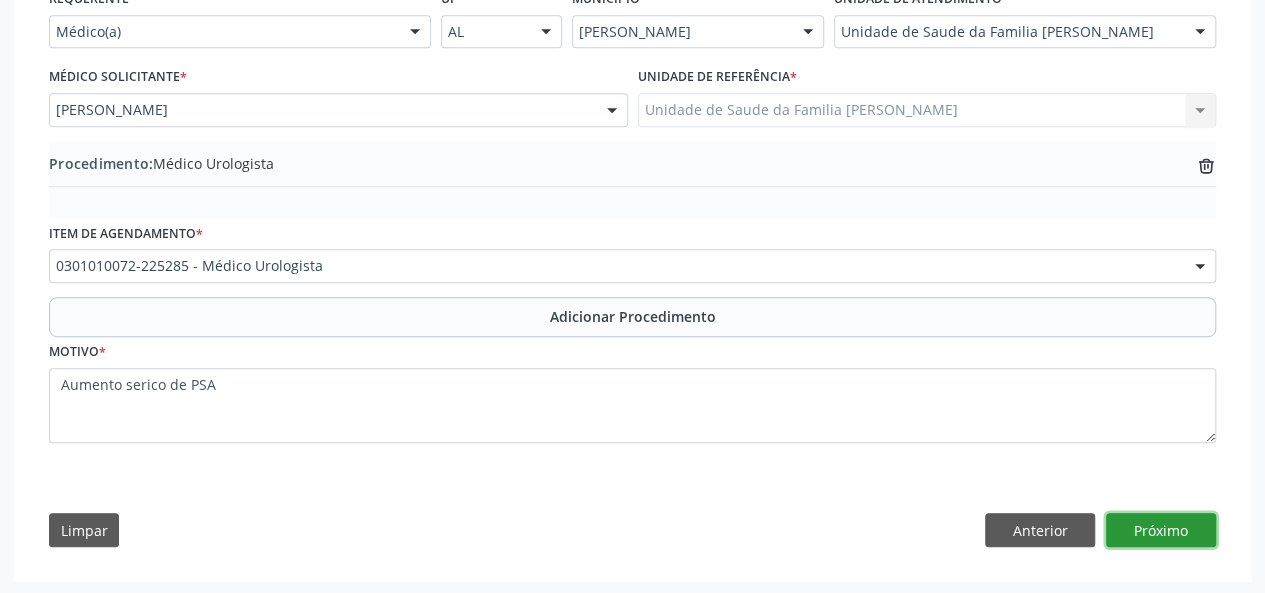 click on "Próximo" at bounding box center (1161, 530) 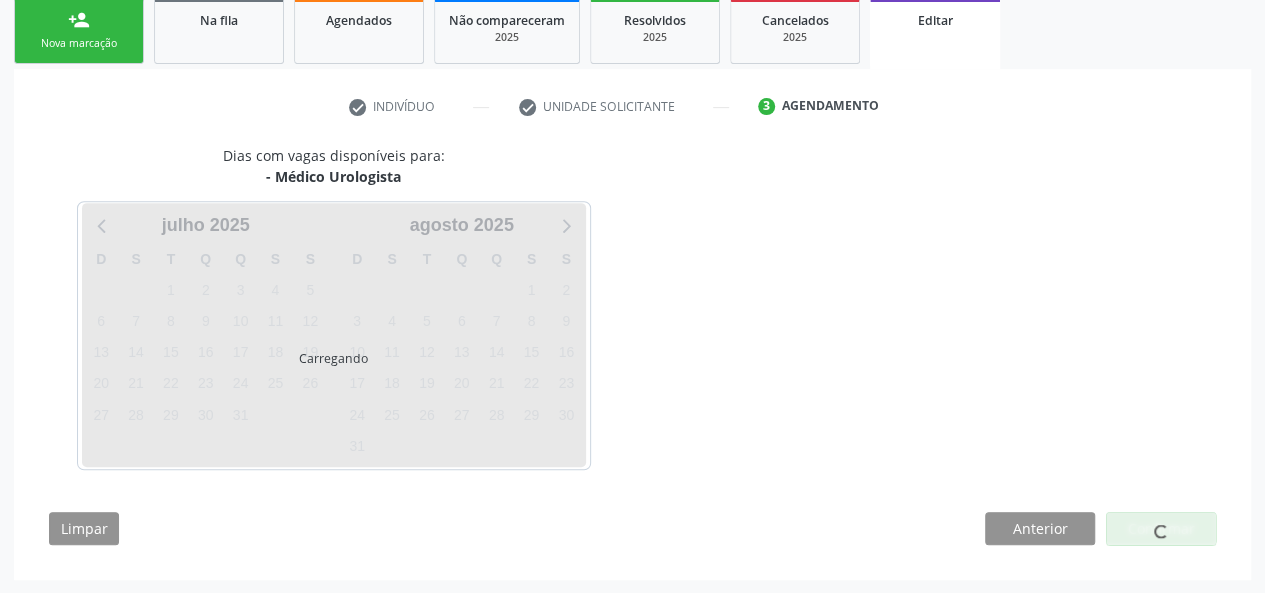 scroll, scrollTop: 388, scrollLeft: 0, axis: vertical 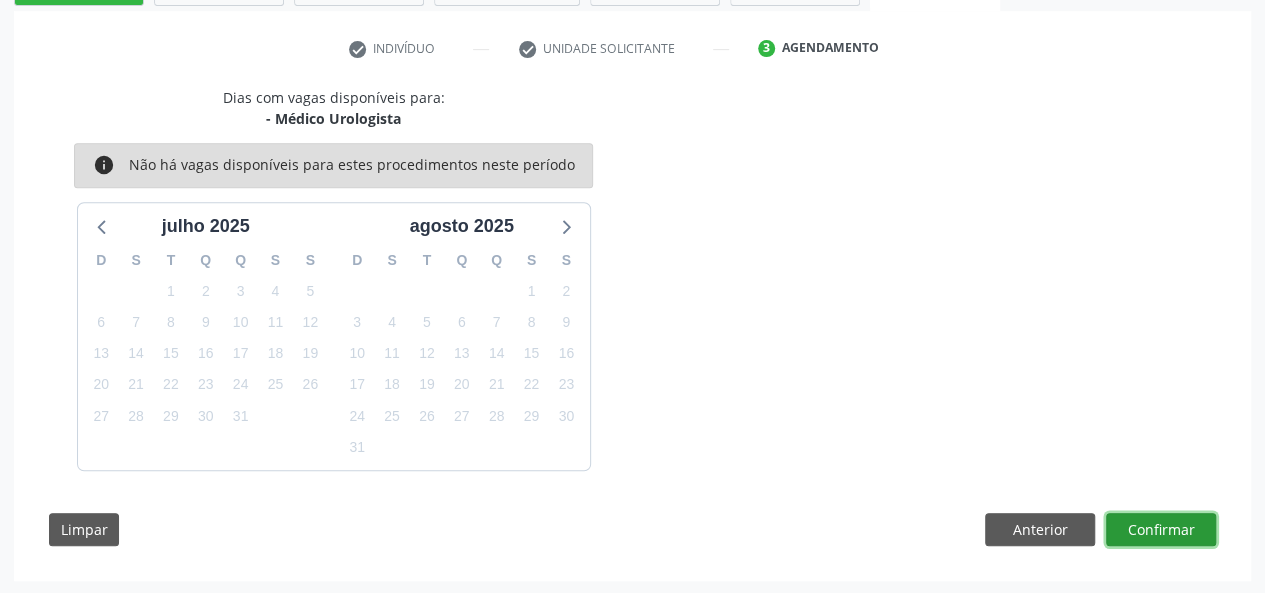 click on "Confirmar" at bounding box center (1161, 530) 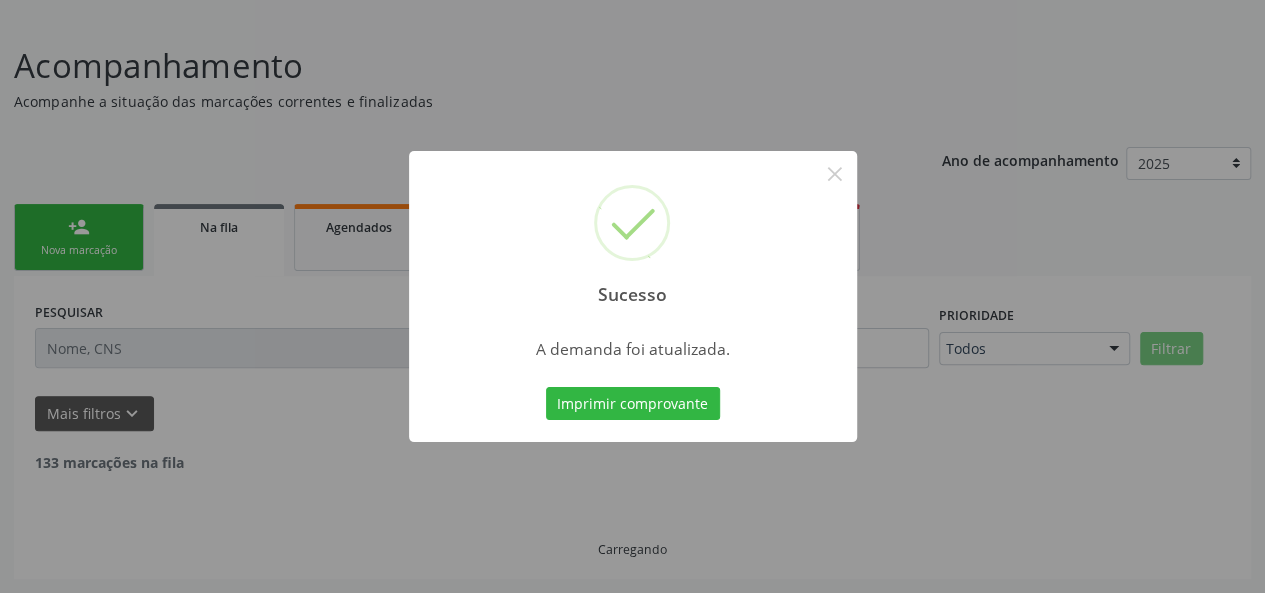 scroll, scrollTop: 100, scrollLeft: 0, axis: vertical 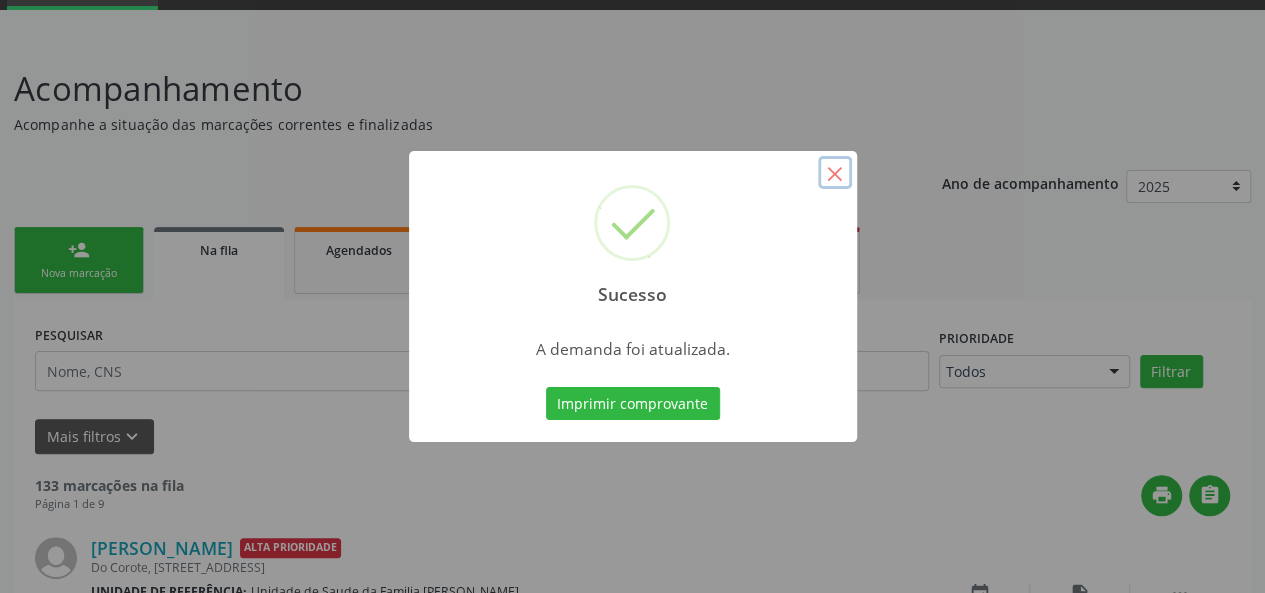 click on "×" at bounding box center (835, 173) 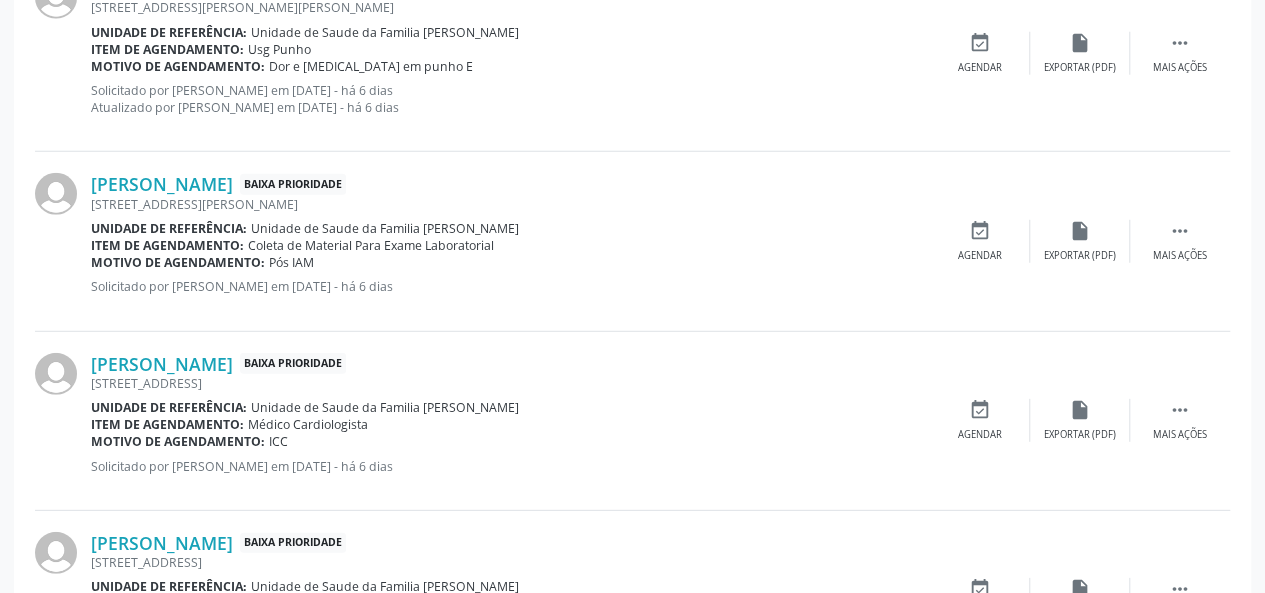 scroll, scrollTop: 2829, scrollLeft: 0, axis: vertical 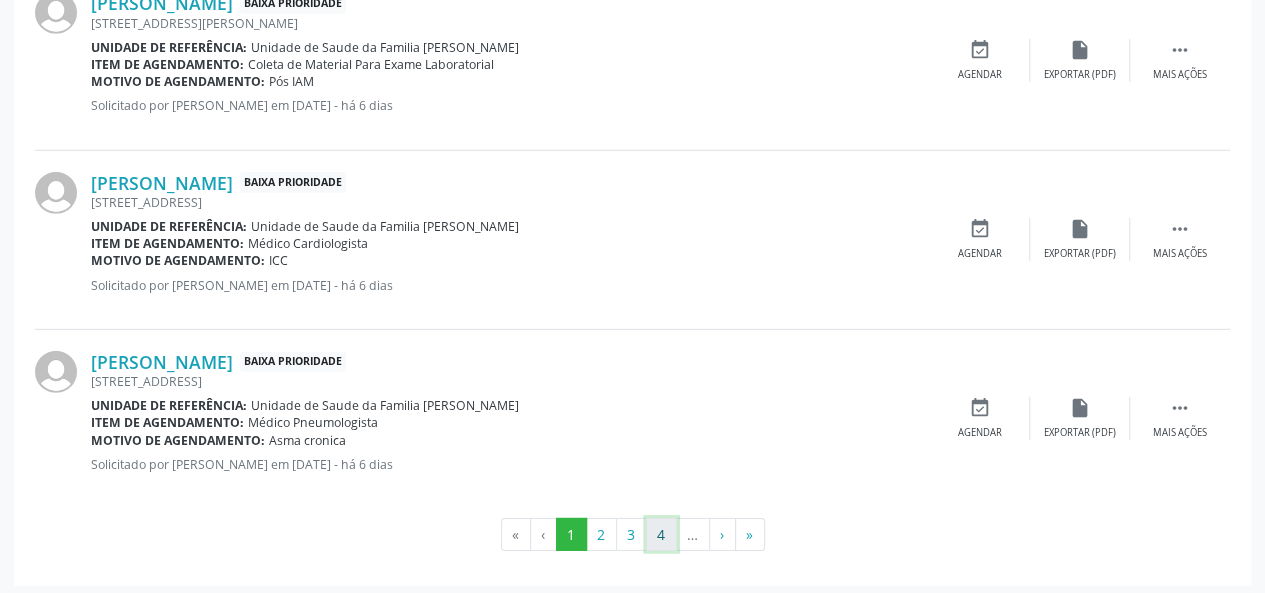 click on "4" at bounding box center (661, 535) 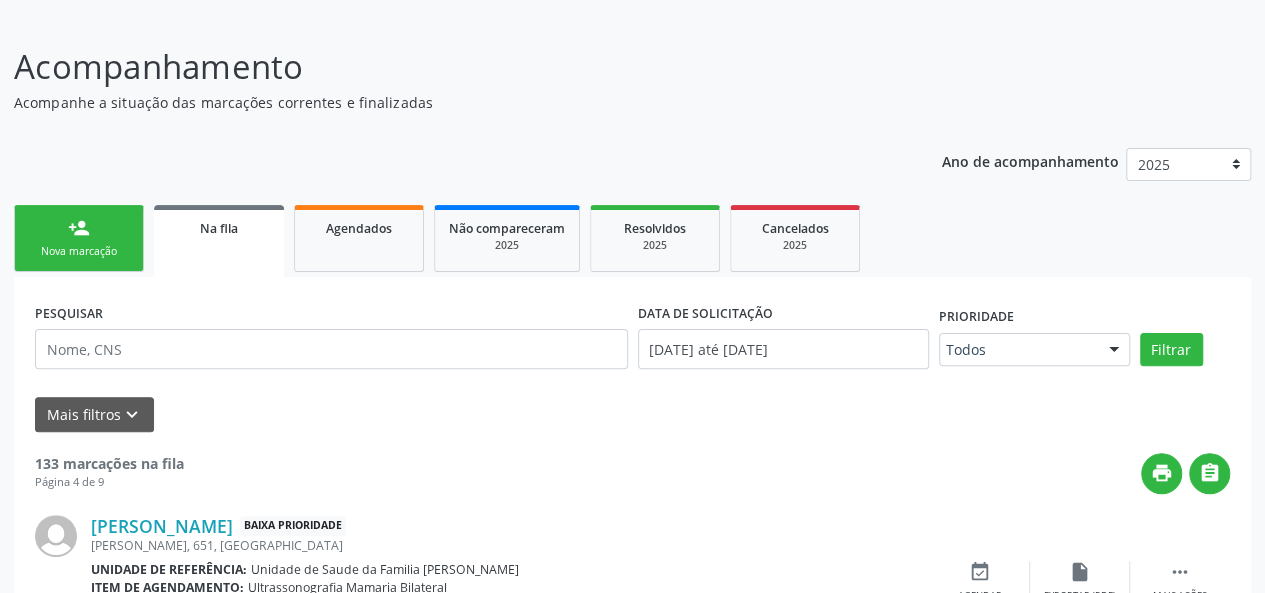 scroll, scrollTop: 2846, scrollLeft: 0, axis: vertical 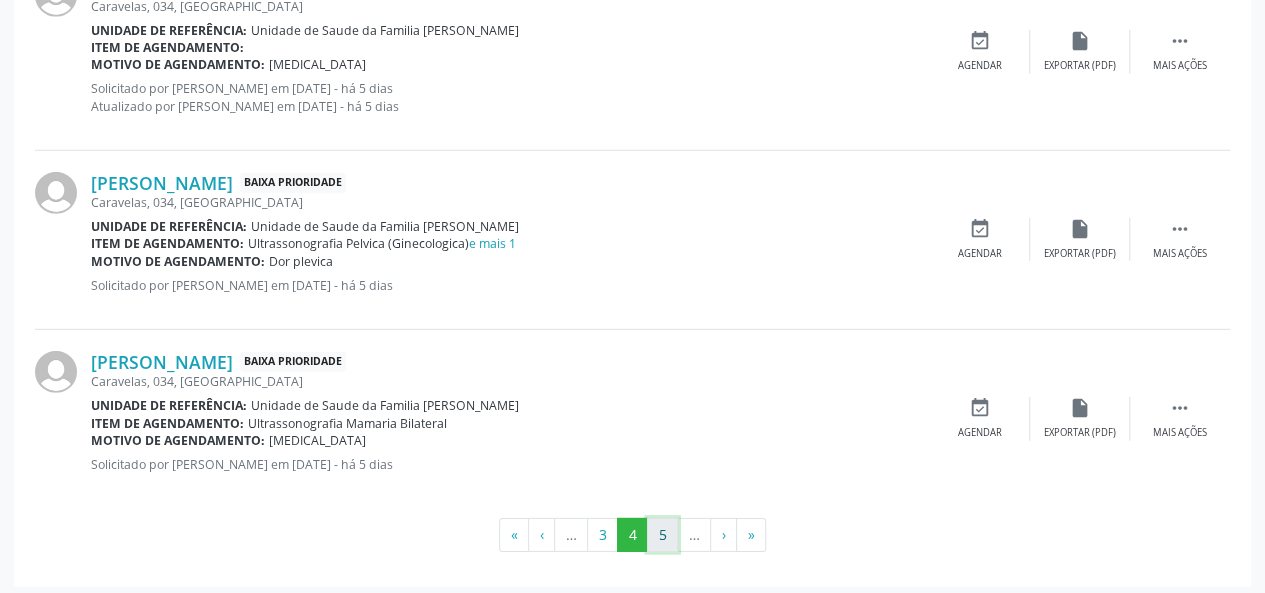 click on "5" at bounding box center (662, 535) 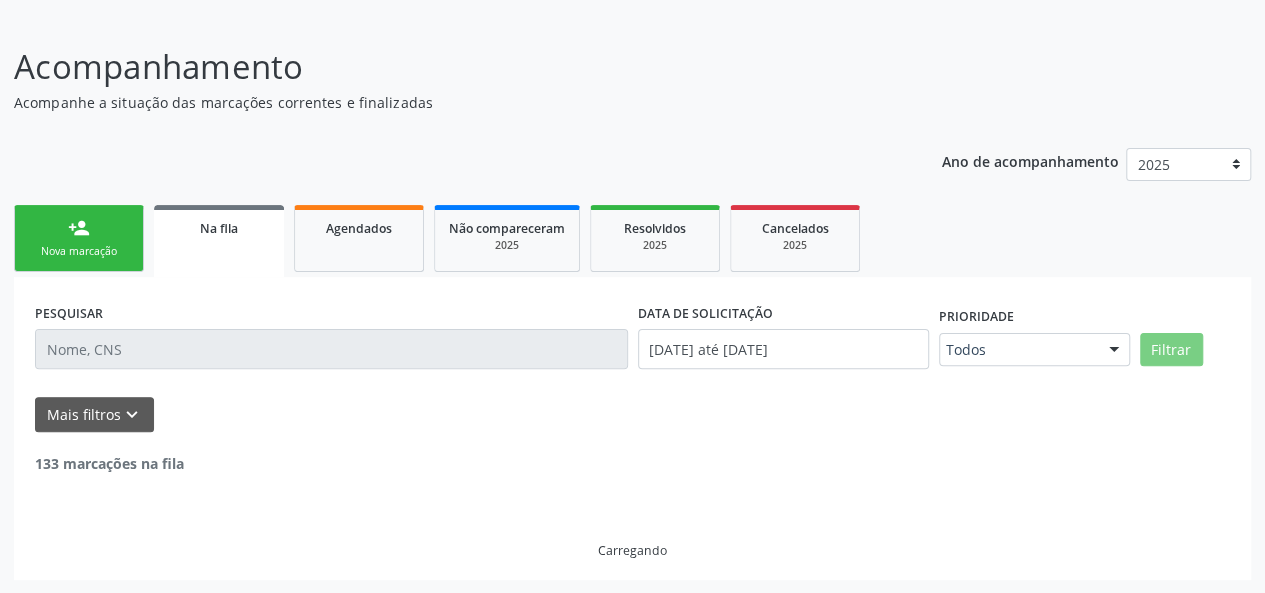 scroll, scrollTop: 2812, scrollLeft: 0, axis: vertical 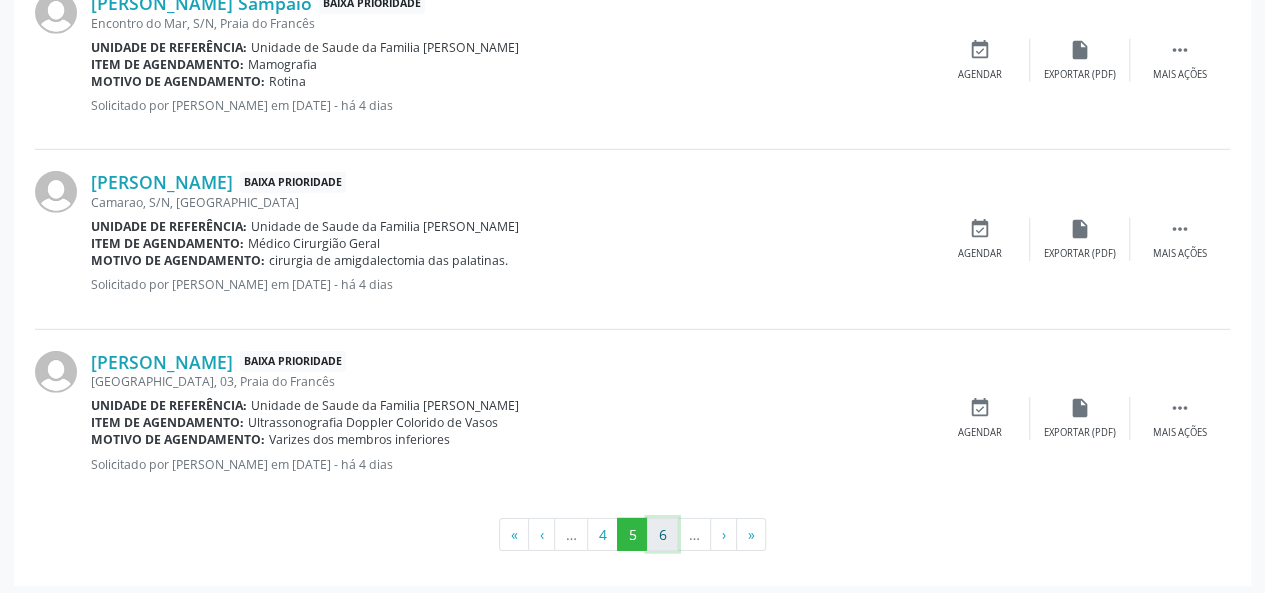 click on "6" at bounding box center (662, 535) 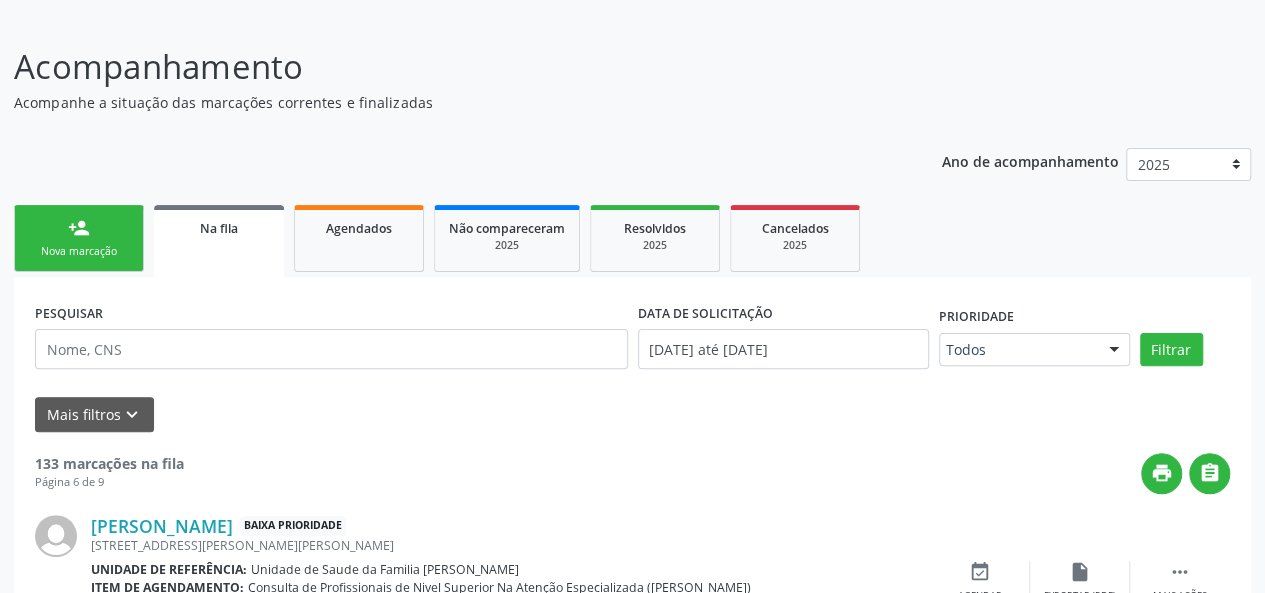 scroll, scrollTop: 2829, scrollLeft: 0, axis: vertical 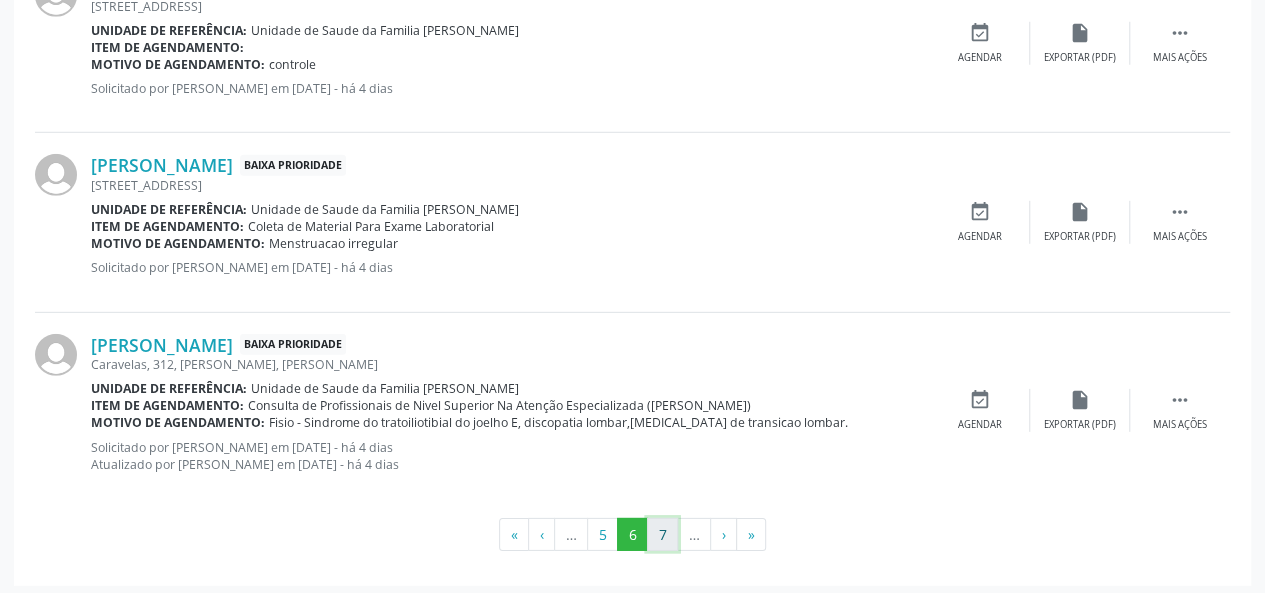 click on "7" at bounding box center [662, 535] 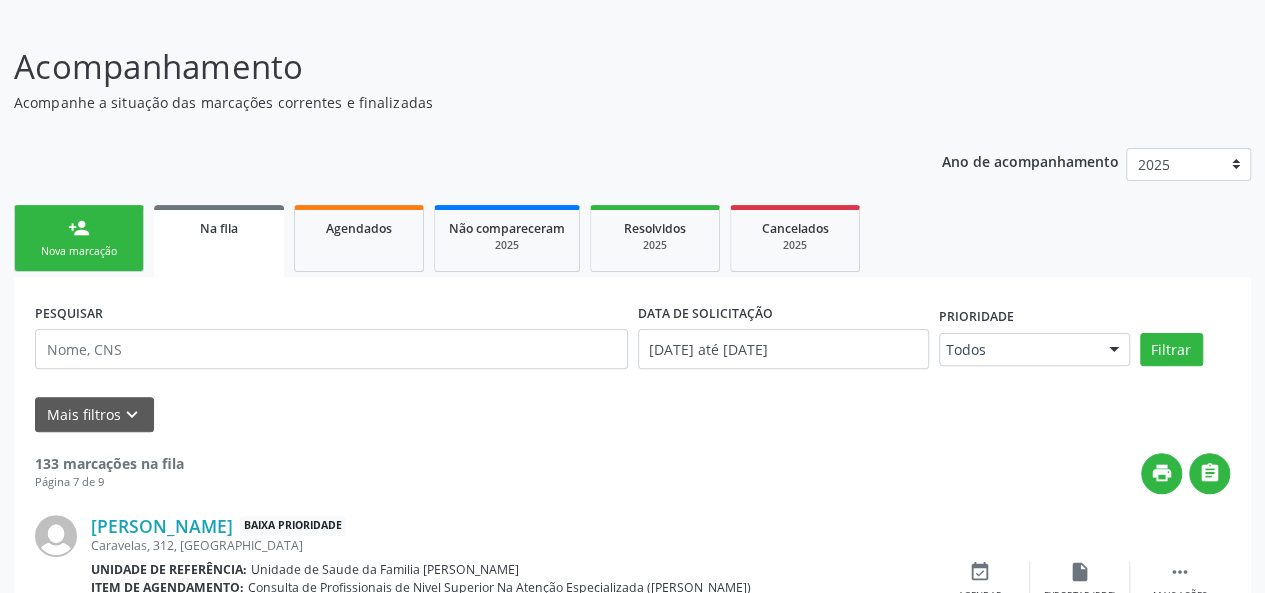 scroll, scrollTop: 2829, scrollLeft: 0, axis: vertical 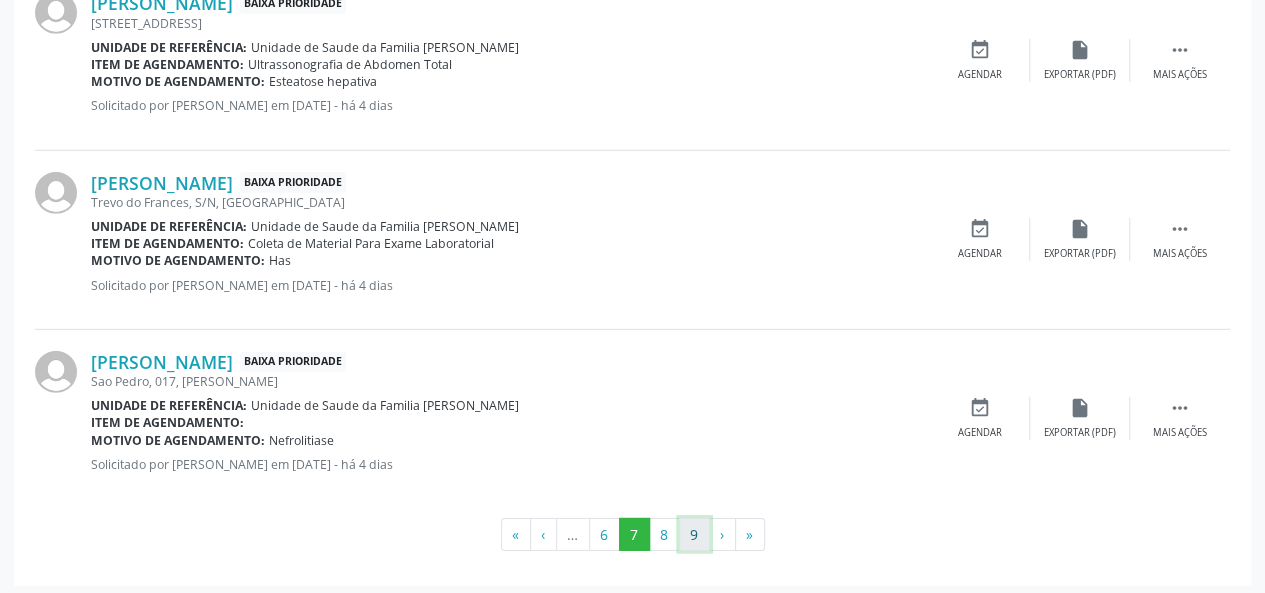 click on "9" at bounding box center (694, 535) 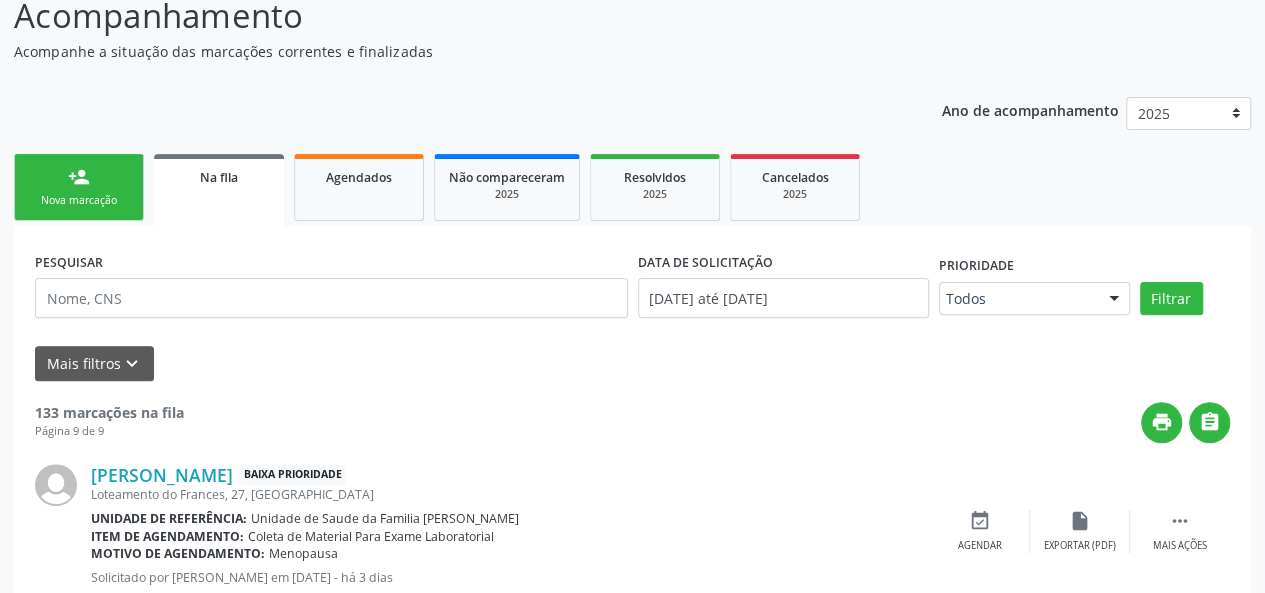 scroll, scrollTop: 237, scrollLeft: 0, axis: vertical 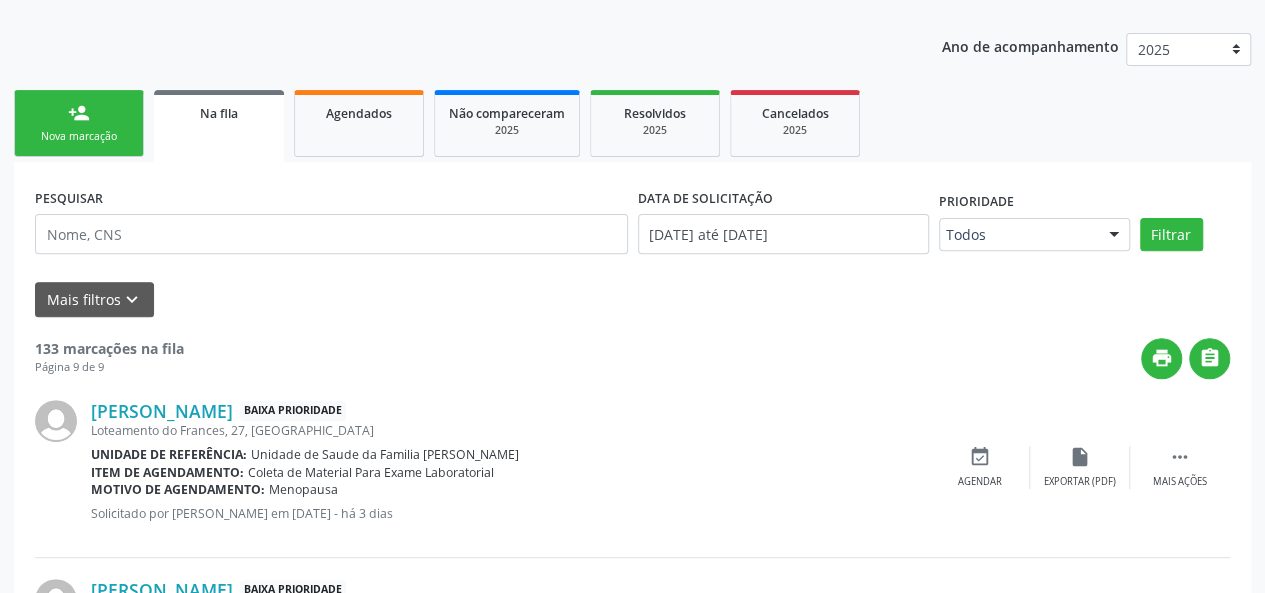 click on "person_add
Nova marcação" at bounding box center [79, 123] 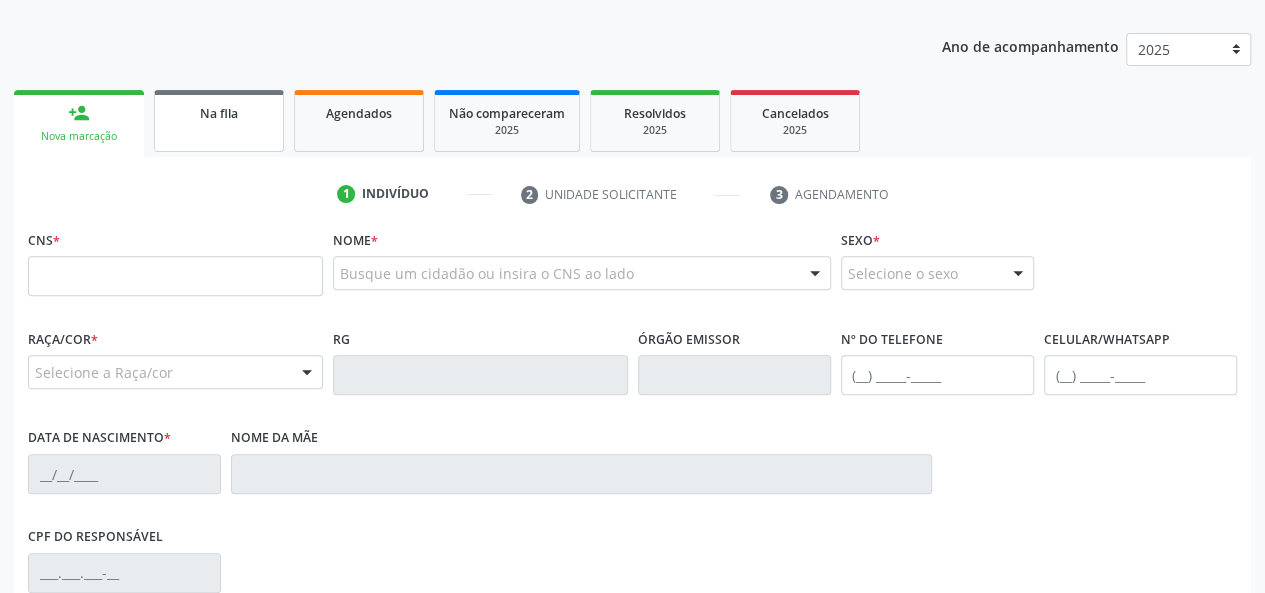 click on "Na fila" at bounding box center [219, 121] 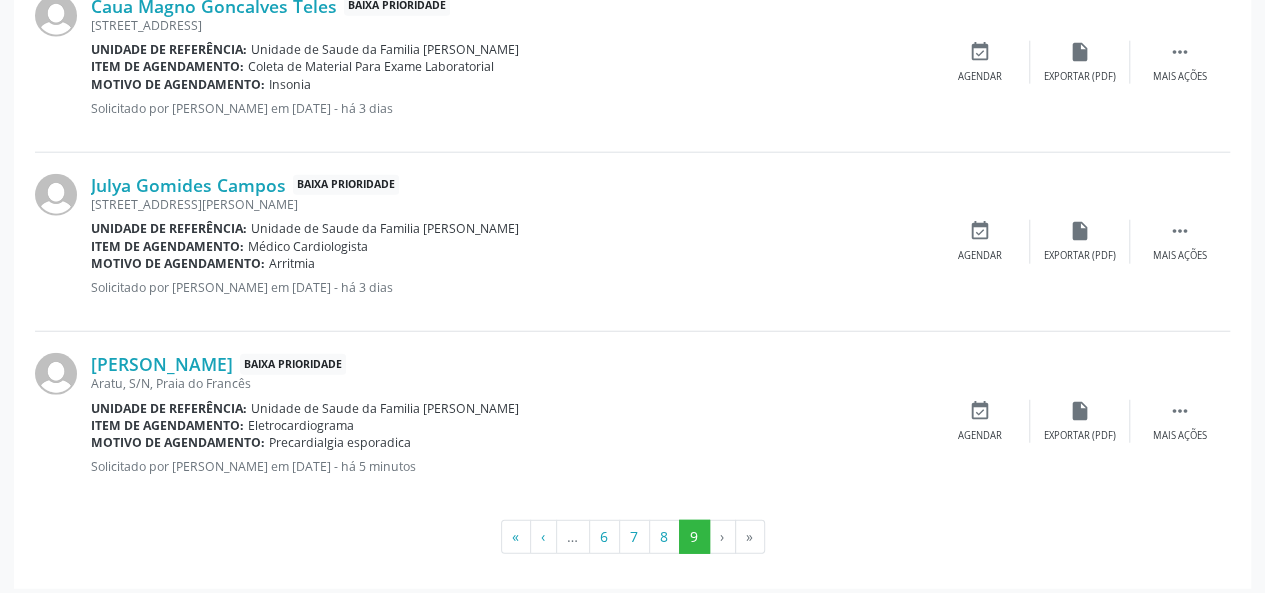 scroll, scrollTop: 2437, scrollLeft: 0, axis: vertical 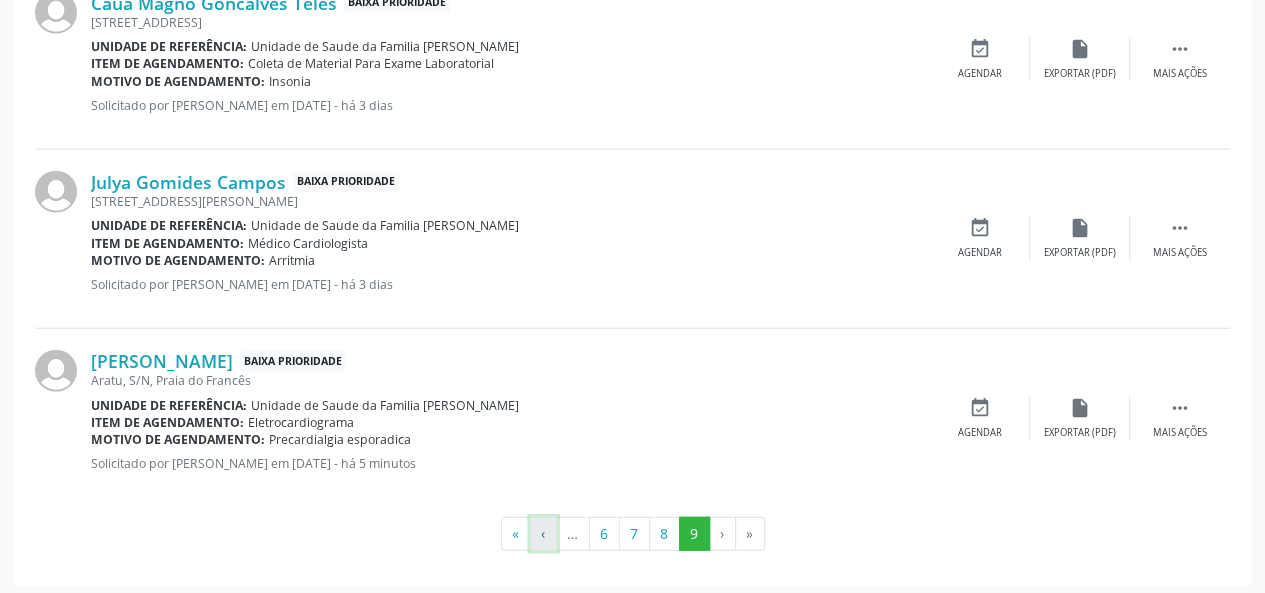 click on "‹" at bounding box center [543, 534] 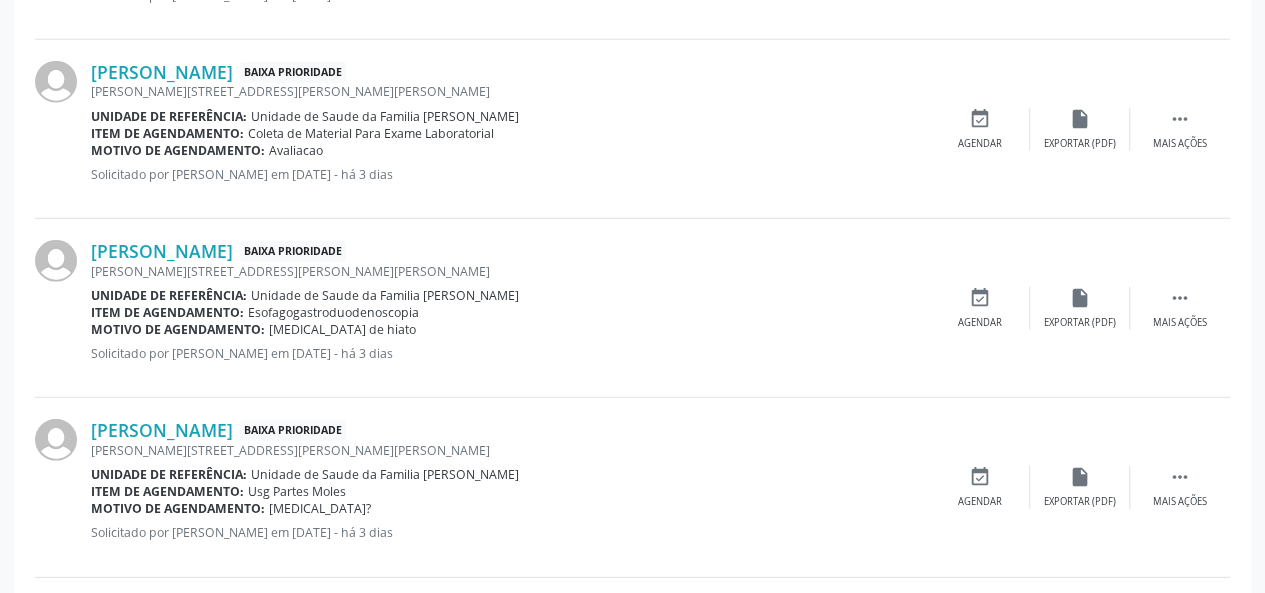 scroll, scrollTop: 2812, scrollLeft: 0, axis: vertical 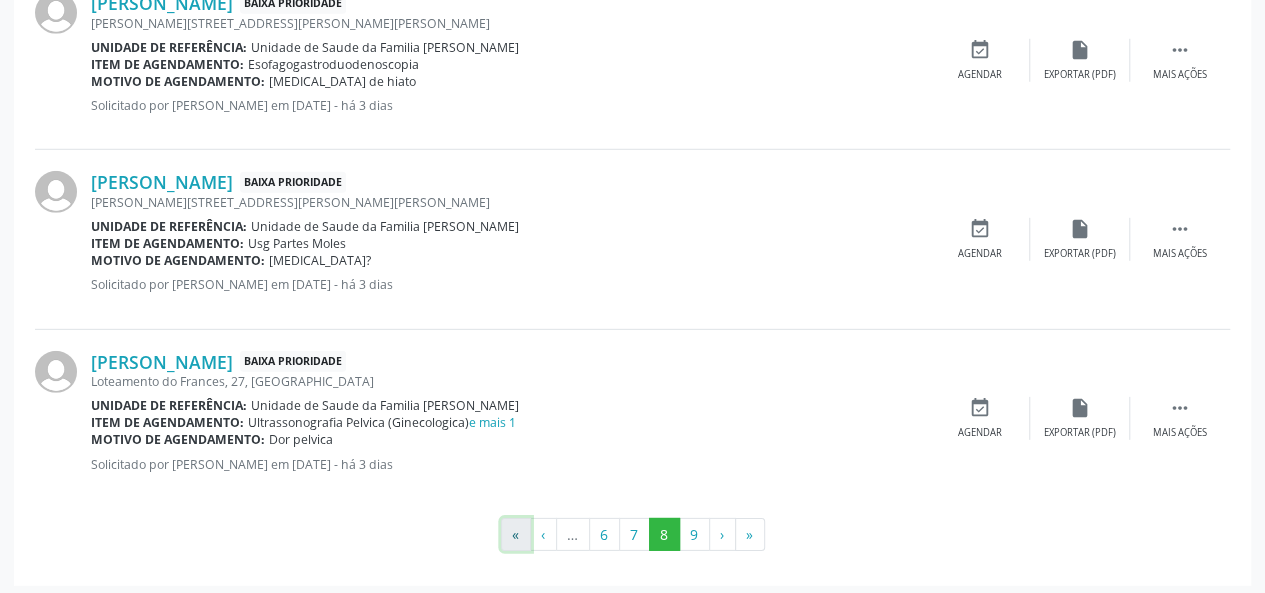 click on "«" at bounding box center [516, 535] 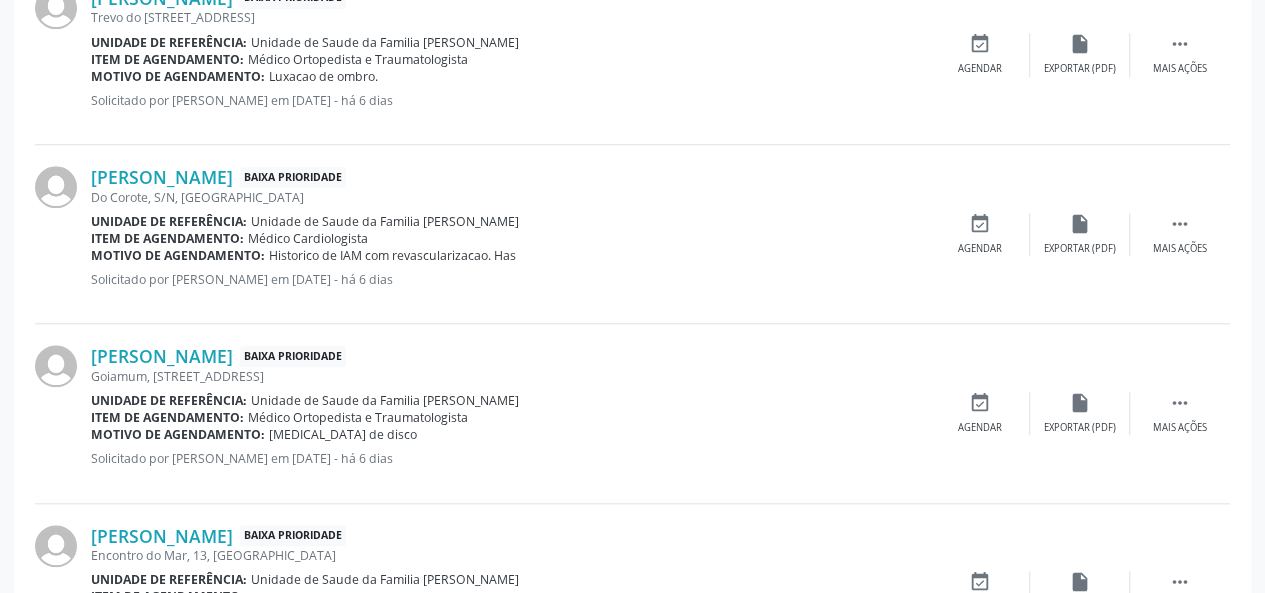 scroll, scrollTop: 429, scrollLeft: 0, axis: vertical 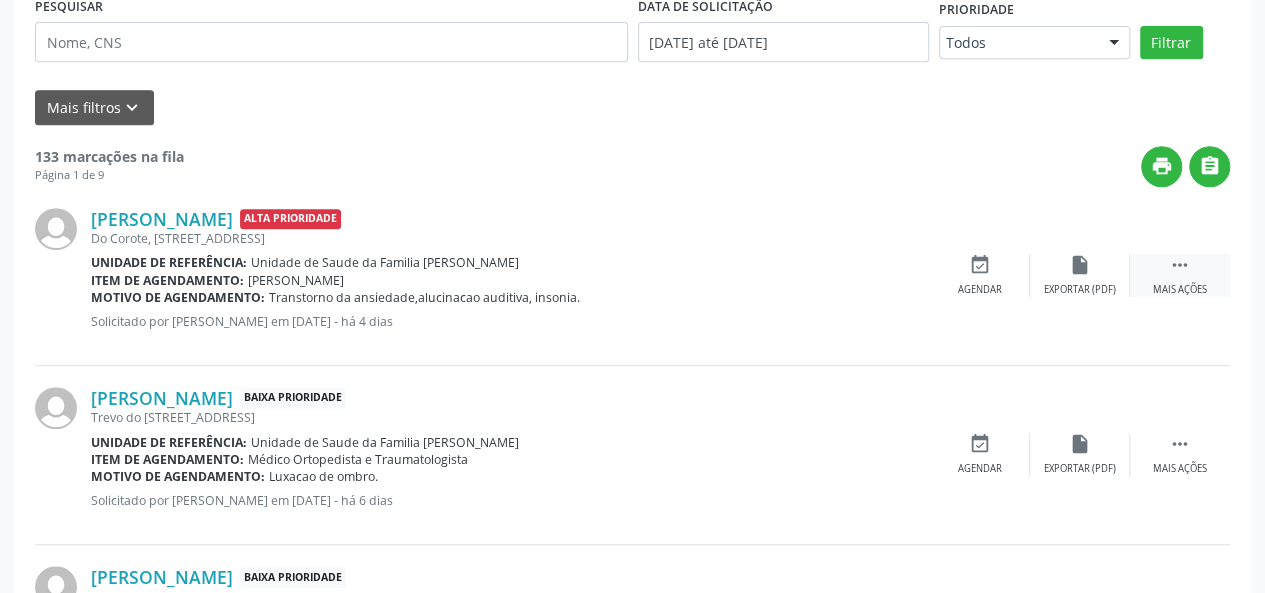click on "" at bounding box center [1180, 265] 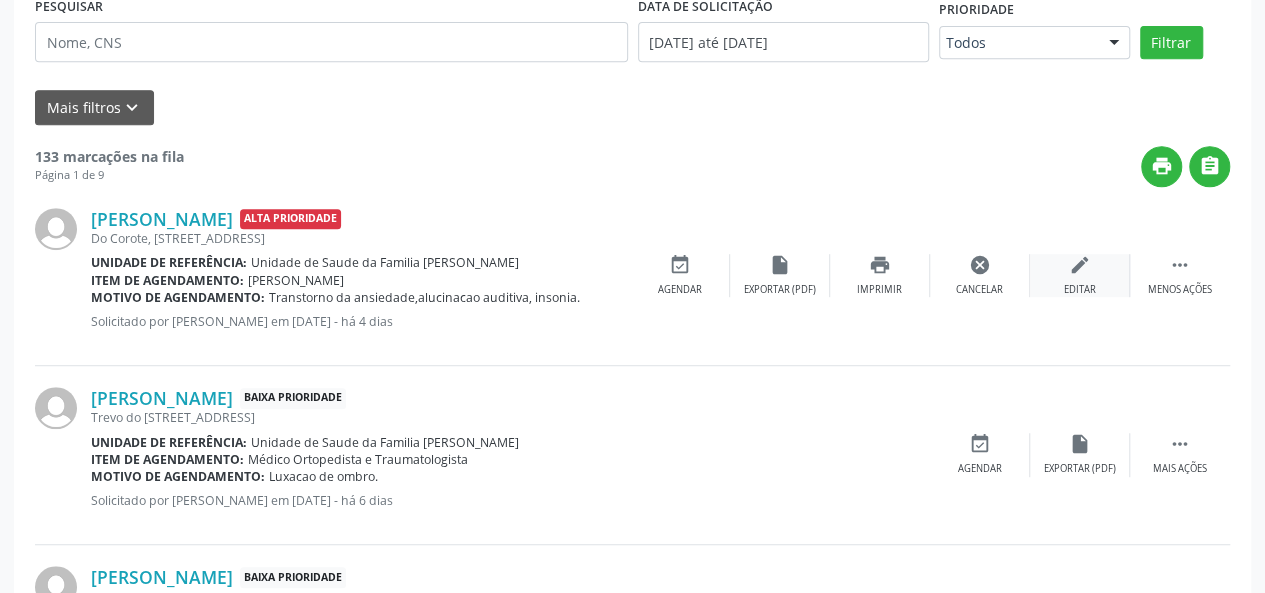 click on "edit
Editar" at bounding box center [1080, 275] 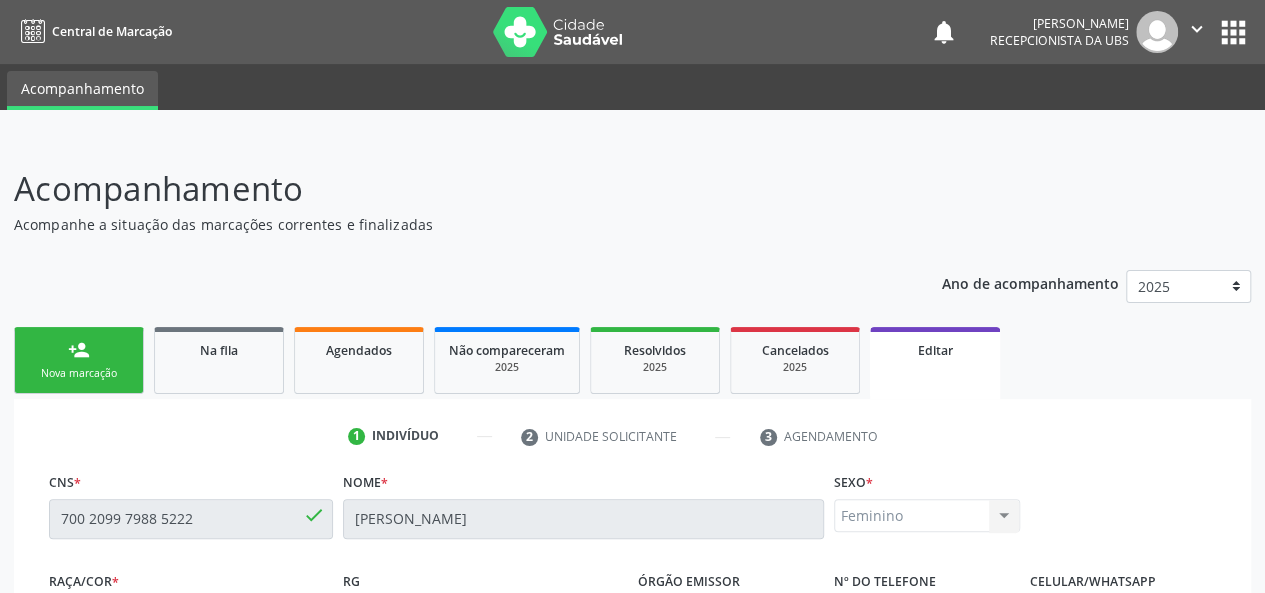 scroll, scrollTop: 300, scrollLeft: 0, axis: vertical 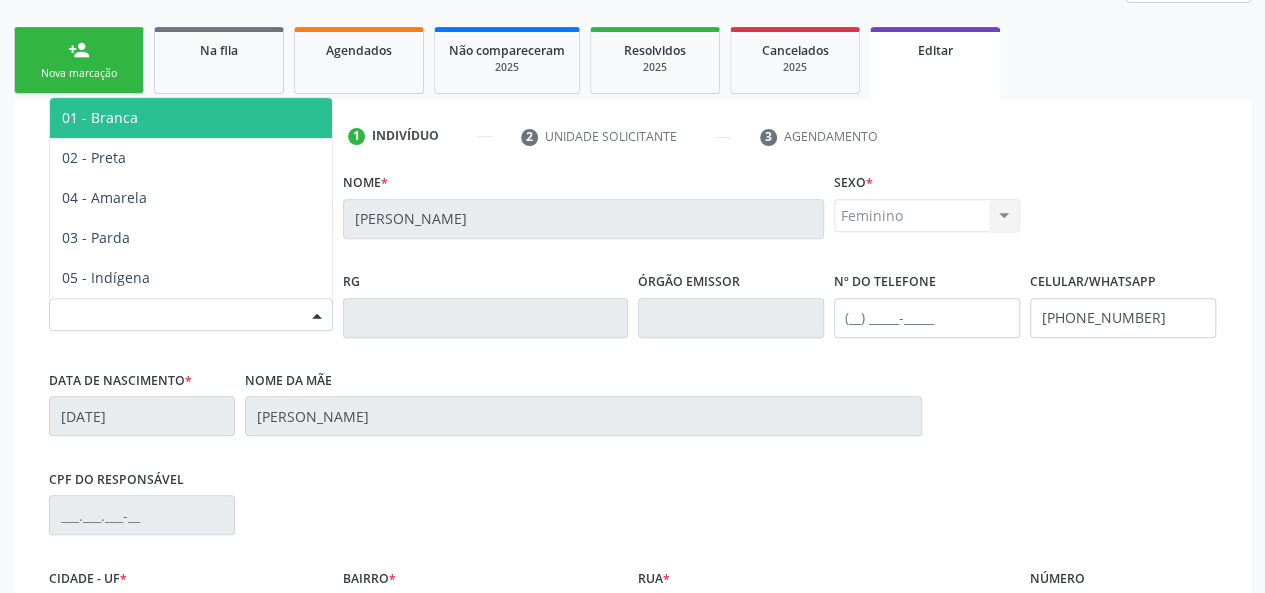 click on "Selecione a Raça/cor" at bounding box center (191, 315) 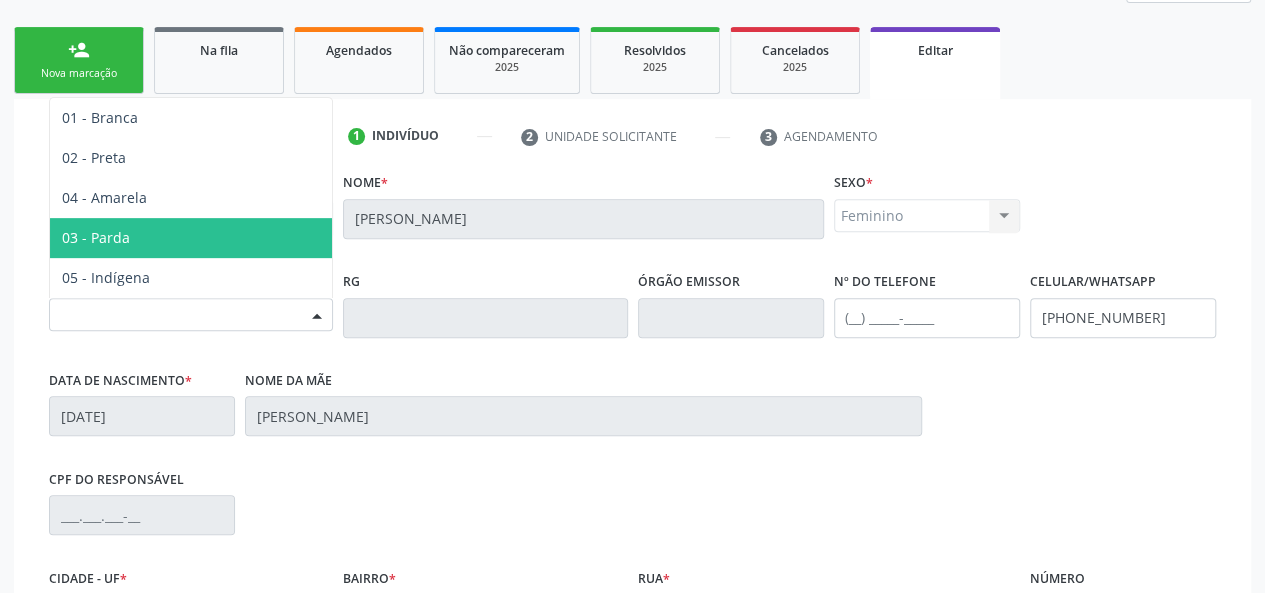 click on "03 - Parda" at bounding box center [191, 238] 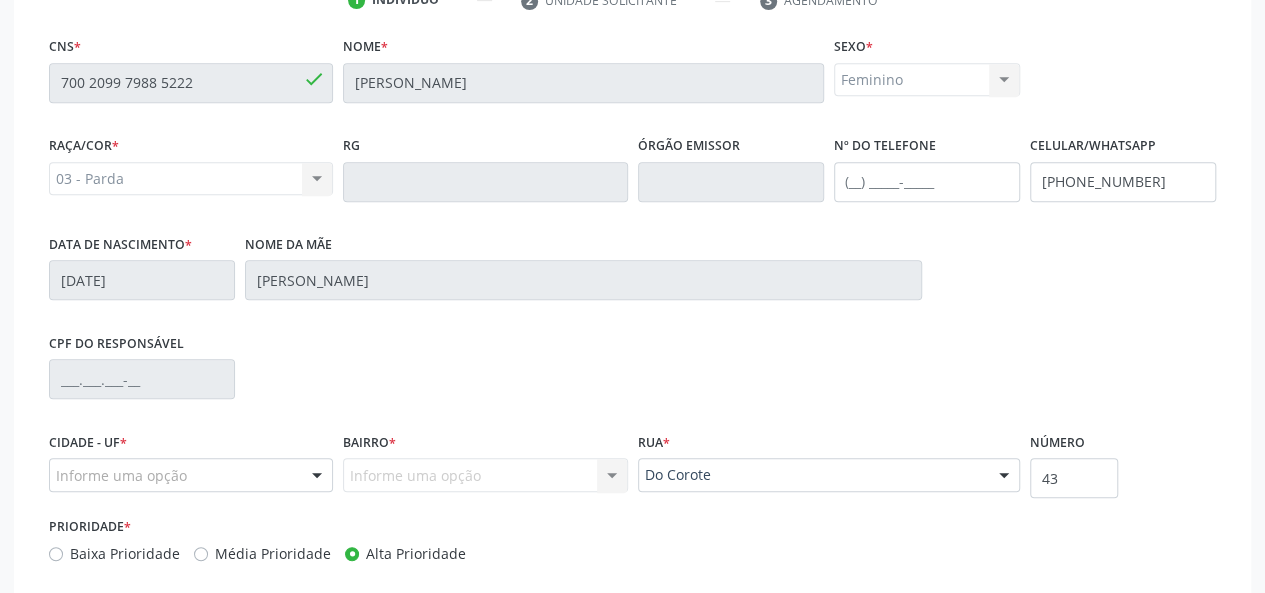 scroll, scrollTop: 544, scrollLeft: 0, axis: vertical 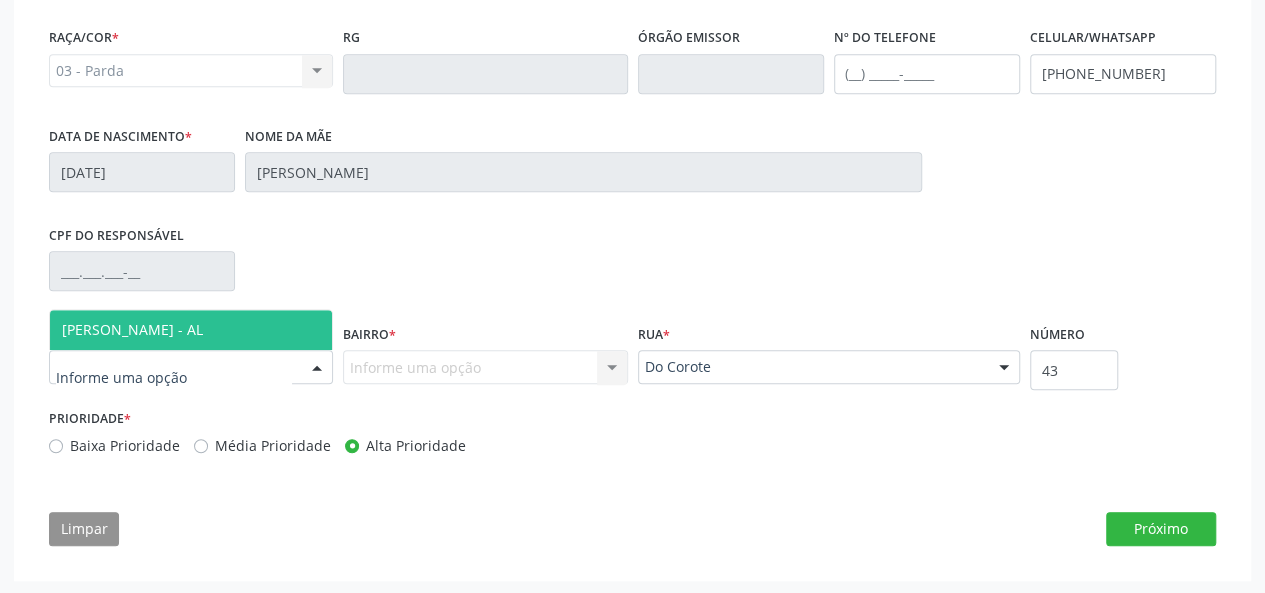 click on "[PERSON_NAME] - AL" at bounding box center [132, 329] 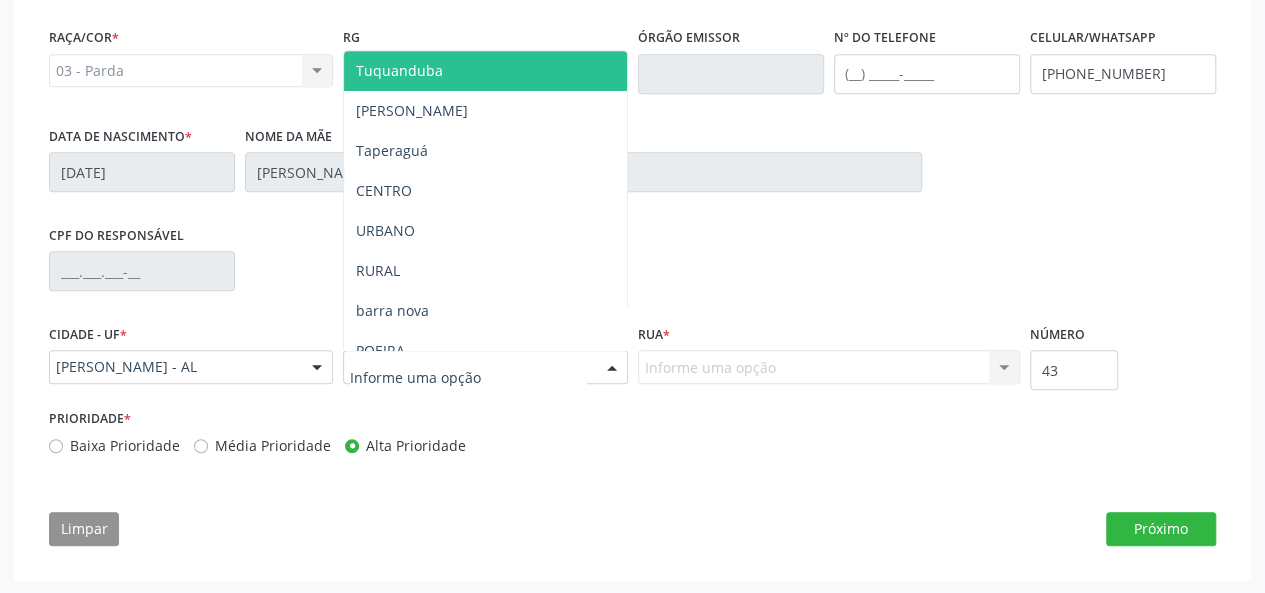 type on "F" 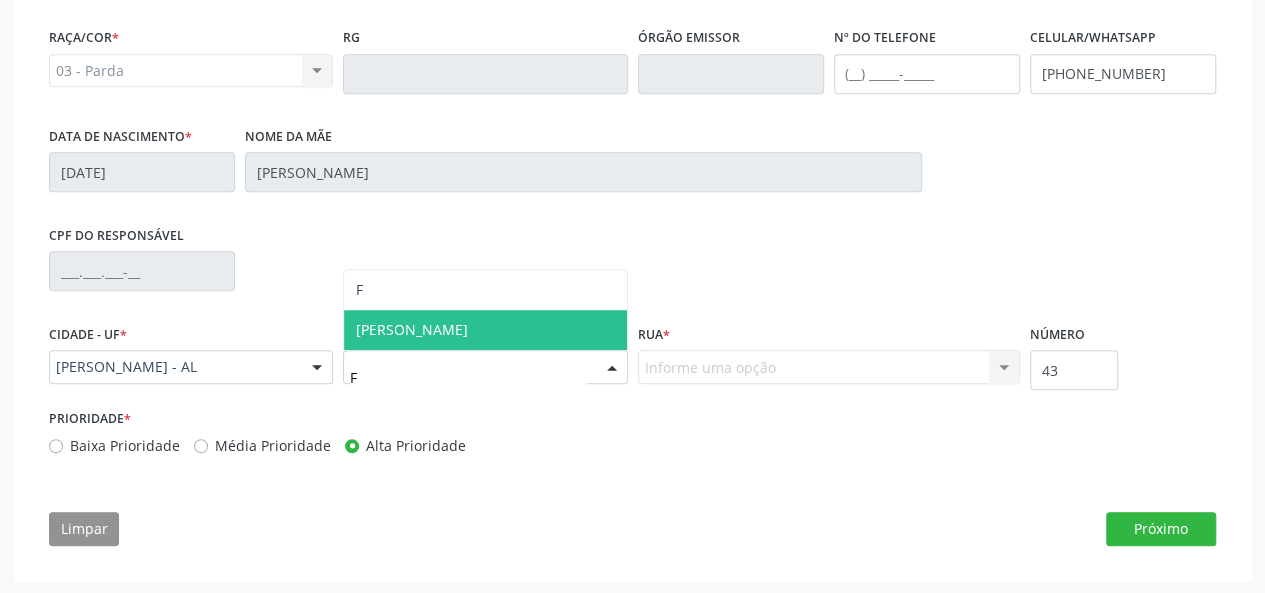 click on "[PERSON_NAME]" at bounding box center [412, 329] 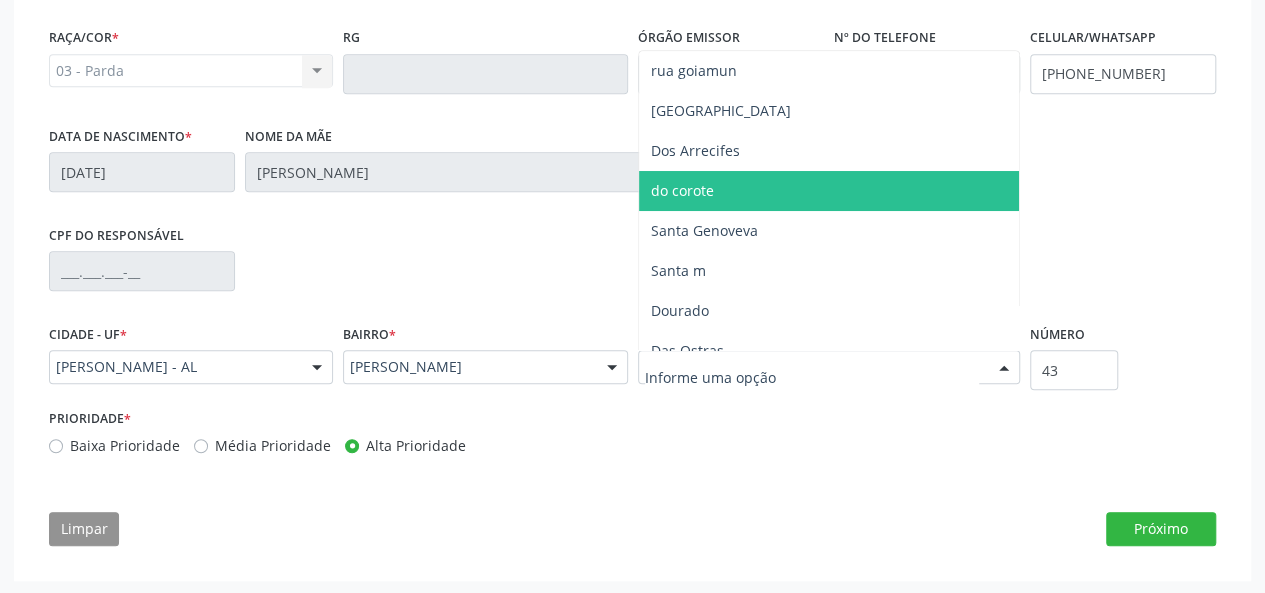 click on "do corote" at bounding box center (829, 191) 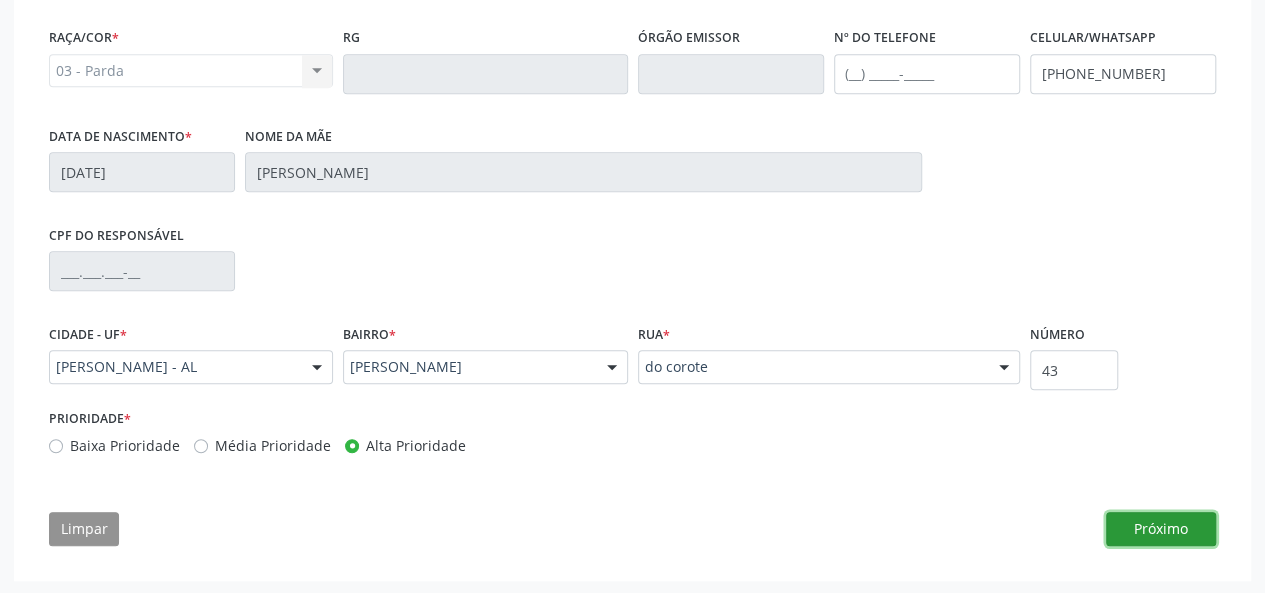 click on "Próximo" at bounding box center (1161, 529) 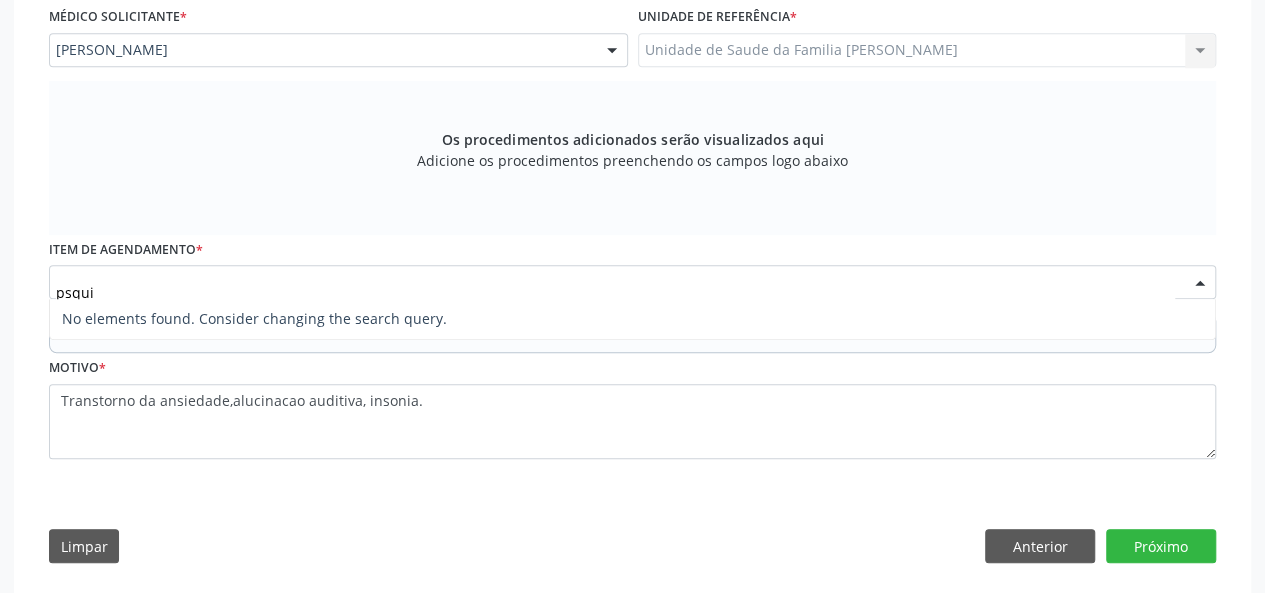 click on "psqui" at bounding box center [615, 292] 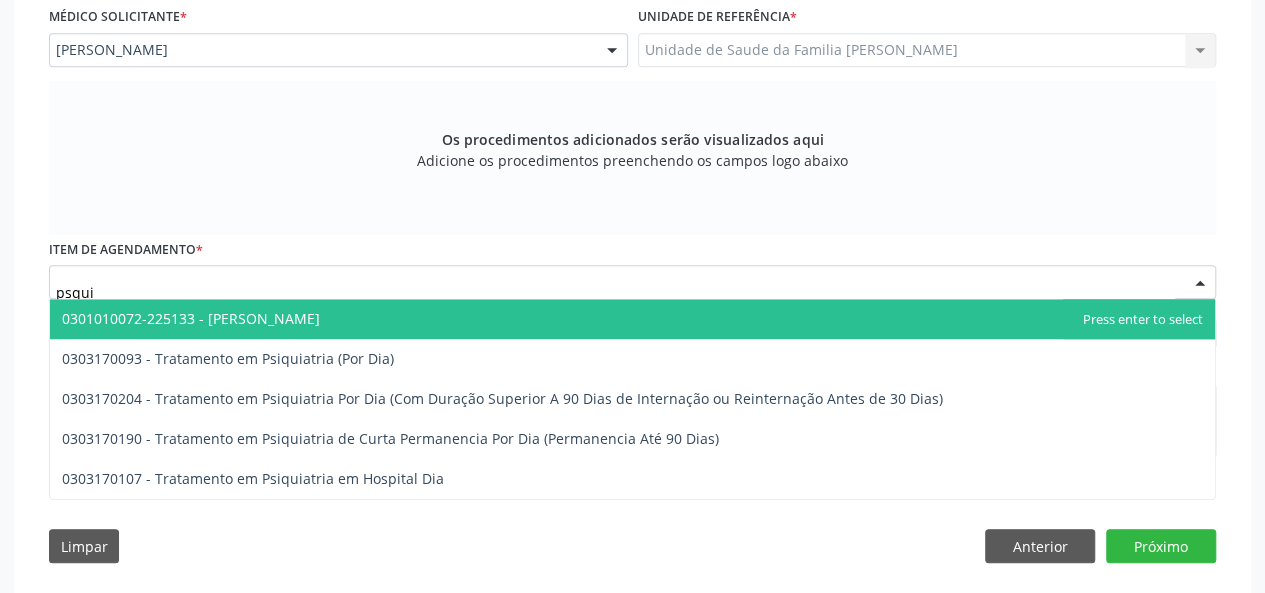 type on "psiqui" 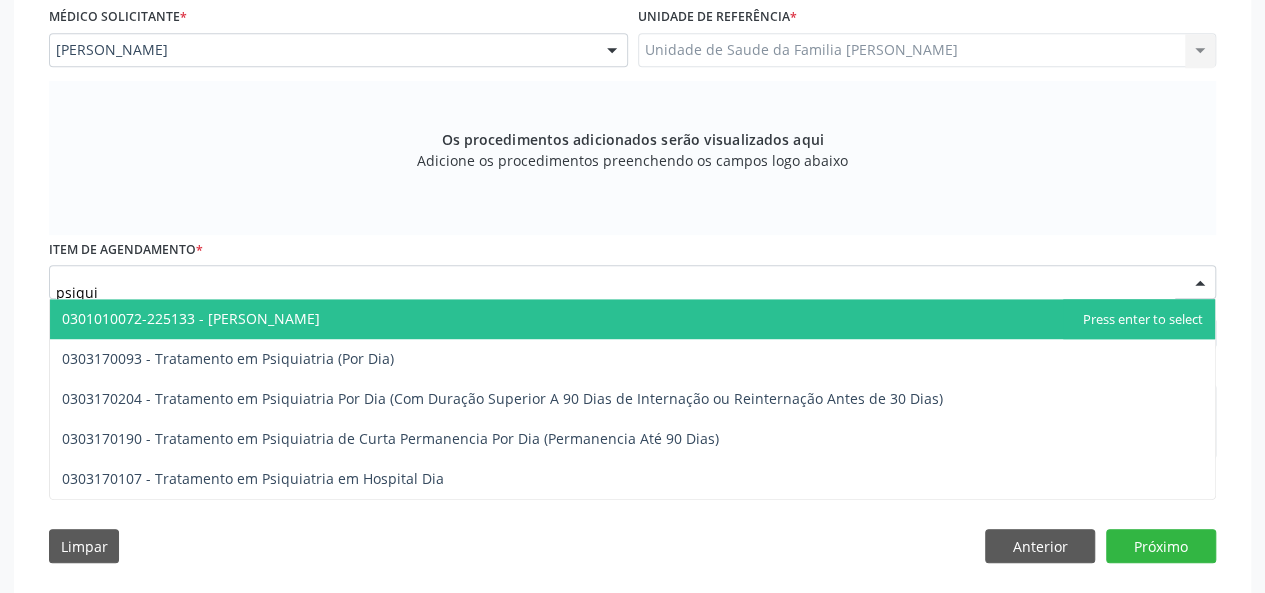 click on "0301010072-225133 - [PERSON_NAME]" at bounding box center [191, 318] 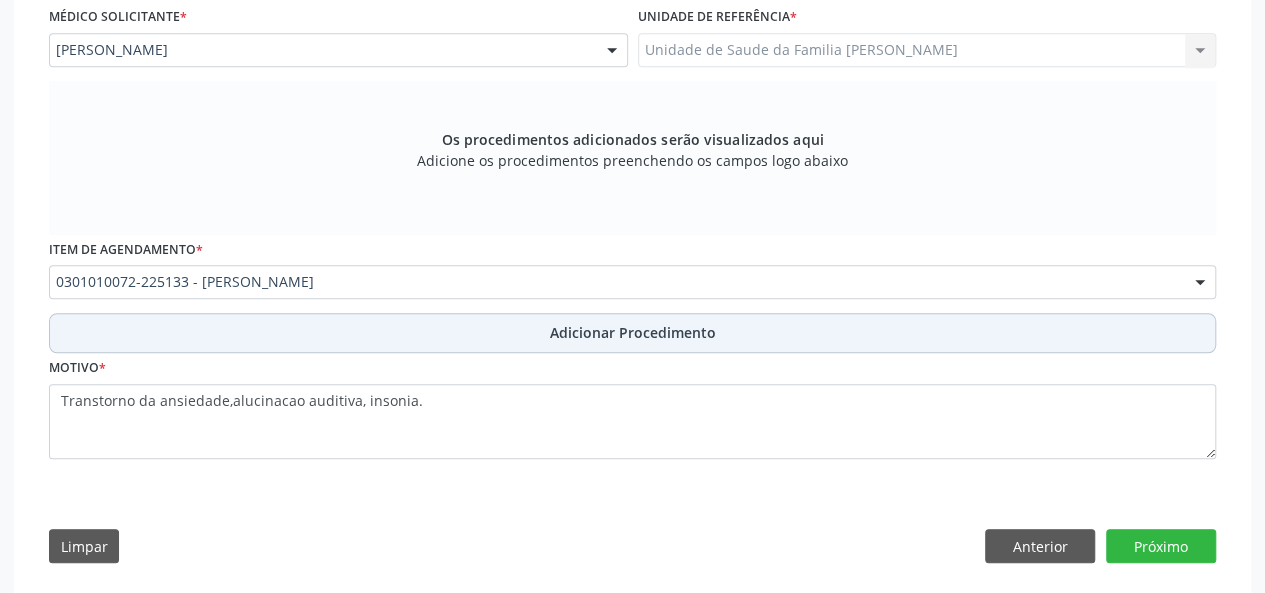 click on "Adicionar Procedimento" at bounding box center [632, 333] 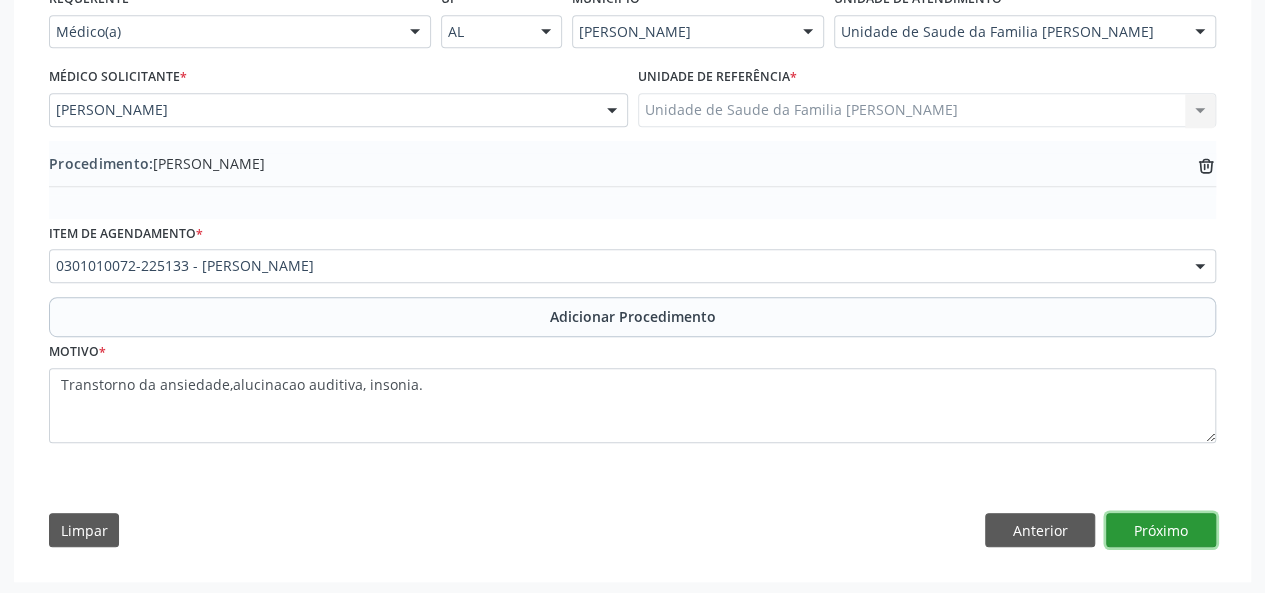 click on "Próximo" at bounding box center (1161, 530) 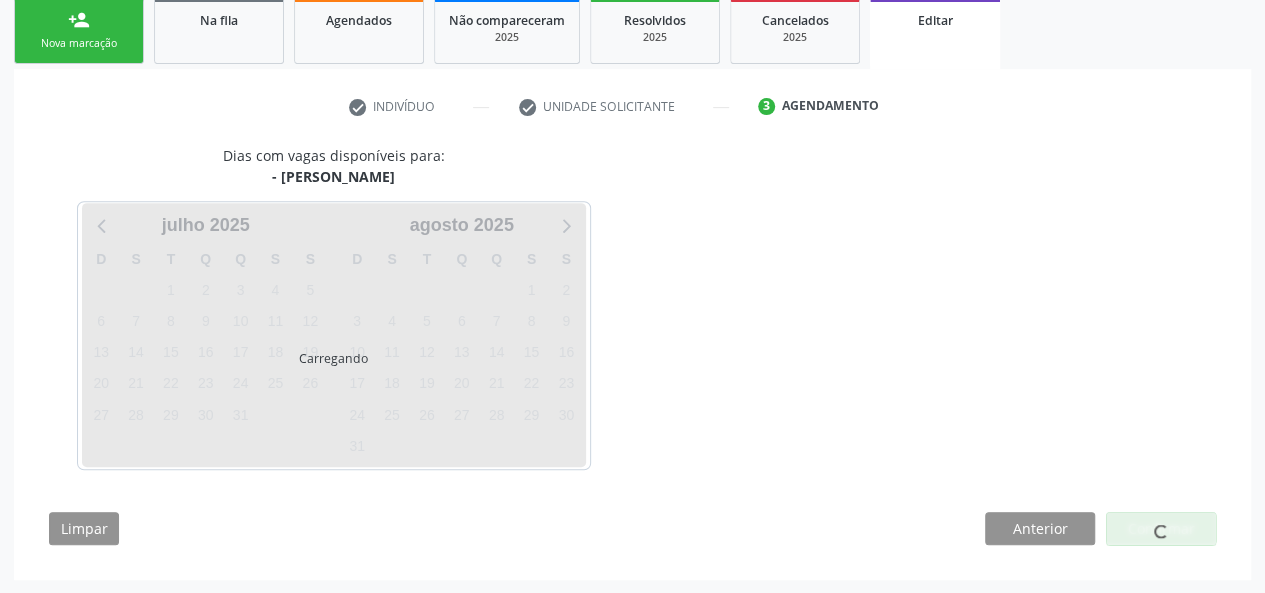 scroll, scrollTop: 388, scrollLeft: 0, axis: vertical 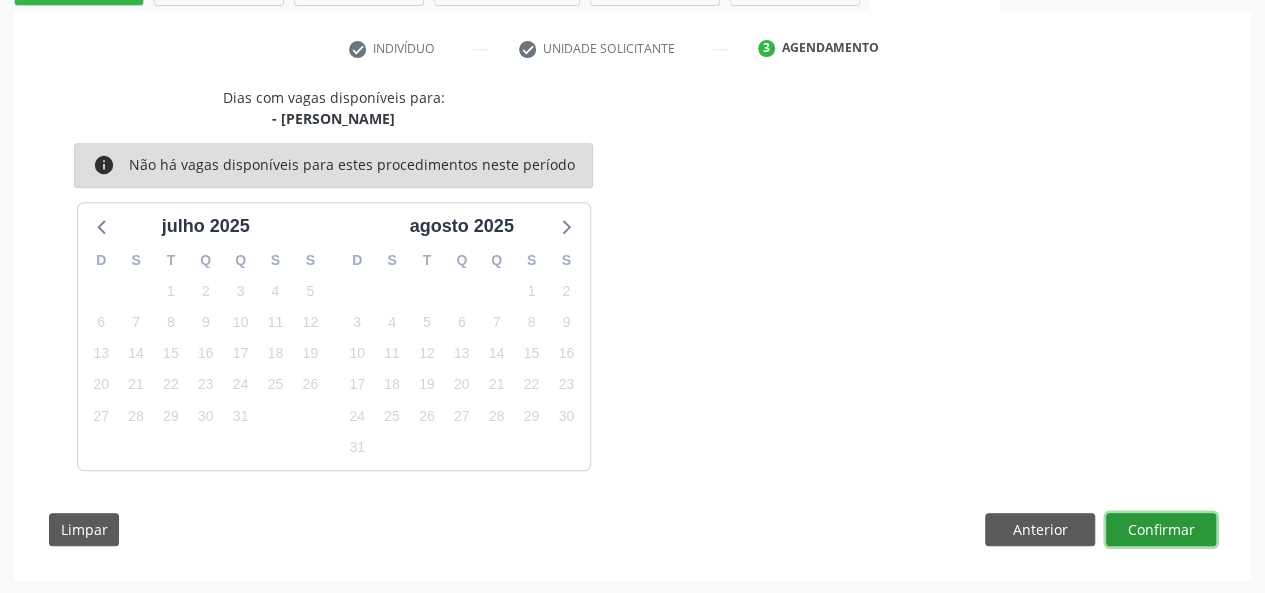 click on "Confirmar" at bounding box center [1161, 530] 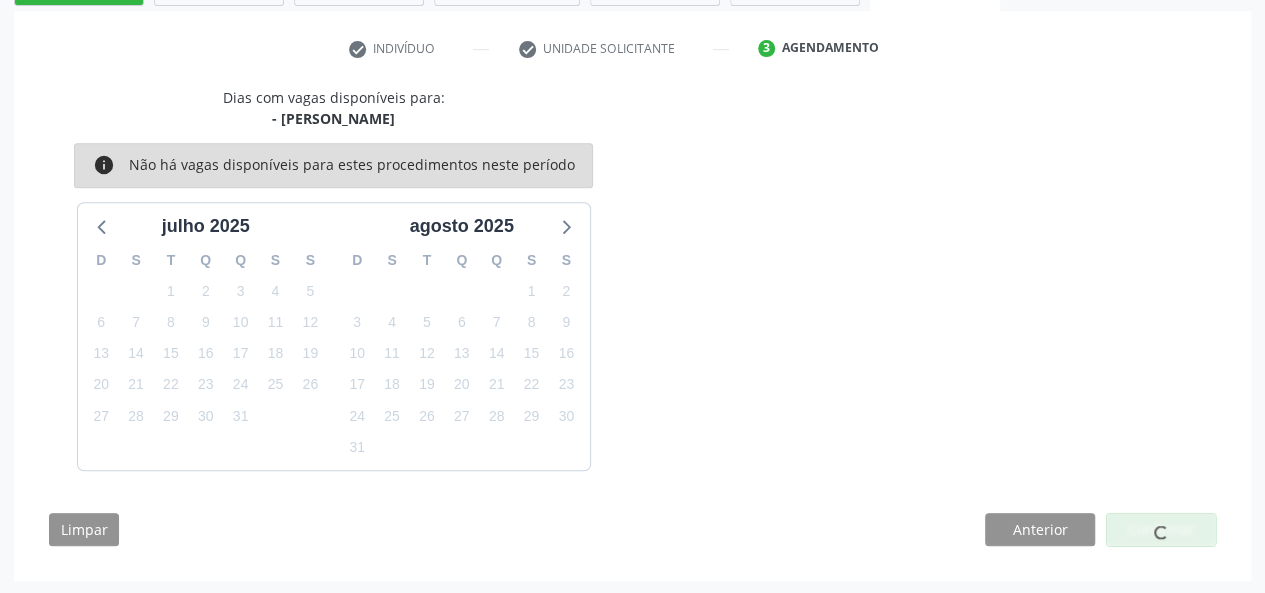 scroll, scrollTop: 100, scrollLeft: 0, axis: vertical 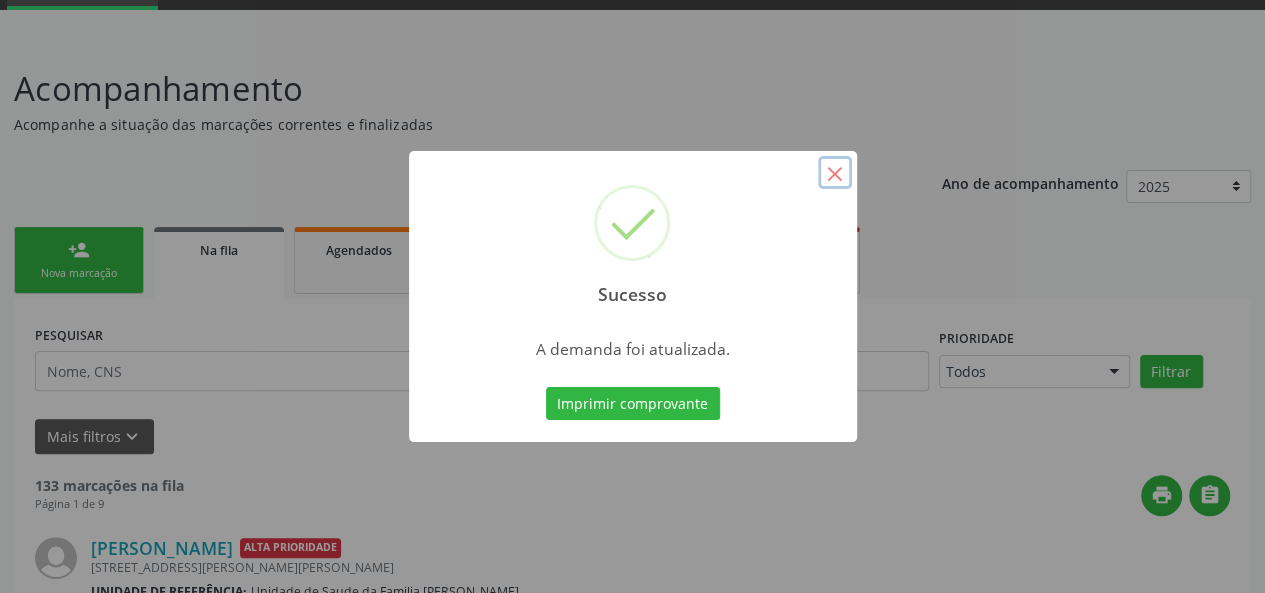 click on "×" at bounding box center [835, 173] 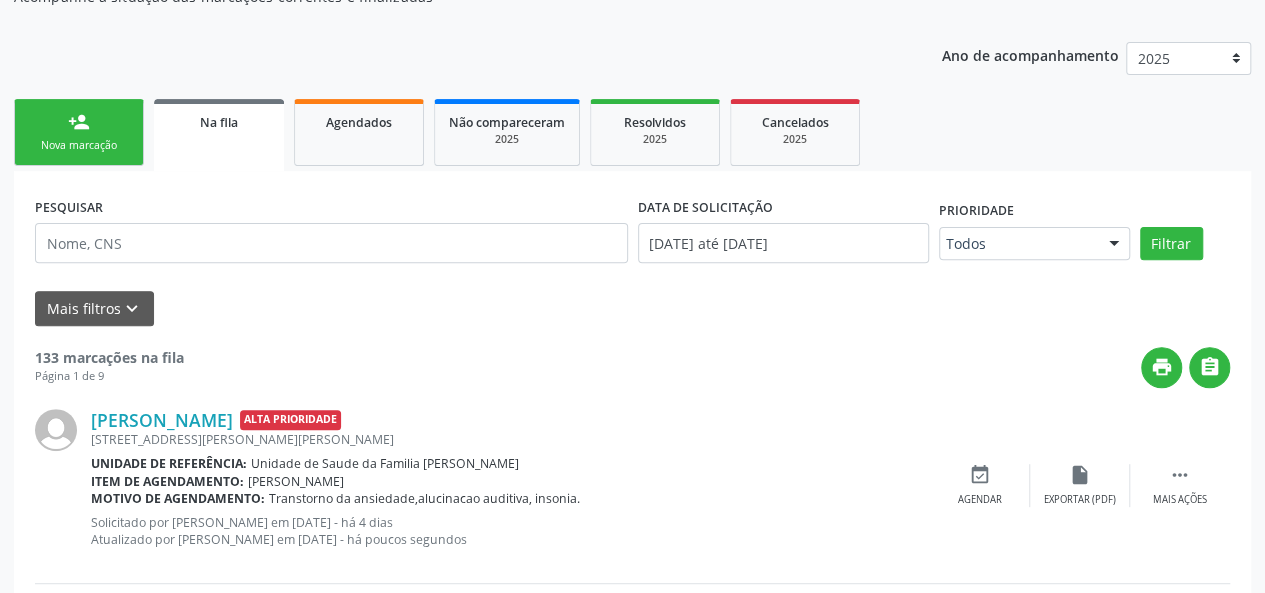 scroll, scrollTop: 300, scrollLeft: 0, axis: vertical 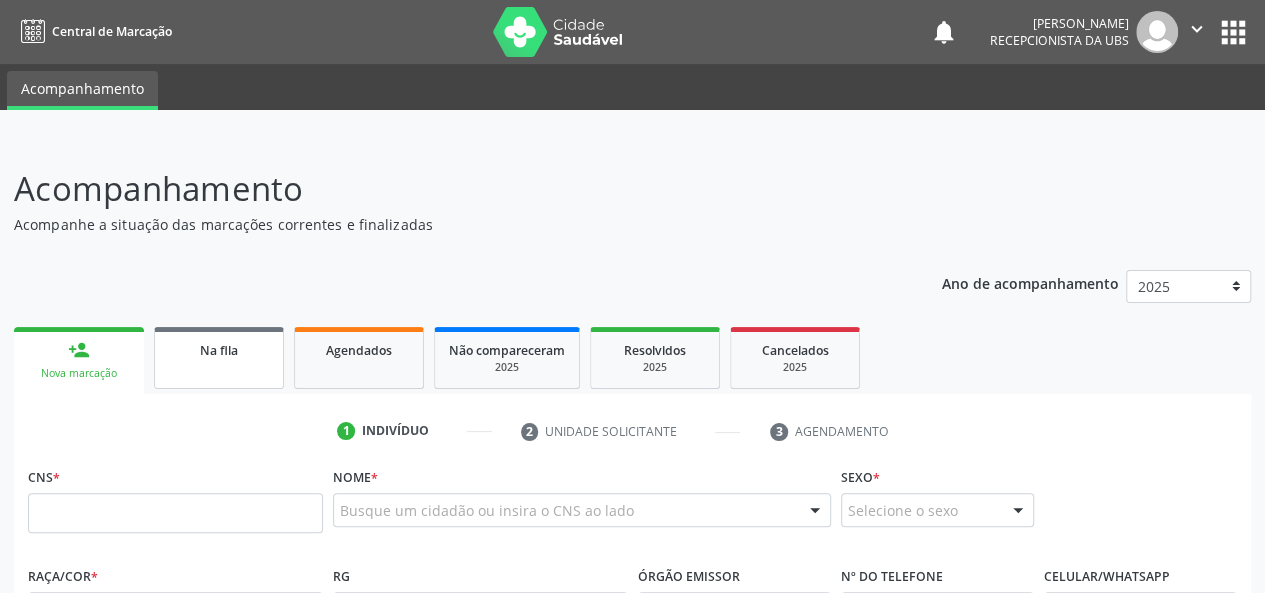 click on "Na fila" at bounding box center (219, 350) 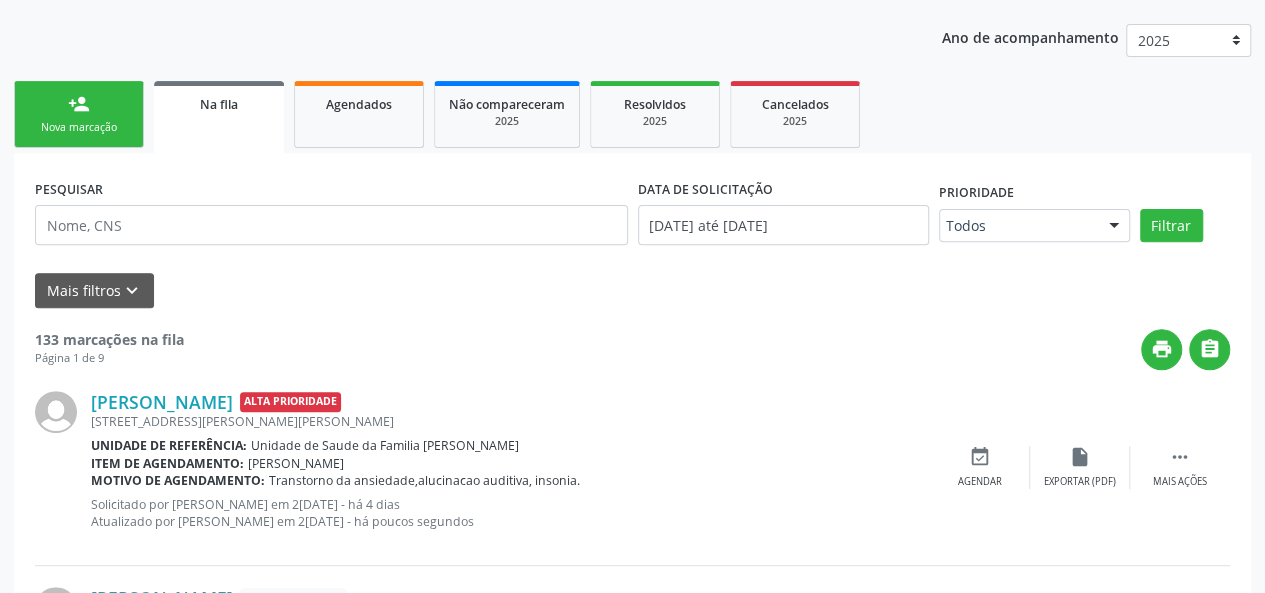 scroll, scrollTop: 400, scrollLeft: 0, axis: vertical 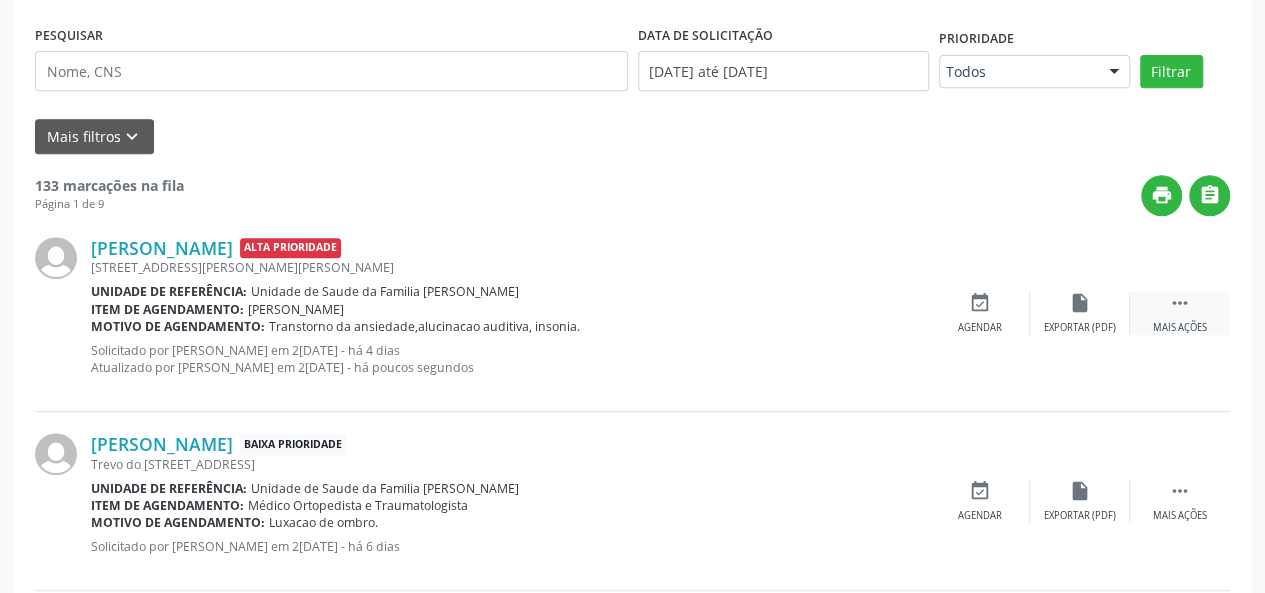 click on "
Mais ações" at bounding box center [1180, 313] 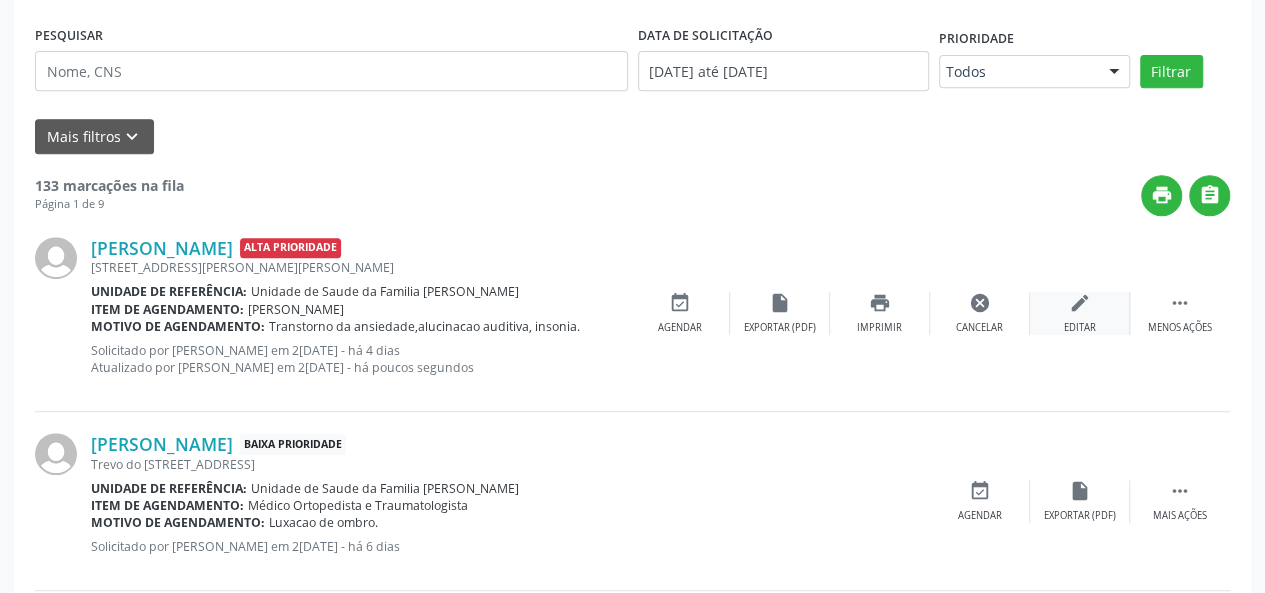 click on "Editar" at bounding box center [1080, 328] 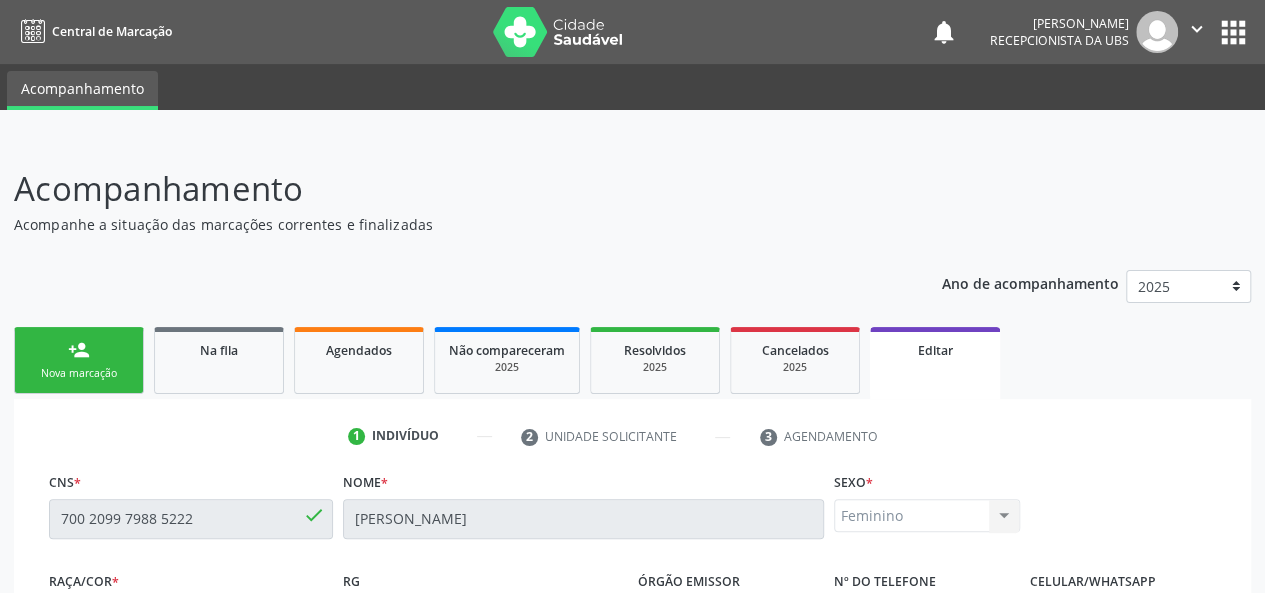 scroll, scrollTop: 400, scrollLeft: 0, axis: vertical 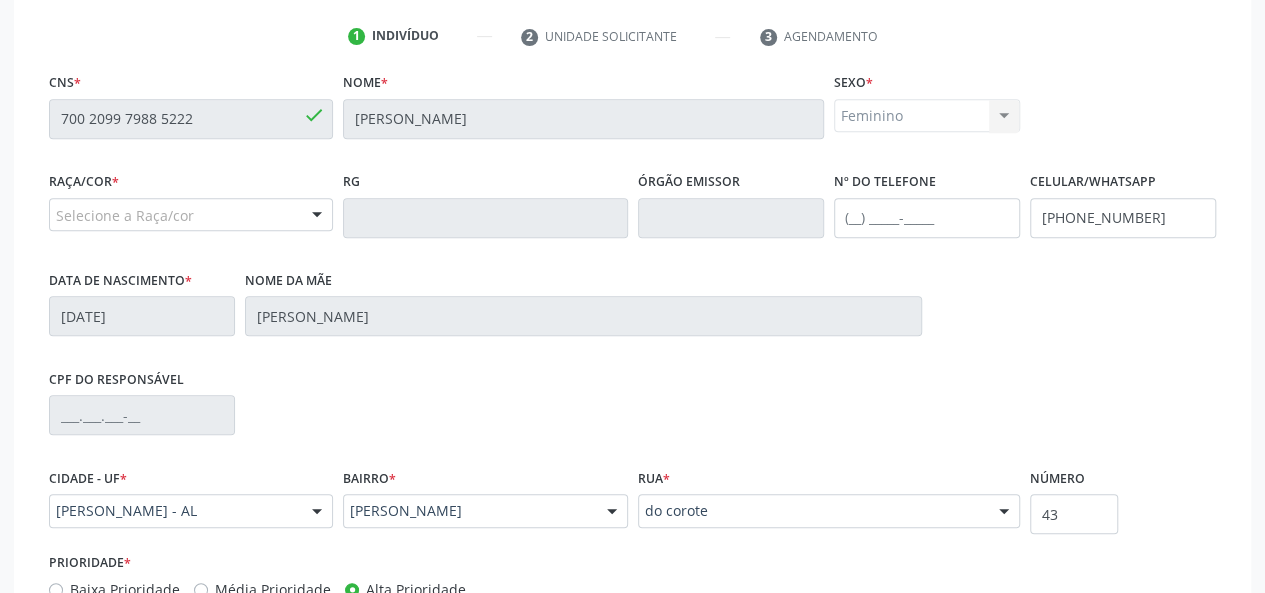 click at bounding box center (317, 216) 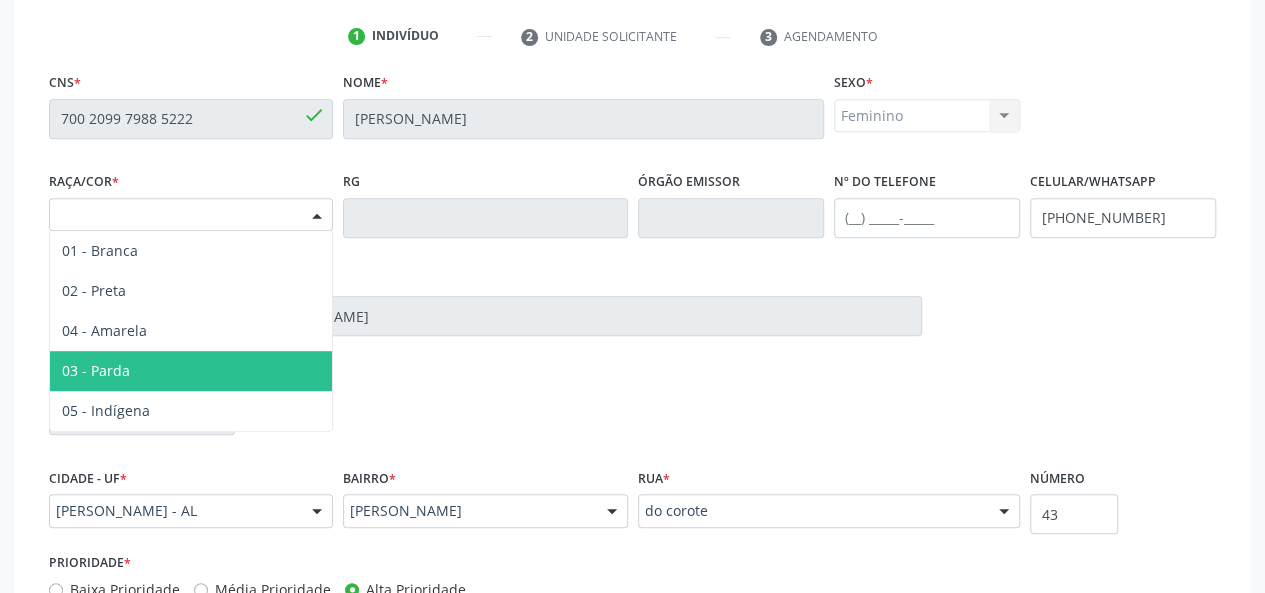 click on "03 - Parda" at bounding box center (96, 370) 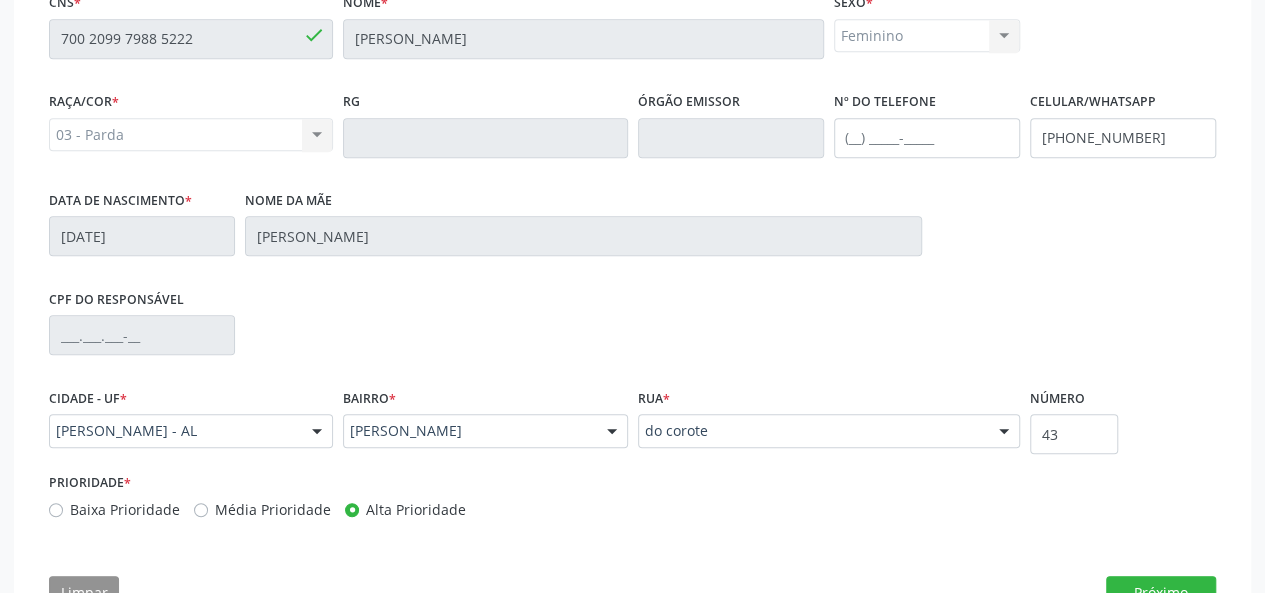 scroll, scrollTop: 544, scrollLeft: 0, axis: vertical 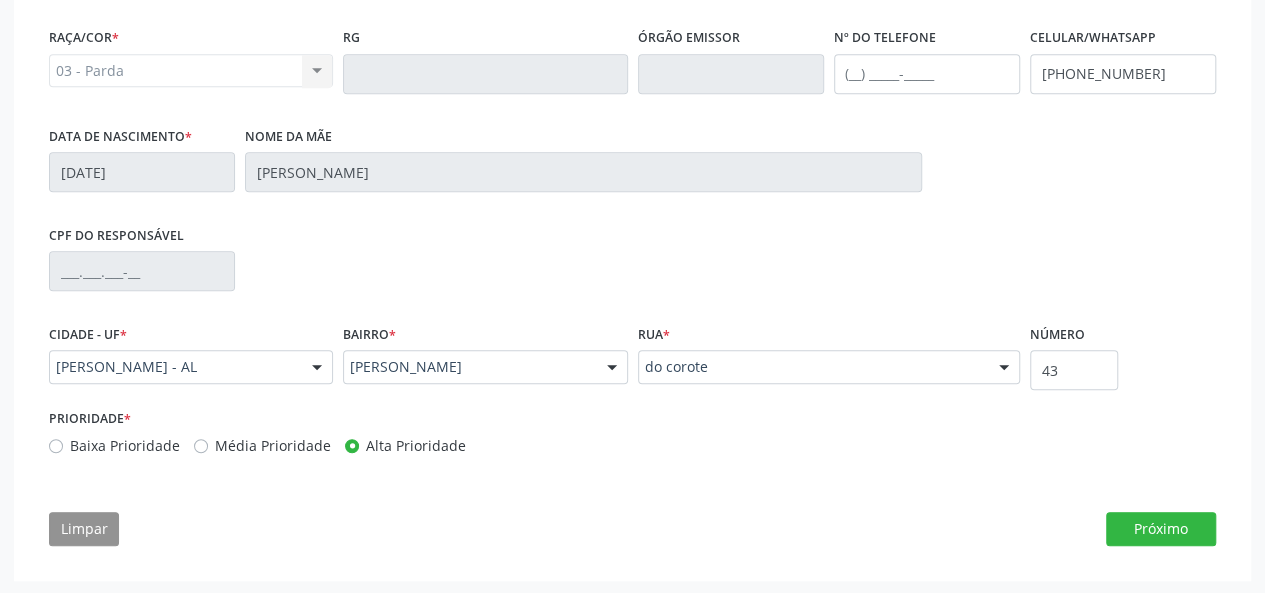 click on "Baixa Prioridade" at bounding box center [125, 445] 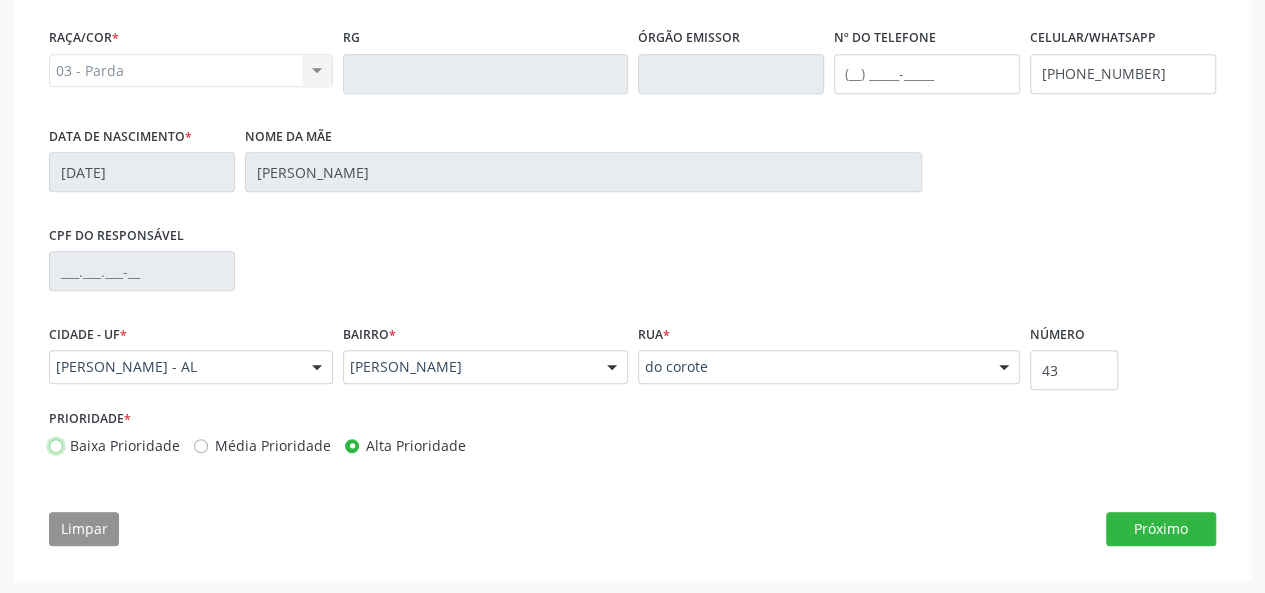 click on "Baixa Prioridade" at bounding box center (56, 444) 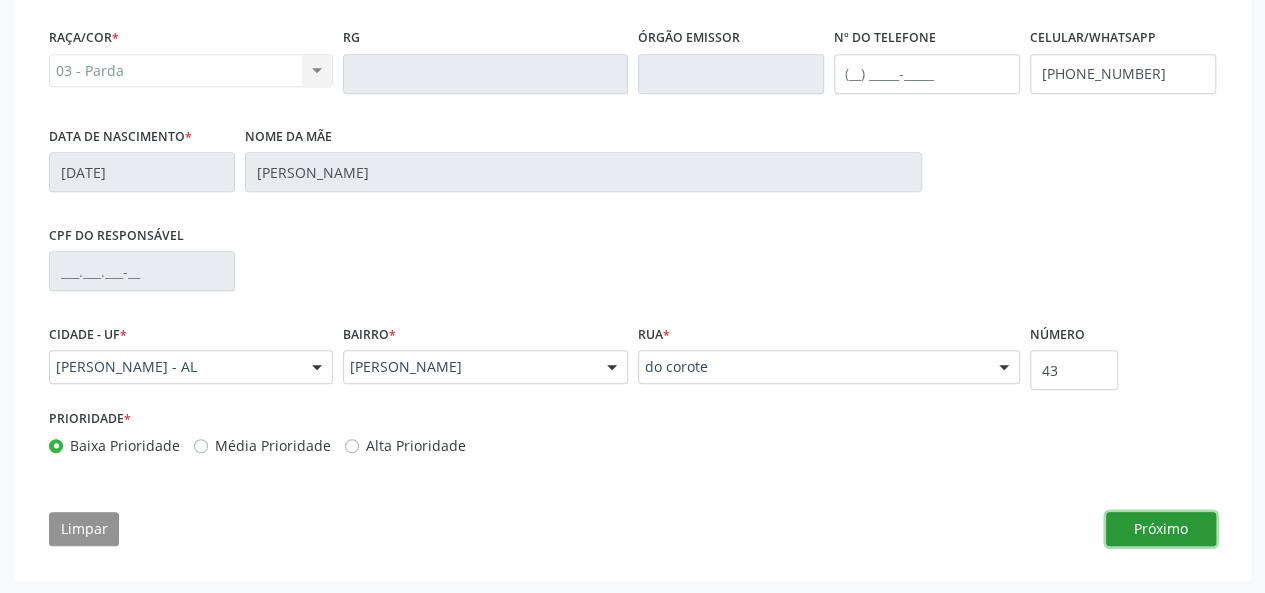 click on "Próximo" at bounding box center (1161, 529) 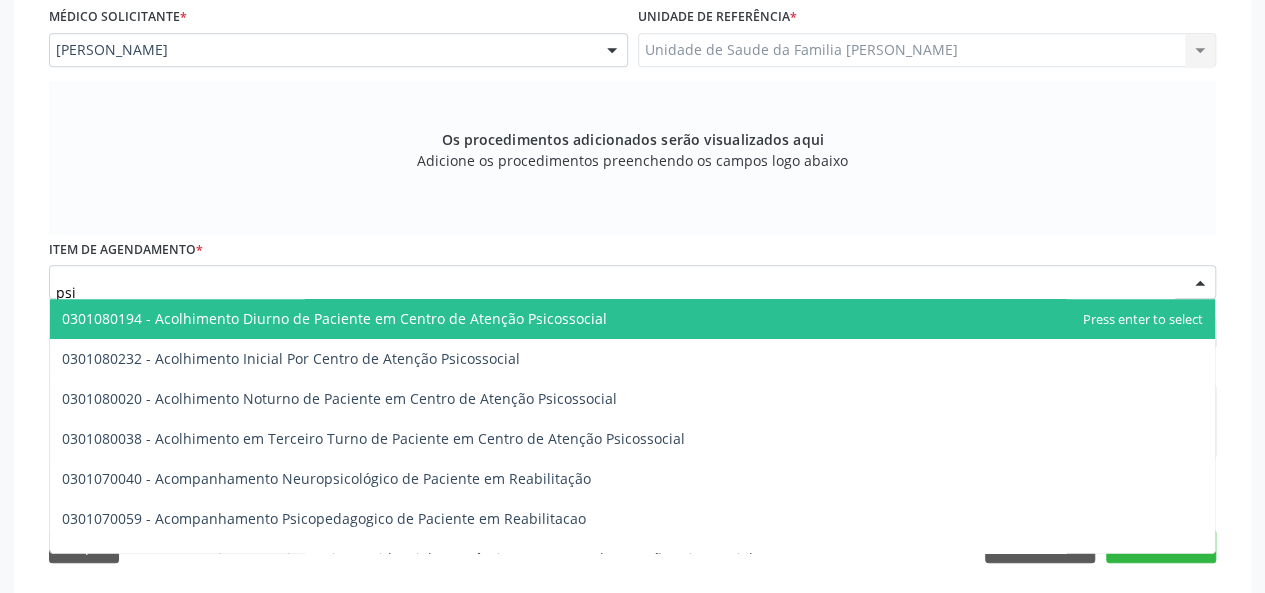 type on "psiq" 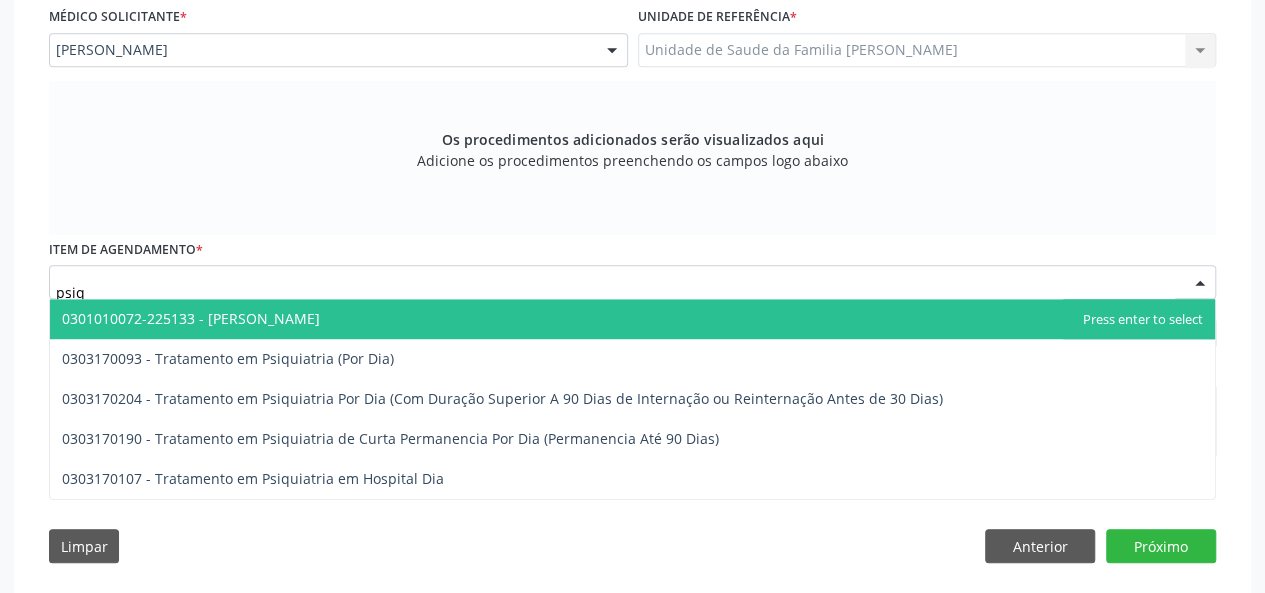 click on "0301010072-225133 - [PERSON_NAME]" at bounding box center [632, 319] 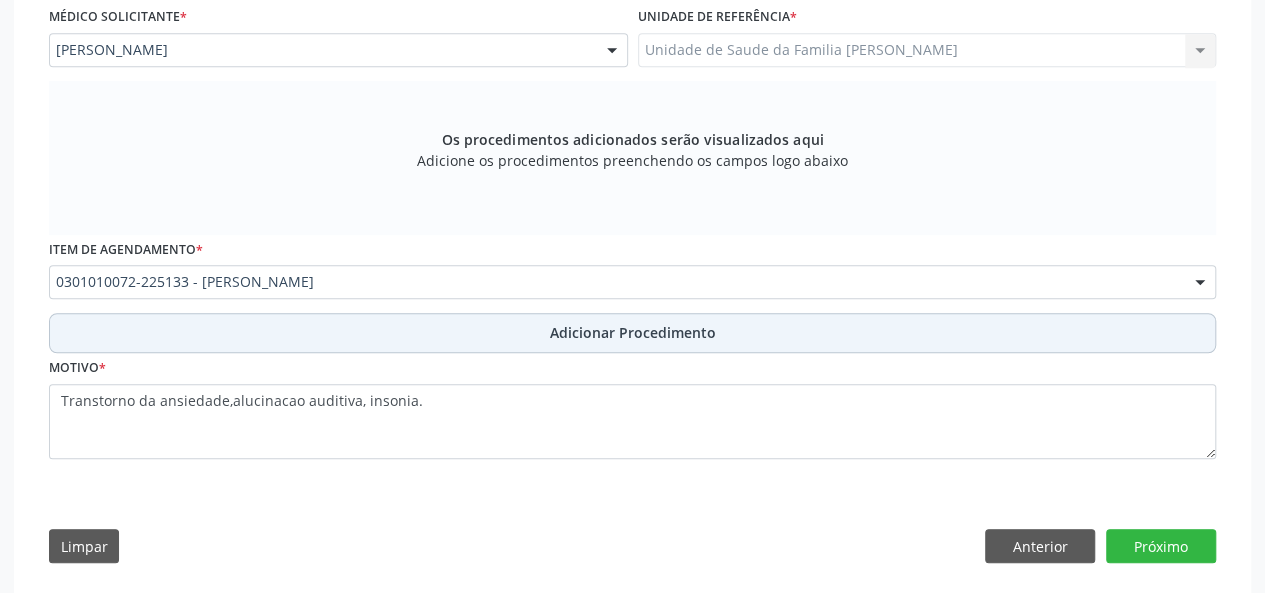 click on "Adicionar Procedimento" at bounding box center [633, 332] 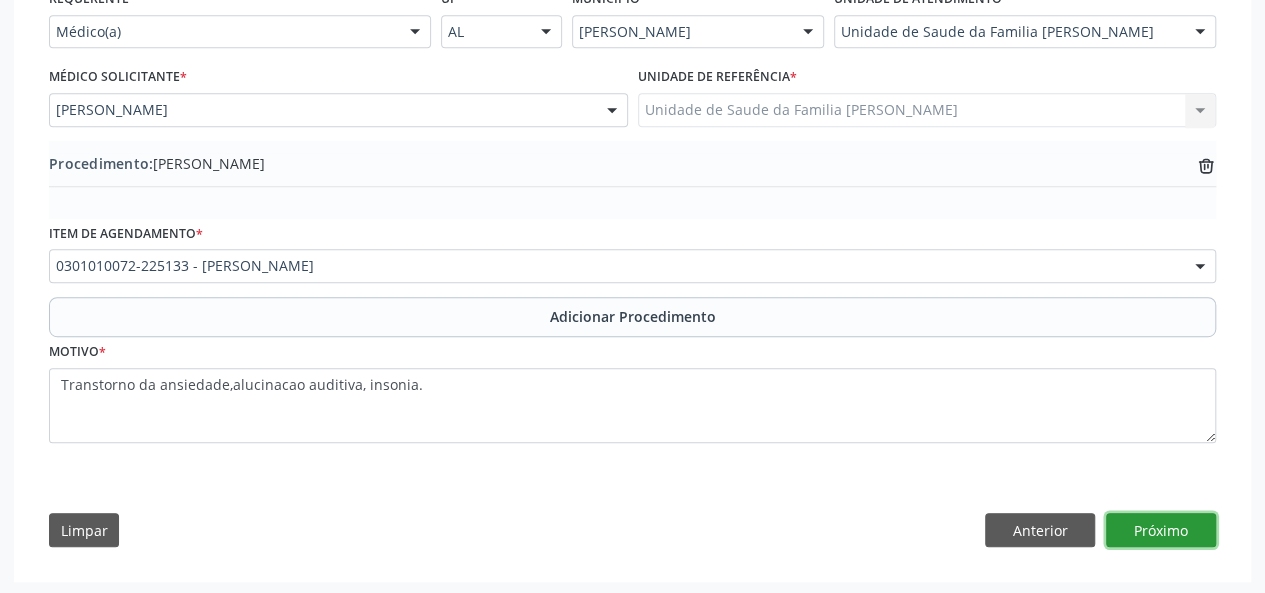 click on "Próximo" at bounding box center (1161, 530) 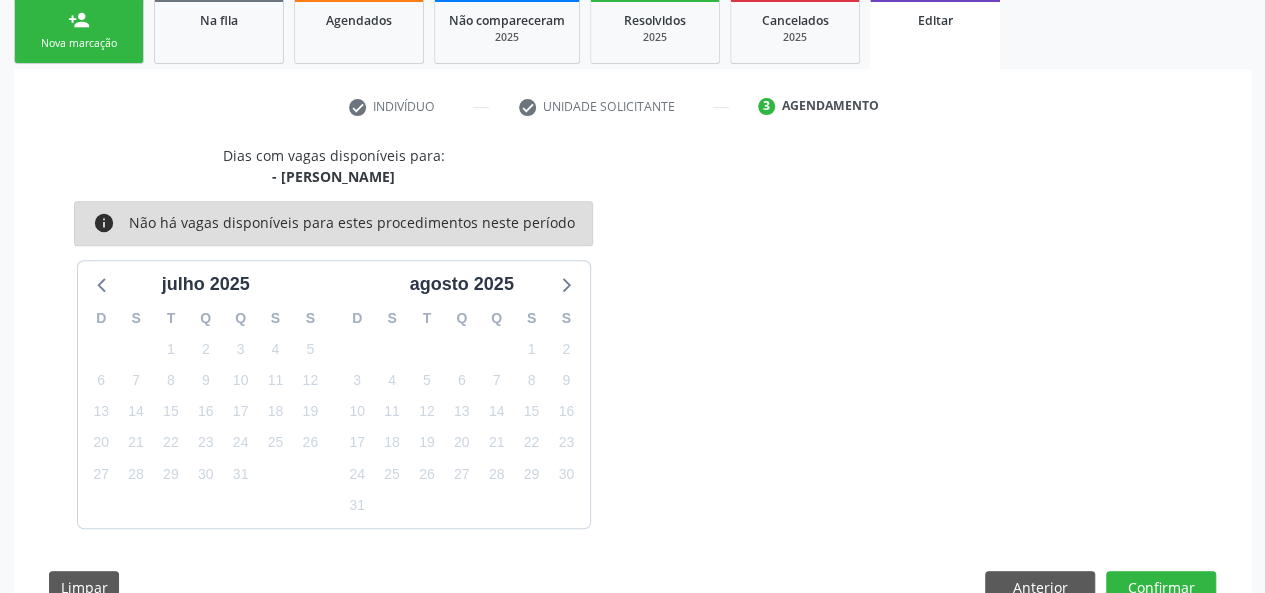 scroll, scrollTop: 388, scrollLeft: 0, axis: vertical 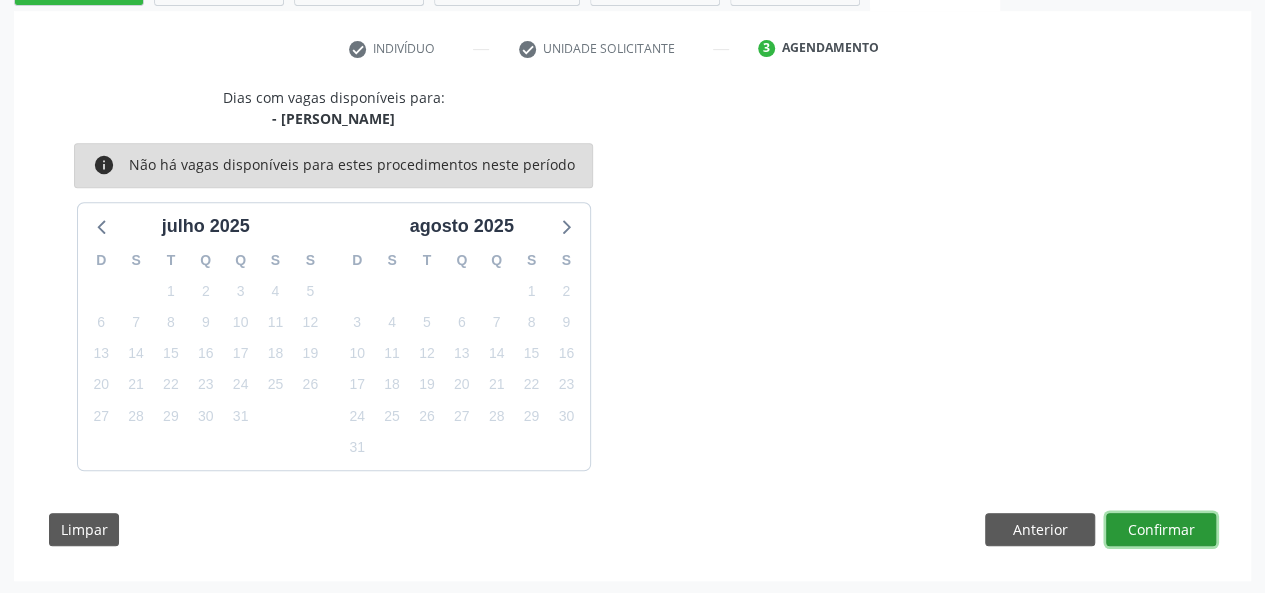 click on "Confirmar" at bounding box center [1161, 530] 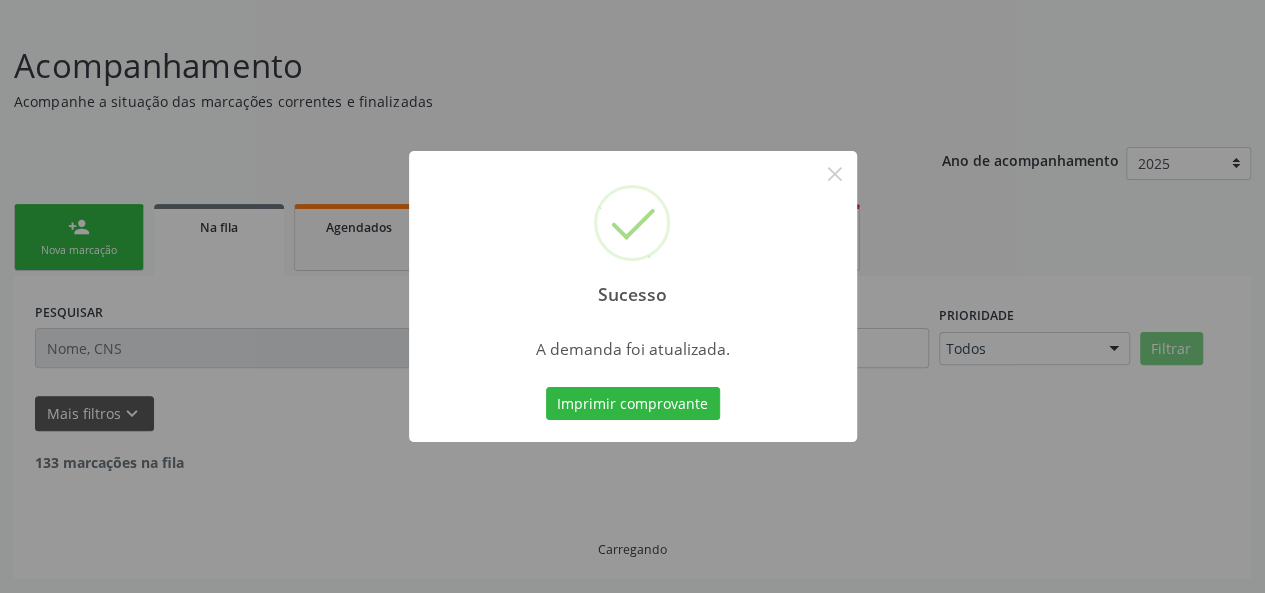 scroll, scrollTop: 100, scrollLeft: 0, axis: vertical 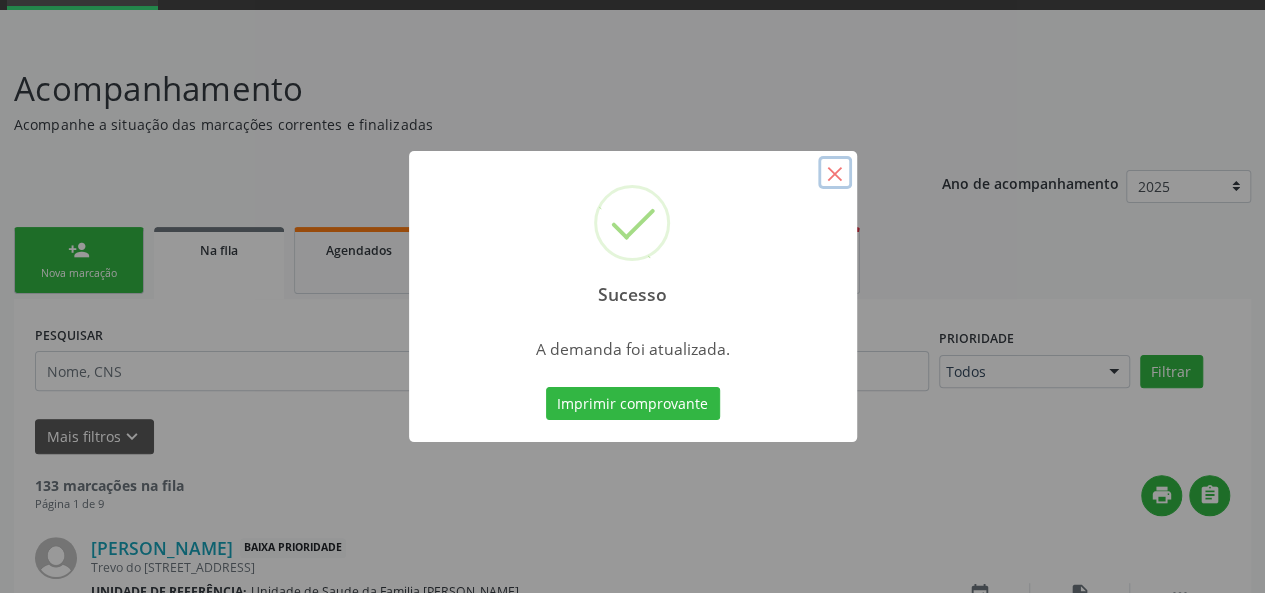 click on "×" at bounding box center [835, 173] 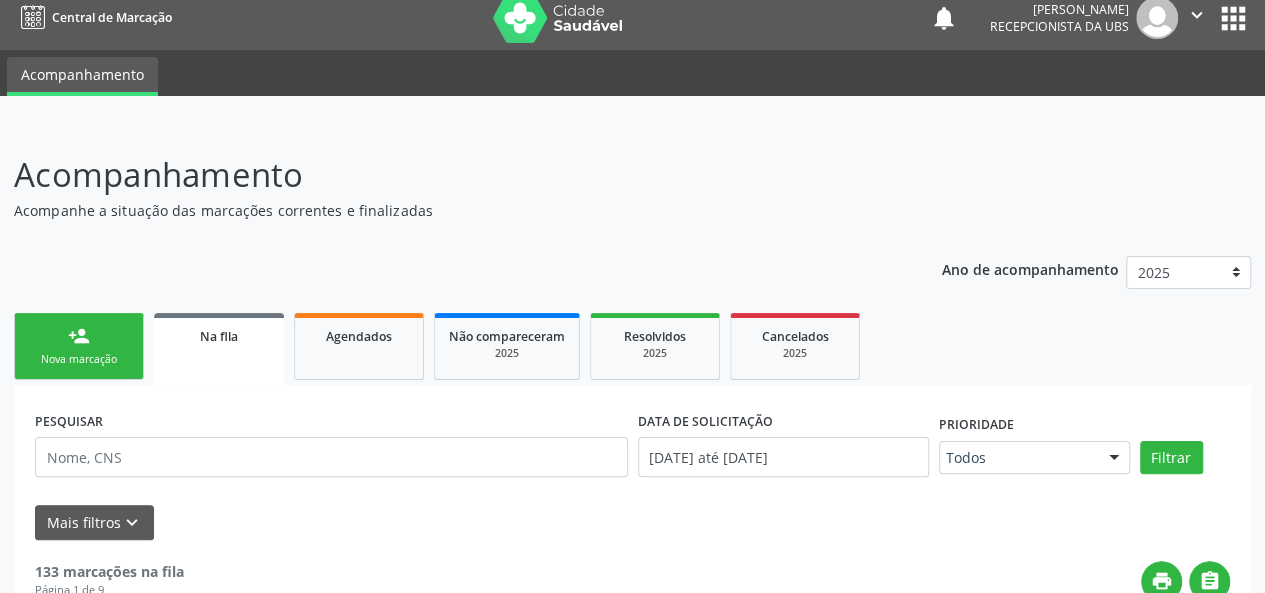 scroll, scrollTop: 0, scrollLeft: 0, axis: both 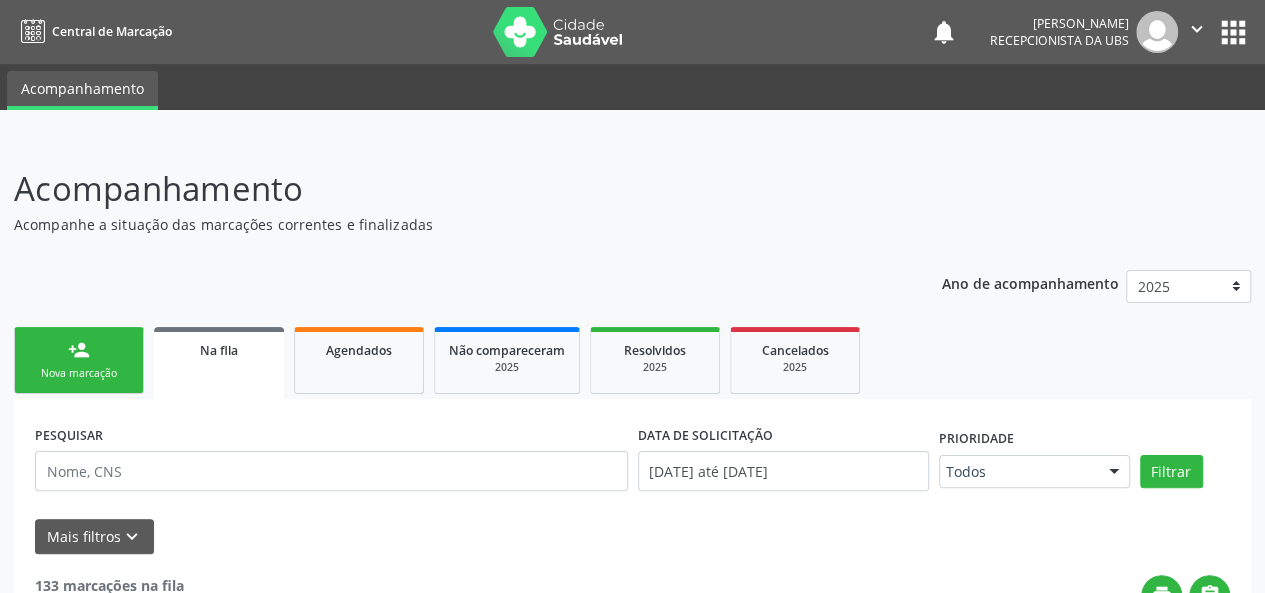 click on "person_add
Nova marcação" at bounding box center (79, 360) 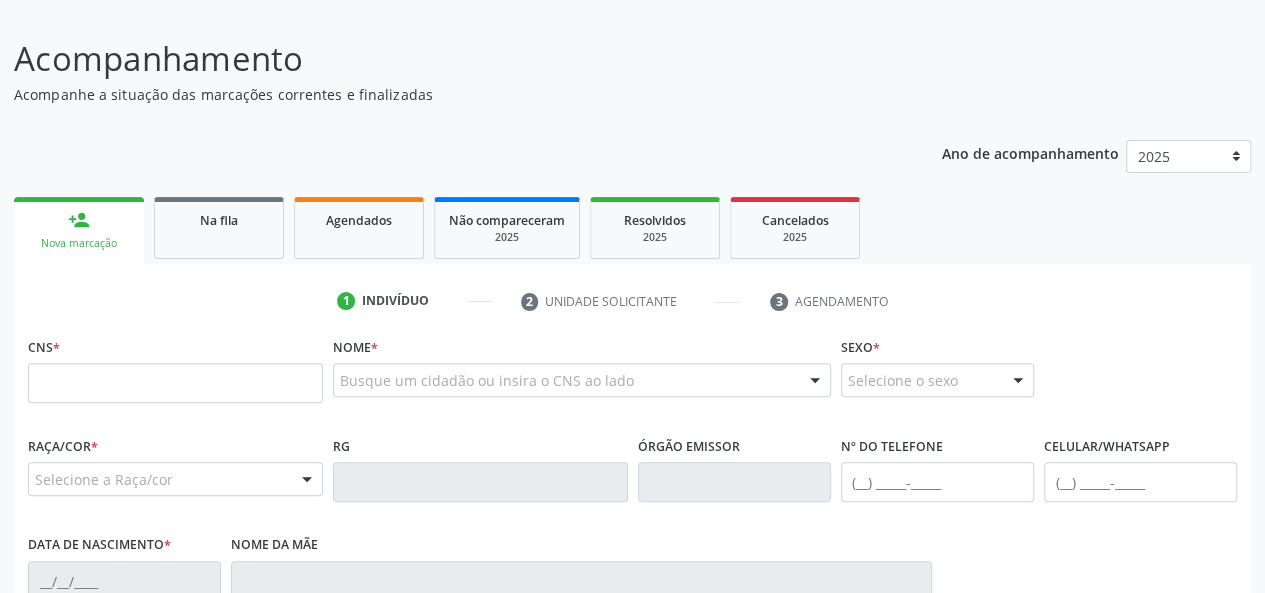scroll, scrollTop: 200, scrollLeft: 0, axis: vertical 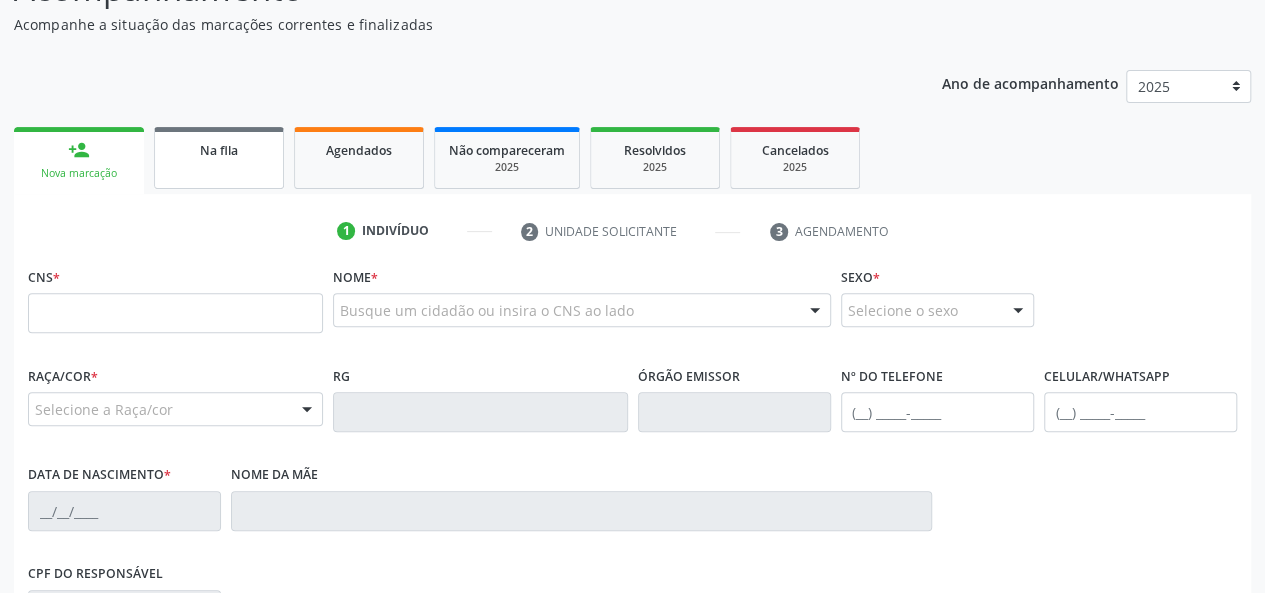 click on "Na fila" at bounding box center [219, 150] 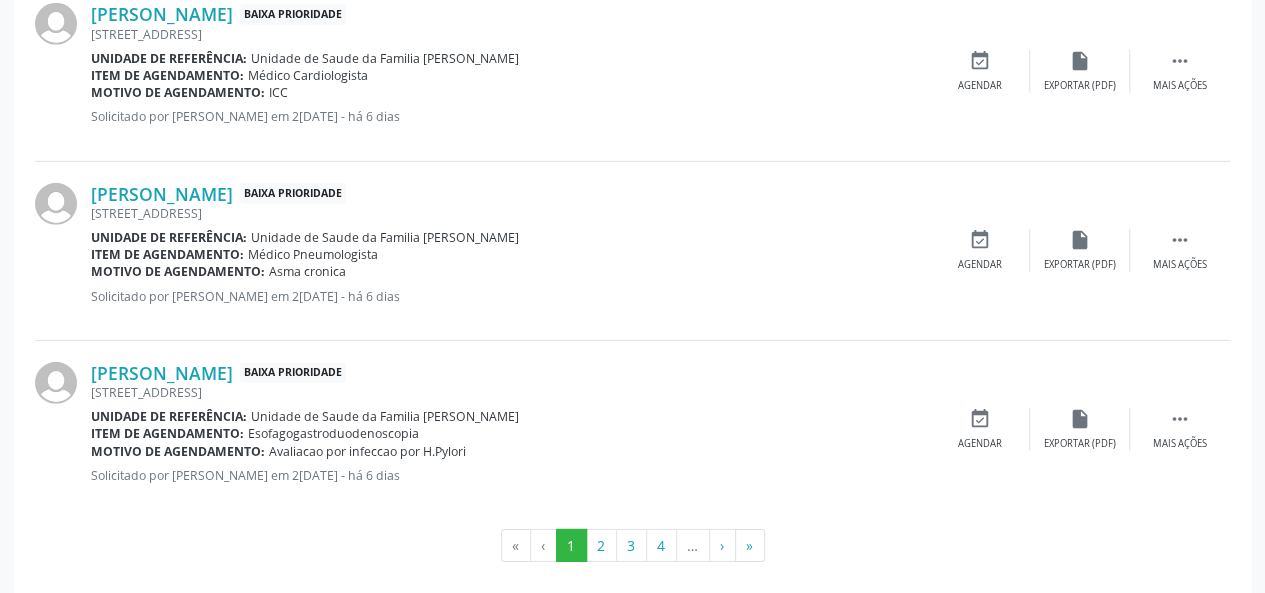 scroll, scrollTop: 2829, scrollLeft: 0, axis: vertical 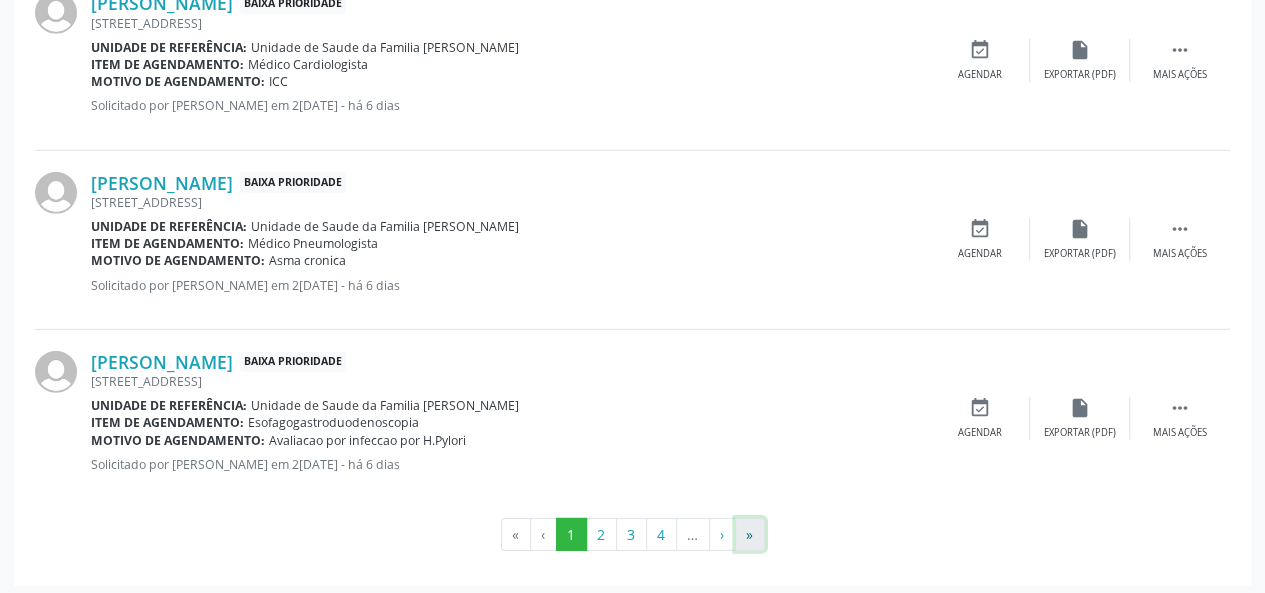 click on "»" at bounding box center [750, 535] 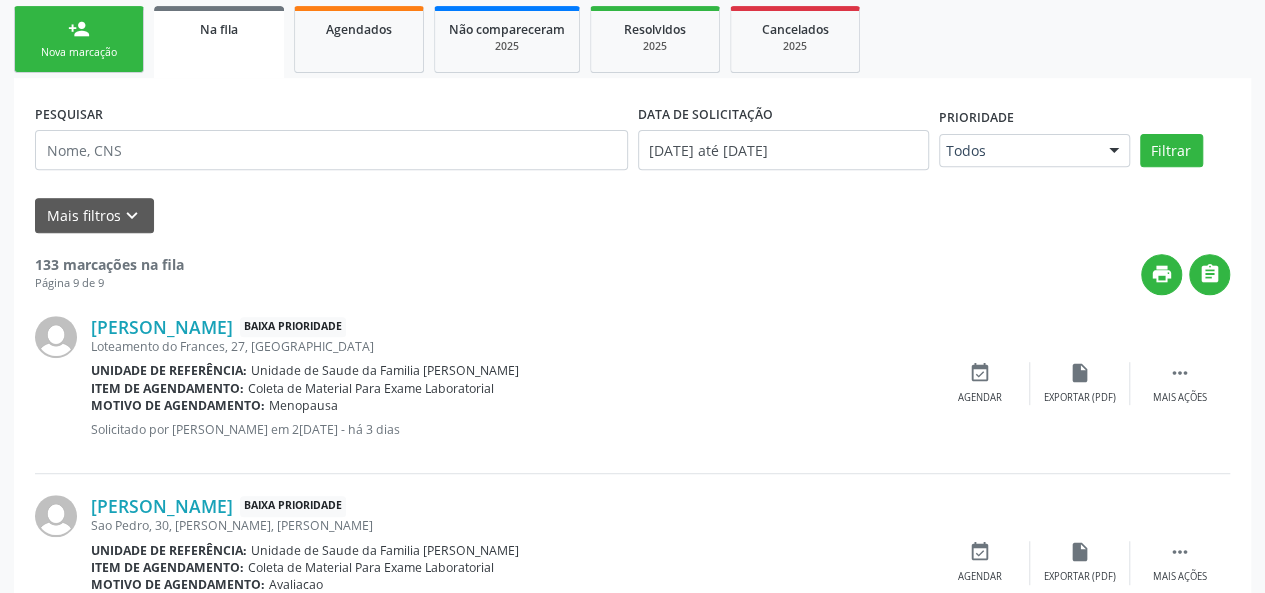 scroll, scrollTop: 137, scrollLeft: 0, axis: vertical 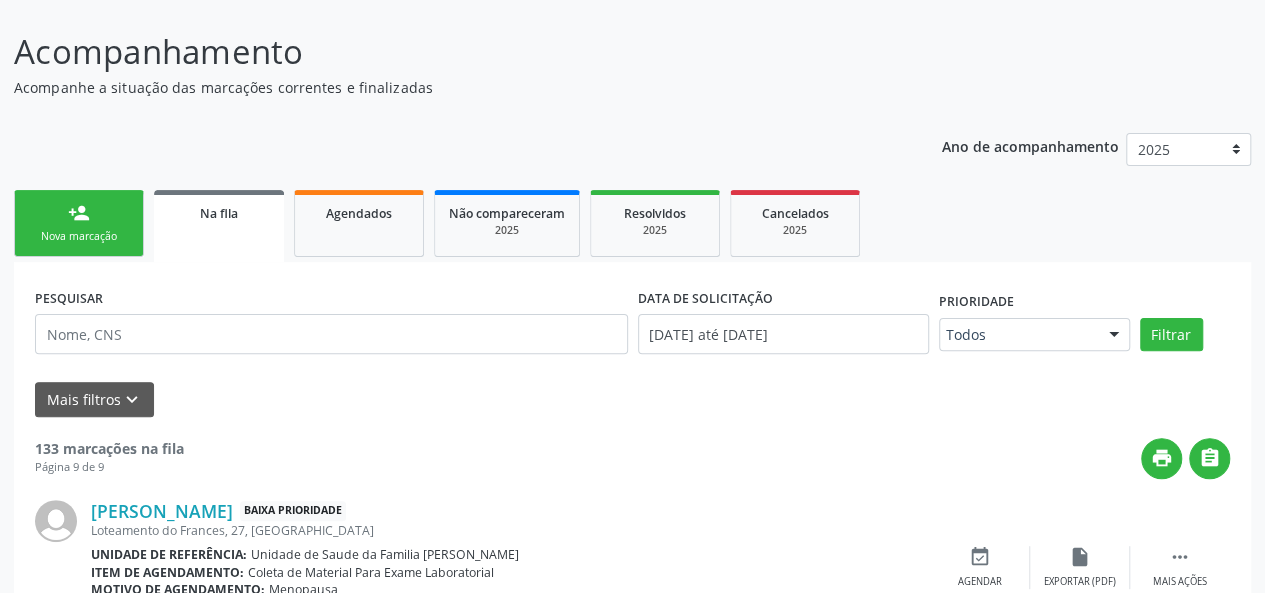 click on "person_add
Nova marcação" at bounding box center (79, 223) 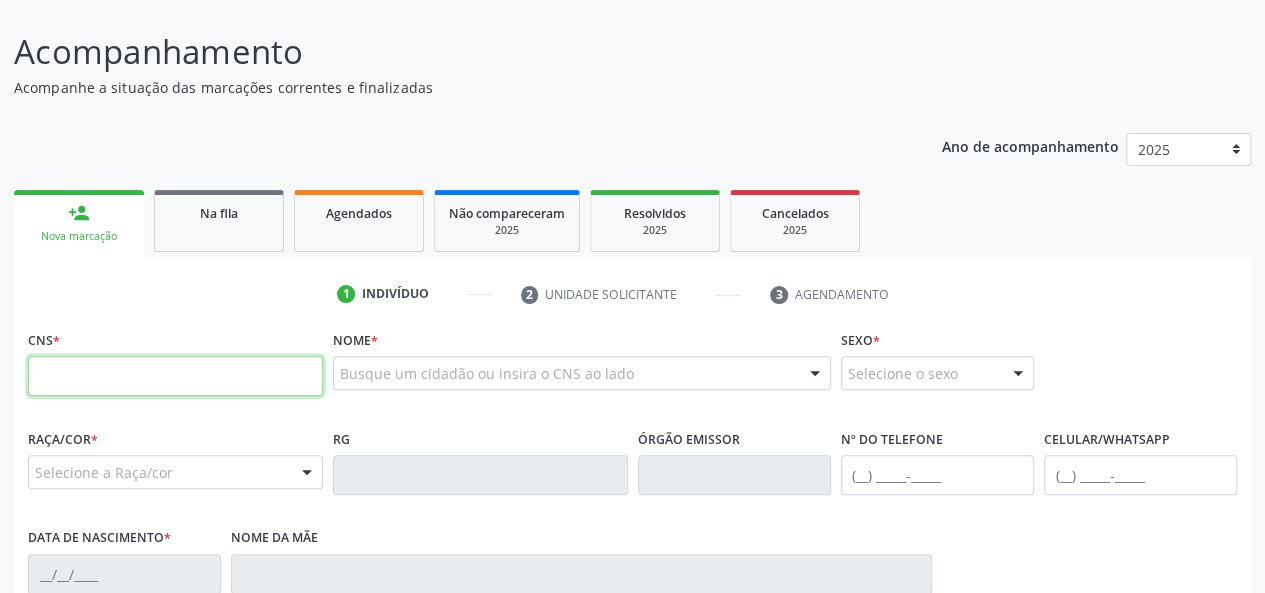 click at bounding box center (175, 376) 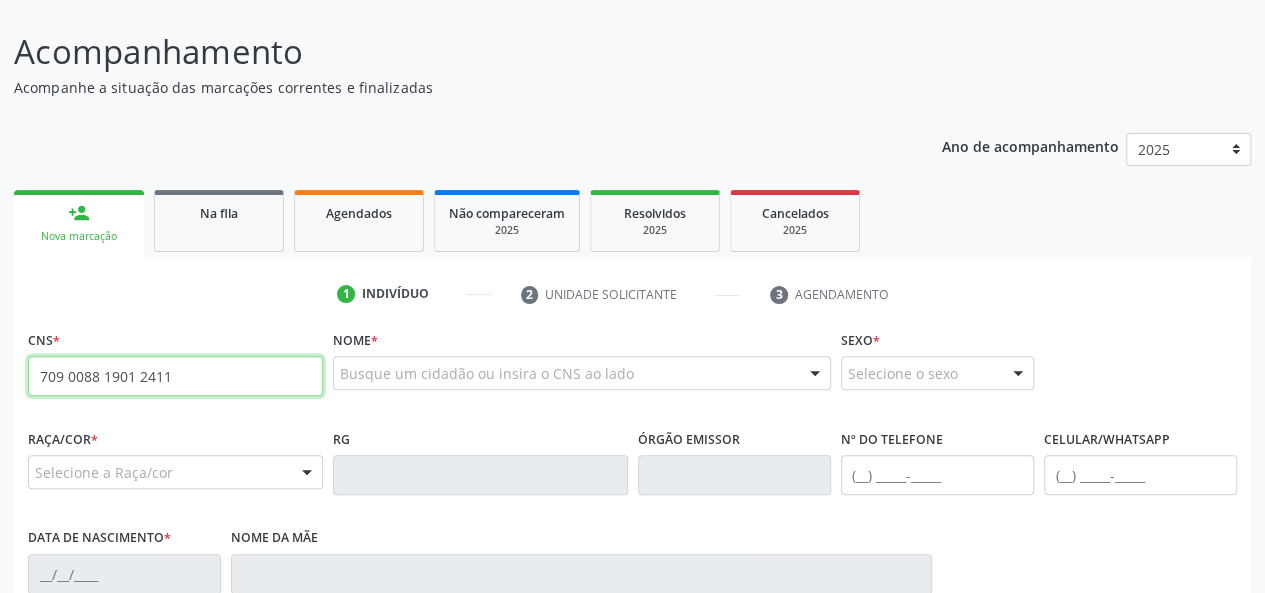 type on "709 0088 1901 2411" 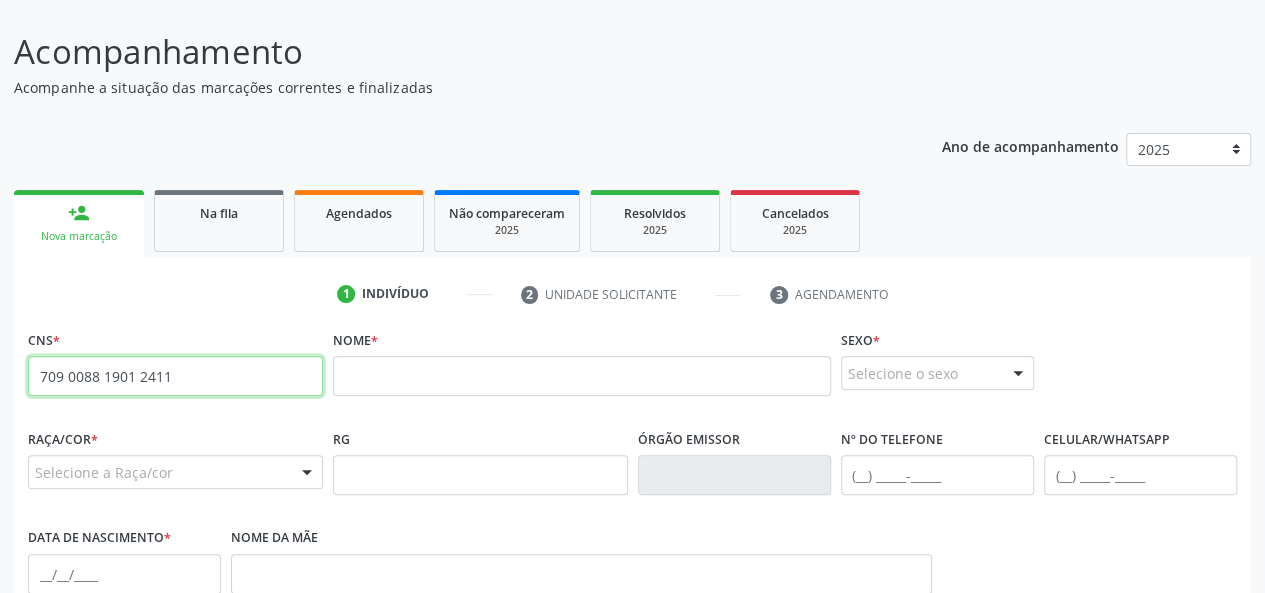 drag, startPoint x: 160, startPoint y: 377, endPoint x: 0, endPoint y: 378, distance: 160.00313 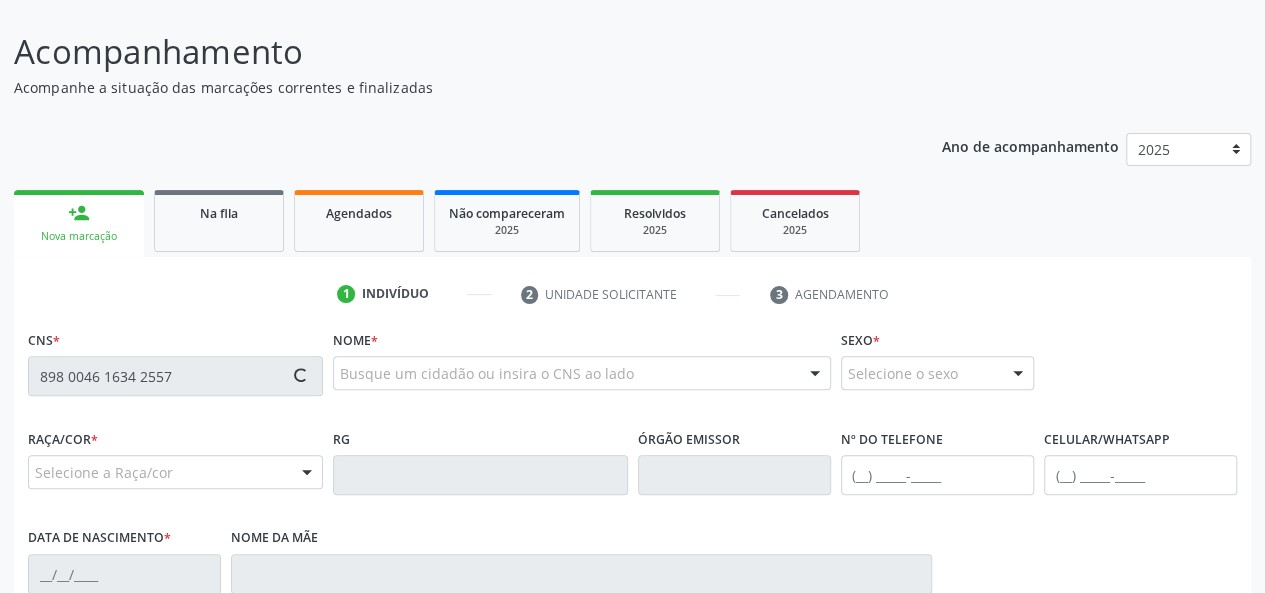 type on "898 0046 1634 2557" 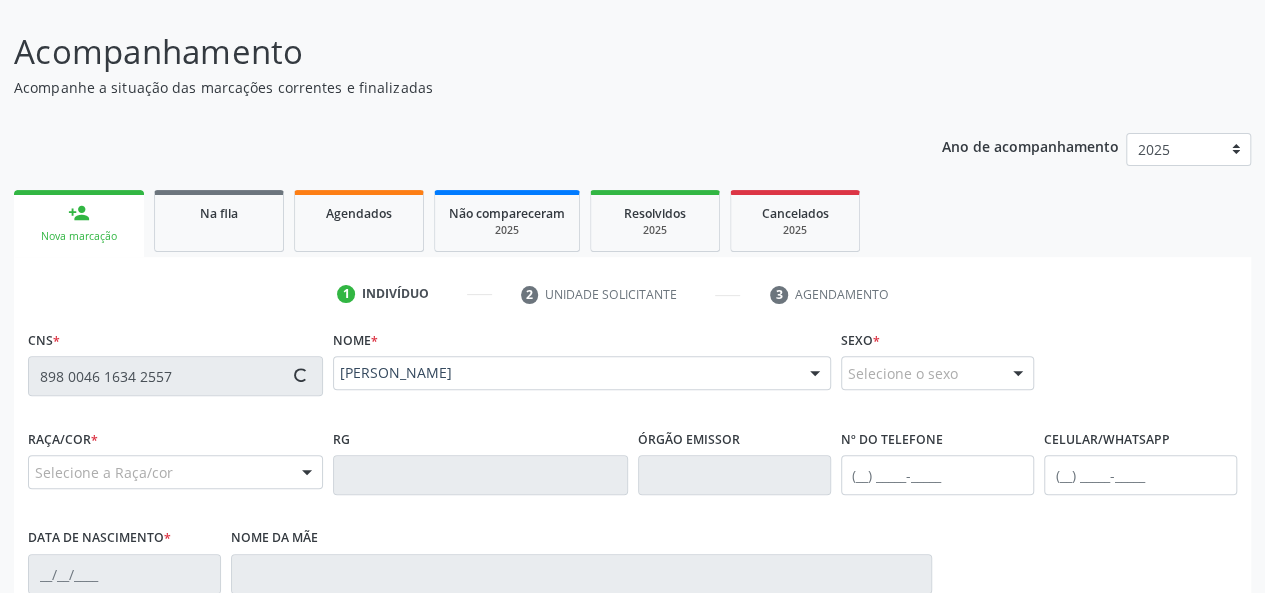 type on "(82) 98883-3925" 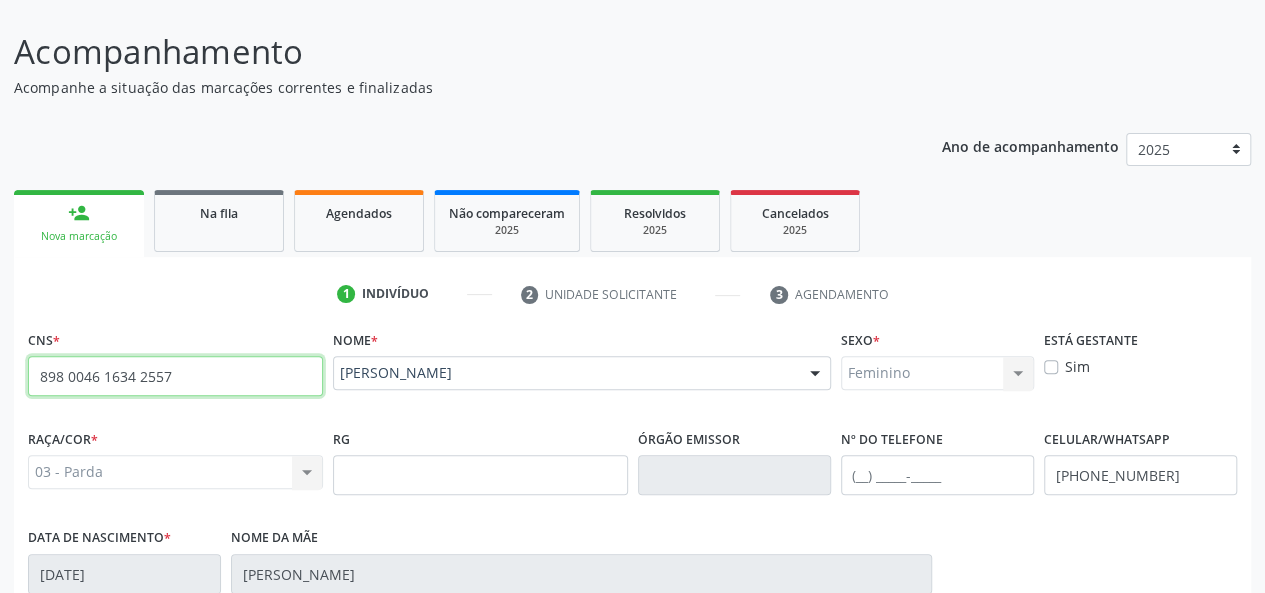 click on "898 0046 1634 2557" at bounding box center (175, 376) 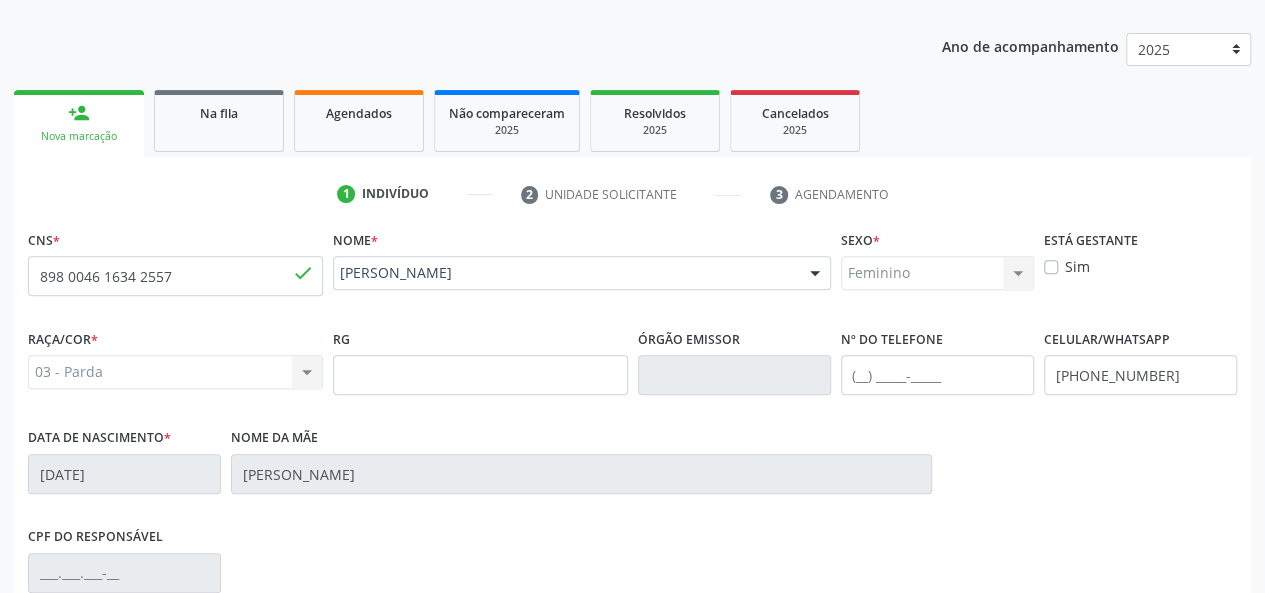 click on "03 - Parda         01 - Branca   02 - Preta   04 - Amarela   03 - Parda   05 - Indígena
Nenhum resultado encontrado para: "   "
Não há nenhuma opção para ser exibida." at bounding box center (175, 372) 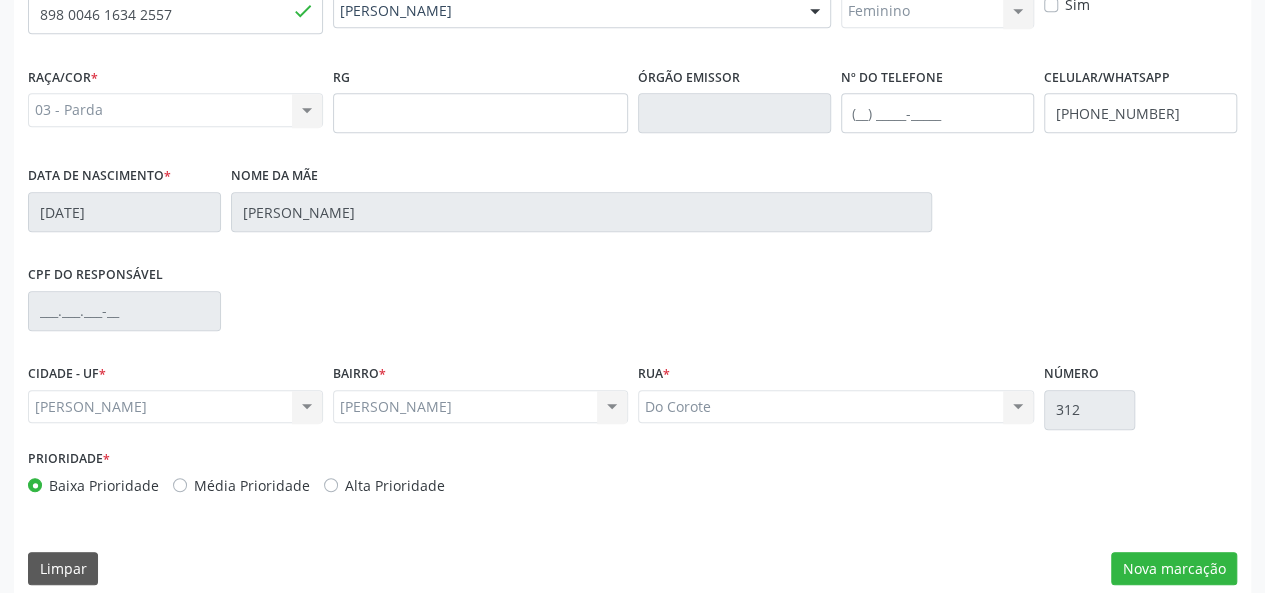 scroll, scrollTop: 518, scrollLeft: 0, axis: vertical 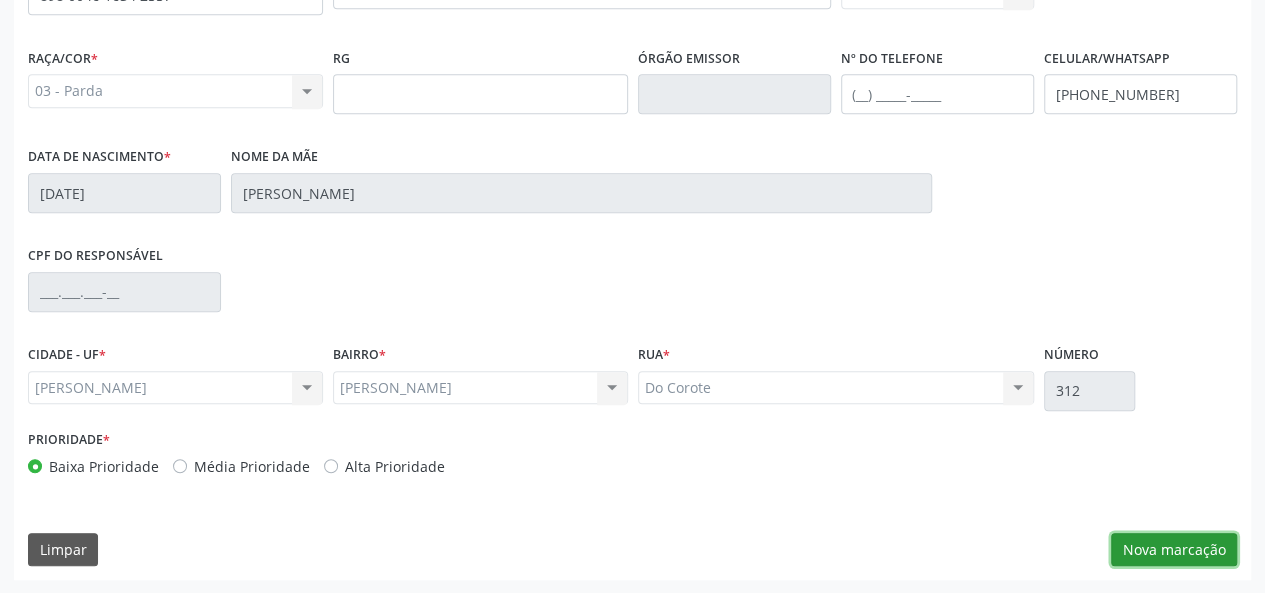 click on "Nova marcação" at bounding box center [1174, 550] 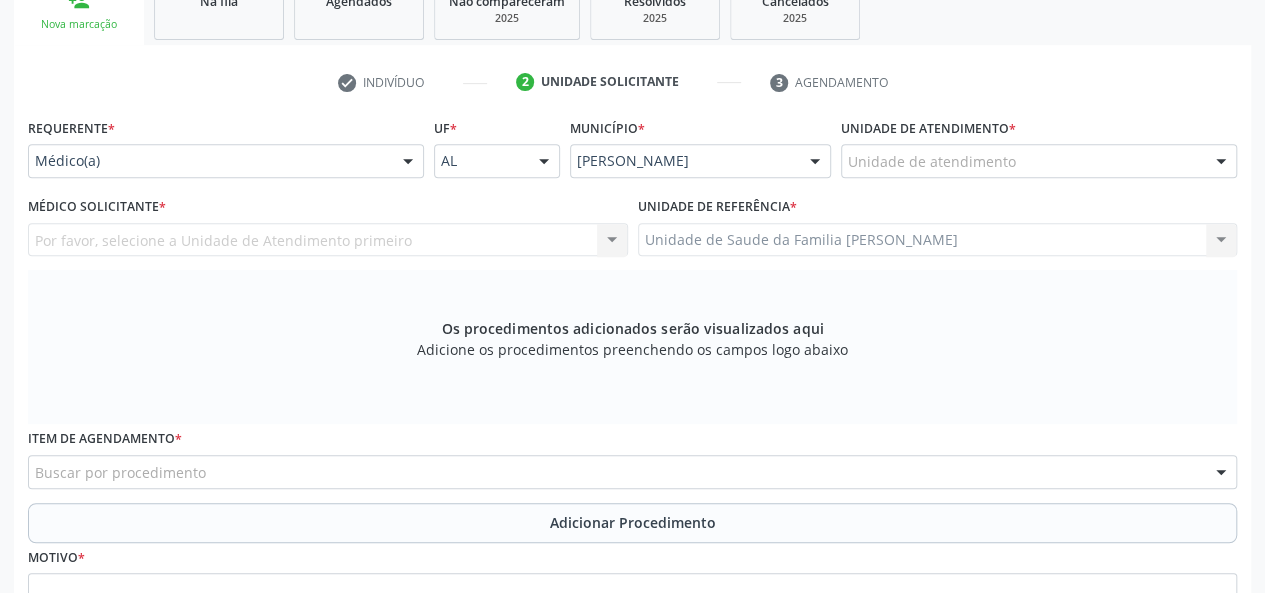 scroll, scrollTop: 318, scrollLeft: 0, axis: vertical 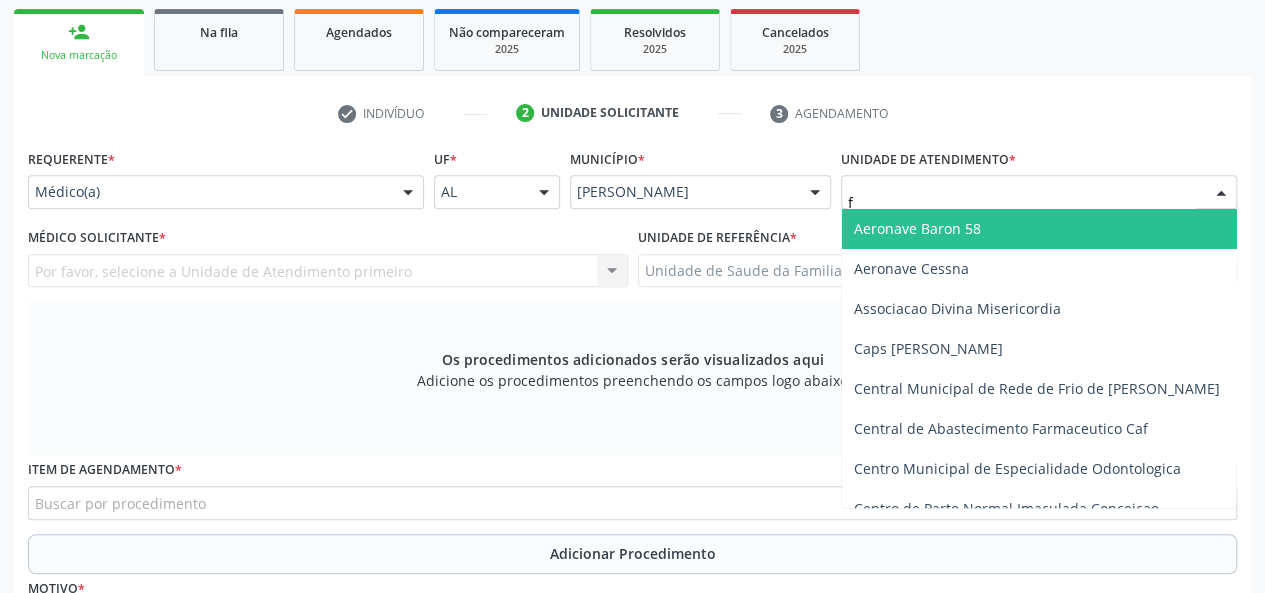 type on "fr" 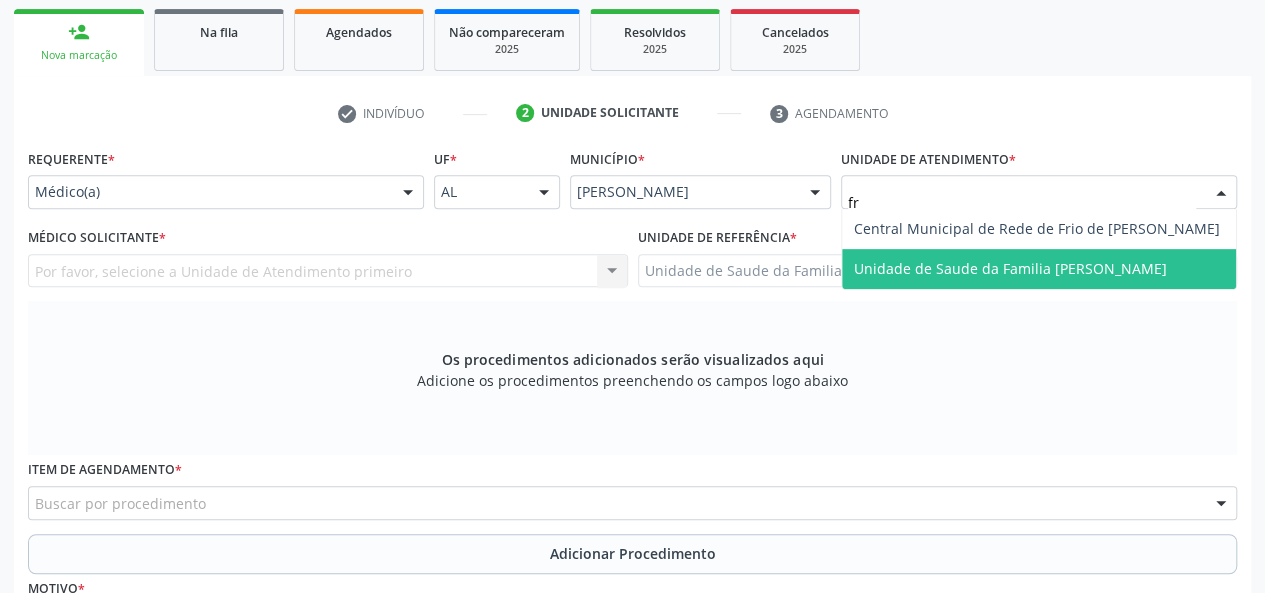 click on "Unidade de Saude da Familia [PERSON_NAME]" at bounding box center (1010, 268) 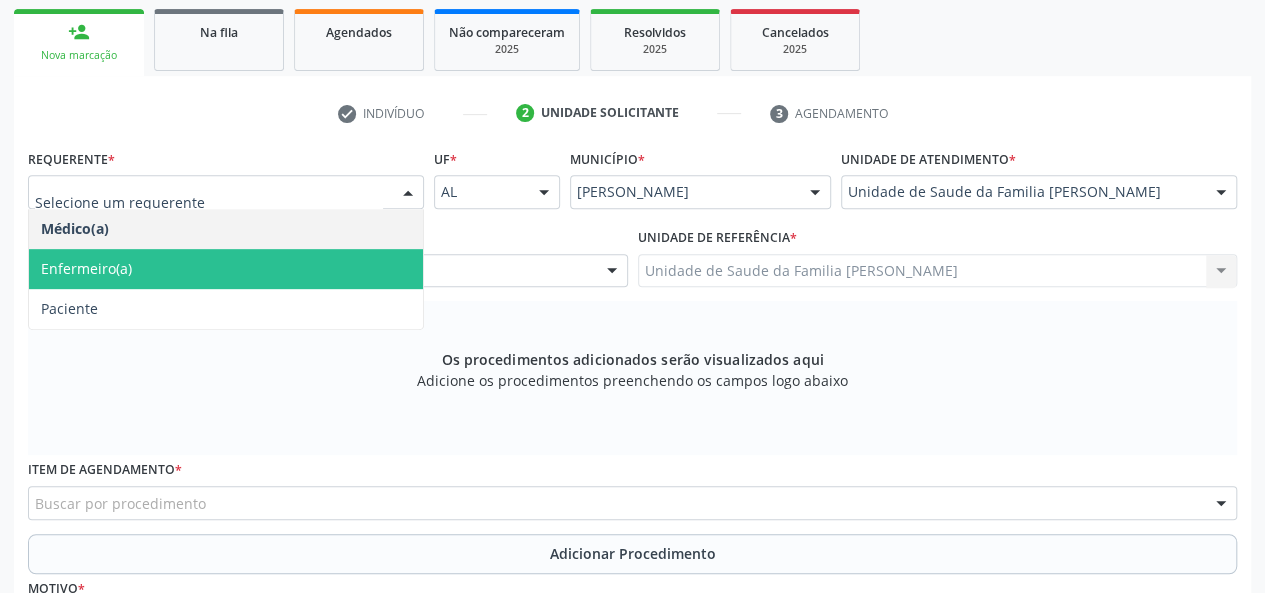 click on "Enfermeiro(a)" at bounding box center (226, 269) 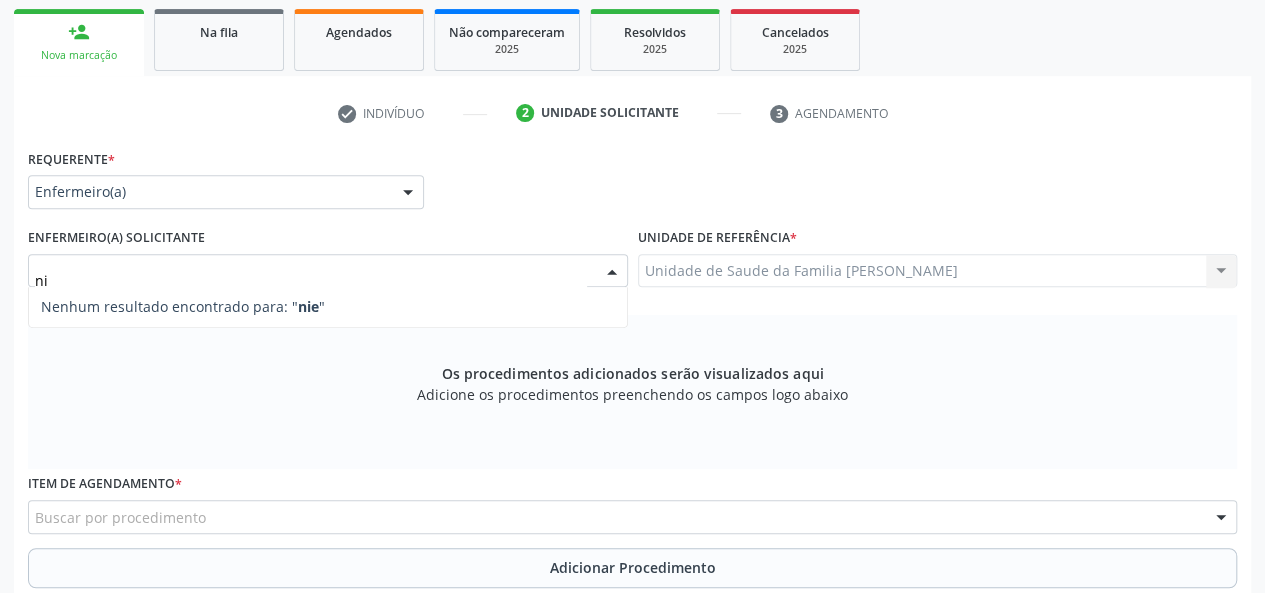 type on "n" 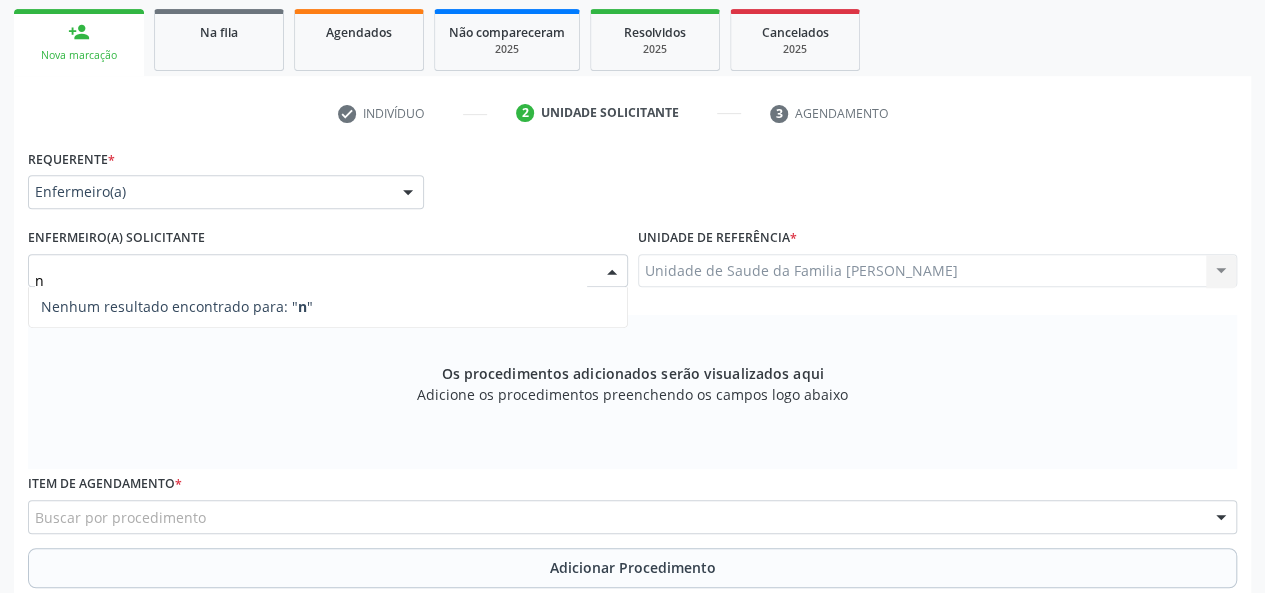 type 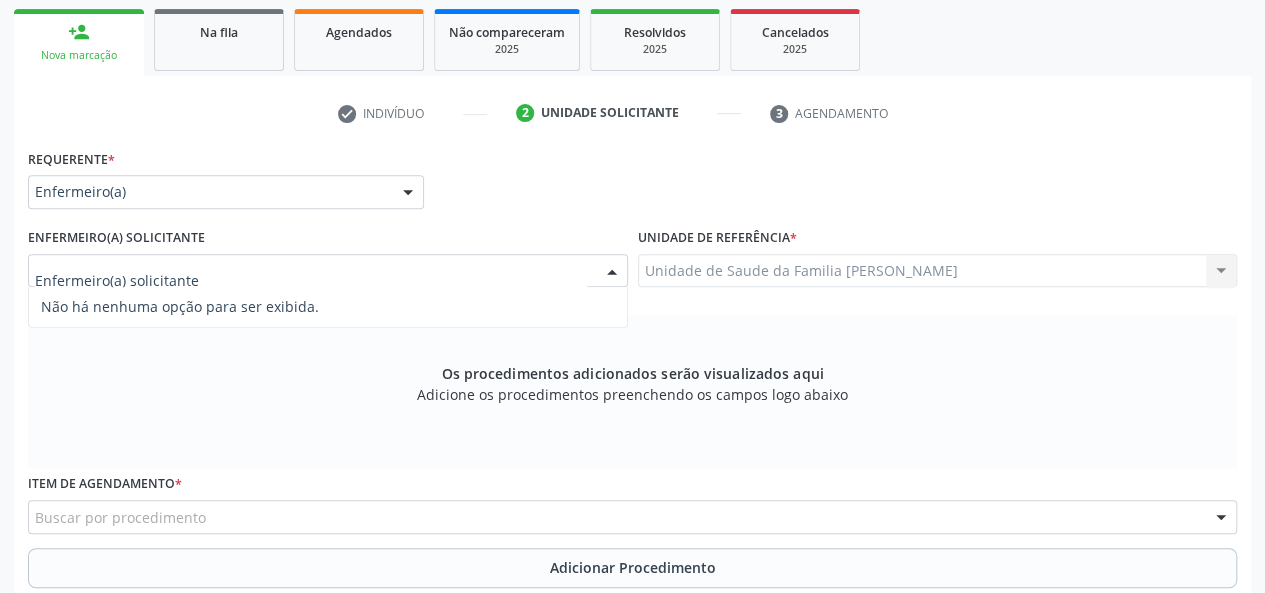 click at bounding box center [311, 281] 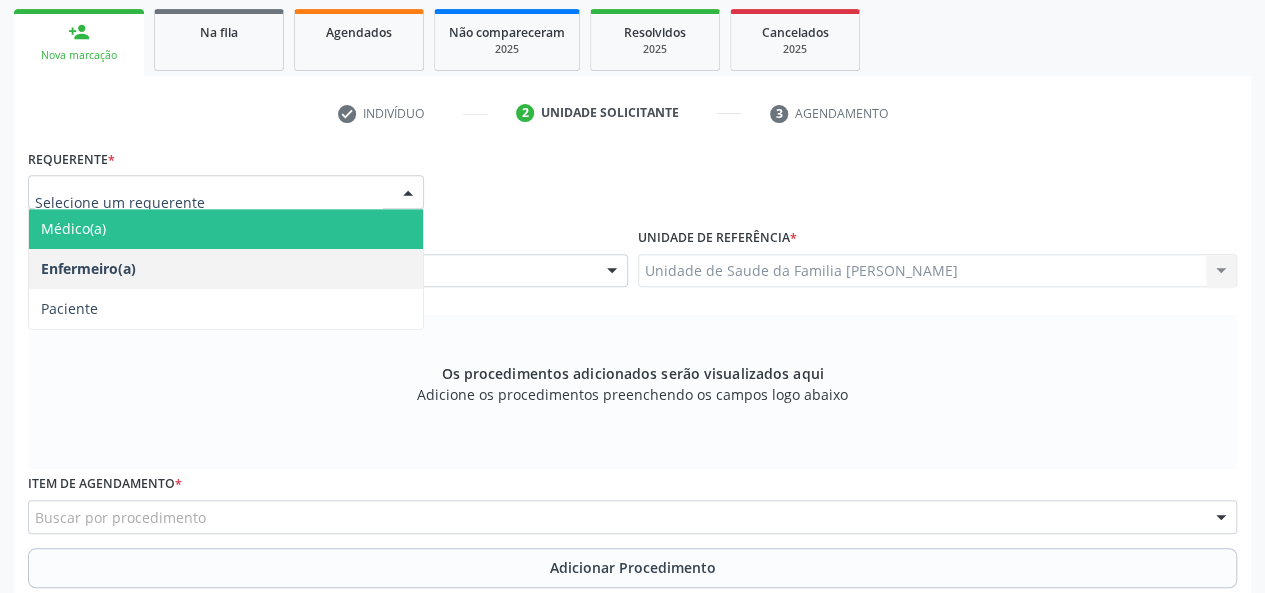 click on "Médico(a)" at bounding box center (226, 229) 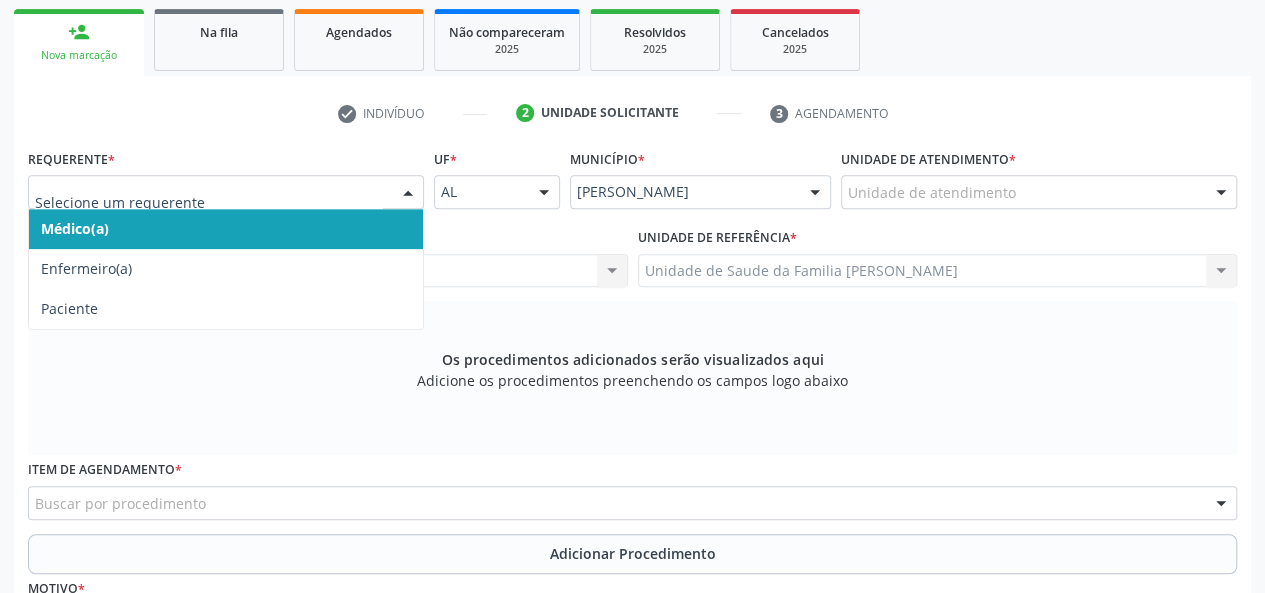 click at bounding box center (209, 202) 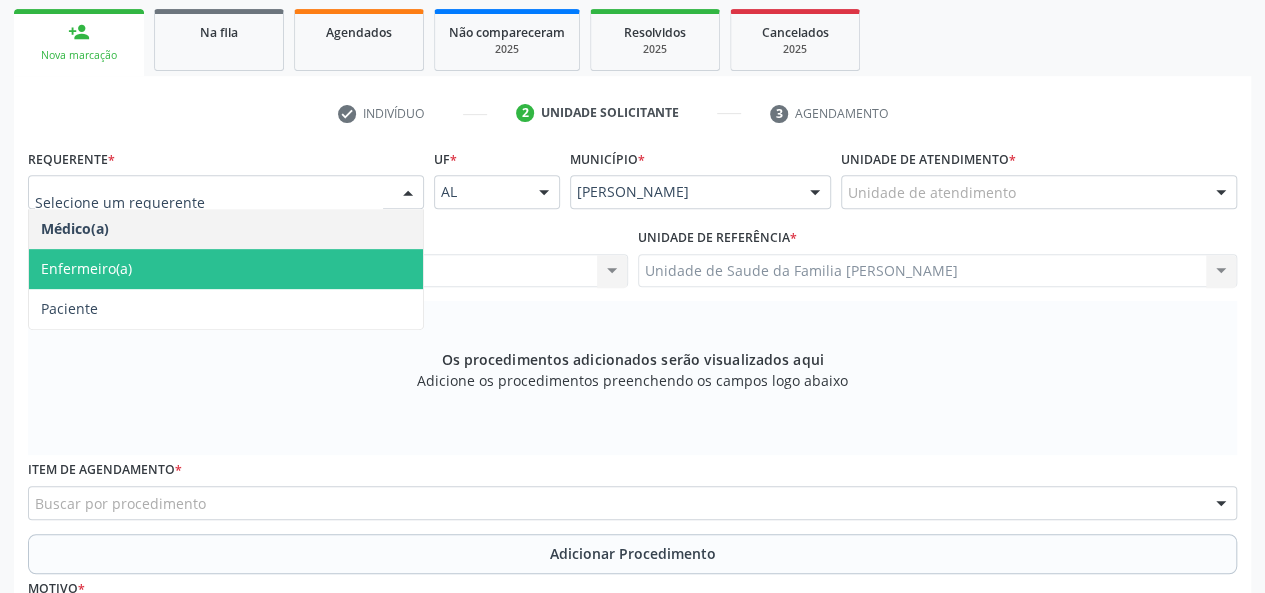 click on "Enfermeiro(a)" at bounding box center (86, 268) 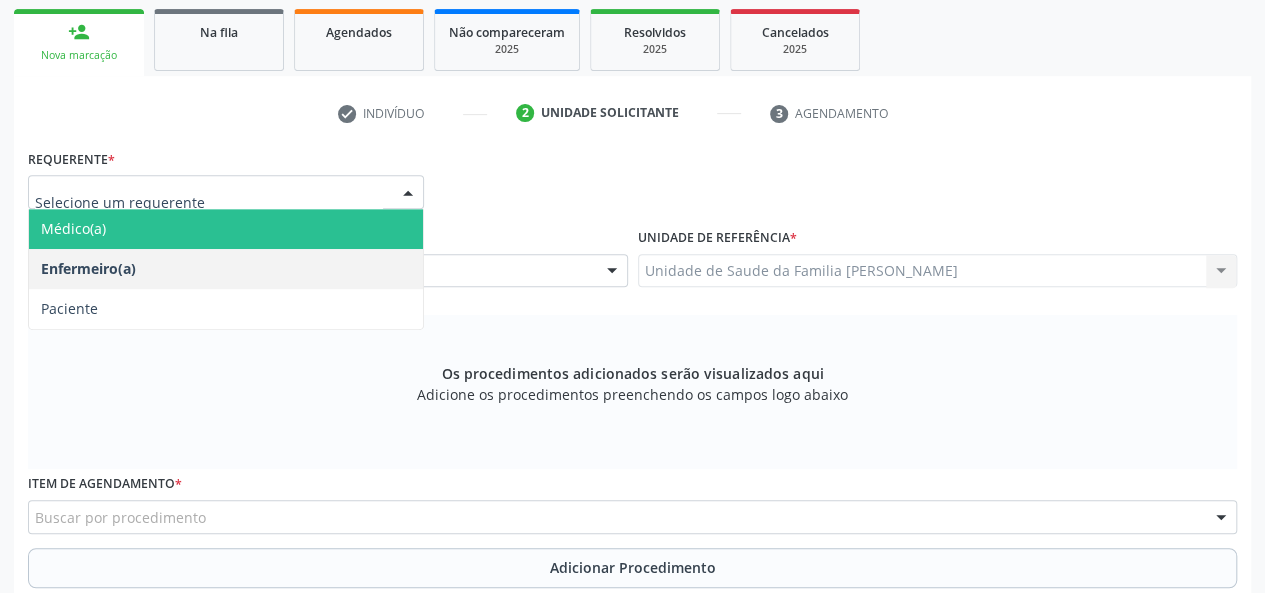 click on "Médico(a)" at bounding box center [226, 229] 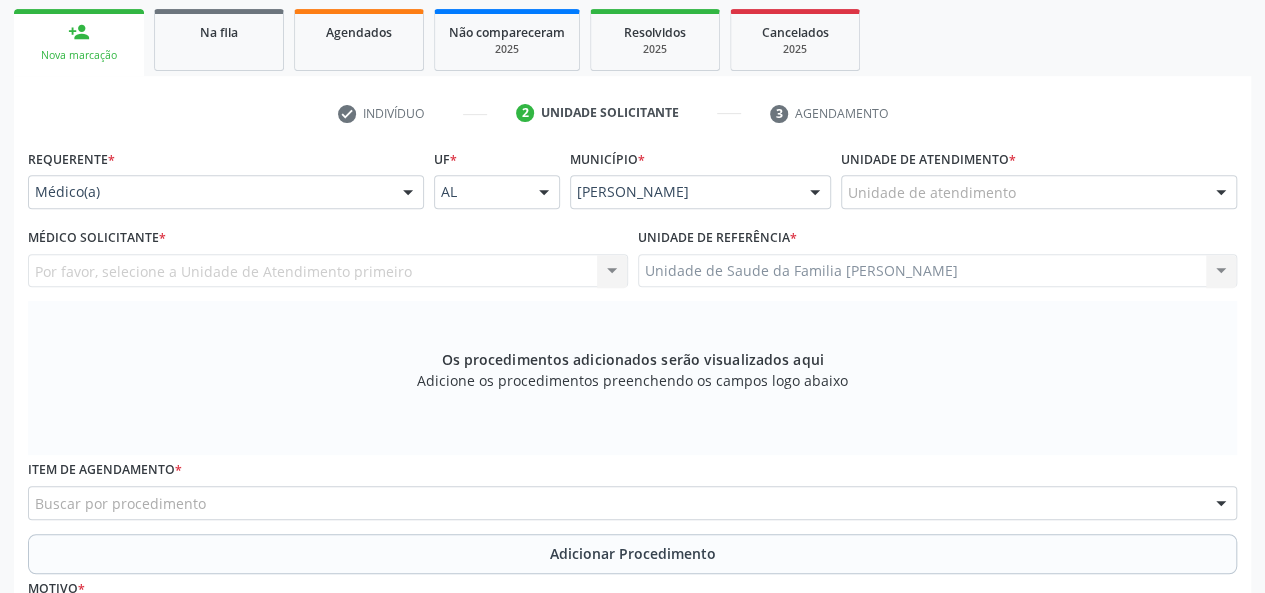 click on "Por favor, selecione a Unidade de Atendimento primeiro
Arthur Cunha de Mendonca Fragoso   Maria Jose da Silva Santos   Maria Quiteria Lima Pereira   Niedja Maria de Oliveira Costa Medeiros Netto   Rosicleide Melquiades dos Santos   Teresa Correia da Silva
Nenhum resultado encontrado para: "   "
Não há nenhuma opção para ser exibida." at bounding box center (328, 271) 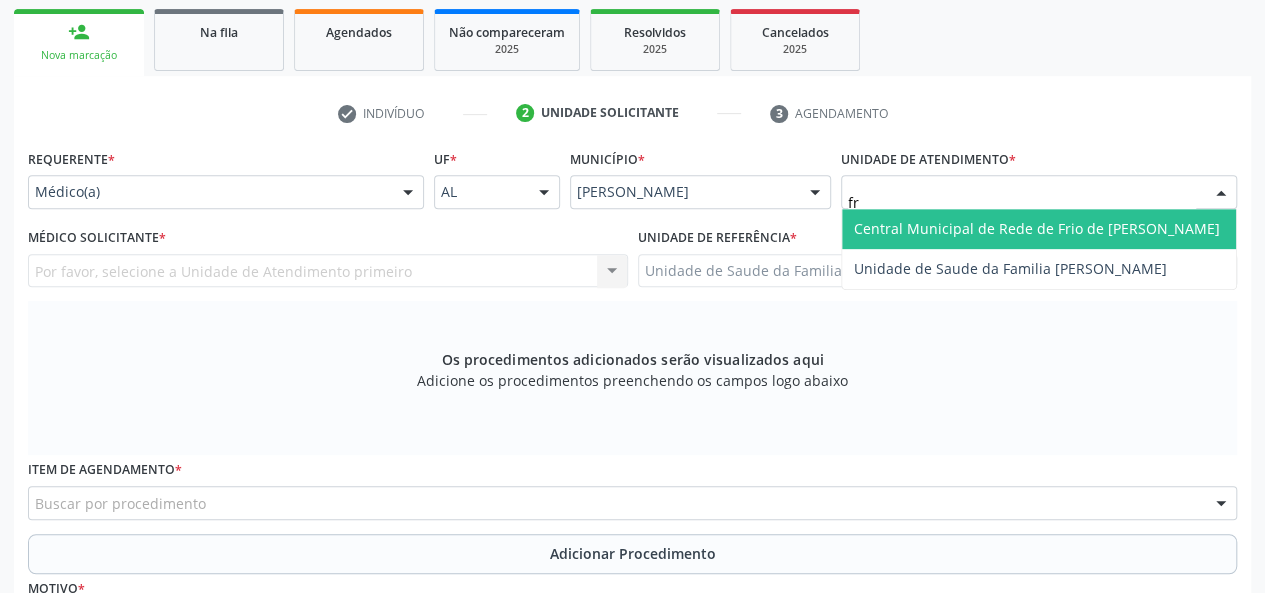 type on "fra" 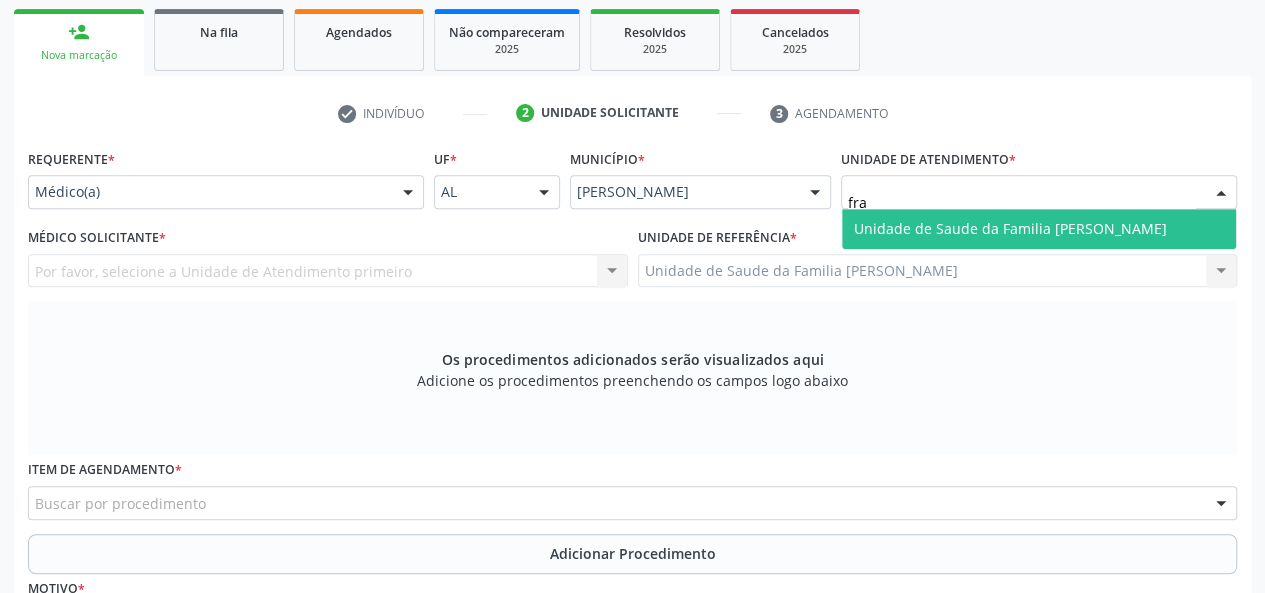 click on "Unidade de Saude da Familia [PERSON_NAME]" at bounding box center (1010, 228) 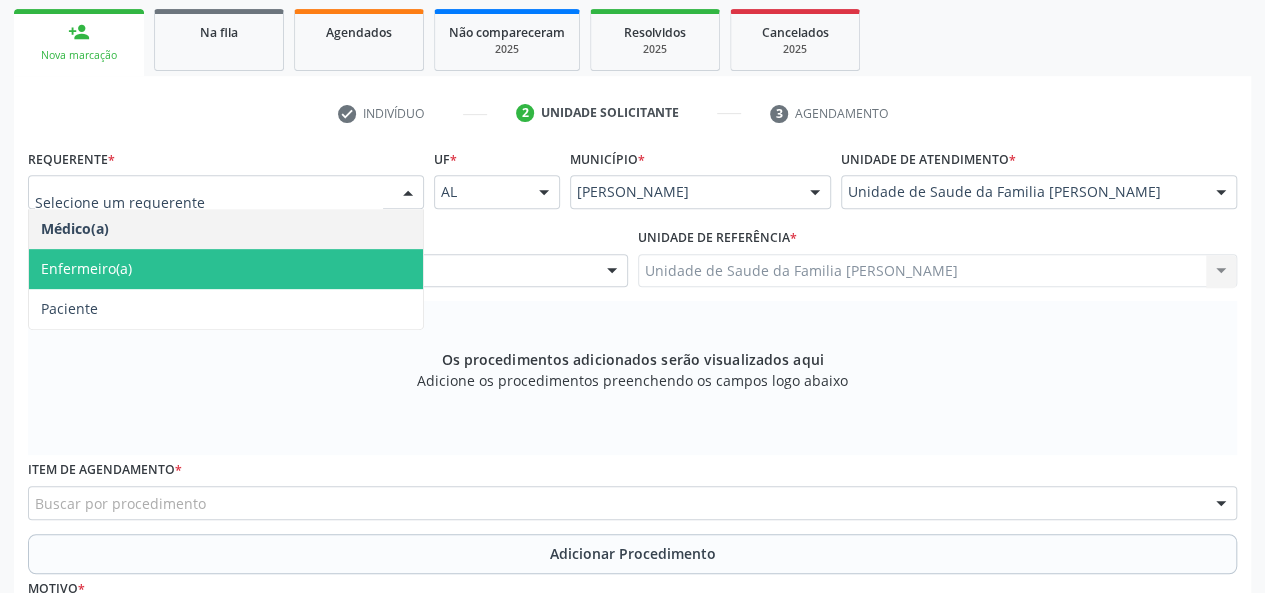 click on "Enfermeiro(a)" at bounding box center (86, 268) 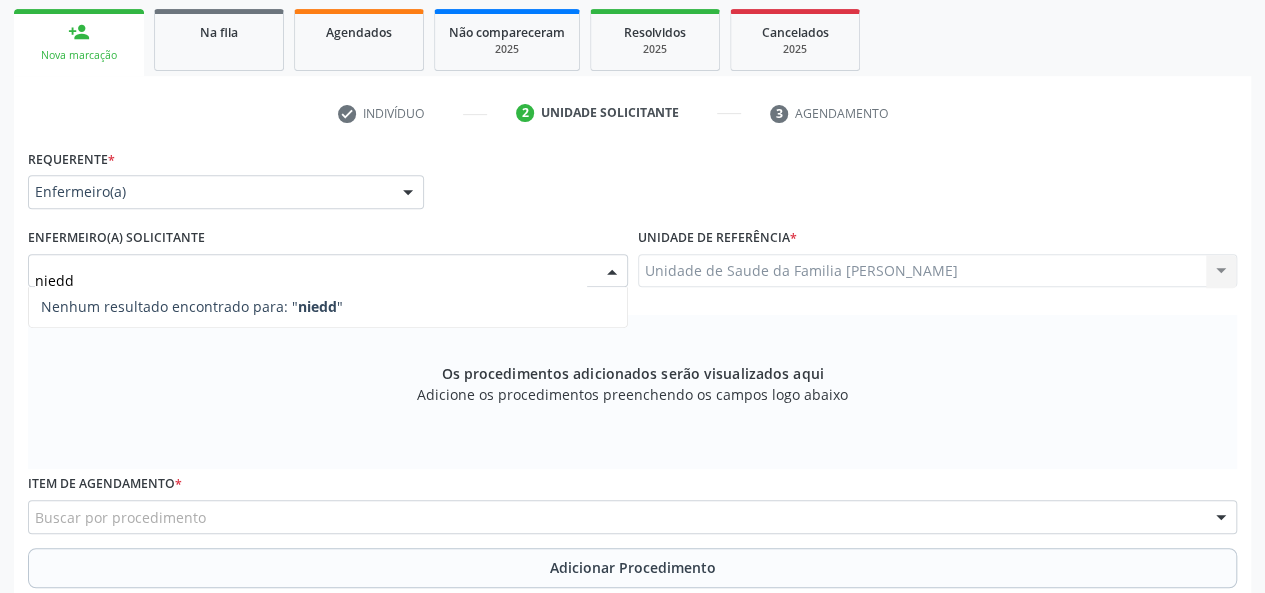 type on "nied" 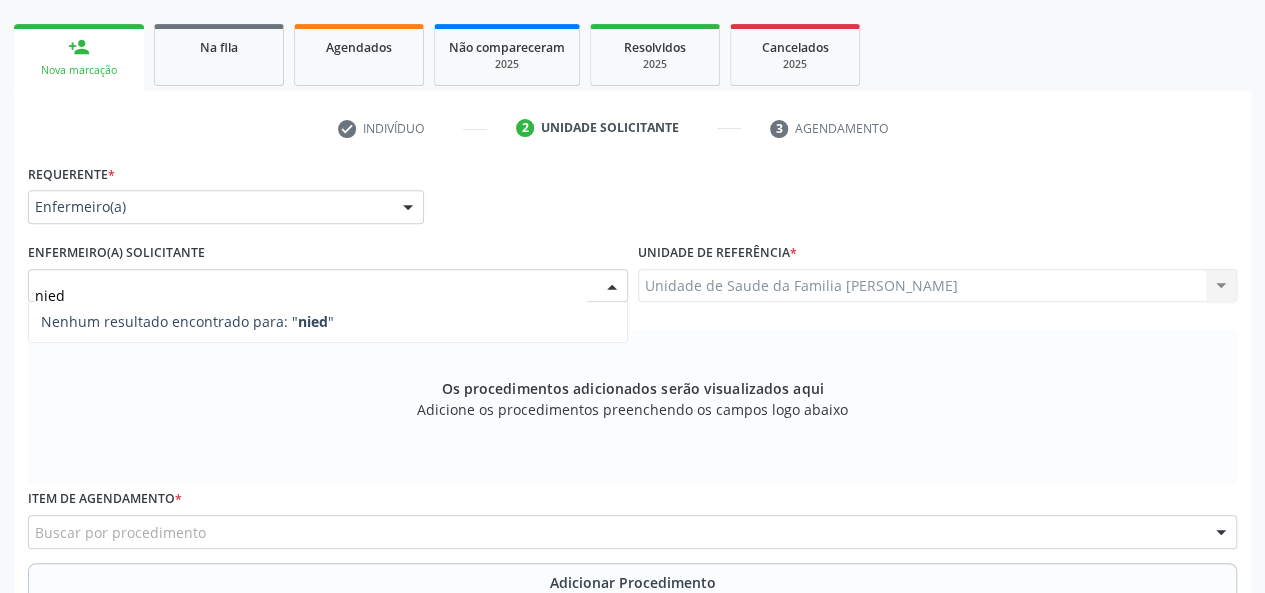 scroll, scrollTop: 318, scrollLeft: 0, axis: vertical 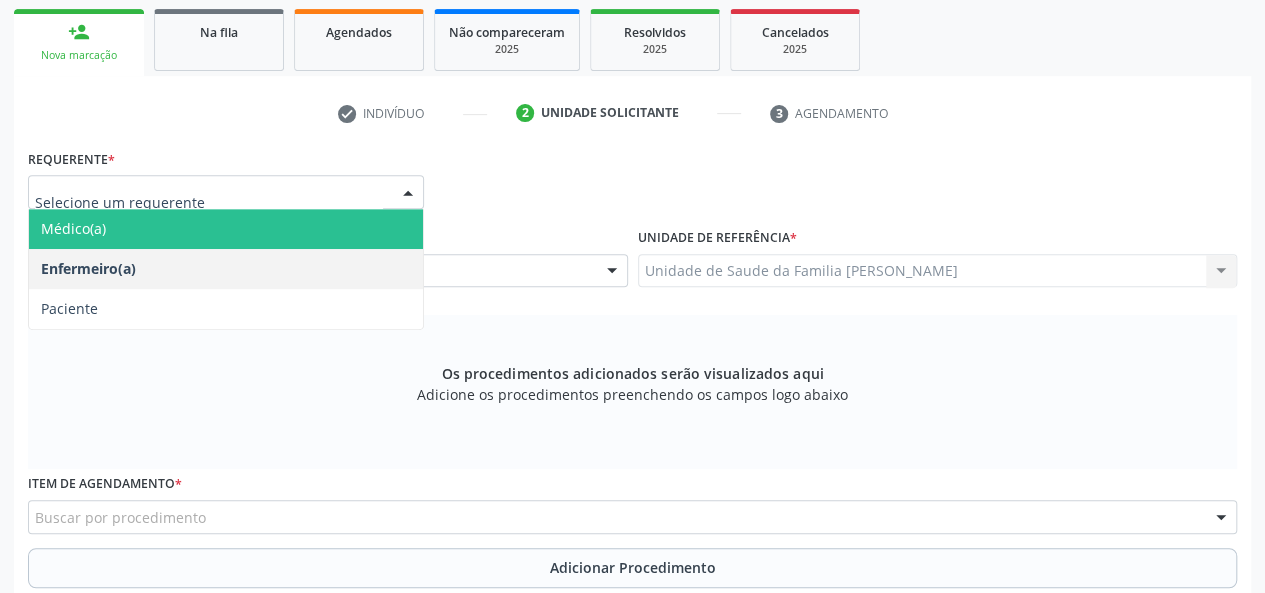click on "Médico(a)" at bounding box center [226, 229] 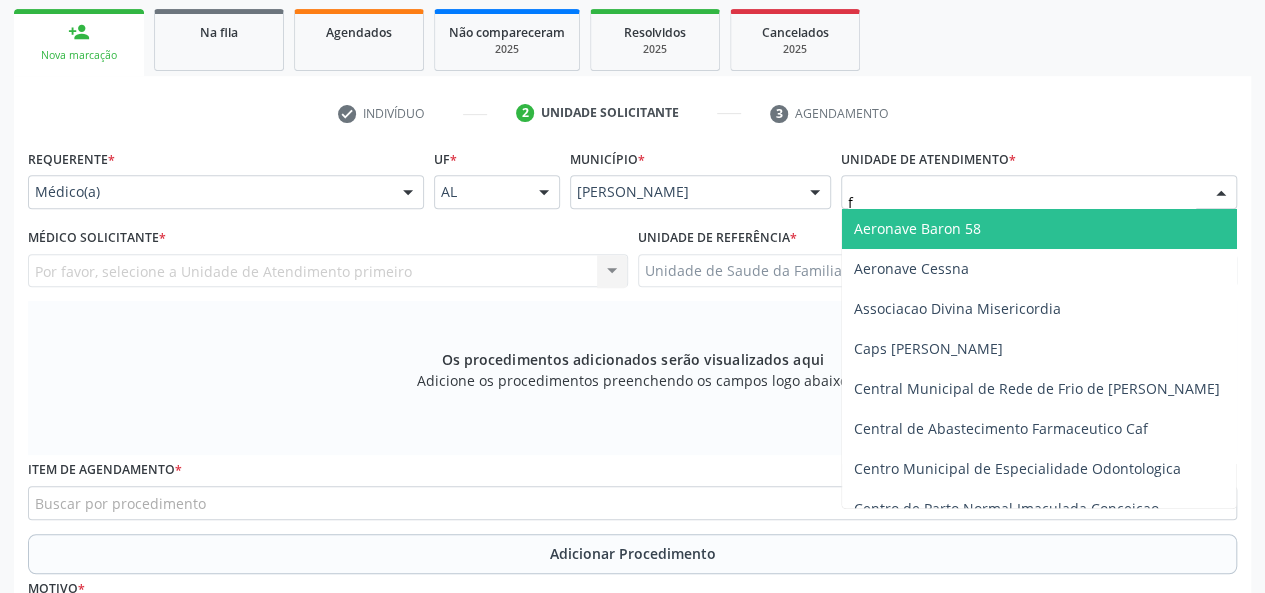 type on "fr" 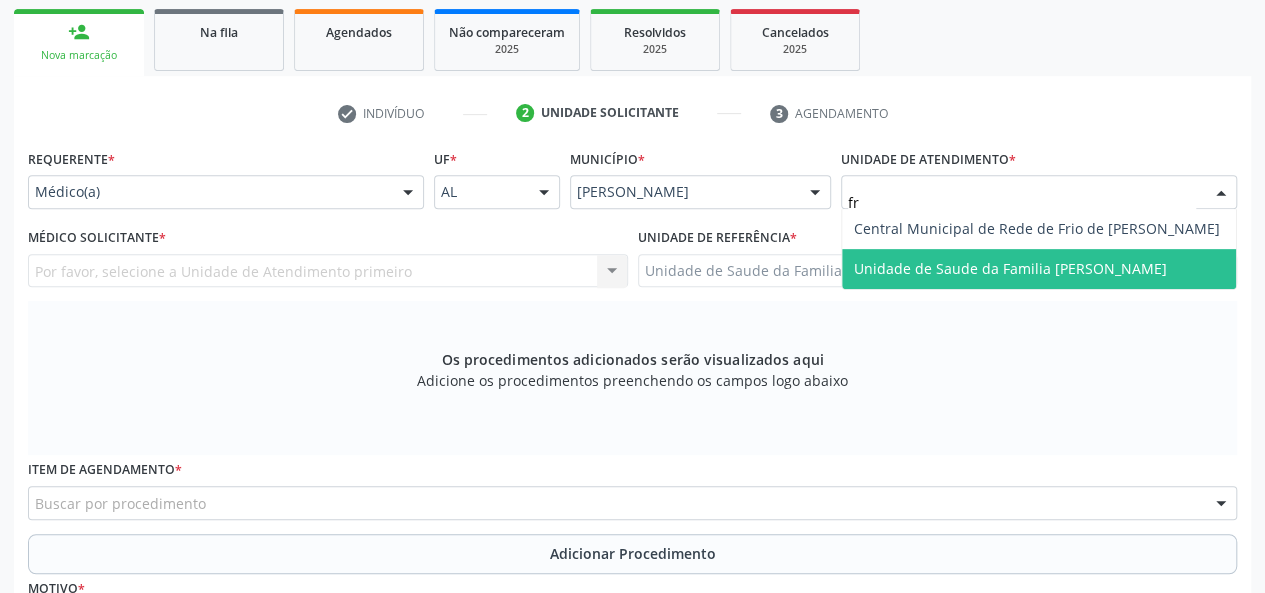 click on "Unidade de Saude da Familia [PERSON_NAME]" at bounding box center (1039, 269) 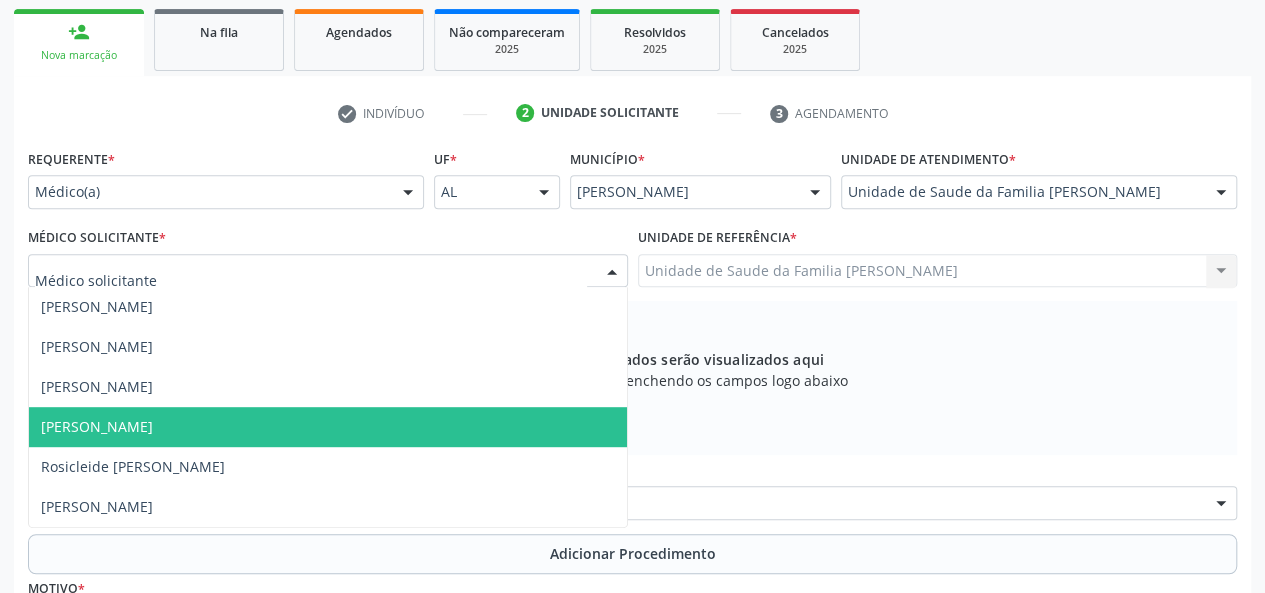 click on "Niedja Maria de Oliveira Costa Medeiros Netto" at bounding box center (97, 426) 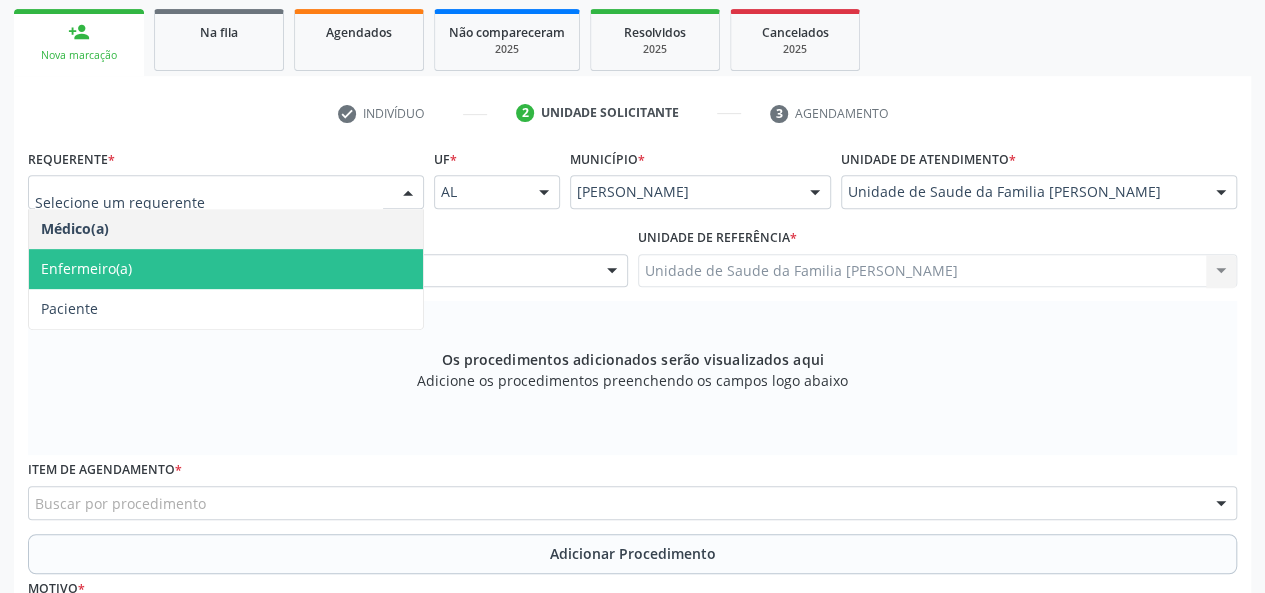 click on "Enfermeiro(a)" at bounding box center [86, 268] 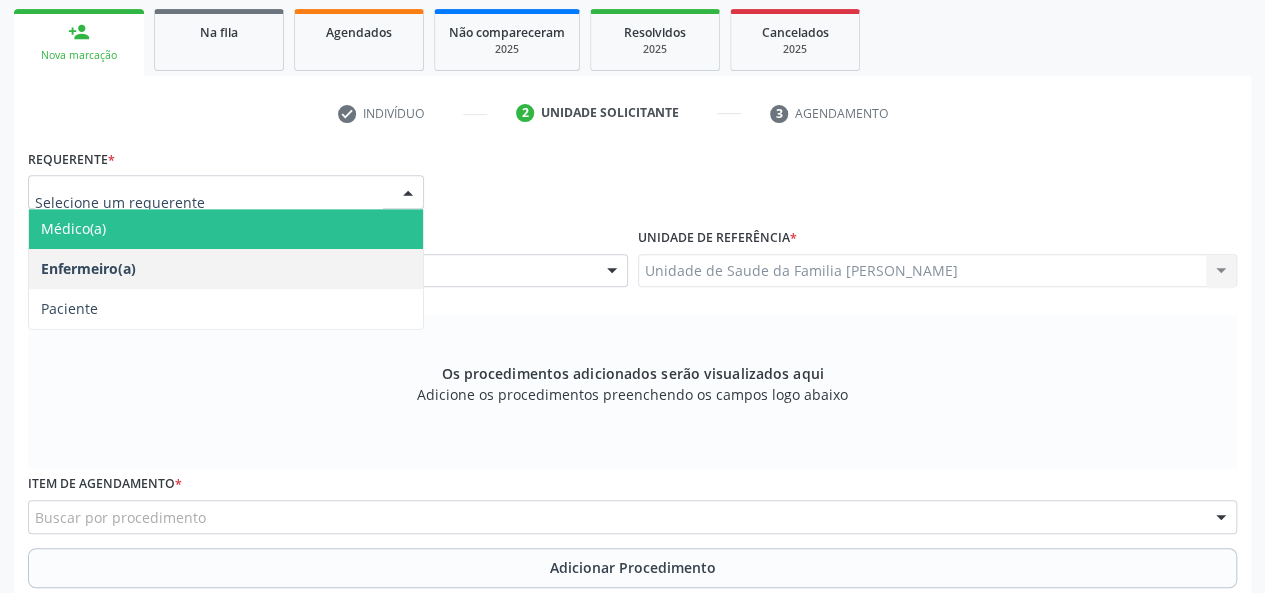 click on "Médico(a)" at bounding box center [73, 228] 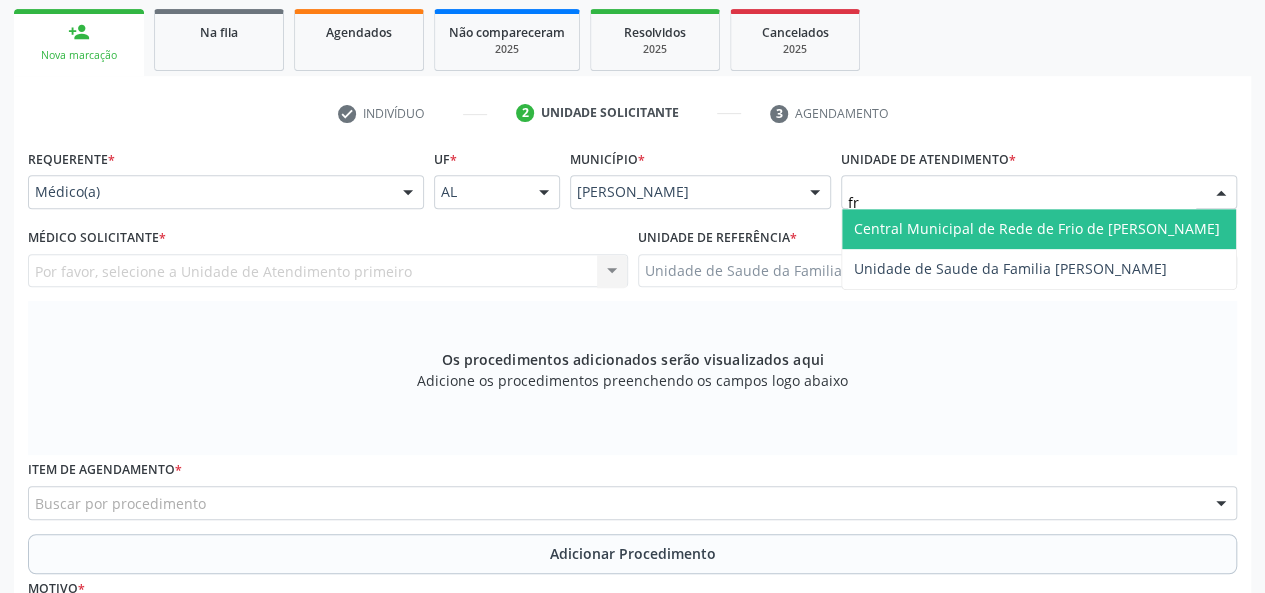 type on "fra" 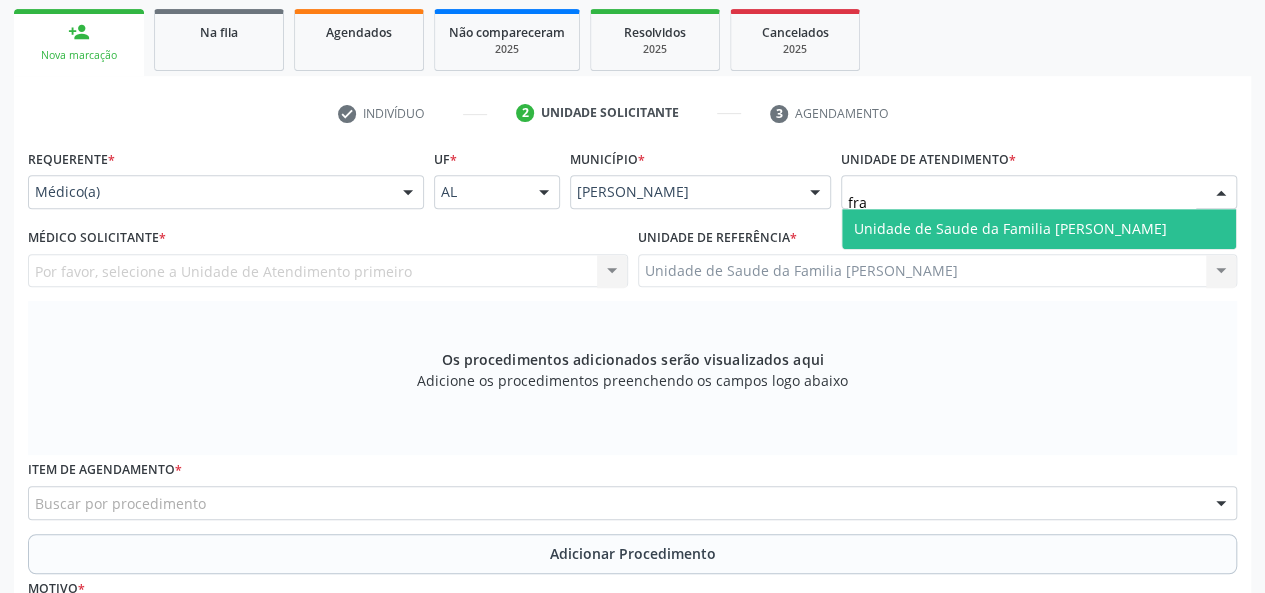 click on "Unidade de Saude da Familia [PERSON_NAME]" at bounding box center (1039, 229) 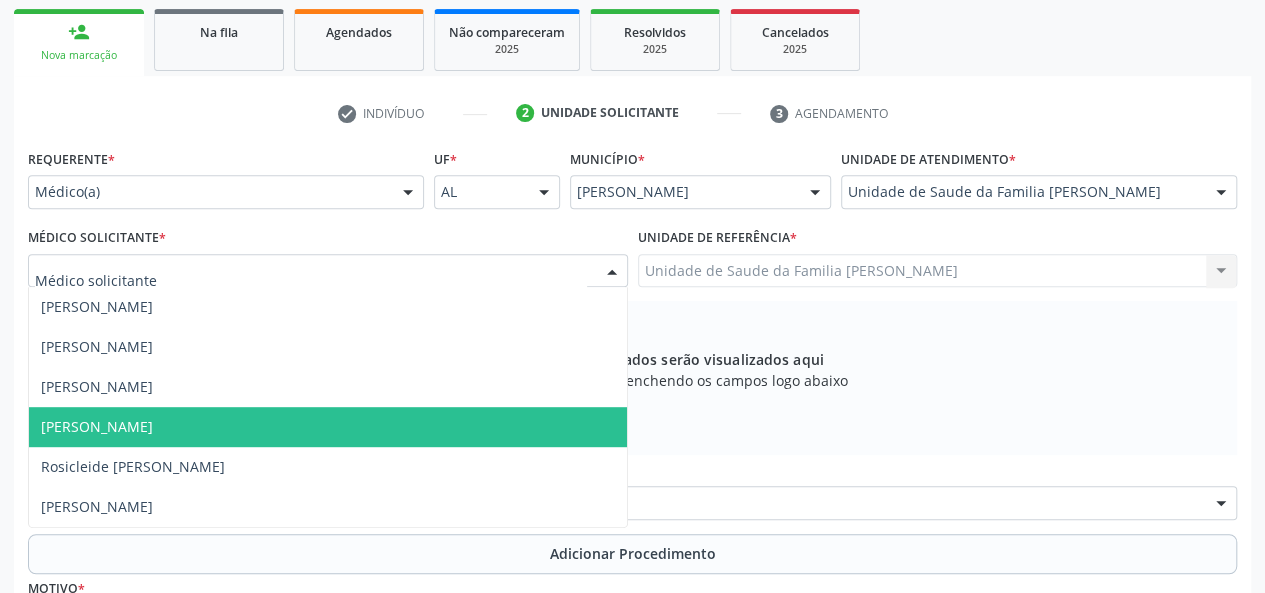 click on "Niedja Maria de Oliveira Costa Medeiros Netto" at bounding box center [328, 427] 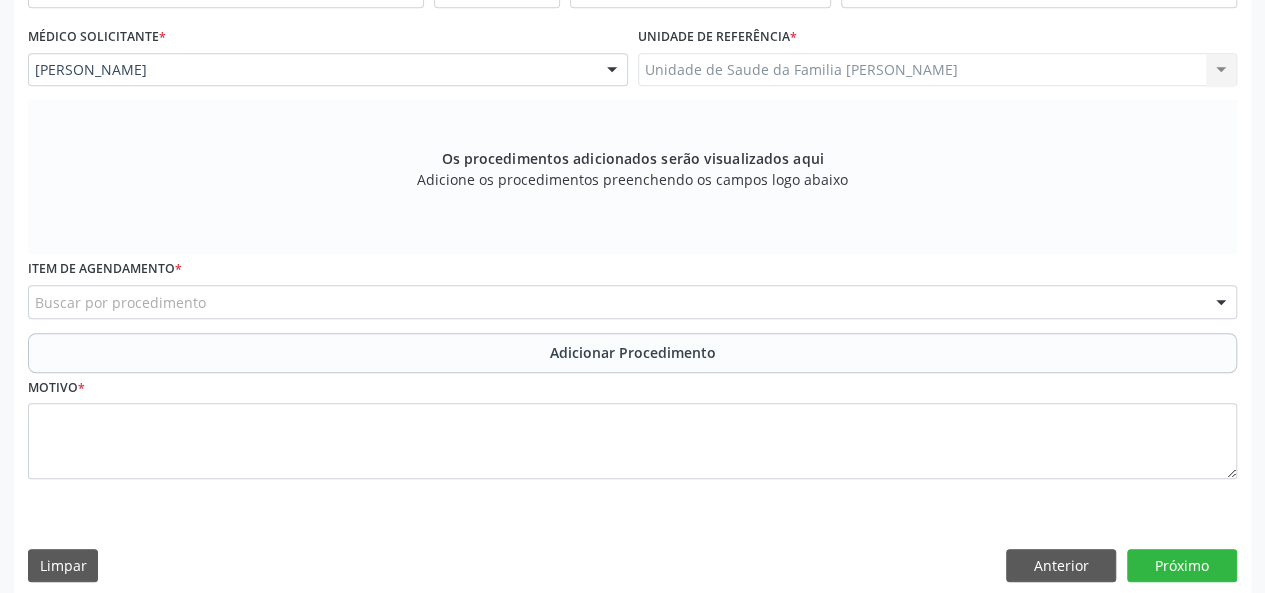 scroll, scrollTop: 534, scrollLeft: 0, axis: vertical 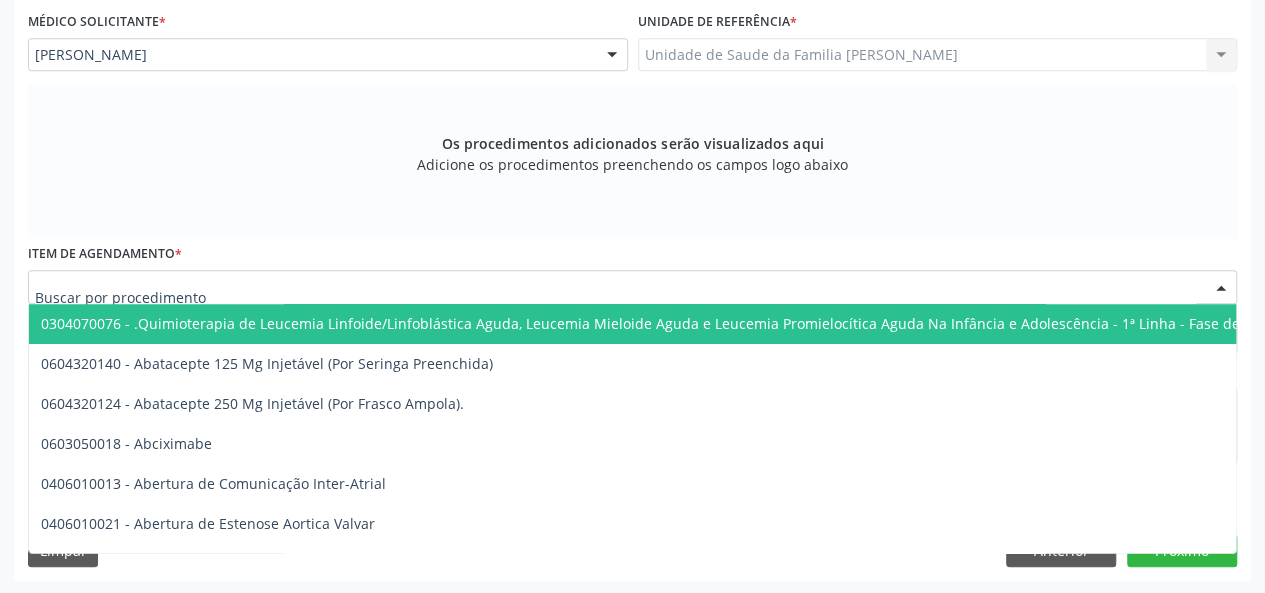 click at bounding box center (632, 287) 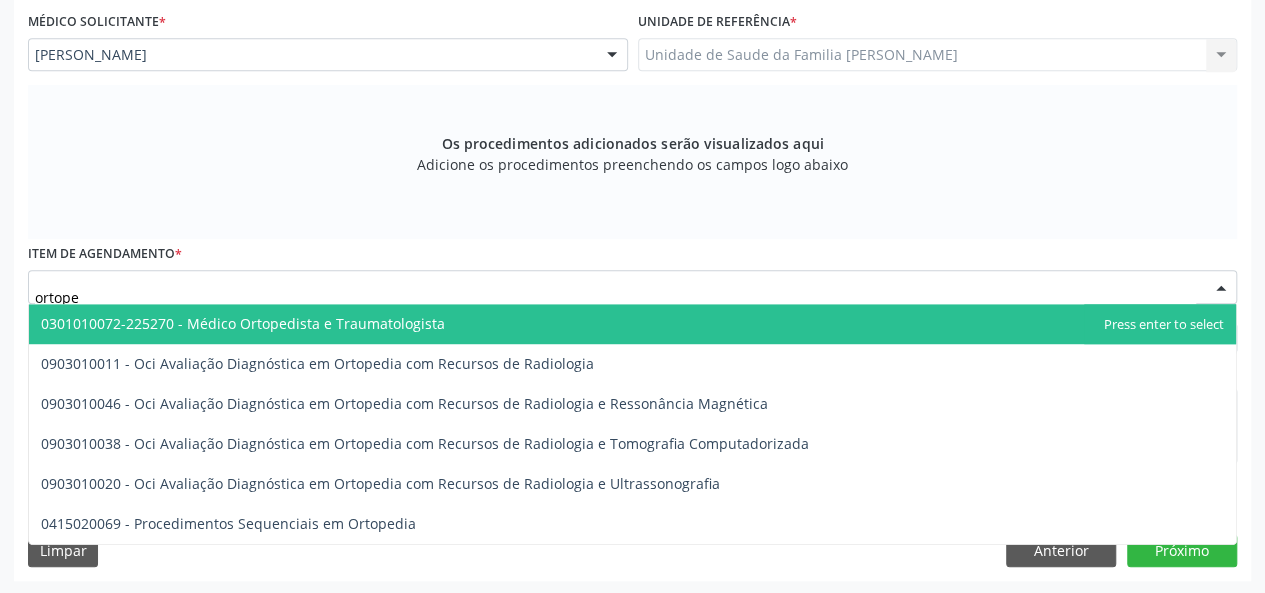 type on "ortoped" 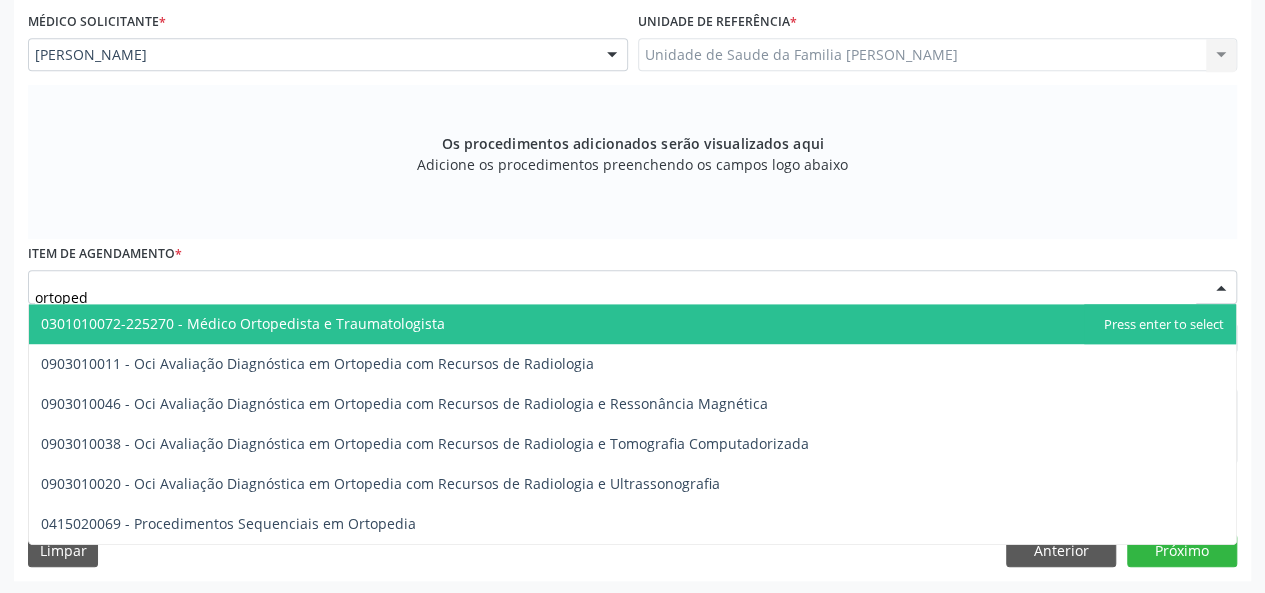 click on "0301010072-225270 - Médico Ortopedista e Traumatologista" at bounding box center [243, 323] 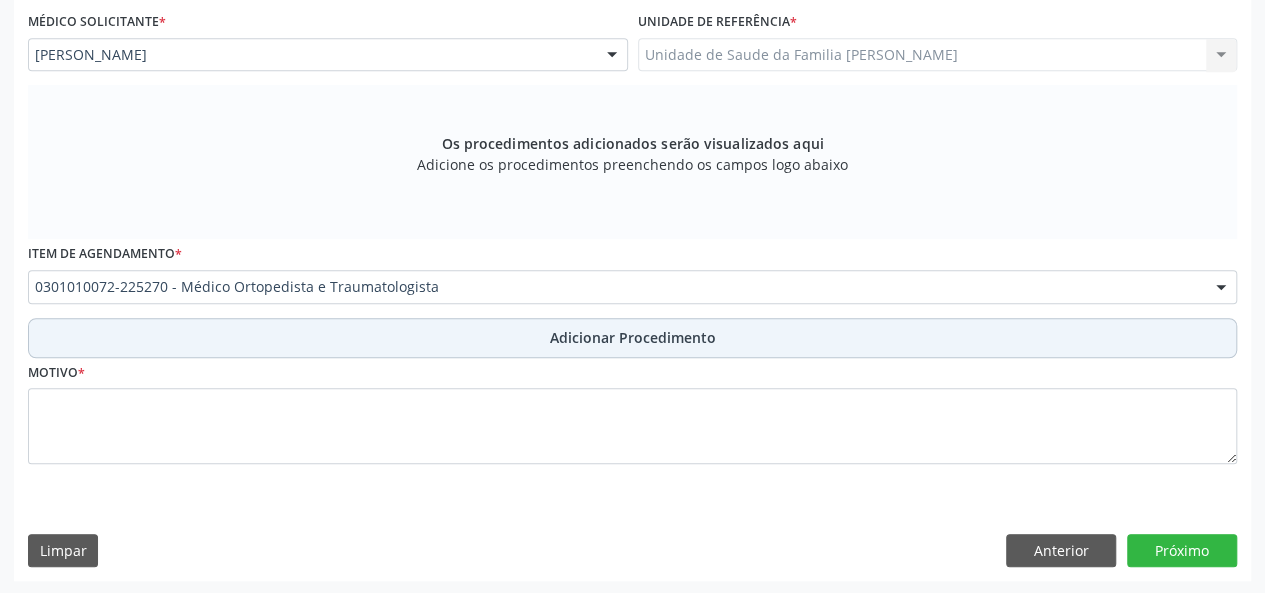 click on "Adicionar Procedimento" at bounding box center [633, 337] 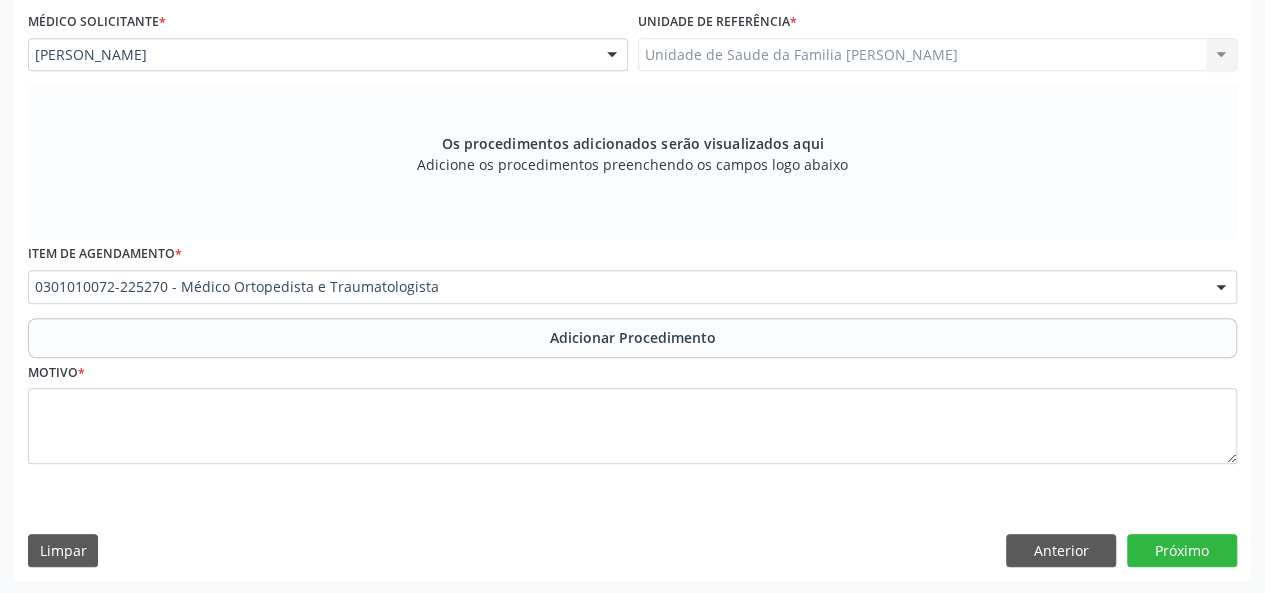 scroll, scrollTop: 458, scrollLeft: 0, axis: vertical 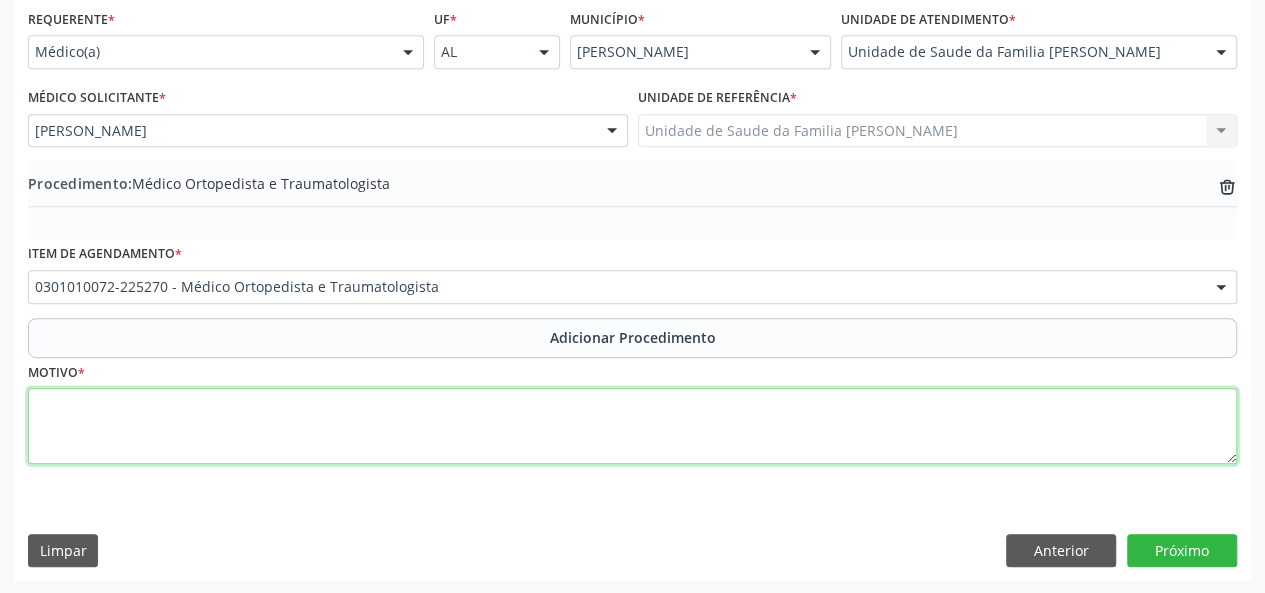 click at bounding box center (632, 426) 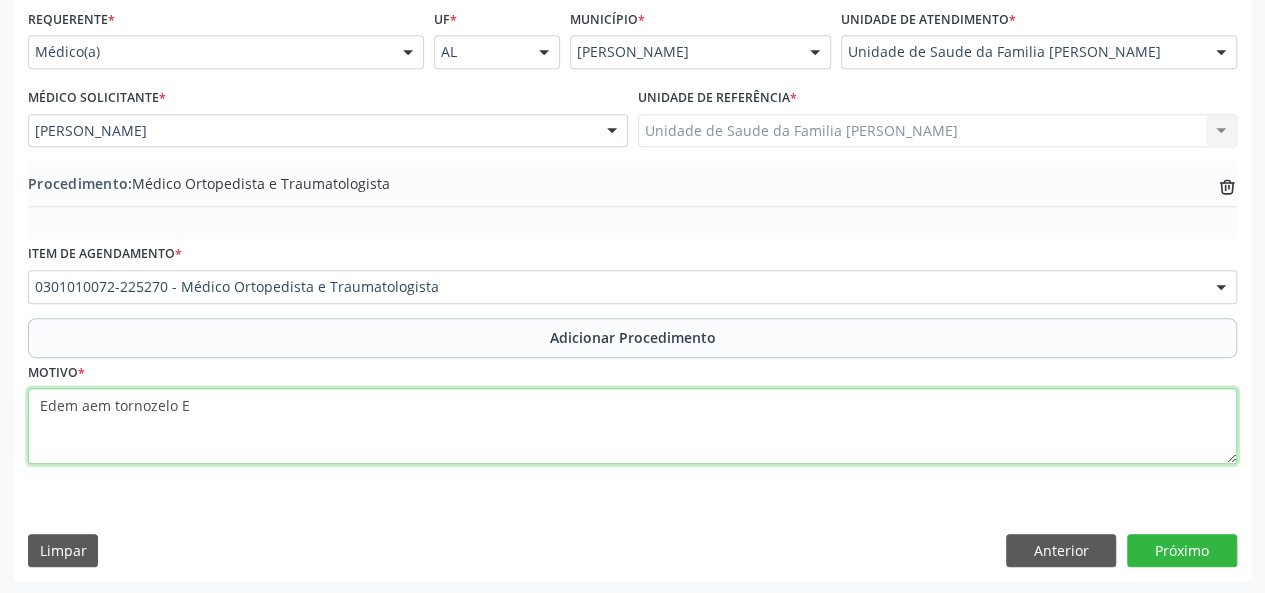 click on "Edem aem tornozelo E" at bounding box center (632, 426) 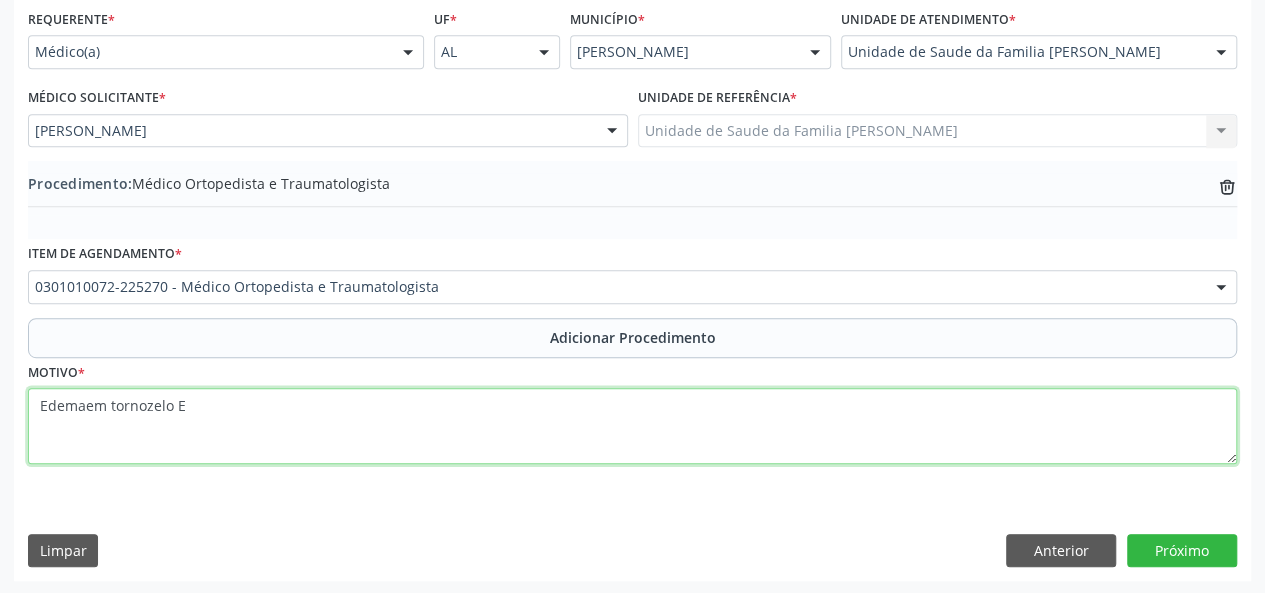 click on "Edemaem tornozelo E" at bounding box center (632, 426) 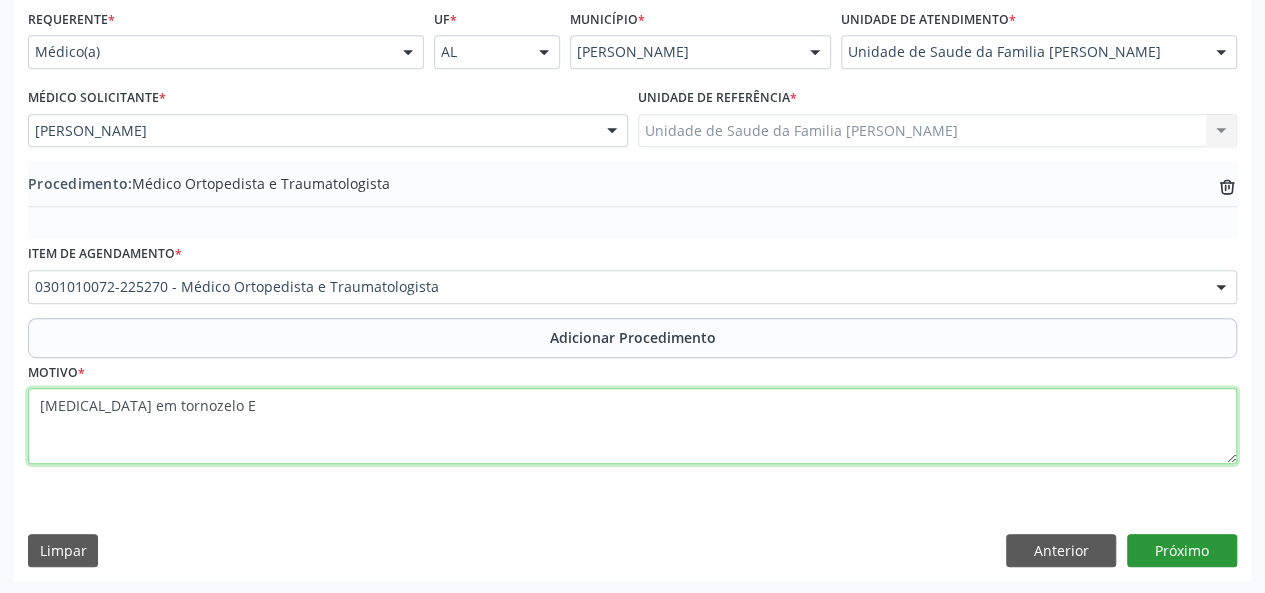 type on "Edema em tornozelo E" 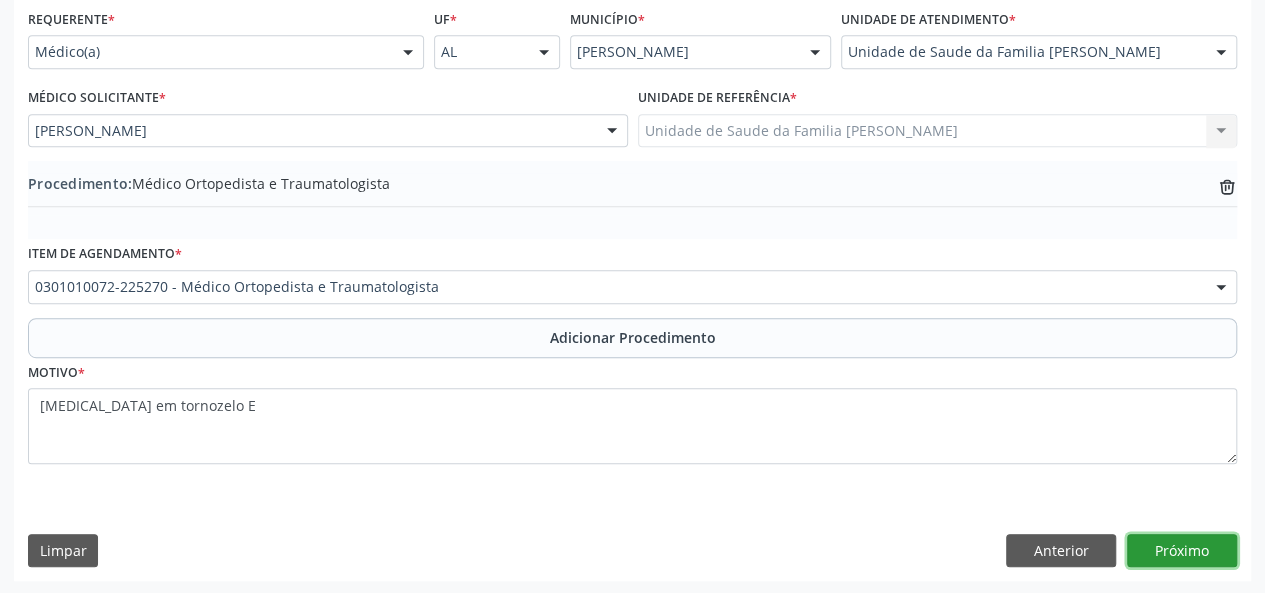 click on "Próximo" at bounding box center (1182, 551) 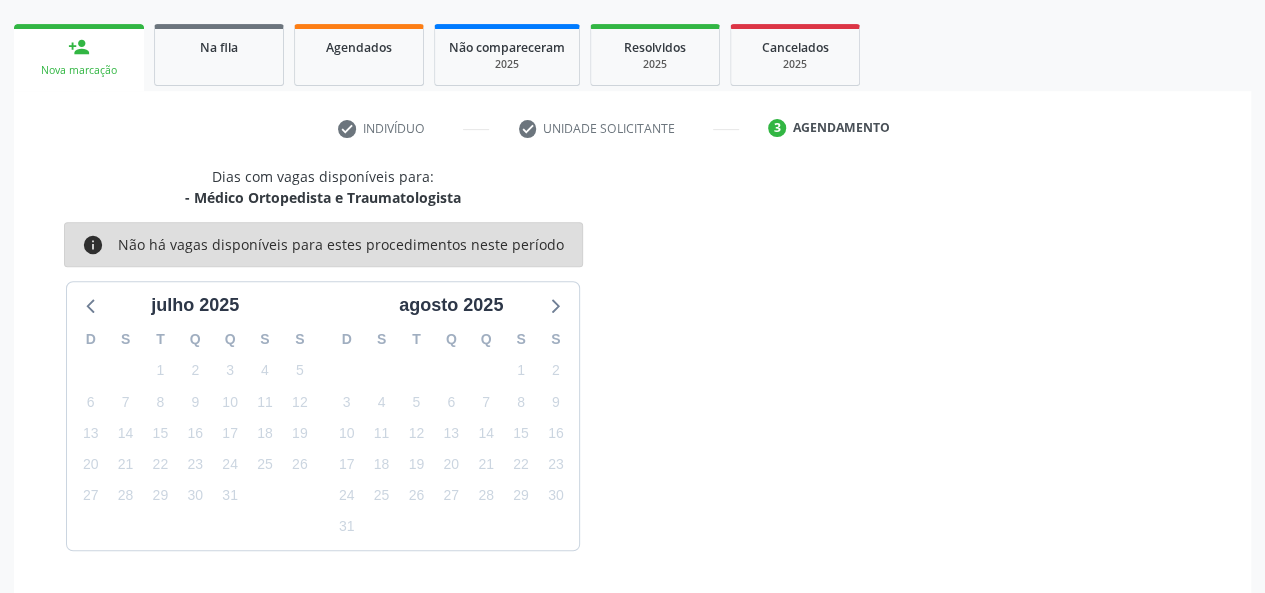 scroll, scrollTop: 362, scrollLeft: 0, axis: vertical 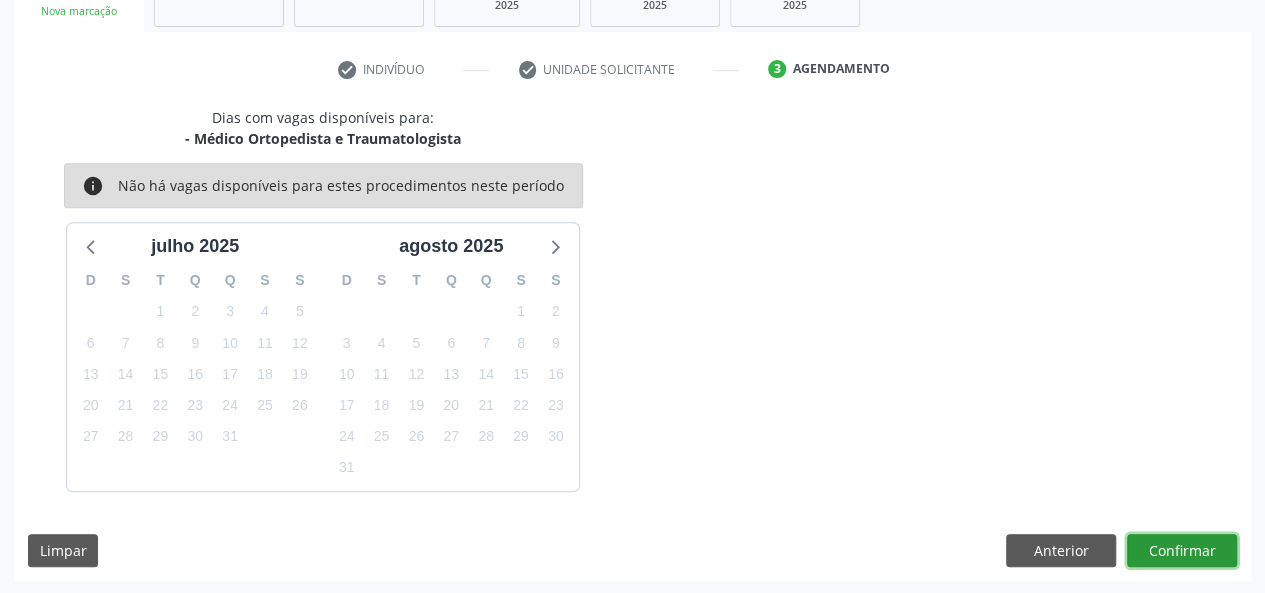 click on "Confirmar" at bounding box center (1182, 551) 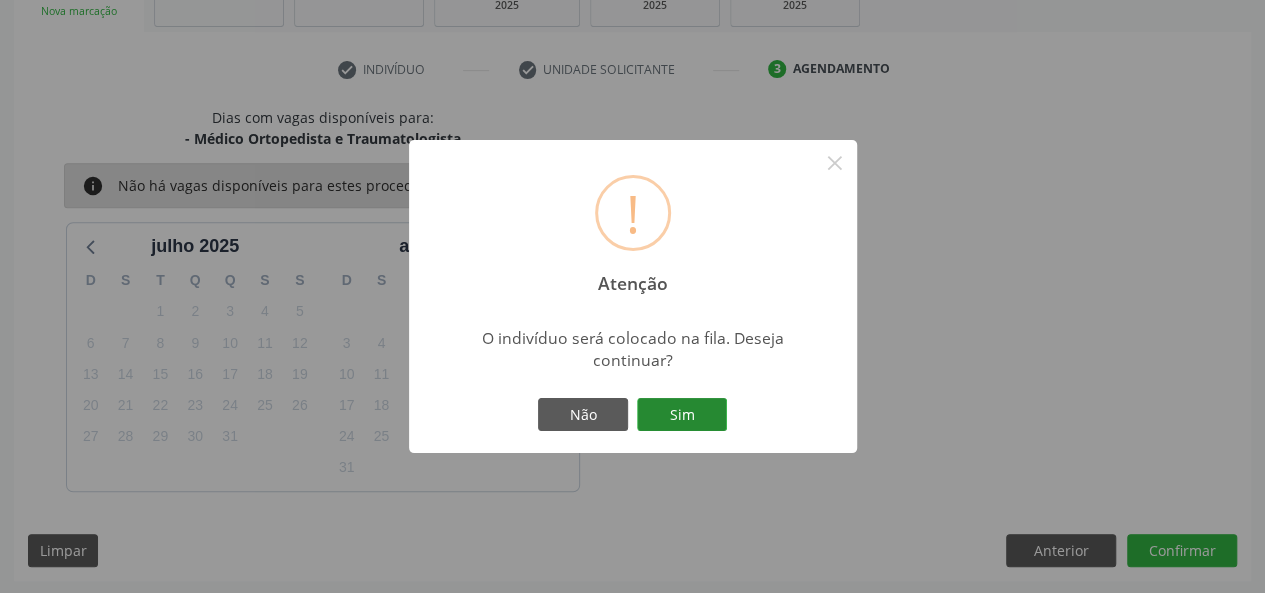 click on "Sim" at bounding box center (682, 415) 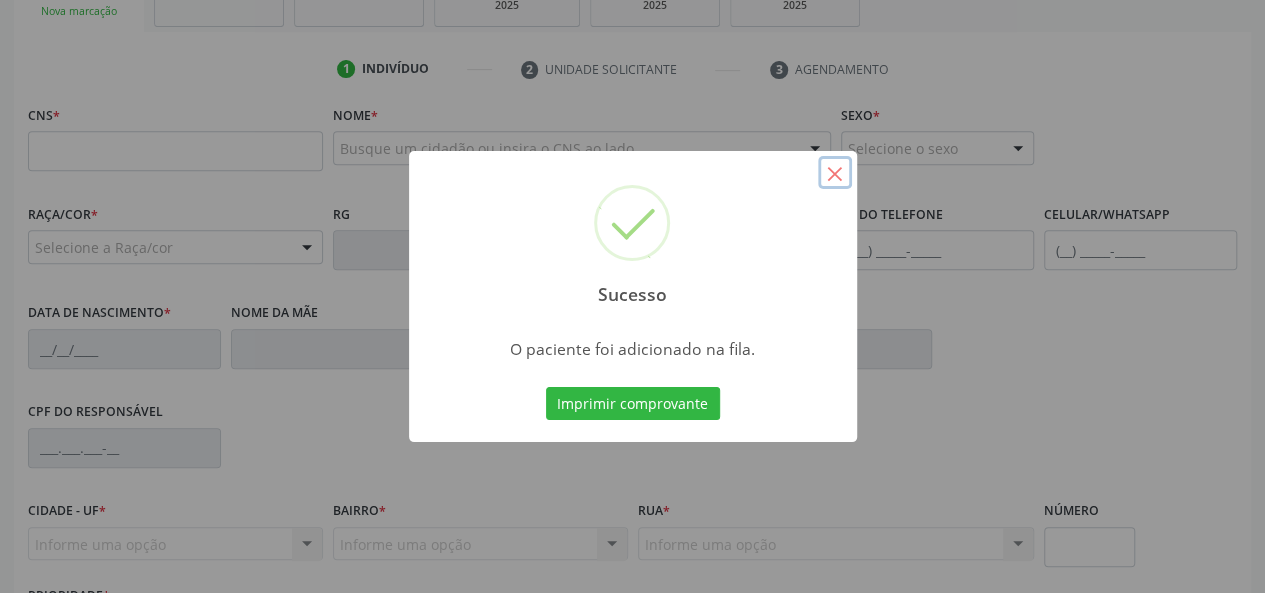 click on "×" at bounding box center [835, 173] 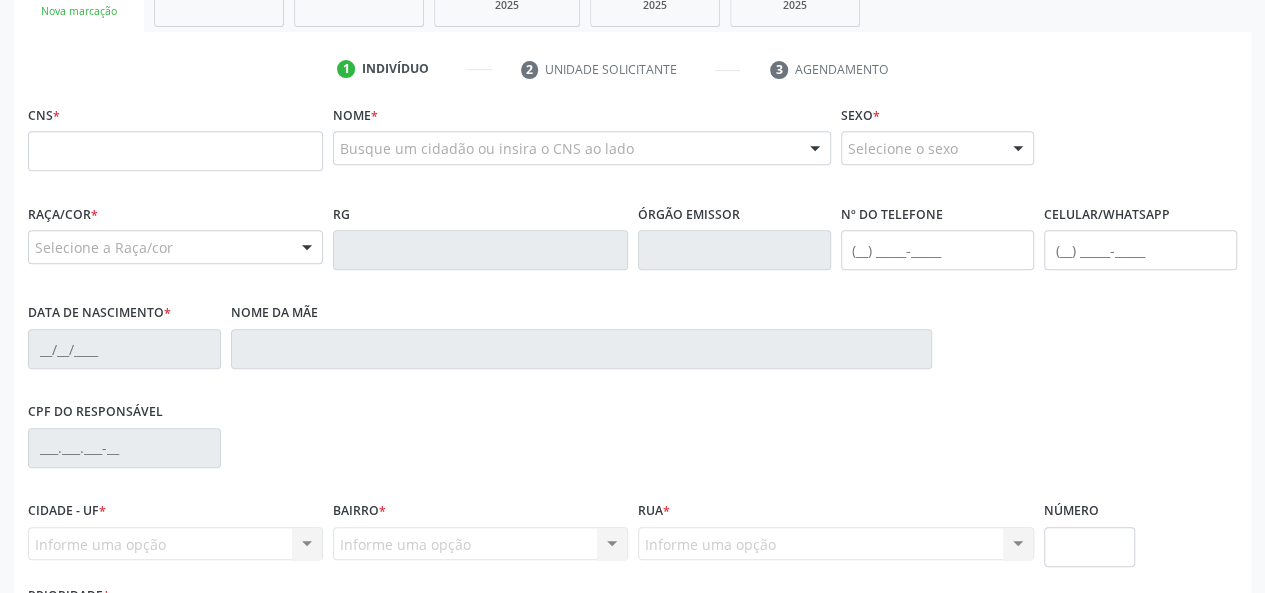 scroll, scrollTop: 262, scrollLeft: 0, axis: vertical 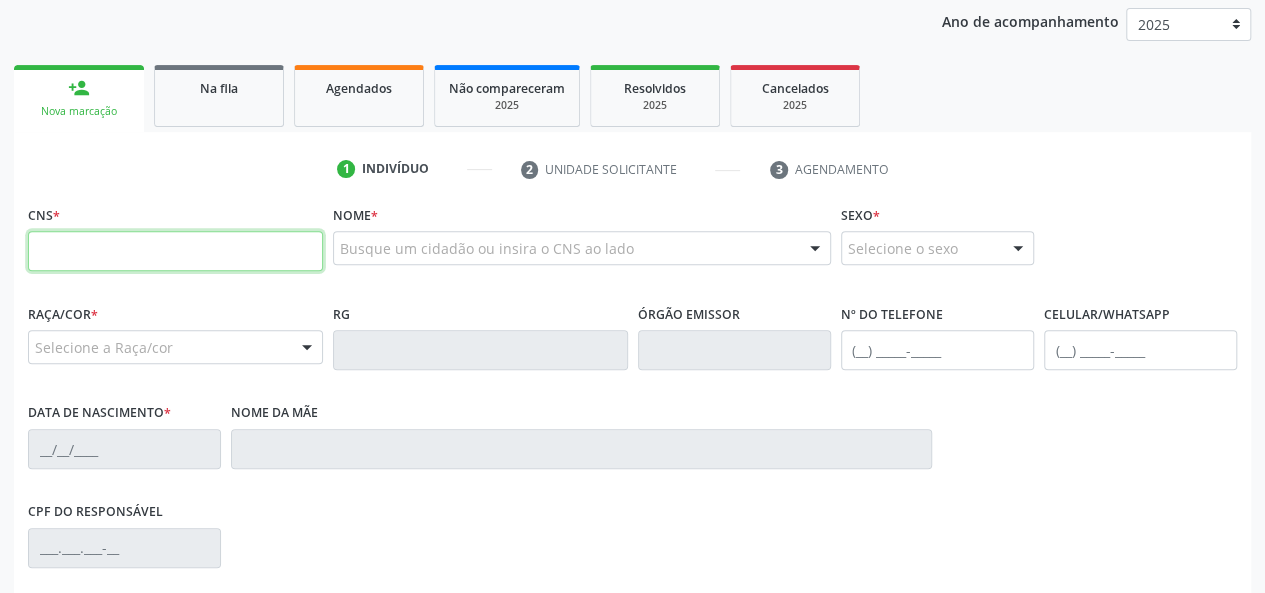 paste on "704 8060 5684 8744" 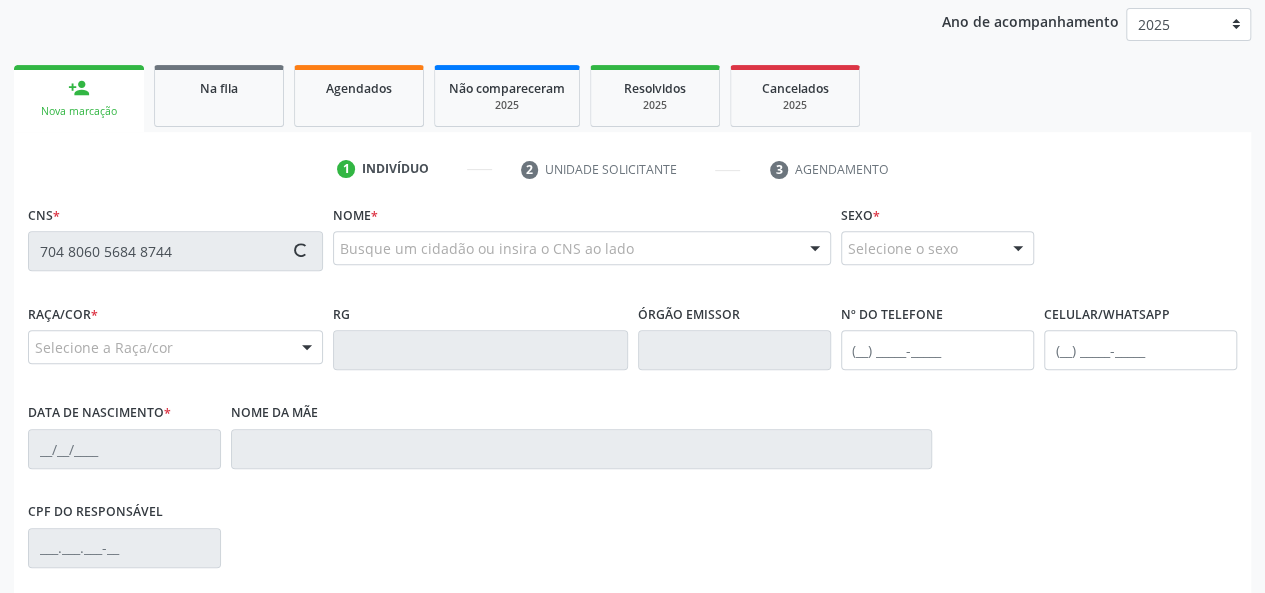 type on "704 8060 5684 8744" 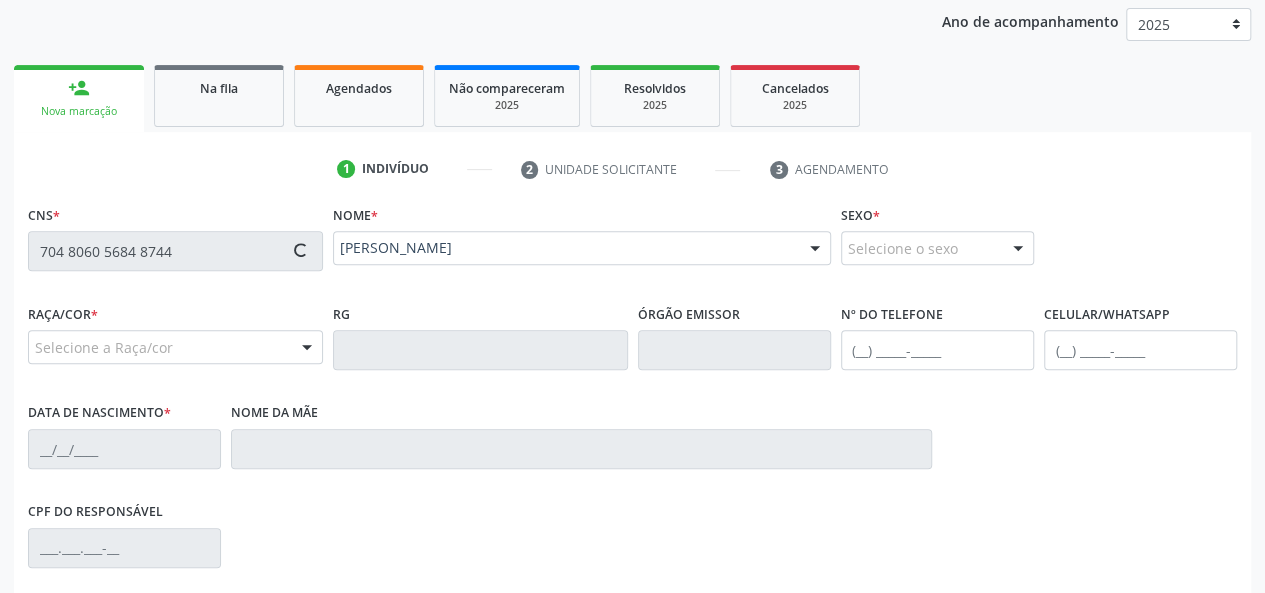 type on "(82) 99607-6125" 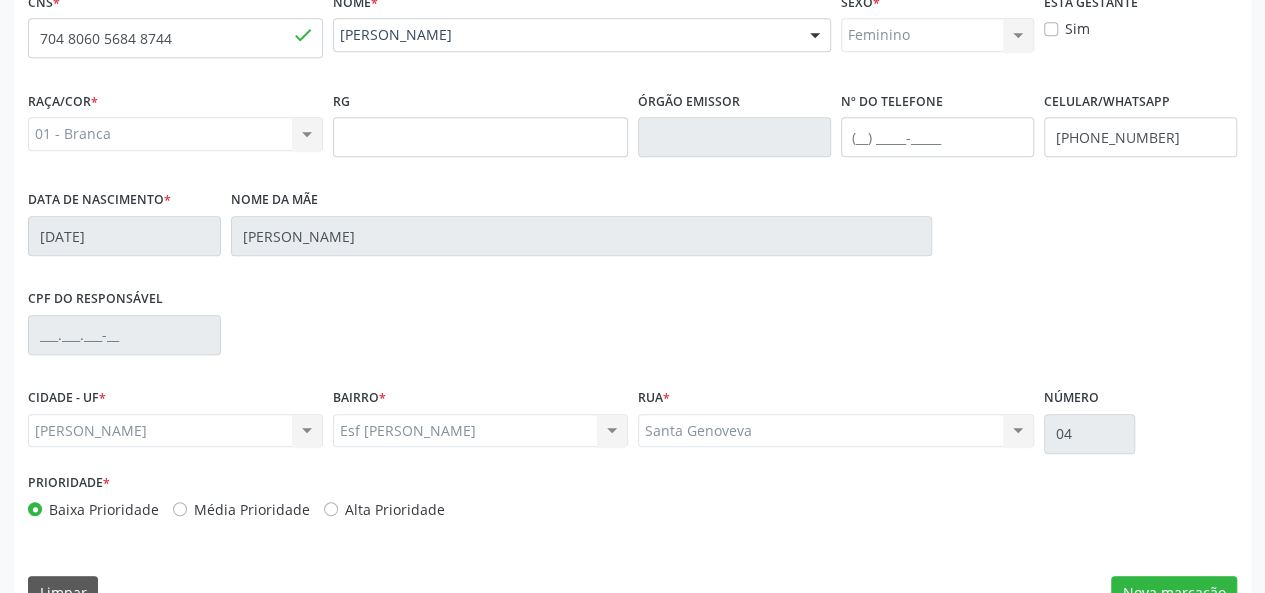 scroll, scrollTop: 518, scrollLeft: 0, axis: vertical 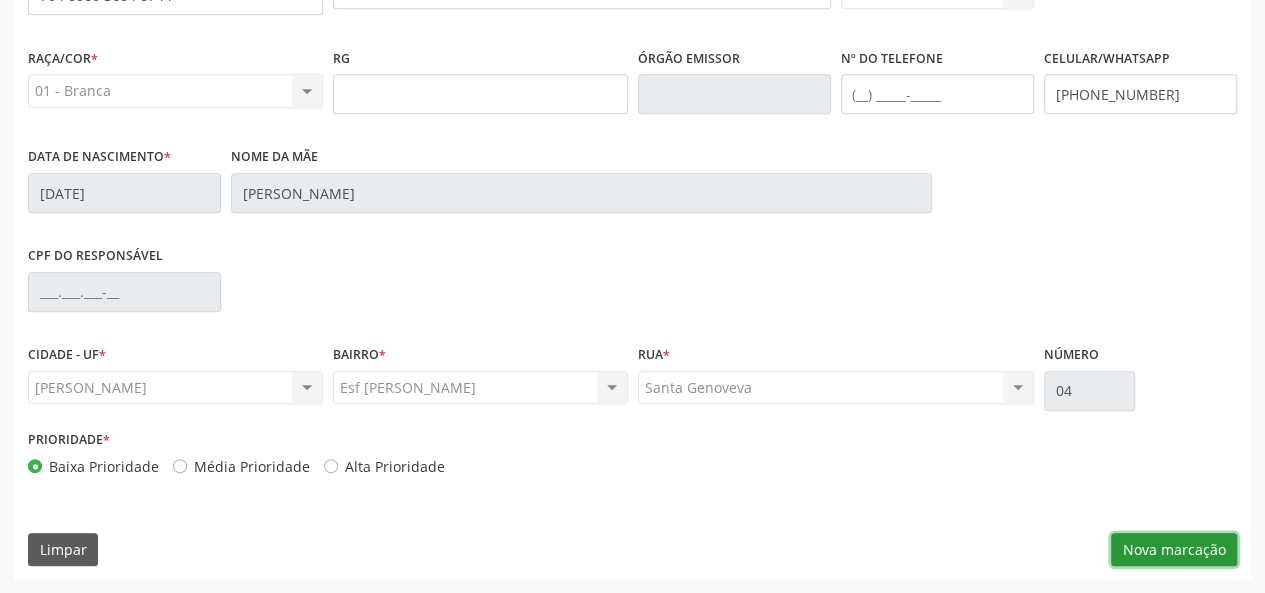 click on "Nova marcação" at bounding box center (1174, 550) 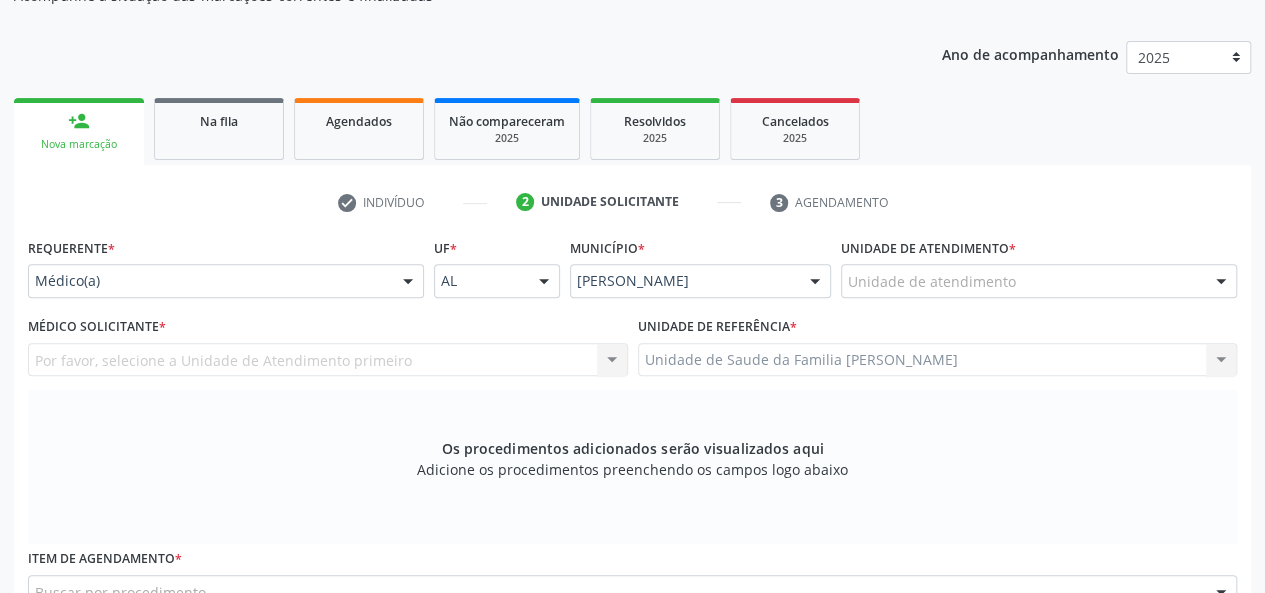 scroll, scrollTop: 218, scrollLeft: 0, axis: vertical 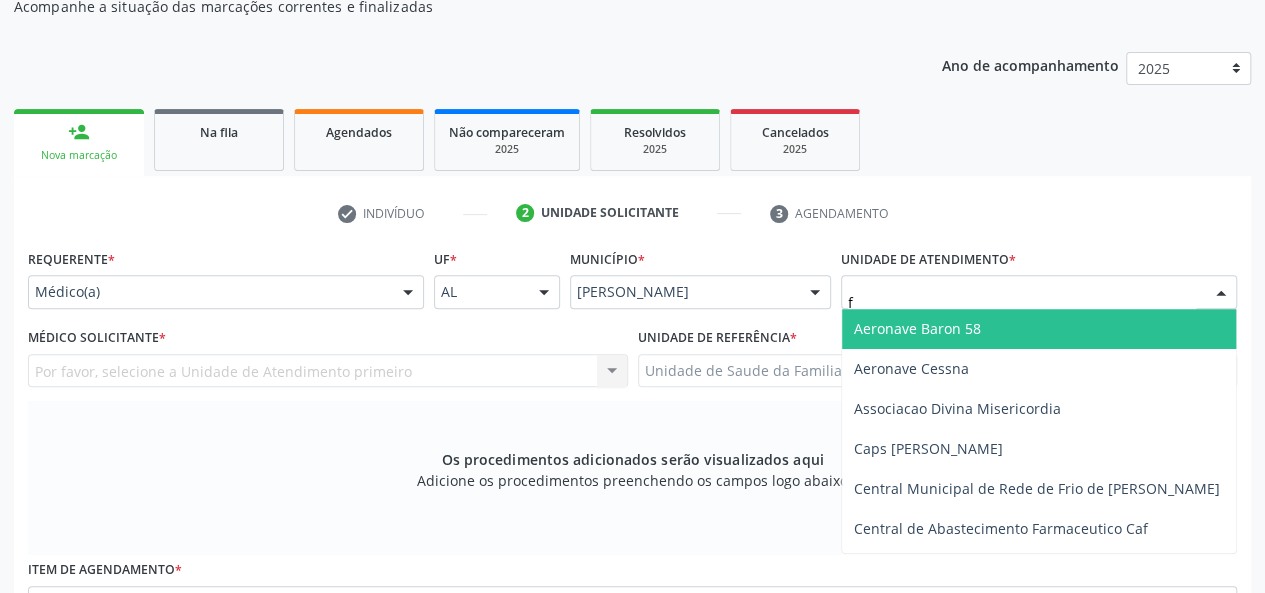 type on "fr" 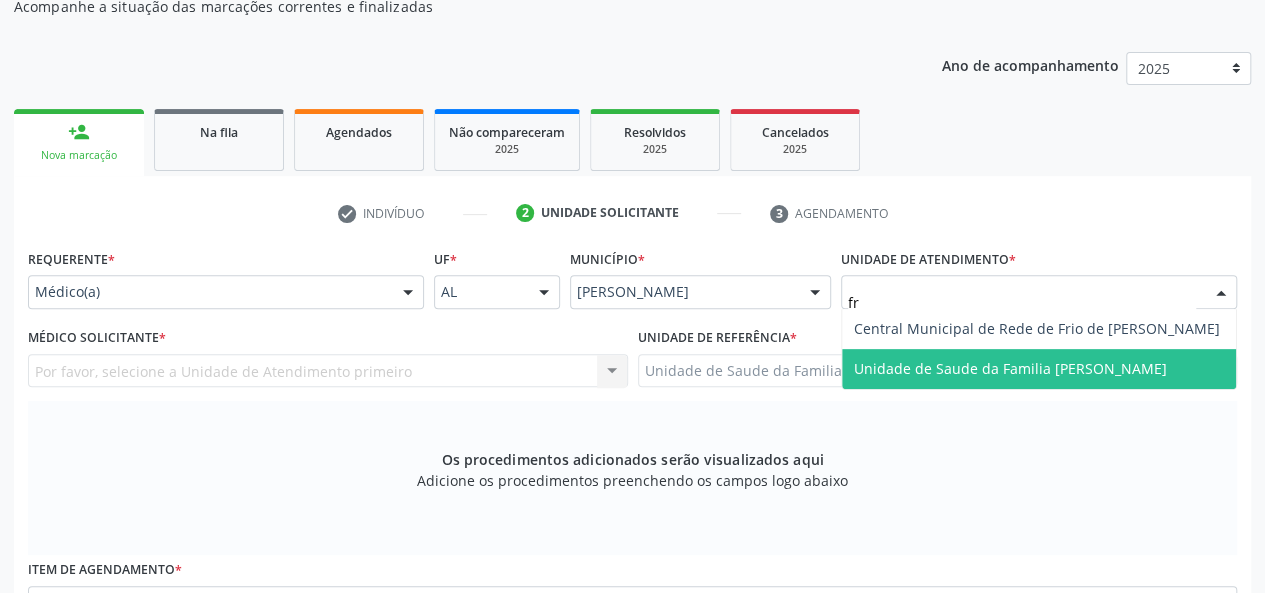 click on "Unidade de Saude da Familia [PERSON_NAME]" at bounding box center [1039, 369] 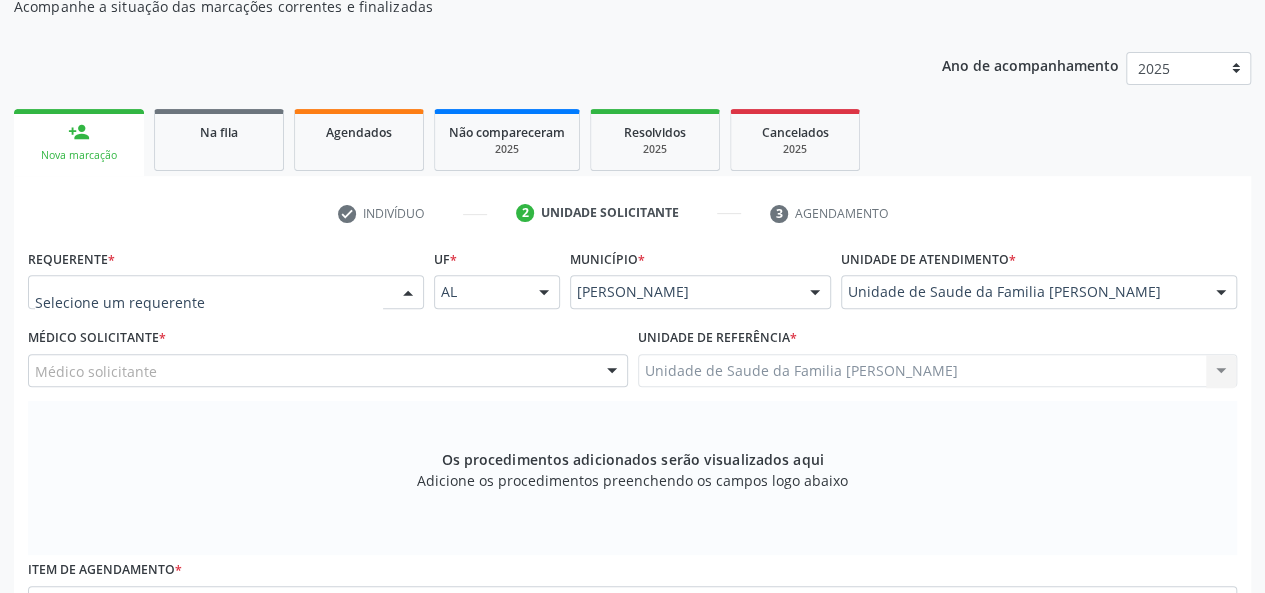 click at bounding box center [226, 292] 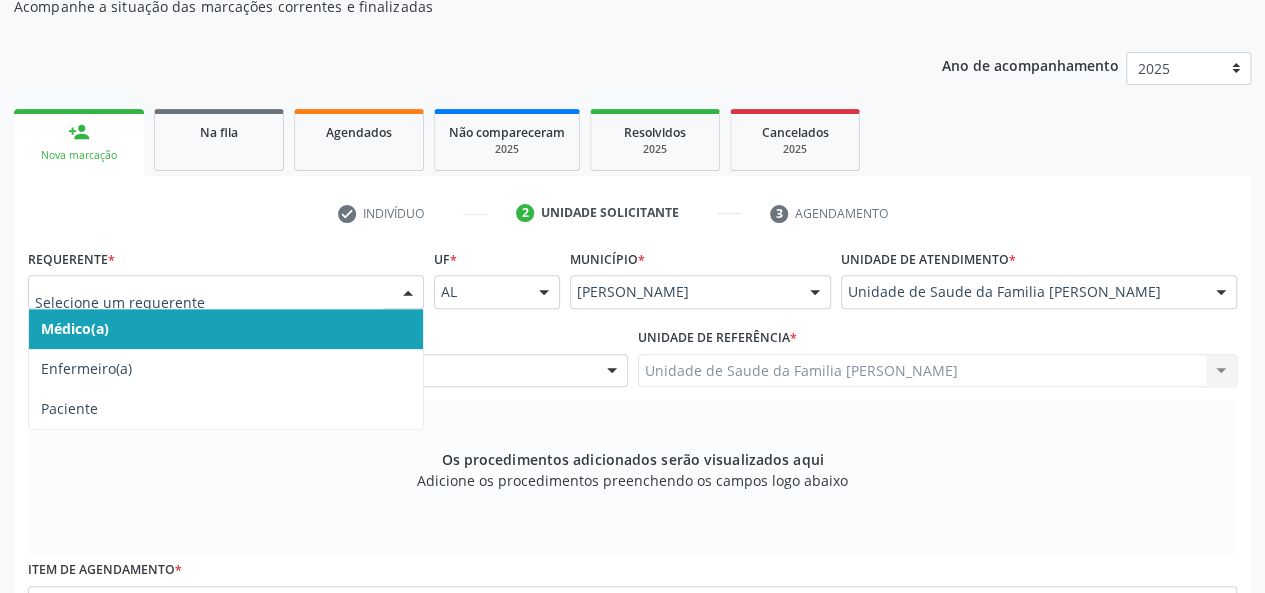 click on "Médico(a)" at bounding box center [226, 329] 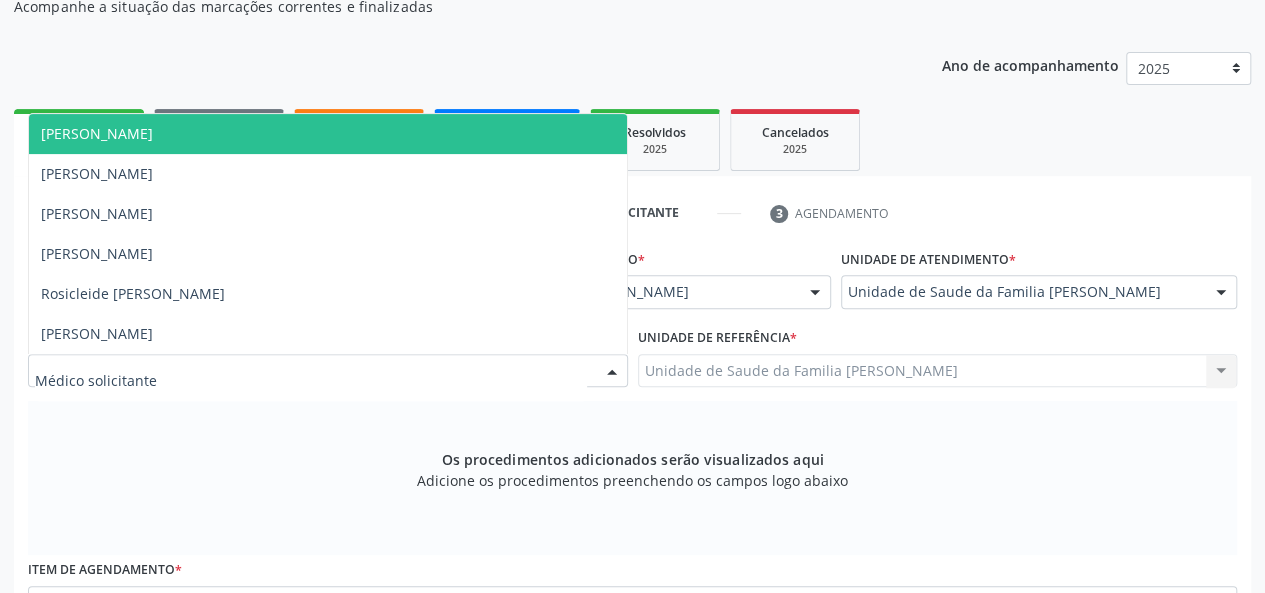 click on "Arthur Cunha de Mendonca Fragoso" at bounding box center (97, 133) 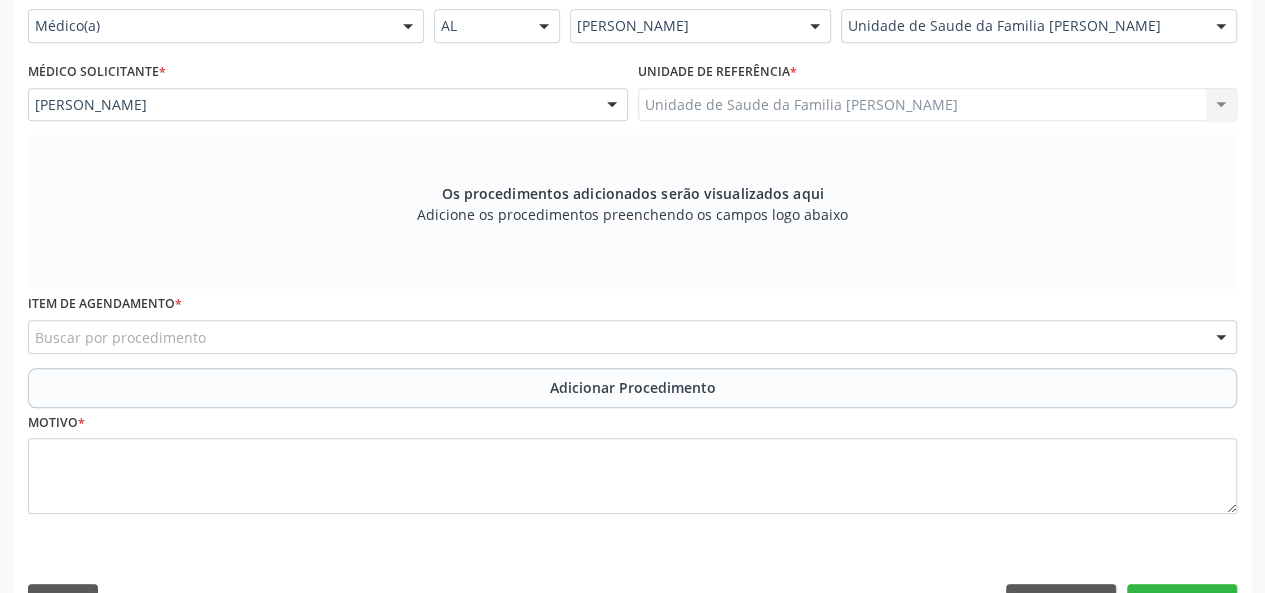 scroll, scrollTop: 518, scrollLeft: 0, axis: vertical 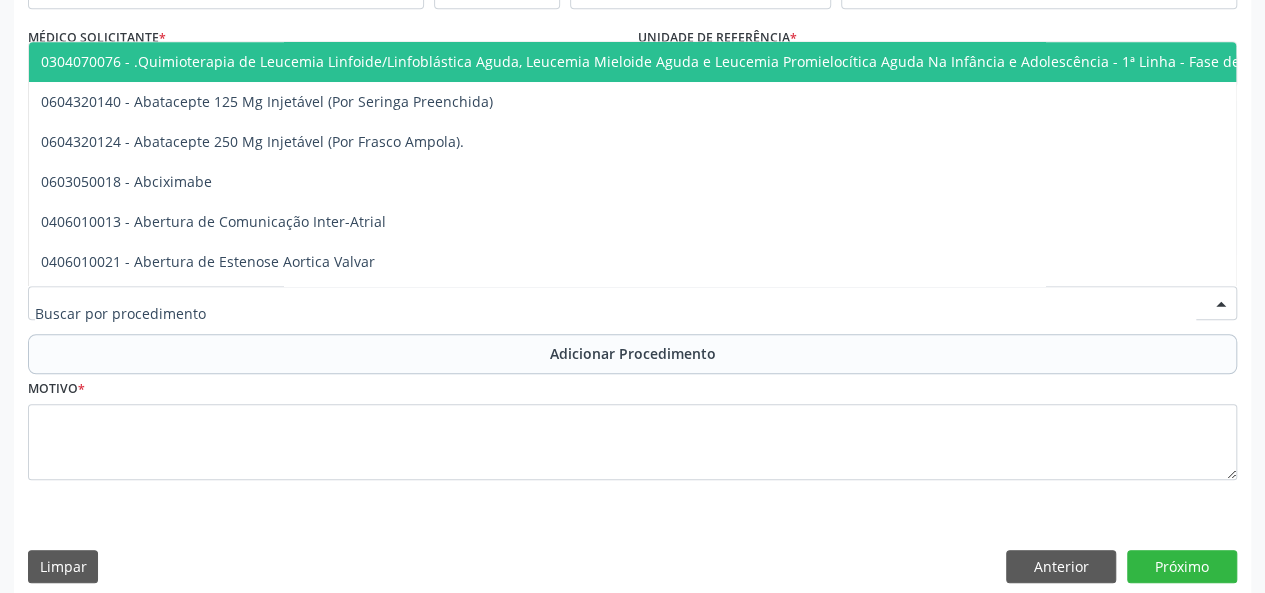 click at bounding box center (632, 303) 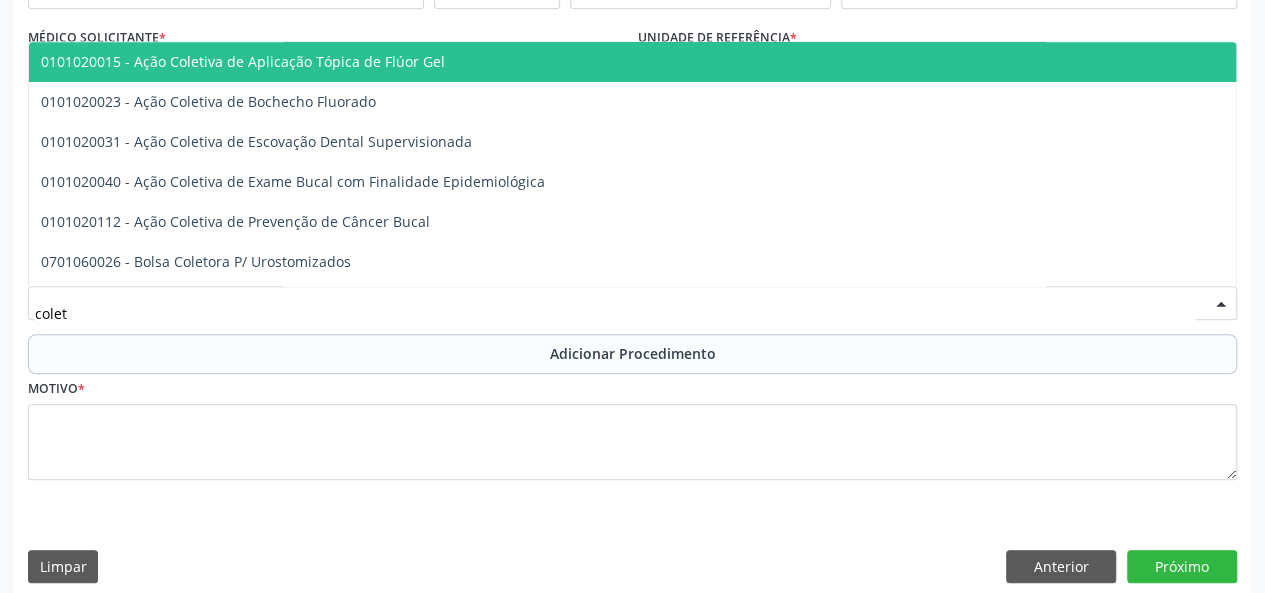 type on "coleta" 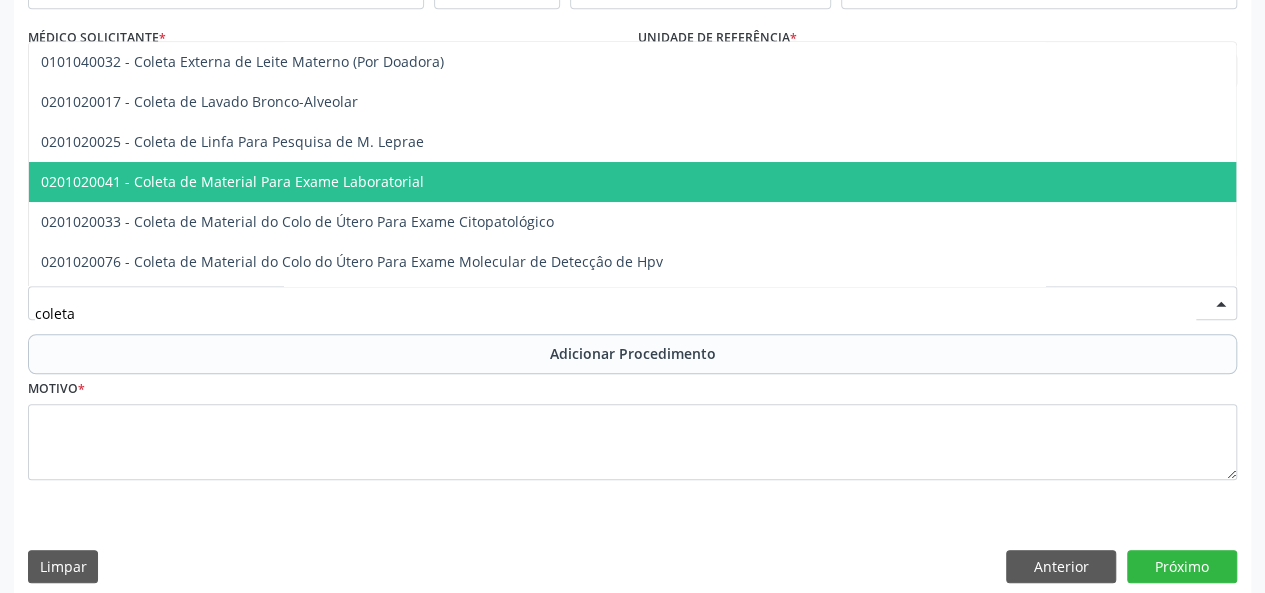 click on "0201020041 - Coleta de Material Para Exame Laboratorial" at bounding box center (232, 181) 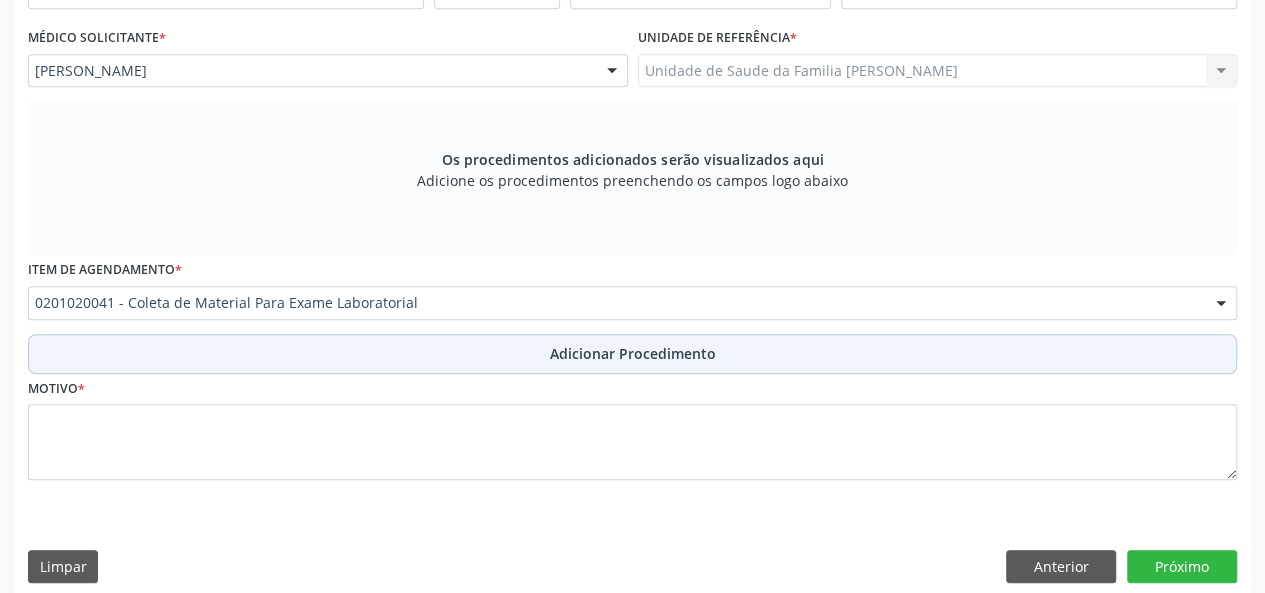 click on "Adicionar Procedimento" at bounding box center [633, 353] 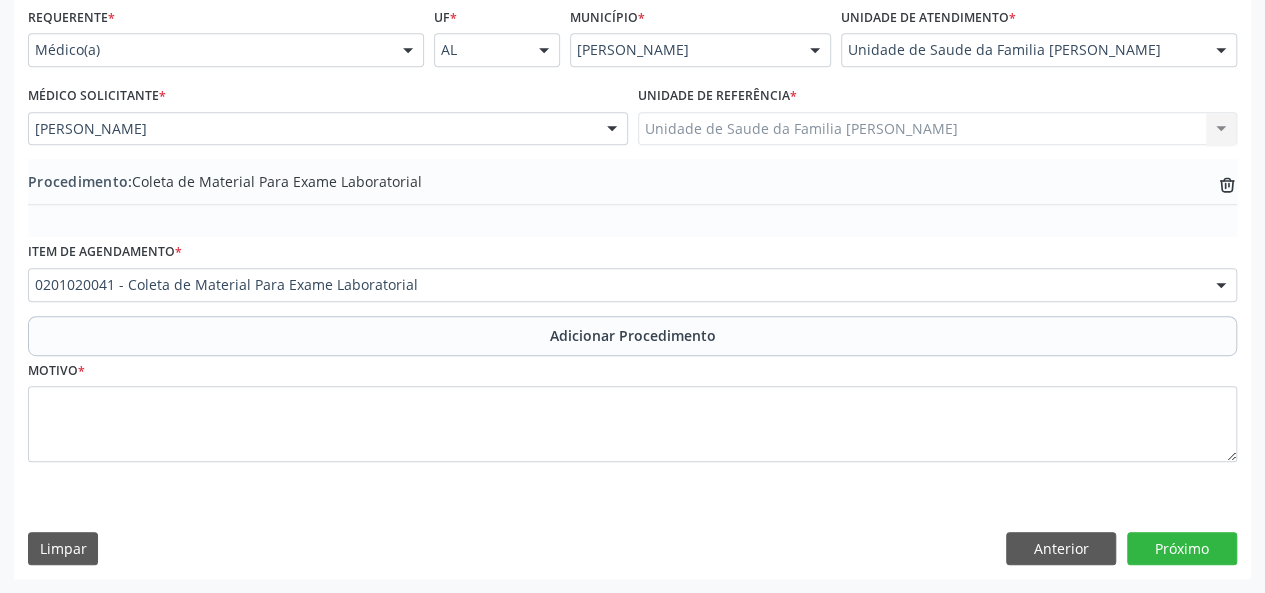 scroll, scrollTop: 458, scrollLeft: 0, axis: vertical 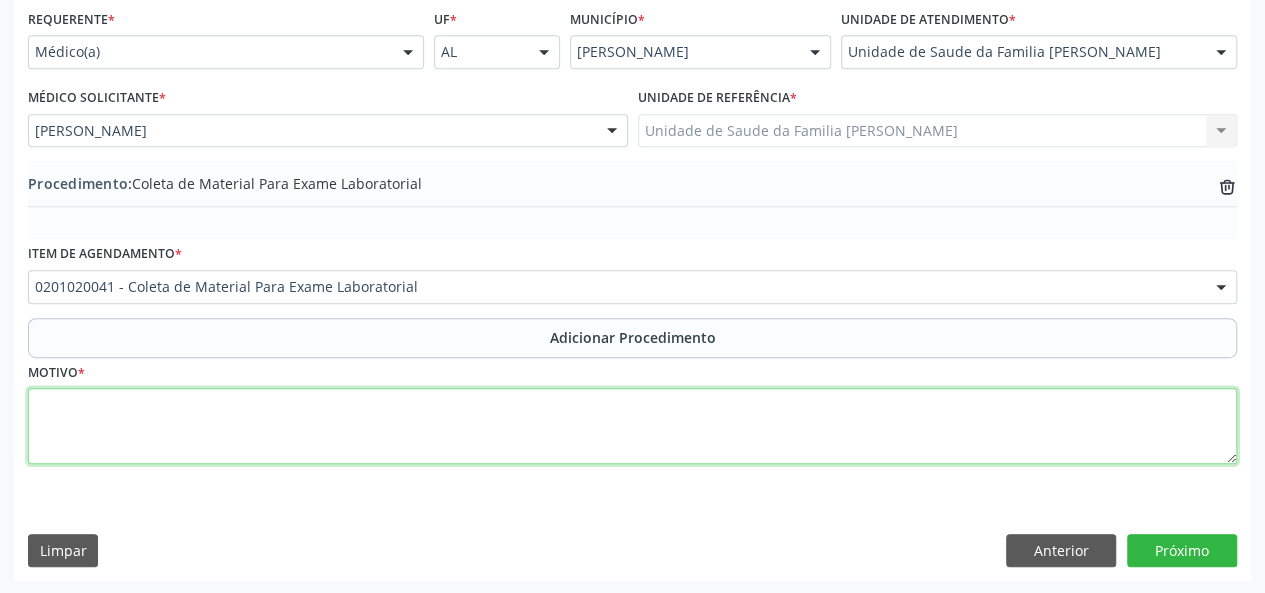 click at bounding box center (632, 426) 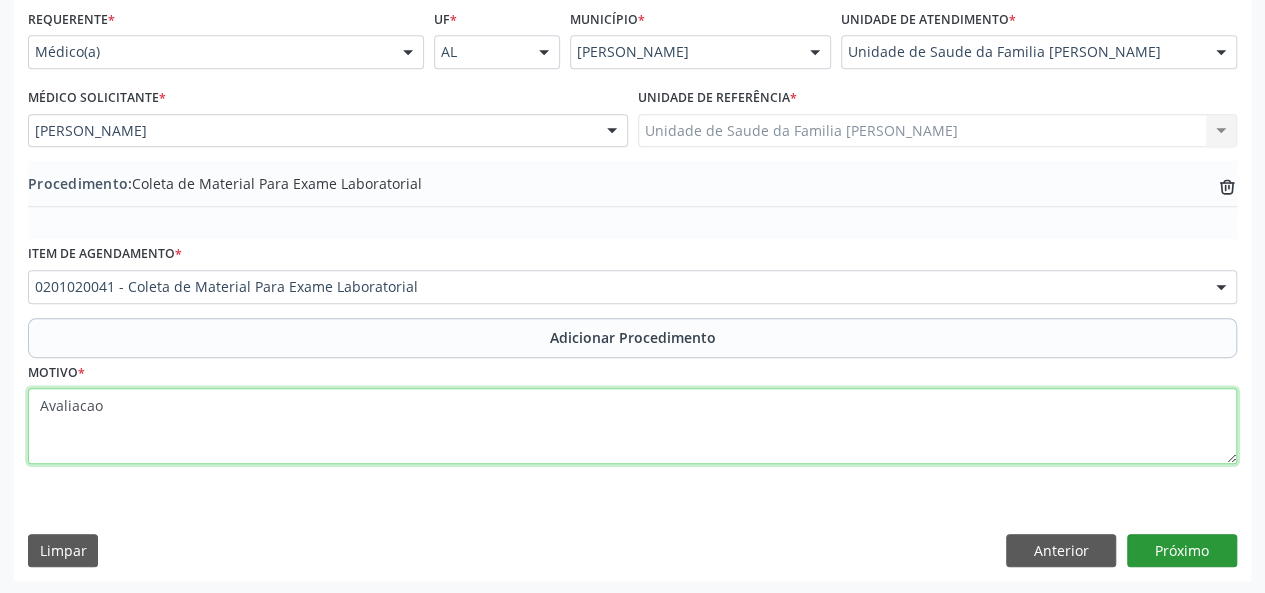 type on "Avaliacao" 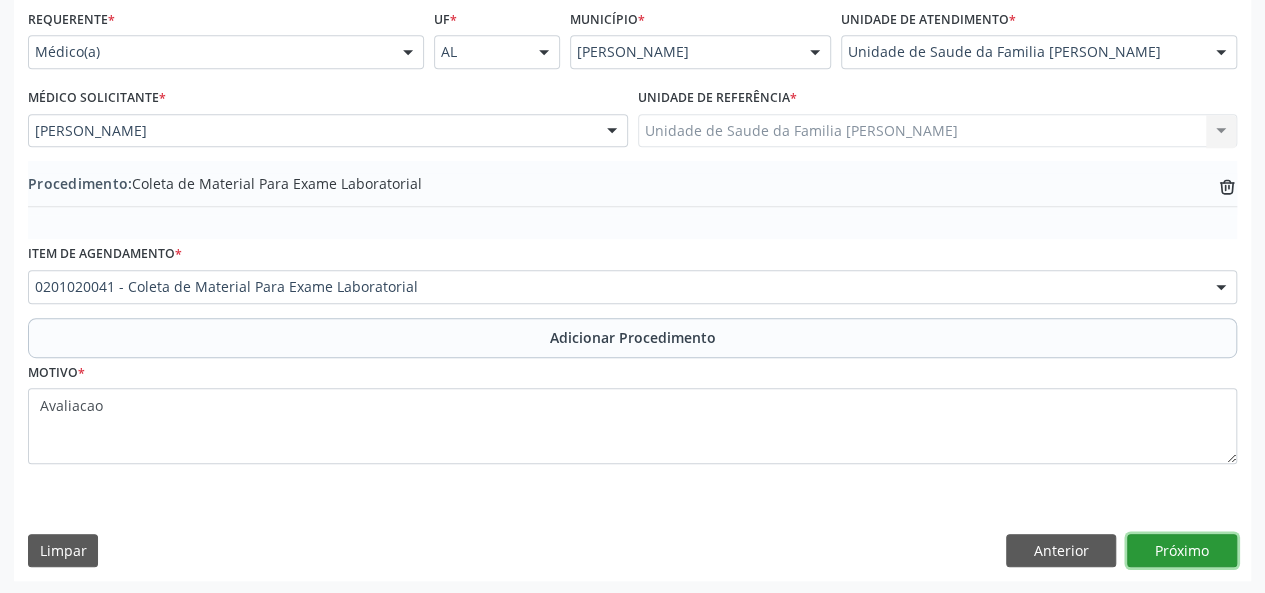 click on "Próximo" at bounding box center [1182, 551] 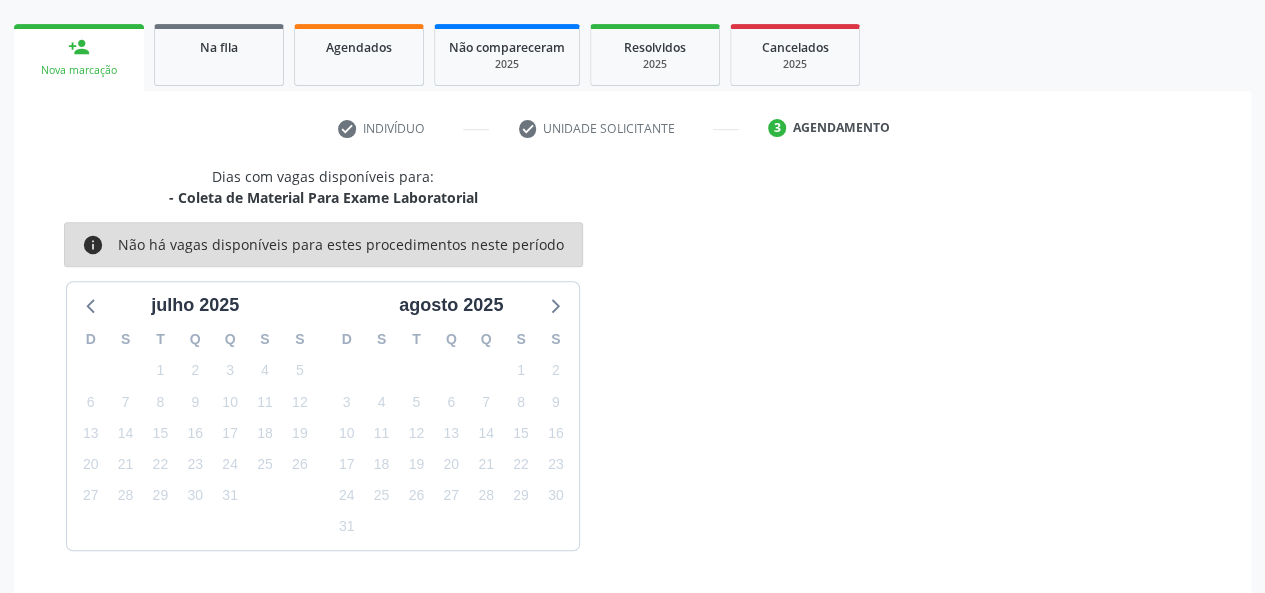scroll, scrollTop: 362, scrollLeft: 0, axis: vertical 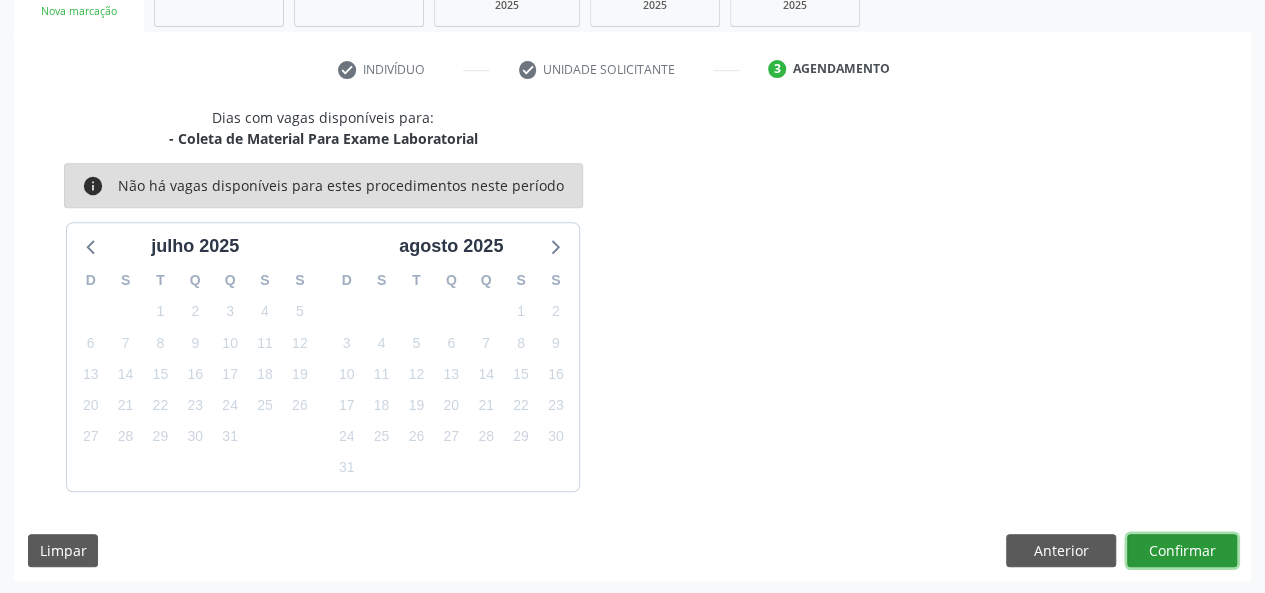 click on "Confirmar" at bounding box center [1182, 551] 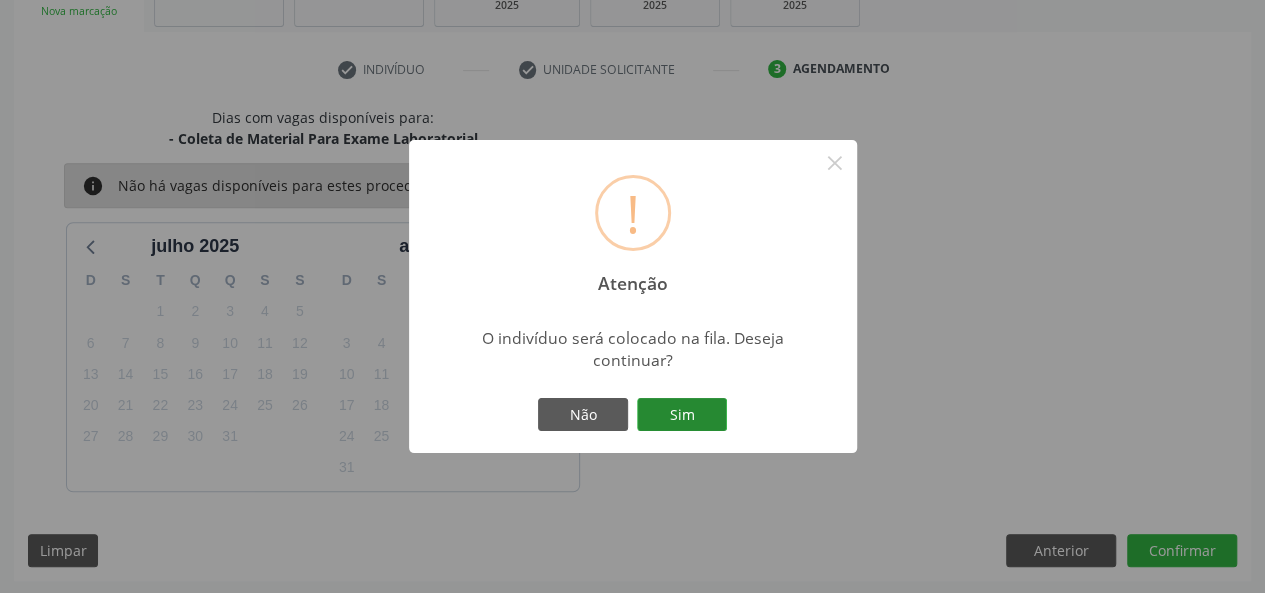 click on "Sim" at bounding box center (682, 415) 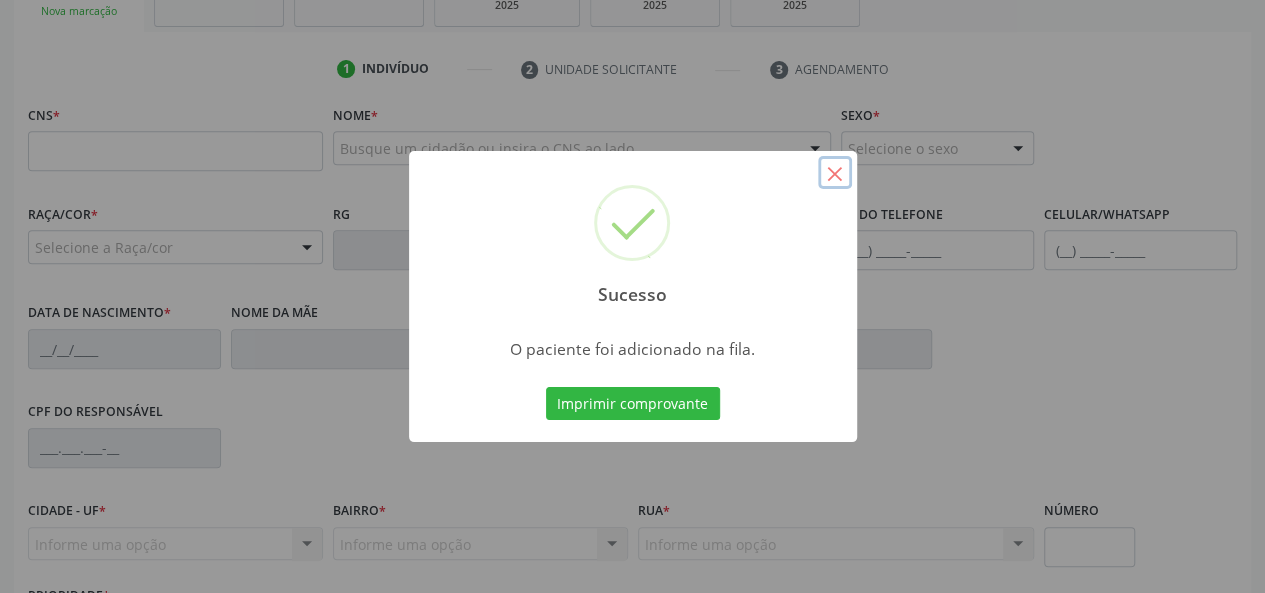 click on "×" at bounding box center (835, 173) 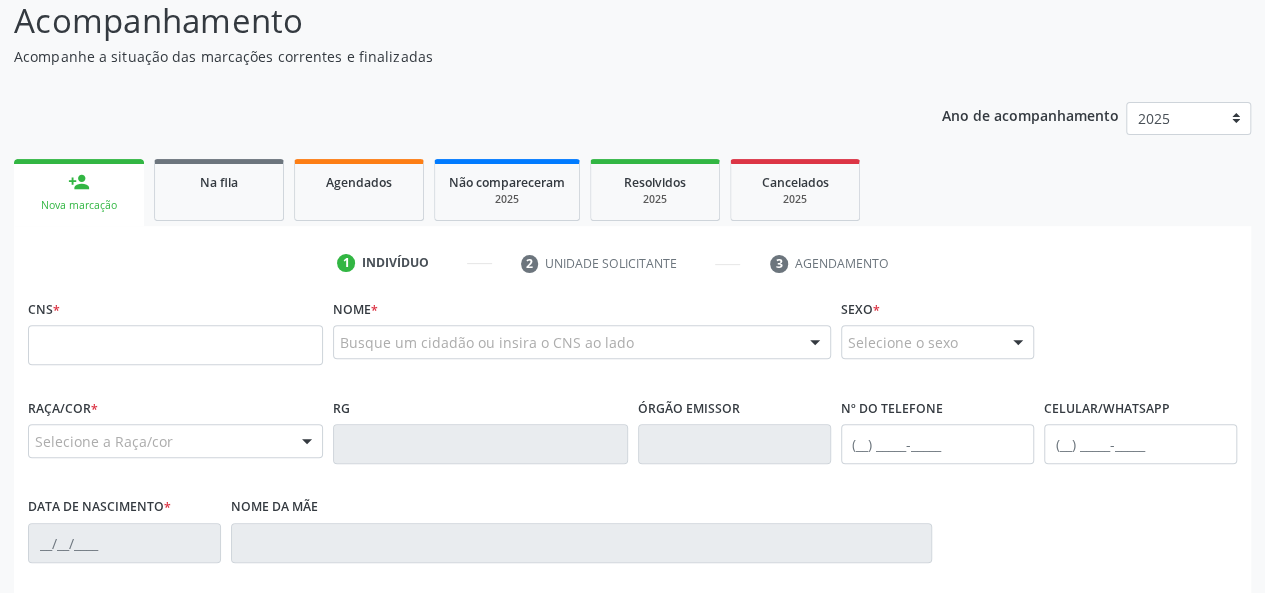 scroll, scrollTop: 162, scrollLeft: 0, axis: vertical 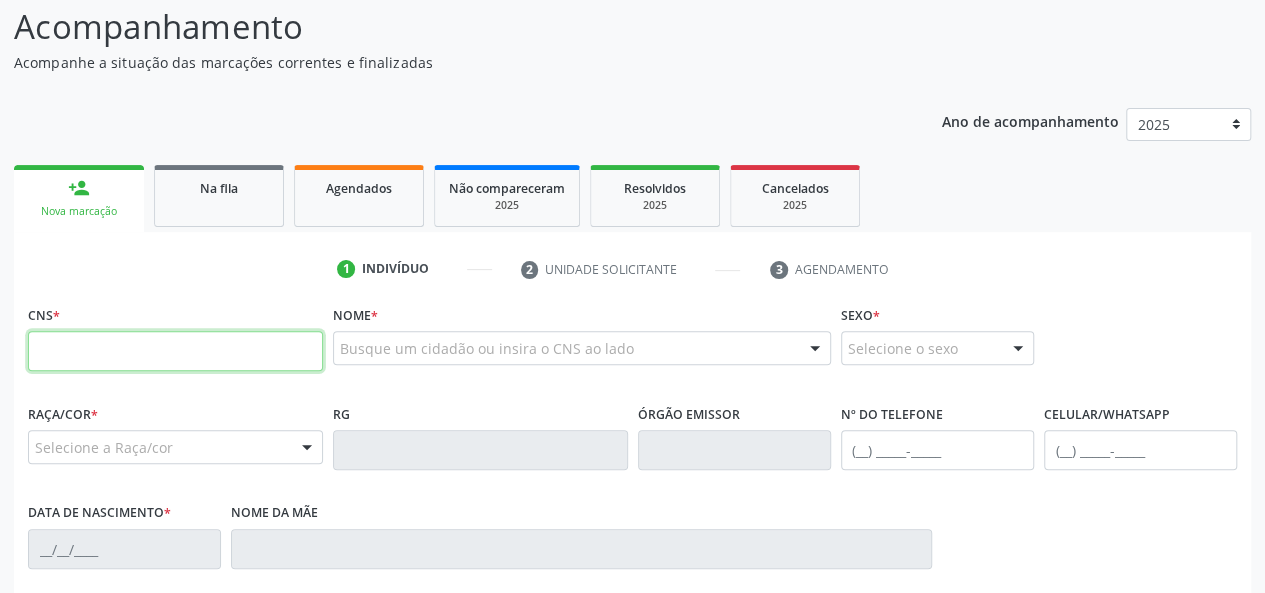 click at bounding box center [175, 351] 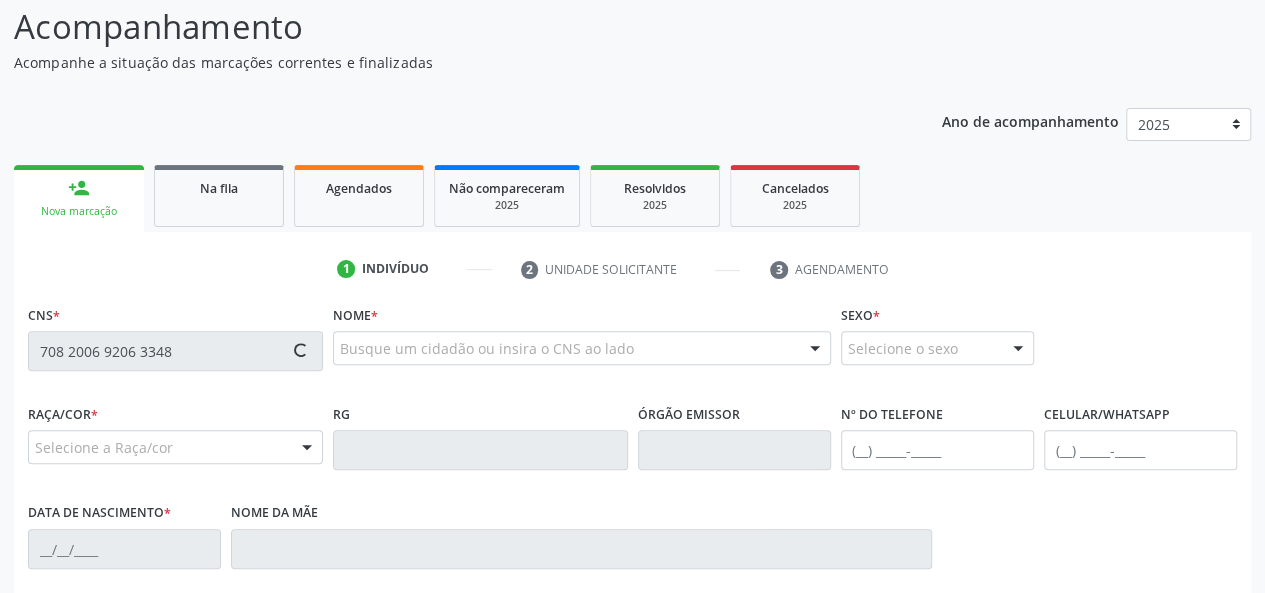 type on "708 2006 9206 3348" 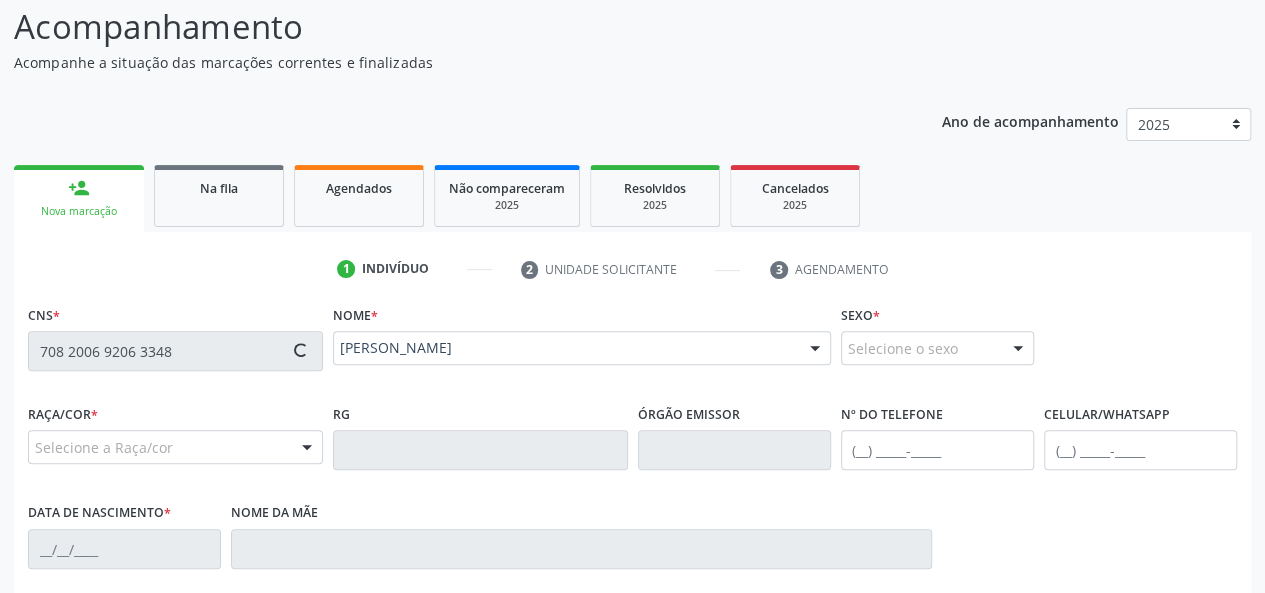 type on "(82) 98827-4866" 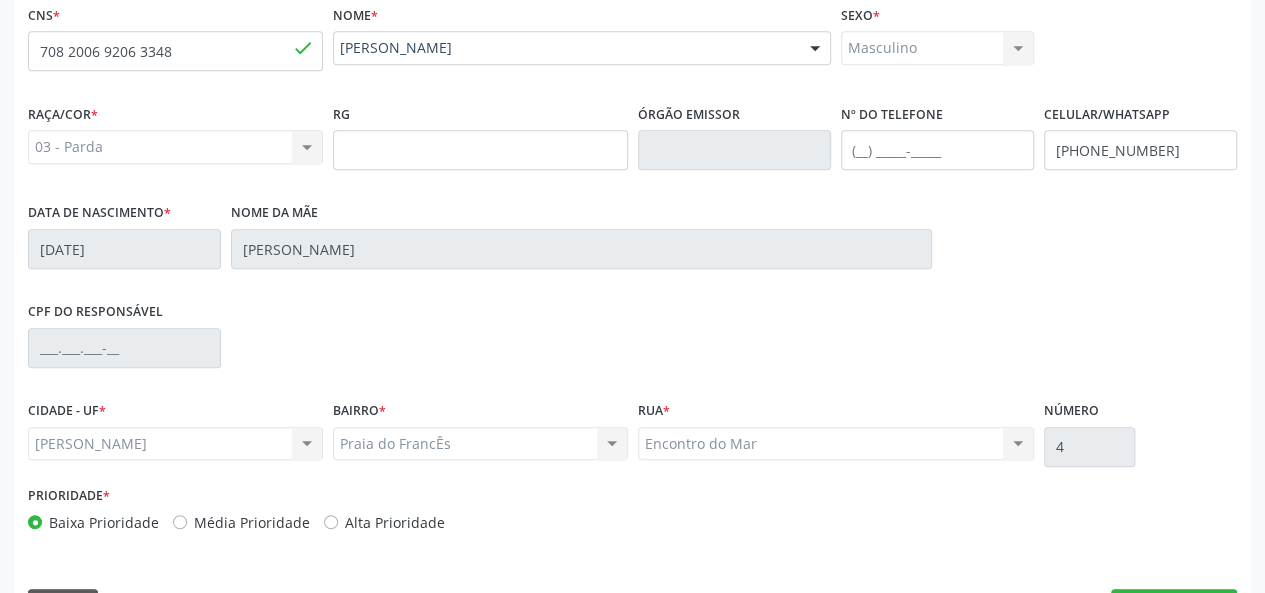 scroll, scrollTop: 518, scrollLeft: 0, axis: vertical 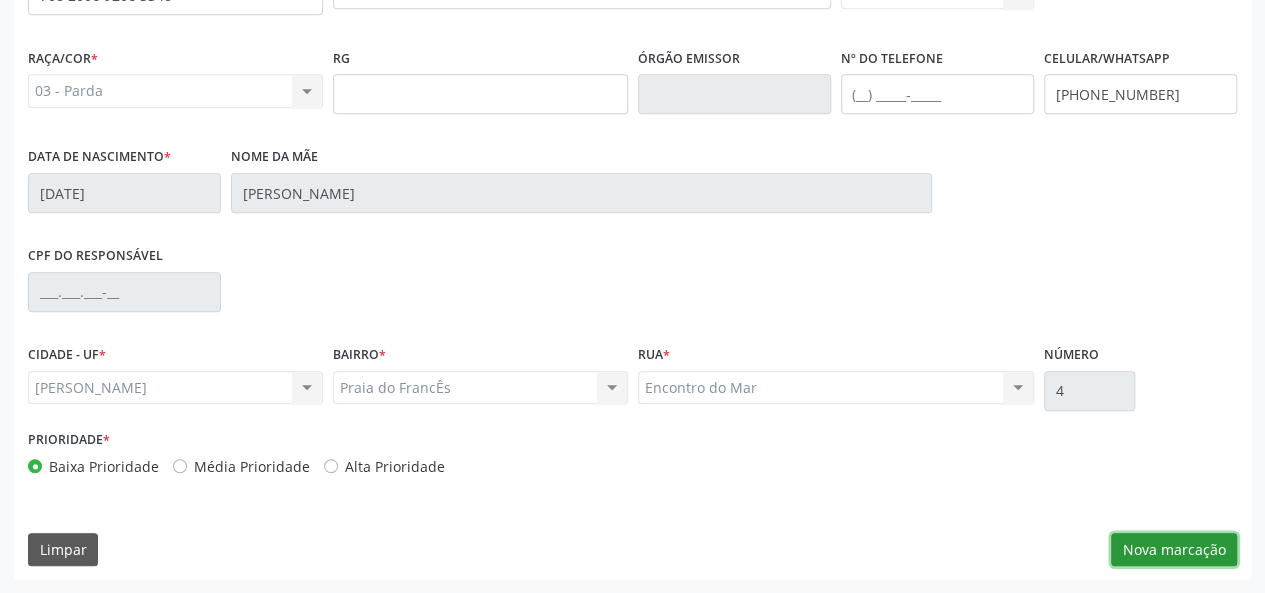 click on "Nova marcação" at bounding box center [1174, 550] 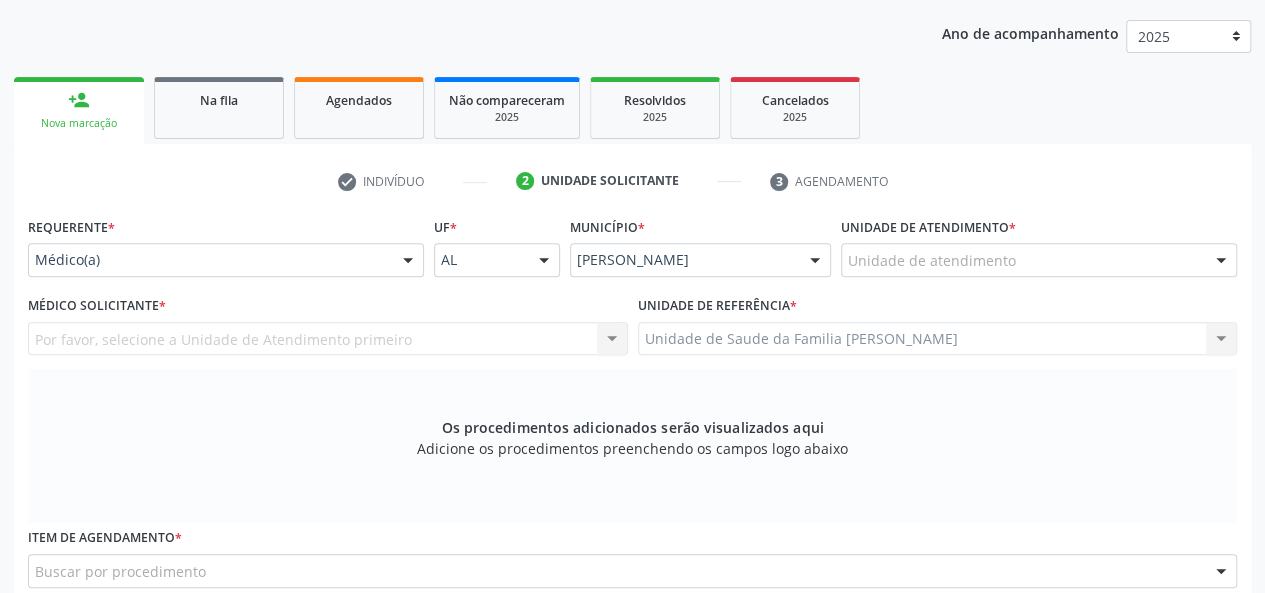scroll, scrollTop: 218, scrollLeft: 0, axis: vertical 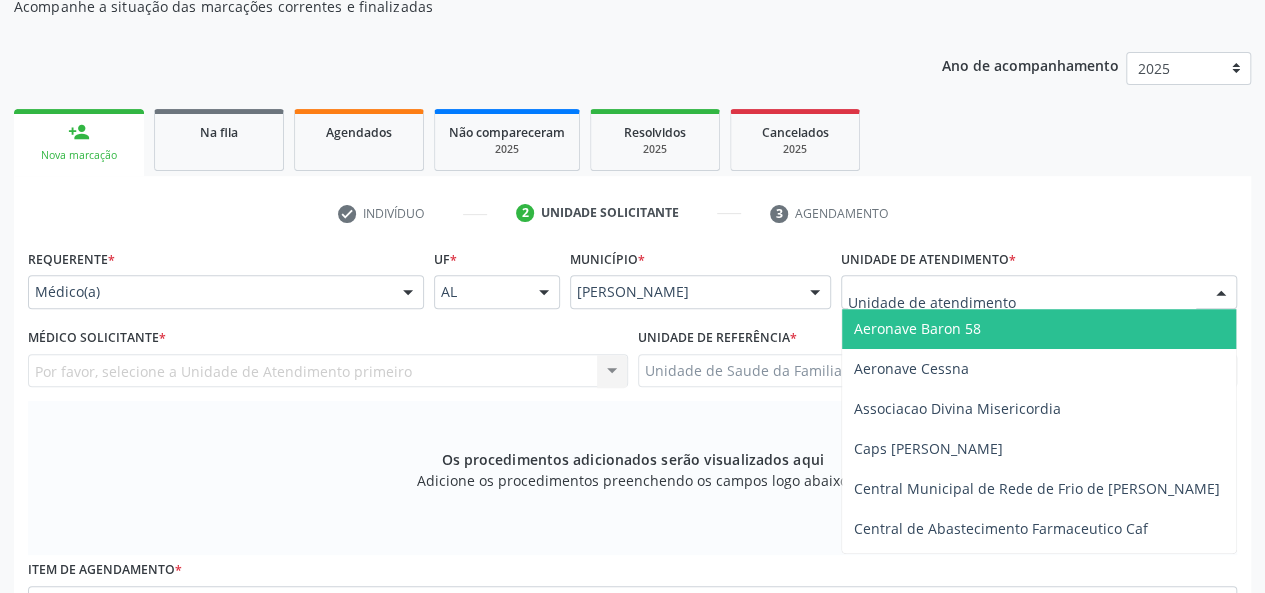 click at bounding box center (1022, 302) 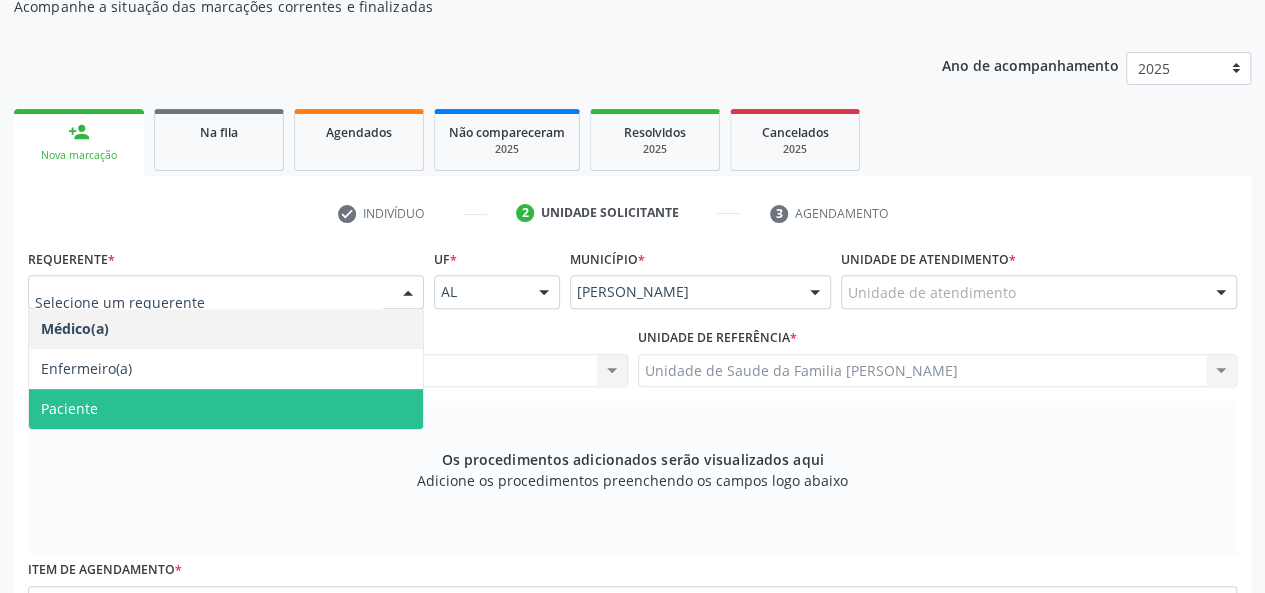 click on "Paciente" at bounding box center (69, 408) 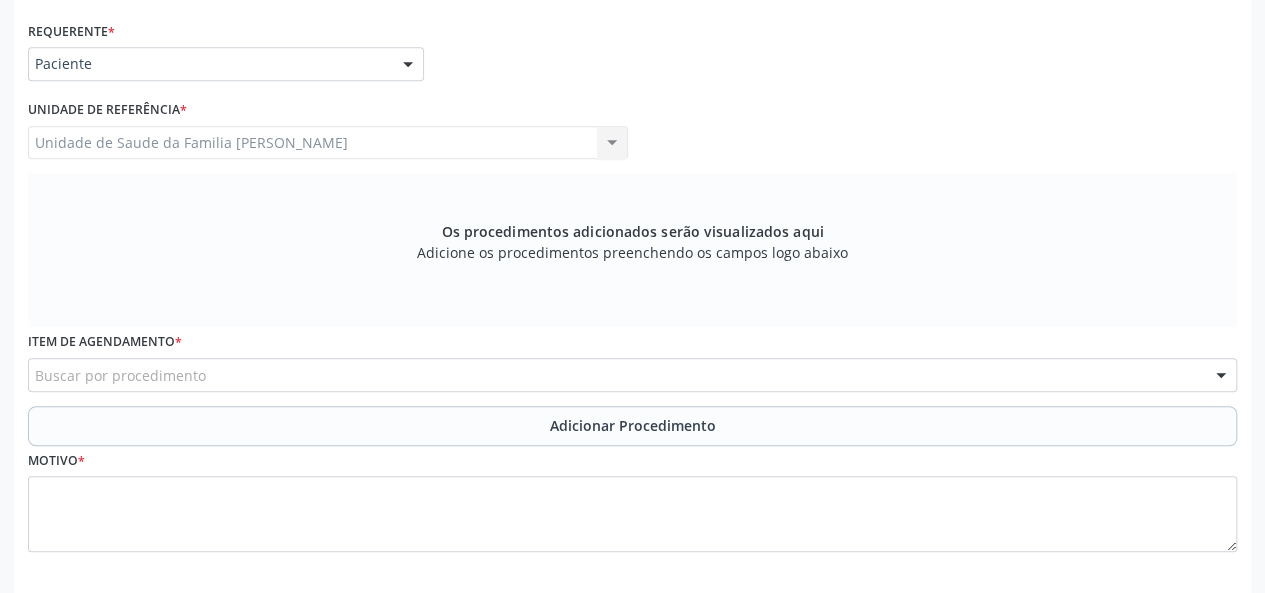 scroll, scrollTop: 518, scrollLeft: 0, axis: vertical 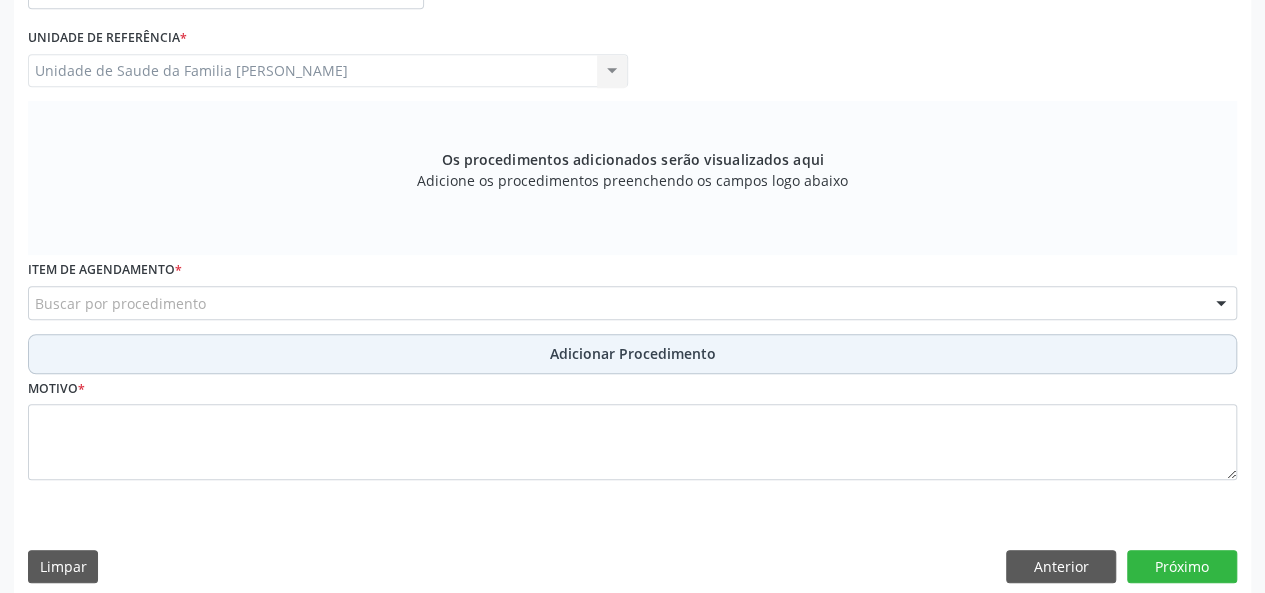 click on "Adicionar Procedimento" at bounding box center (633, 353) 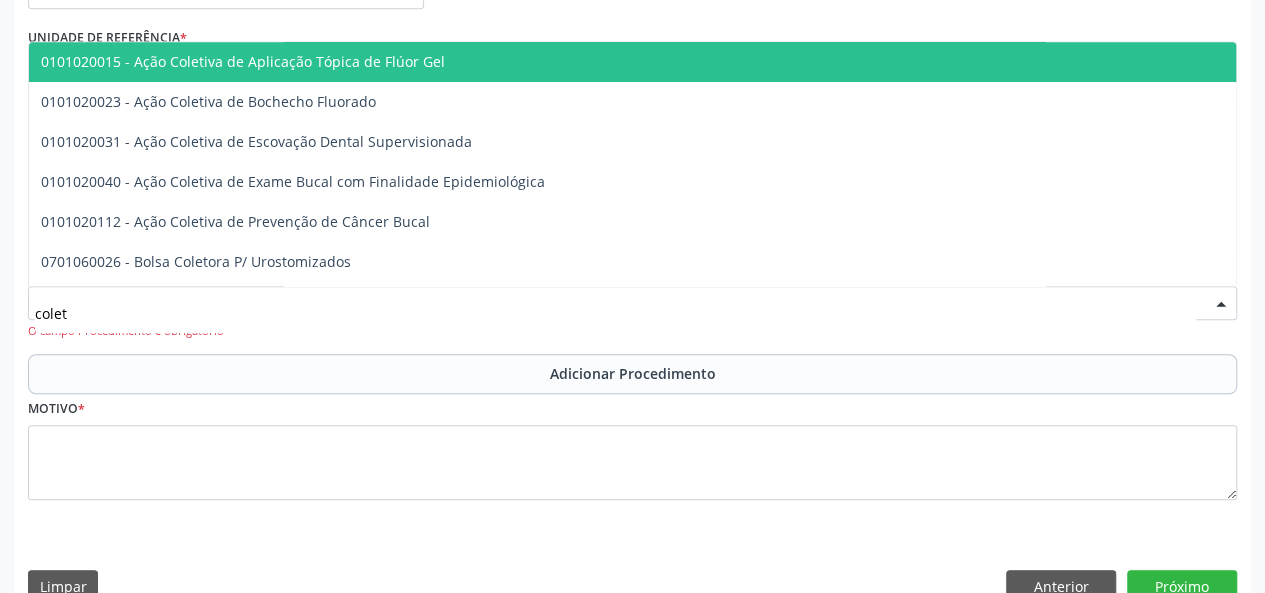 type on "coleta" 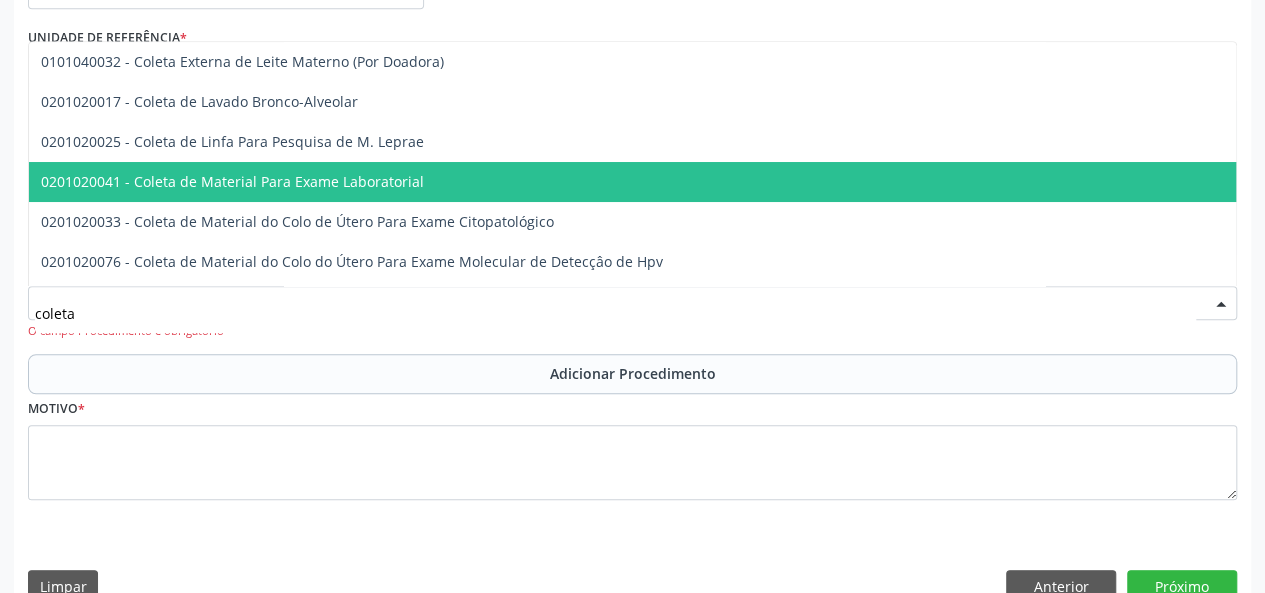 click on "0201020041 - Coleta de Material Para Exame Laboratorial" at bounding box center (750, 182) 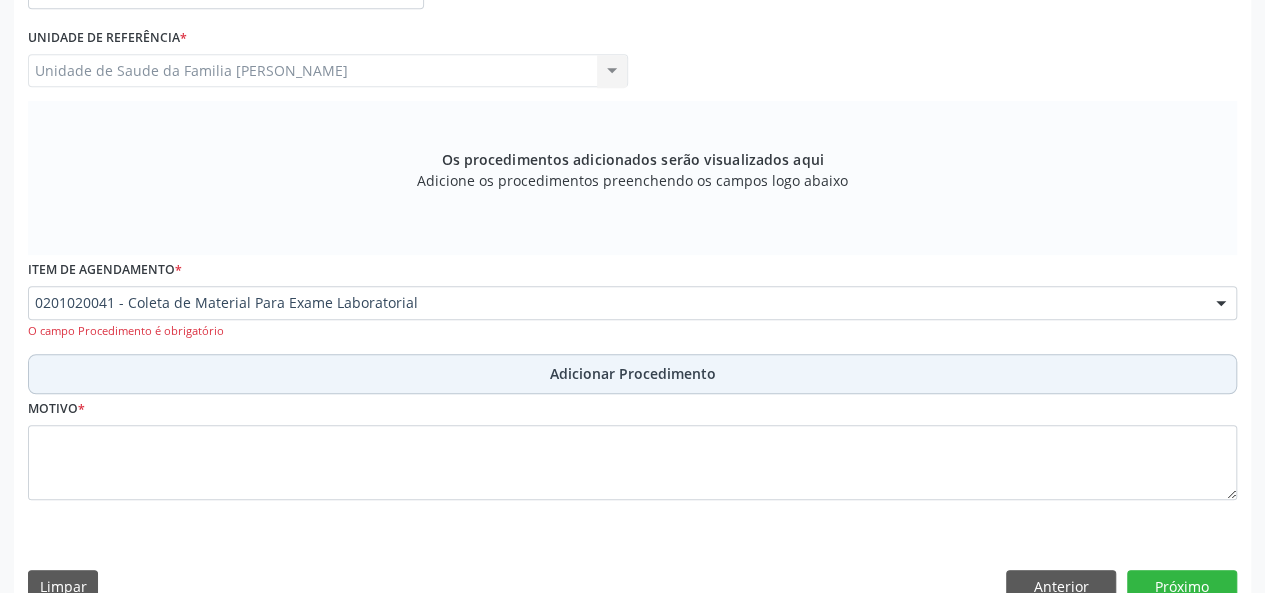 click on "Adicionar Procedimento" at bounding box center [633, 373] 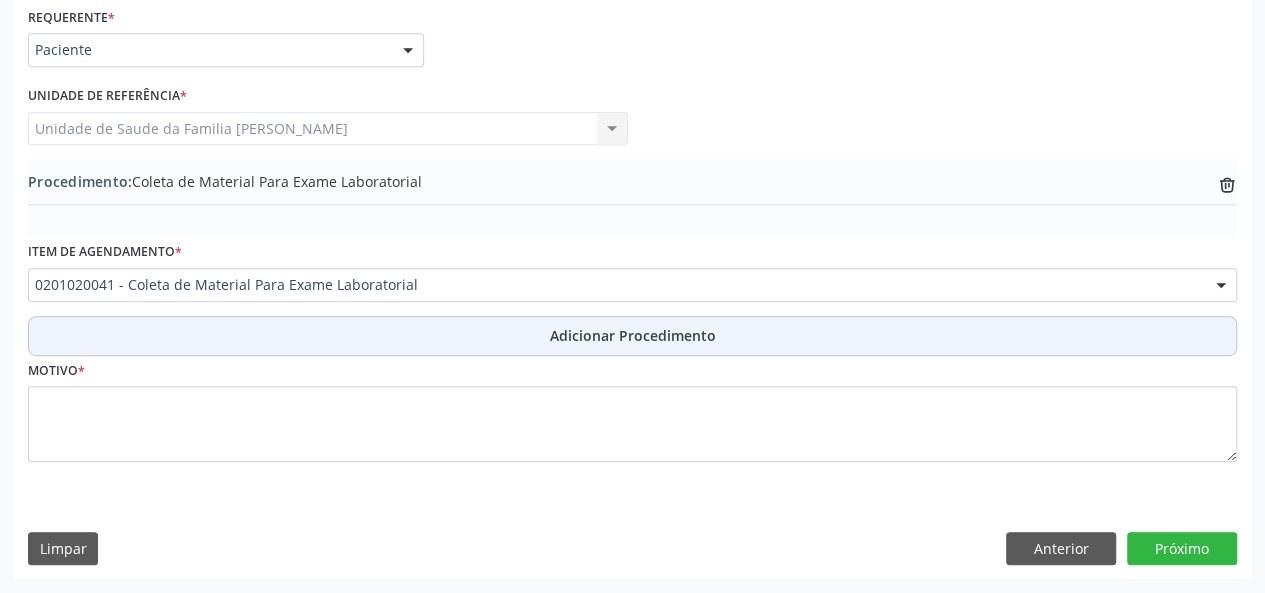 scroll, scrollTop: 458, scrollLeft: 0, axis: vertical 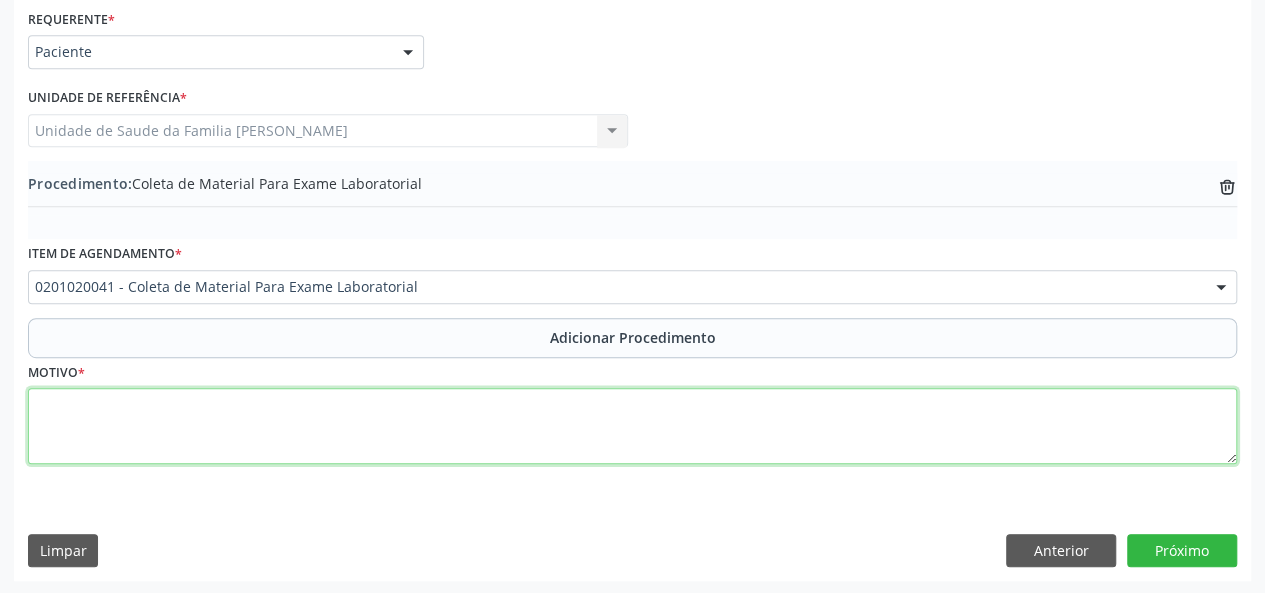 click at bounding box center [632, 426] 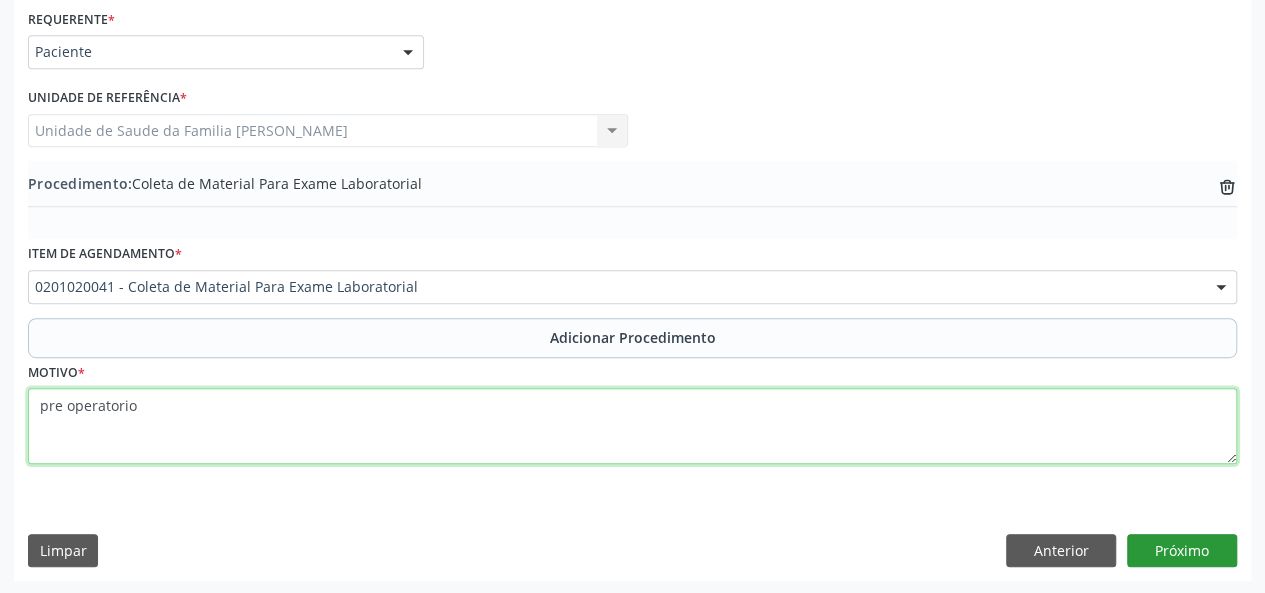 type on "pre operatorio" 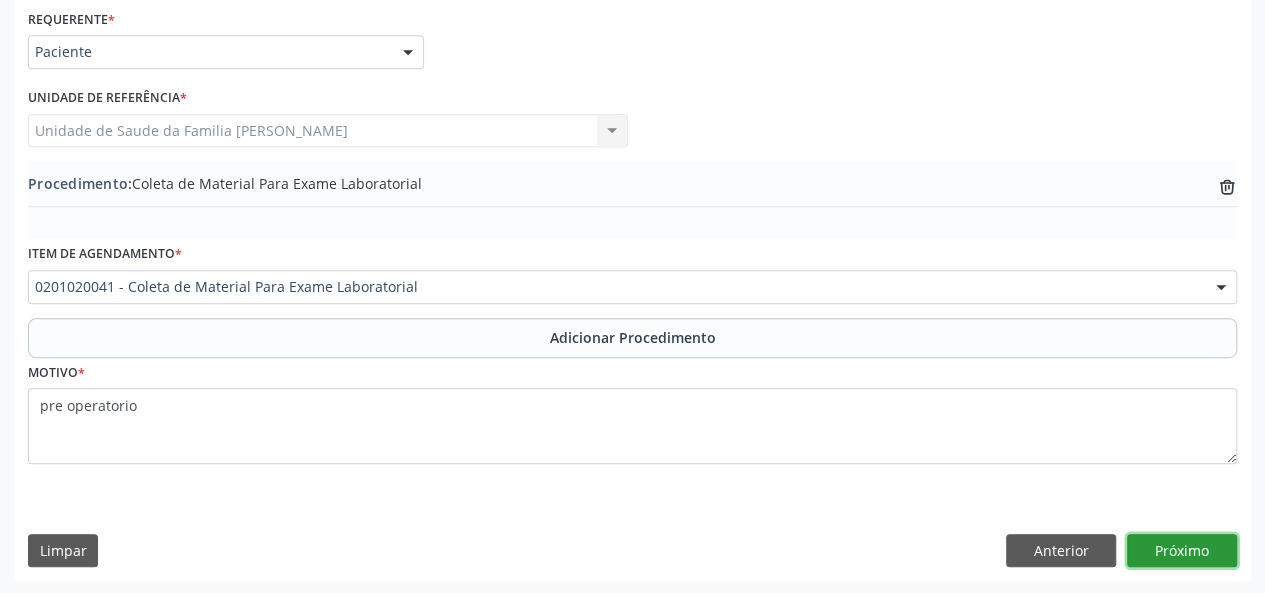 click on "Próximo" at bounding box center (1182, 551) 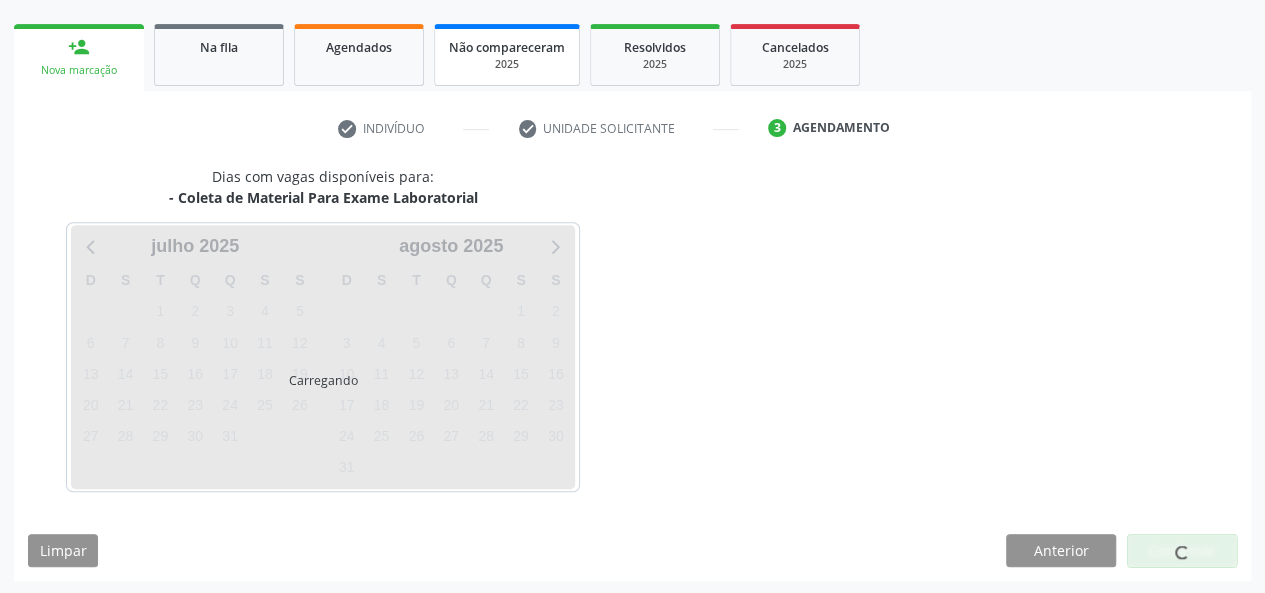 scroll, scrollTop: 362, scrollLeft: 0, axis: vertical 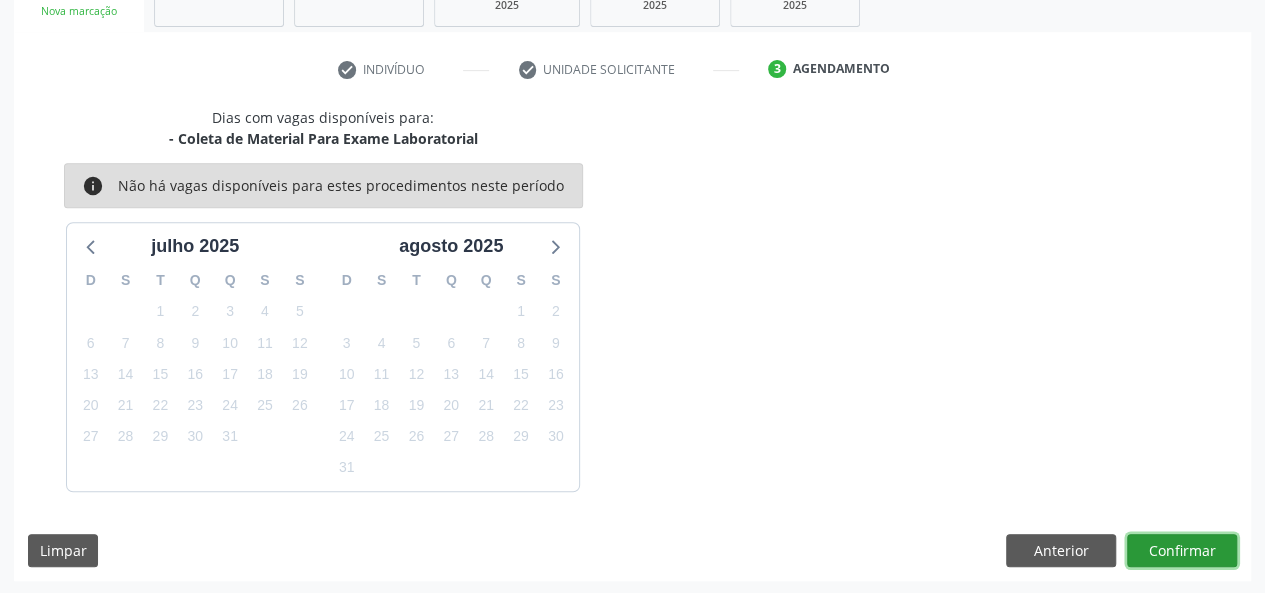 click on "Confirmar" at bounding box center (1182, 551) 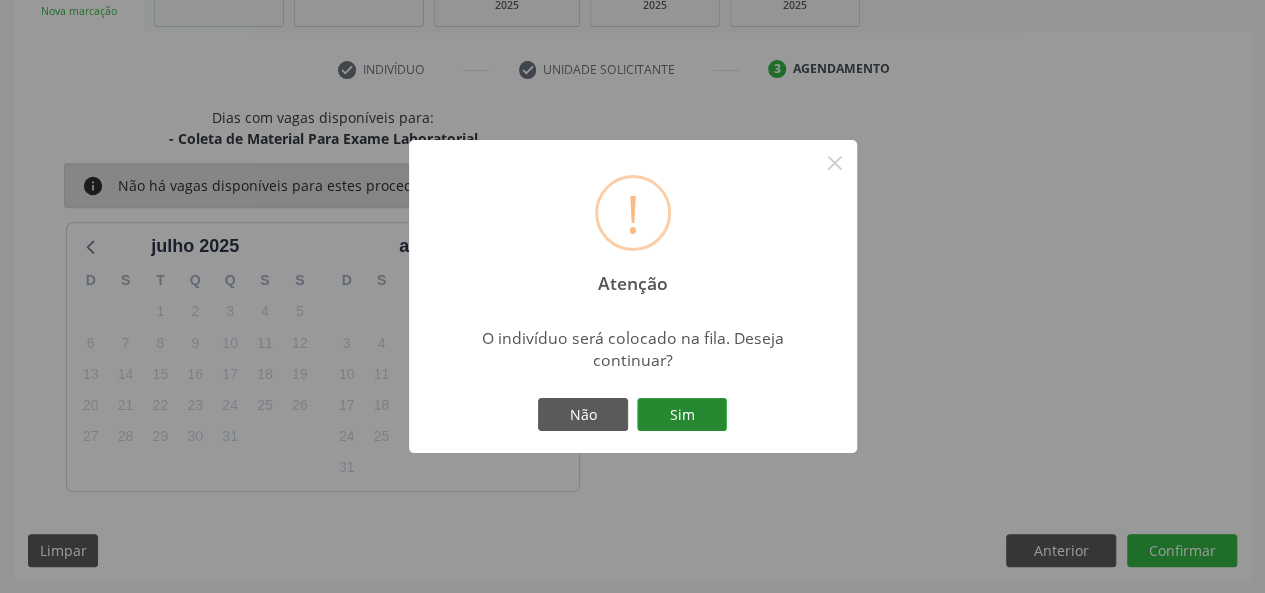 click on "Sim" at bounding box center (682, 415) 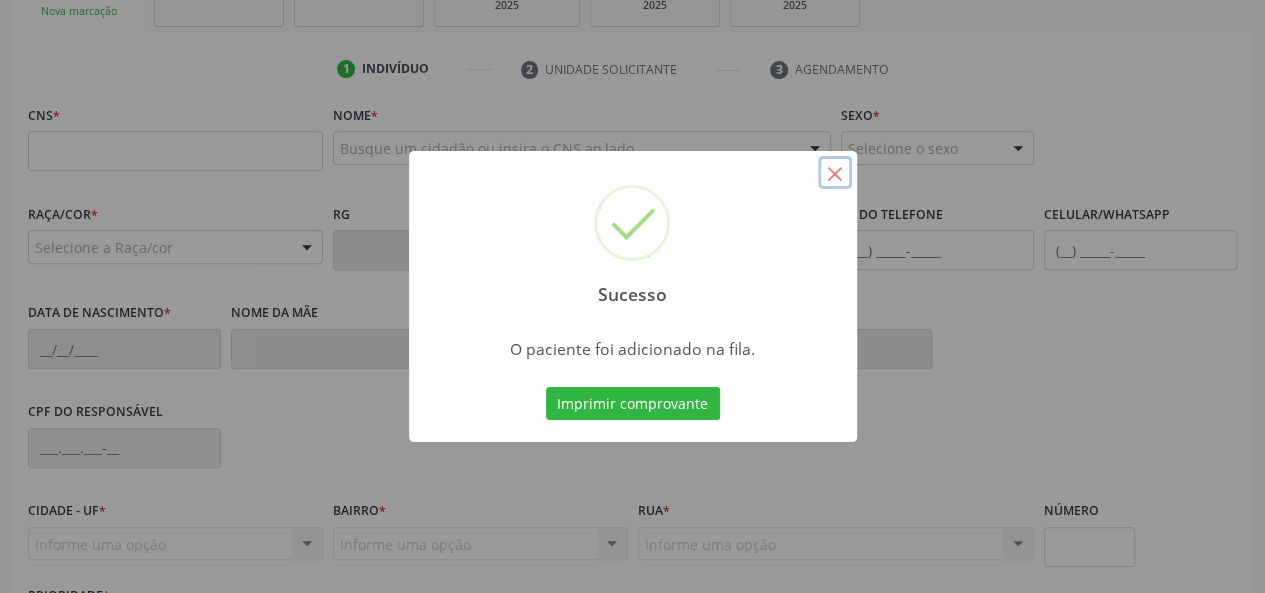 click on "×" at bounding box center [835, 173] 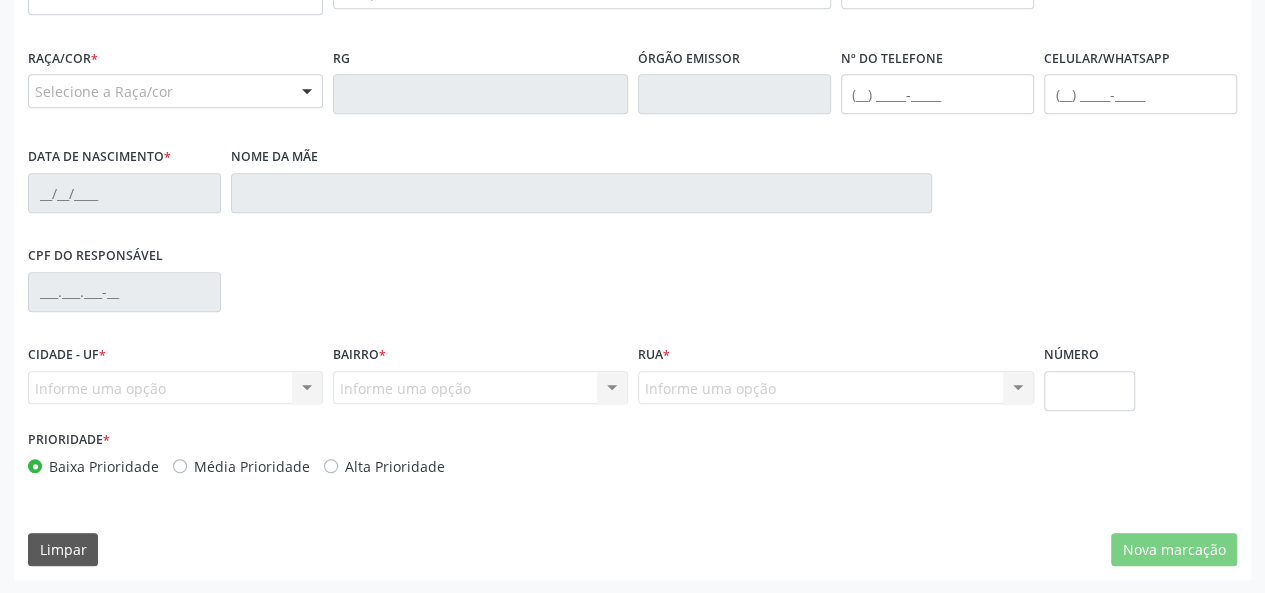 scroll, scrollTop: 418, scrollLeft: 0, axis: vertical 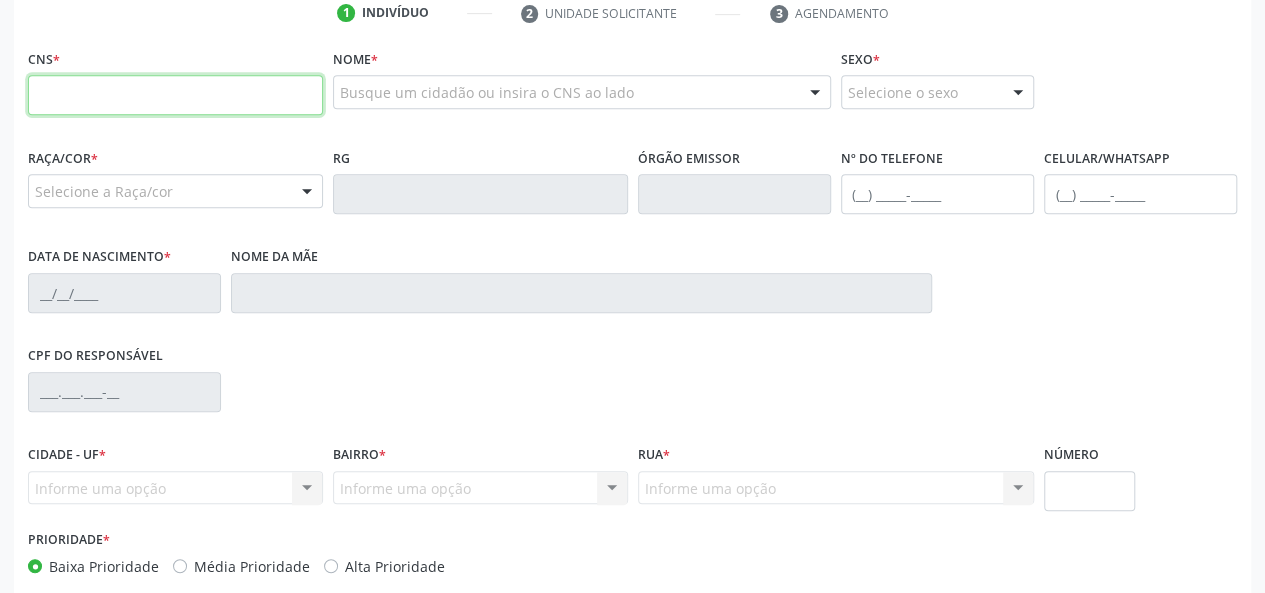 paste on "708 2006 9206 3348" 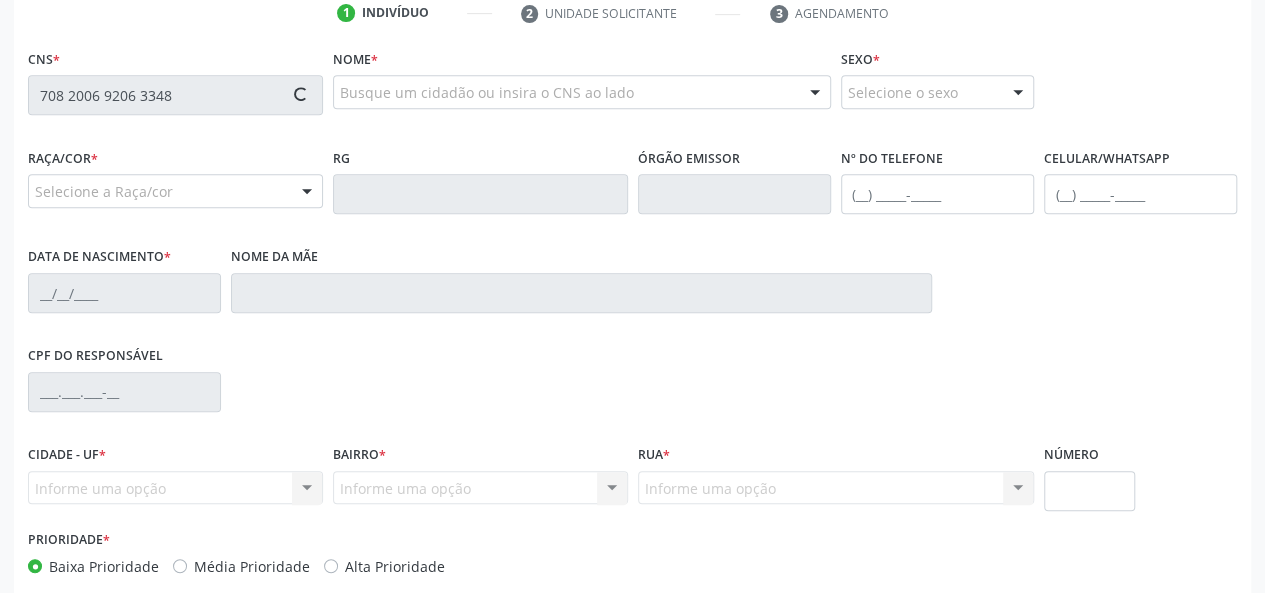 type on "708 2006 9206 3348" 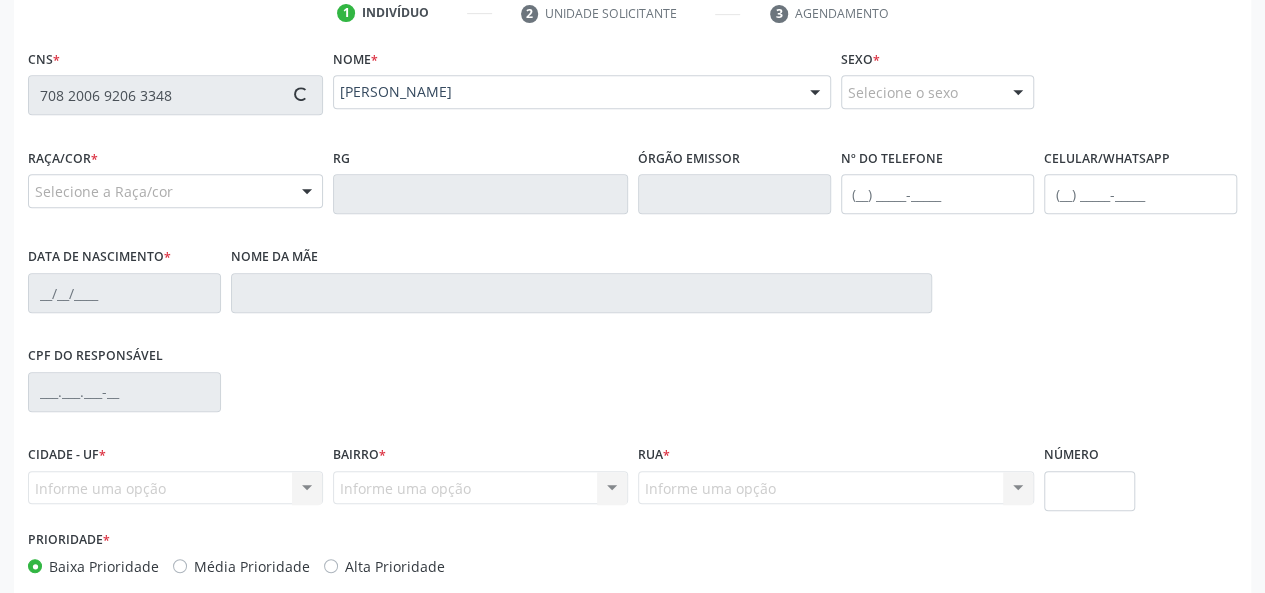 type on "(82) 98827-4866" 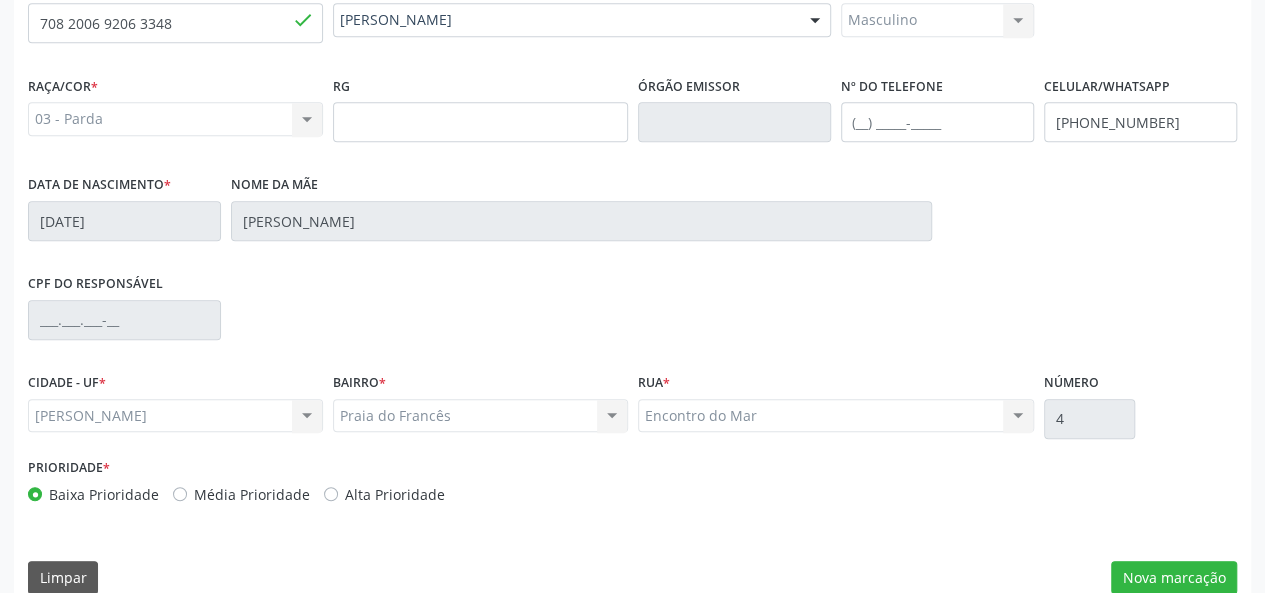 scroll, scrollTop: 518, scrollLeft: 0, axis: vertical 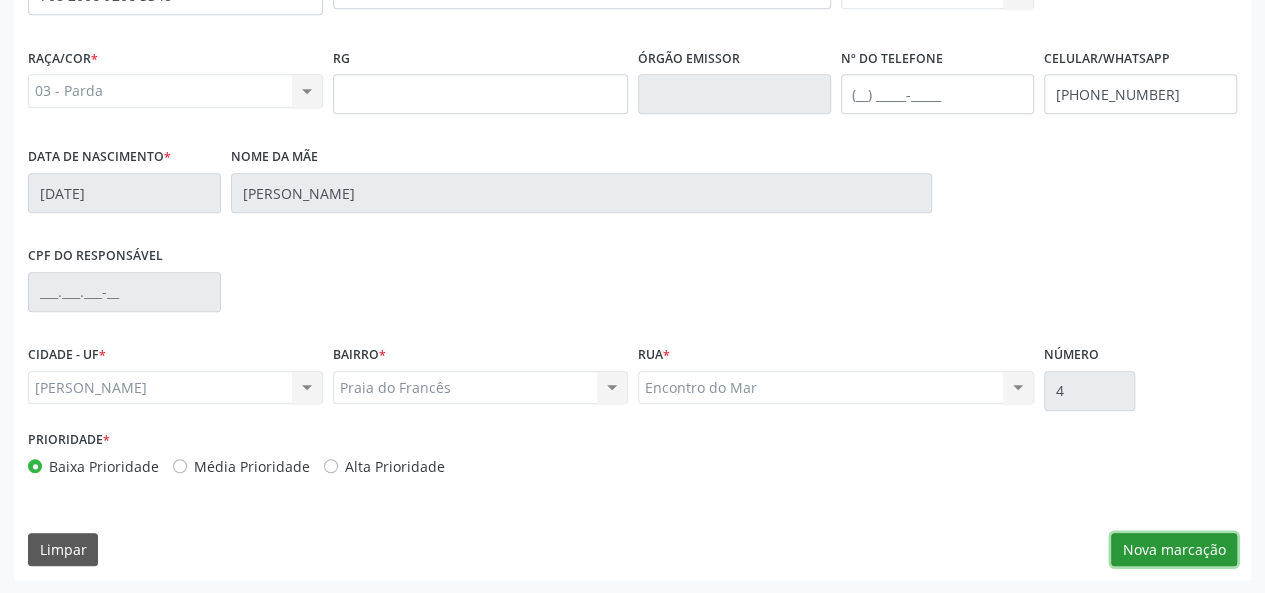click on "Nova marcação" at bounding box center (1174, 550) 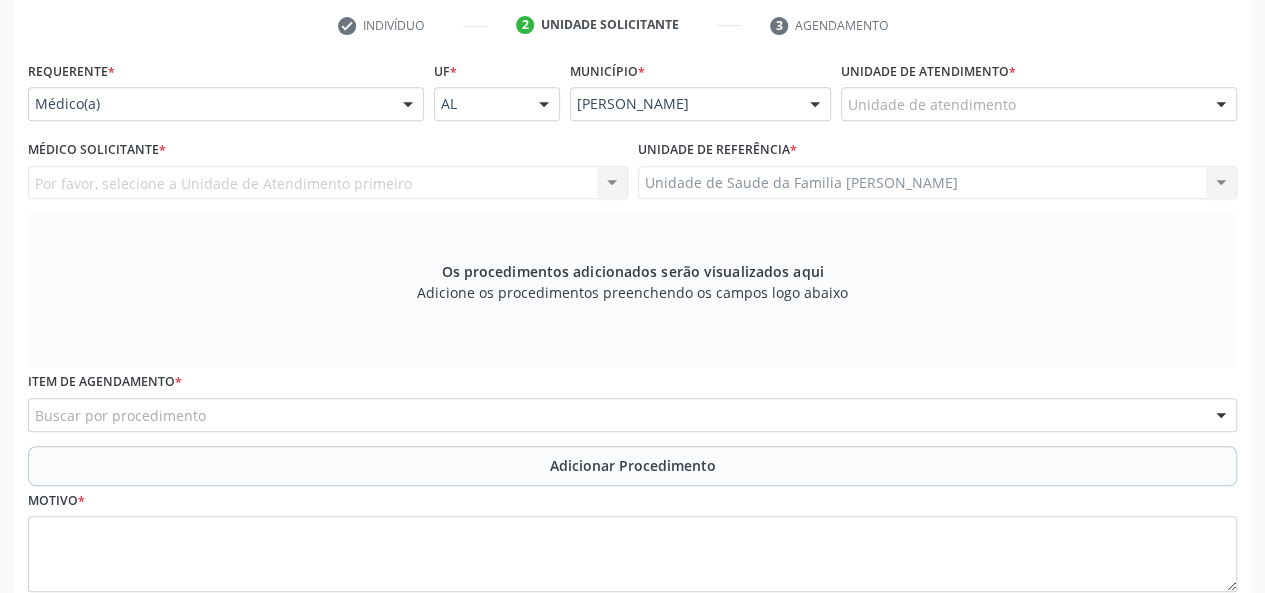 scroll, scrollTop: 218, scrollLeft: 0, axis: vertical 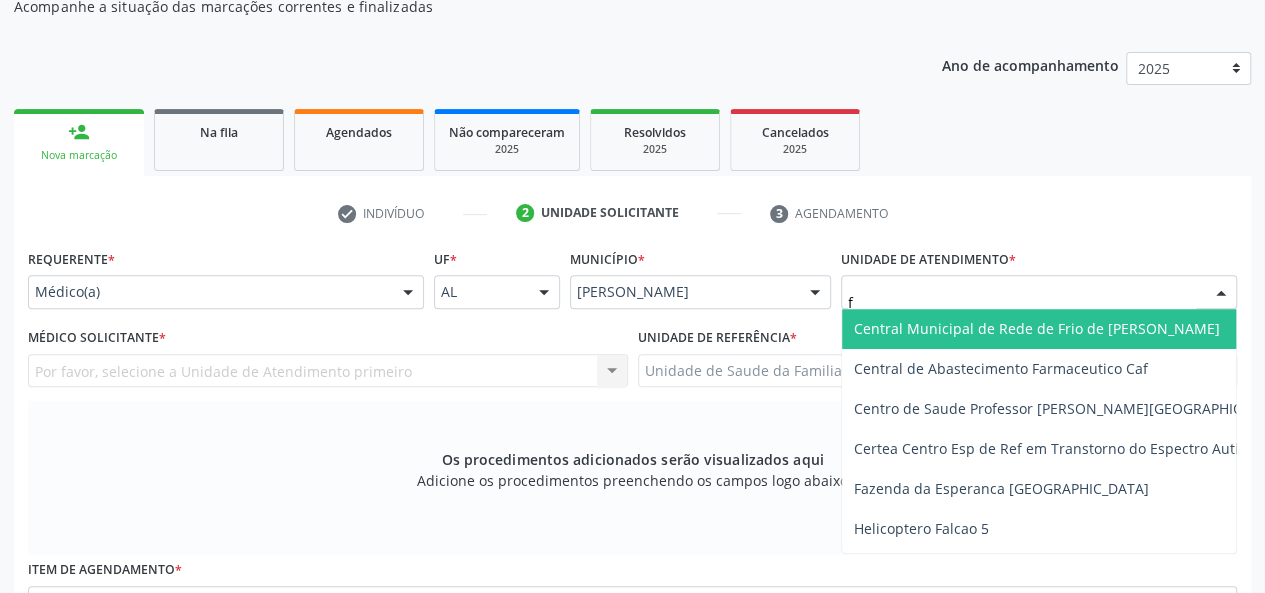 type on "fr" 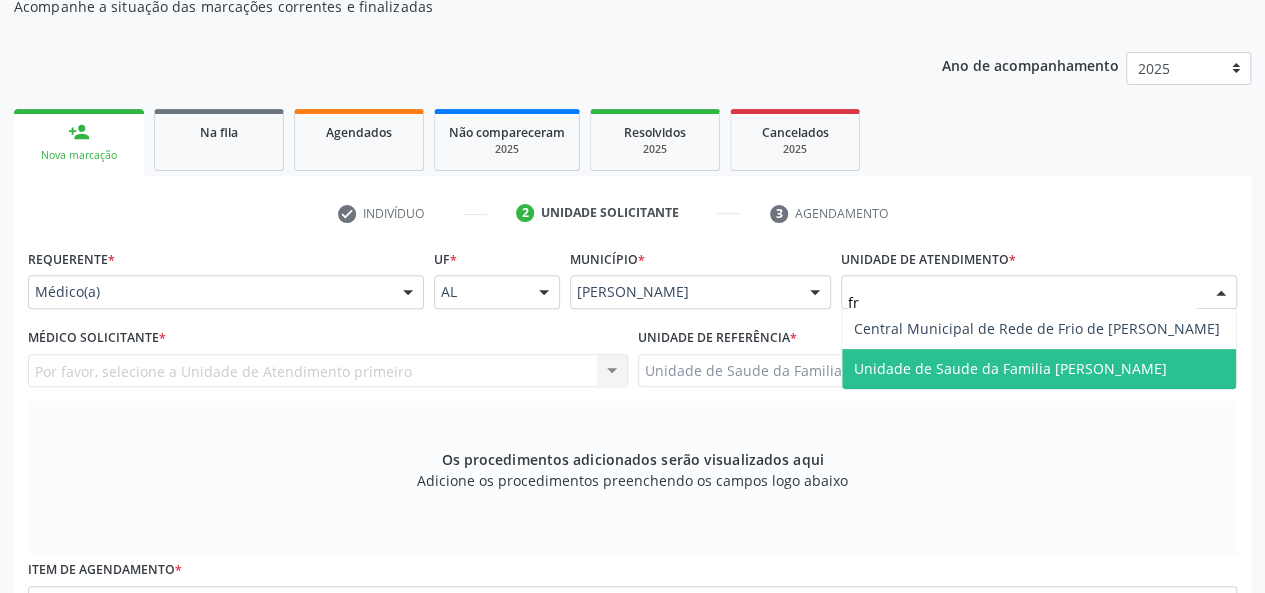 click on "Unidade de Saude da Familia [PERSON_NAME]" at bounding box center (1039, 369) 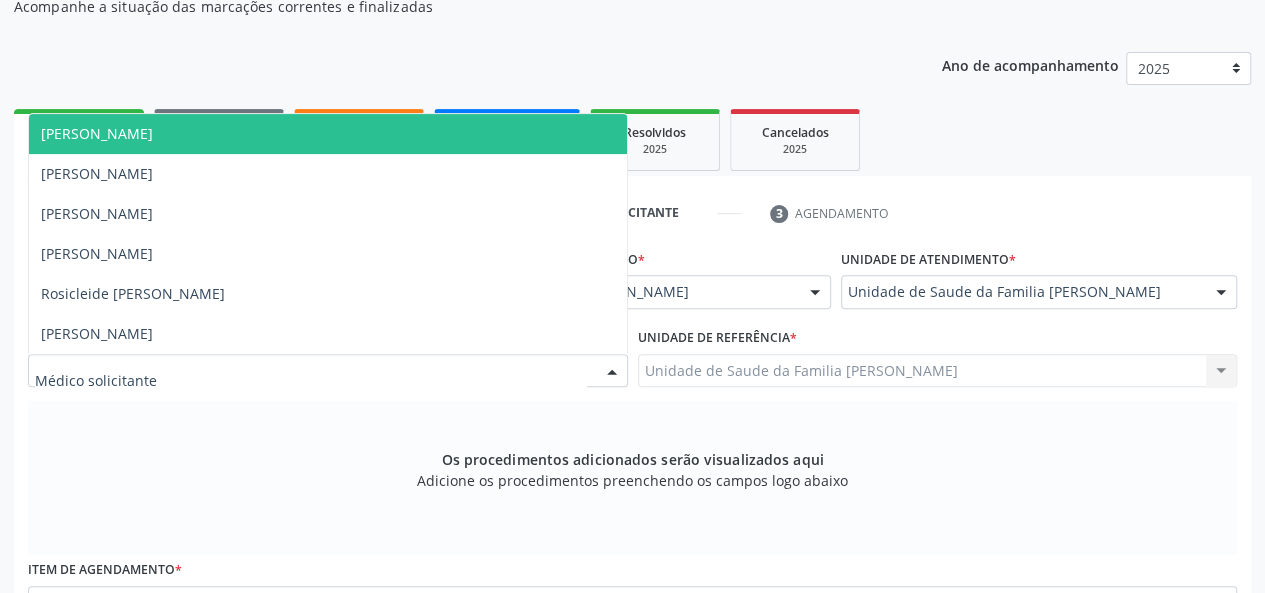 click on "Arthur Cunha de Mendonca Fragoso" at bounding box center (97, 133) 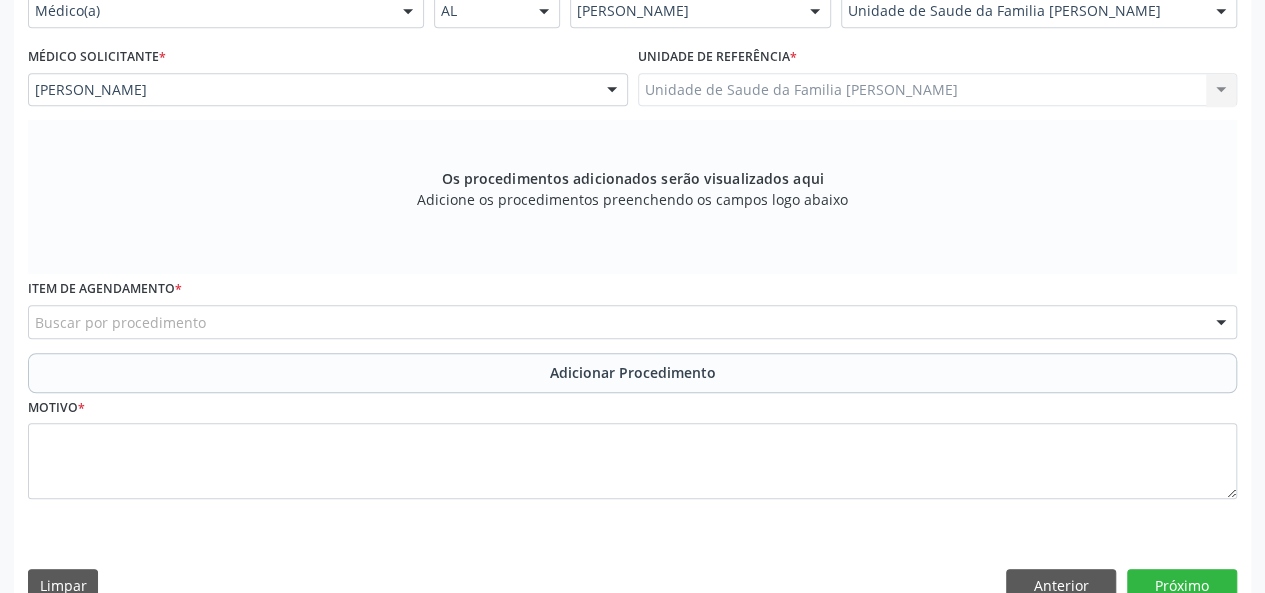 scroll, scrollTop: 518, scrollLeft: 0, axis: vertical 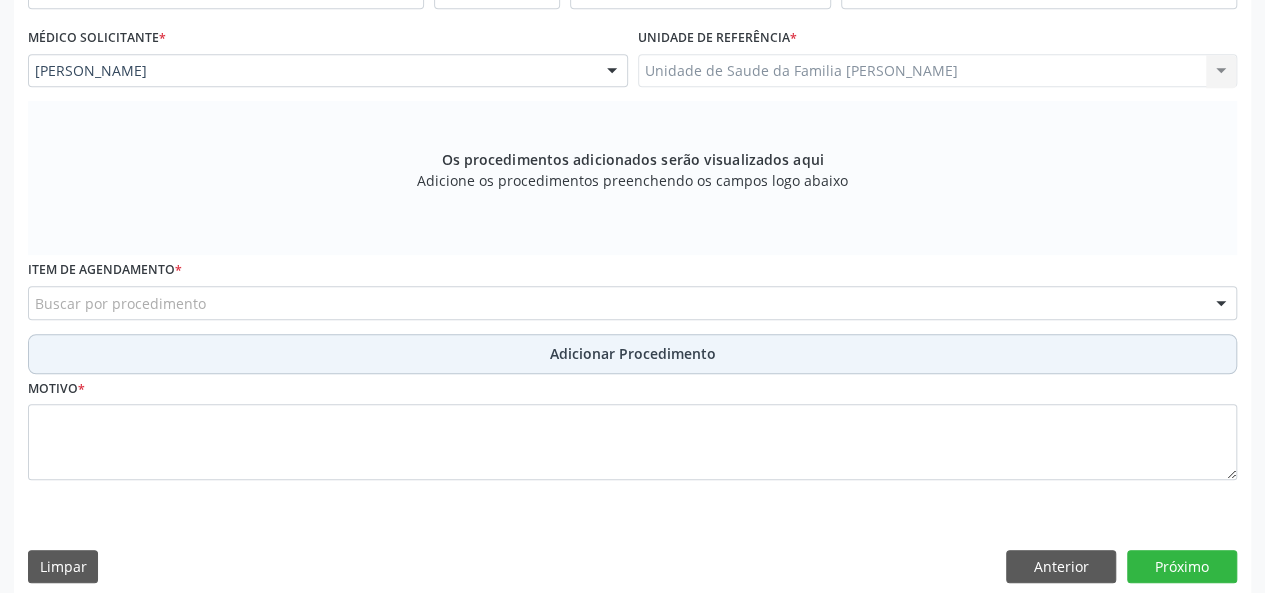 click on "Adicionar Procedimento" at bounding box center (632, 354) 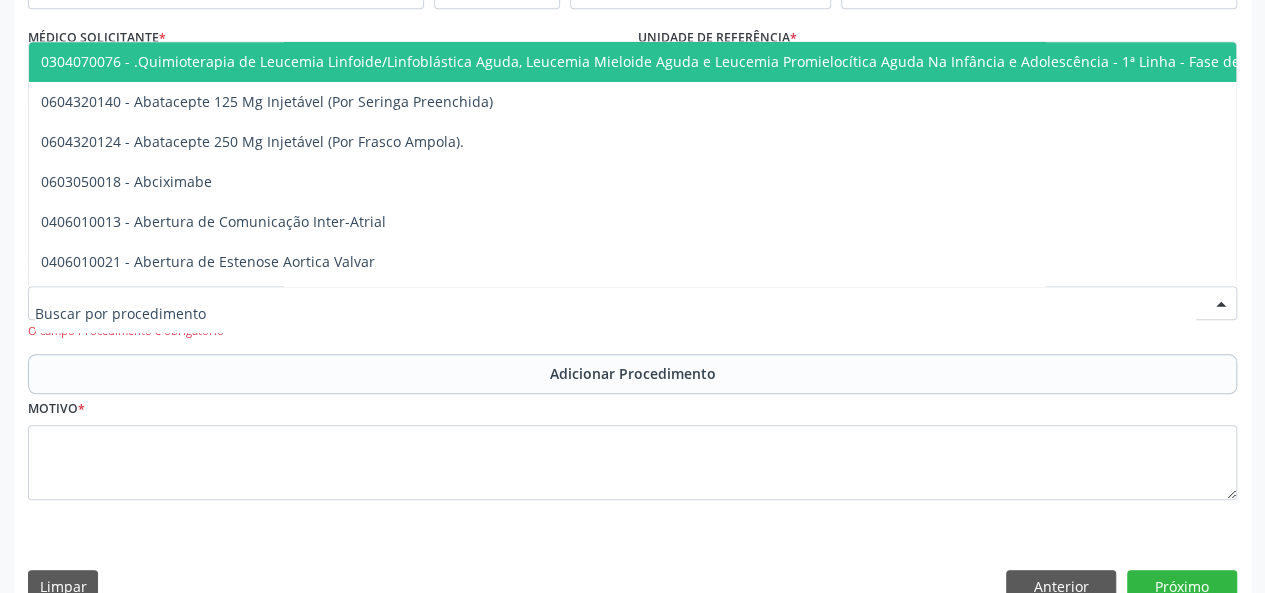 click at bounding box center [632, 303] 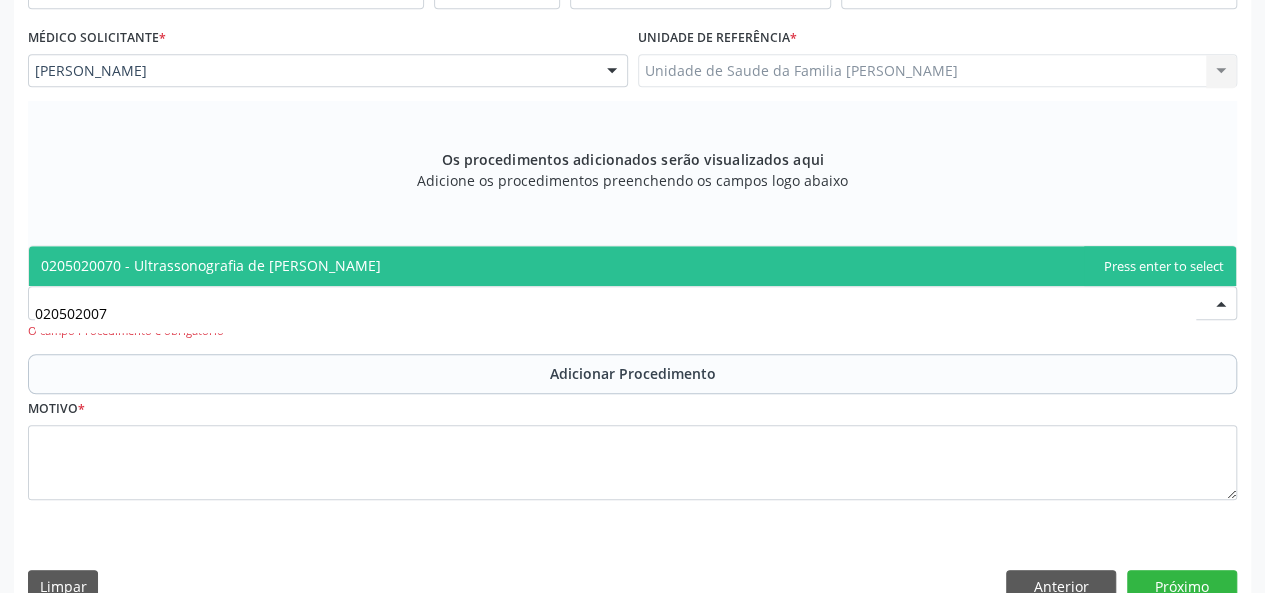 type on "0205020070" 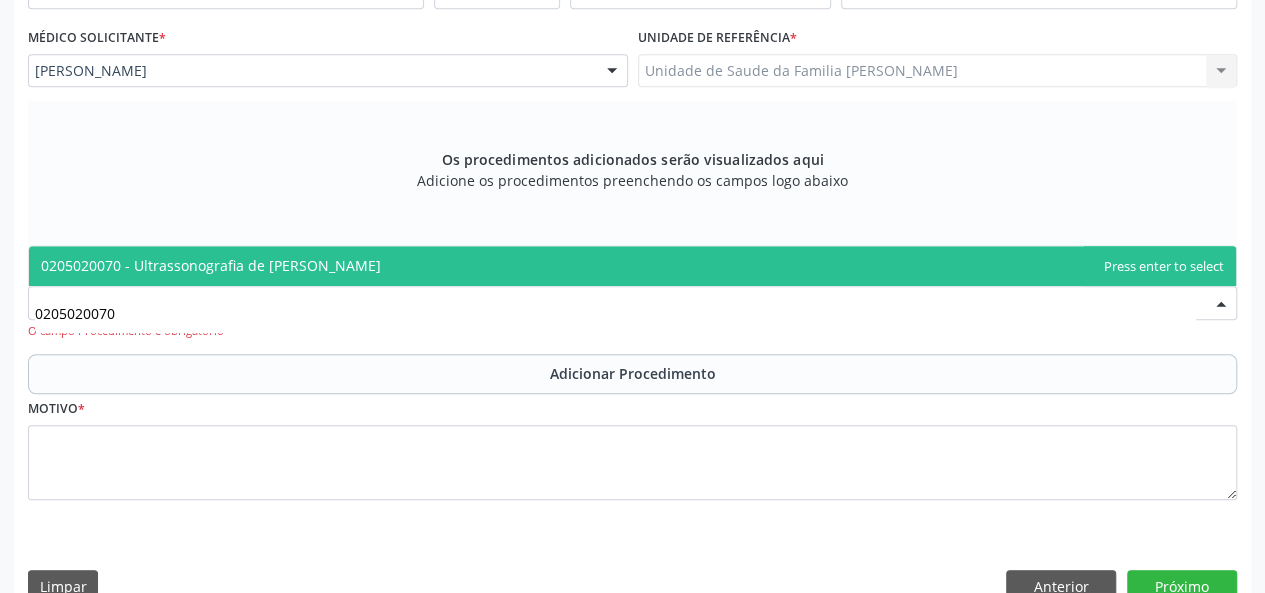 click on "0205020070 - Ultrassonografia de Bolsa Escrotal" at bounding box center (632, 266) 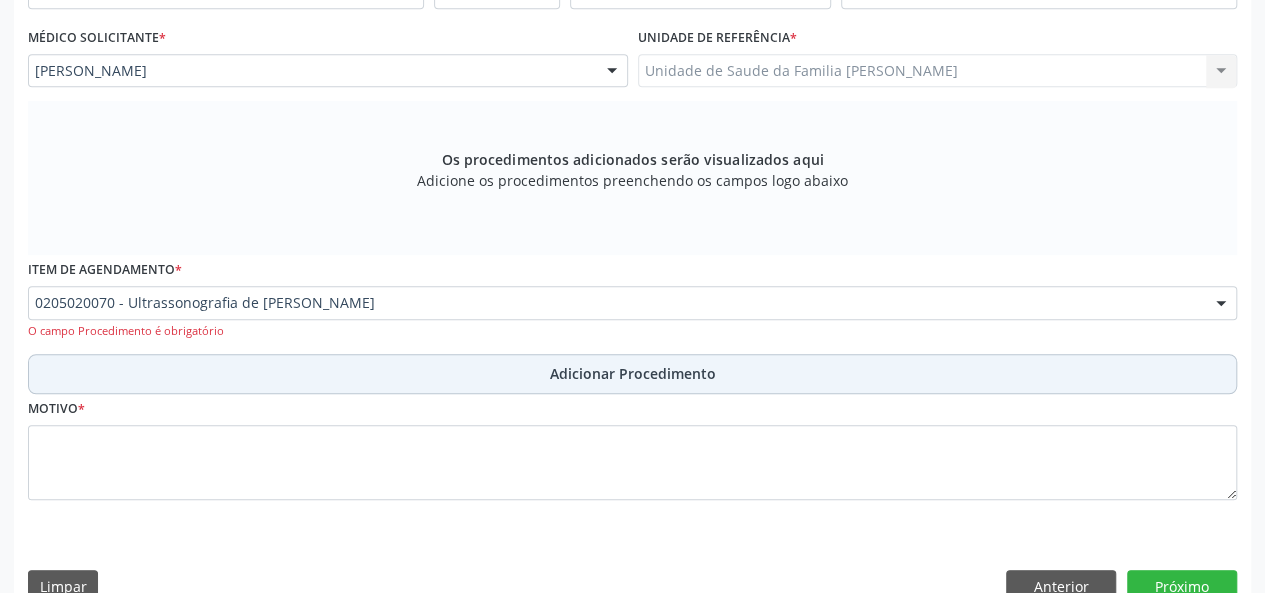 click on "Adicionar Procedimento" at bounding box center [633, 373] 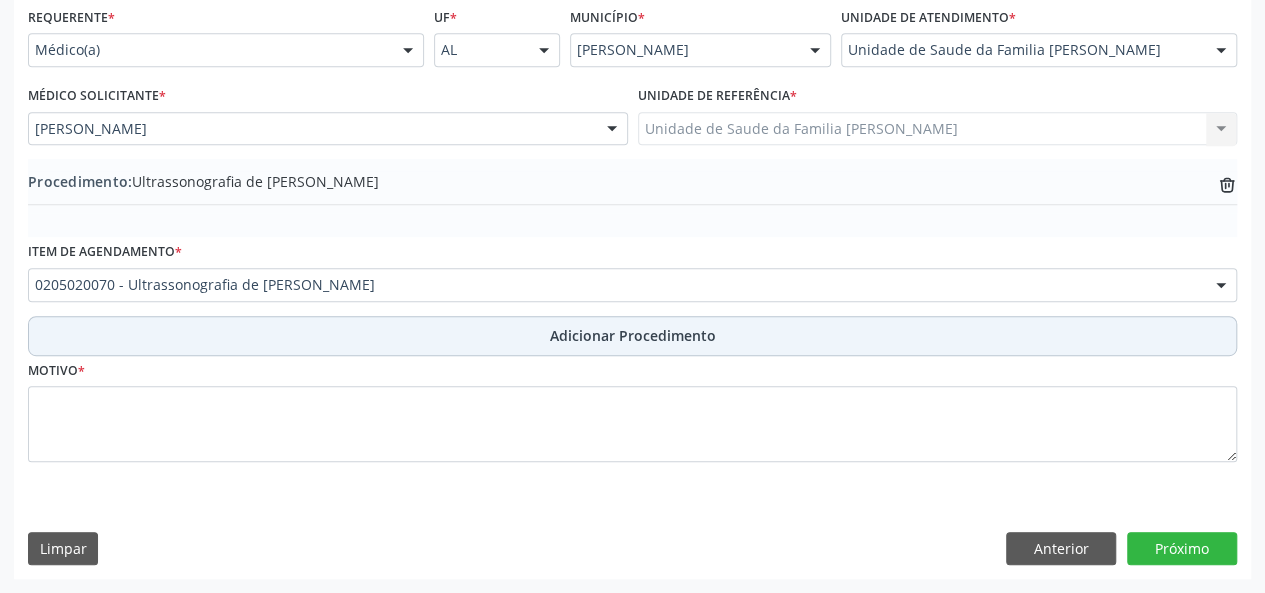 scroll, scrollTop: 458, scrollLeft: 0, axis: vertical 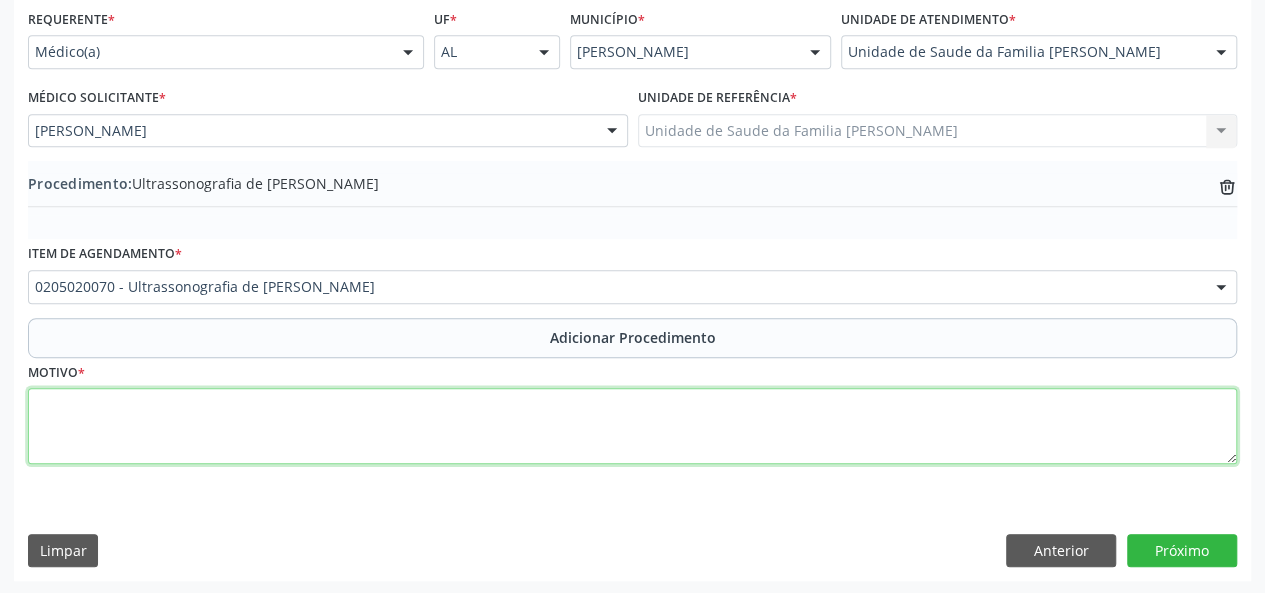 click at bounding box center [632, 426] 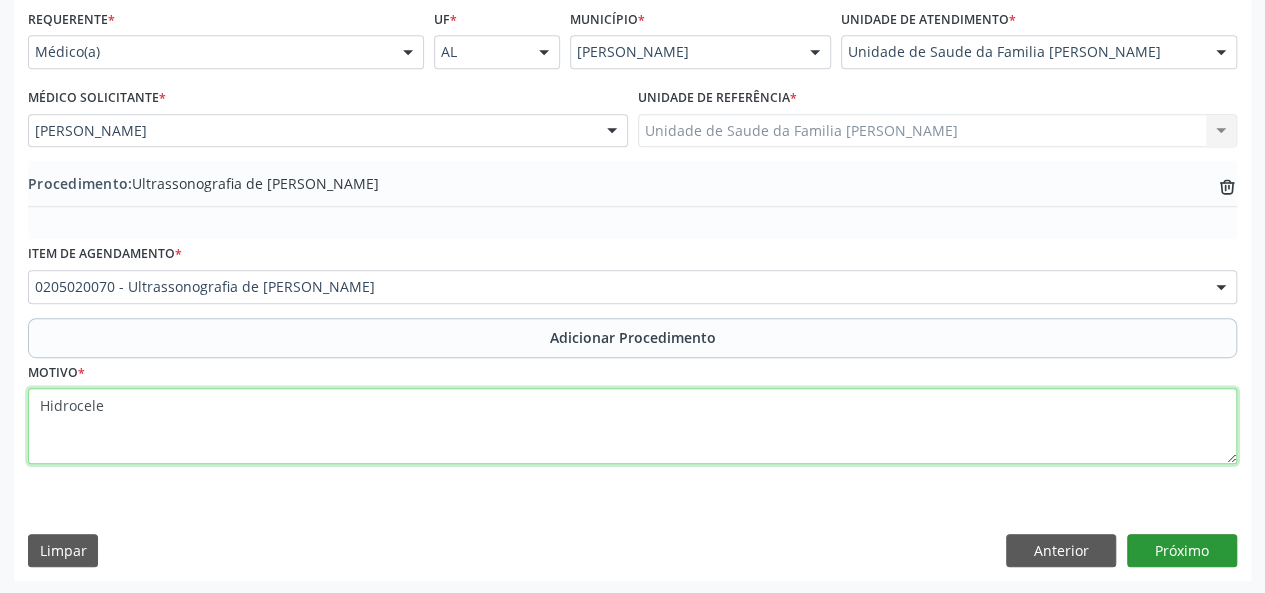 type on "Hidrocele" 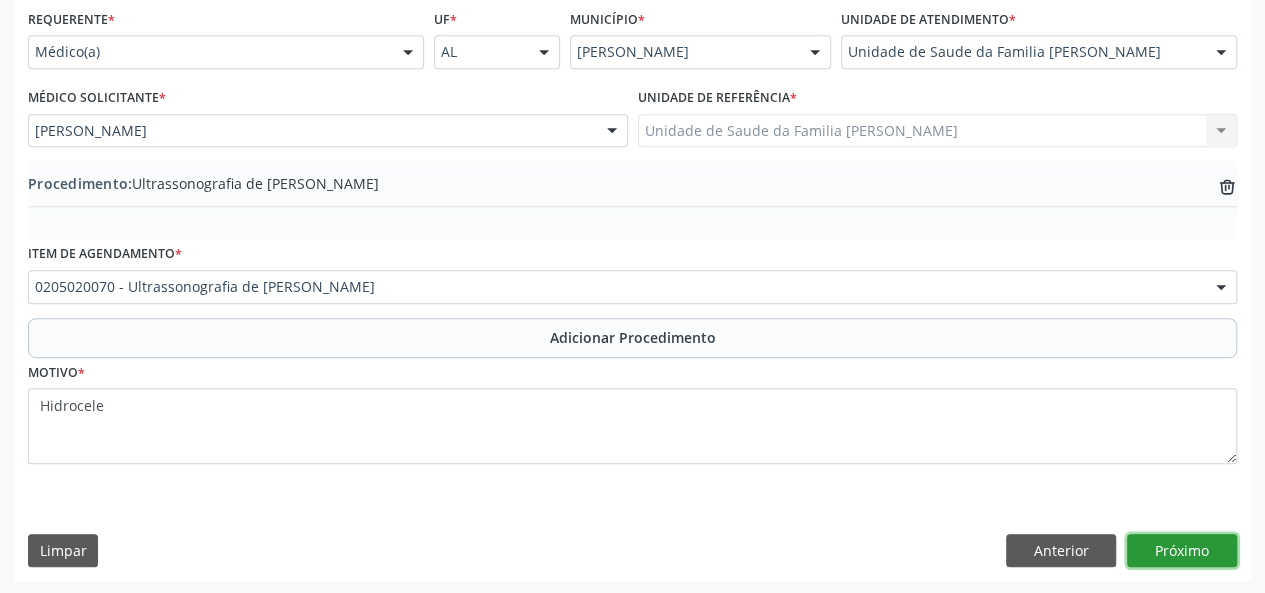click on "Próximo" at bounding box center (1182, 551) 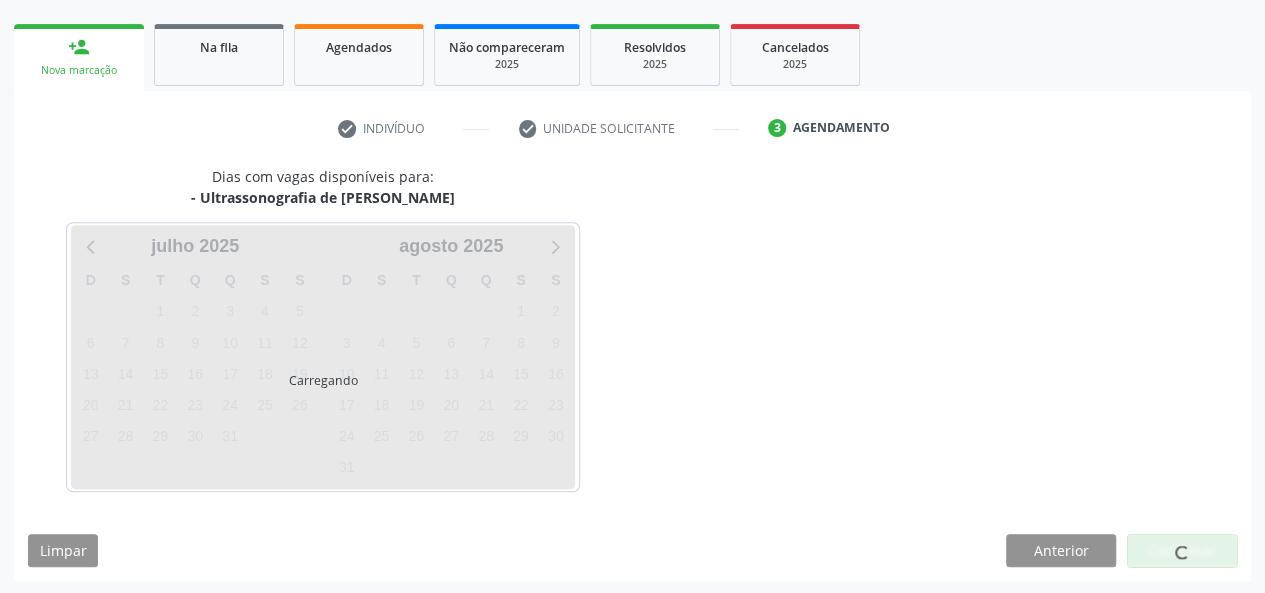 scroll, scrollTop: 362, scrollLeft: 0, axis: vertical 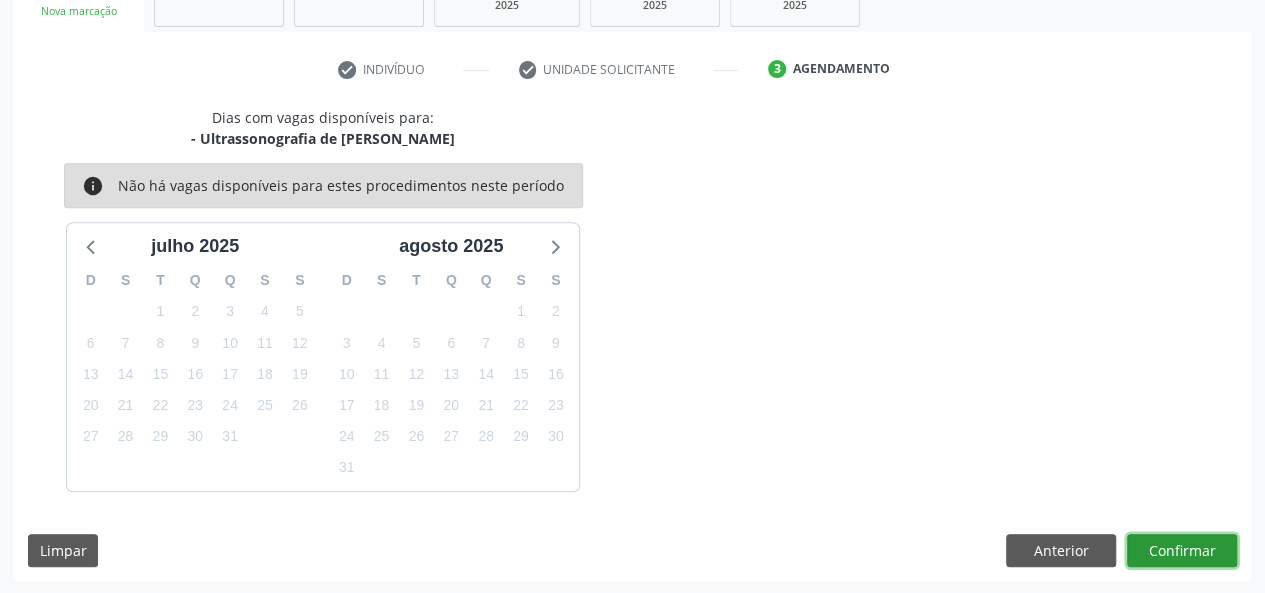 click on "Confirmar" at bounding box center [1182, 551] 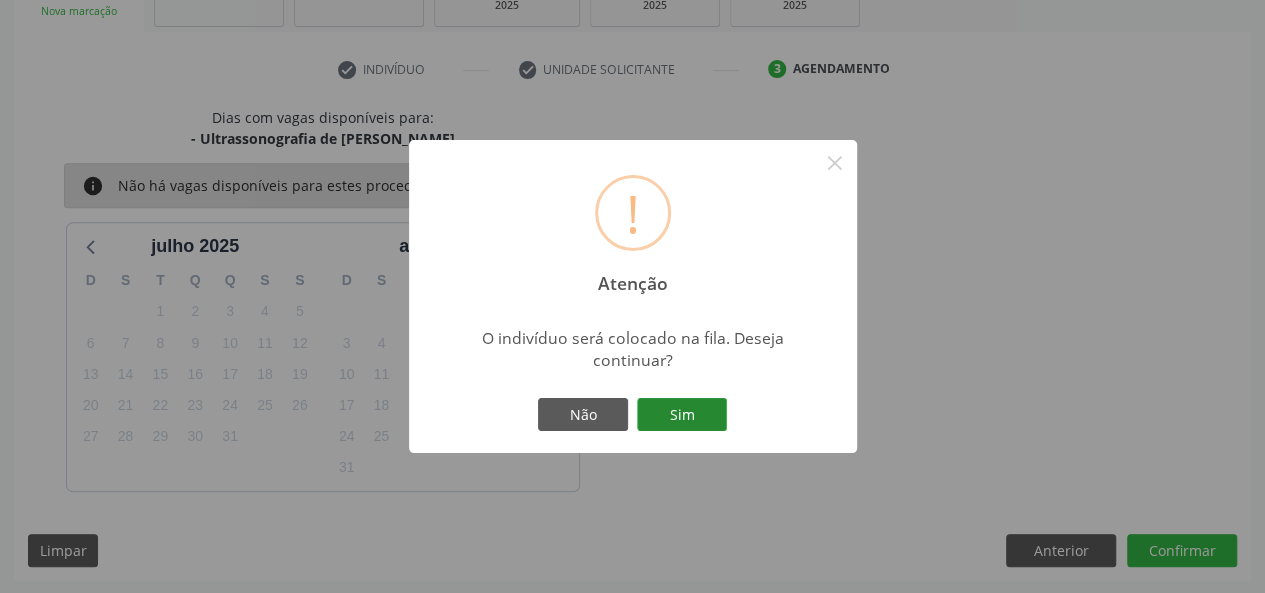 click on "Sim" at bounding box center (682, 415) 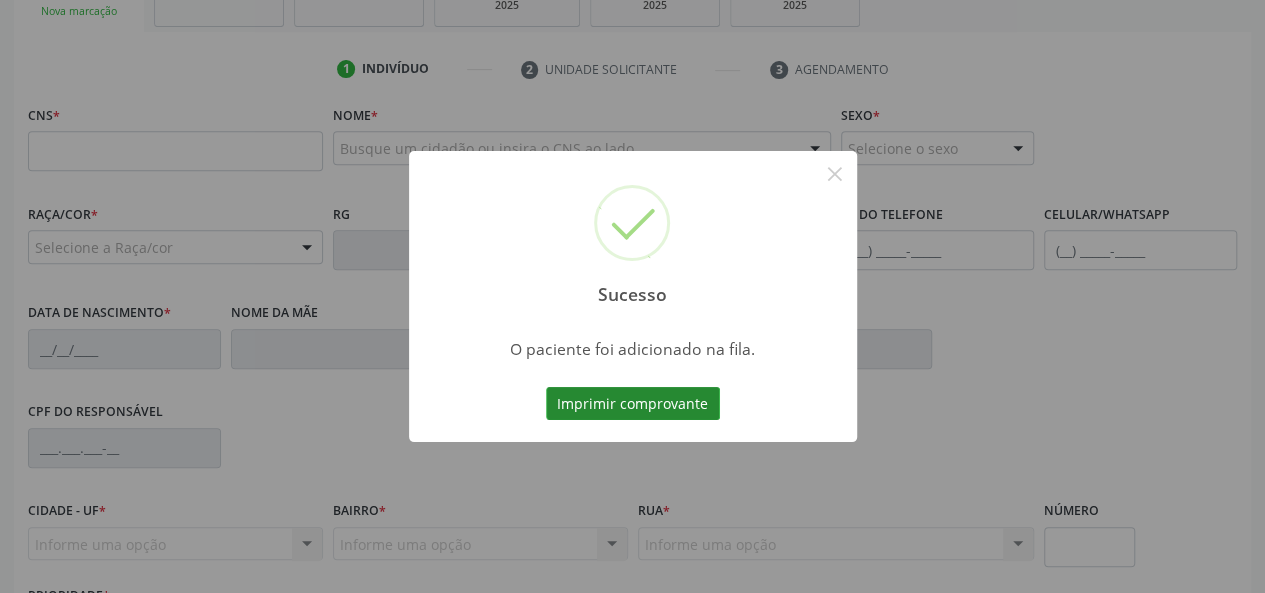click on "Imprimir comprovante" at bounding box center (633, 404) 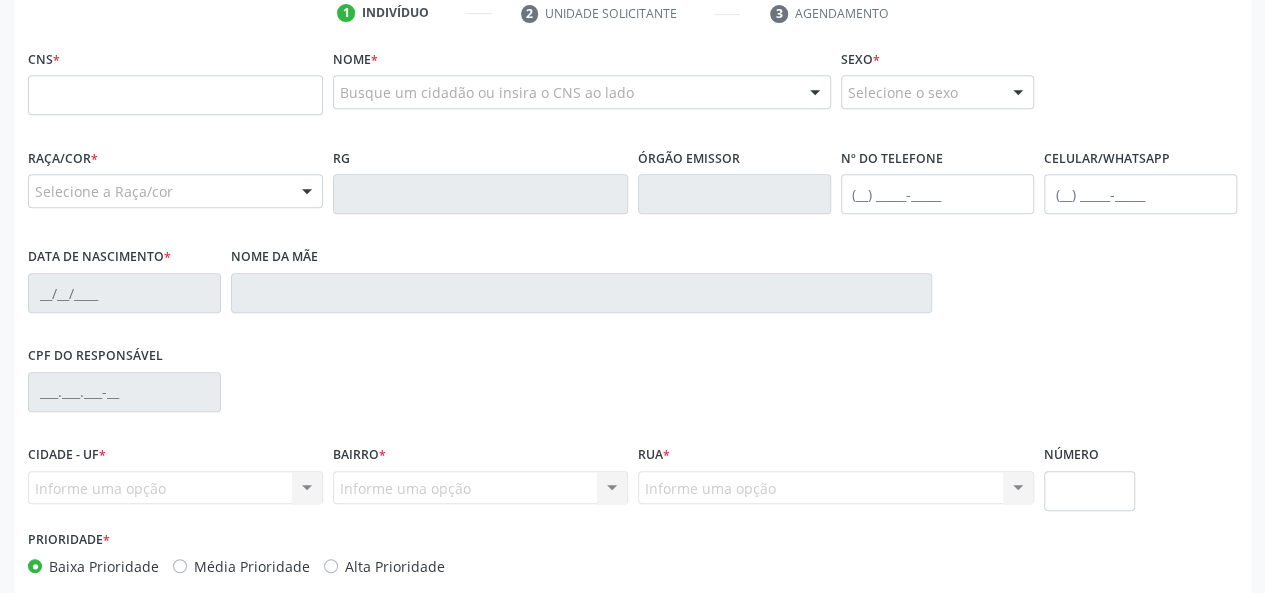 scroll, scrollTop: 218, scrollLeft: 0, axis: vertical 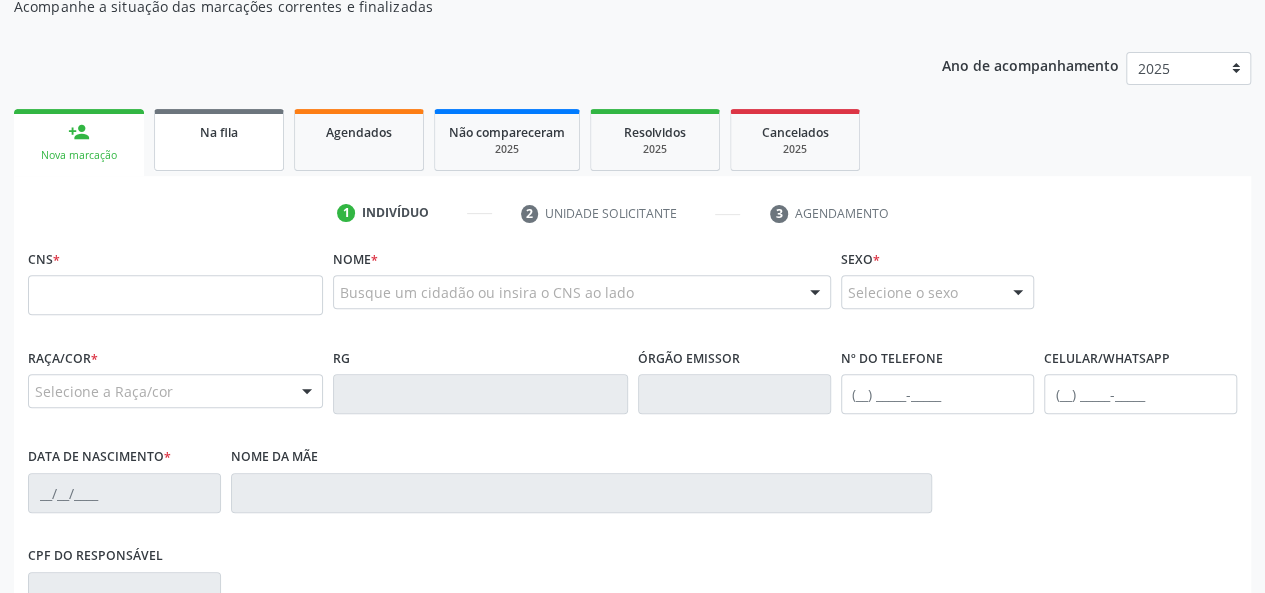 click on "Na fila" at bounding box center (219, 132) 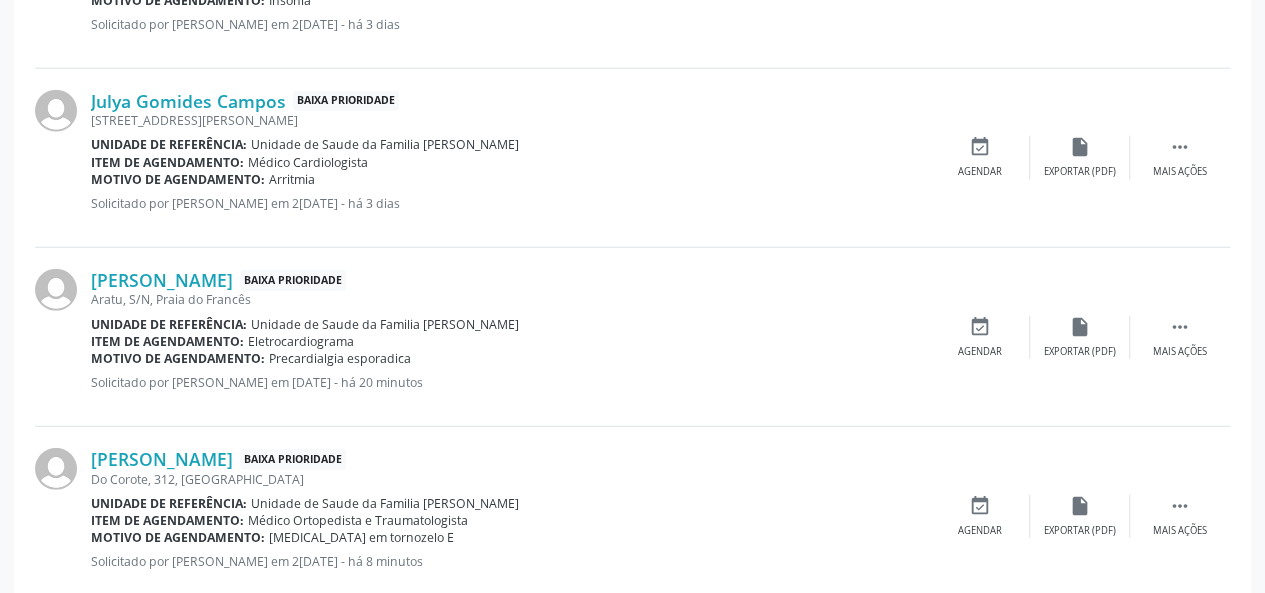 scroll, scrollTop: 2794, scrollLeft: 0, axis: vertical 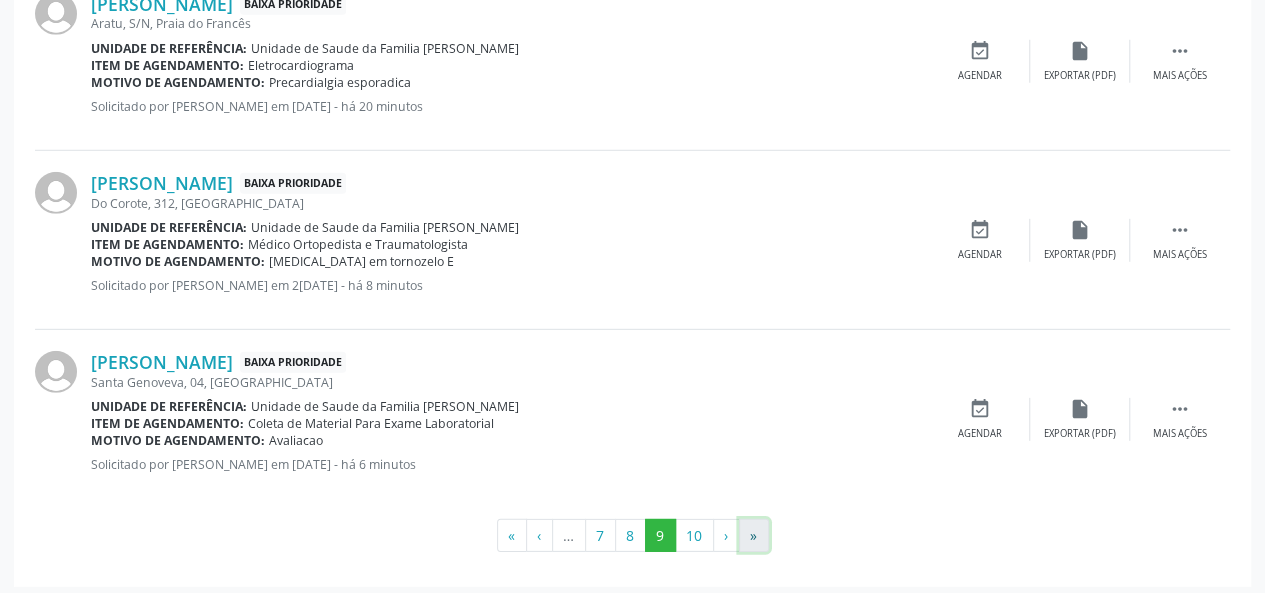 click on "»" at bounding box center (754, 536) 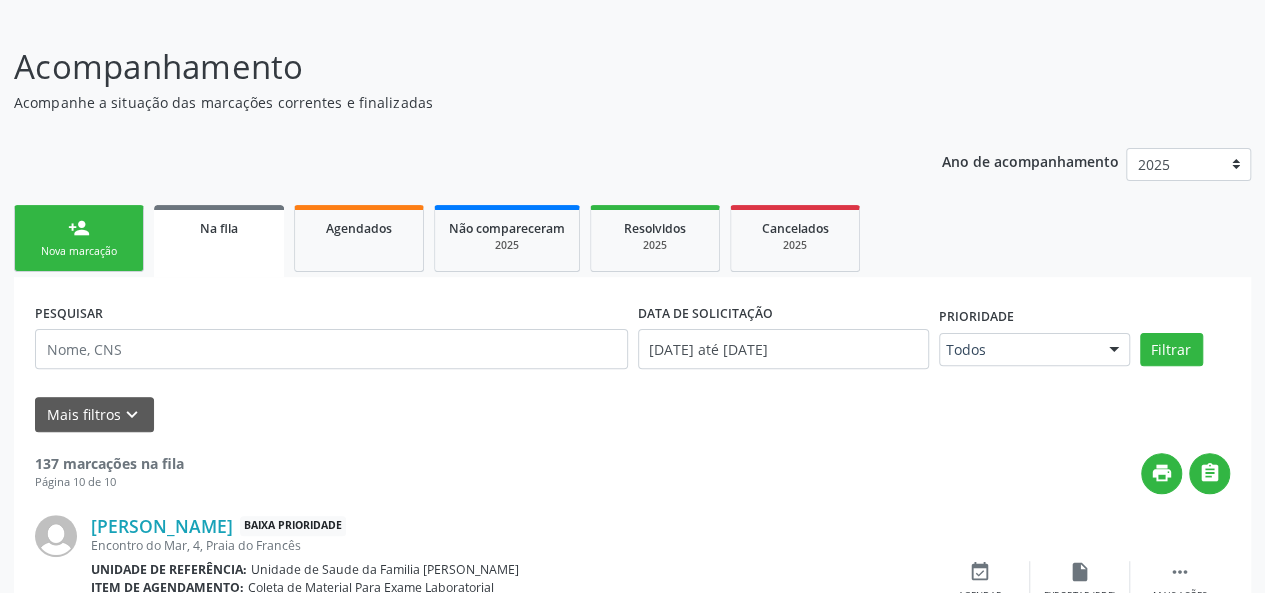 scroll, scrollTop: 470, scrollLeft: 0, axis: vertical 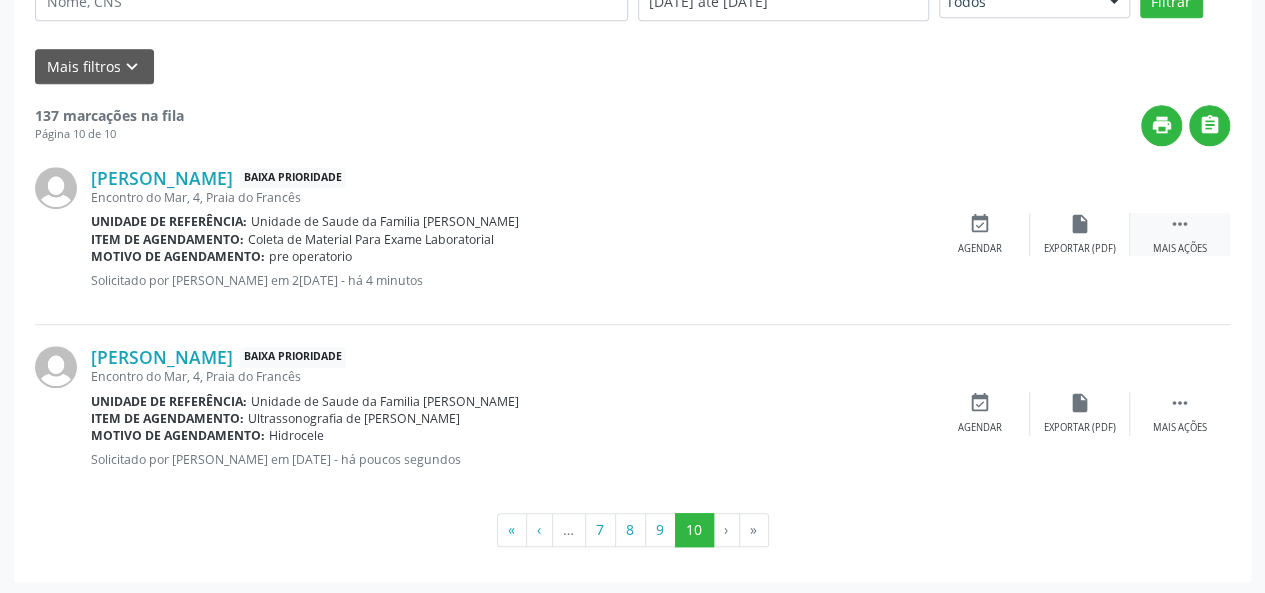 click on "" at bounding box center (1180, 224) 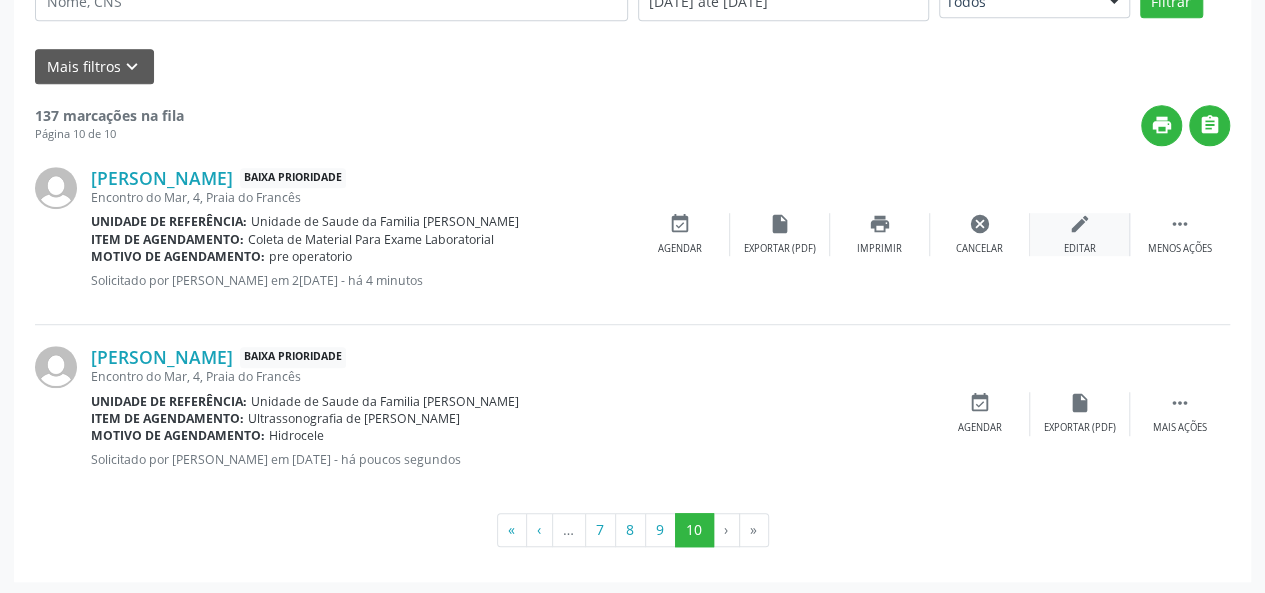 click on "edit" at bounding box center (1080, 224) 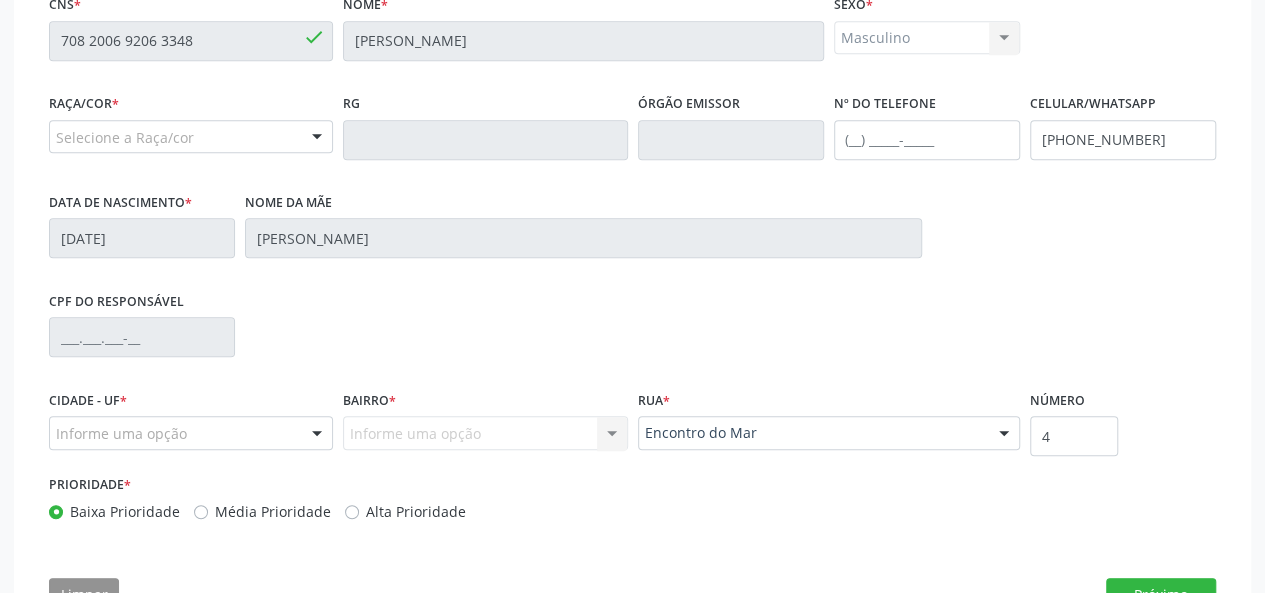scroll, scrollTop: 544, scrollLeft: 0, axis: vertical 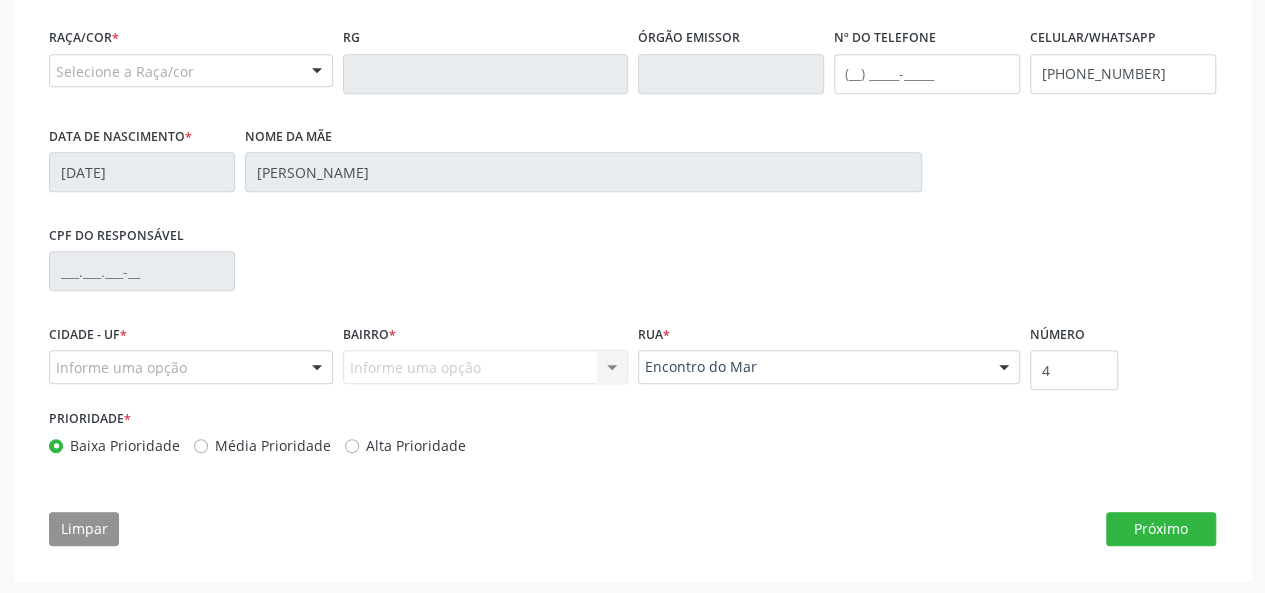 click on "Selecione a Raça/cor" at bounding box center (191, 71) 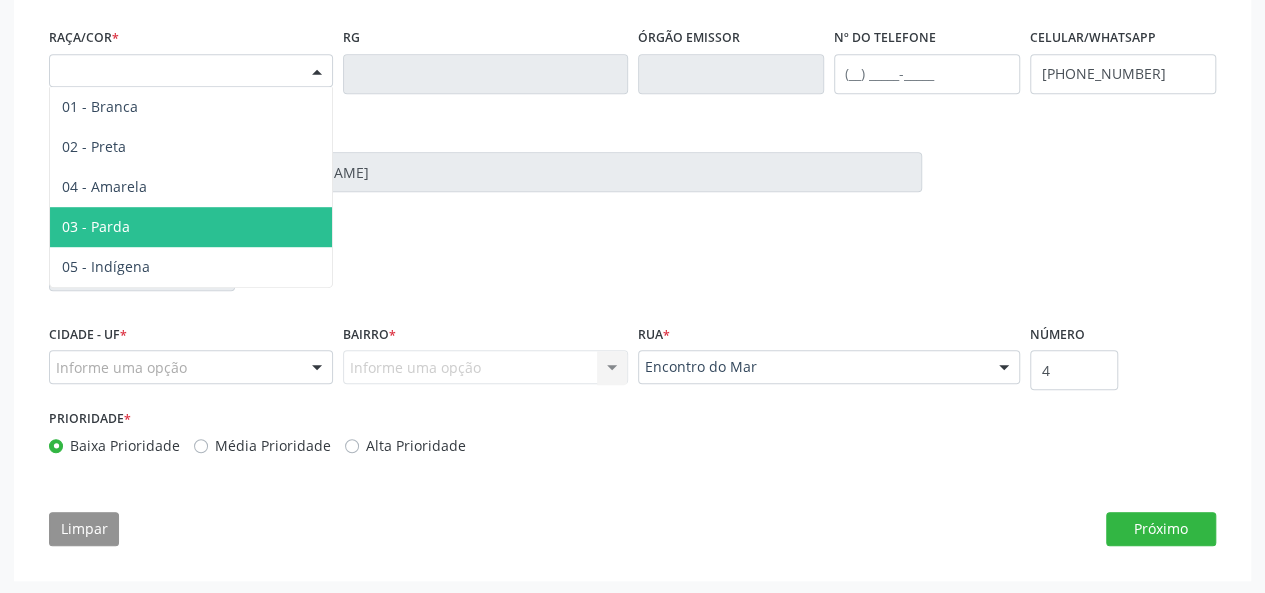 click on "03 - Parda" at bounding box center (191, 227) 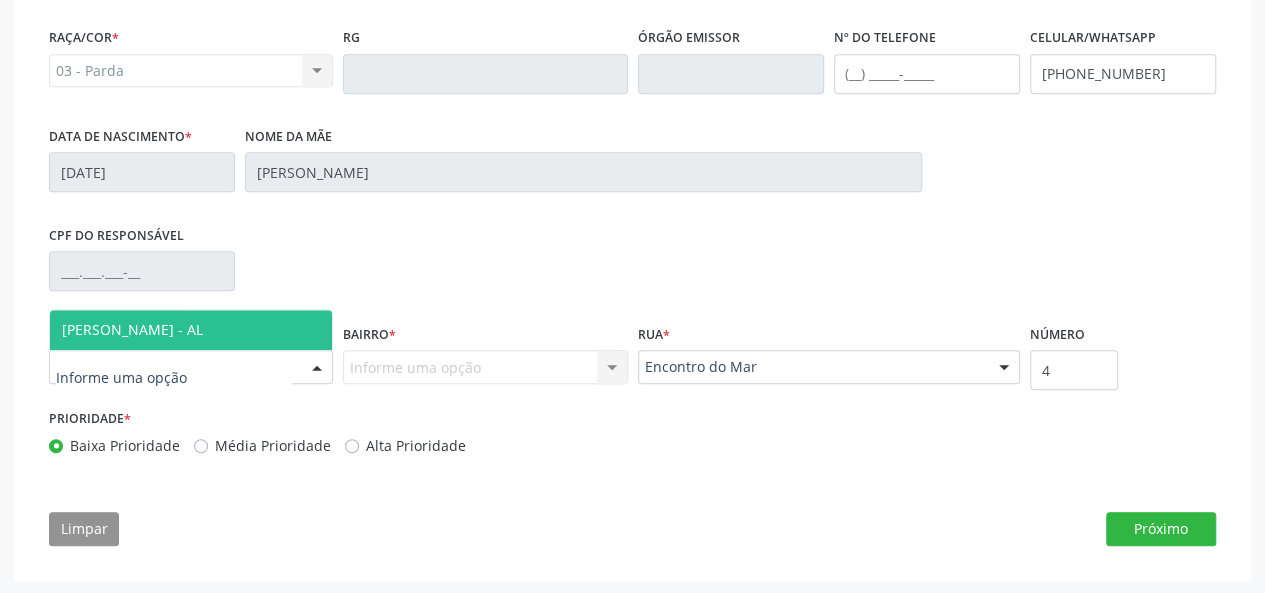 click on "[PERSON_NAME] - AL" at bounding box center [191, 330] 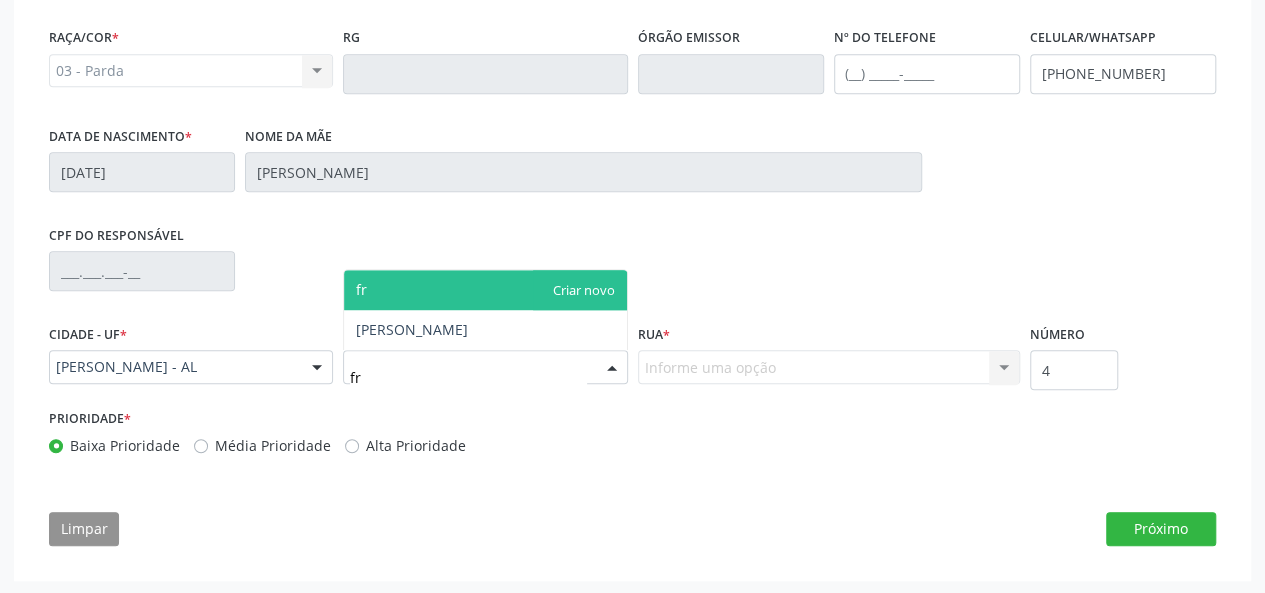 type on "fr" 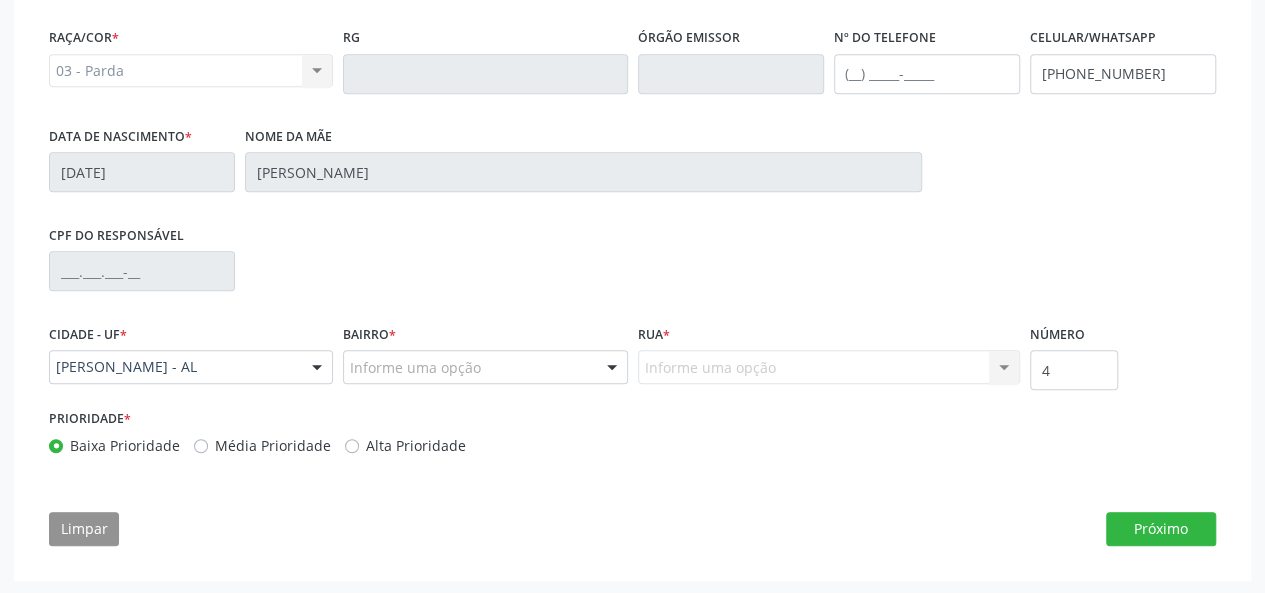 drag, startPoint x: 384, startPoint y: 283, endPoint x: 286, endPoint y: 261, distance: 100.43903 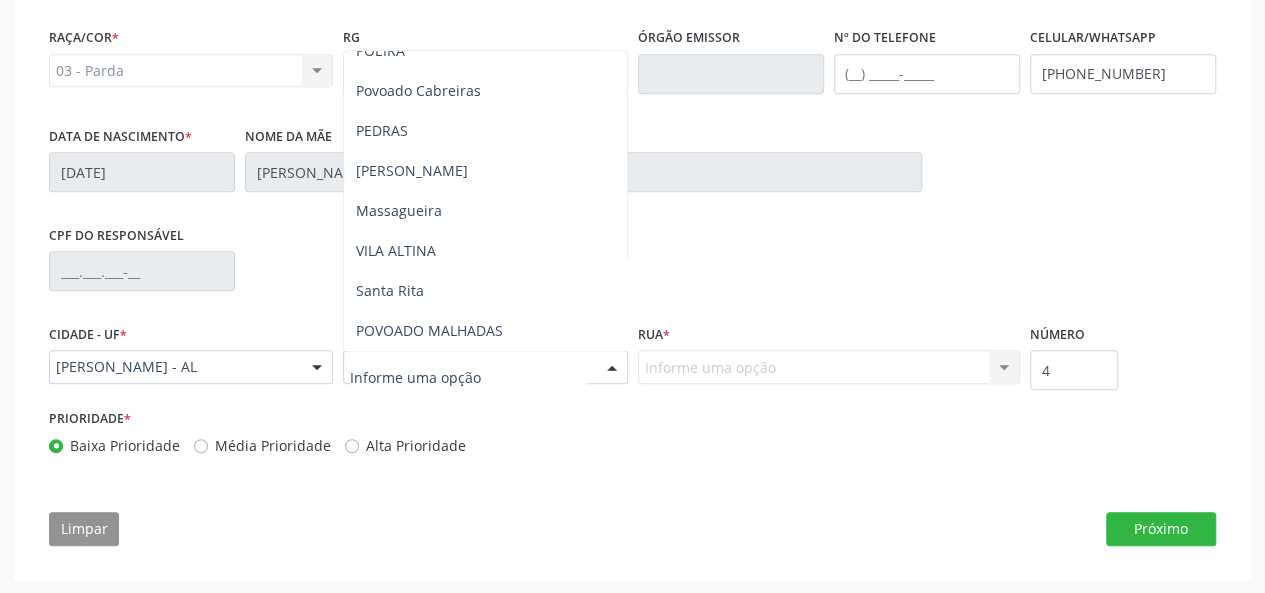 scroll, scrollTop: 300, scrollLeft: 0, axis: vertical 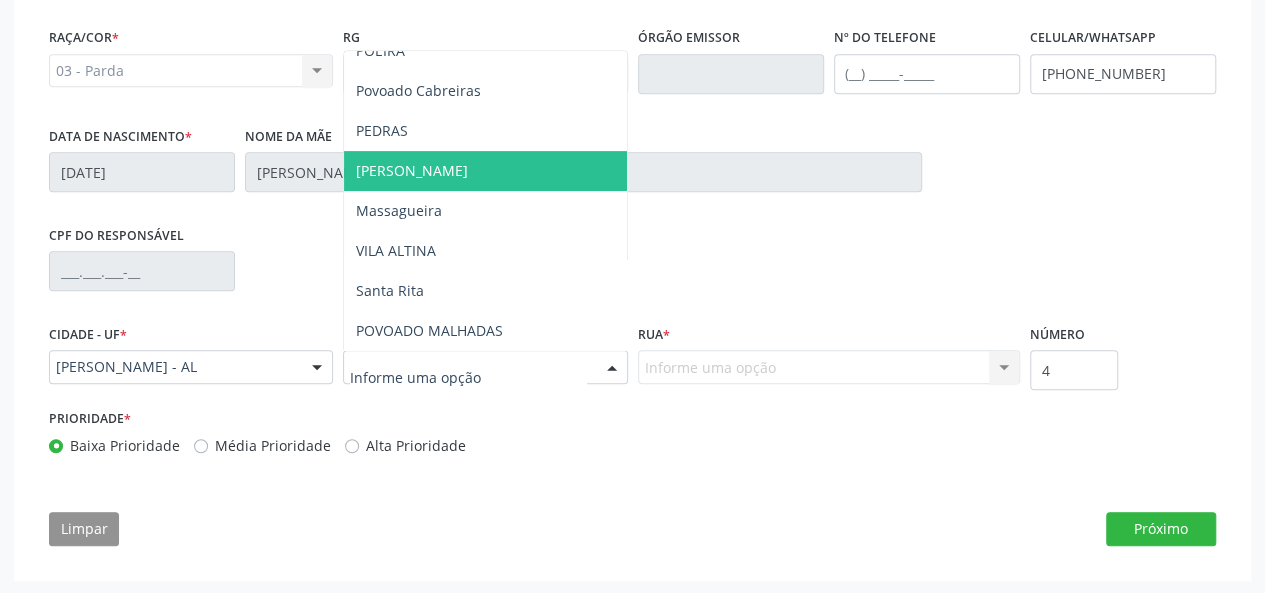 click on "Frances" at bounding box center [485, 171] 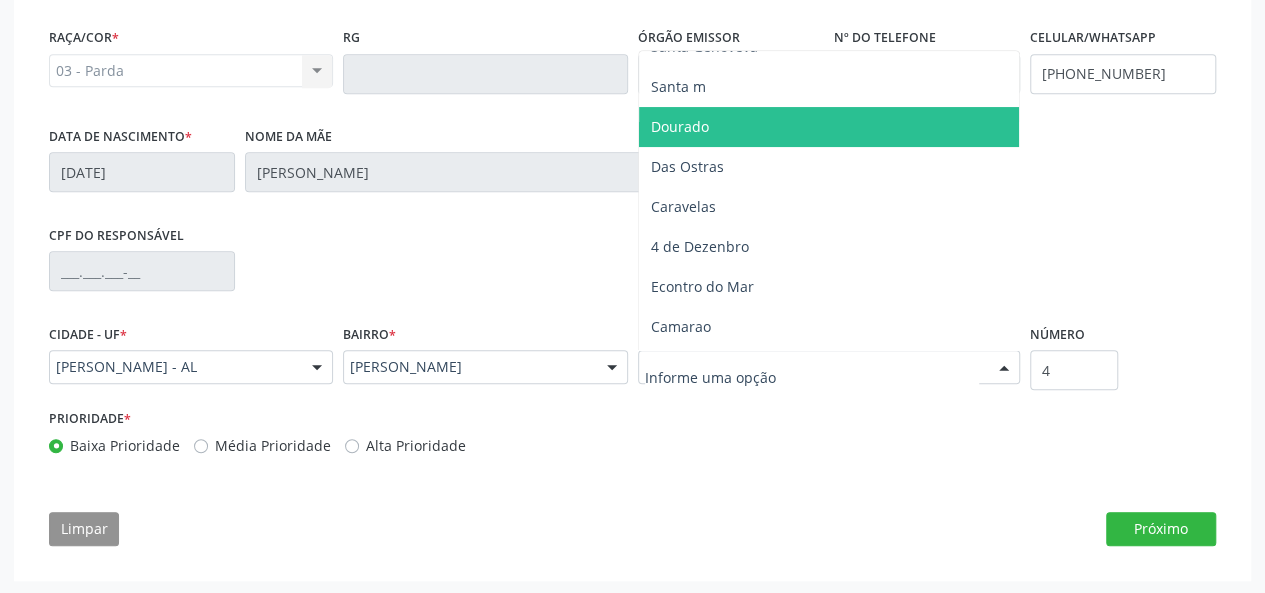 scroll, scrollTop: 200, scrollLeft: 0, axis: vertical 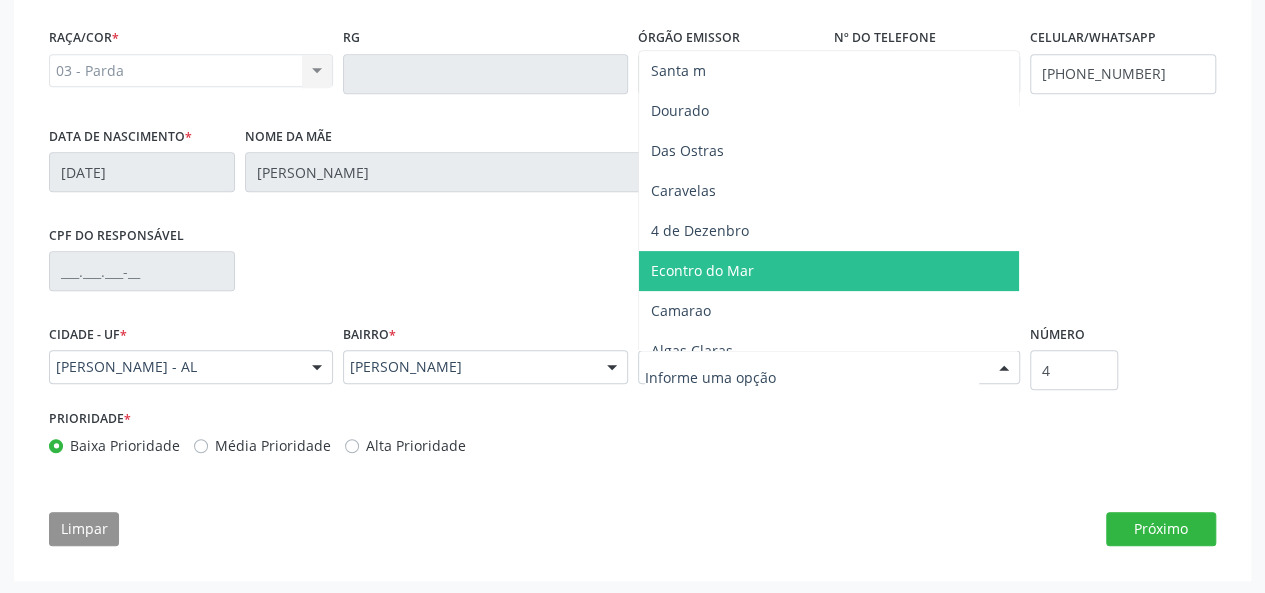click on "Econtro do Mar" at bounding box center (829, 271) 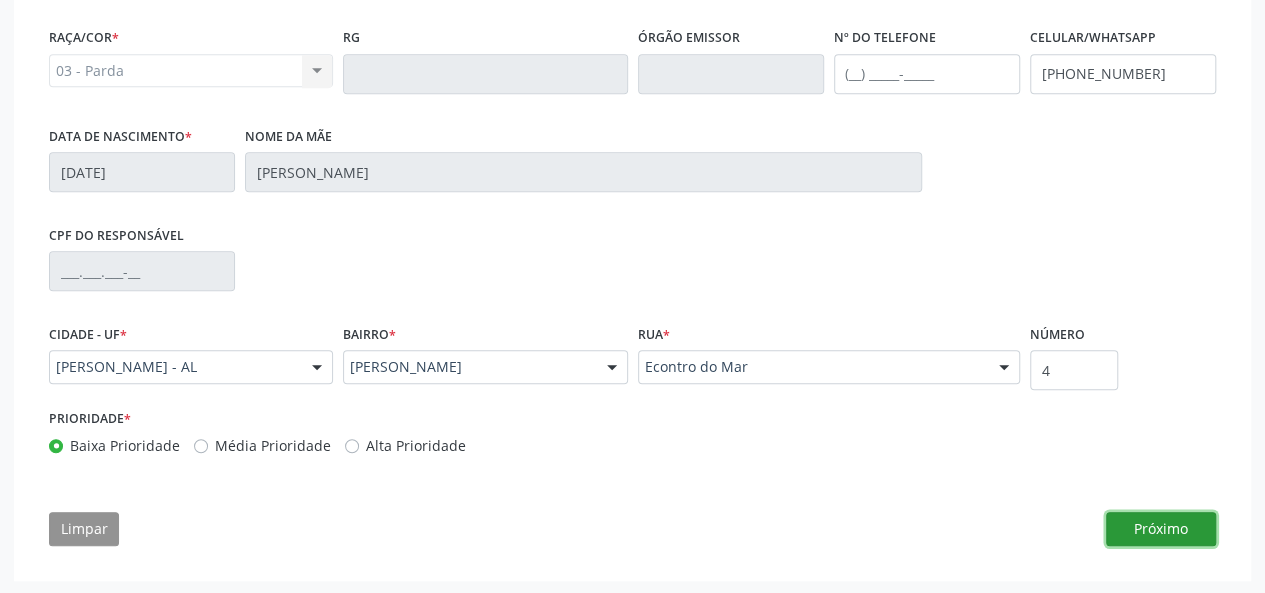 click on "Próximo" at bounding box center [1161, 529] 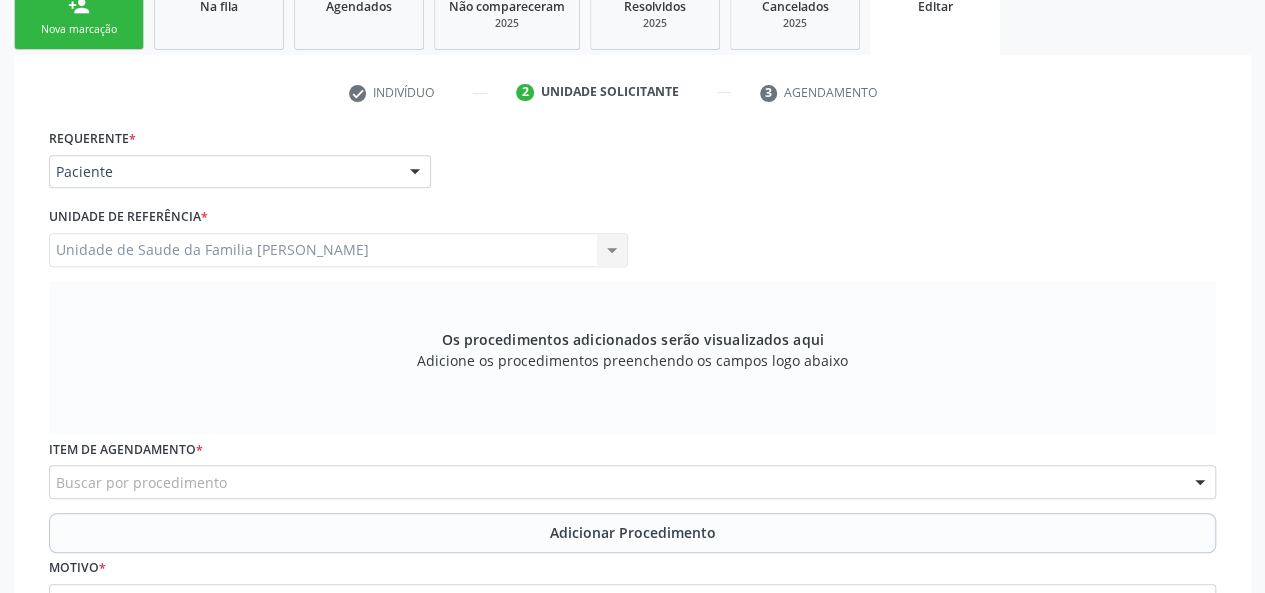 scroll, scrollTop: 244, scrollLeft: 0, axis: vertical 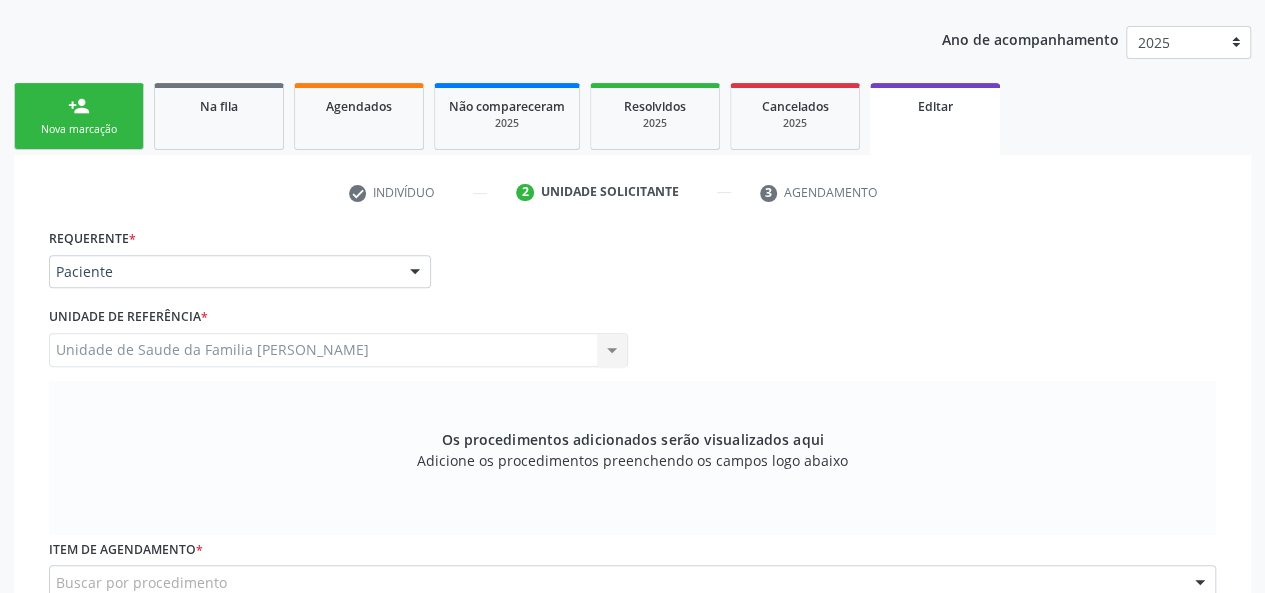 click on "Paciente" at bounding box center [240, 272] 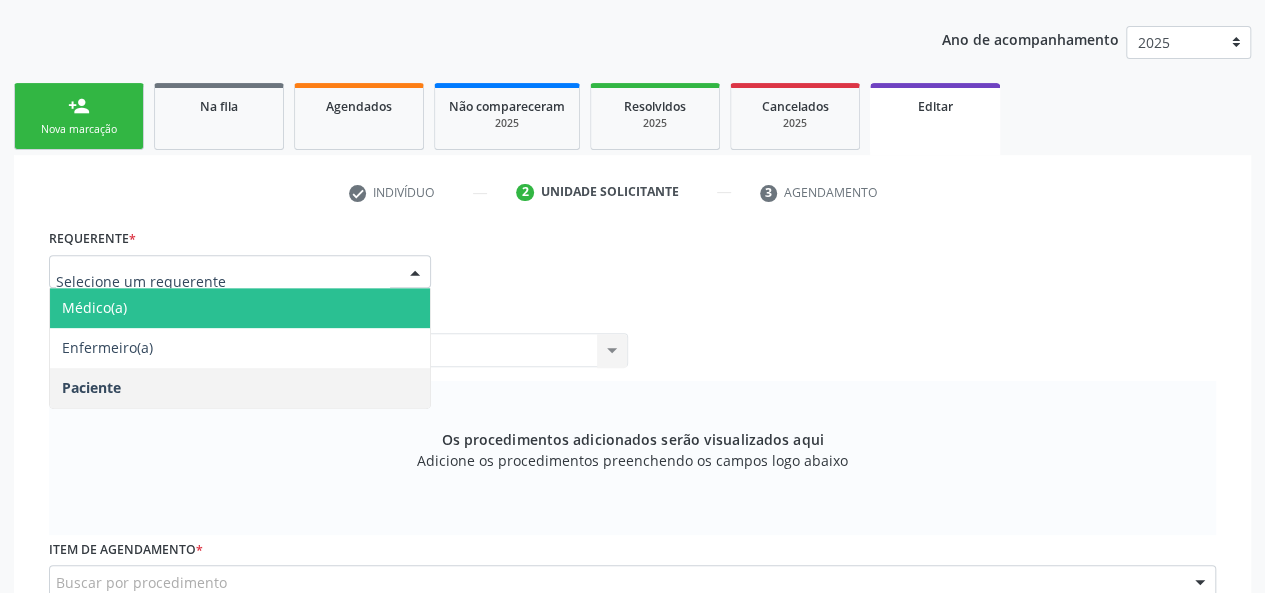 click on "Médico(a)" at bounding box center [240, 308] 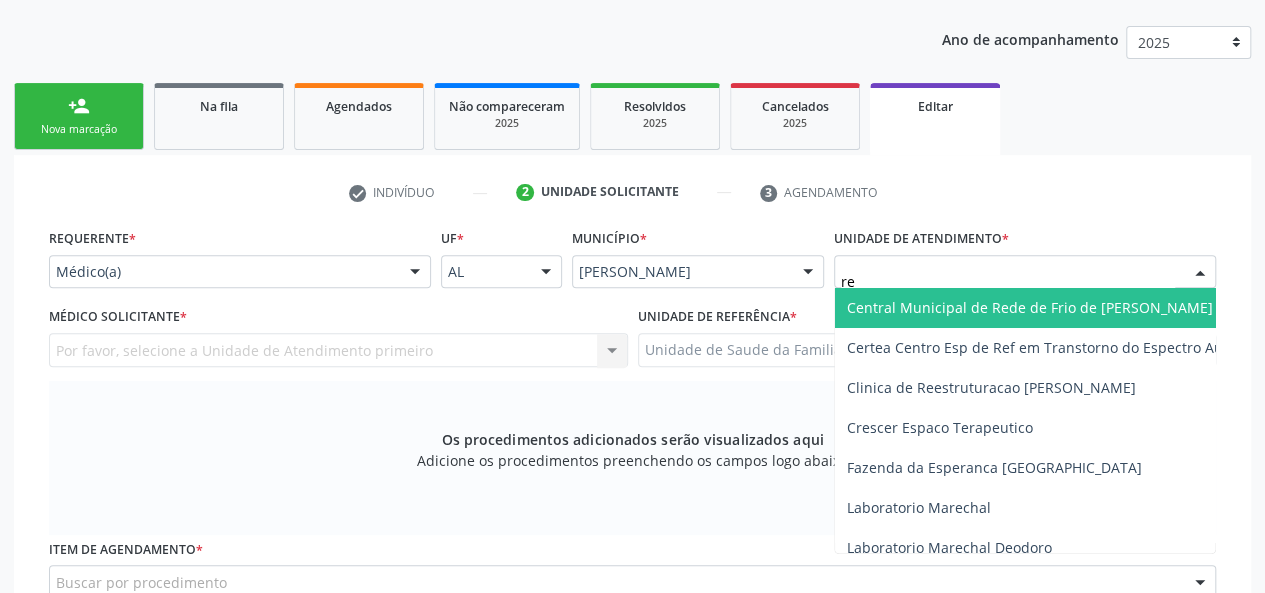type on "r" 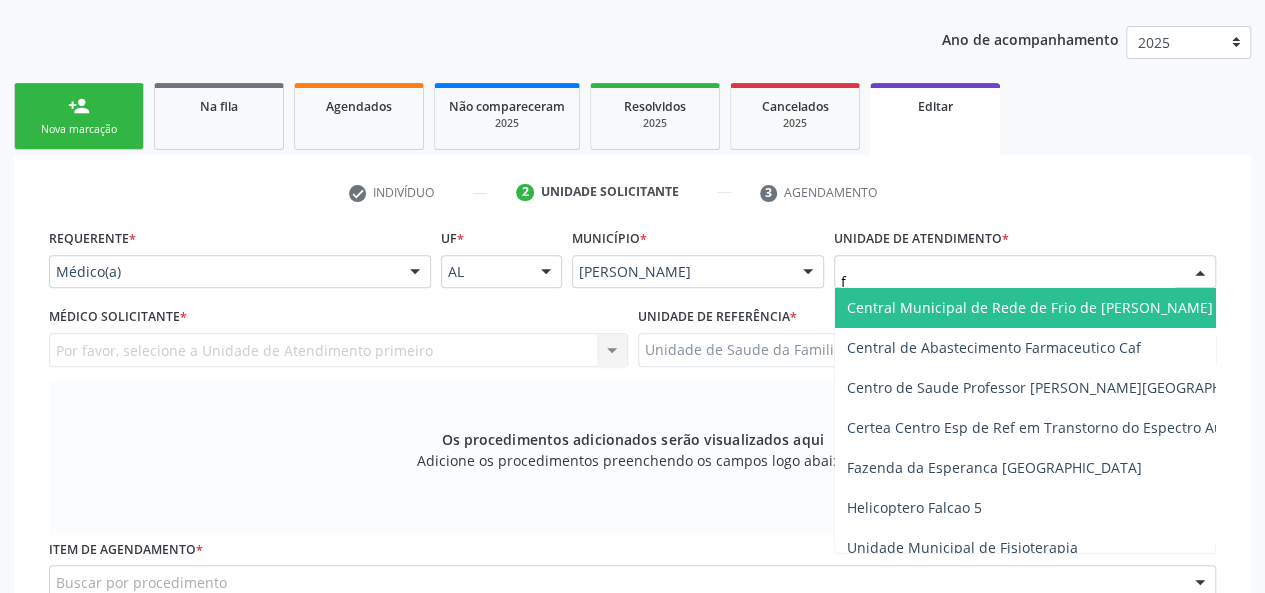 type on "fl" 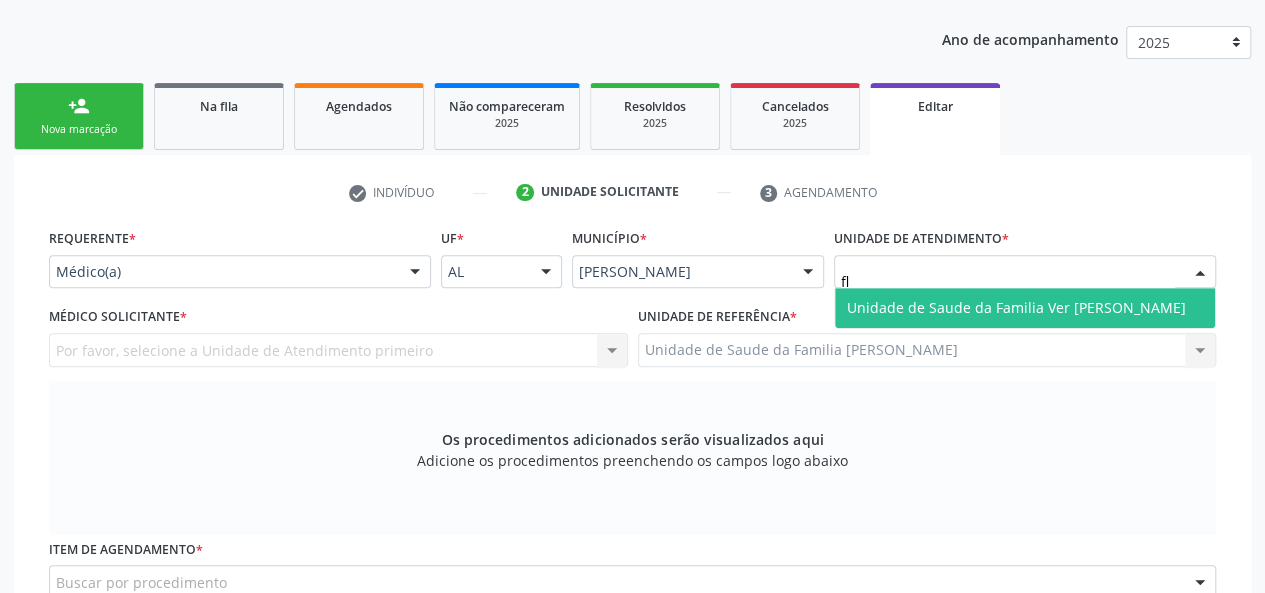 click on "Unidade de Saude da Familia Ver [PERSON_NAME]" at bounding box center [1016, 307] 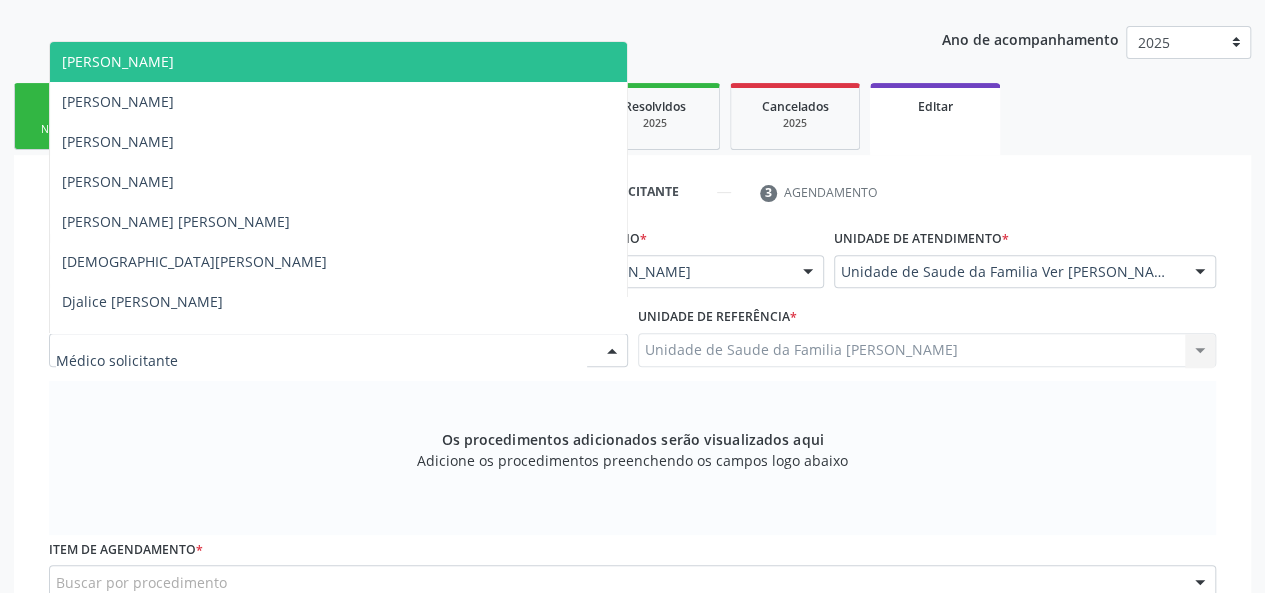 click at bounding box center (338, 350) 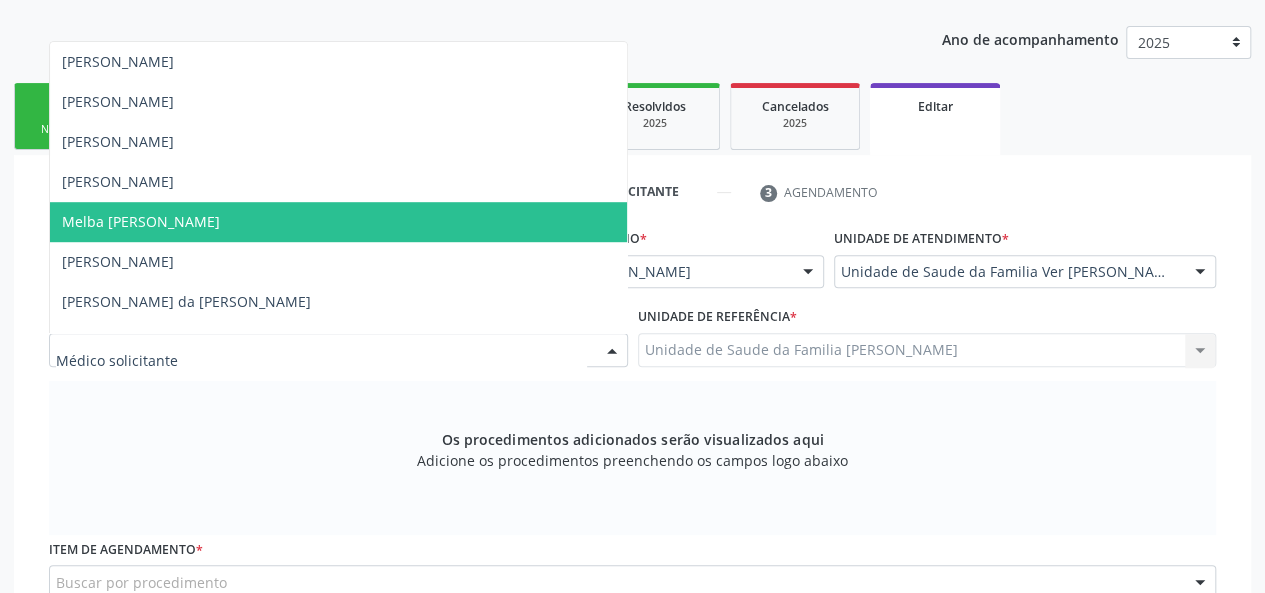 scroll, scrollTop: 500, scrollLeft: 0, axis: vertical 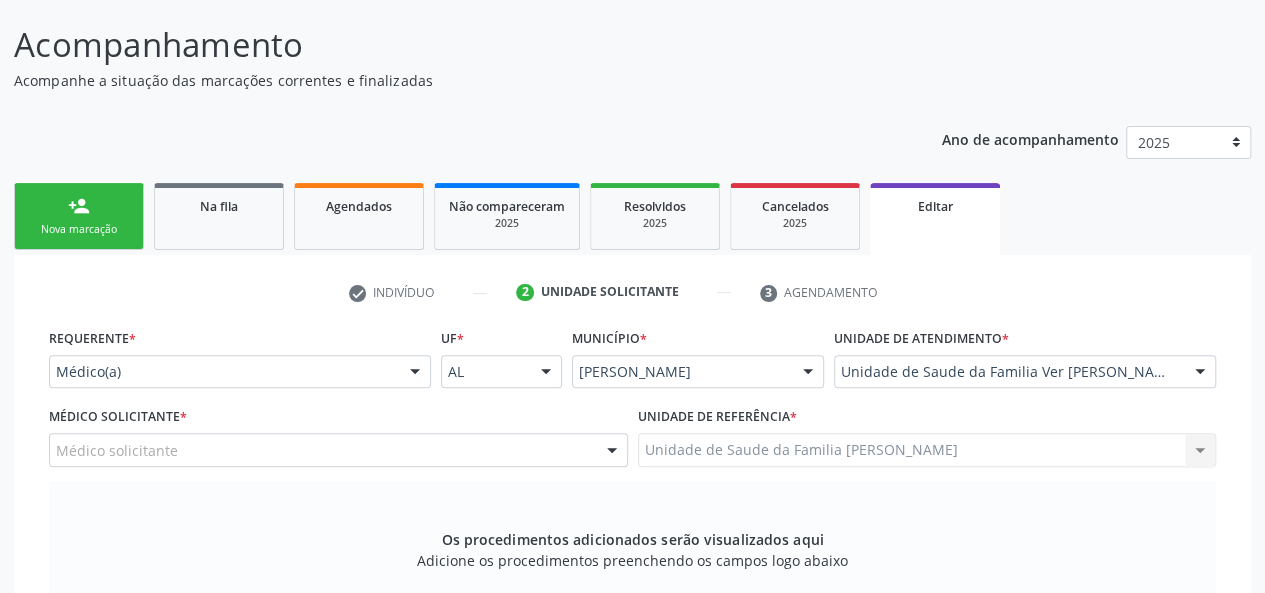 click on "Os procedimentos adicionados serão visualizados aqui
Adicione os procedimentos preenchendo os campos logo abaixo" at bounding box center (632, 558) 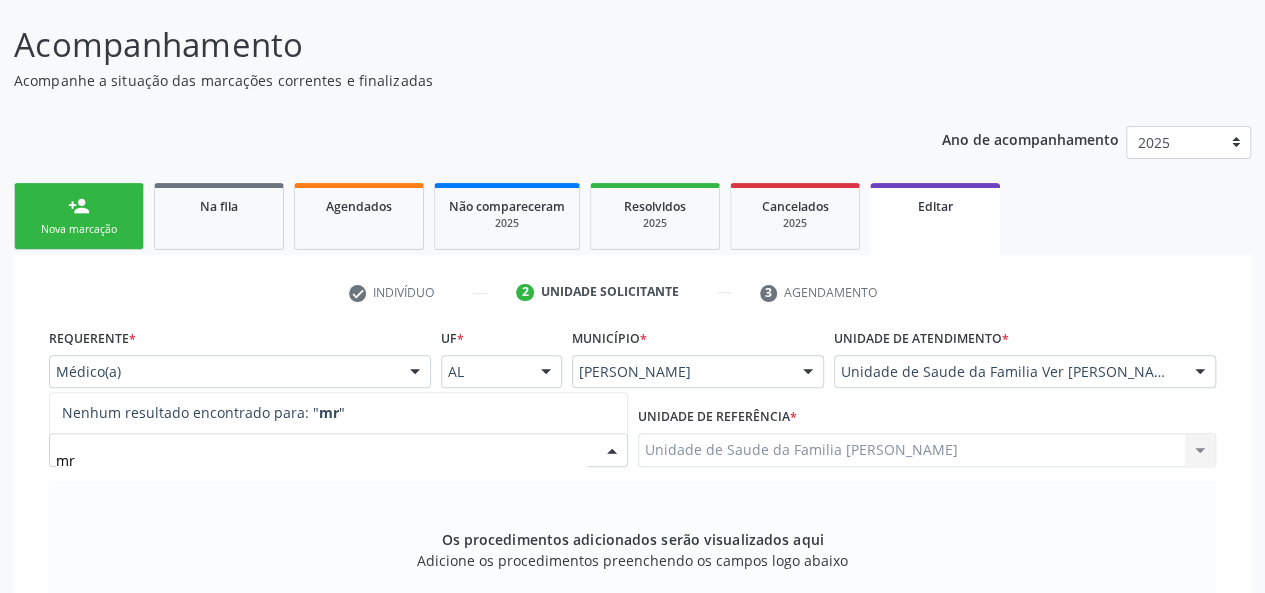 scroll, scrollTop: 0, scrollLeft: 0, axis: both 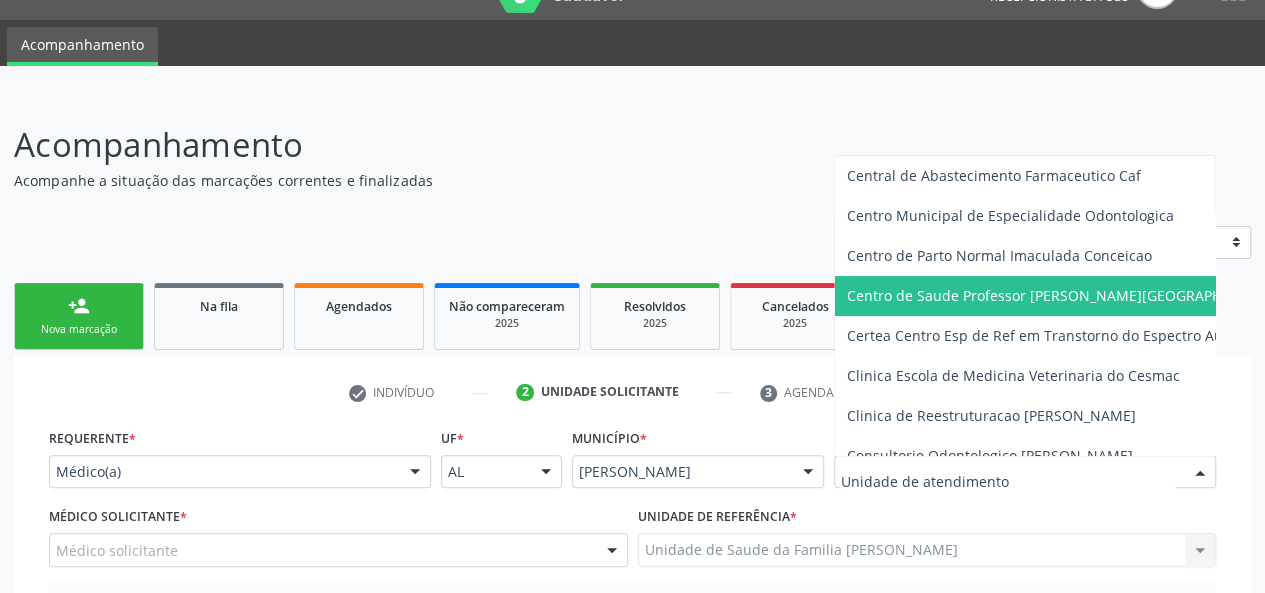 click on "Centro de Saude Professor [PERSON_NAME][GEOGRAPHIC_DATA]" at bounding box center [1064, 295] 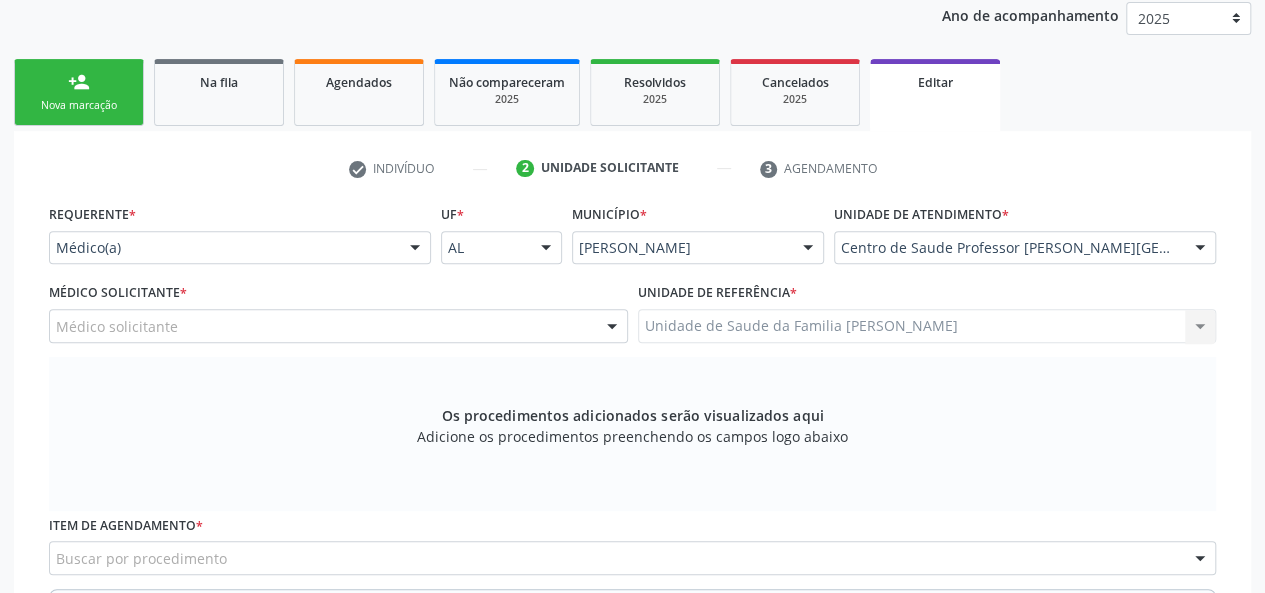 scroll, scrollTop: 344, scrollLeft: 0, axis: vertical 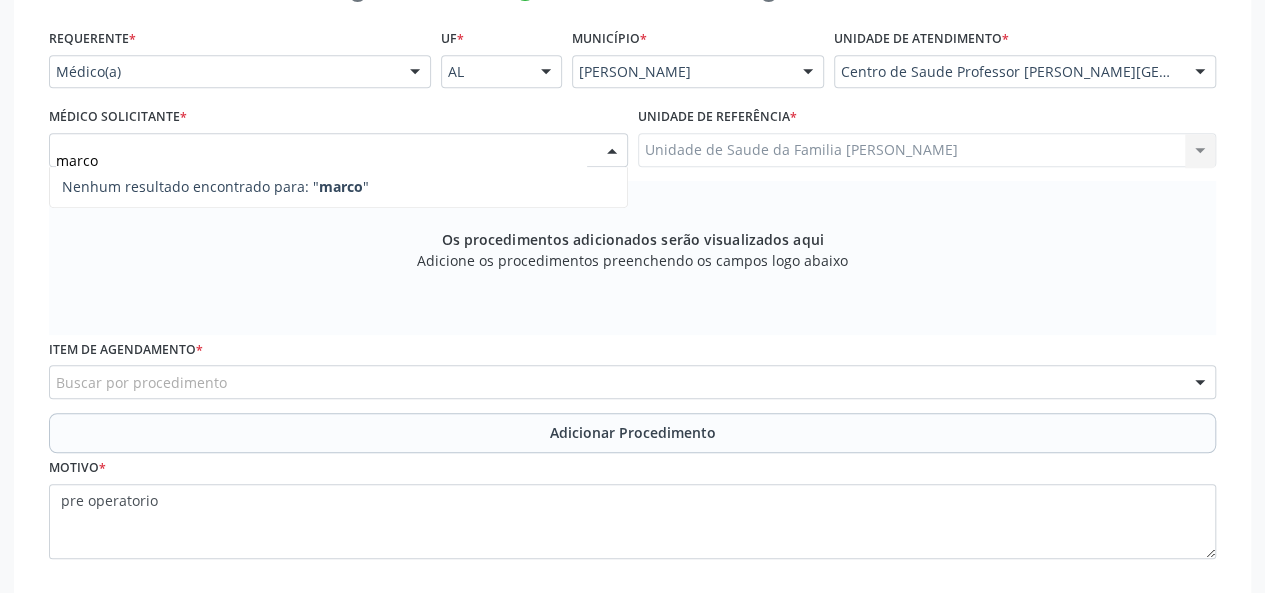 type on "marcos" 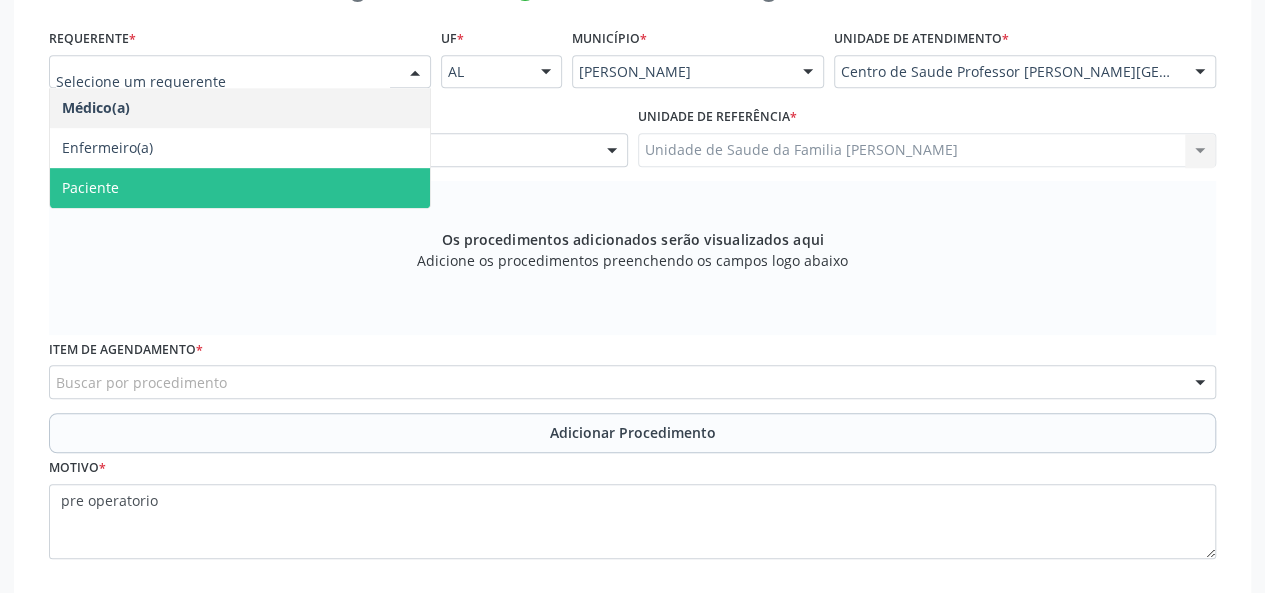 click on "Paciente" at bounding box center (240, 188) 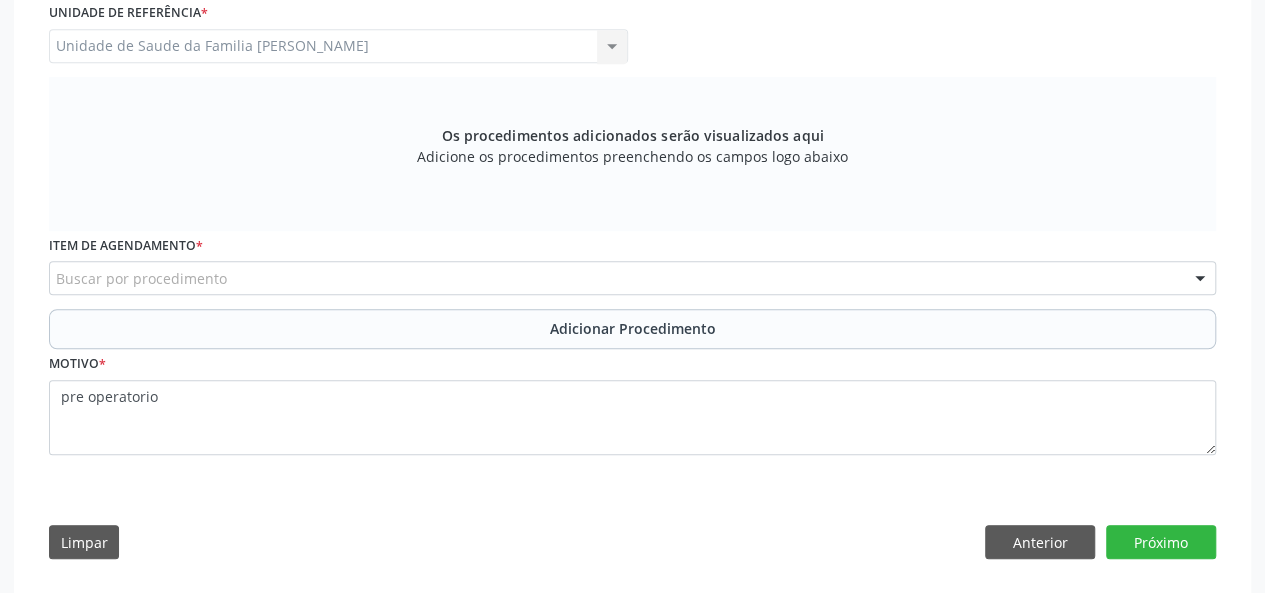 scroll, scrollTop: 561, scrollLeft: 0, axis: vertical 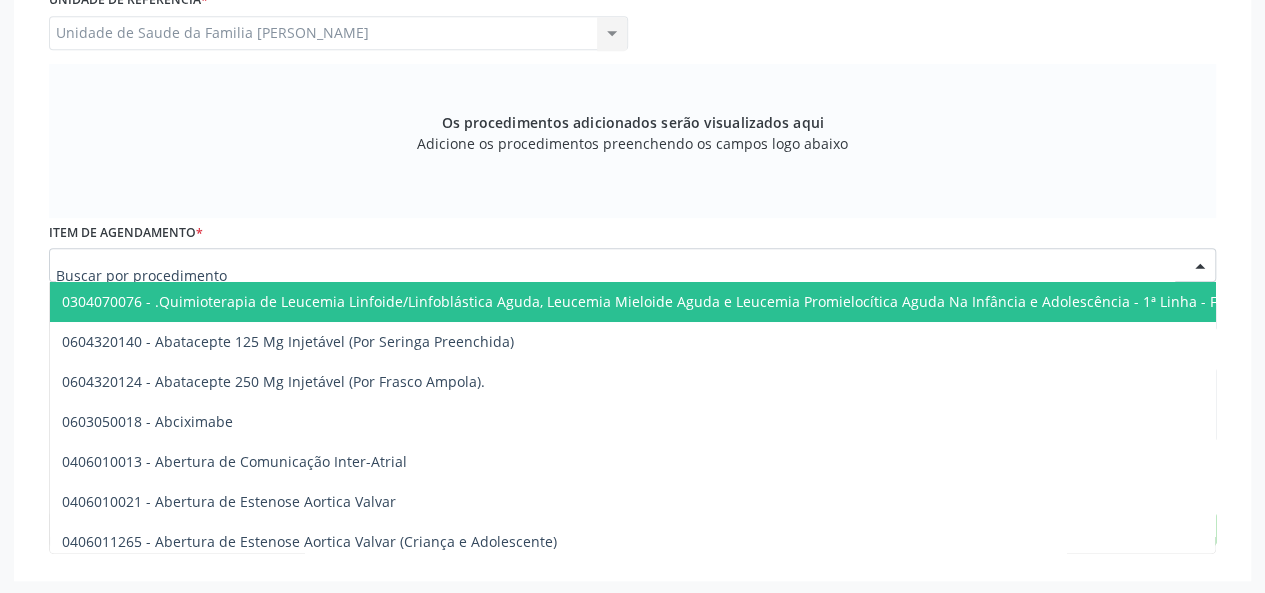click at bounding box center (632, 265) 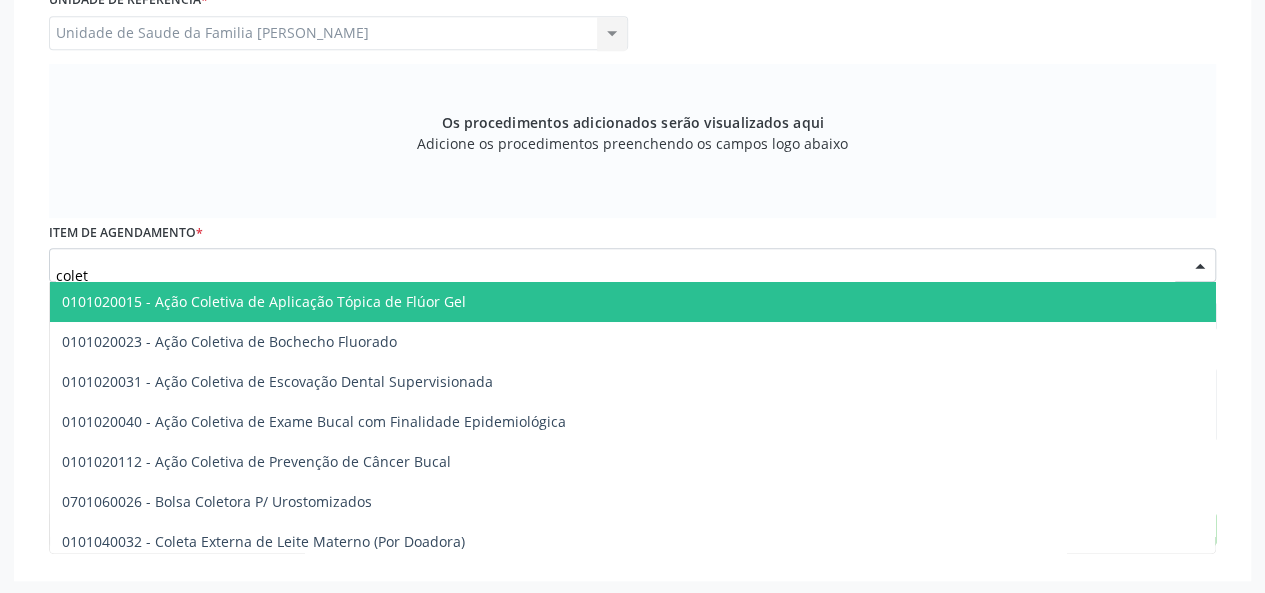 type on "coleta" 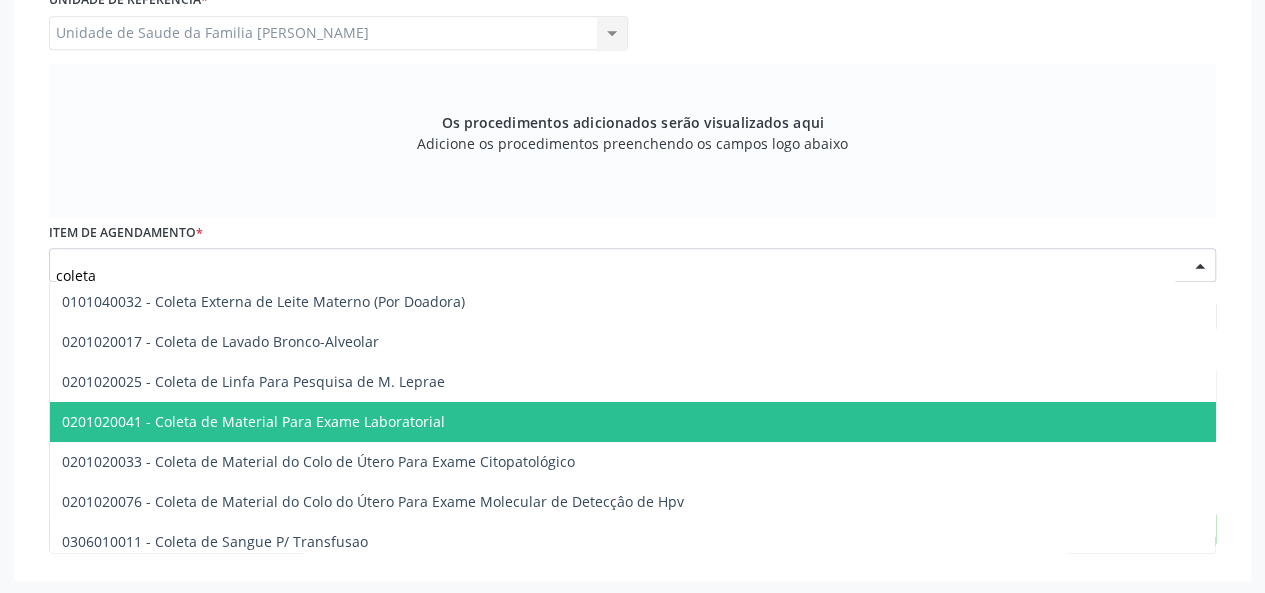 click on "0201020041 - Coleta de Material Para Exame Laboratorial" at bounding box center (253, 421) 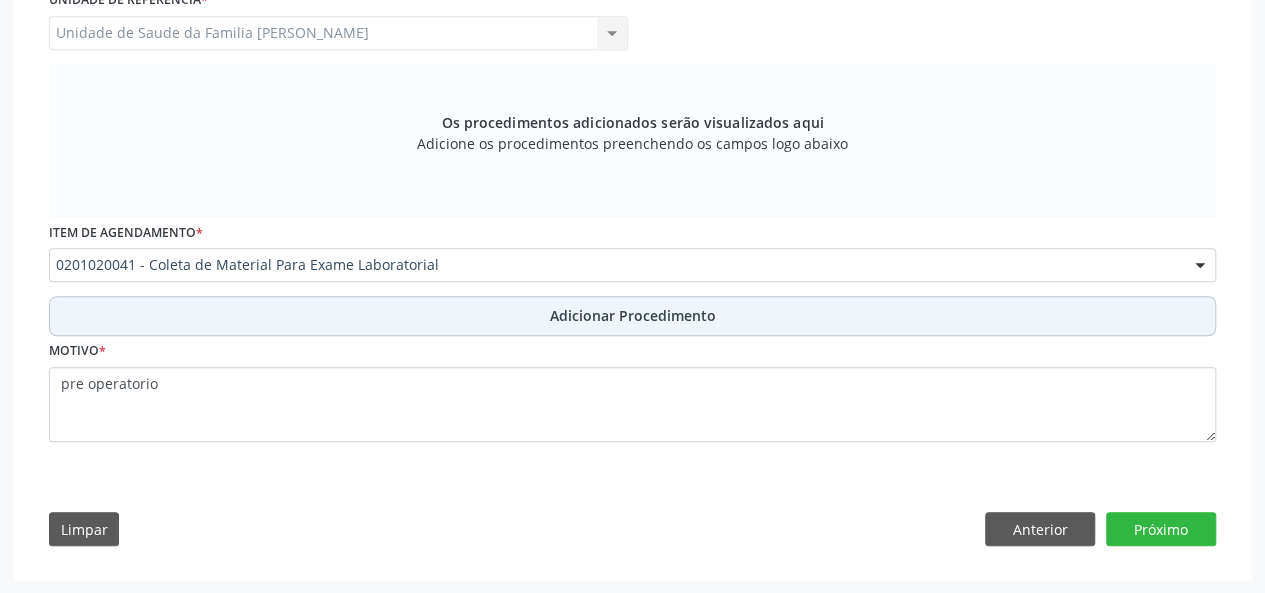 click on "Adicionar Procedimento" at bounding box center [633, 315] 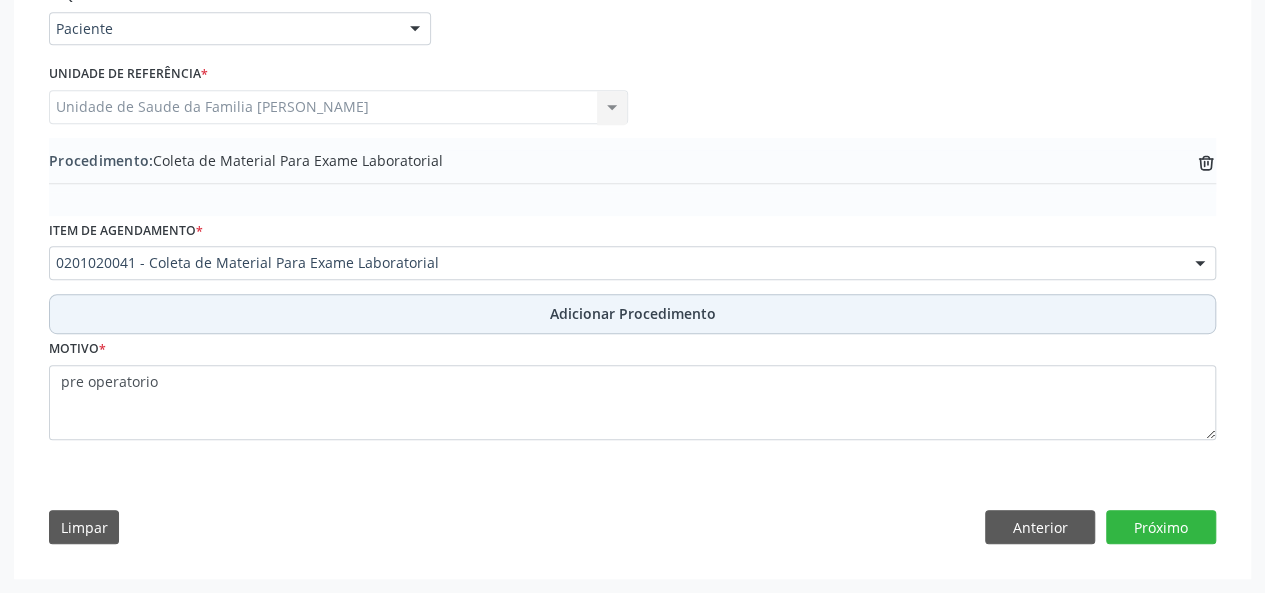 scroll, scrollTop: 484, scrollLeft: 0, axis: vertical 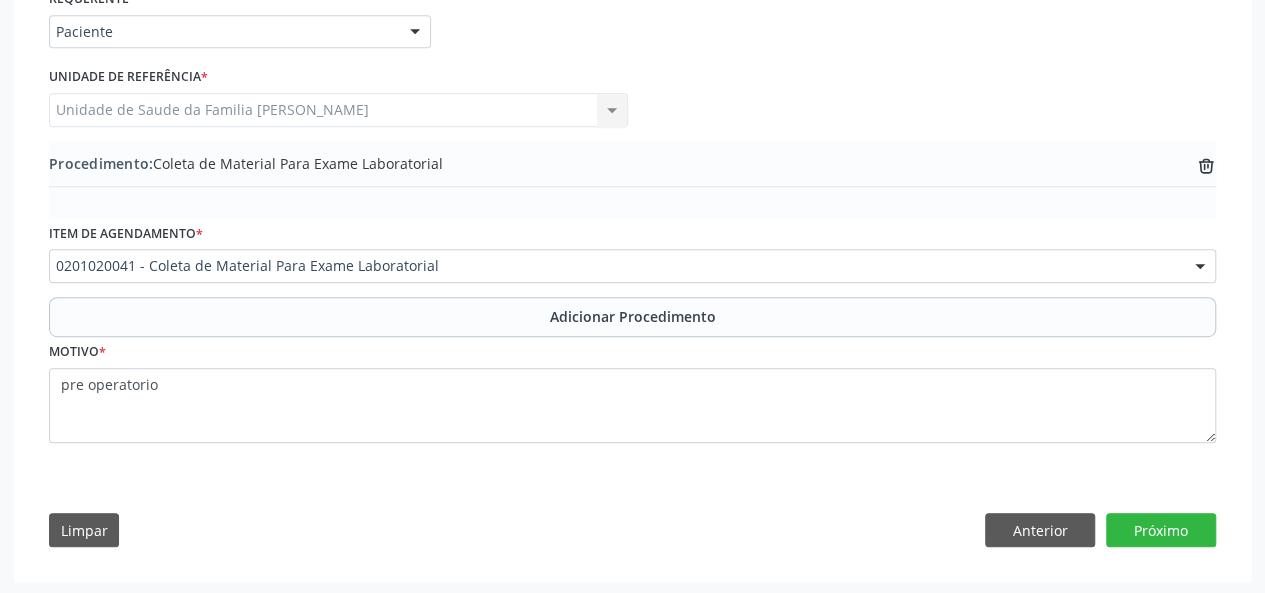 click on "Requerente
*
Paciente         Médico(a)   Enfermeiro(a)   Paciente
Nenhum resultado encontrado para: "   "
Não há nenhuma opção para ser exibida.
UF
AL         AL
Nenhum resultado encontrado para: "   "
Não há nenhuma opção para ser exibida.
Município
Marechal Deodoro         Marechal Deodoro
Nenhum resultado encontrado para: "   "
Não há nenhuma opção para ser exibida.
Médico Solicitante
Por favor, selecione a Unidade de Atendimento primeiro
Alex da Costa Vieira   Alexandre Lima Malta Gaia   Alvaro Morais Medeiros   Ana Leticia Silva Leite   Ana Patricia Lima da Silva   Barbara Helena Bernardes Cabral   Catherine Melissa Costa Moura   Catia Silva de Paiva Lima   Ceimara Vergeth Grangeiro   Ceimara Vergeth Grangeiro   Claudia Roberta de Oliveira Ferreira   Daniel Torres Carvalho" at bounding box center (632, 272) 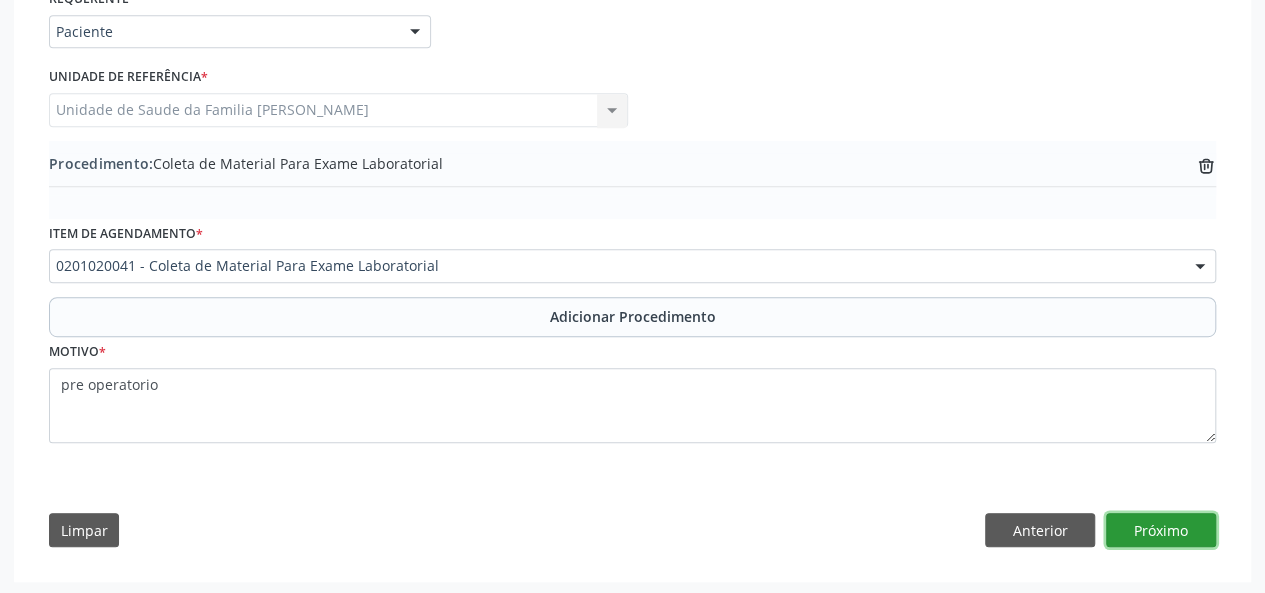 click on "Próximo" at bounding box center (1161, 530) 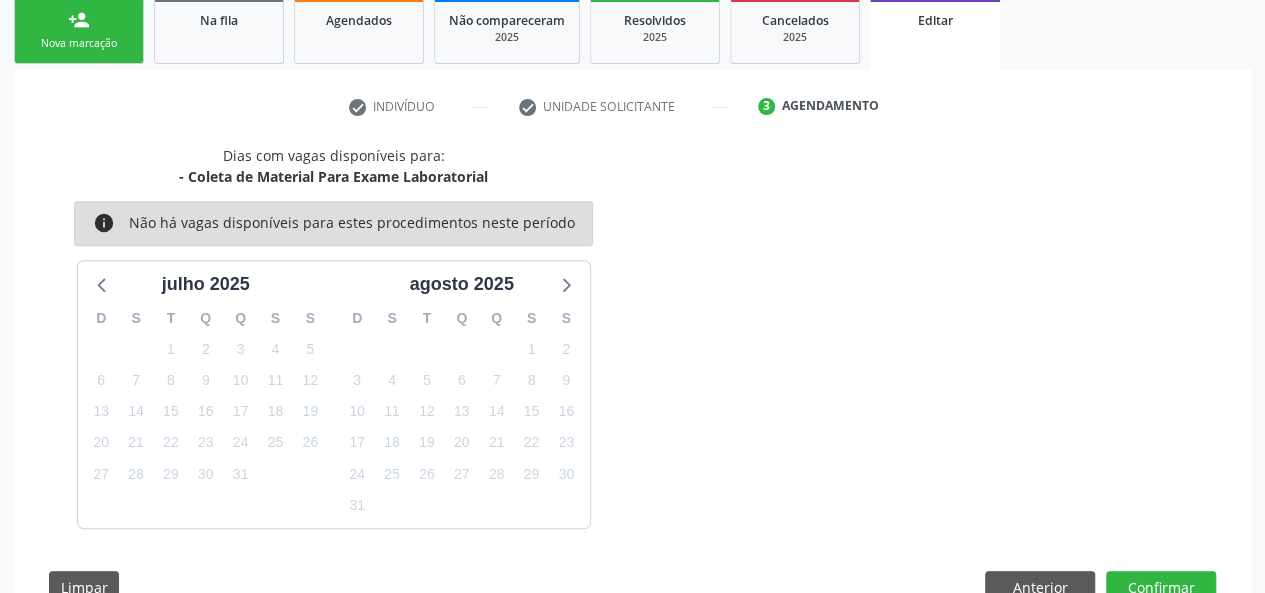 scroll, scrollTop: 388, scrollLeft: 0, axis: vertical 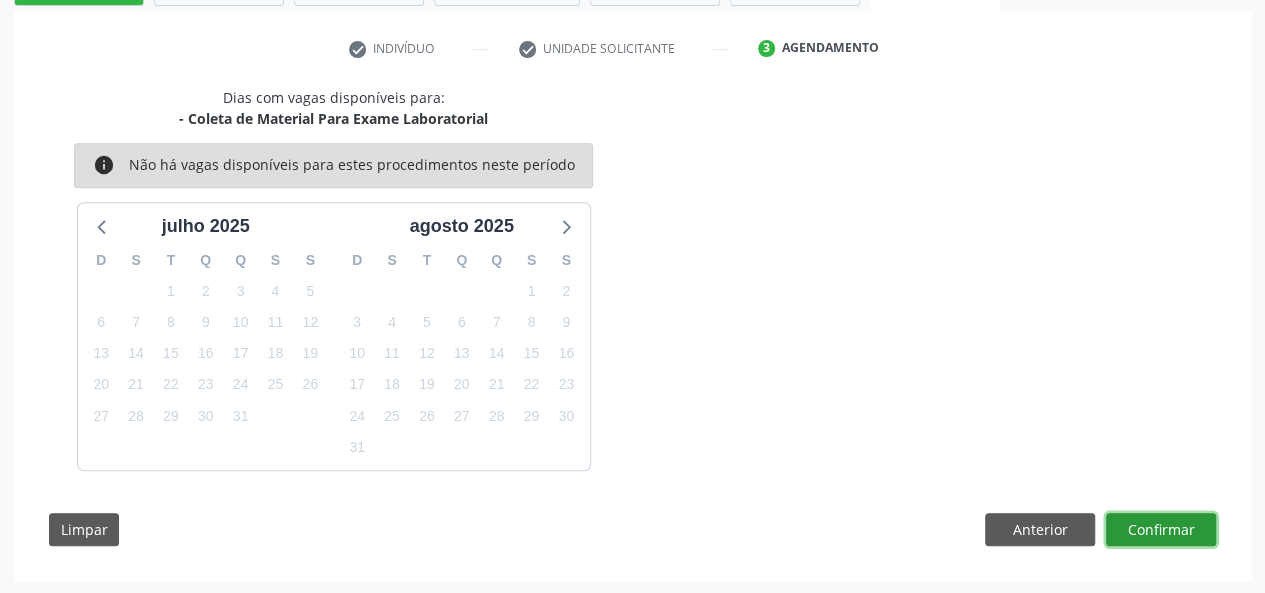 click on "Confirmar" at bounding box center [1161, 530] 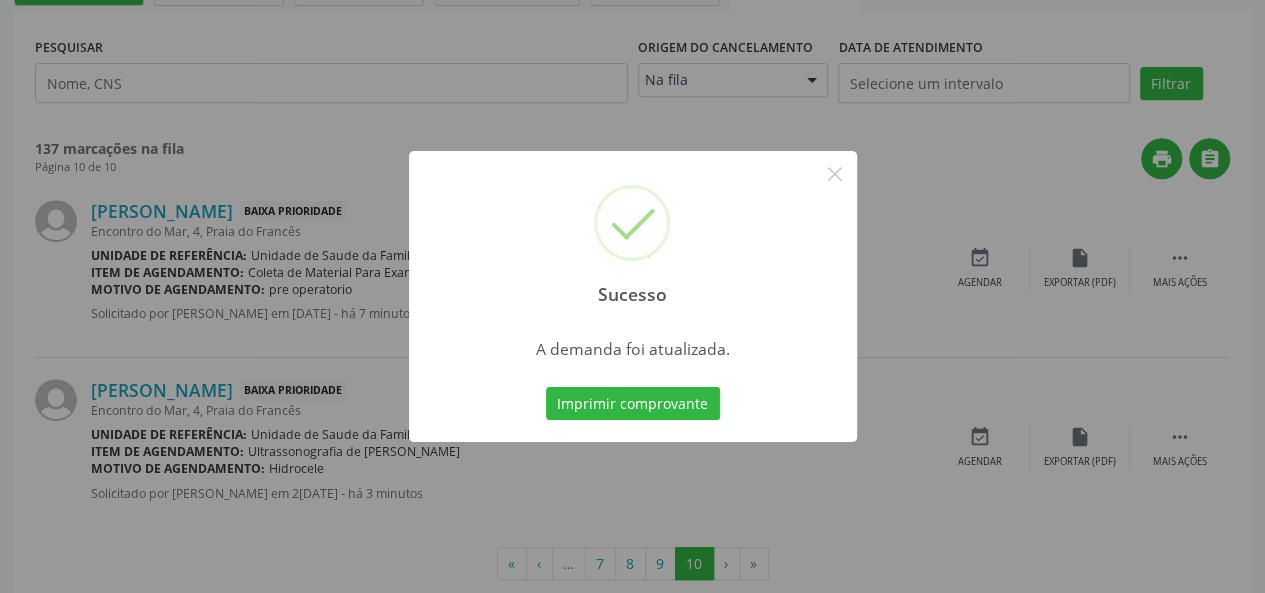 scroll, scrollTop: 0, scrollLeft: 0, axis: both 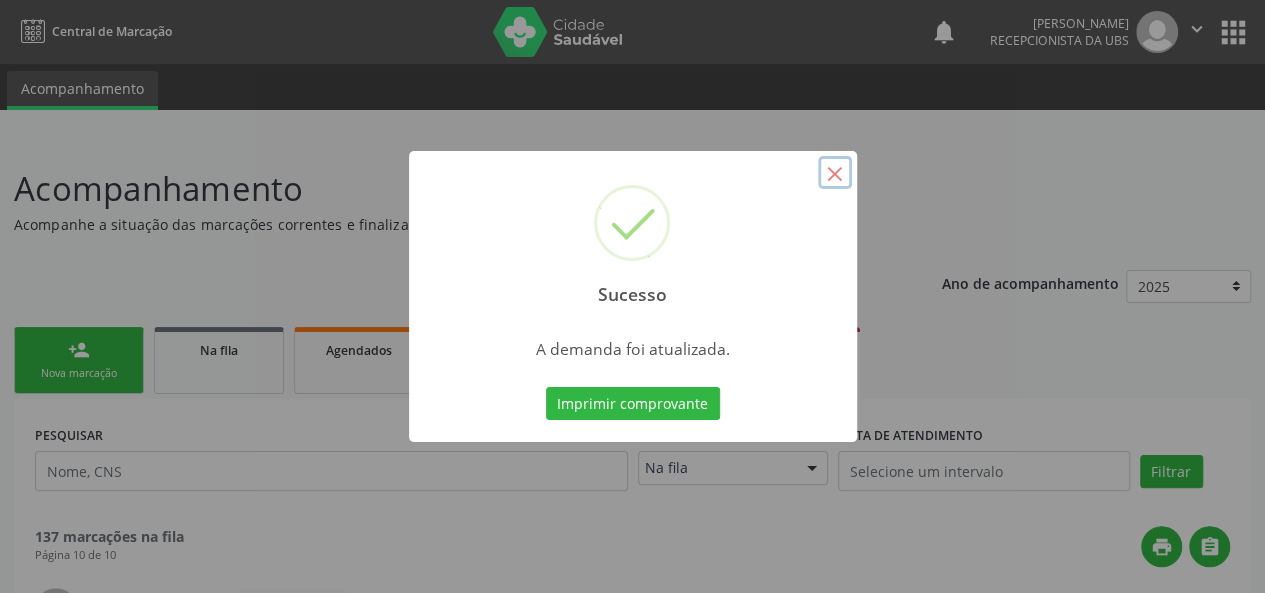 click on "×" at bounding box center (835, 173) 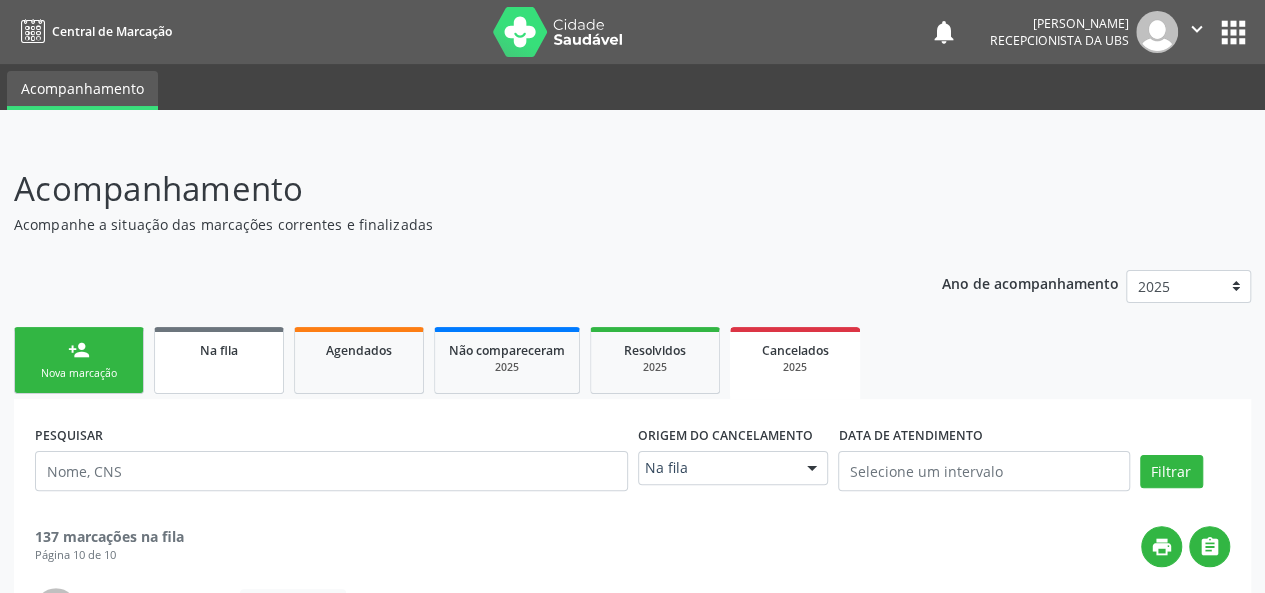 click on "Na fila" at bounding box center (219, 349) 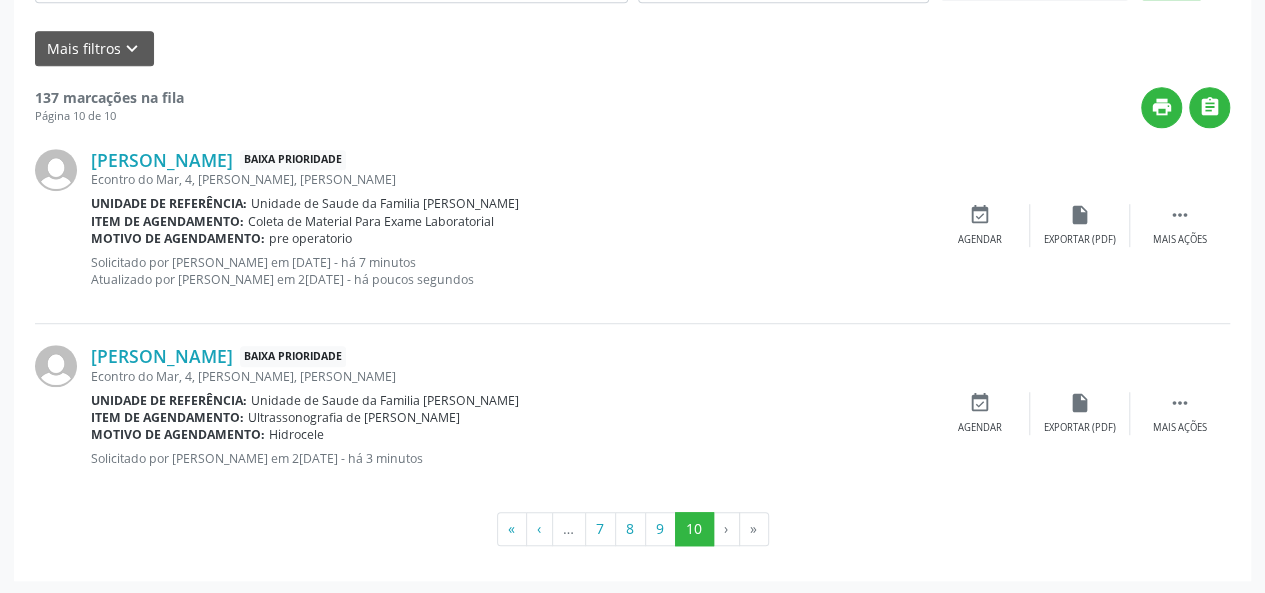 scroll, scrollTop: 388, scrollLeft: 0, axis: vertical 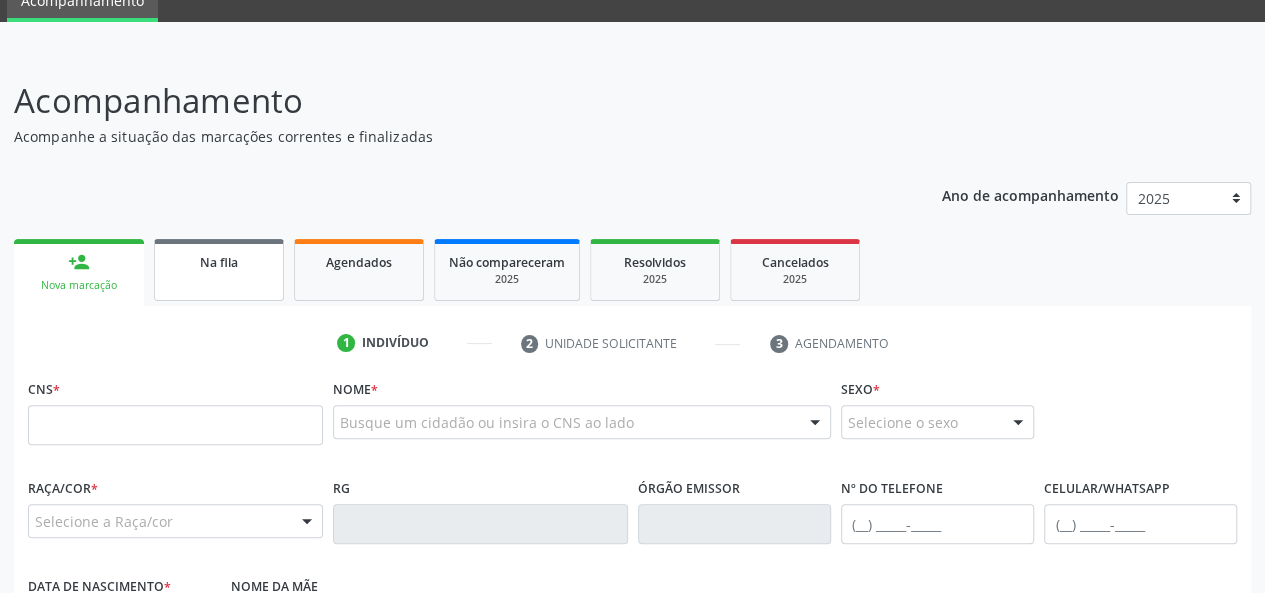 click on "Na fila" at bounding box center (219, 261) 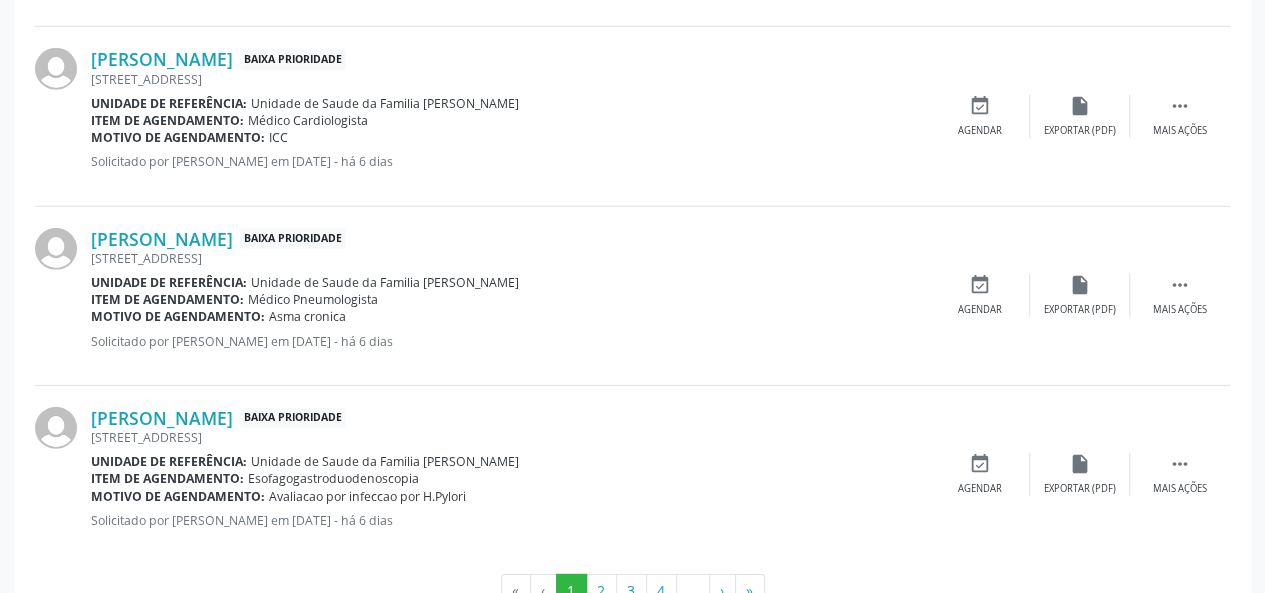 scroll, scrollTop: 2829, scrollLeft: 0, axis: vertical 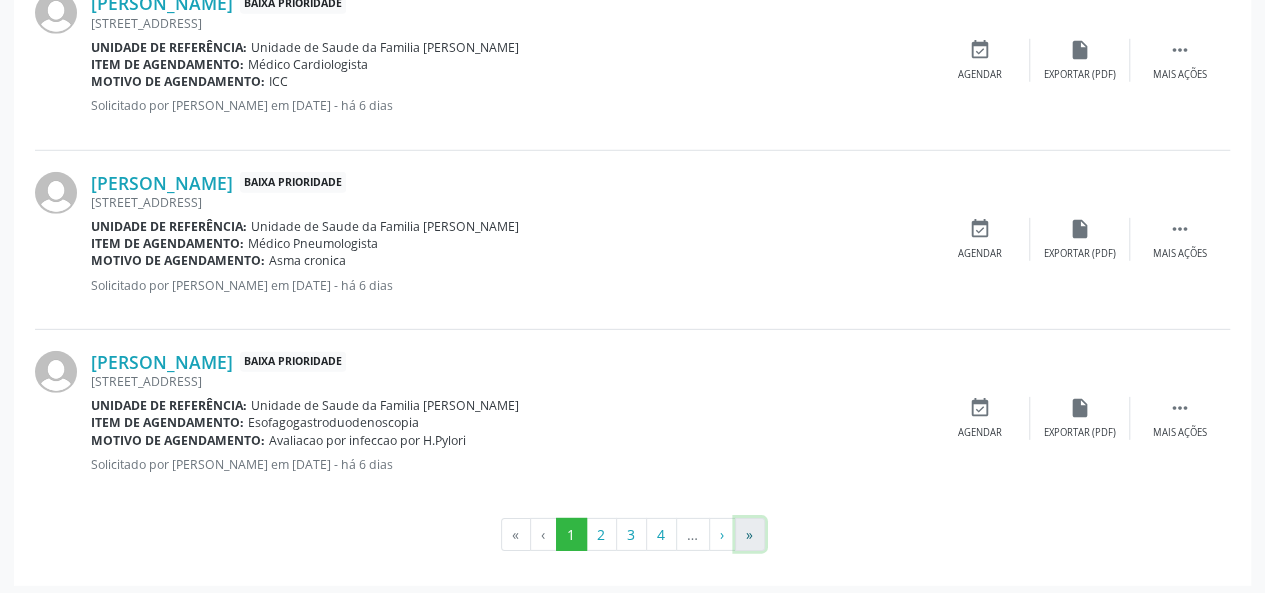 click on "»" at bounding box center [750, 535] 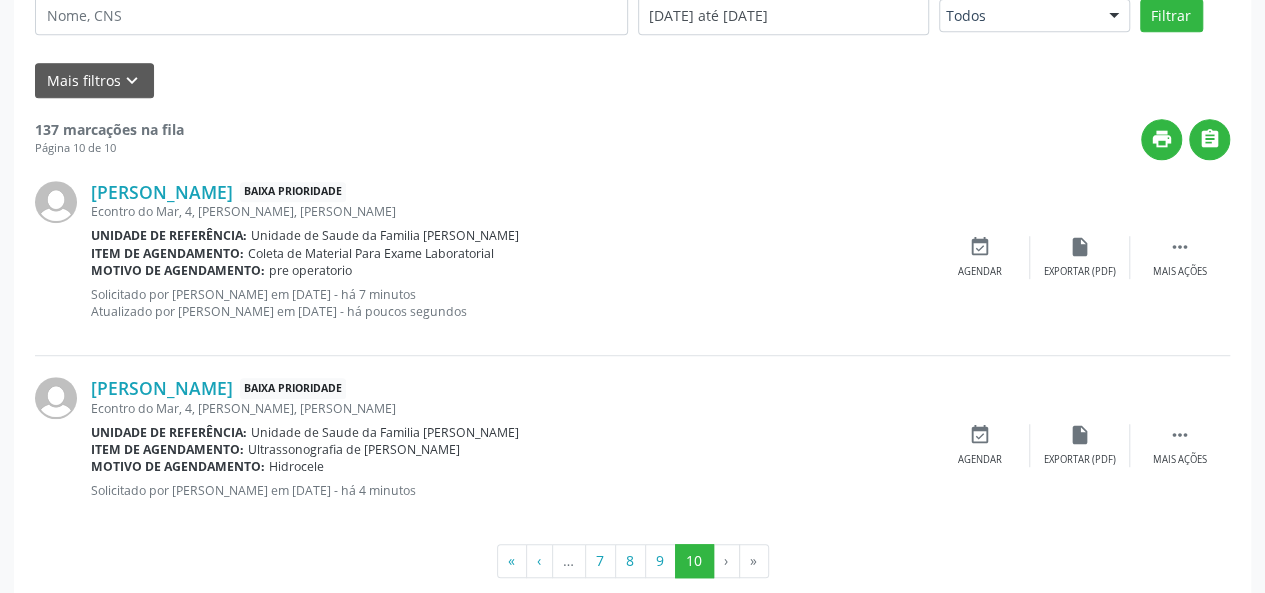 scroll, scrollTop: 488, scrollLeft: 0, axis: vertical 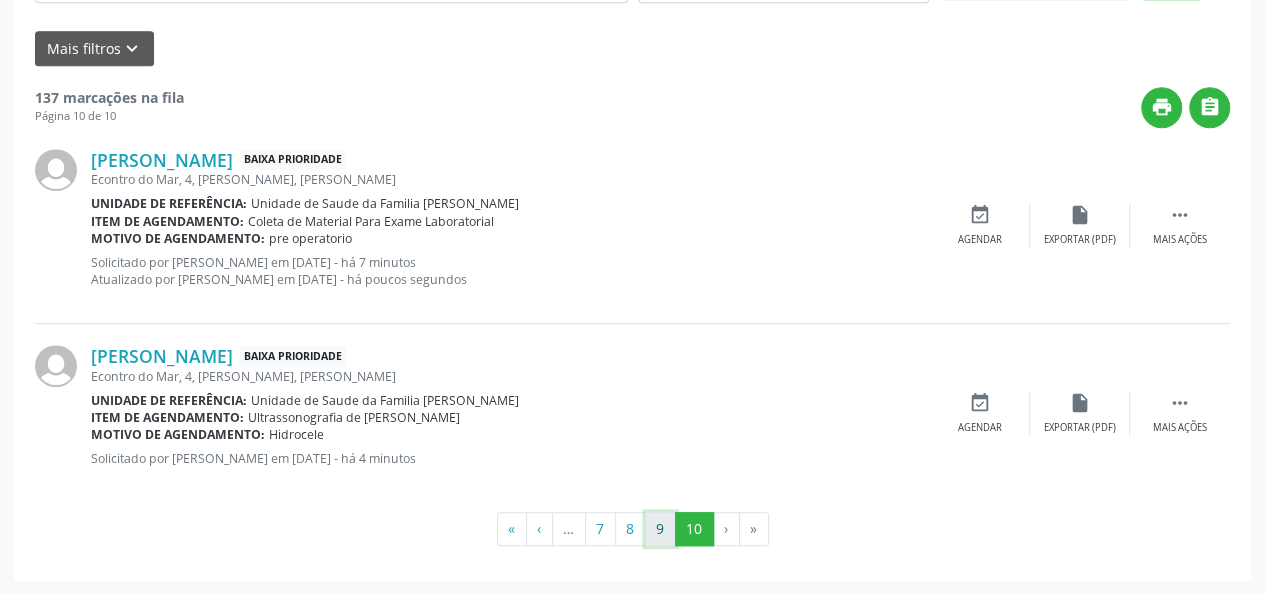 click on "9" at bounding box center (660, 529) 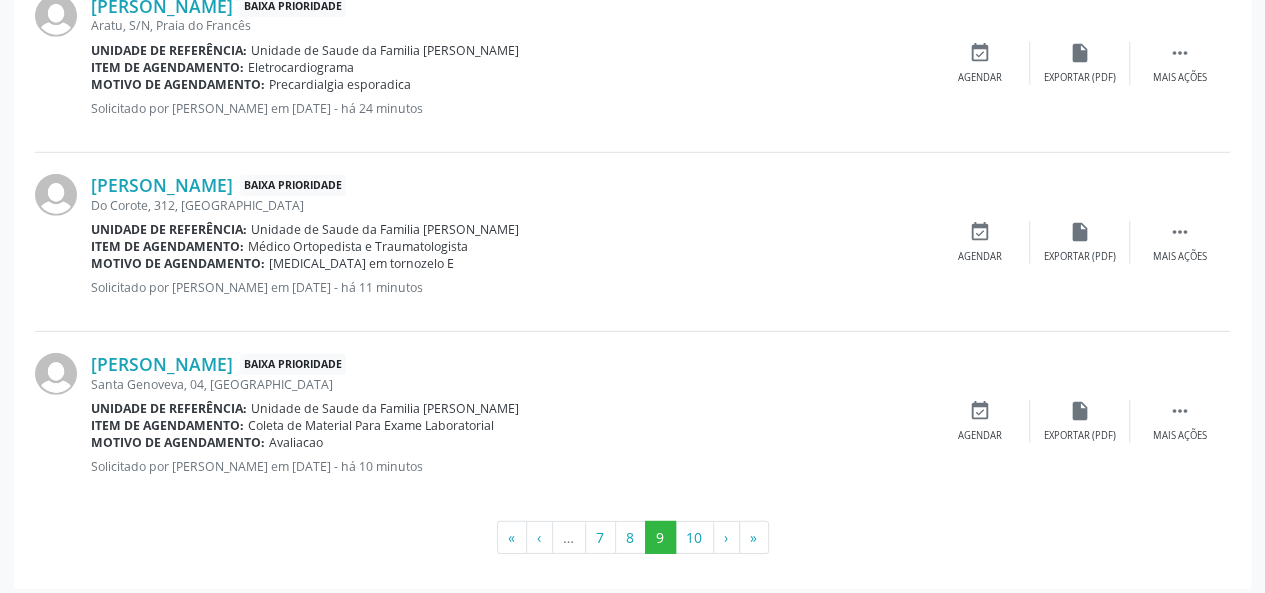 scroll, scrollTop: 2794, scrollLeft: 0, axis: vertical 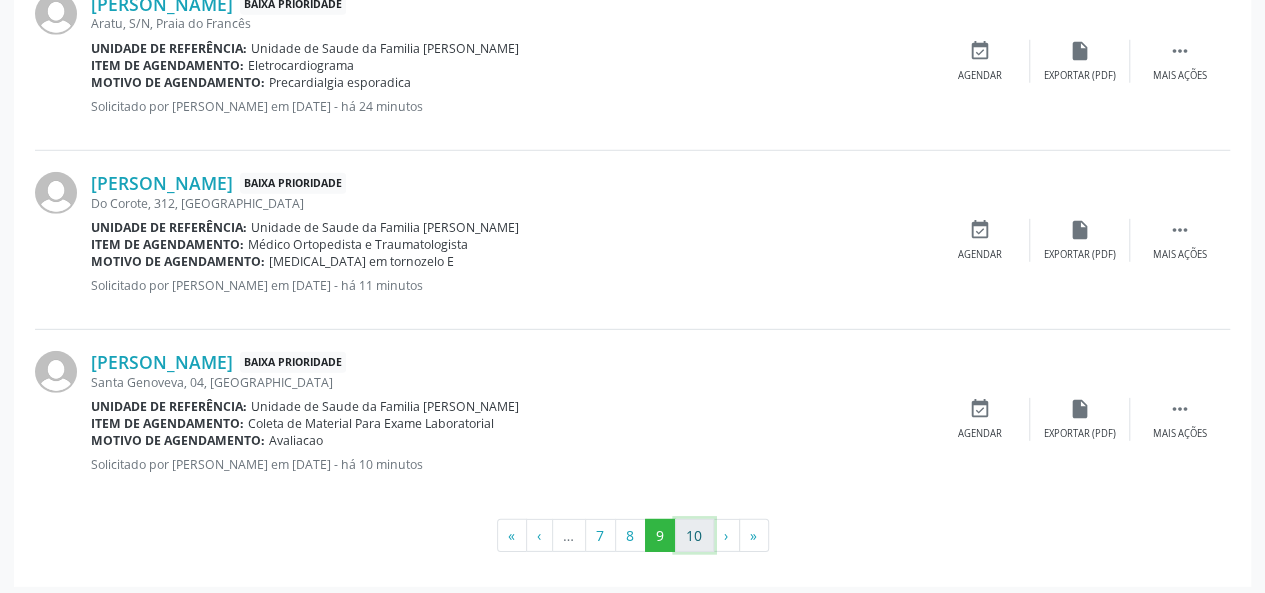 click on "10" at bounding box center (694, 536) 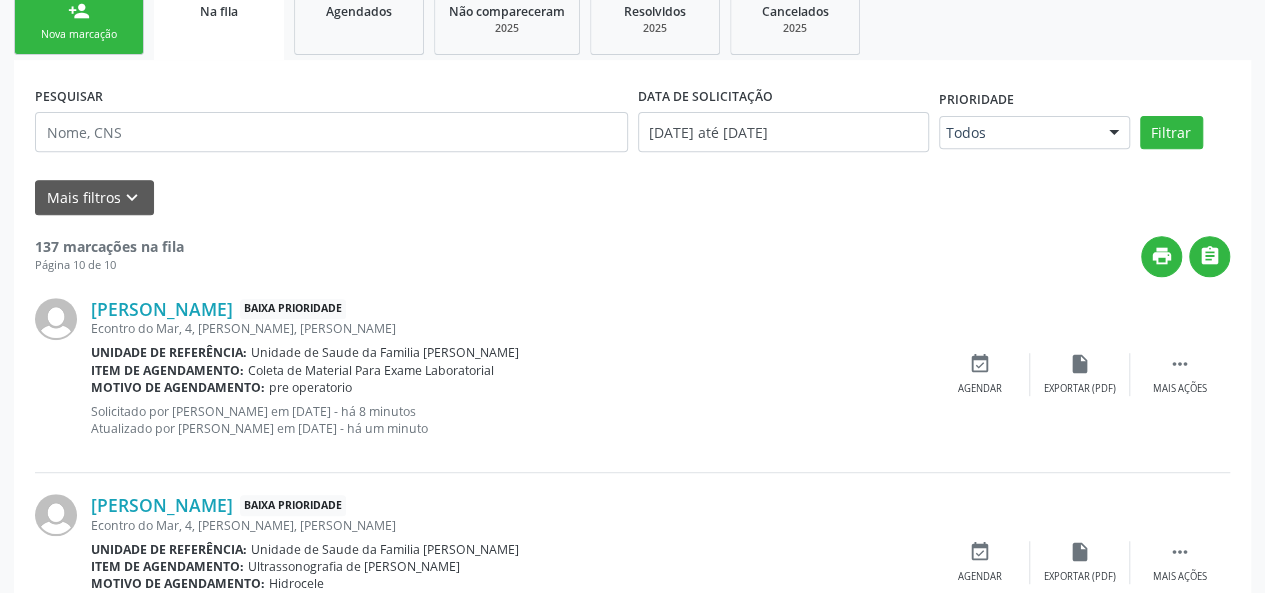 scroll, scrollTop: 88, scrollLeft: 0, axis: vertical 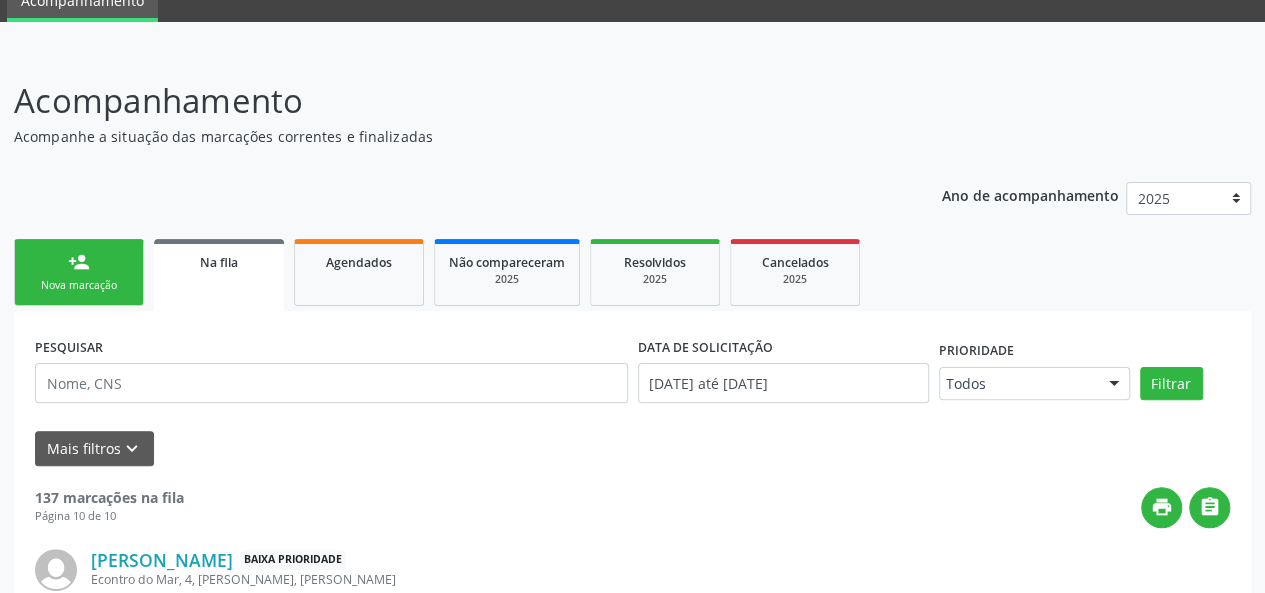 click on "person_add
Nova marcação" at bounding box center (79, 272) 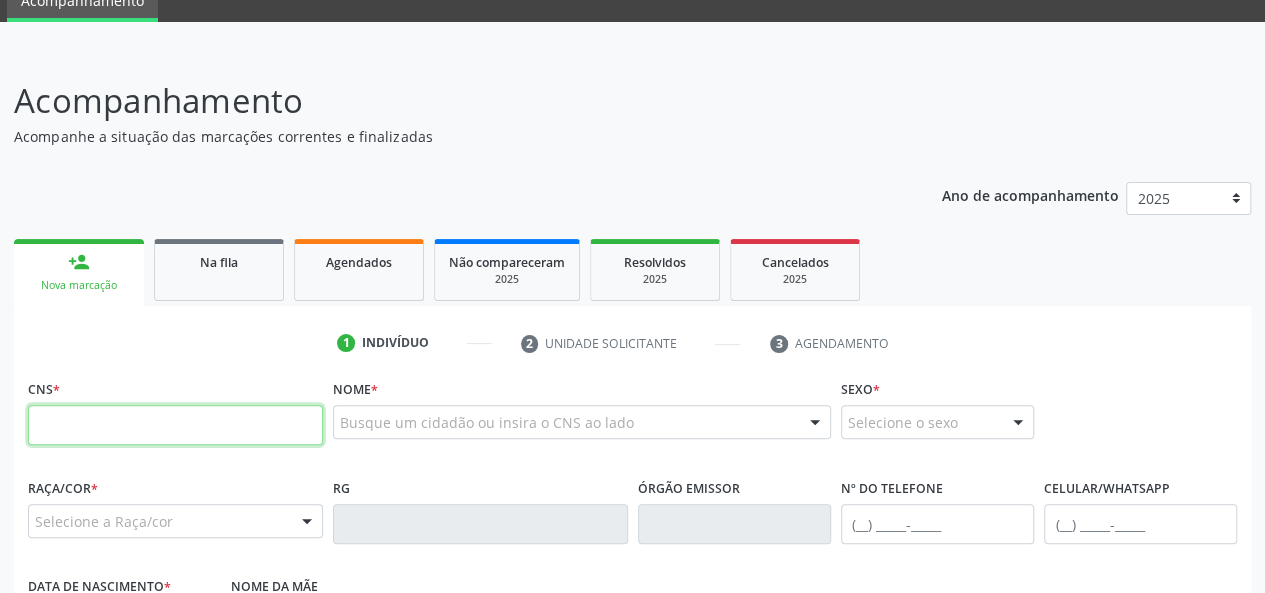 paste on "708 2006 9206 3348" 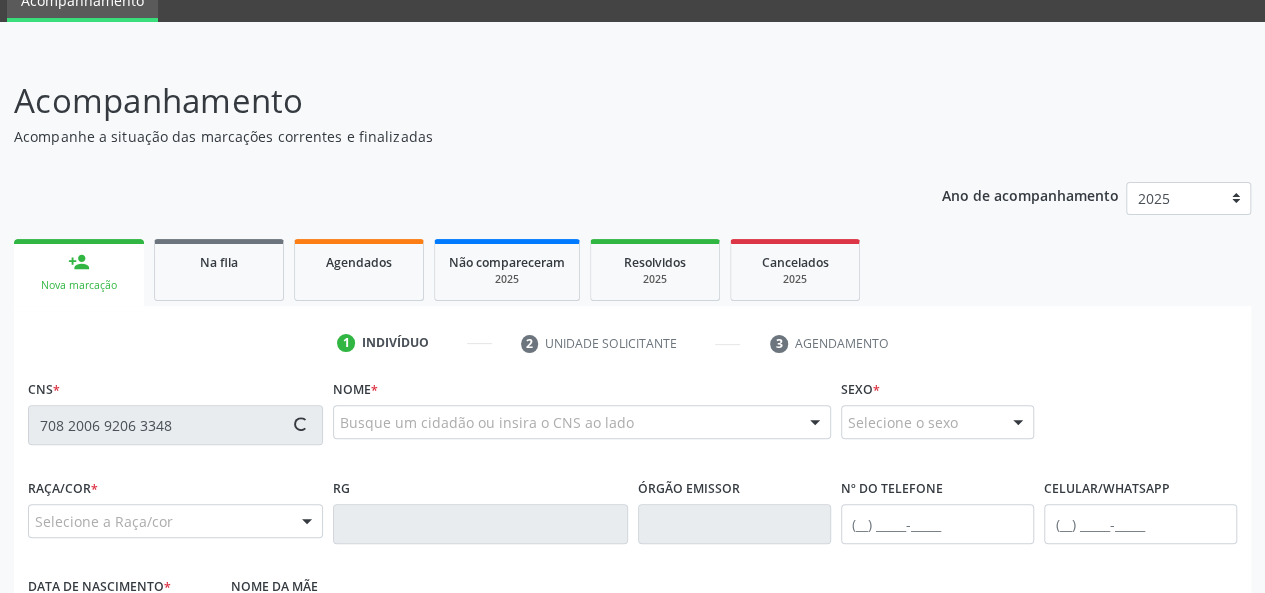 type on "708 2006 9206 3348" 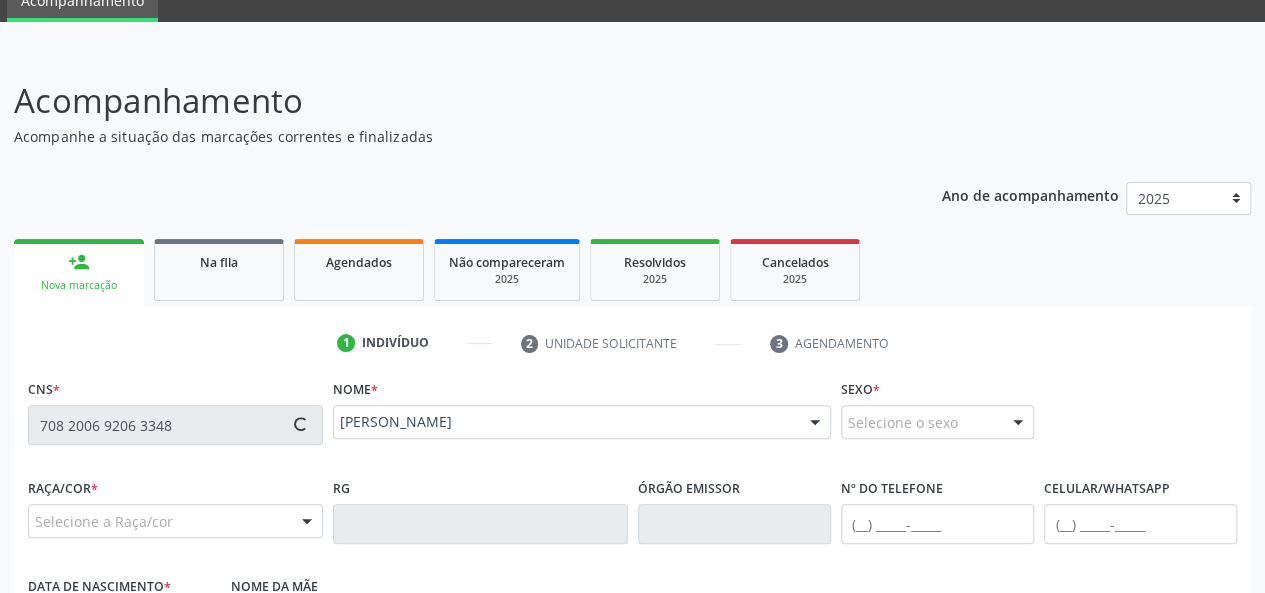 type on "[PHONE_NUMBER]" 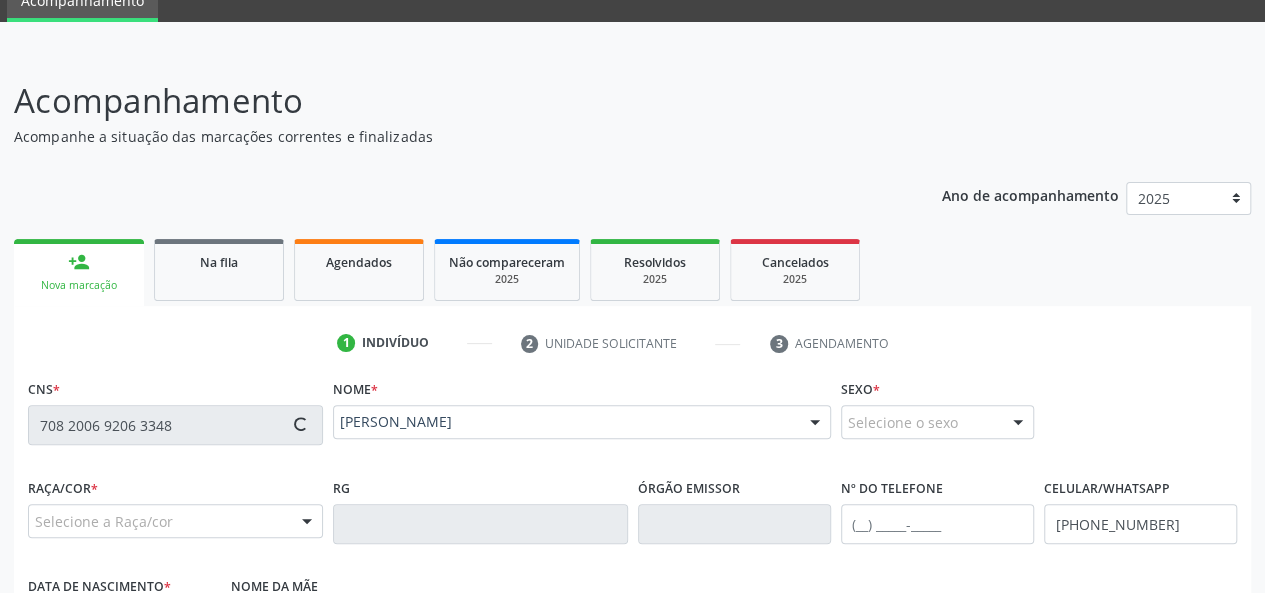 type on "4" 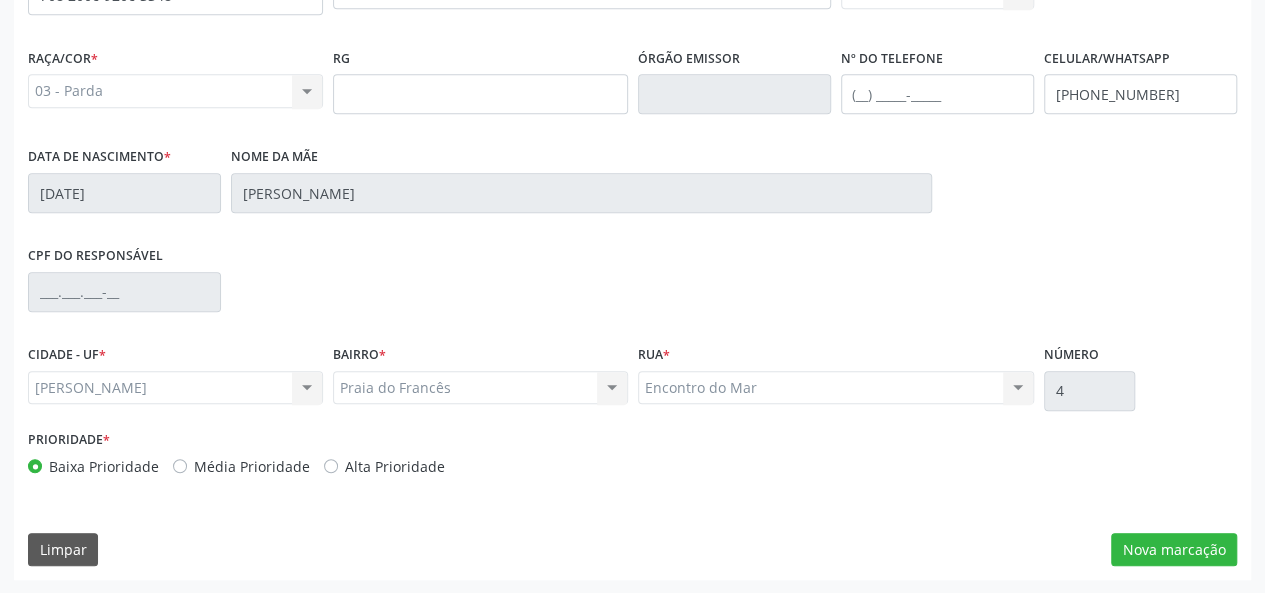 scroll, scrollTop: 318, scrollLeft: 0, axis: vertical 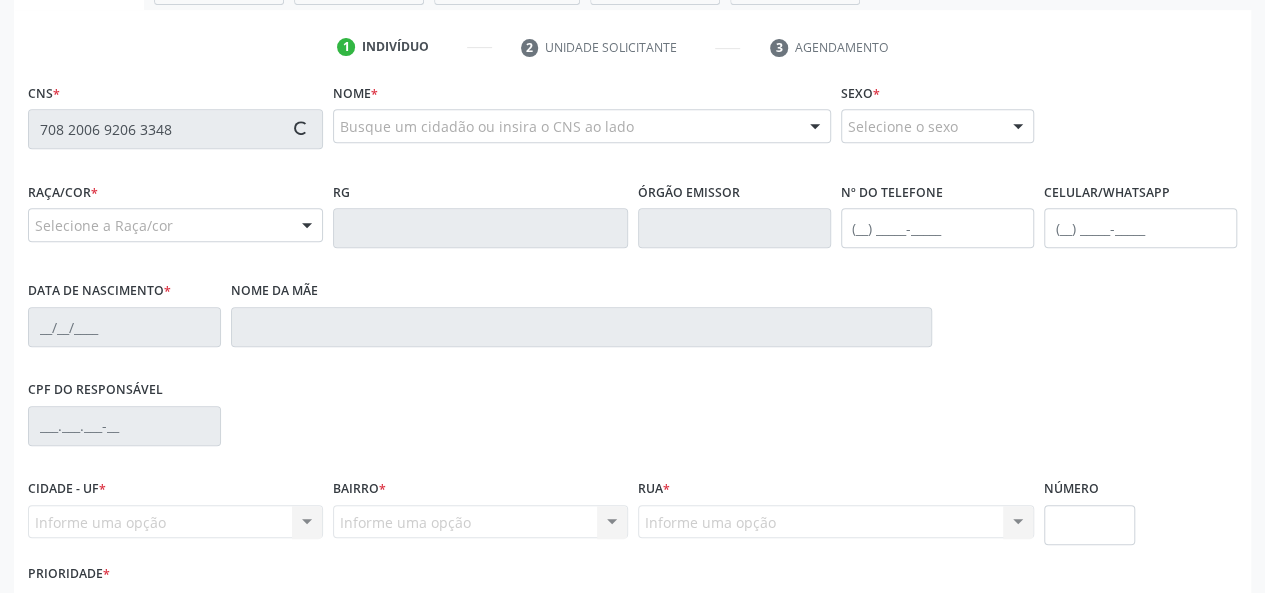 type on "708 2006 9206 3348" 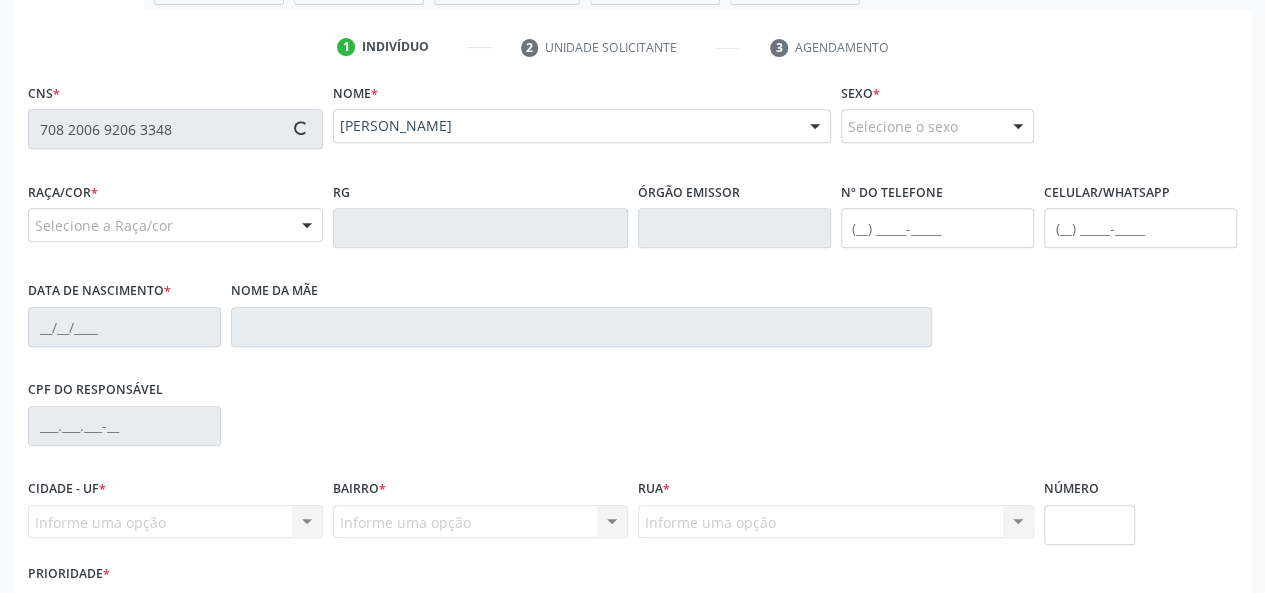 type on "[PHONE_NUMBER]" 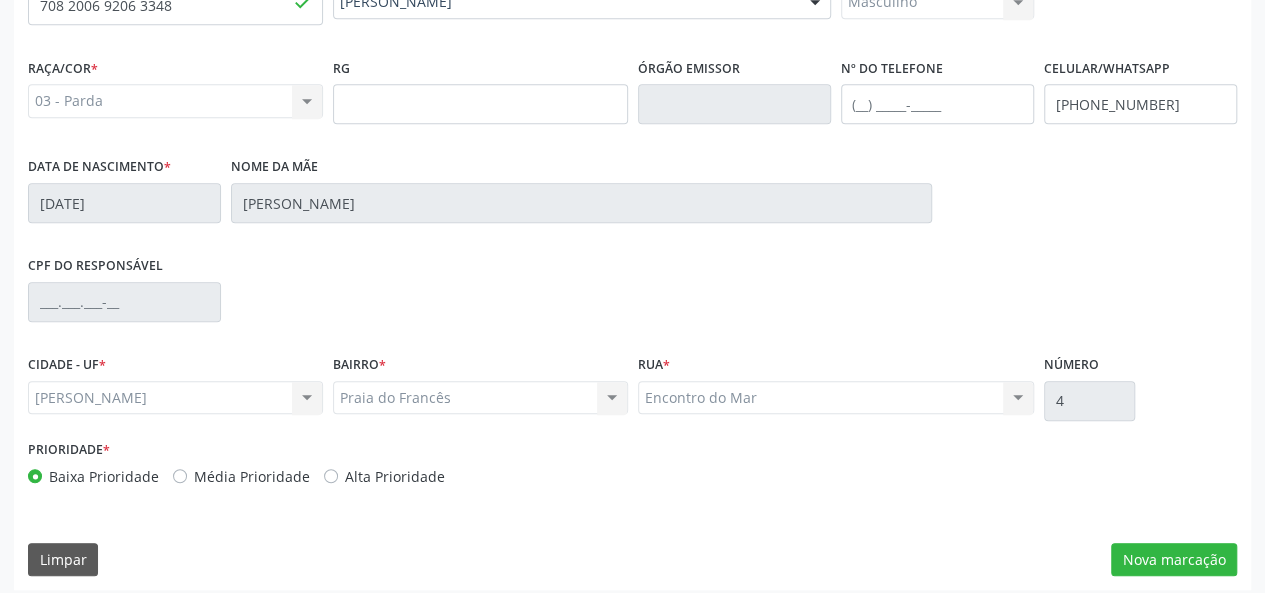 scroll, scrollTop: 518, scrollLeft: 0, axis: vertical 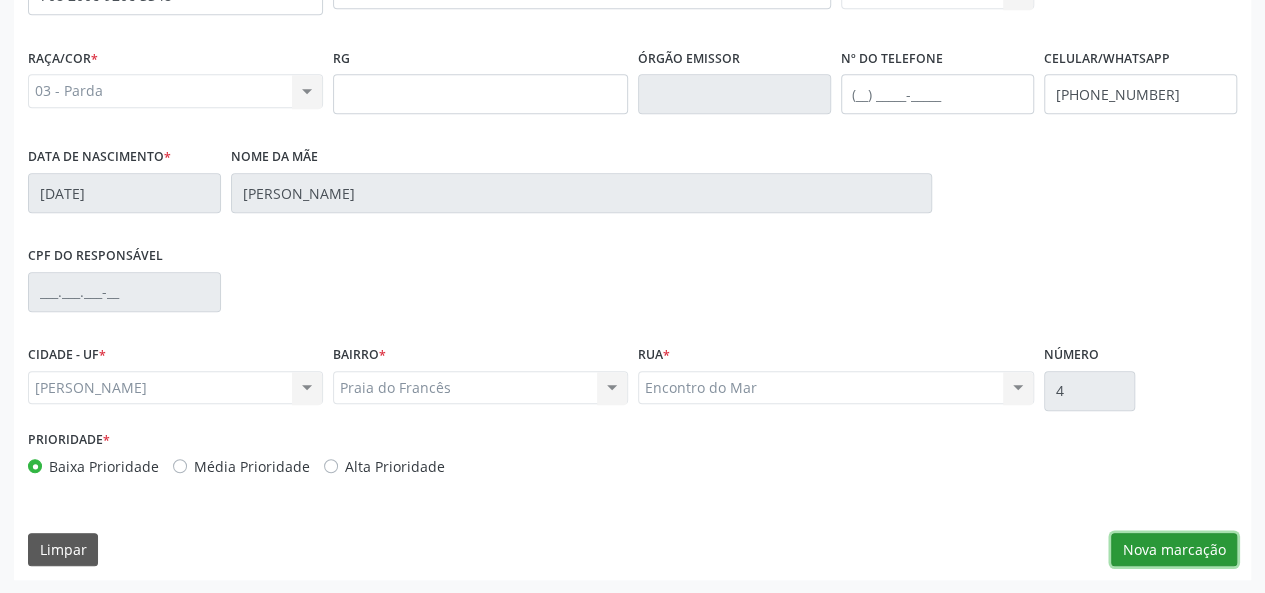 click on "Nova marcação" at bounding box center (1174, 550) 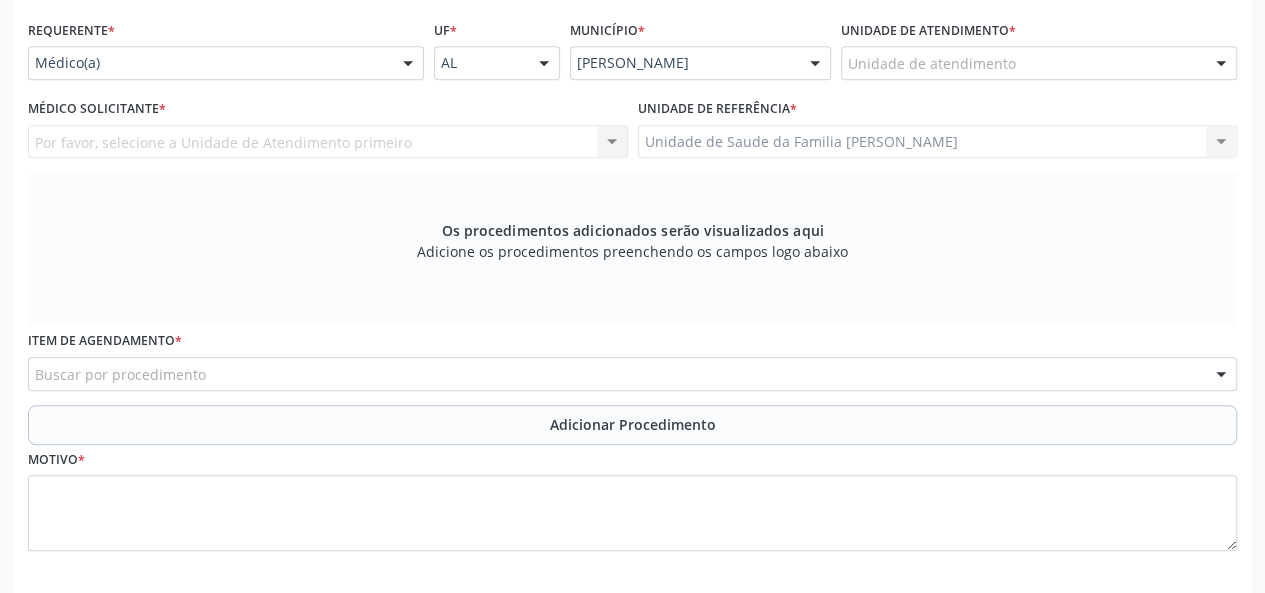 scroll, scrollTop: 418, scrollLeft: 0, axis: vertical 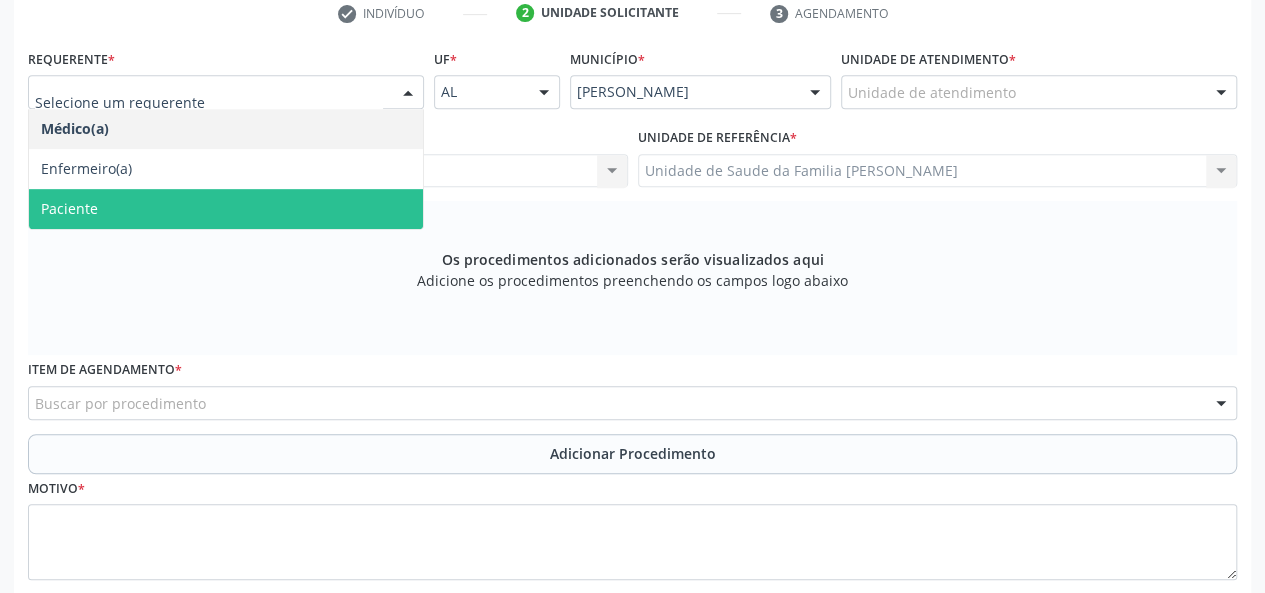 click on "Paciente" at bounding box center (226, 209) 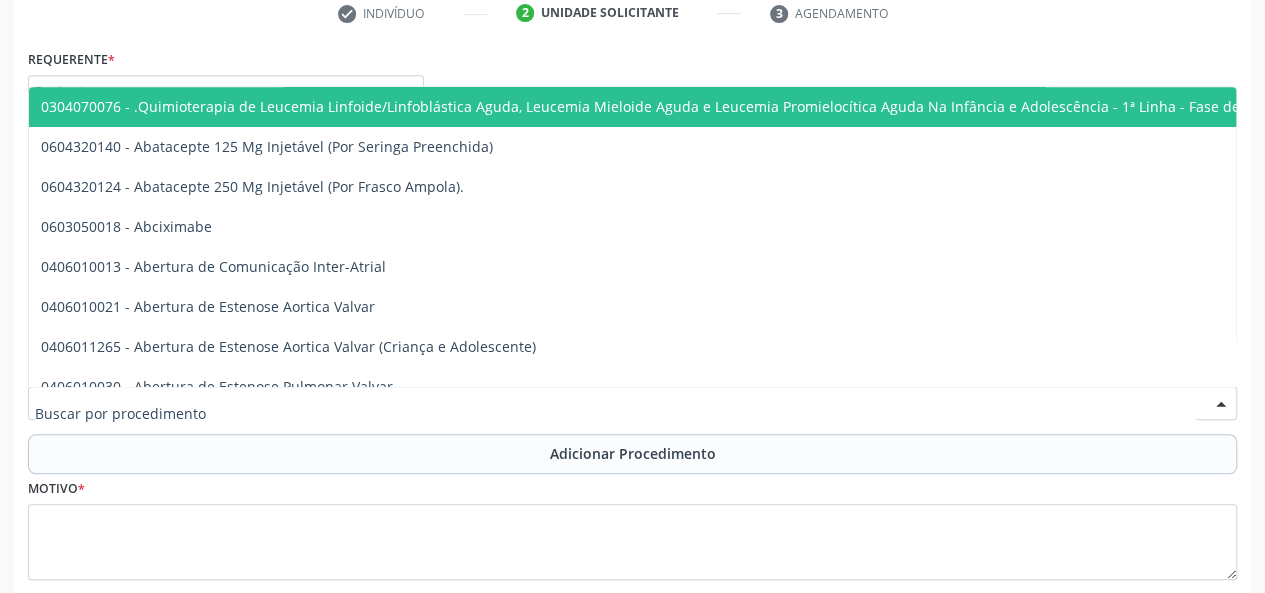 click at bounding box center [632, 403] 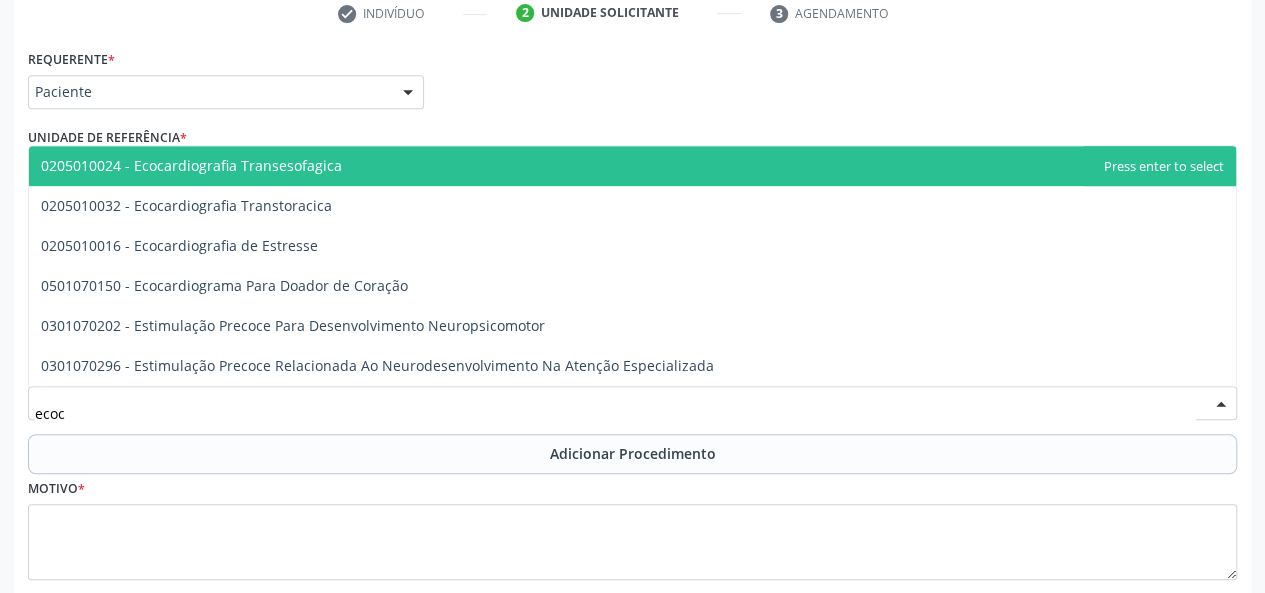 type on "ecoca" 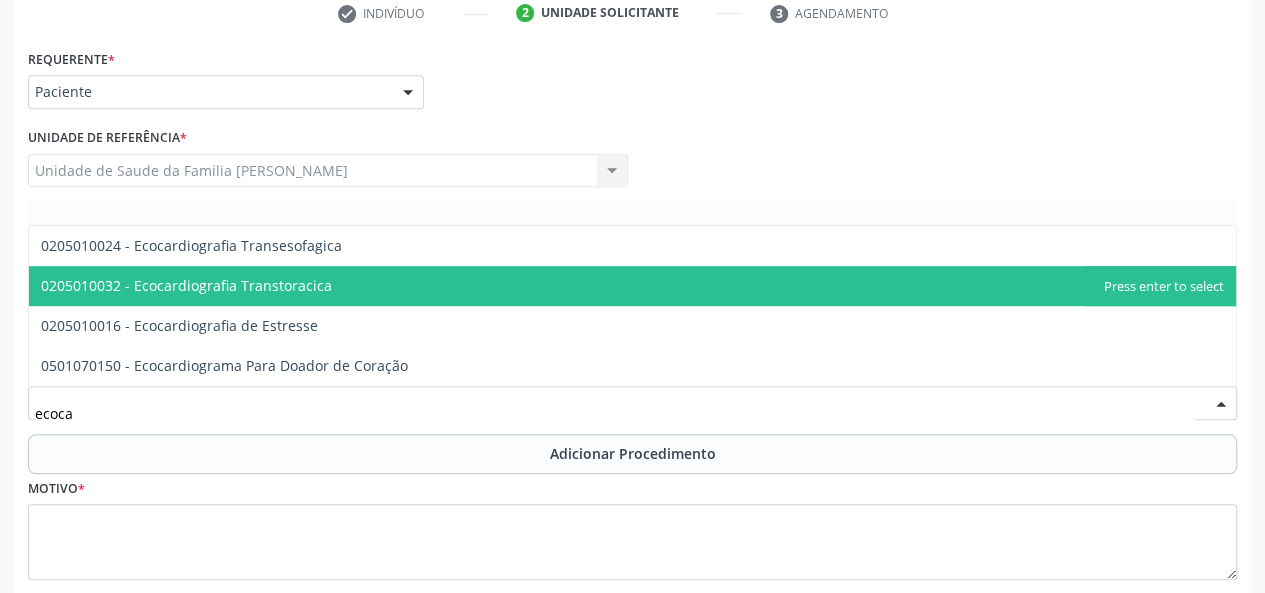 click on "0205010032 - Ecocardiografia Transtoracica" at bounding box center (186, 285) 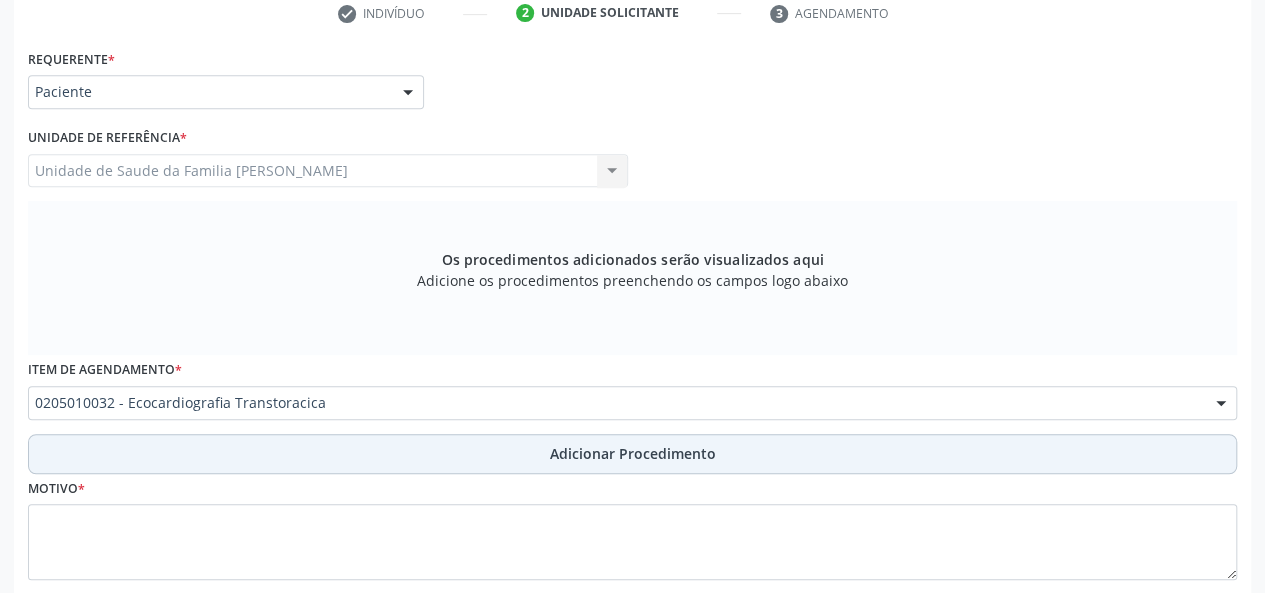 click on "Adicionar Procedimento" at bounding box center (633, 453) 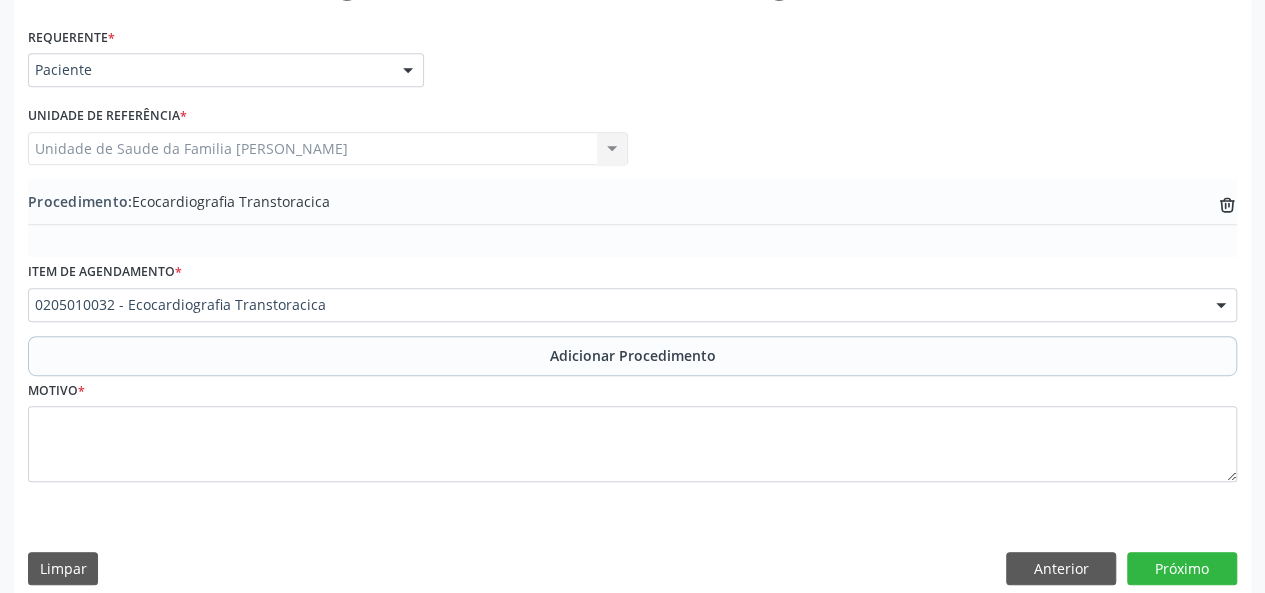 scroll, scrollTop: 458, scrollLeft: 0, axis: vertical 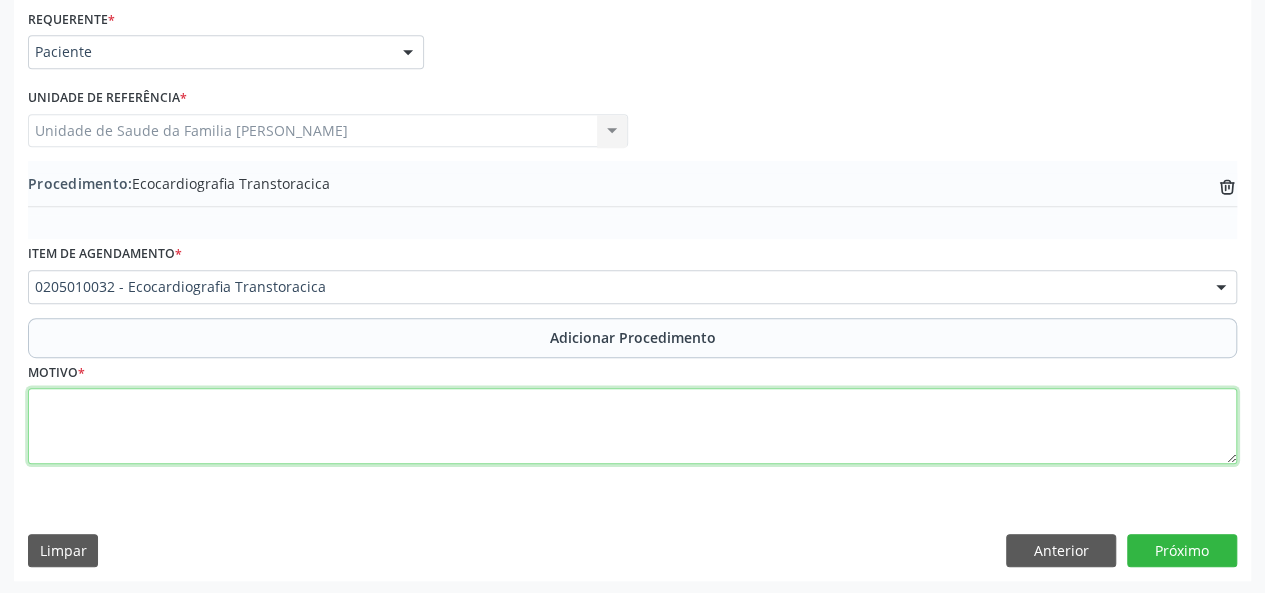 click at bounding box center (632, 426) 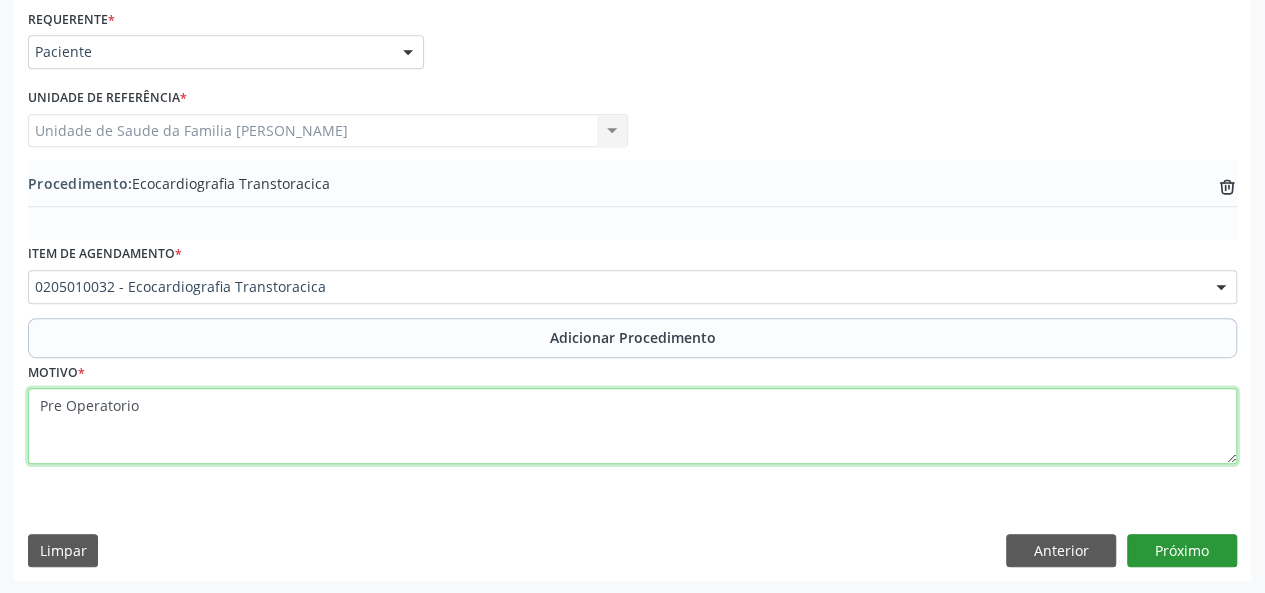 type on "Pre Operatorio" 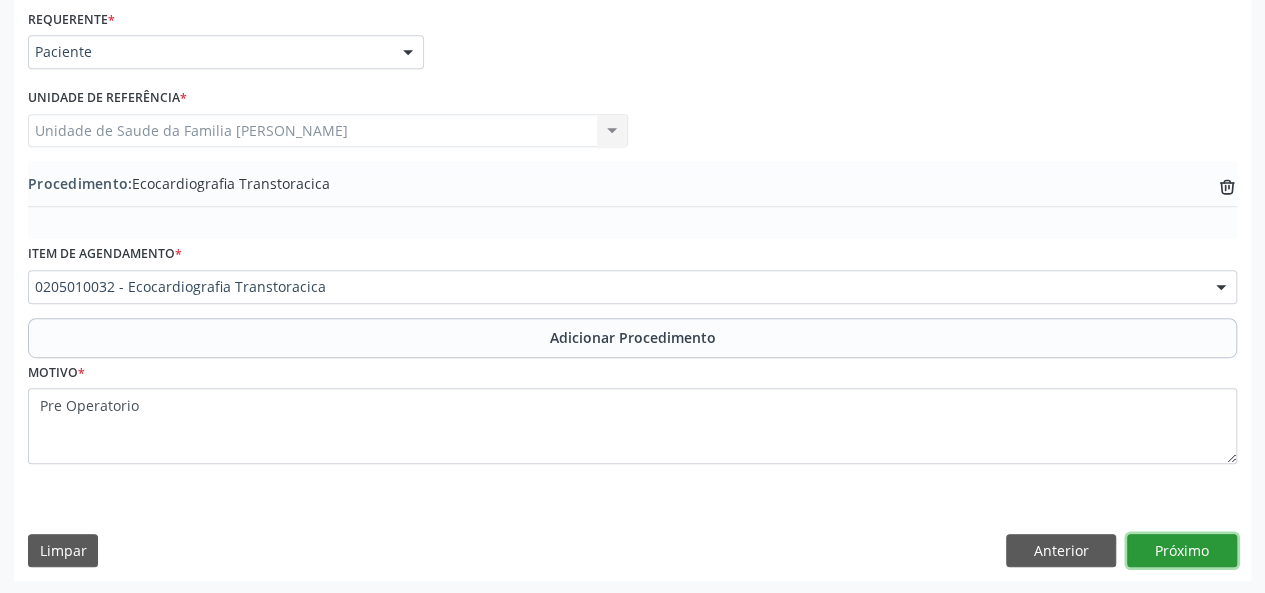click on "Próximo" at bounding box center (1182, 551) 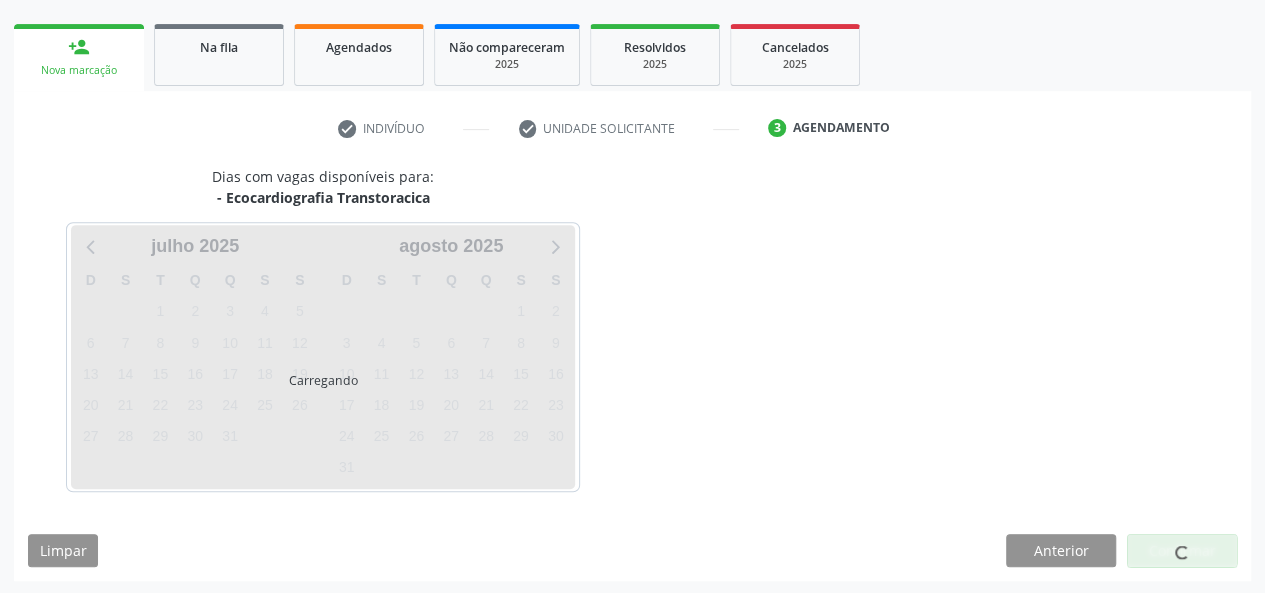 scroll, scrollTop: 362, scrollLeft: 0, axis: vertical 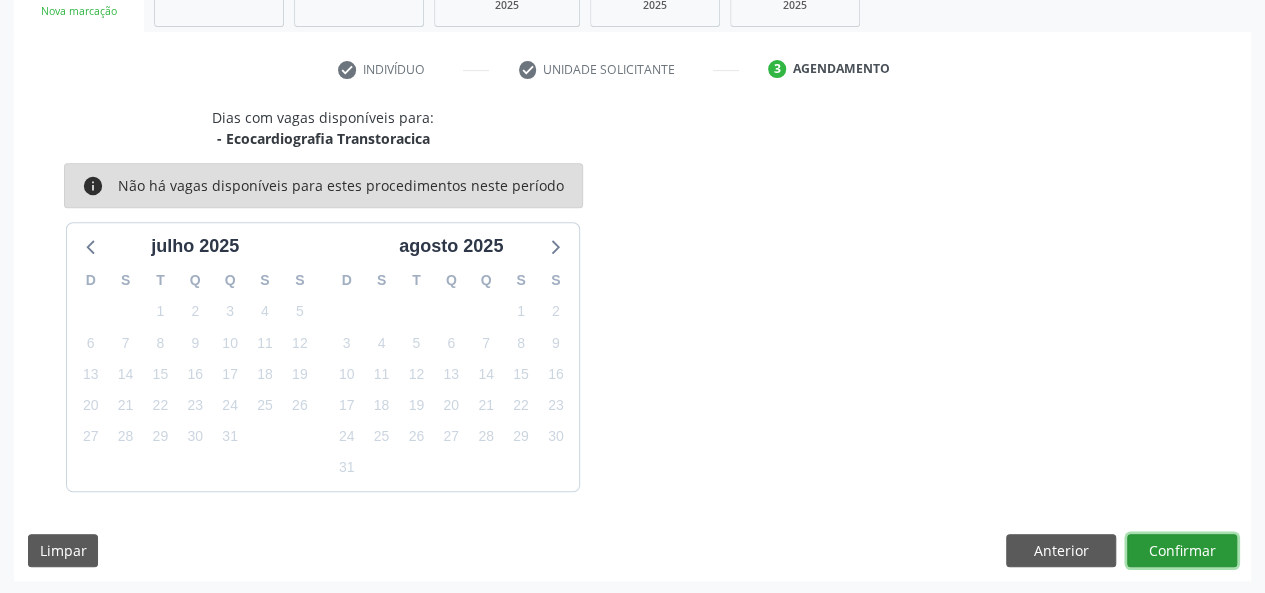 click on "Confirmar" at bounding box center [1182, 551] 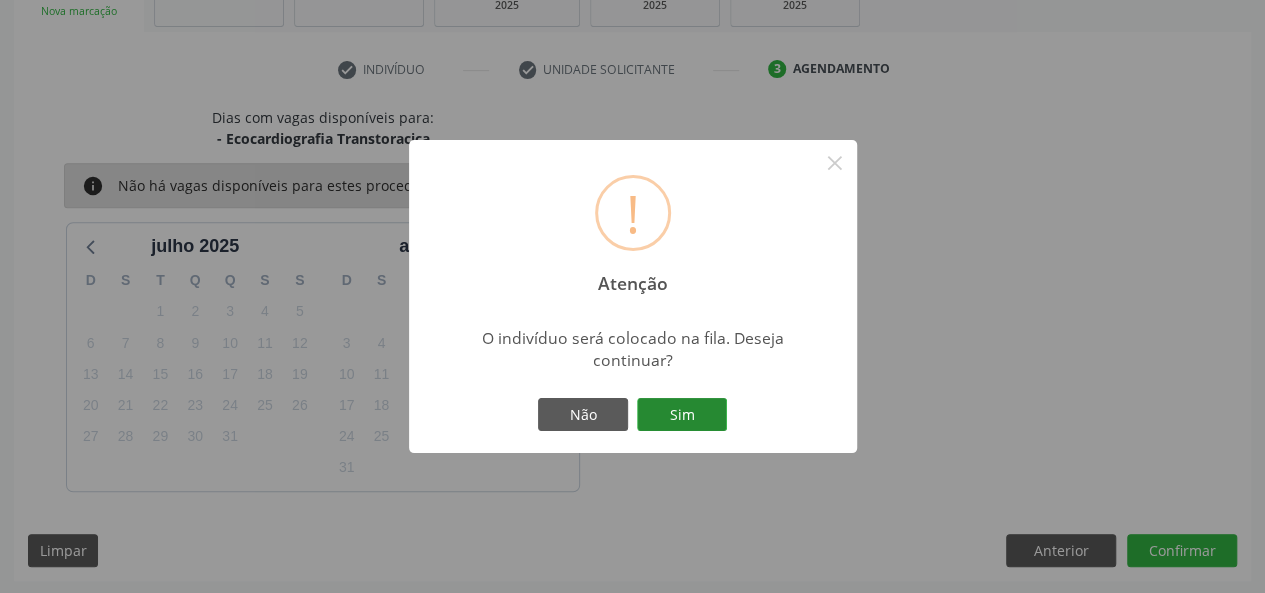 click on "Sim" at bounding box center [682, 415] 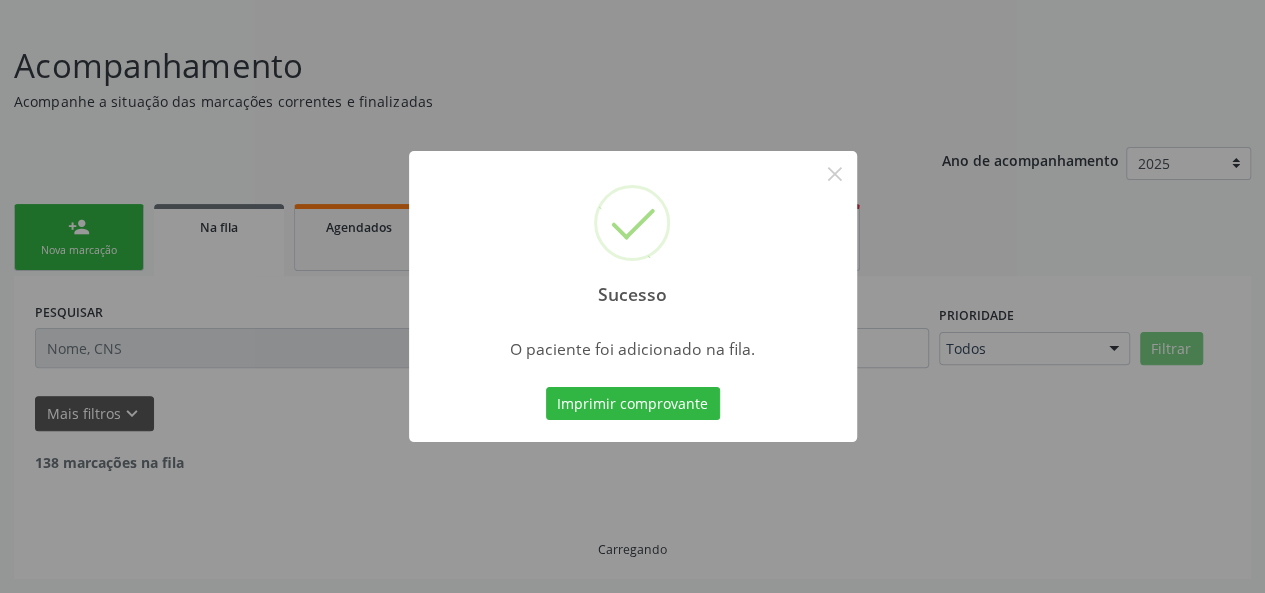 scroll, scrollTop: 100, scrollLeft: 0, axis: vertical 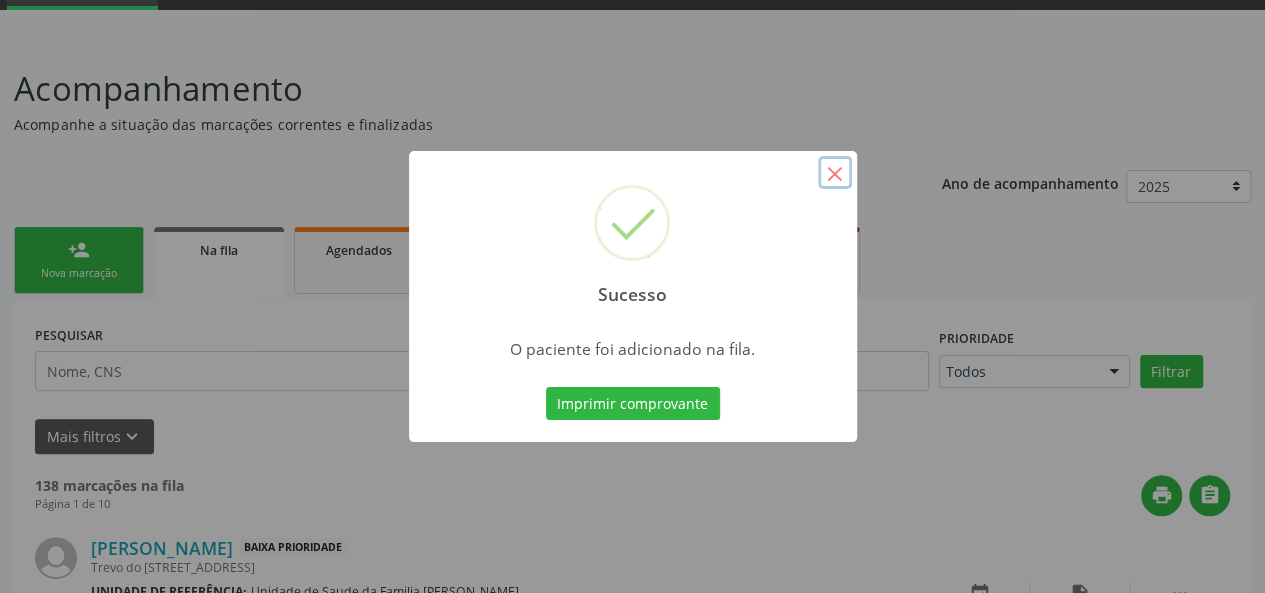 click on "×" at bounding box center (835, 173) 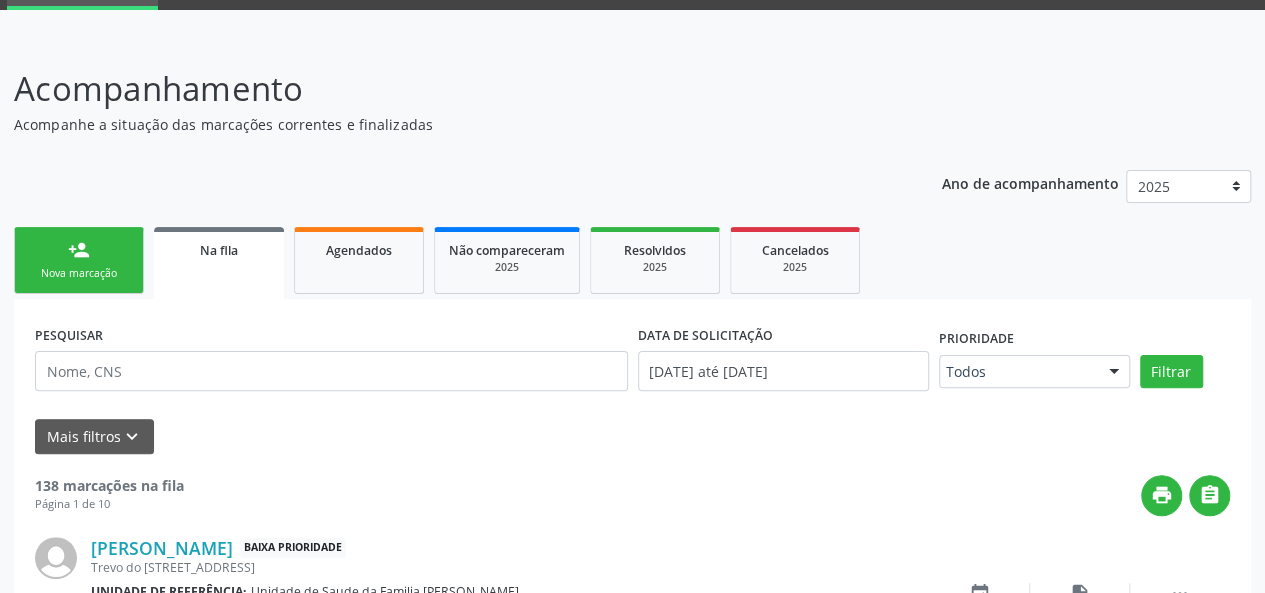 click on "Nova marcação" at bounding box center (79, 273) 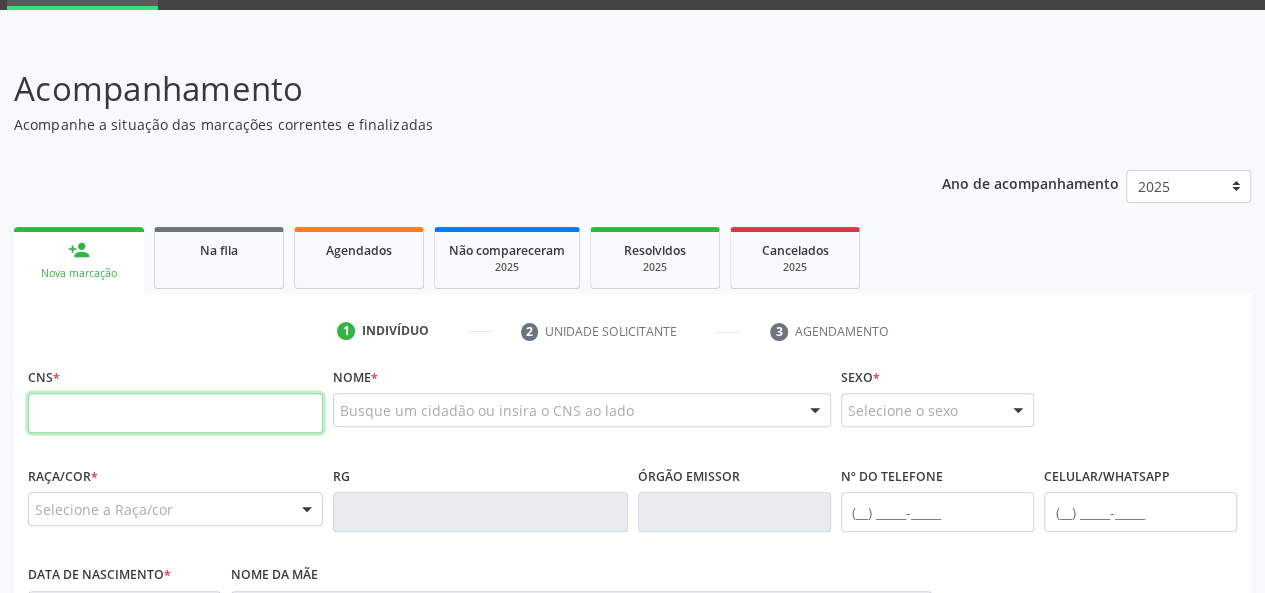 paste on "708 2006 9206 3348" 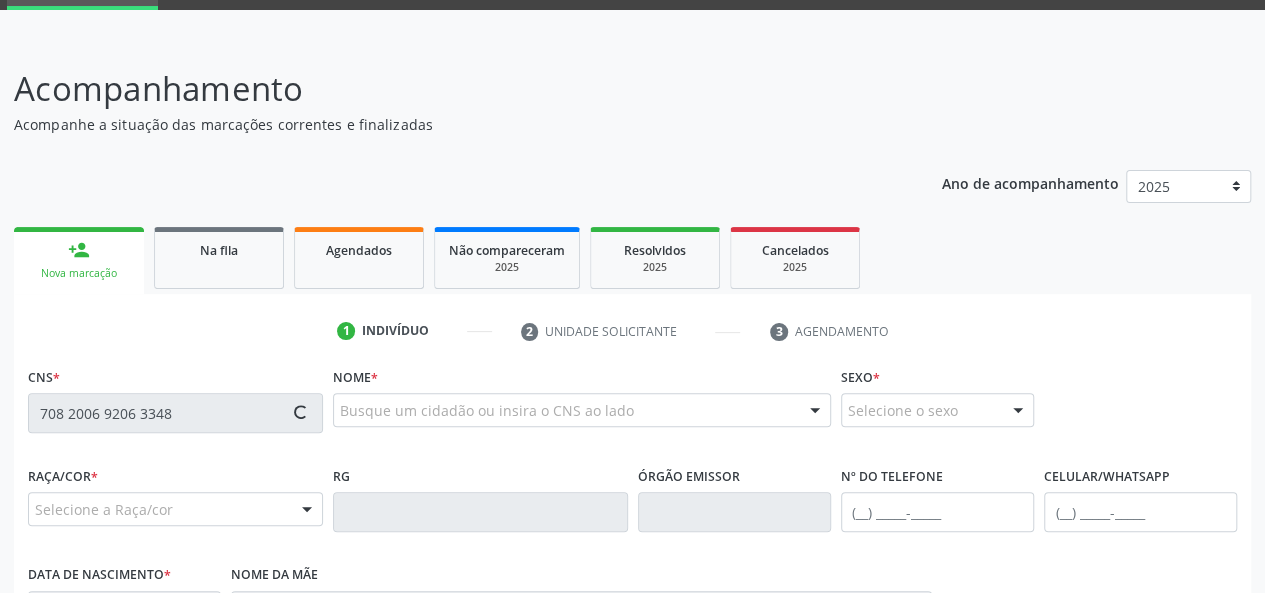 type on "708 2006 9206 3348" 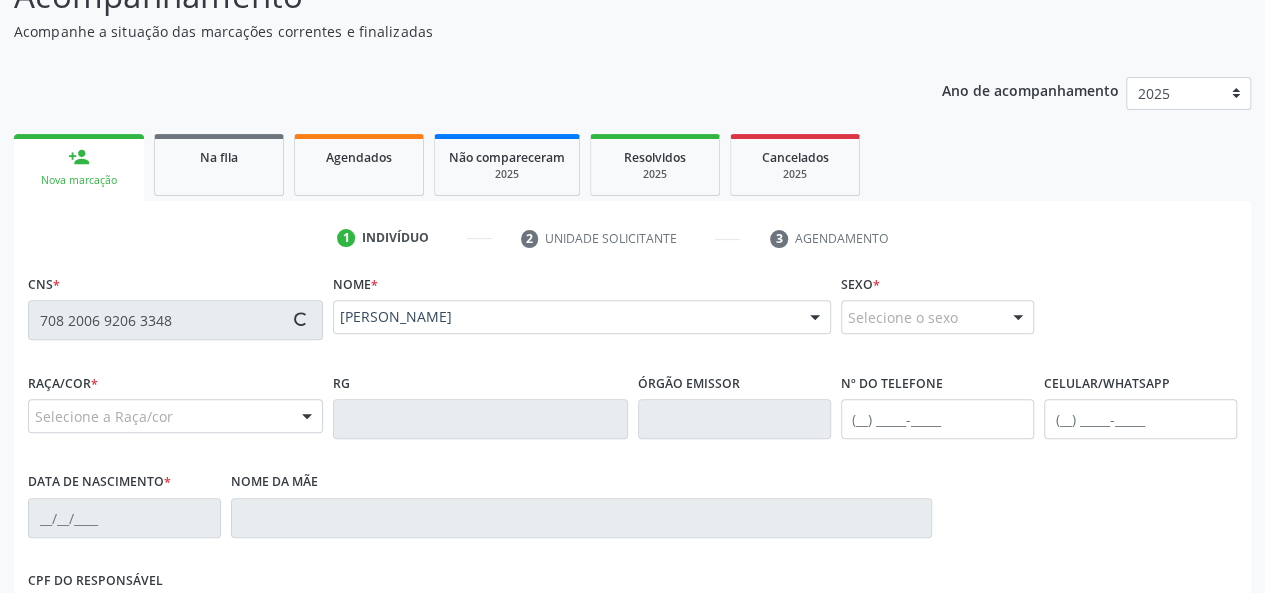 type on "(82) 98827-4866" 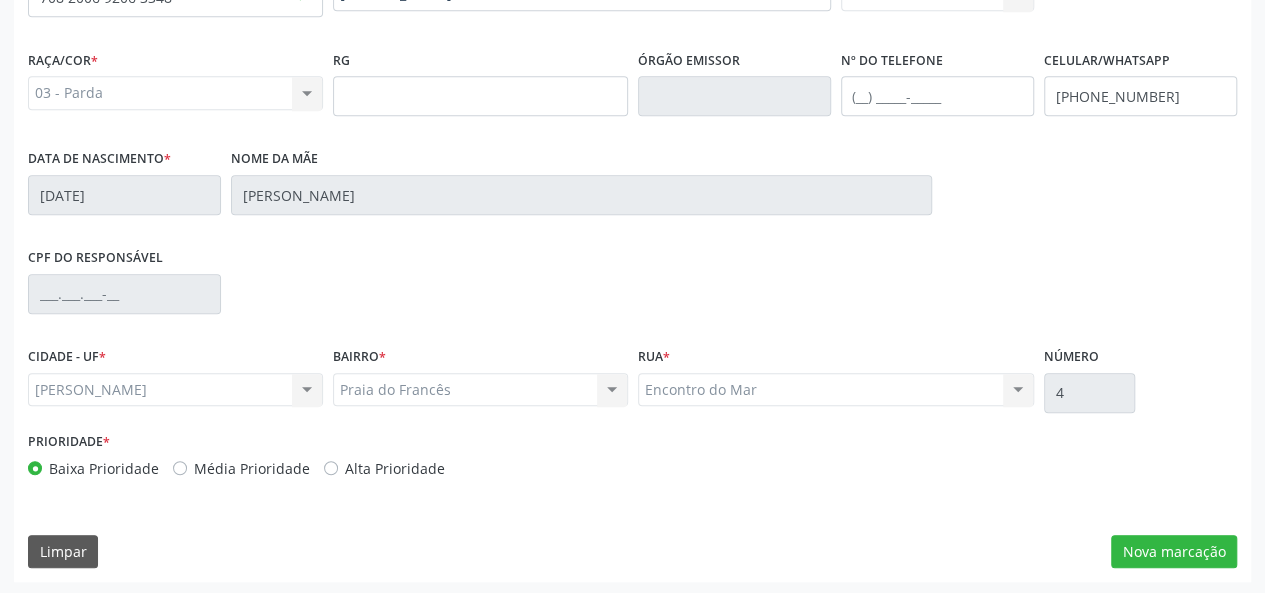 scroll, scrollTop: 518, scrollLeft: 0, axis: vertical 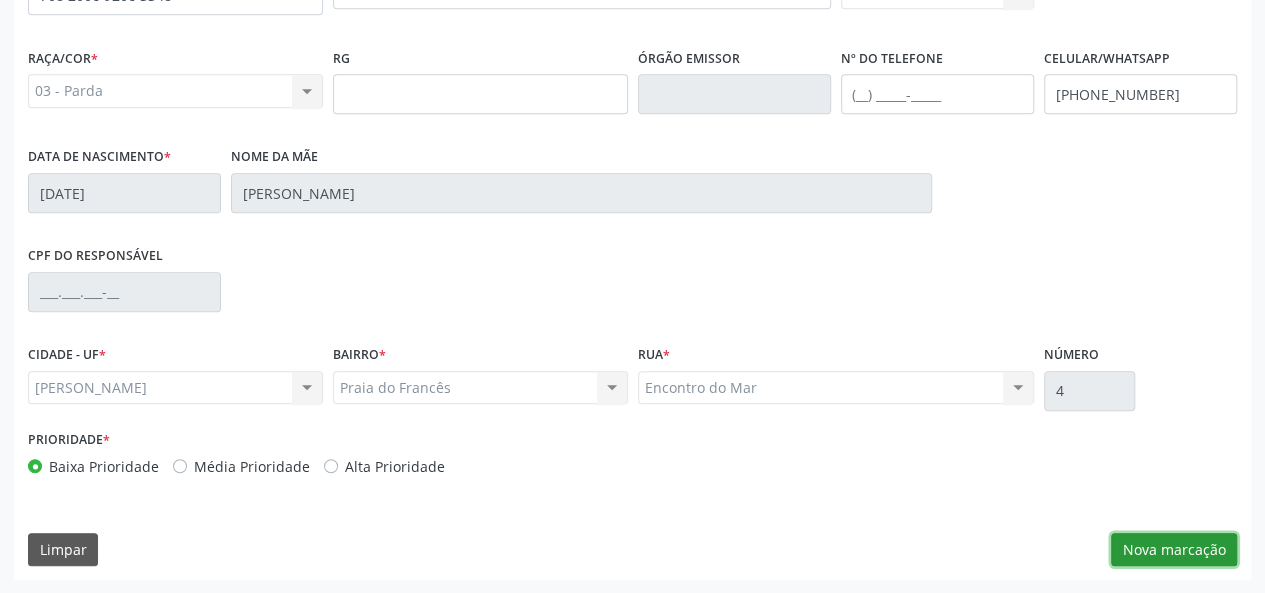 click on "Nova marcação" at bounding box center (1174, 550) 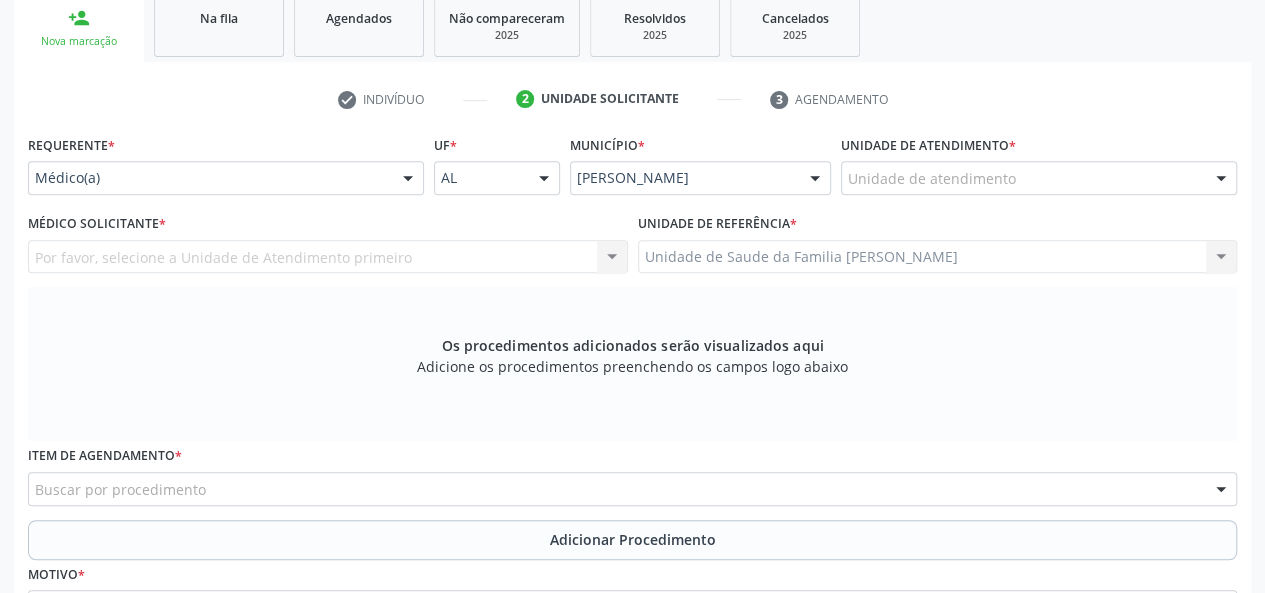 scroll, scrollTop: 318, scrollLeft: 0, axis: vertical 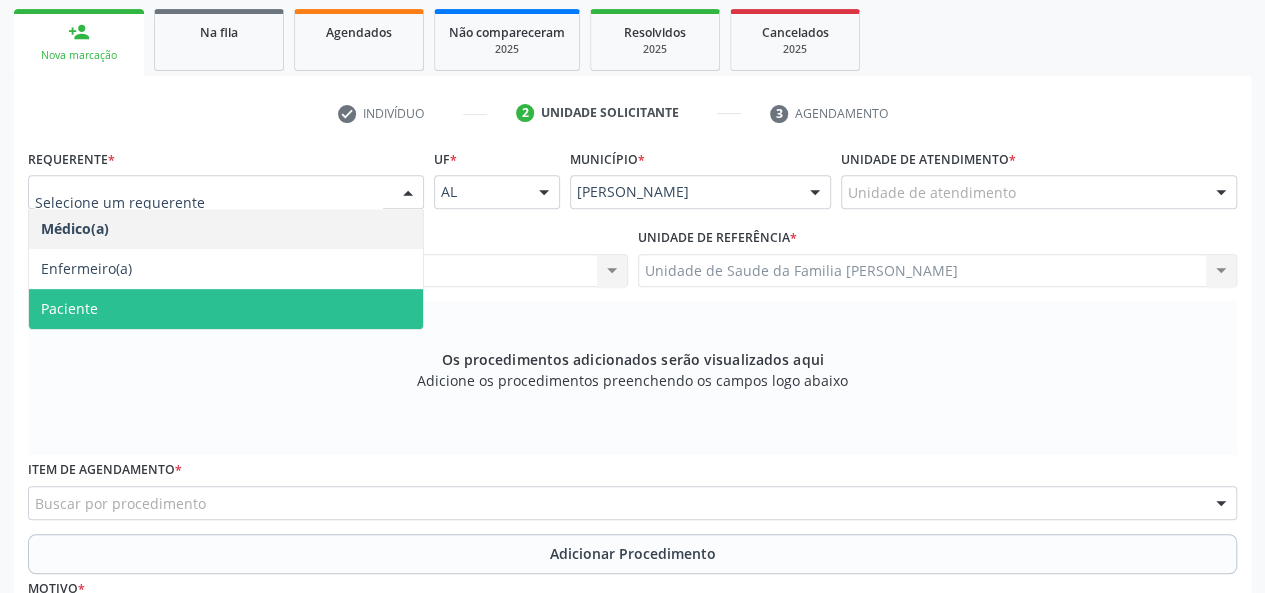 click on "Paciente" at bounding box center (226, 309) 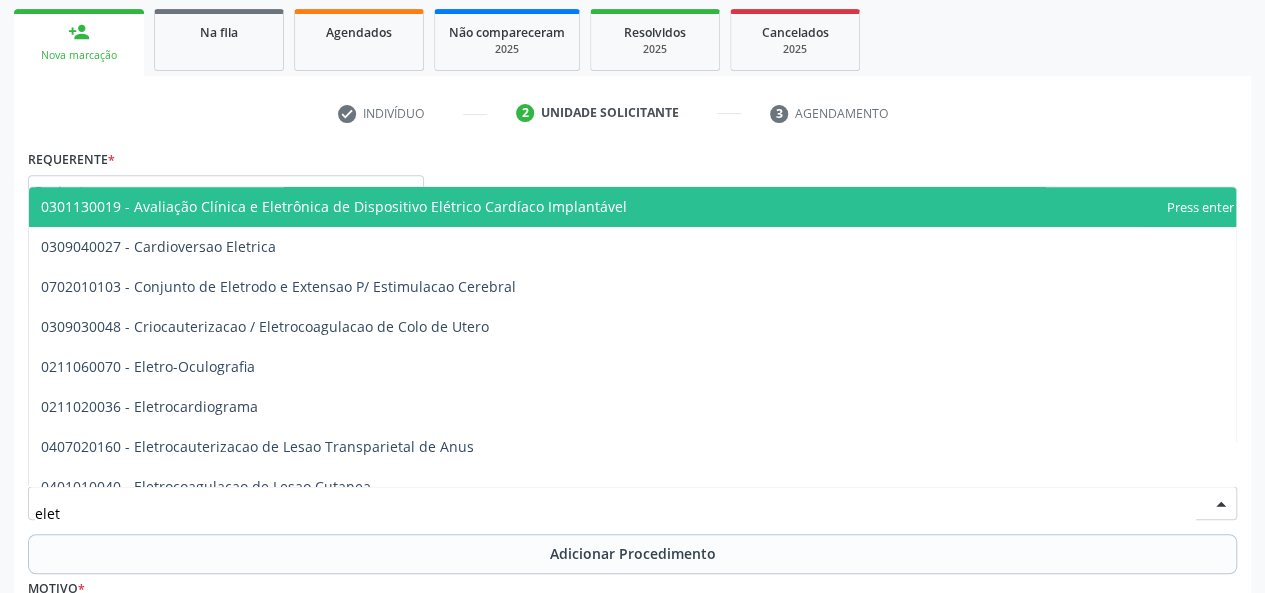 type on "eletr" 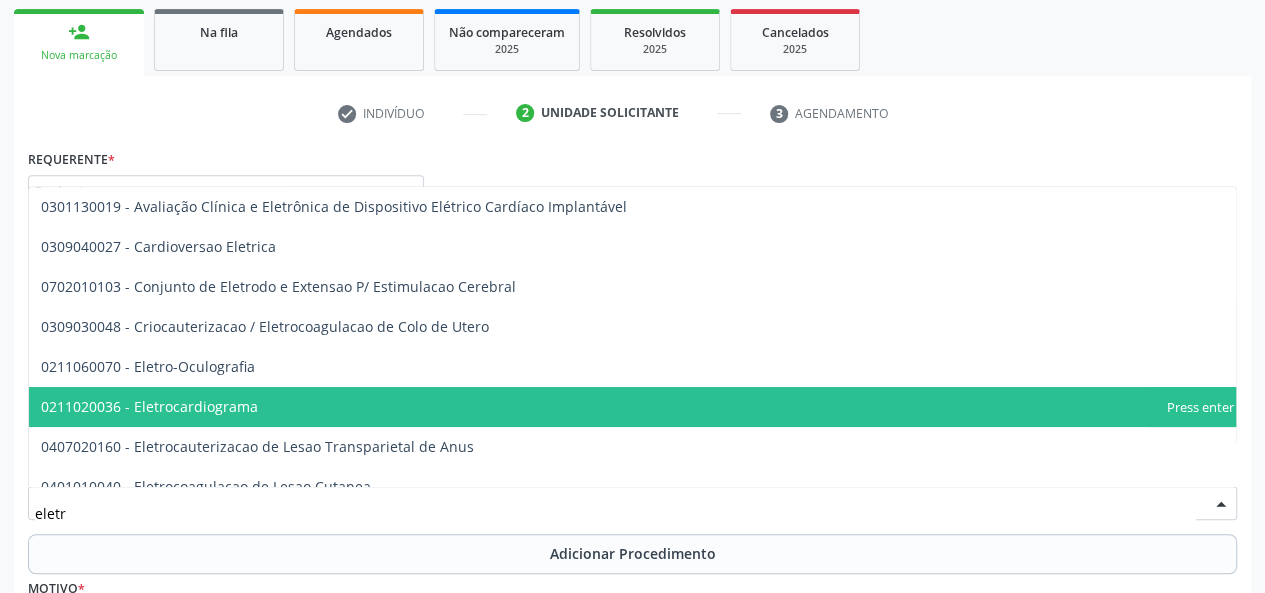 click on "0211020036 - Eletrocardiograma" at bounding box center (149, 406) 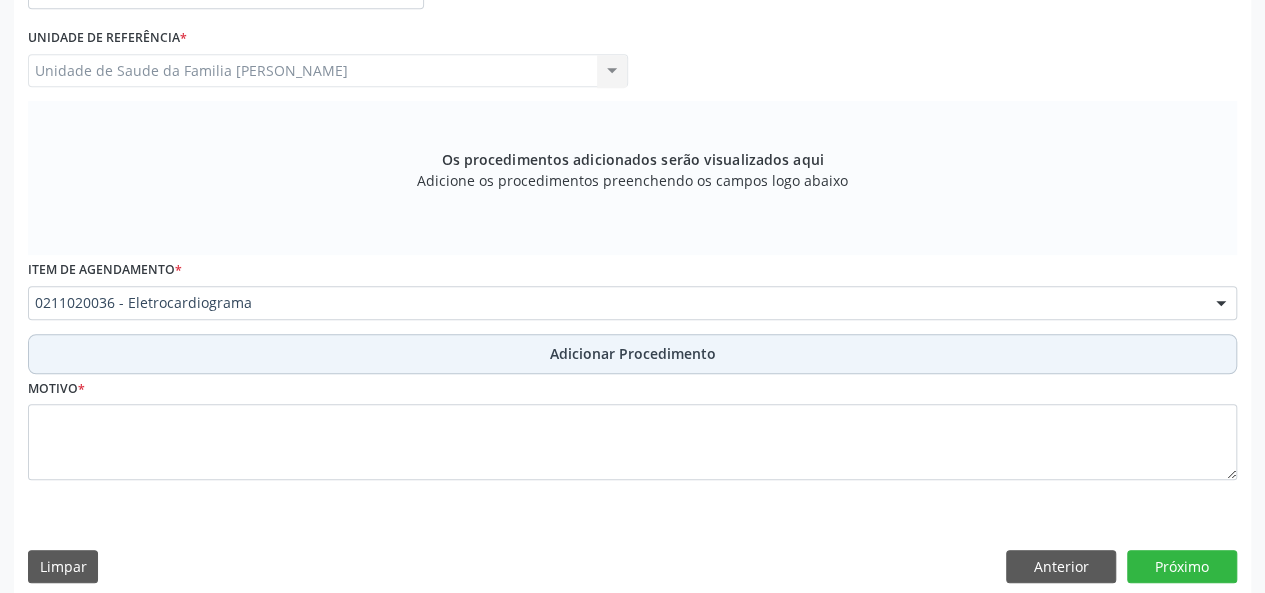 click on "Adicionar Procedimento" at bounding box center [633, 353] 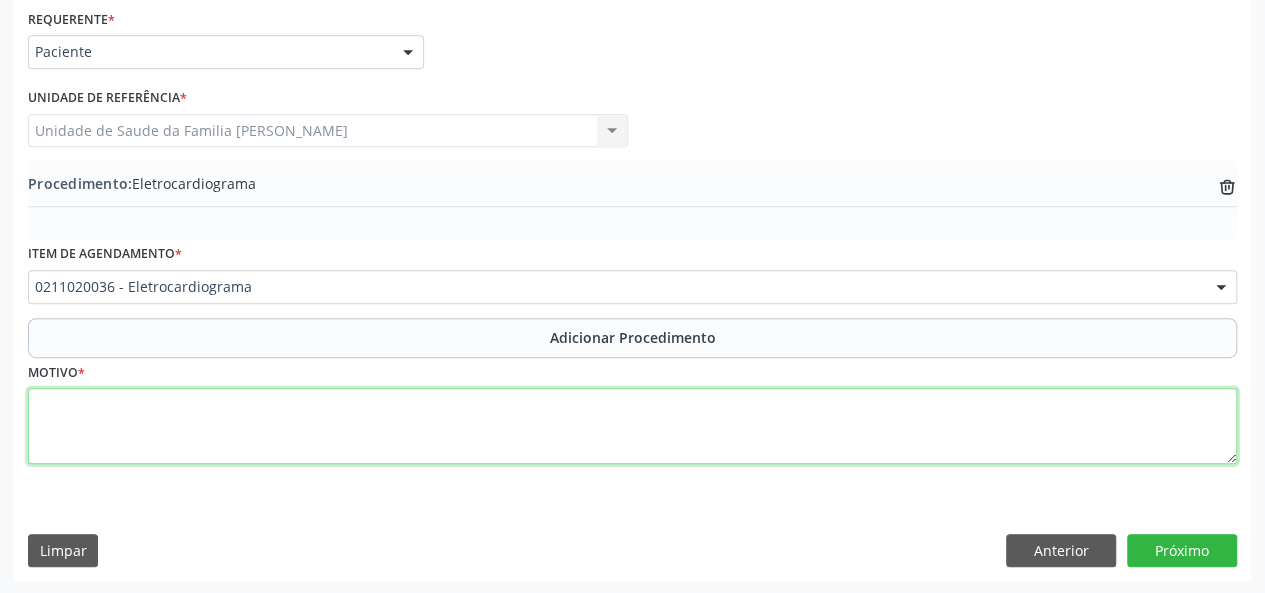 click at bounding box center [632, 426] 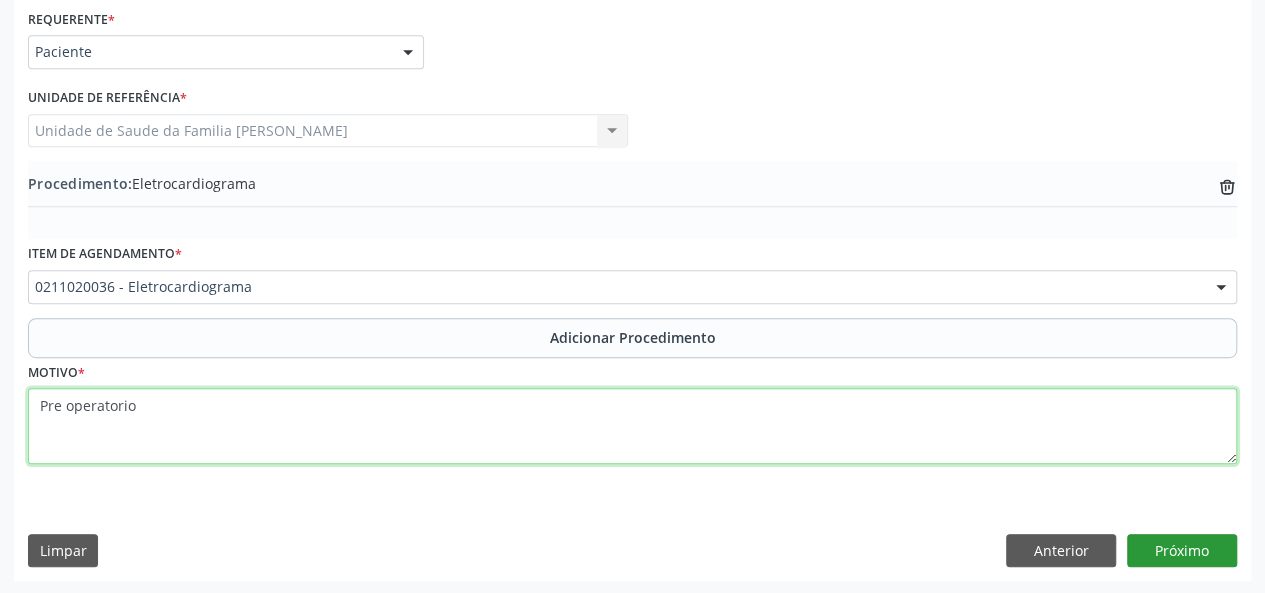 type on "Pre operatorio" 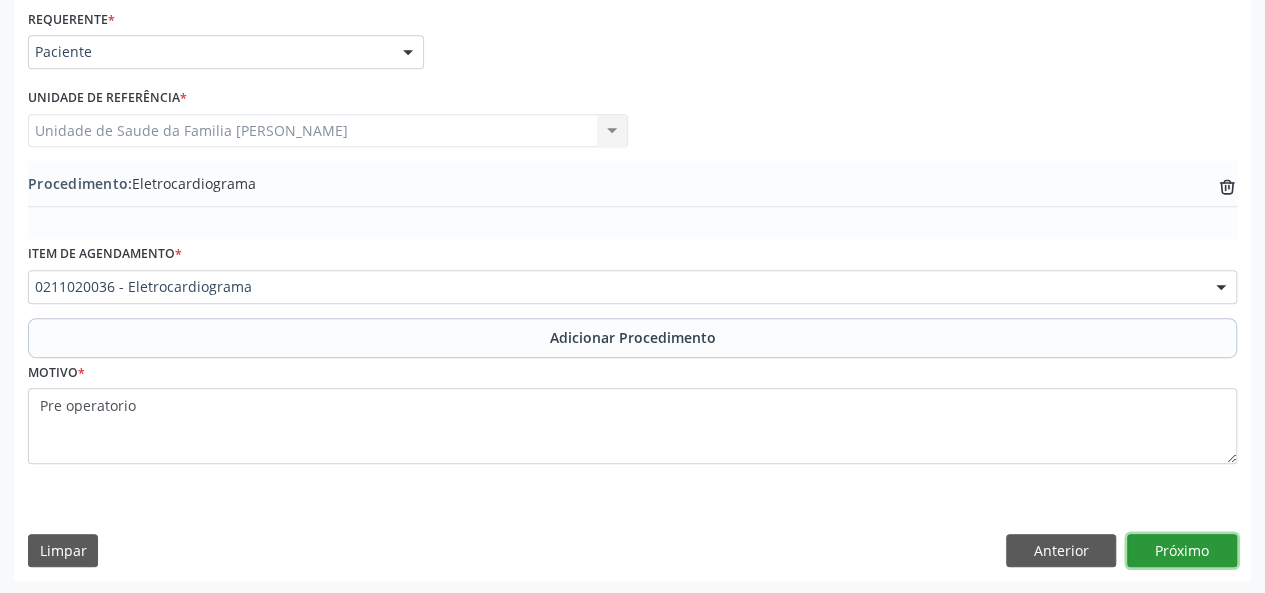 click on "Próximo" at bounding box center [1182, 551] 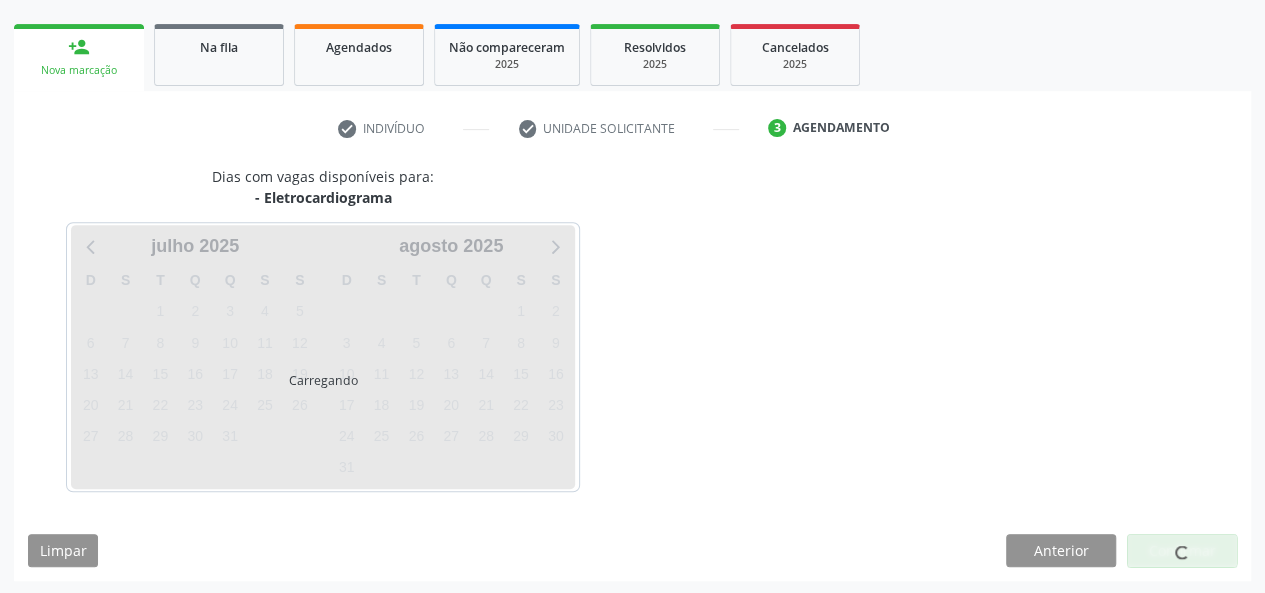 scroll, scrollTop: 362, scrollLeft: 0, axis: vertical 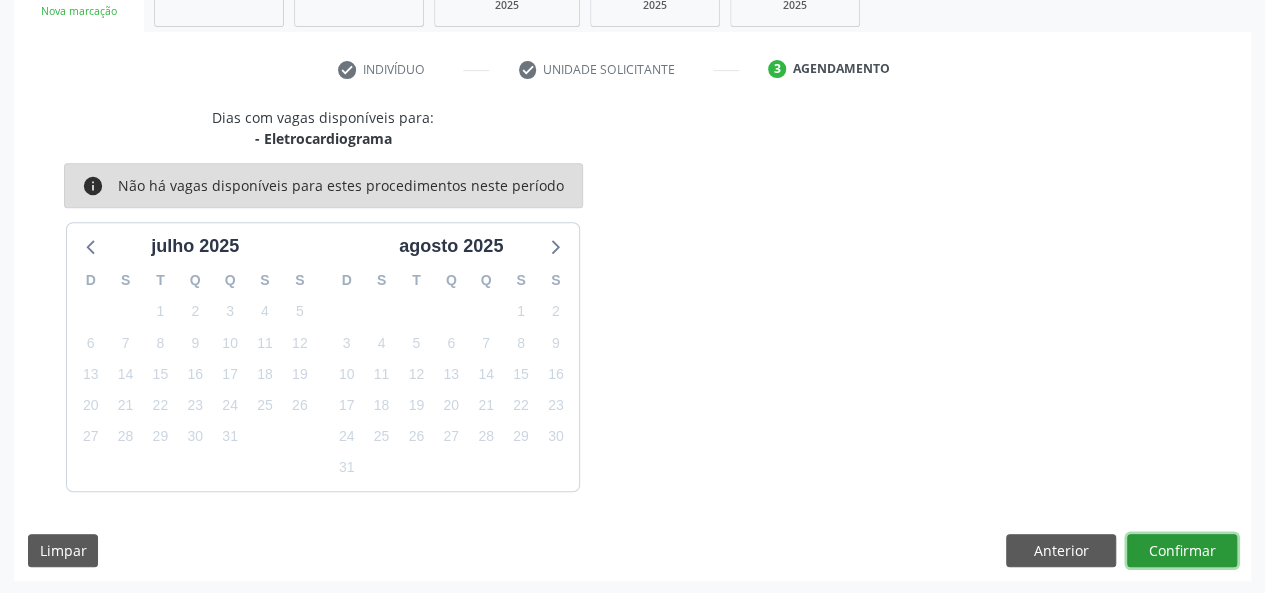 click on "Confirmar" at bounding box center [1182, 551] 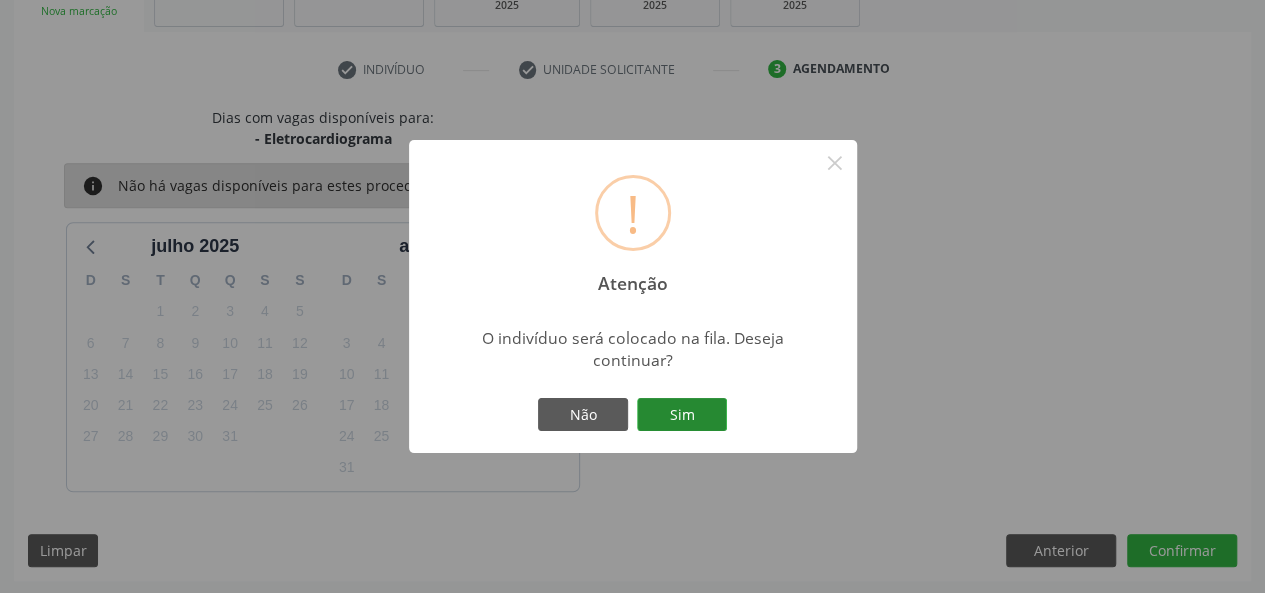 click on "Sim" at bounding box center (682, 415) 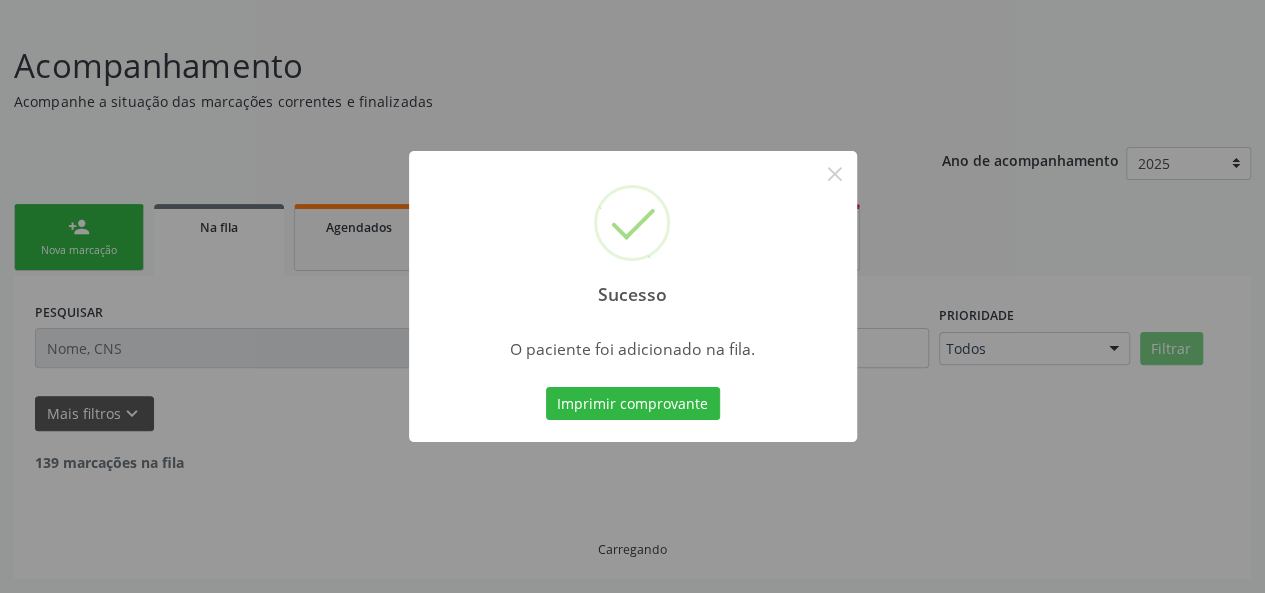scroll, scrollTop: 100, scrollLeft: 0, axis: vertical 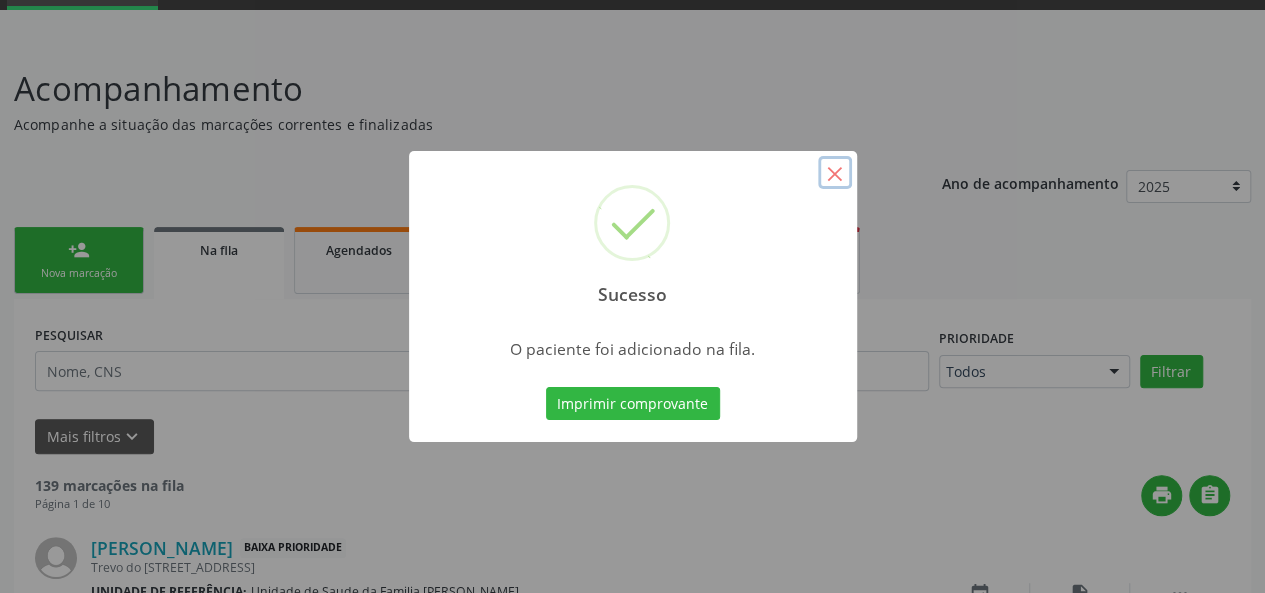 click on "×" at bounding box center [835, 173] 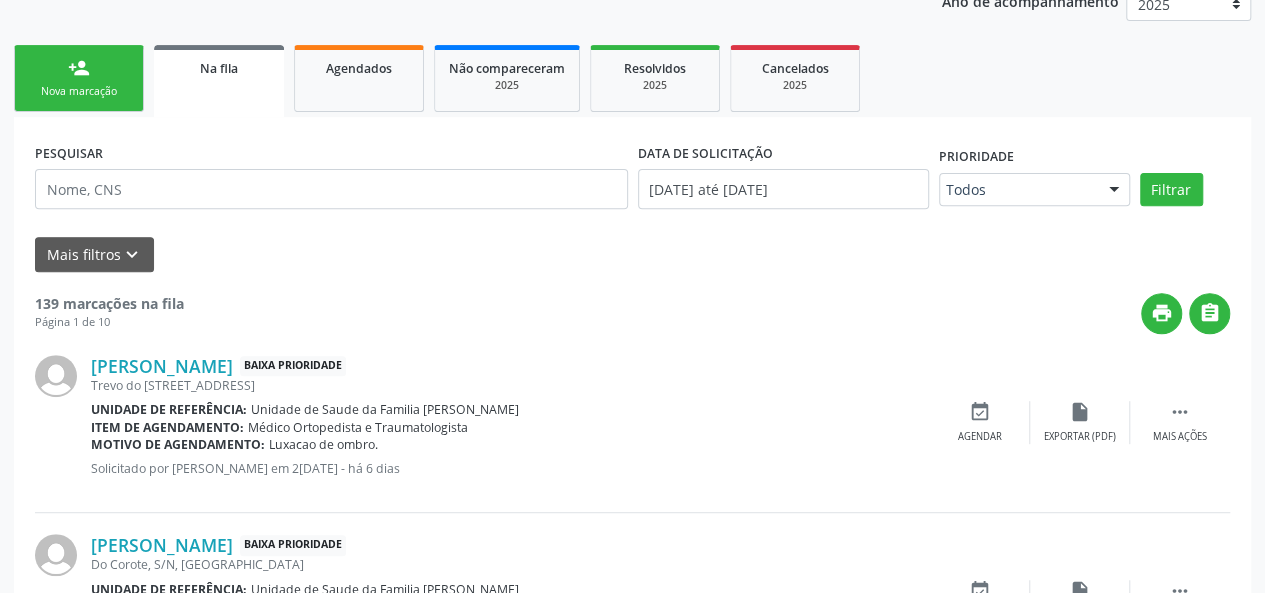 scroll, scrollTop: 300, scrollLeft: 0, axis: vertical 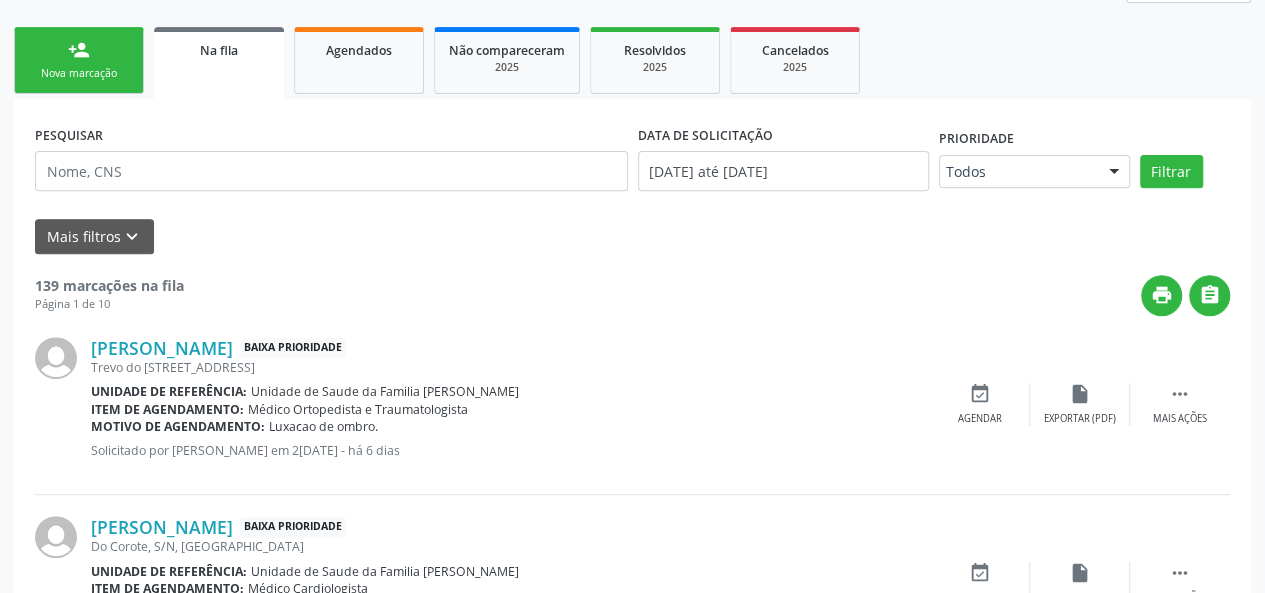 click on "person_add
Nova marcação" at bounding box center [79, 60] 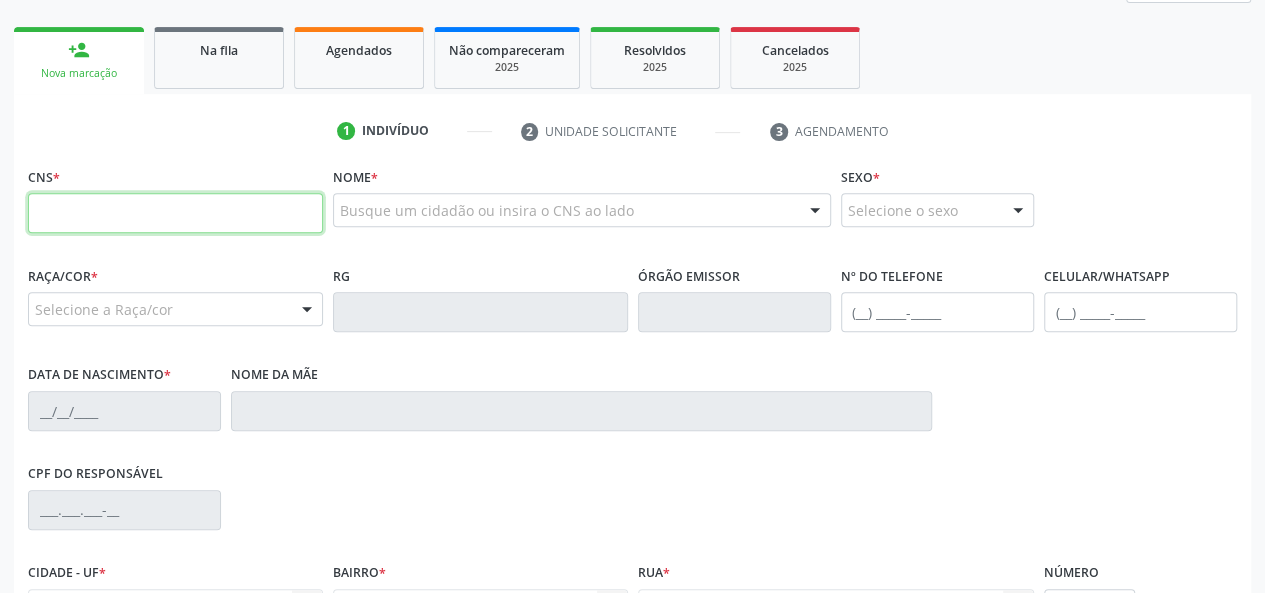 paste on "708 2006 9206 3348" 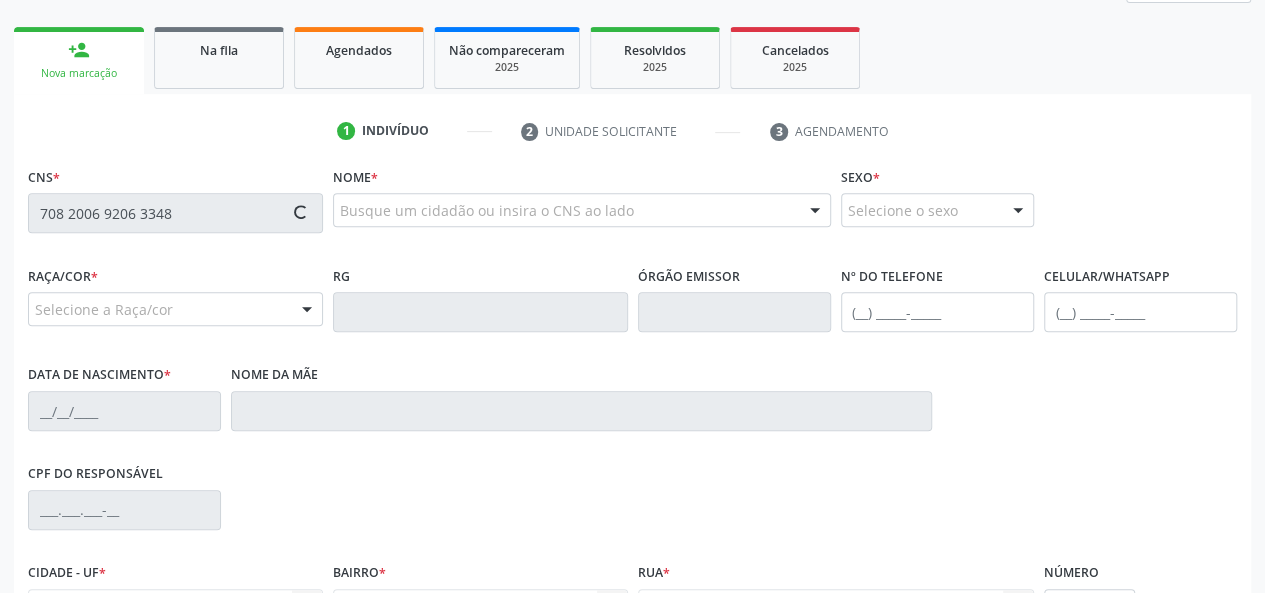 type on "708 2006 9206 3348" 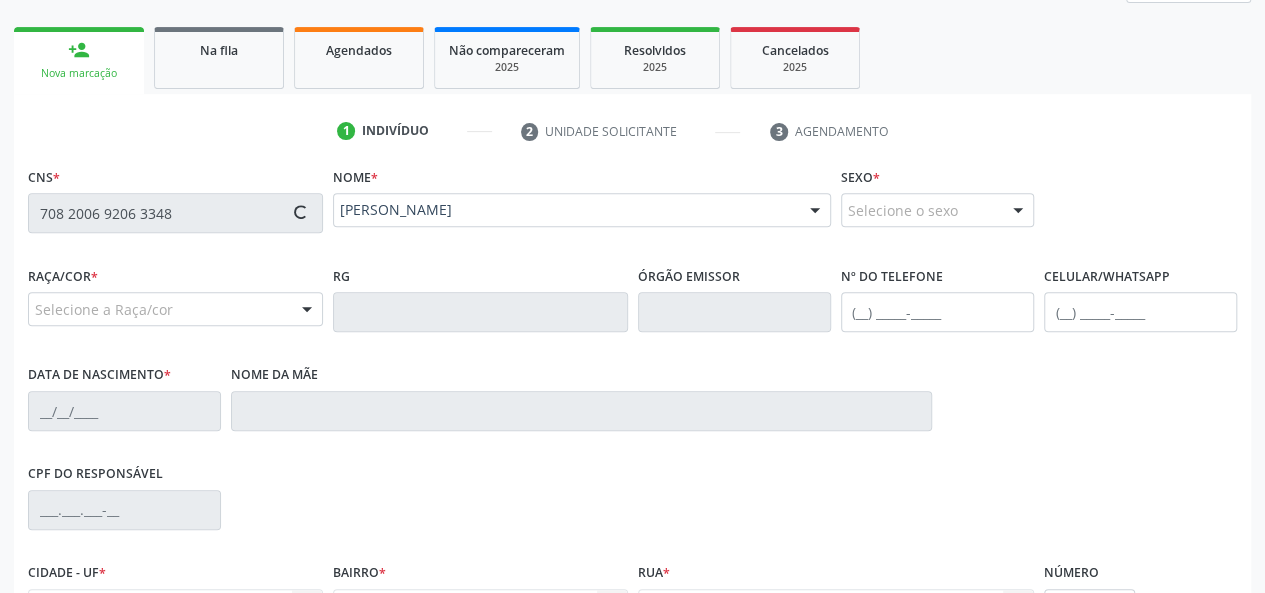 type on "(82) 98827-4866" 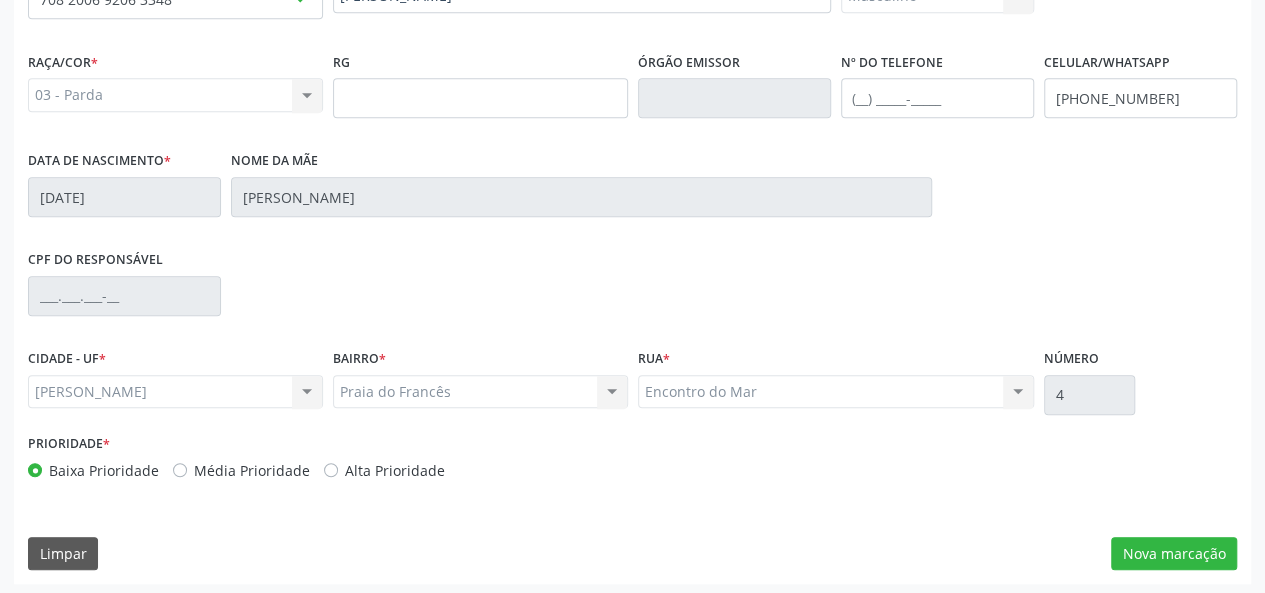 scroll, scrollTop: 518, scrollLeft: 0, axis: vertical 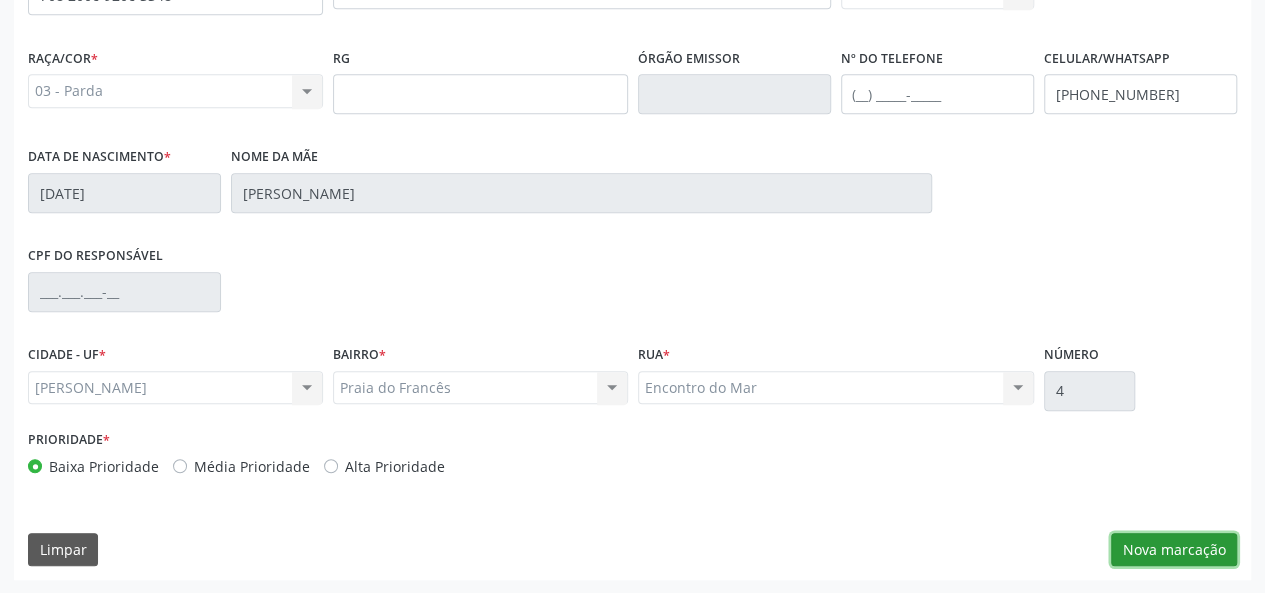 click on "Nova marcação" at bounding box center (1174, 550) 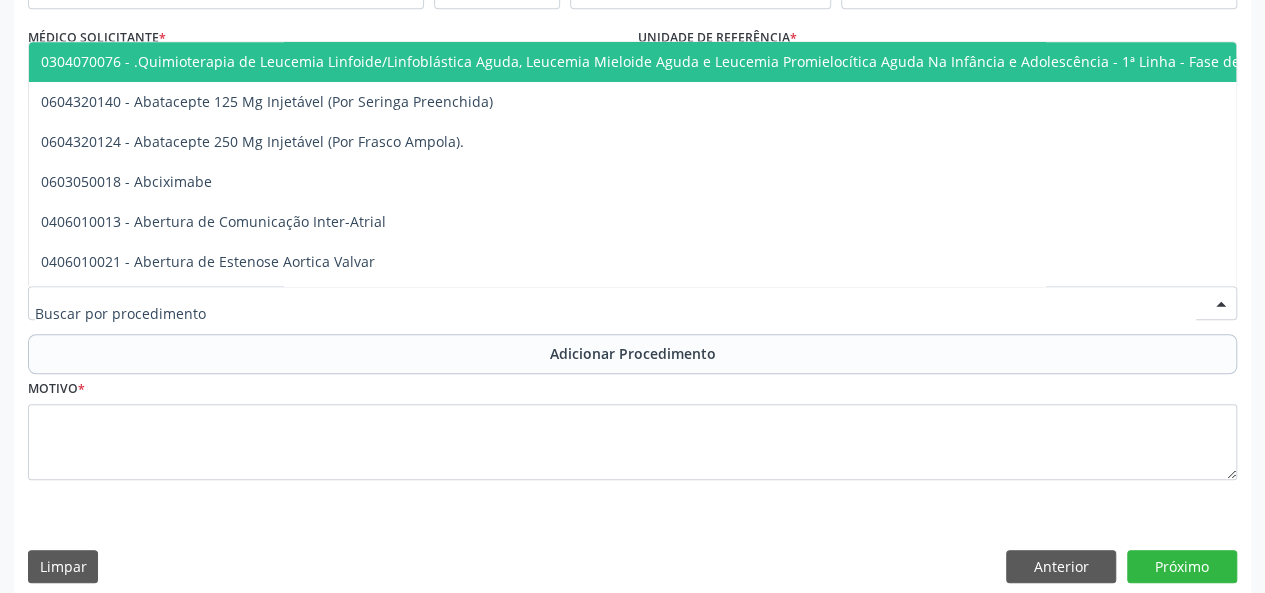 click at bounding box center (632, 303) 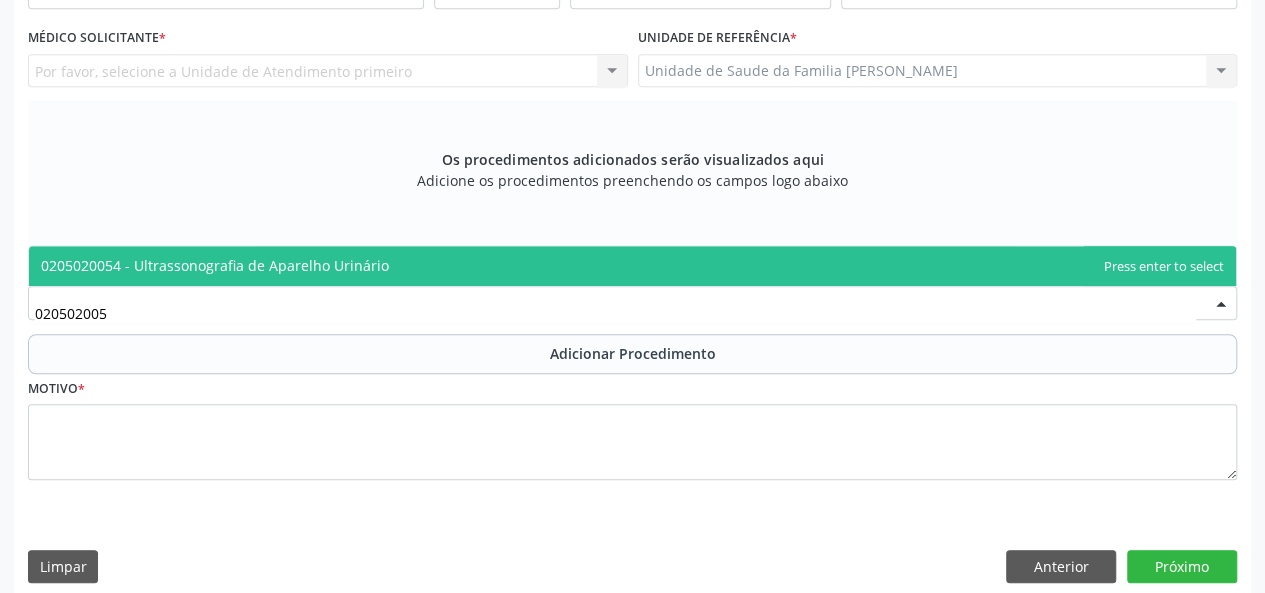 type on "0205020054" 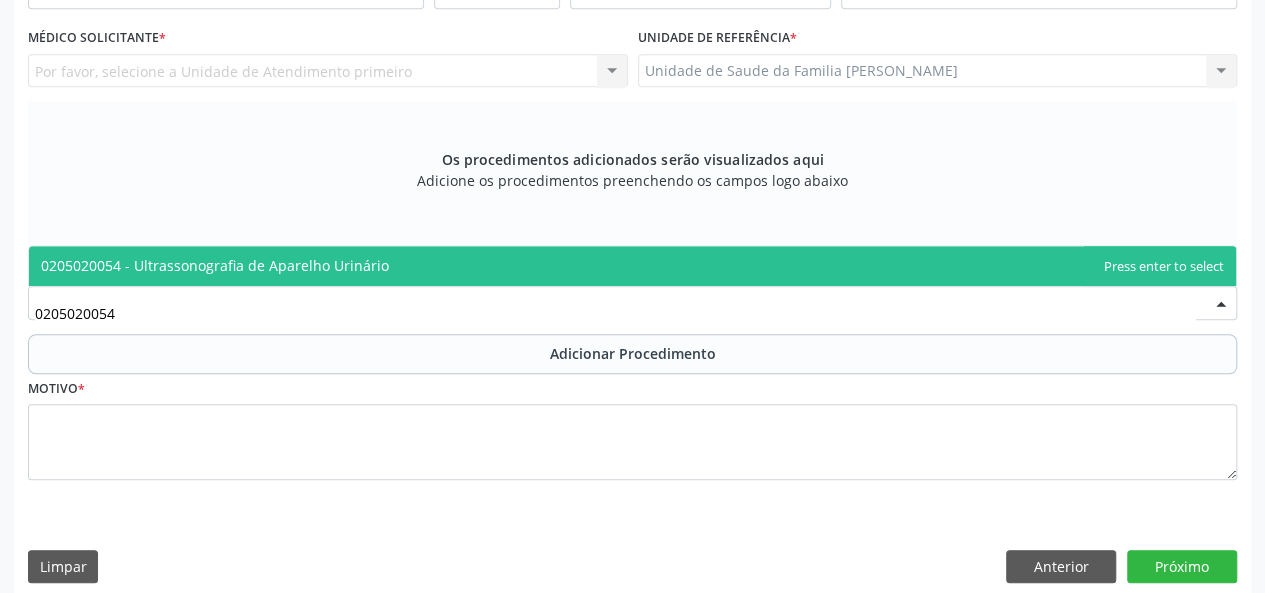 click on "0205020054 - Ultrassonografia de Aparelho Urinário" at bounding box center (215, 265) 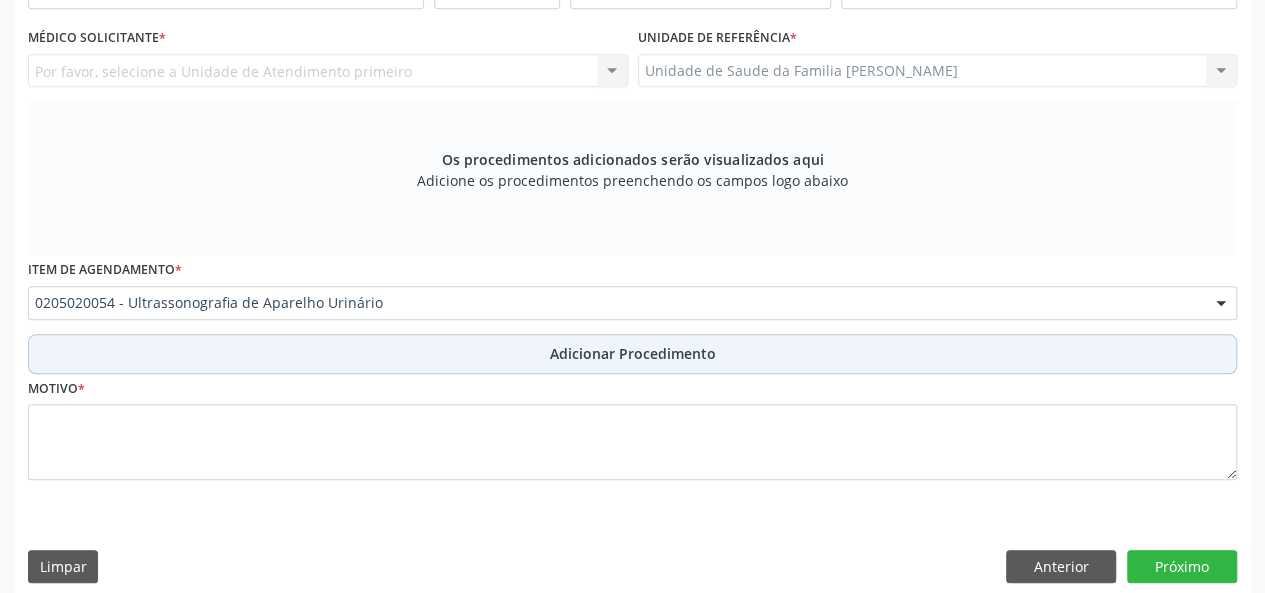 click on "Adicionar Procedimento" at bounding box center (633, 353) 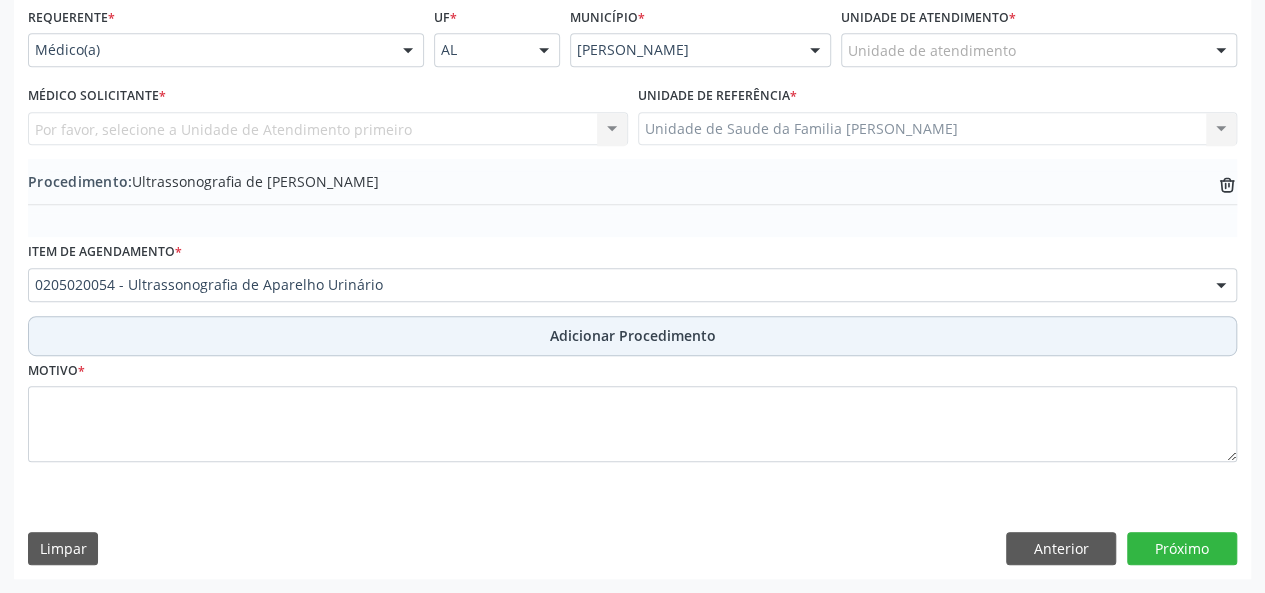 scroll, scrollTop: 458, scrollLeft: 0, axis: vertical 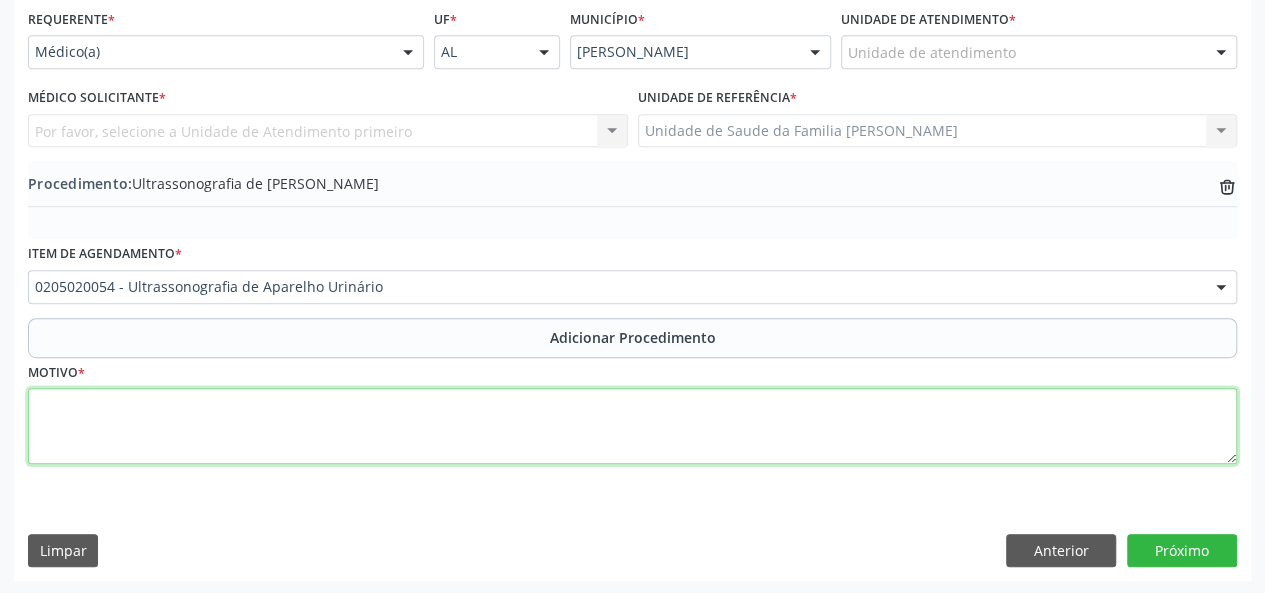 click at bounding box center (632, 426) 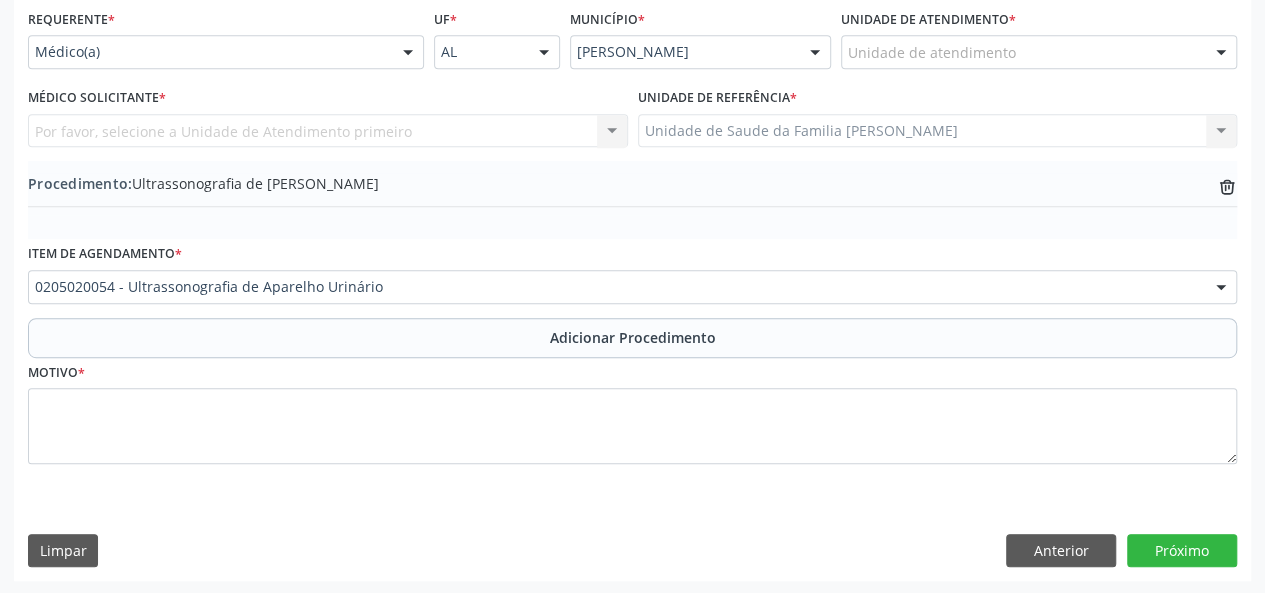 click on "Por favor, selecione a Unidade de Atendimento primeiro
Nenhum resultado encontrado para: "   "
Não há nenhuma opção para ser exibida." at bounding box center (328, 131) 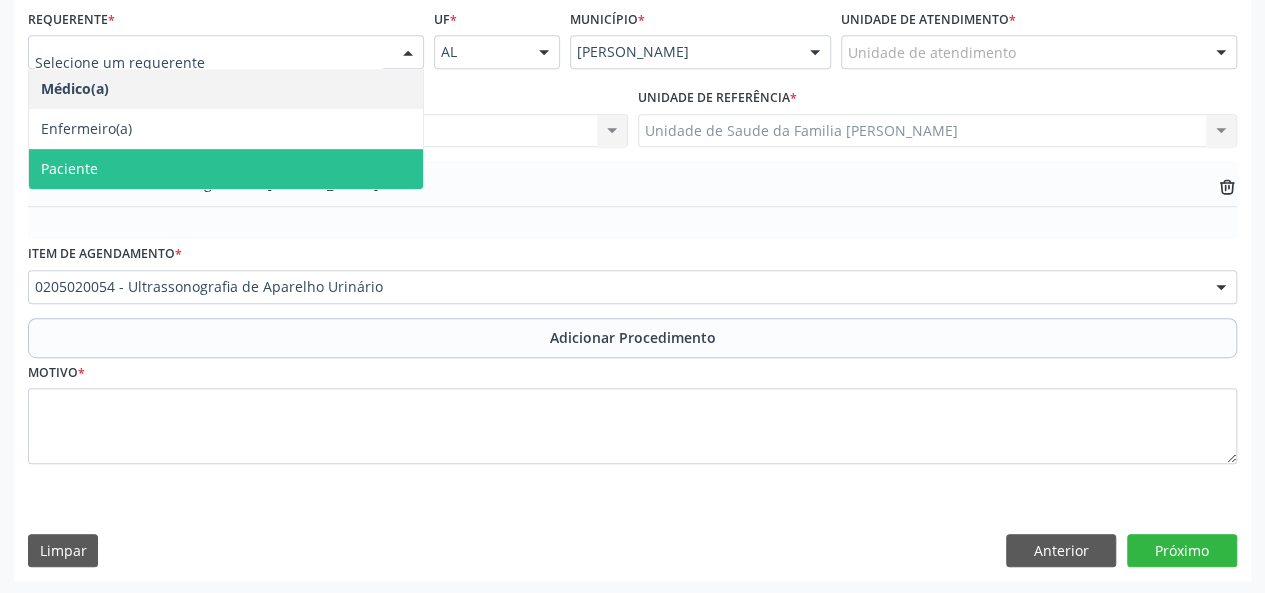click on "Paciente" at bounding box center [226, 169] 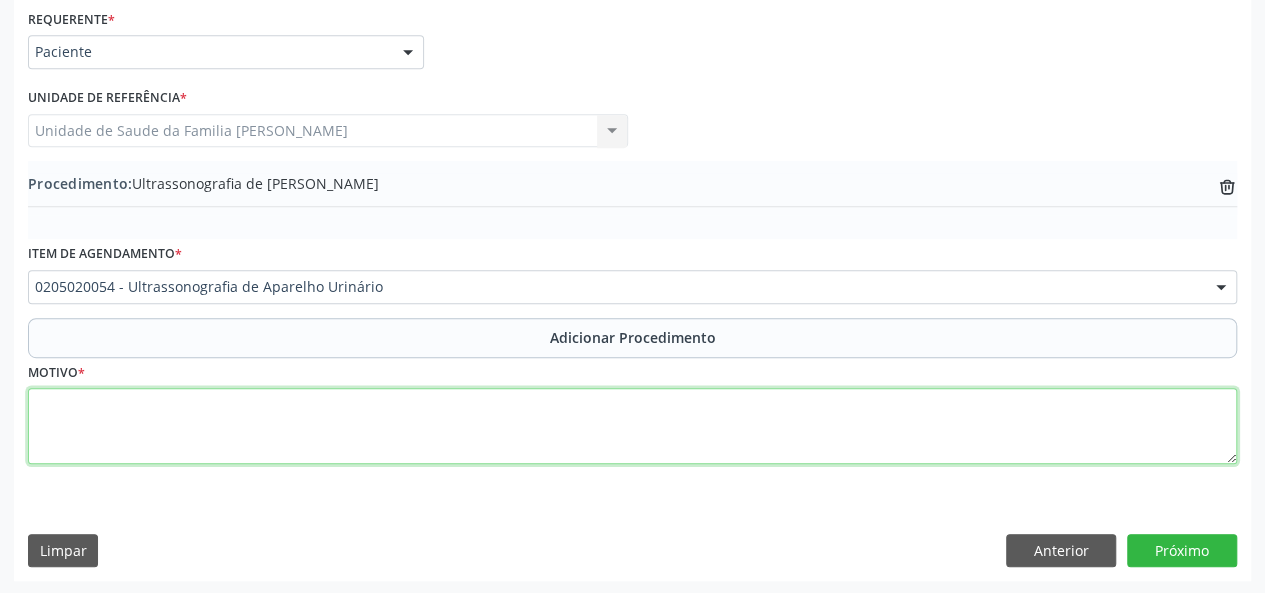 click at bounding box center [632, 426] 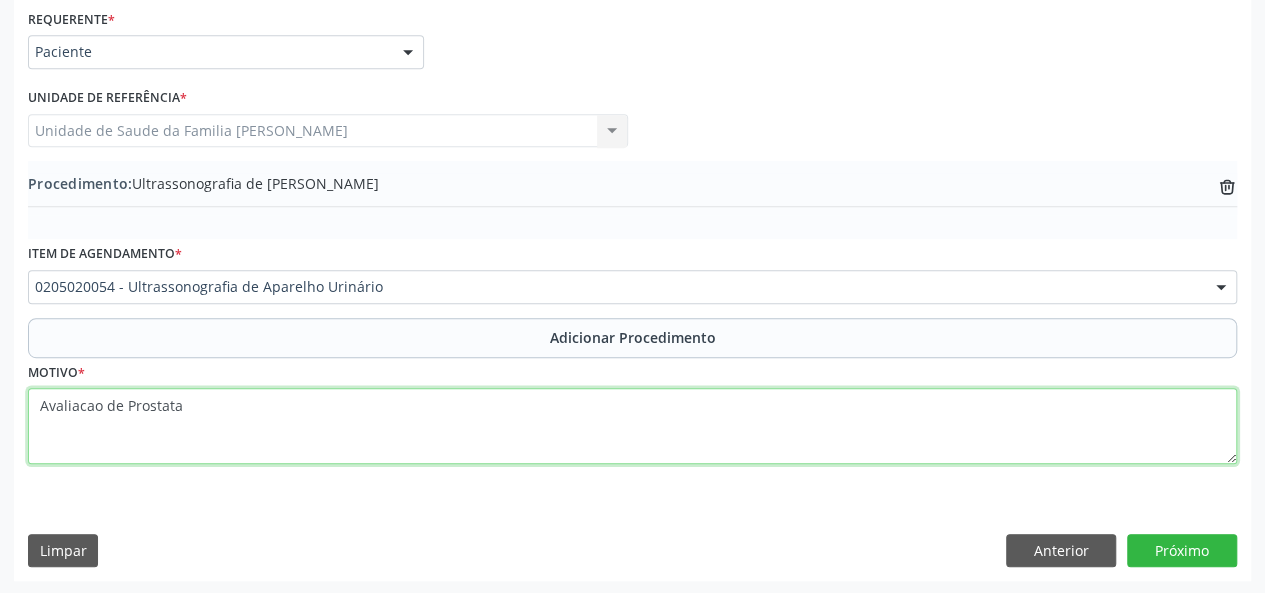 type on "Avaliacao de Prostata" 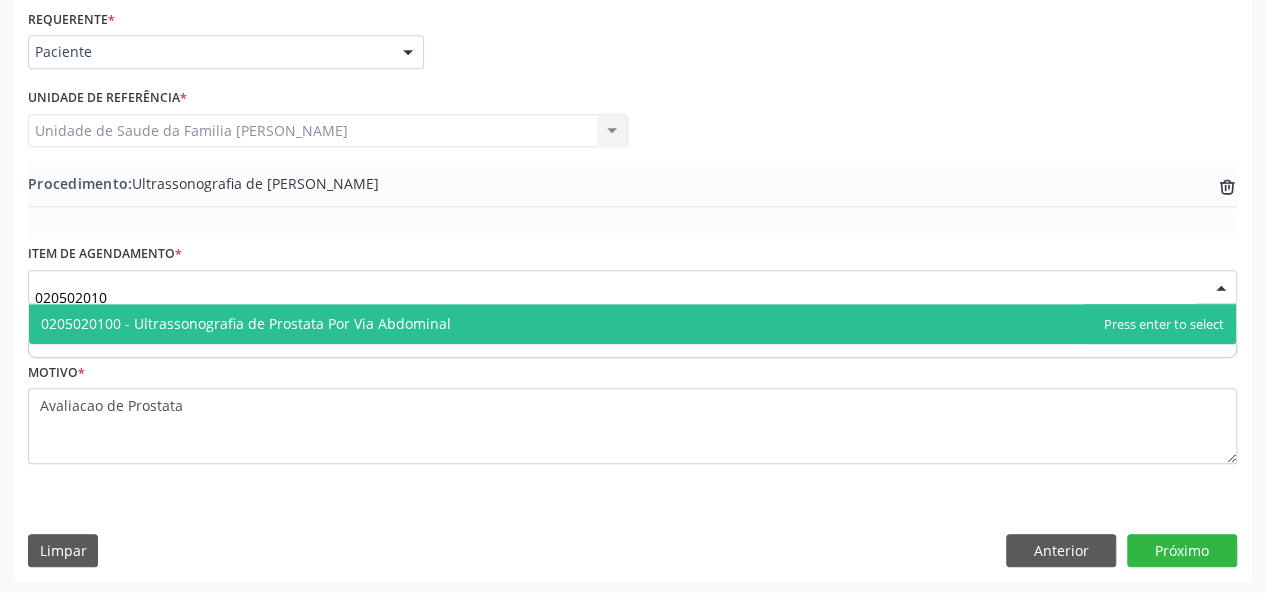 type on "0205020100" 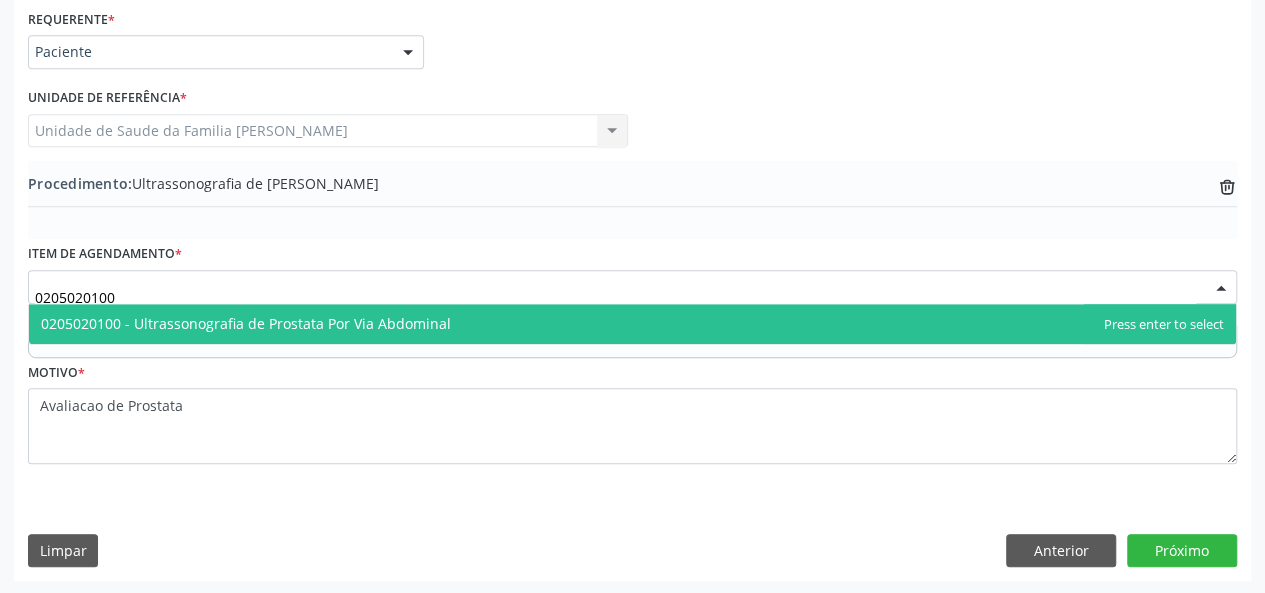 click on "0205020100 - Ultrassonografia de Prostata Por Via Abdominal" at bounding box center (246, 323) 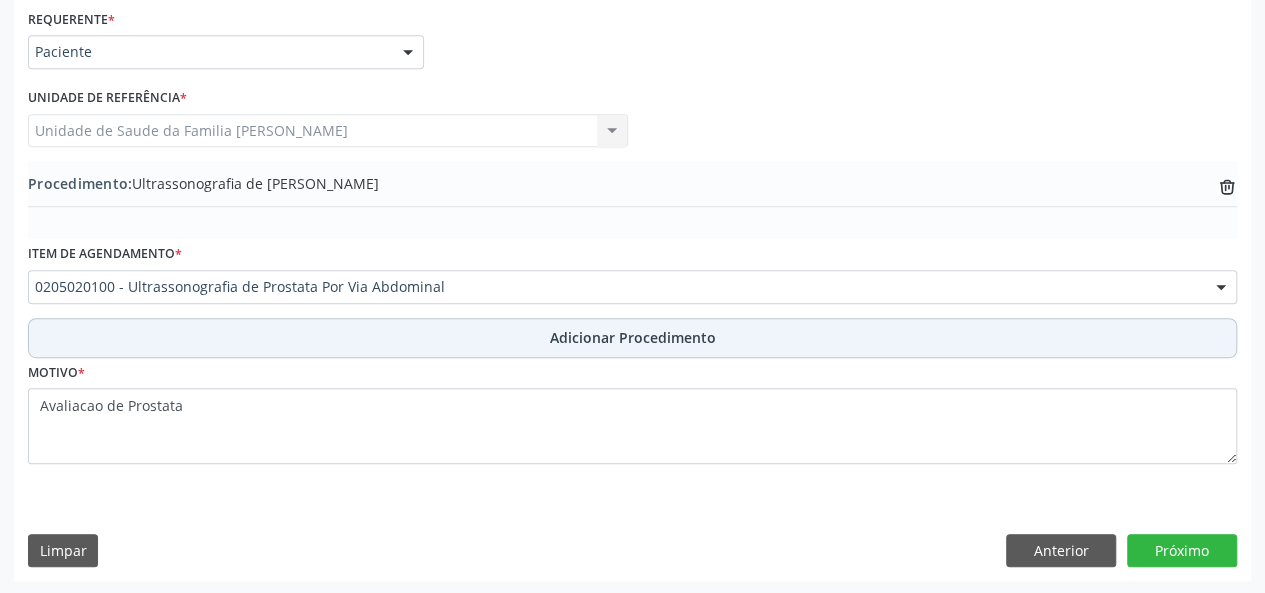 click on "Adicionar Procedimento" at bounding box center [633, 337] 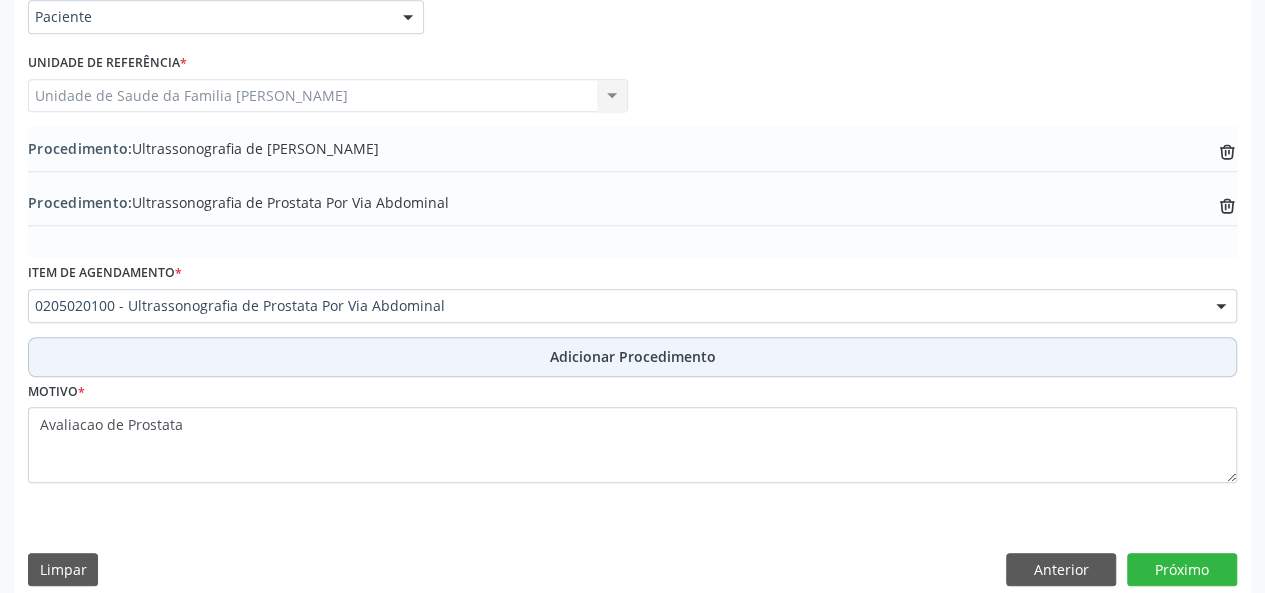 scroll, scrollTop: 512, scrollLeft: 0, axis: vertical 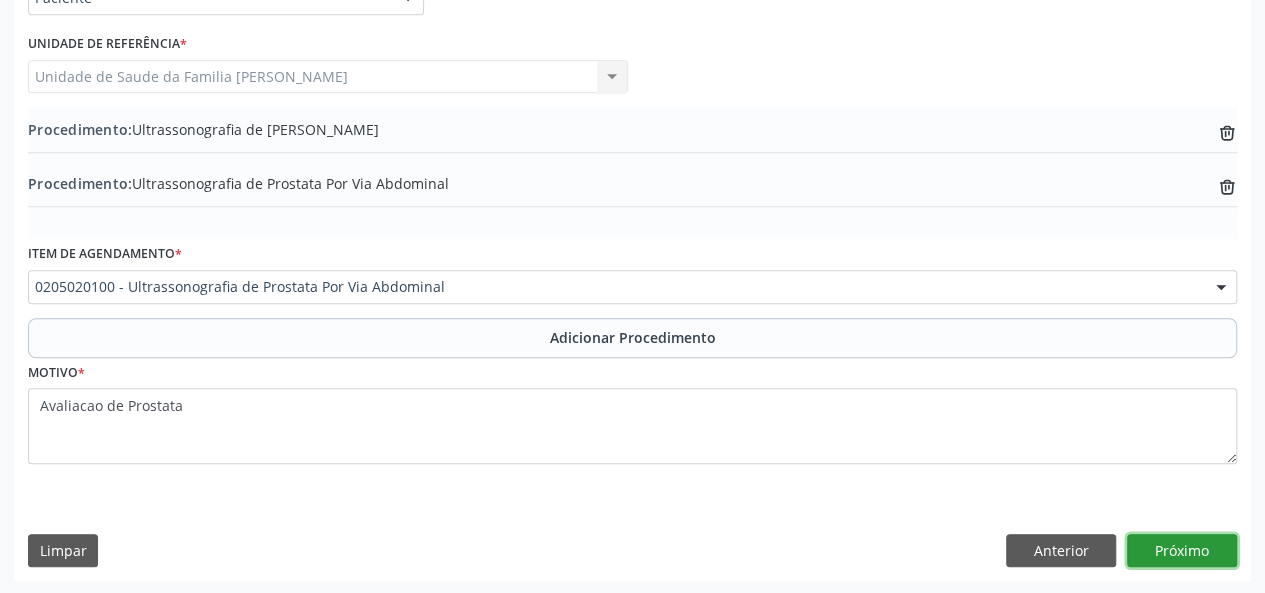 click on "Próximo" at bounding box center (1182, 551) 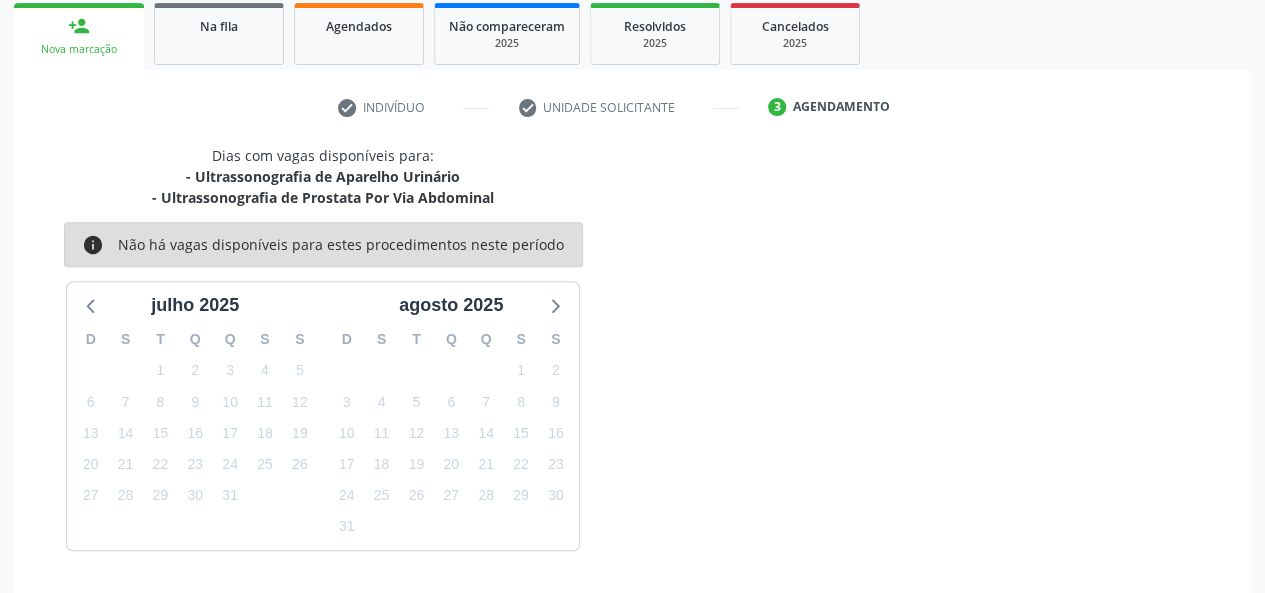 scroll, scrollTop: 382, scrollLeft: 0, axis: vertical 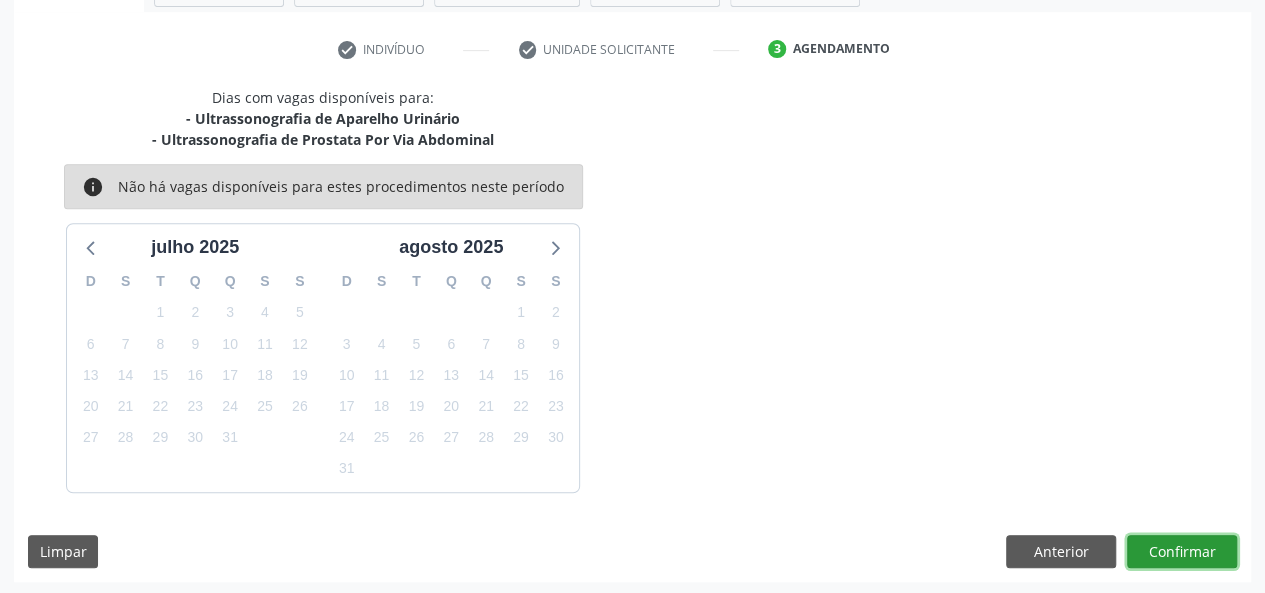 click on "Confirmar" at bounding box center (1182, 552) 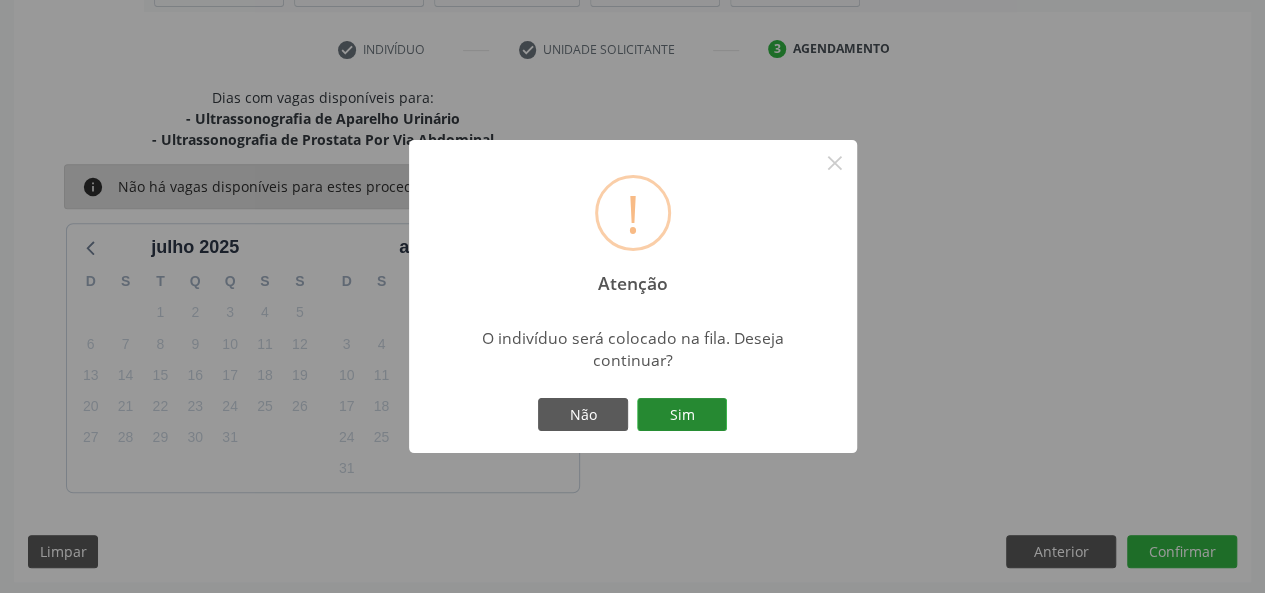 click on "Sim" at bounding box center [682, 415] 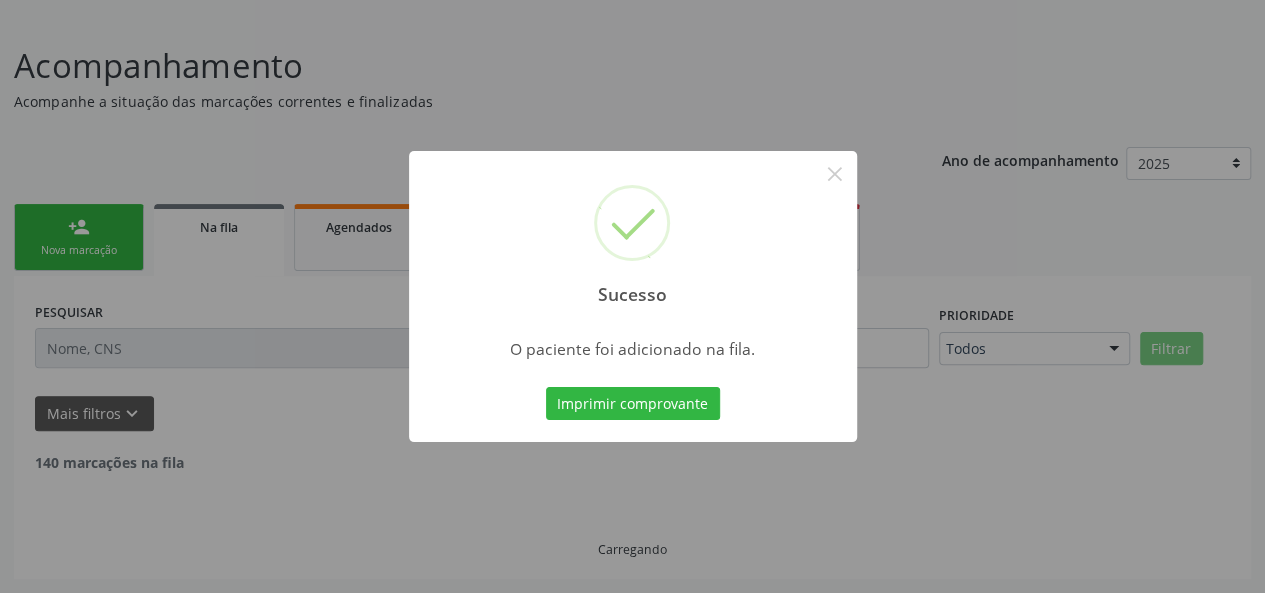 scroll, scrollTop: 100, scrollLeft: 0, axis: vertical 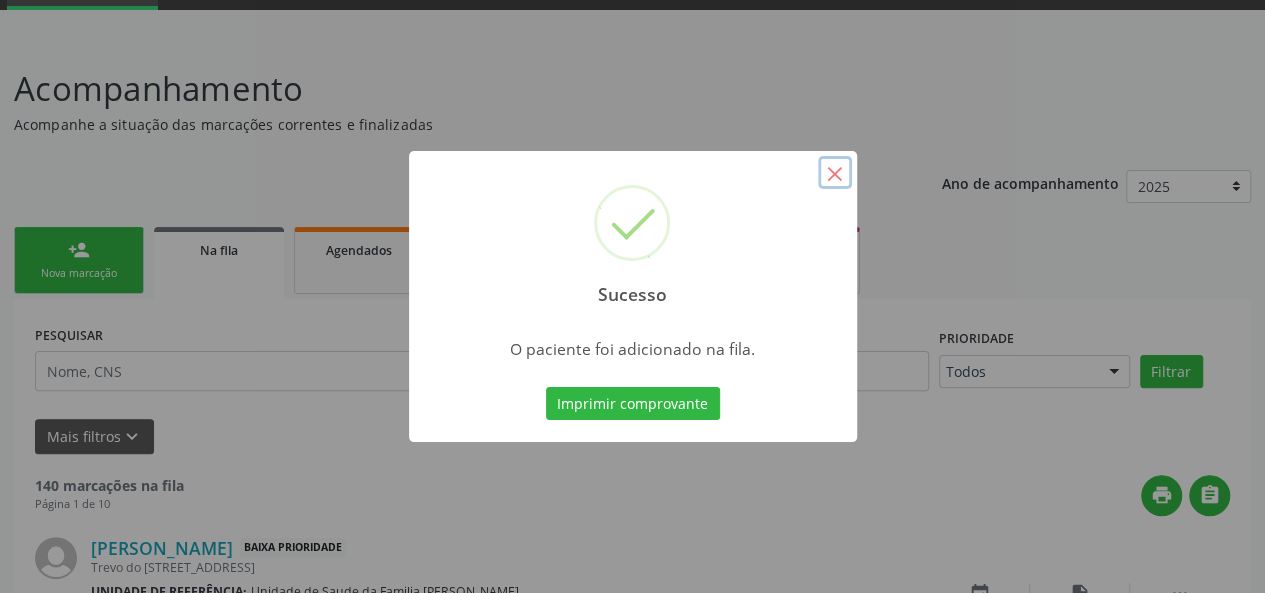 click on "×" at bounding box center [835, 173] 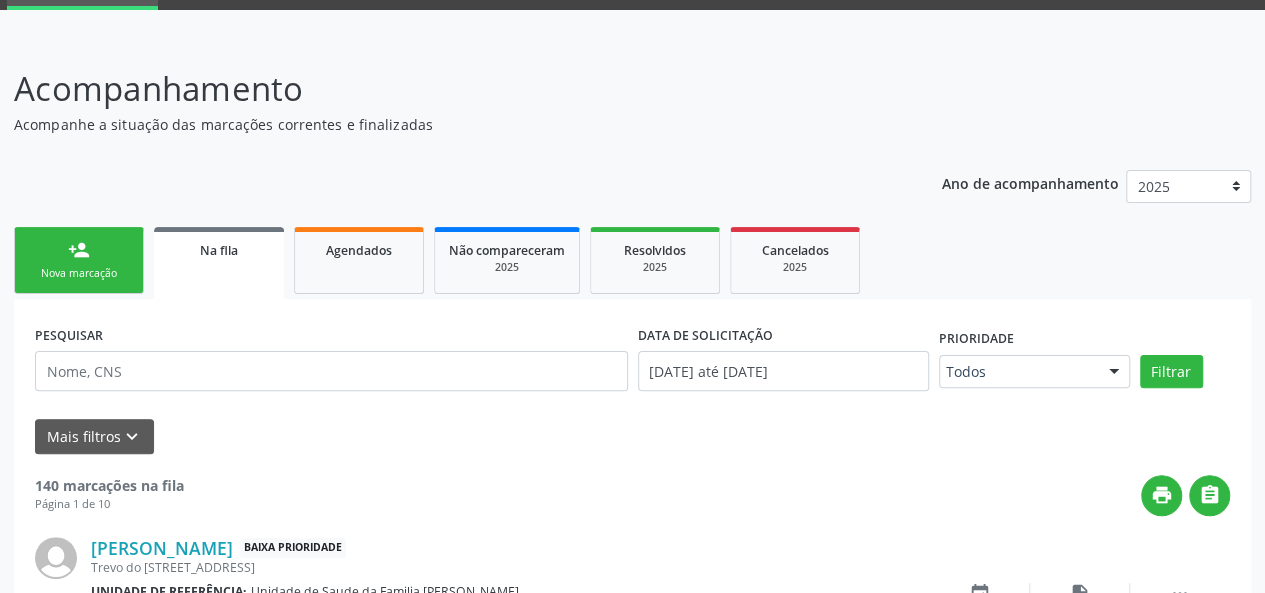 click on "person_add" at bounding box center [79, 250] 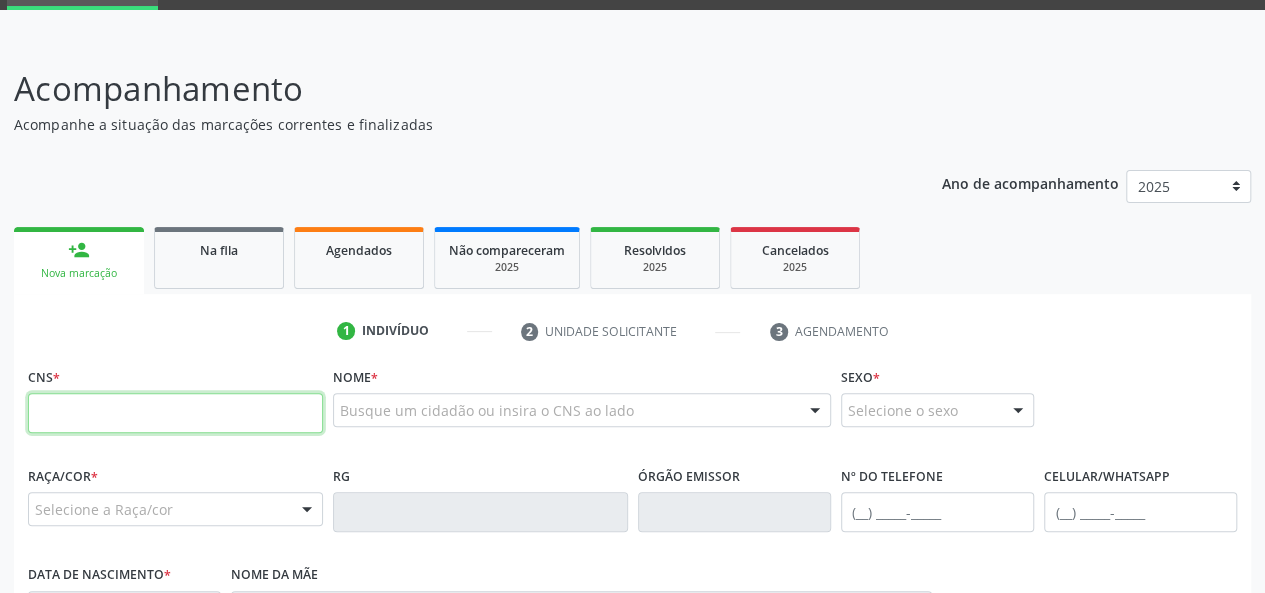 paste on "704 8060 5684 8744" 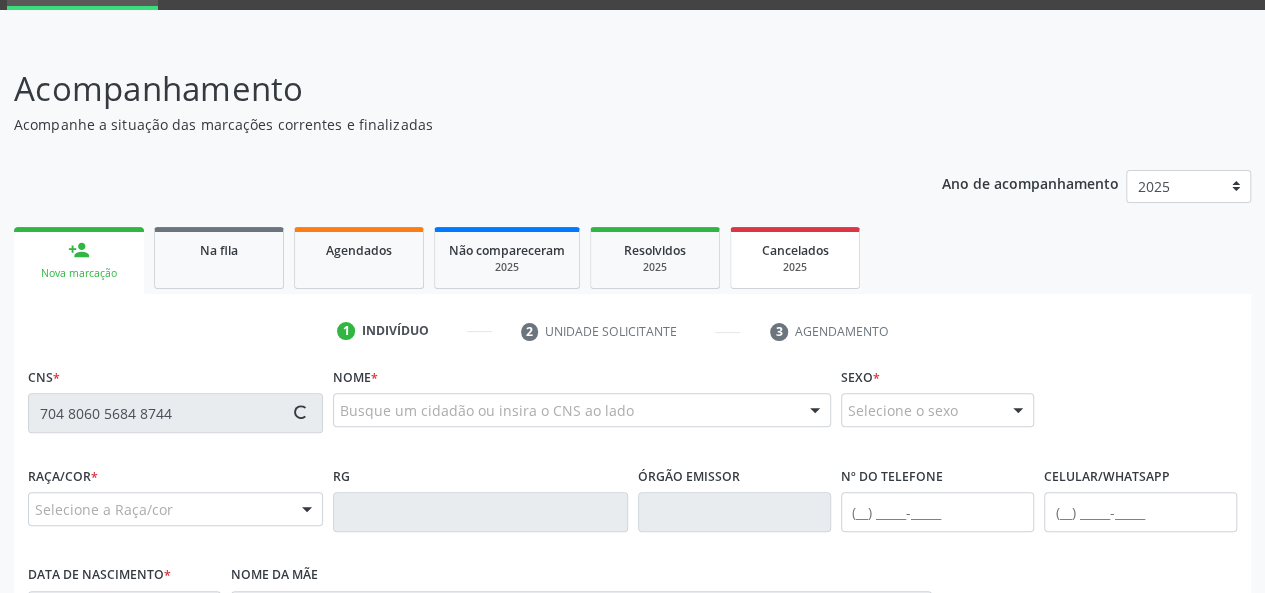 type on "704 8060 5684 8744" 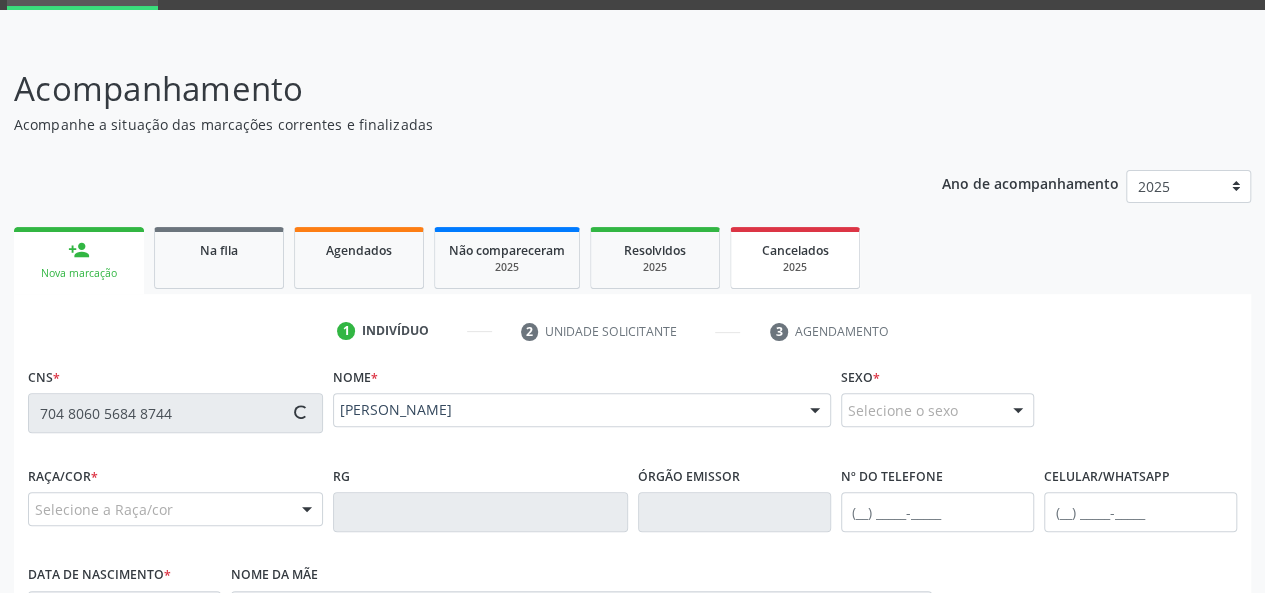 type on "(82) 99607-6125" 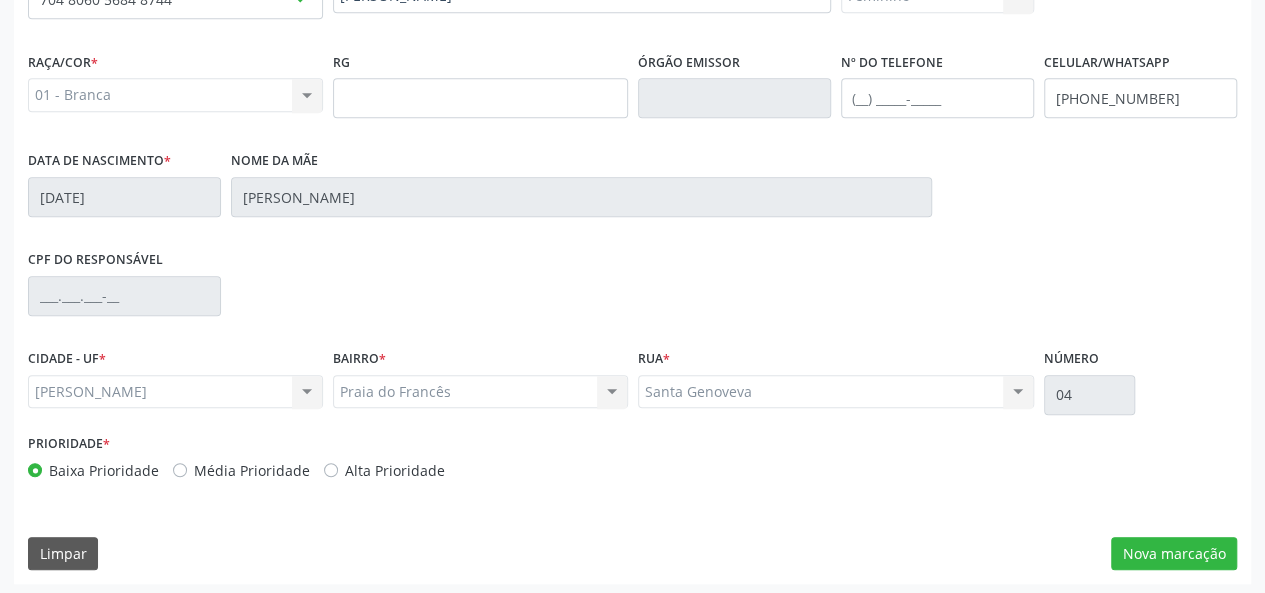 scroll, scrollTop: 518, scrollLeft: 0, axis: vertical 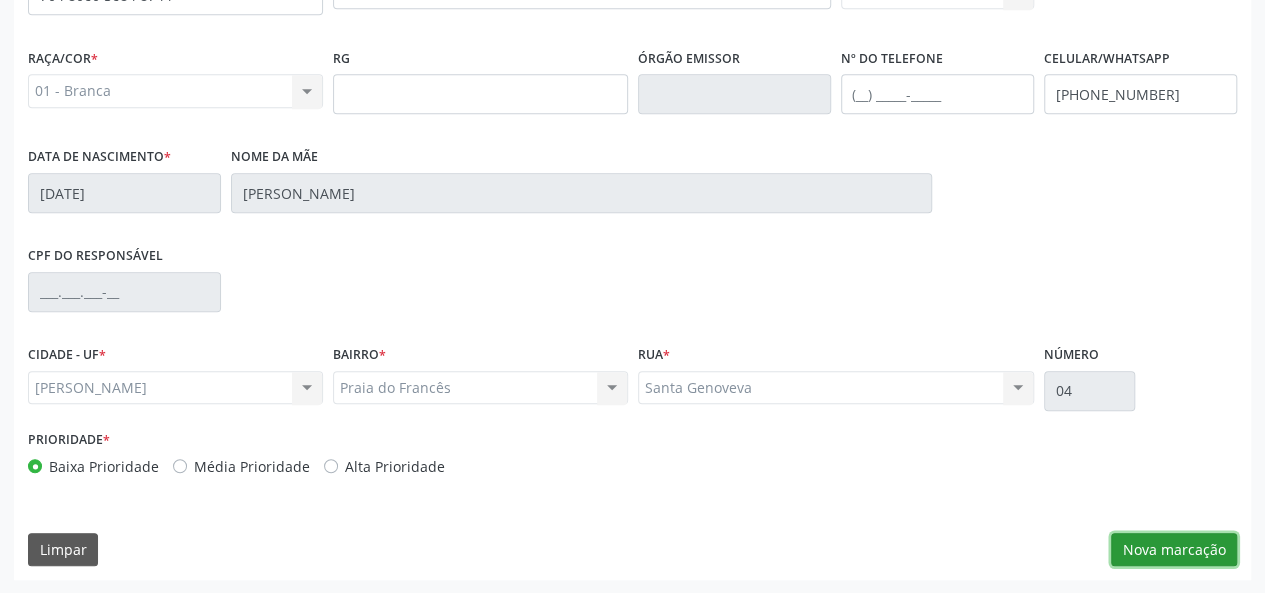 click on "Nova marcação" at bounding box center [1174, 550] 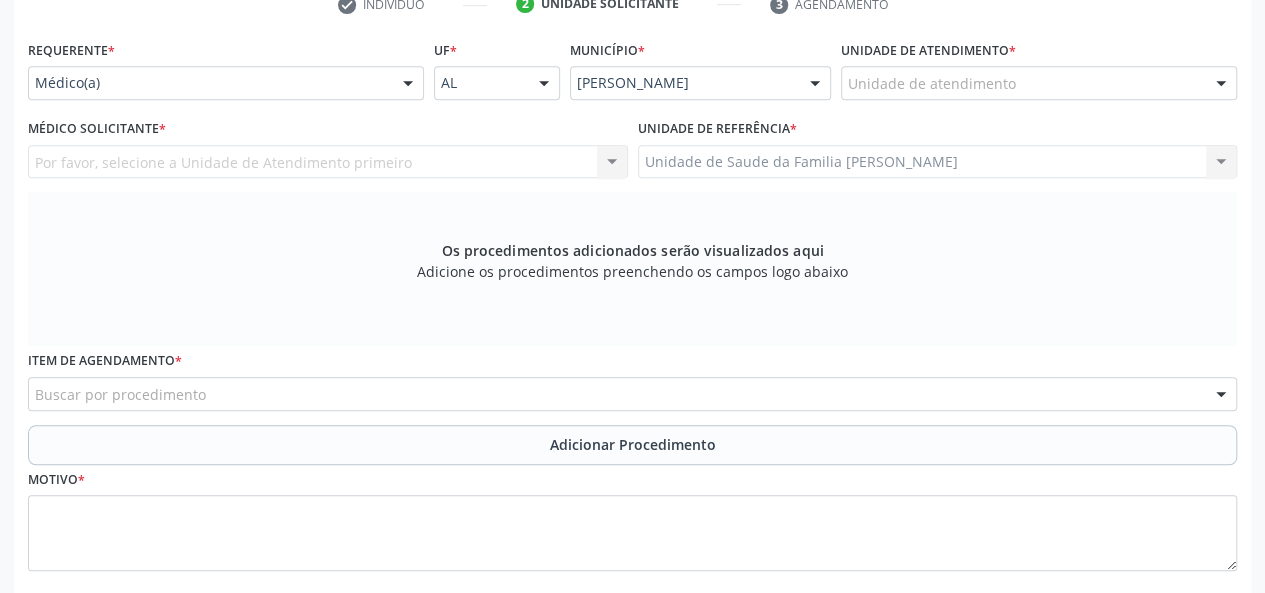 scroll, scrollTop: 218, scrollLeft: 0, axis: vertical 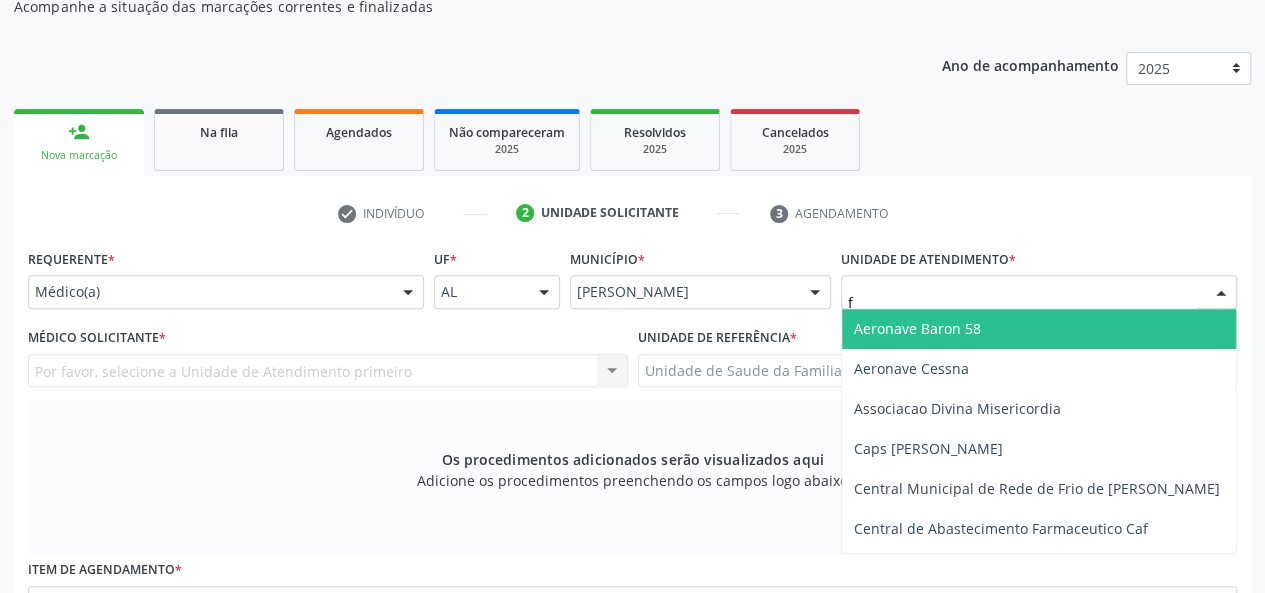 type on "fr" 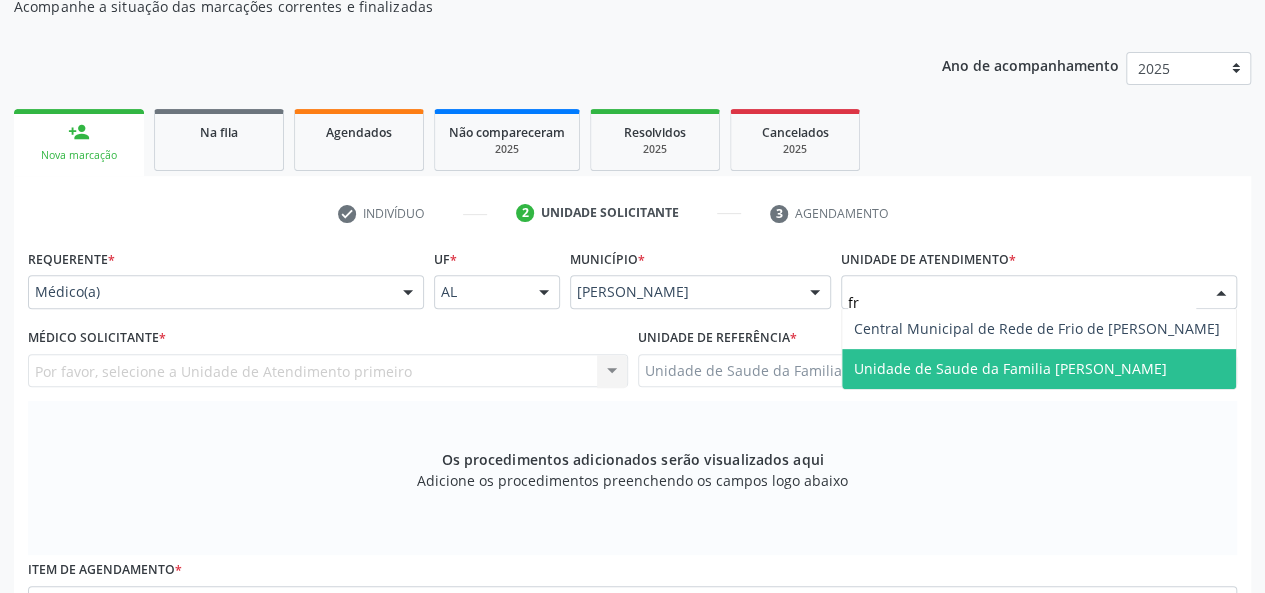 click on "Unidade de Saude da Familia [PERSON_NAME]" at bounding box center [1010, 368] 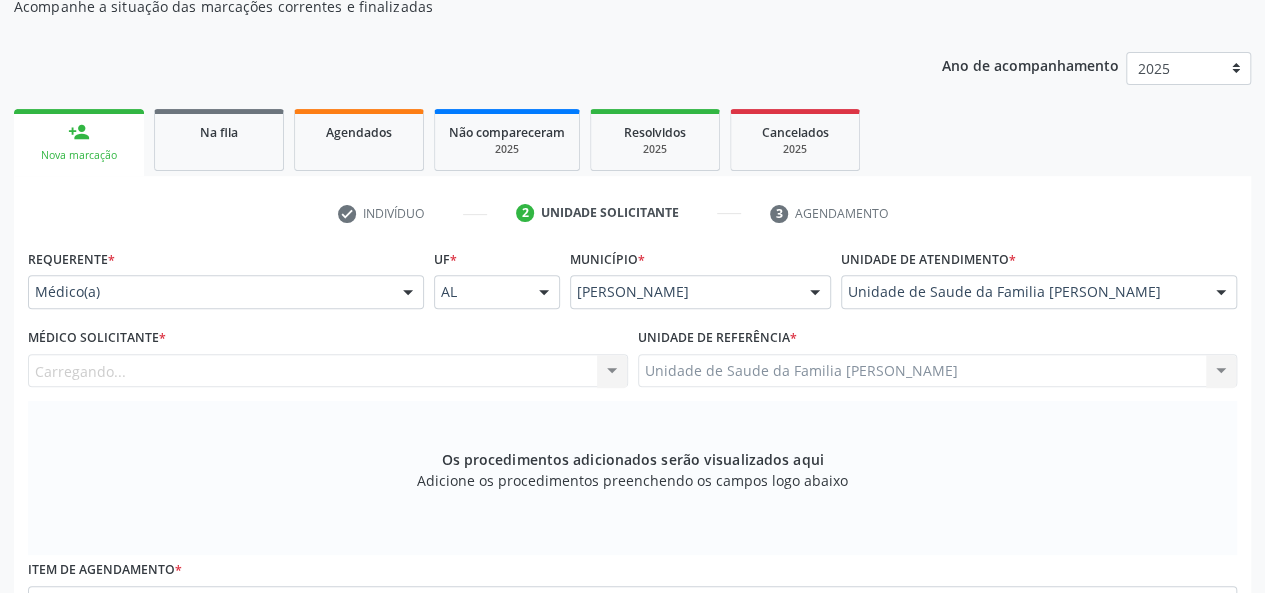 click on "Carregando...
Nenhum resultado encontrado para: "   "
Não há nenhuma opção para ser exibida." at bounding box center (328, 371) 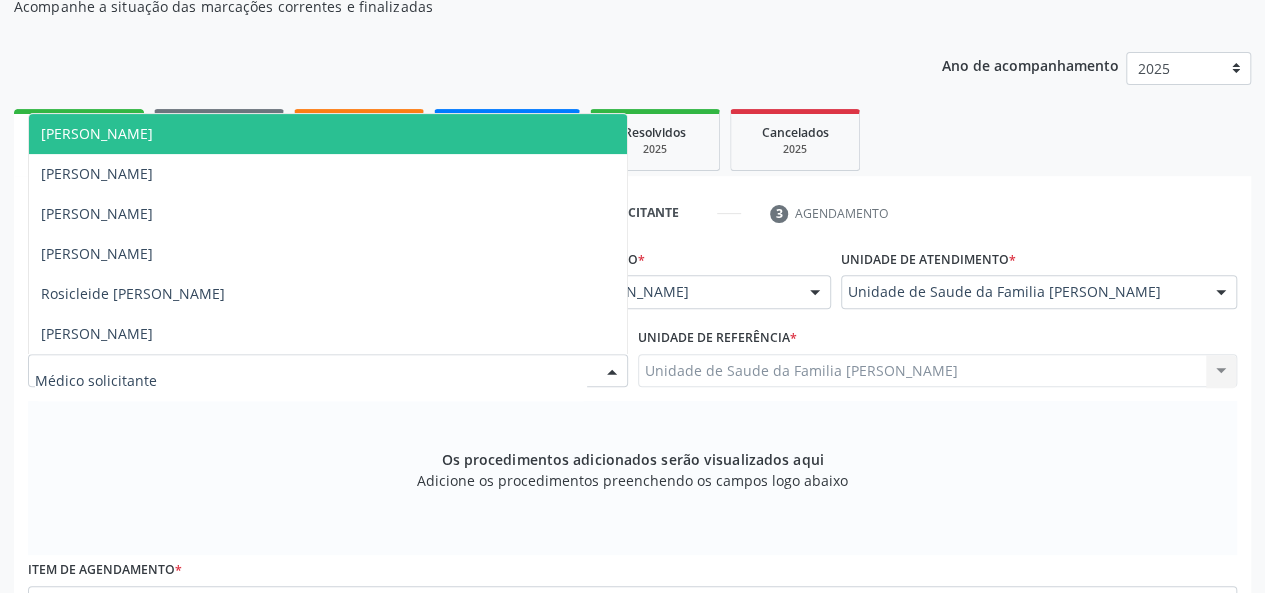 click on "Arthur Cunha de Mendonca Fragoso" at bounding box center [97, 133] 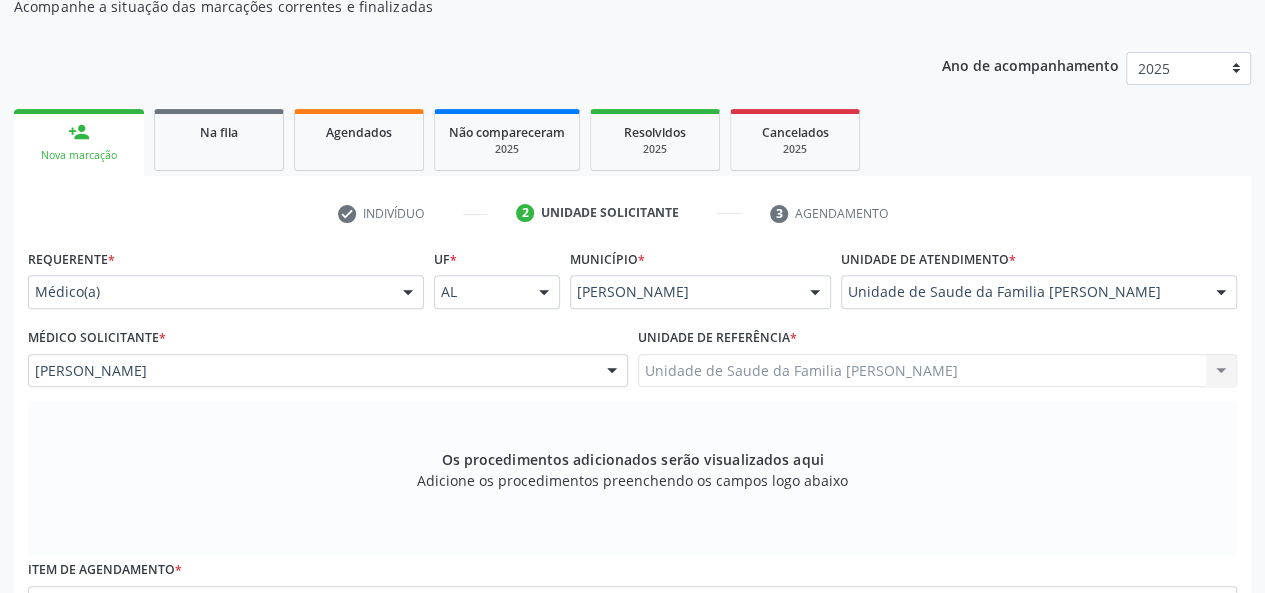 scroll, scrollTop: 418, scrollLeft: 0, axis: vertical 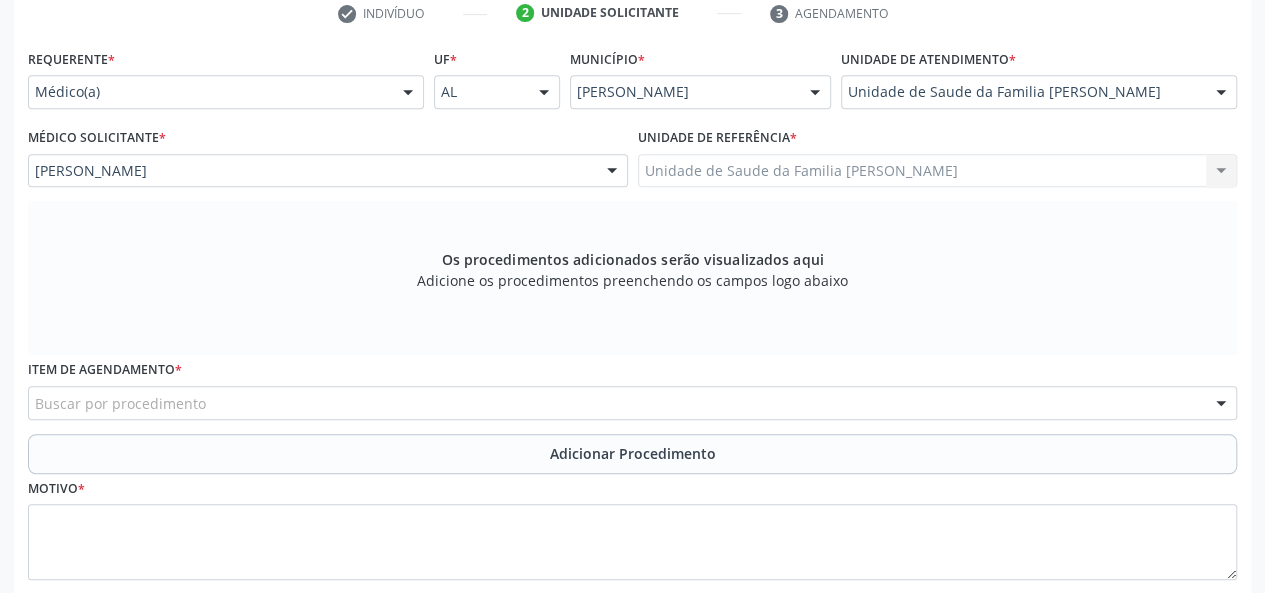 click on "Buscar por procedimento" at bounding box center (632, 403) 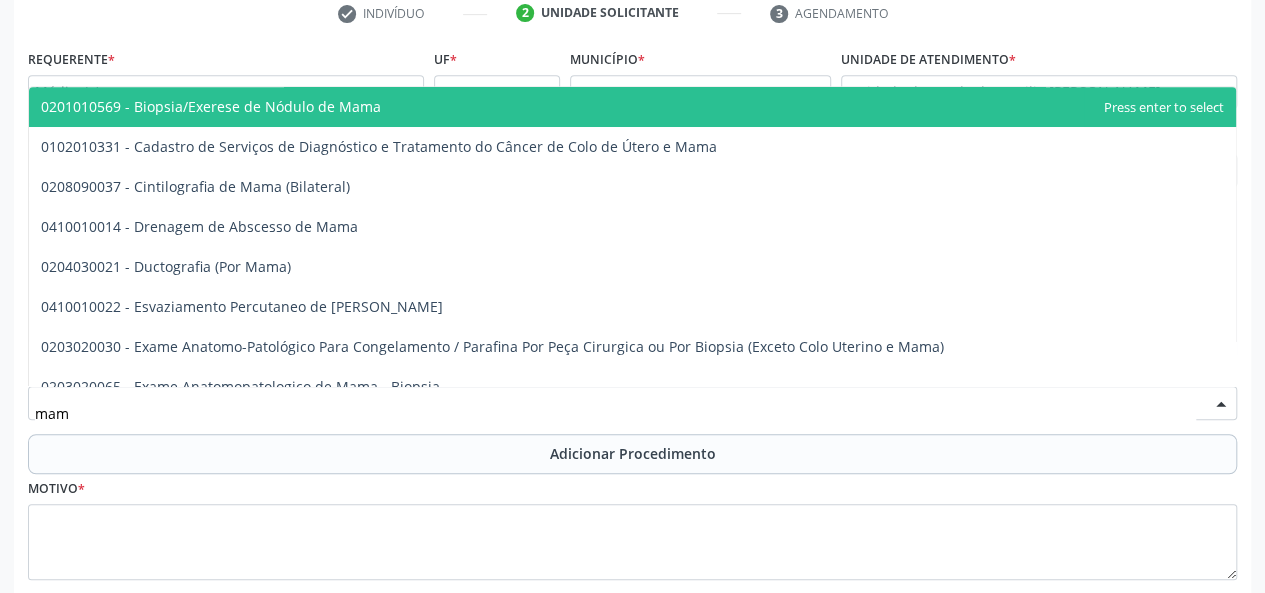 type on "mamo" 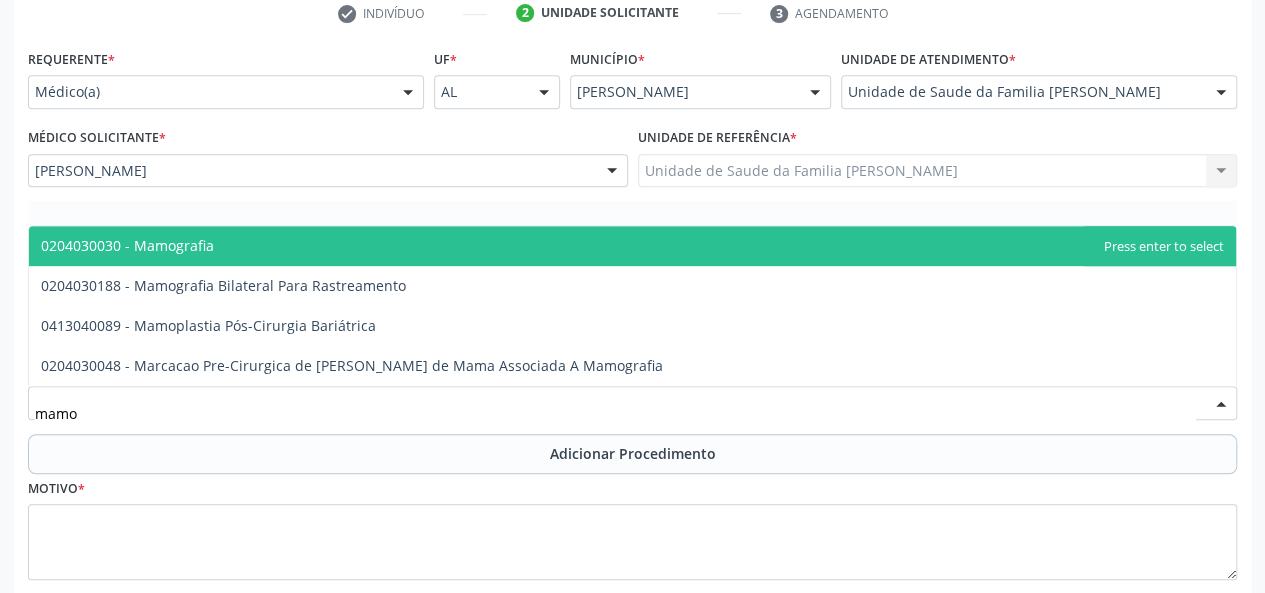 click on "0204030030 - Mamografia" at bounding box center (127, 245) 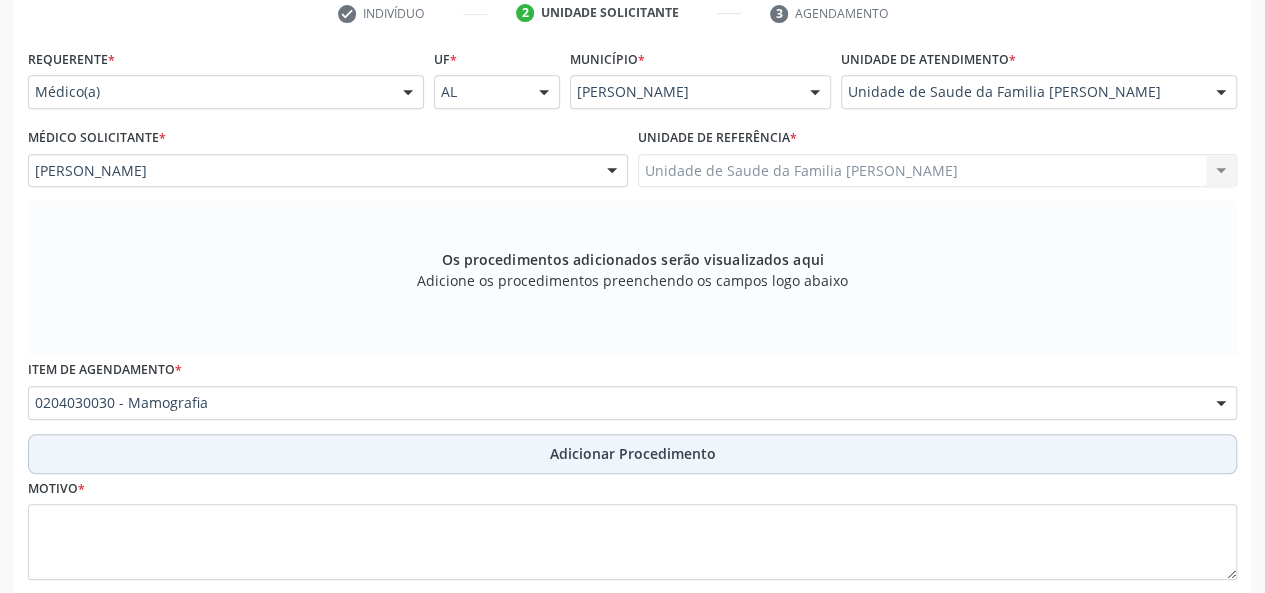 click on "Adicionar Procedimento" at bounding box center (633, 453) 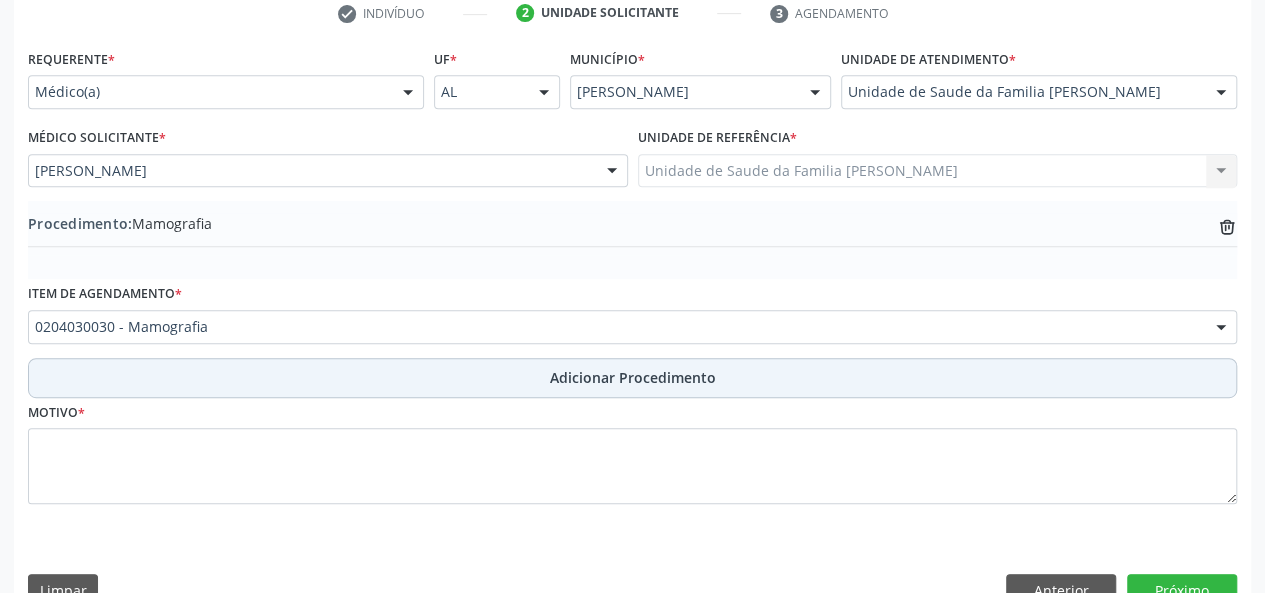 scroll, scrollTop: 458, scrollLeft: 0, axis: vertical 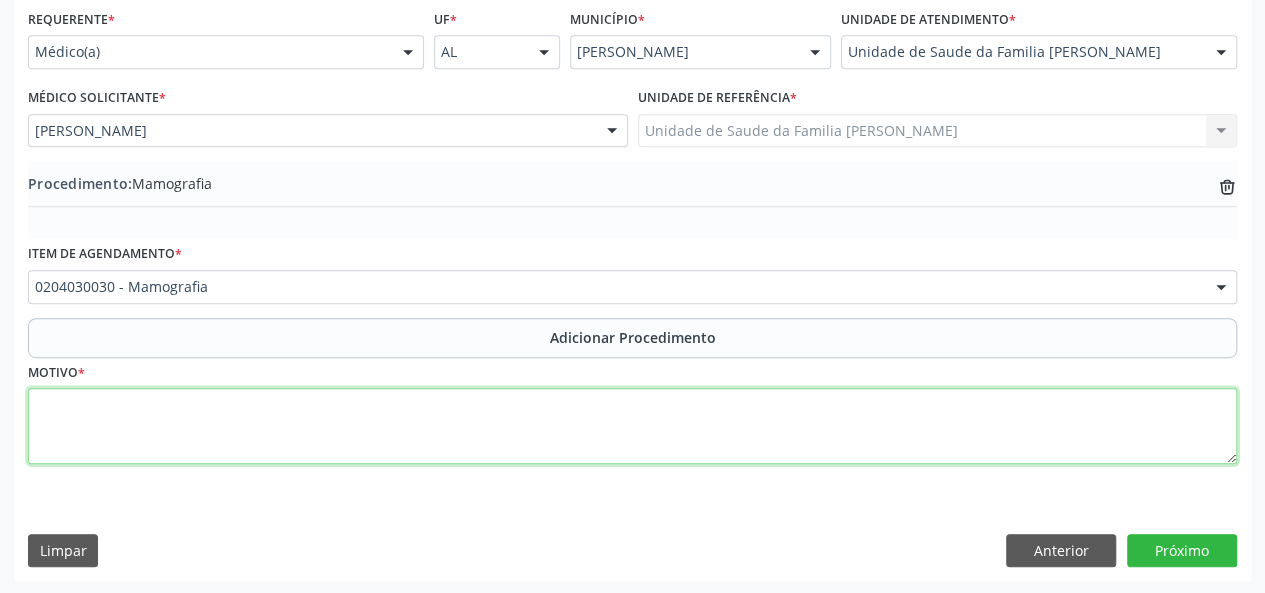 click at bounding box center (632, 426) 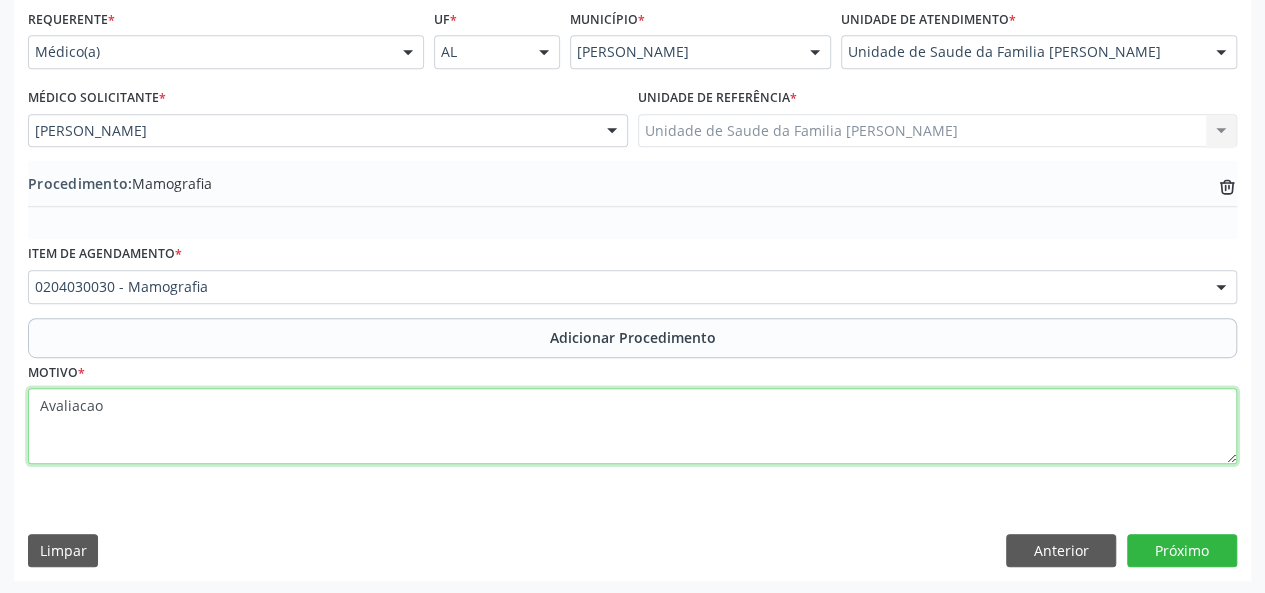 type on "Avaliacao" 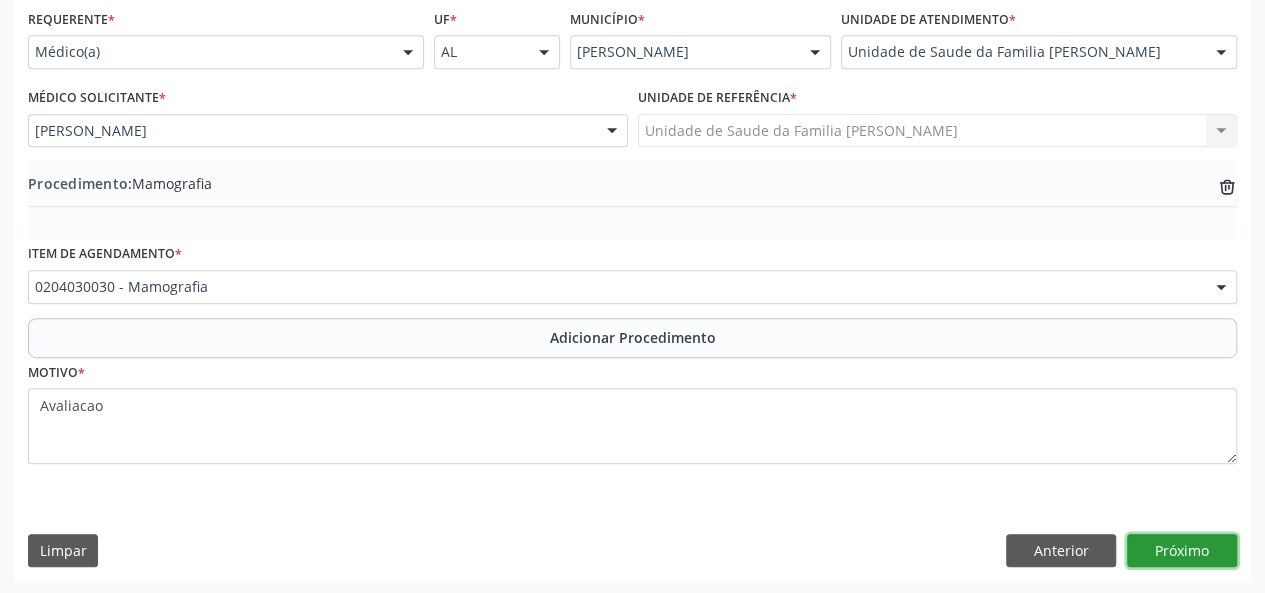 click on "Próximo" at bounding box center [1182, 551] 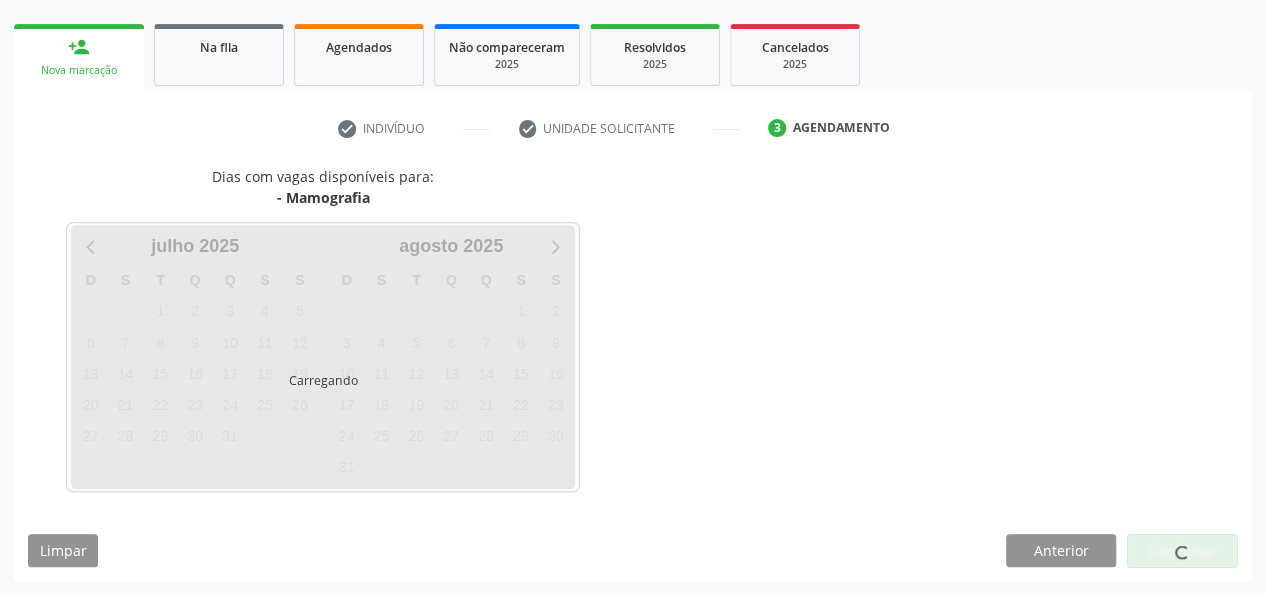 scroll, scrollTop: 362, scrollLeft: 0, axis: vertical 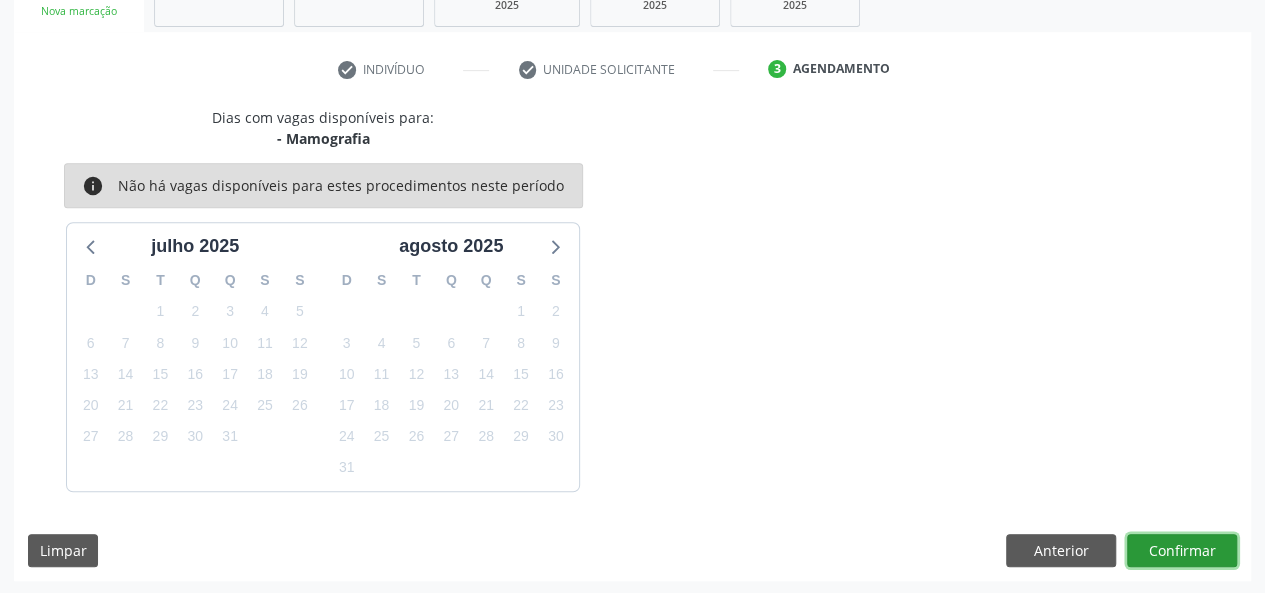 click on "Confirmar" at bounding box center (1182, 551) 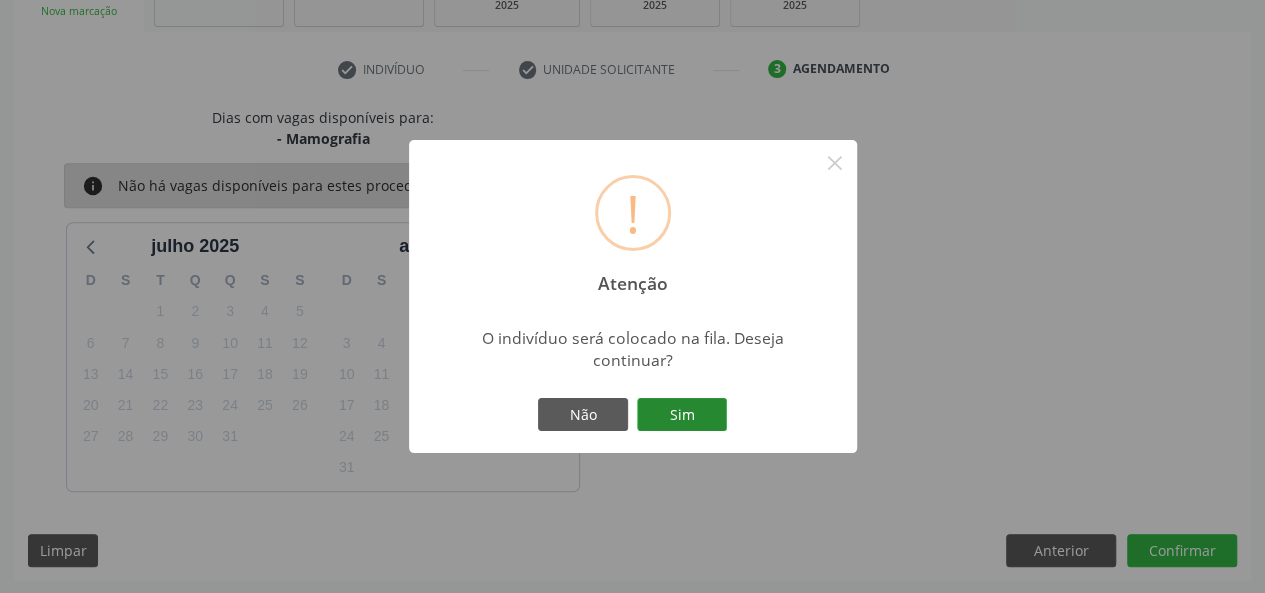 click on "Sim" at bounding box center (682, 415) 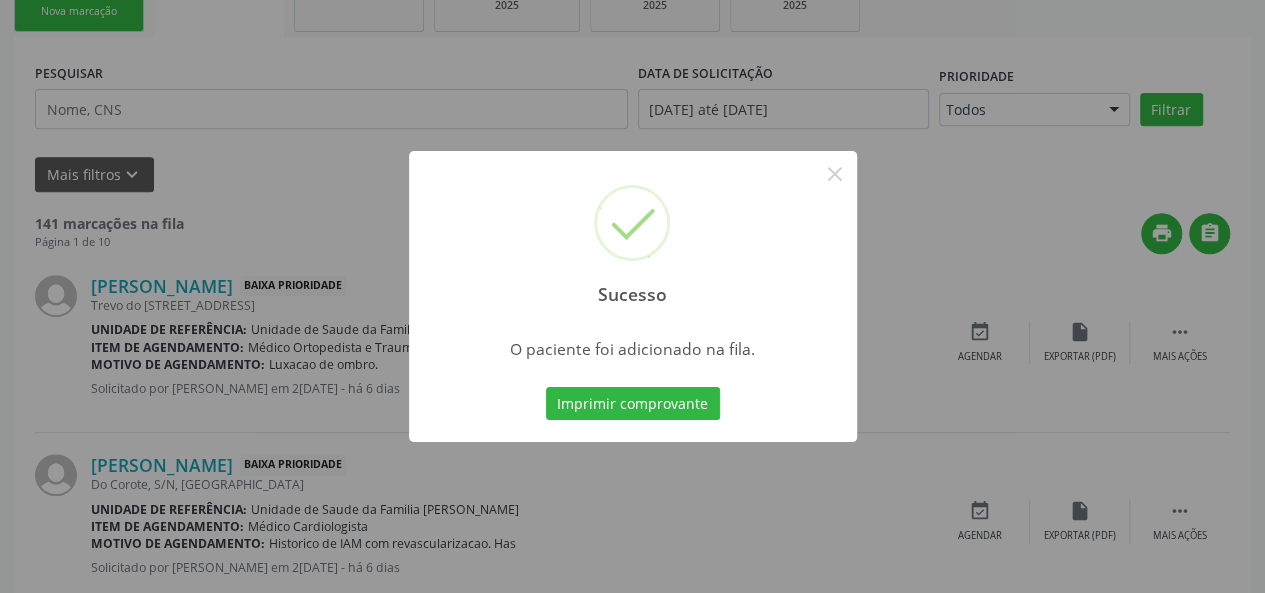 scroll, scrollTop: 100, scrollLeft: 0, axis: vertical 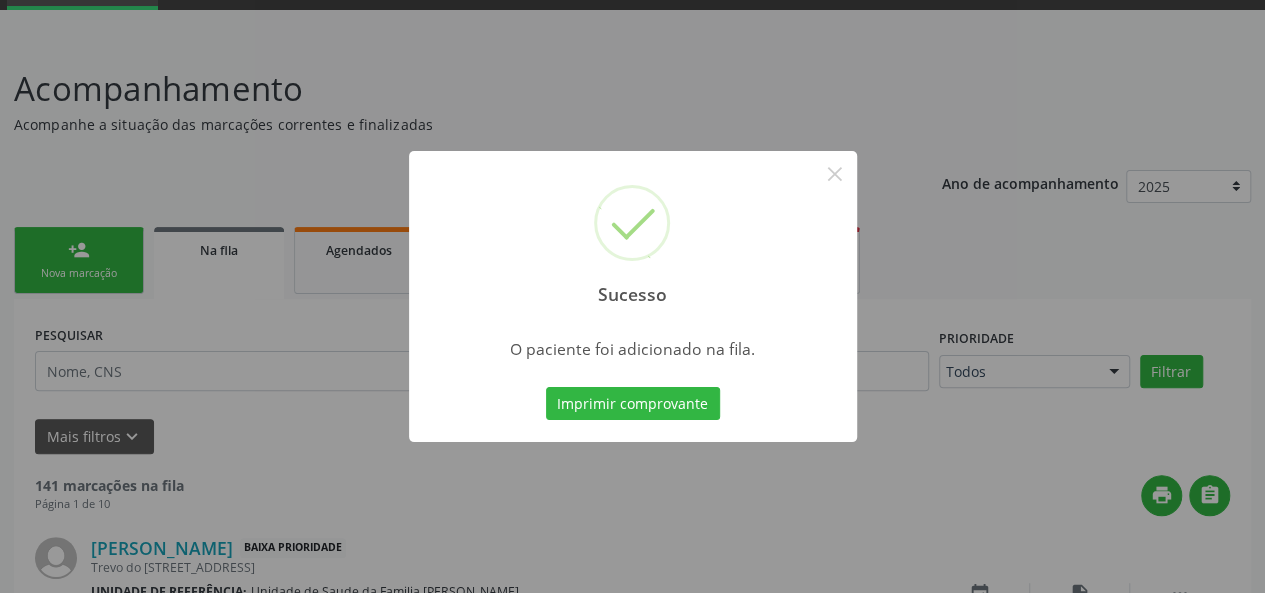 type 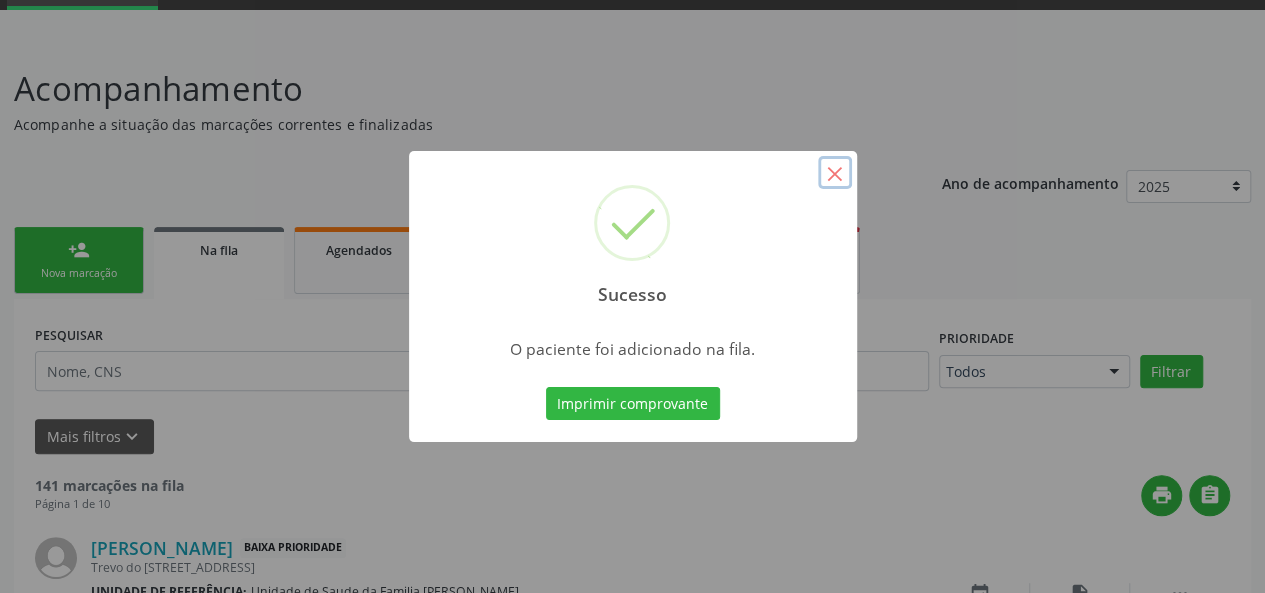 click on "×" at bounding box center (835, 173) 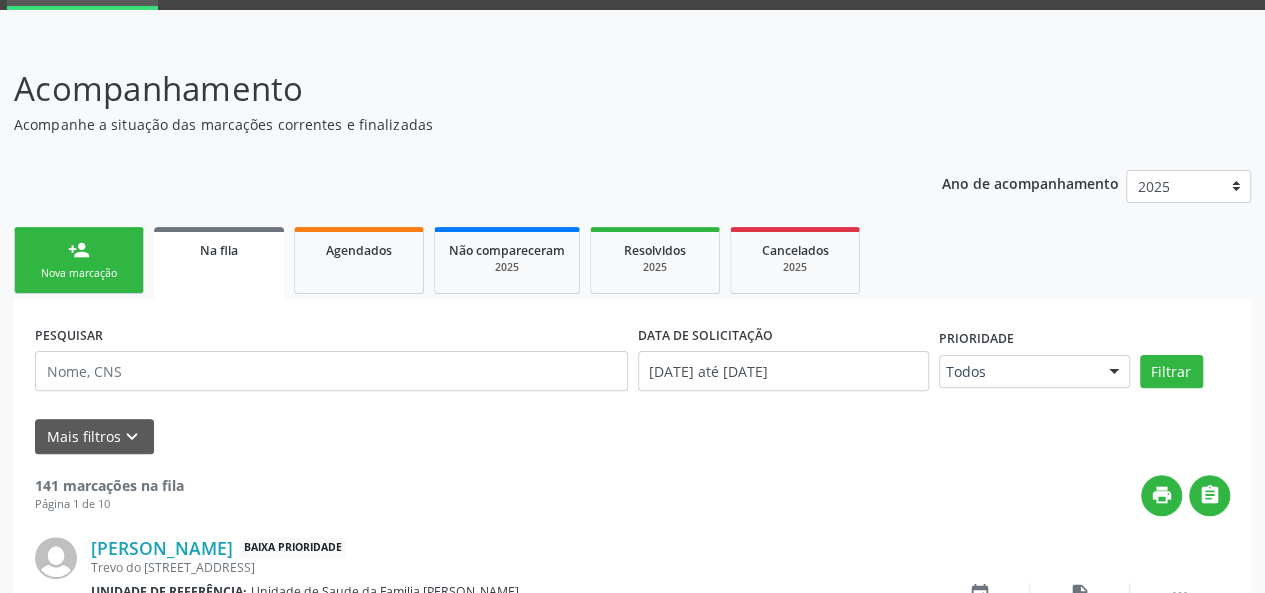 click on "person_add
Nova marcação" at bounding box center [79, 260] 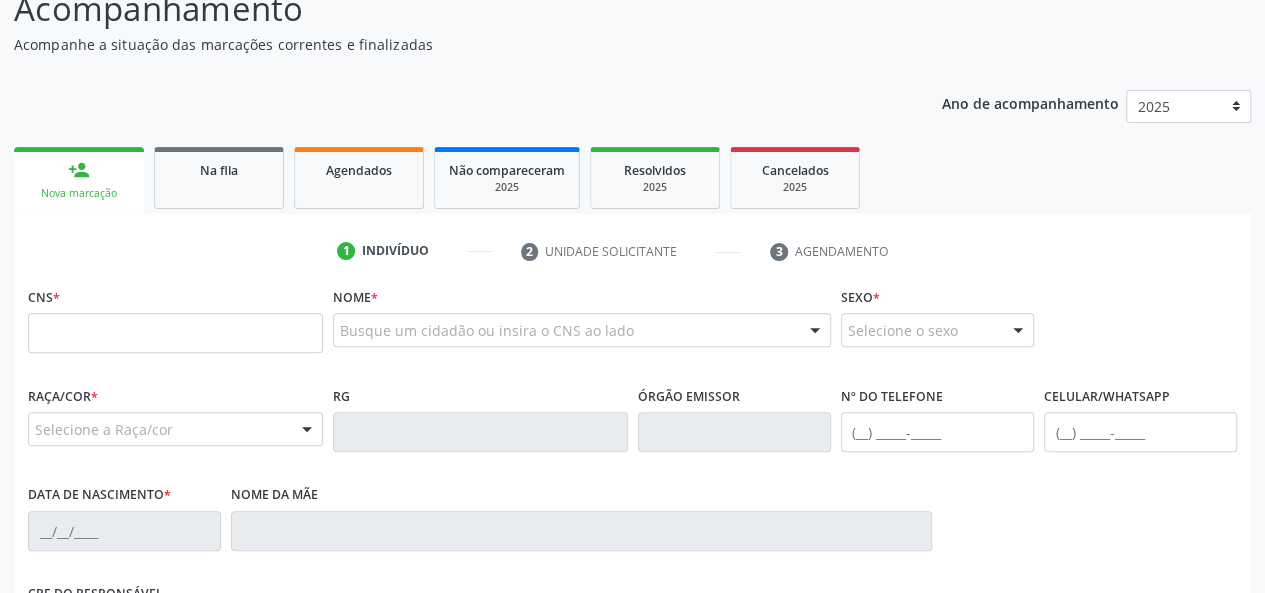 scroll, scrollTop: 400, scrollLeft: 0, axis: vertical 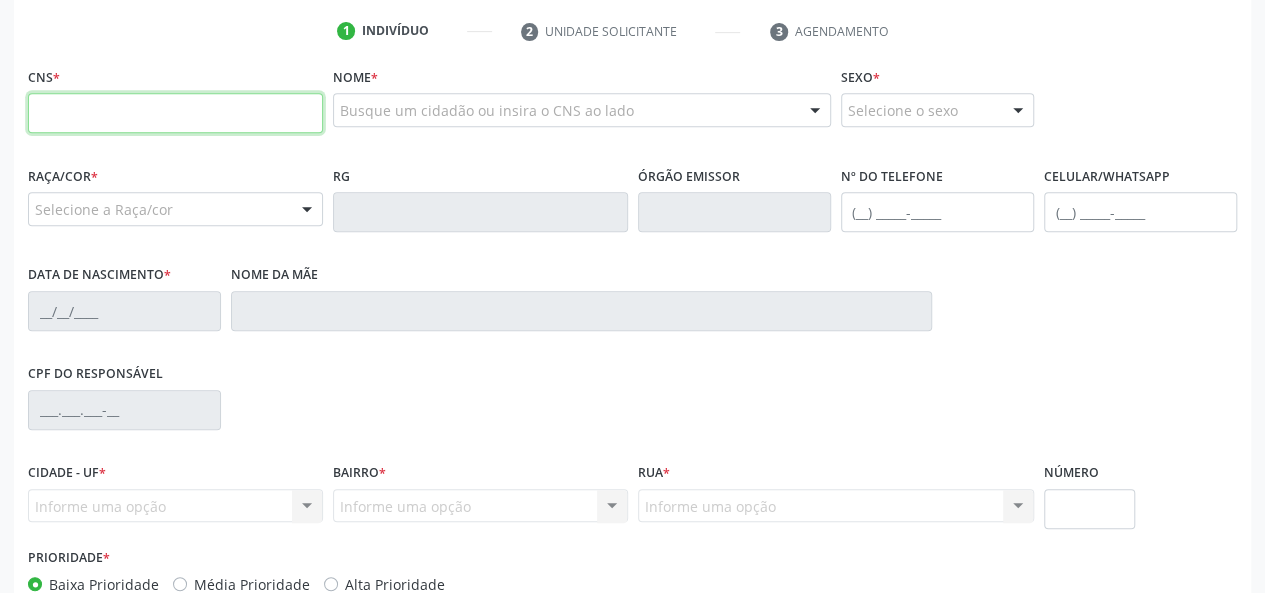 click at bounding box center (175, 113) 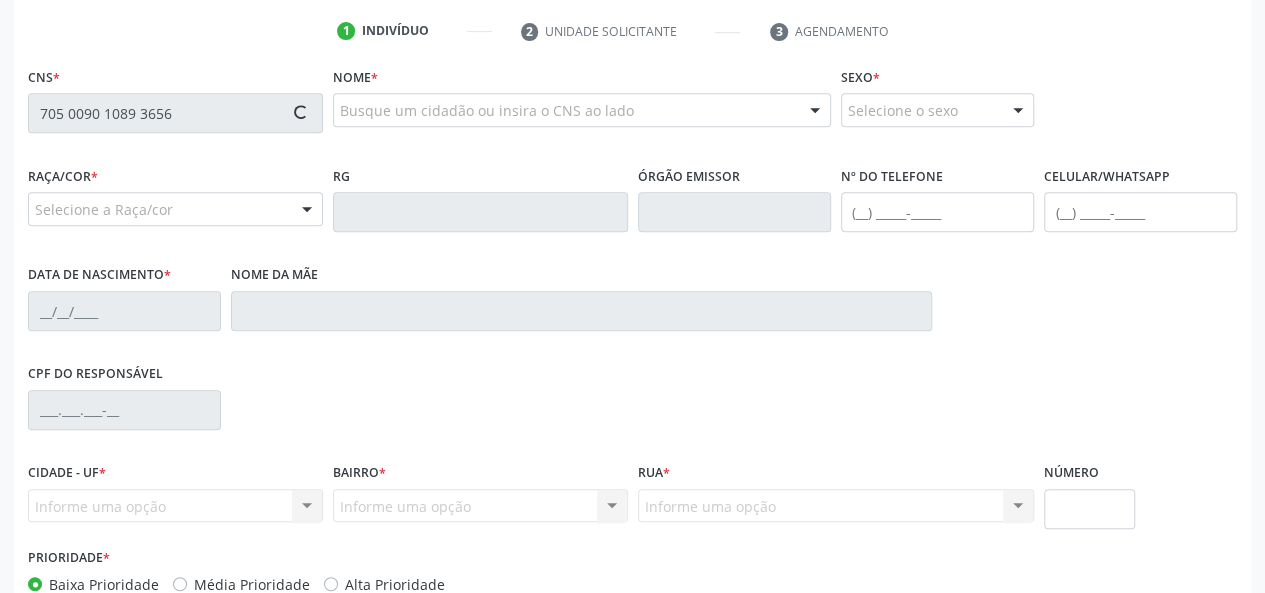 type on "705 0090 1089 3656" 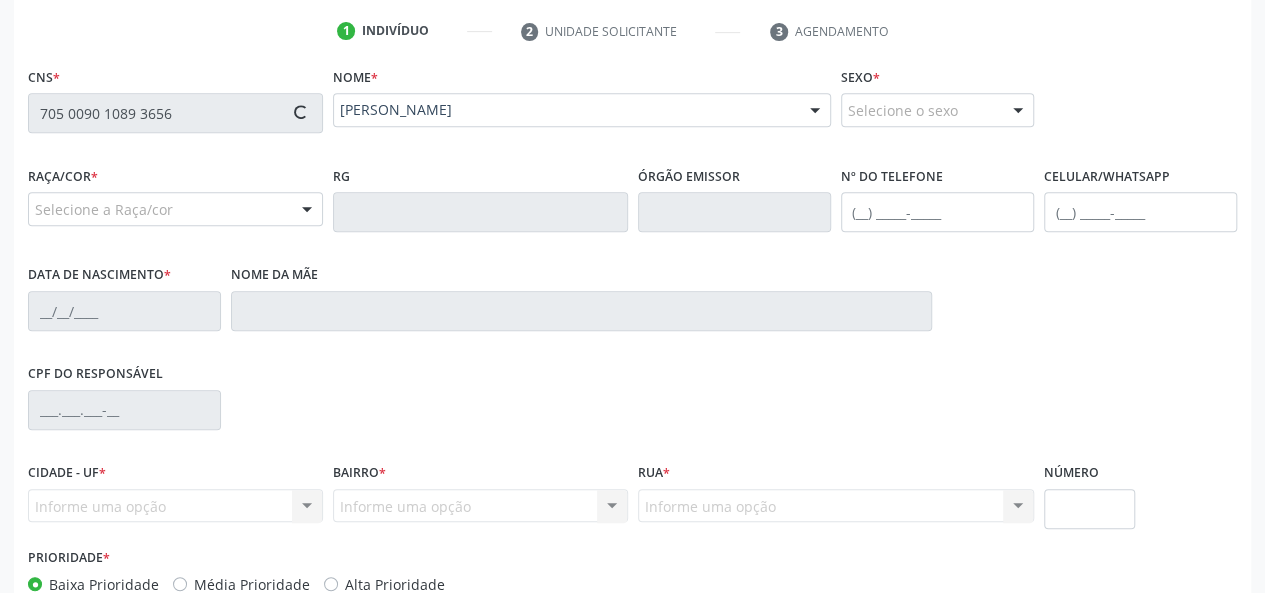 type on "(82) 98892-8876" 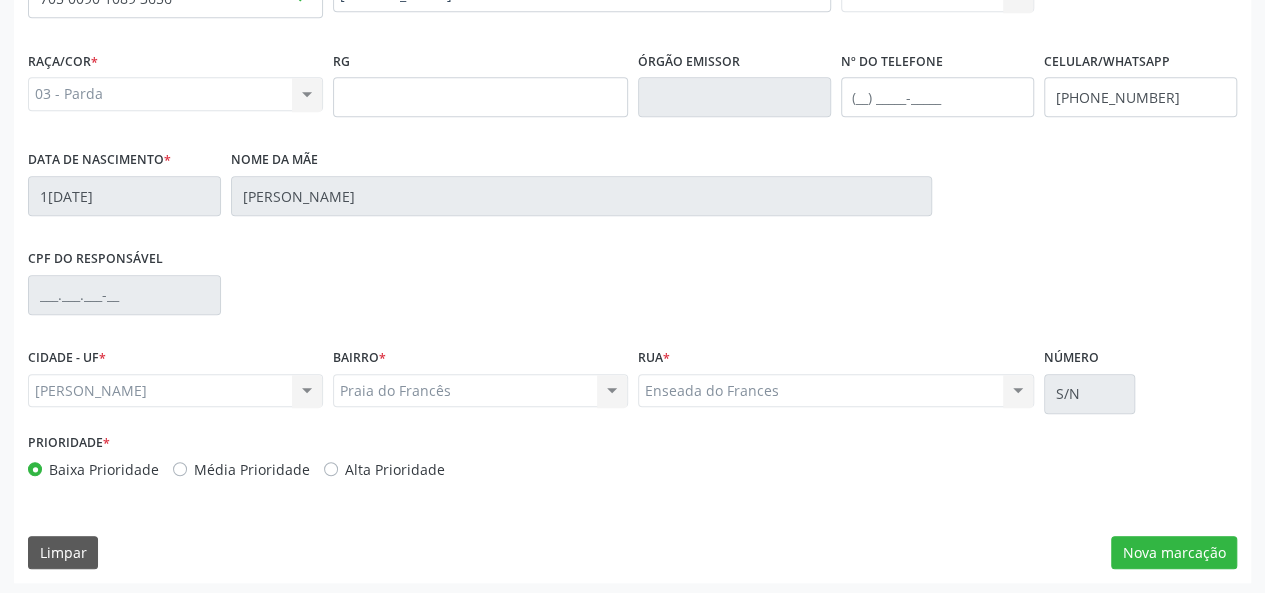 scroll, scrollTop: 518, scrollLeft: 0, axis: vertical 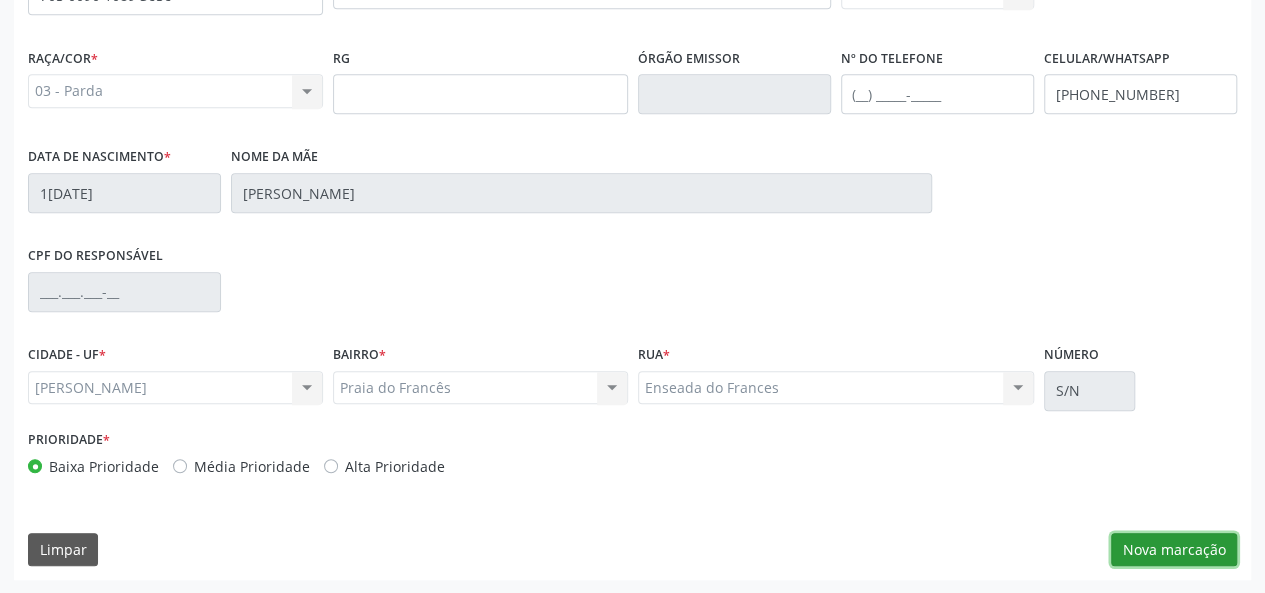 click on "Nova marcação" at bounding box center (1174, 550) 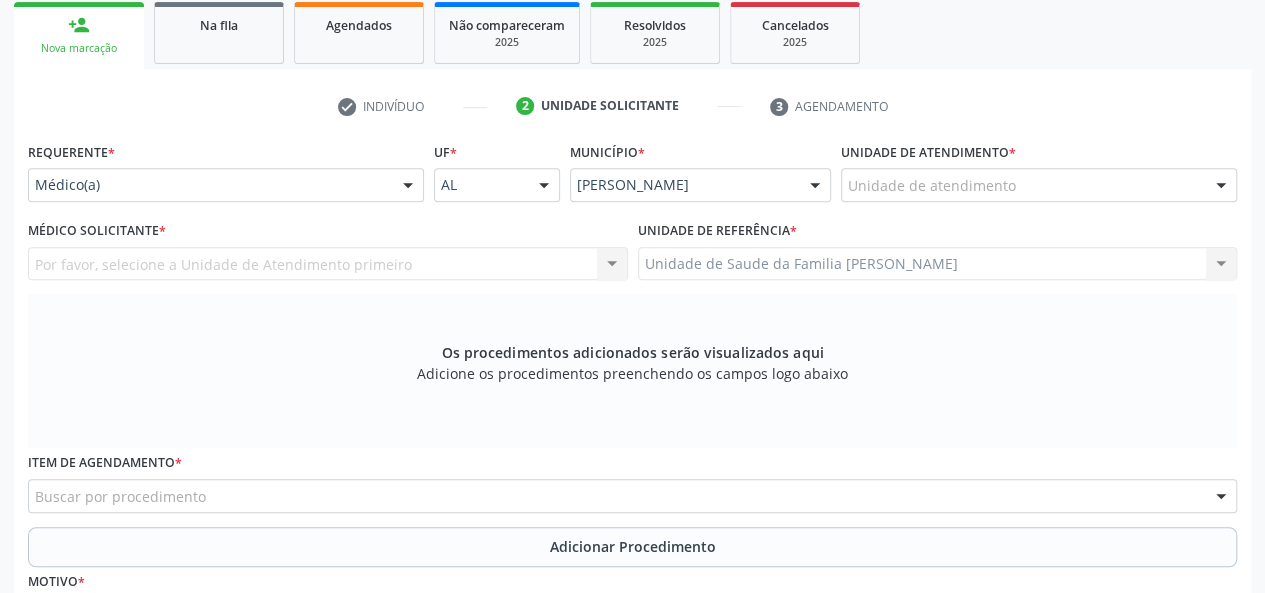 scroll, scrollTop: 318, scrollLeft: 0, axis: vertical 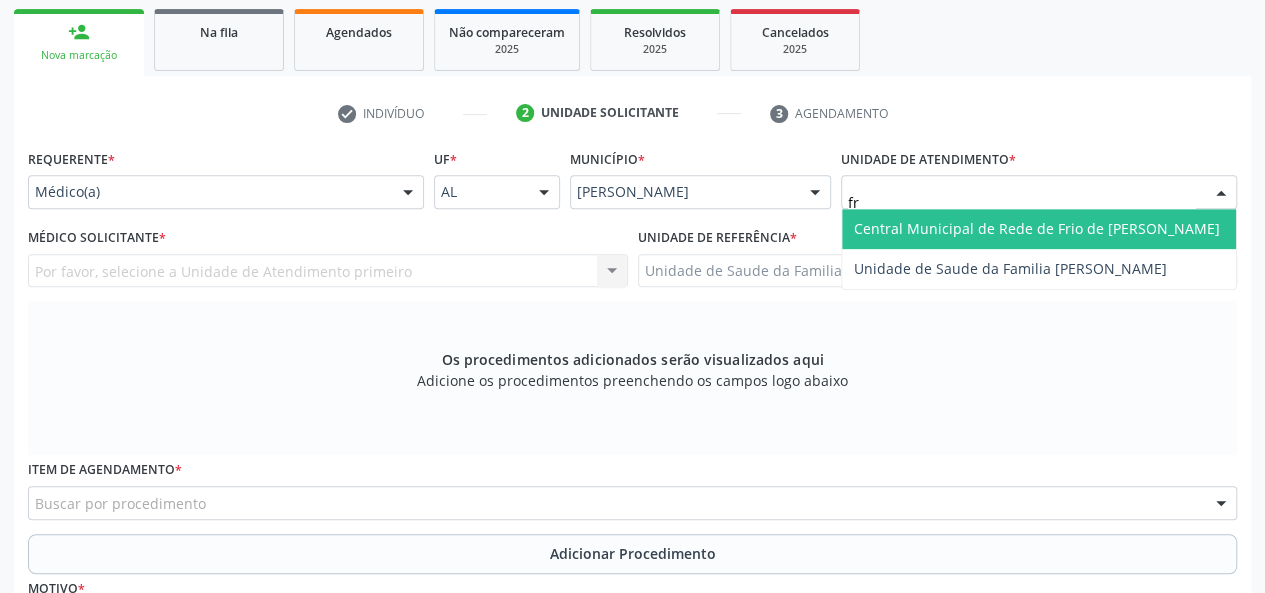 type on "fra" 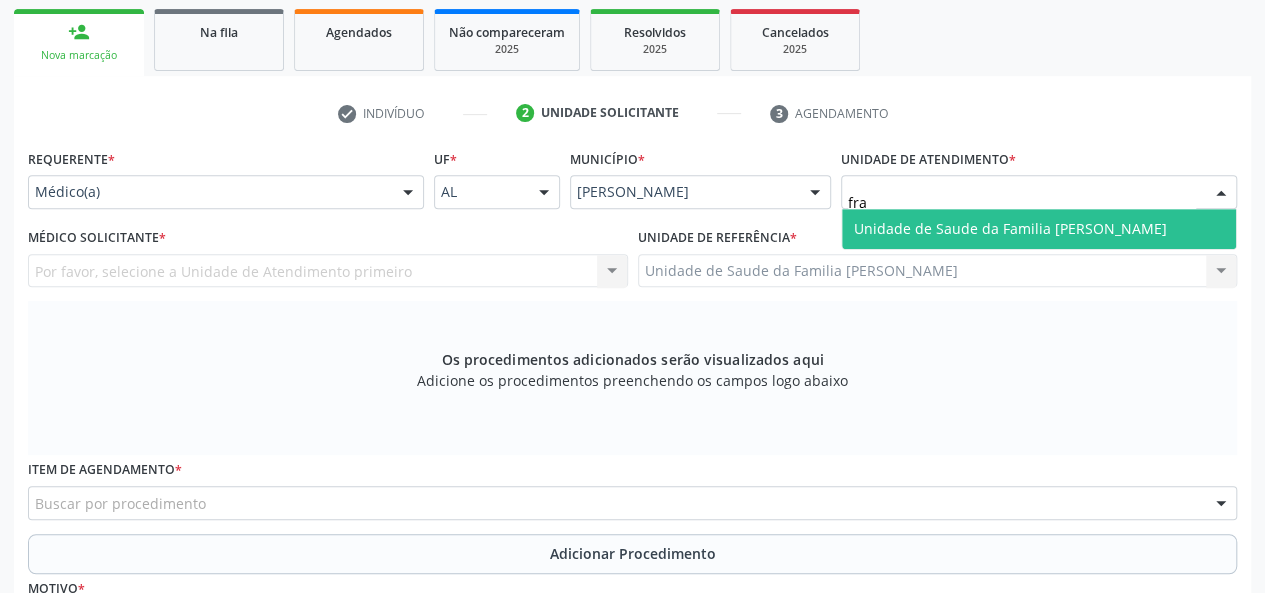 click on "Unidade de Saude da Familia [PERSON_NAME]" at bounding box center [1010, 228] 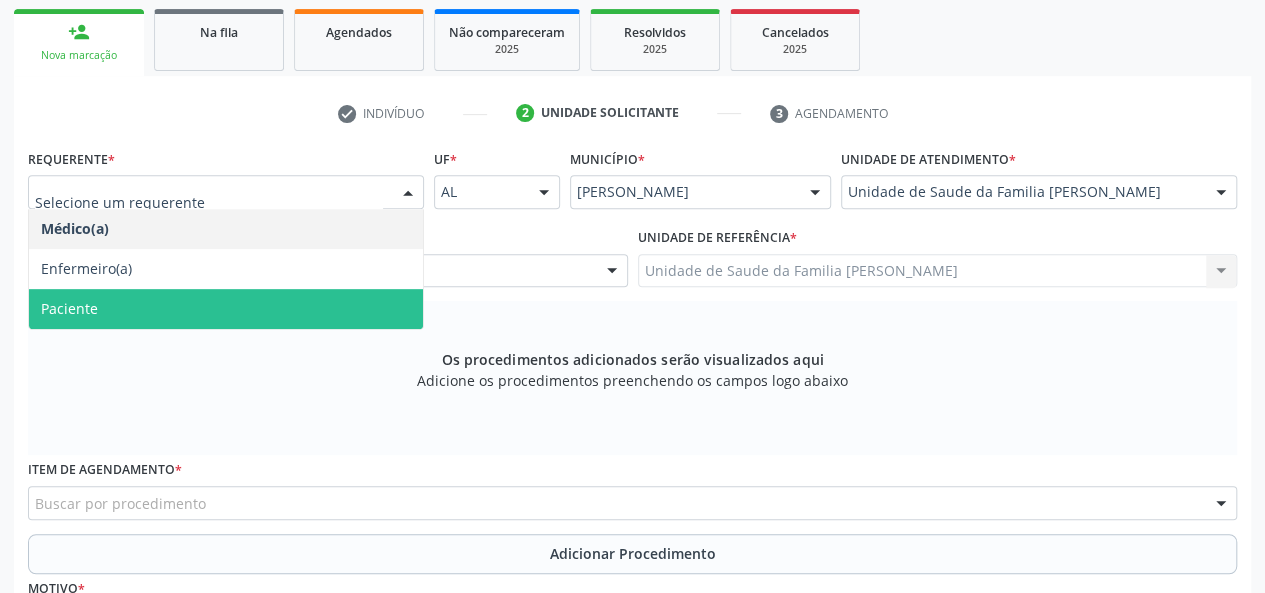 click on "Paciente" at bounding box center (226, 309) 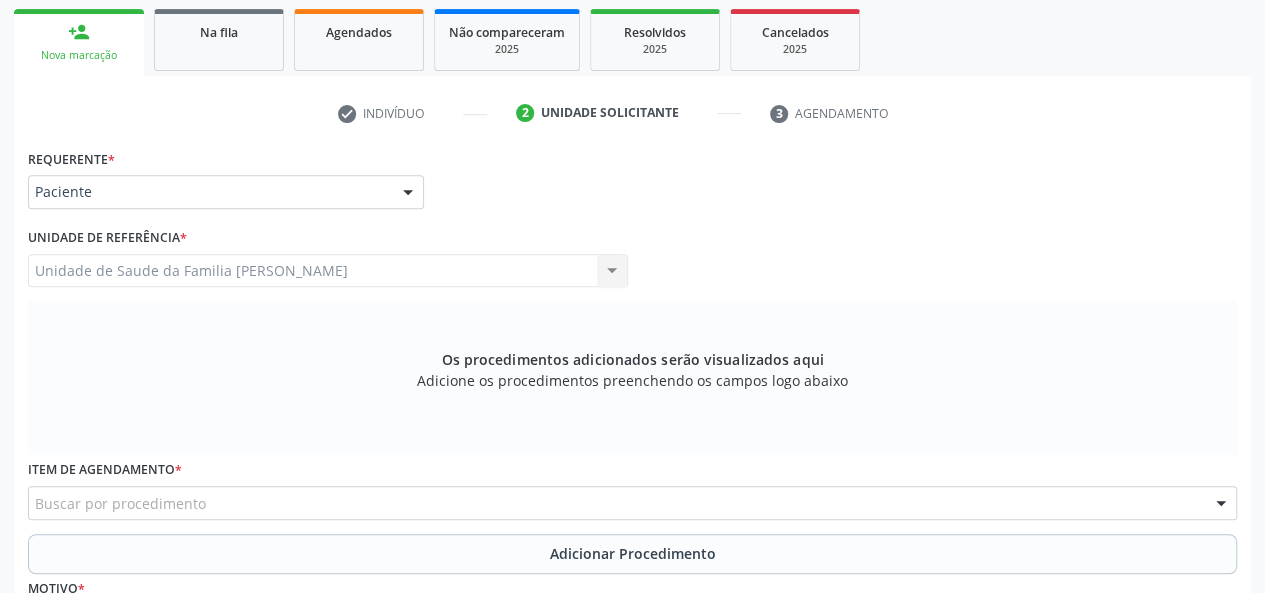 scroll, scrollTop: 418, scrollLeft: 0, axis: vertical 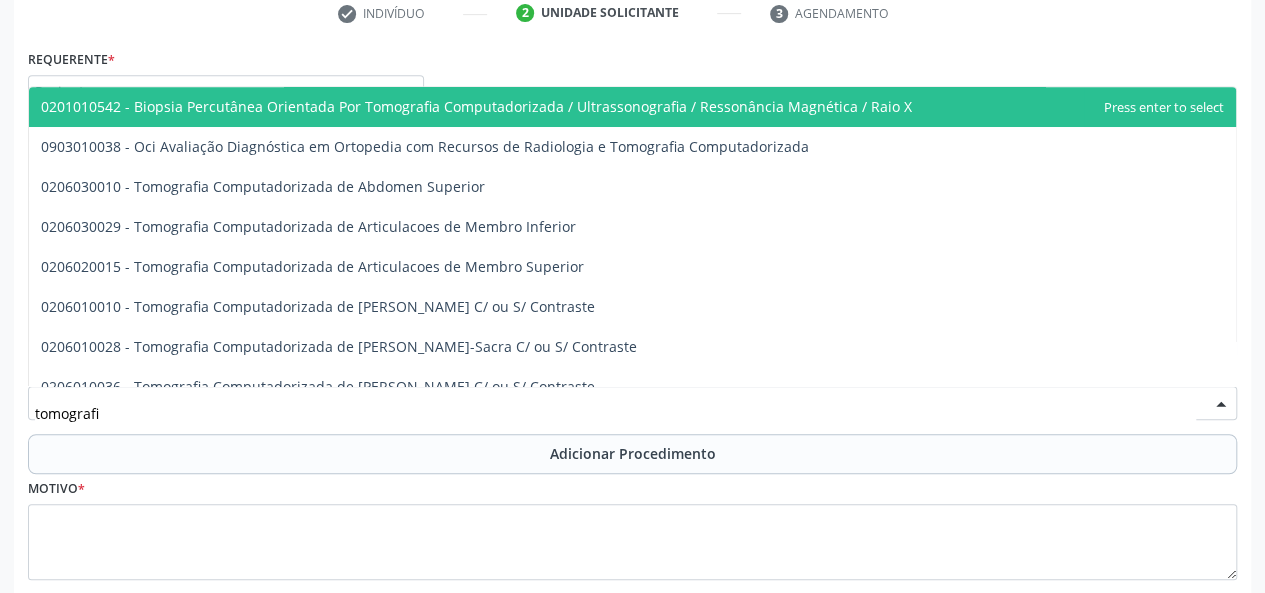 type on "tomografia" 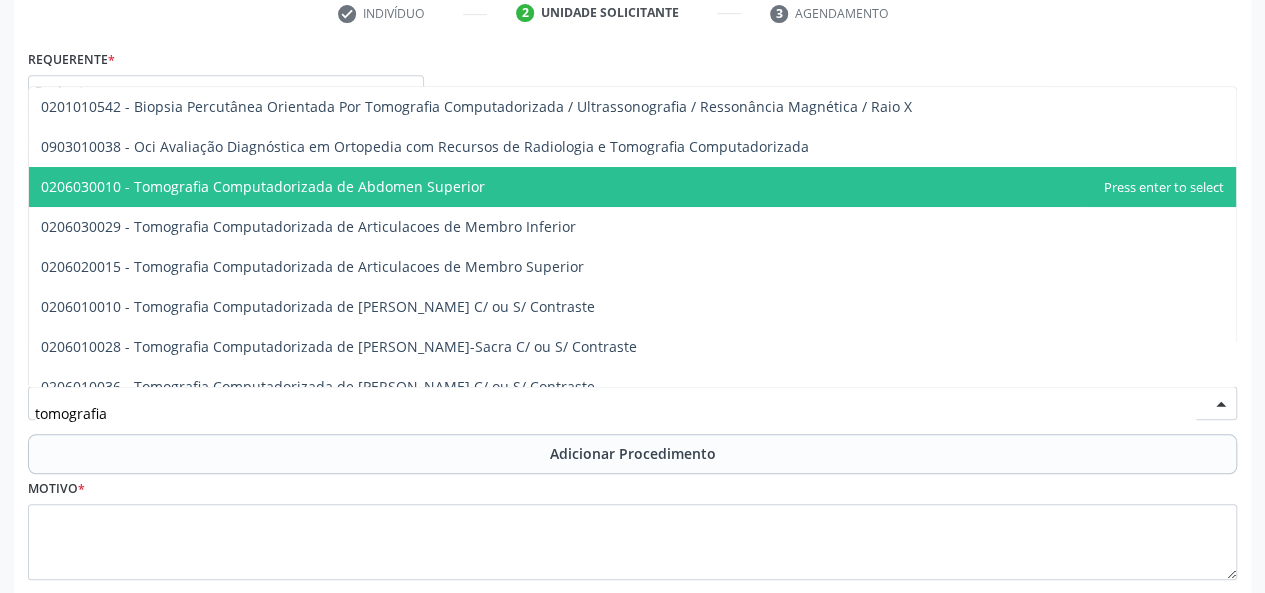 click on "0206030010 - Tomografia Computadorizada de Abdomen Superior" at bounding box center (263, 186) 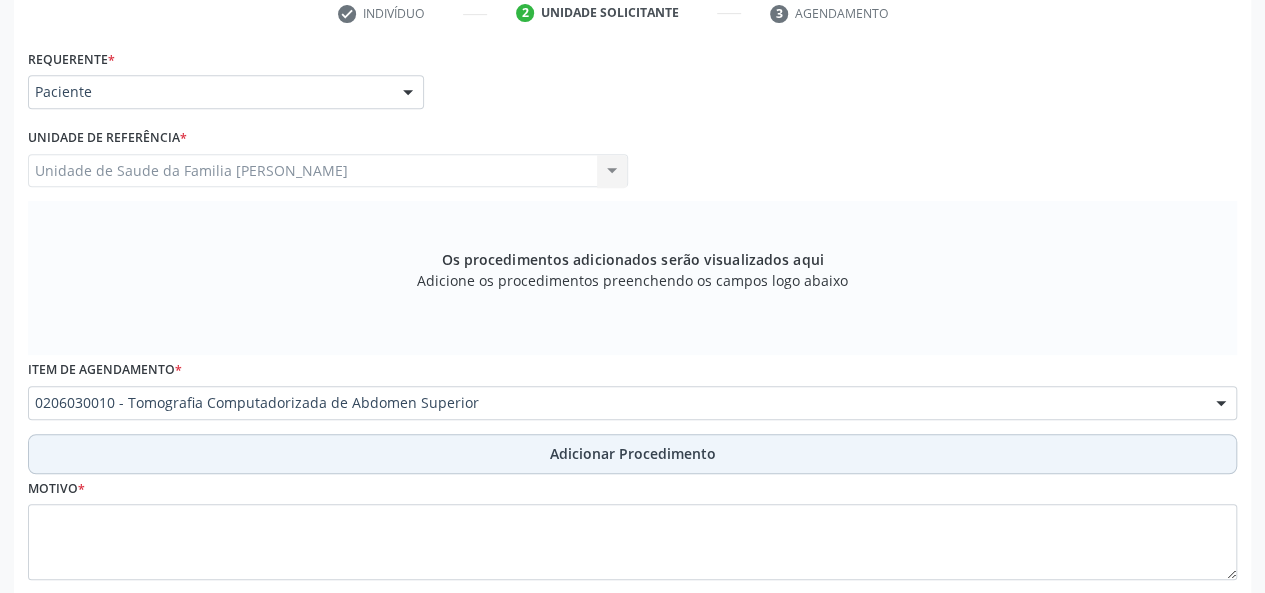click on "Adicionar Procedimento" at bounding box center (633, 453) 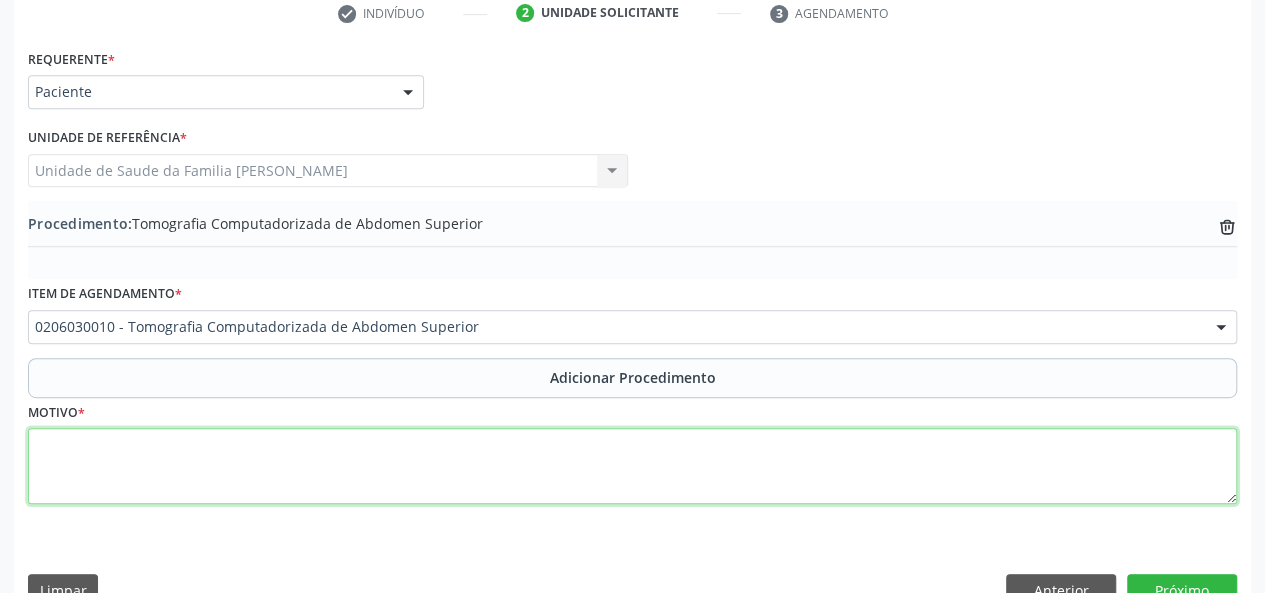 click at bounding box center (632, 466) 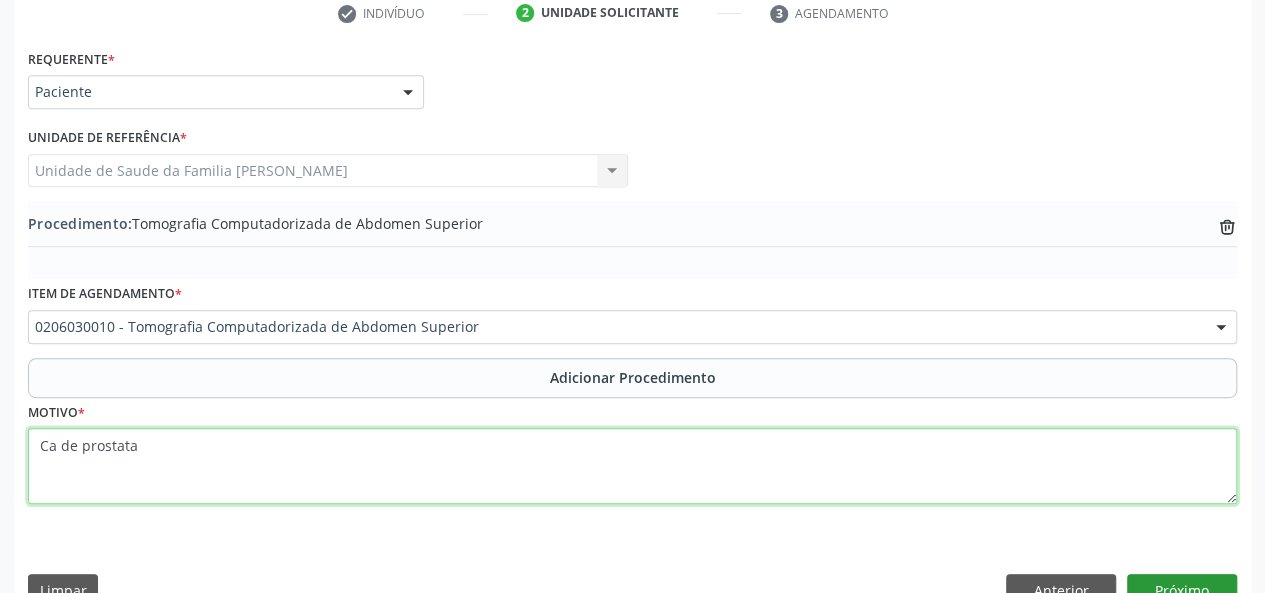 type on "Ca de prostata" 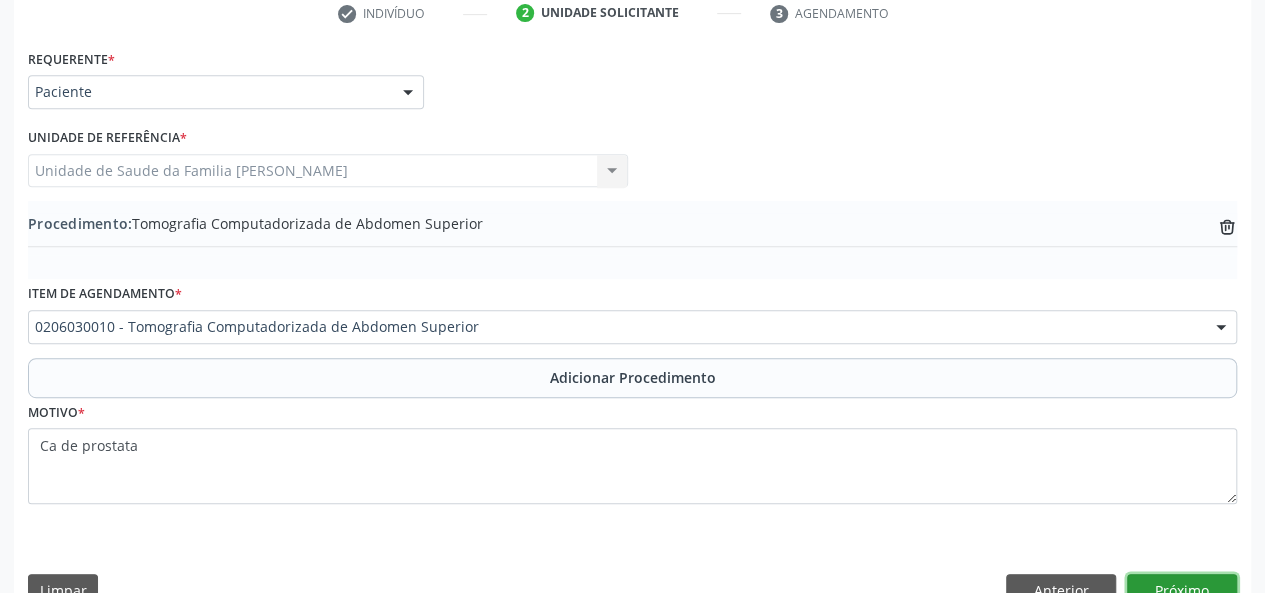 click on "Próximo" at bounding box center [1182, 591] 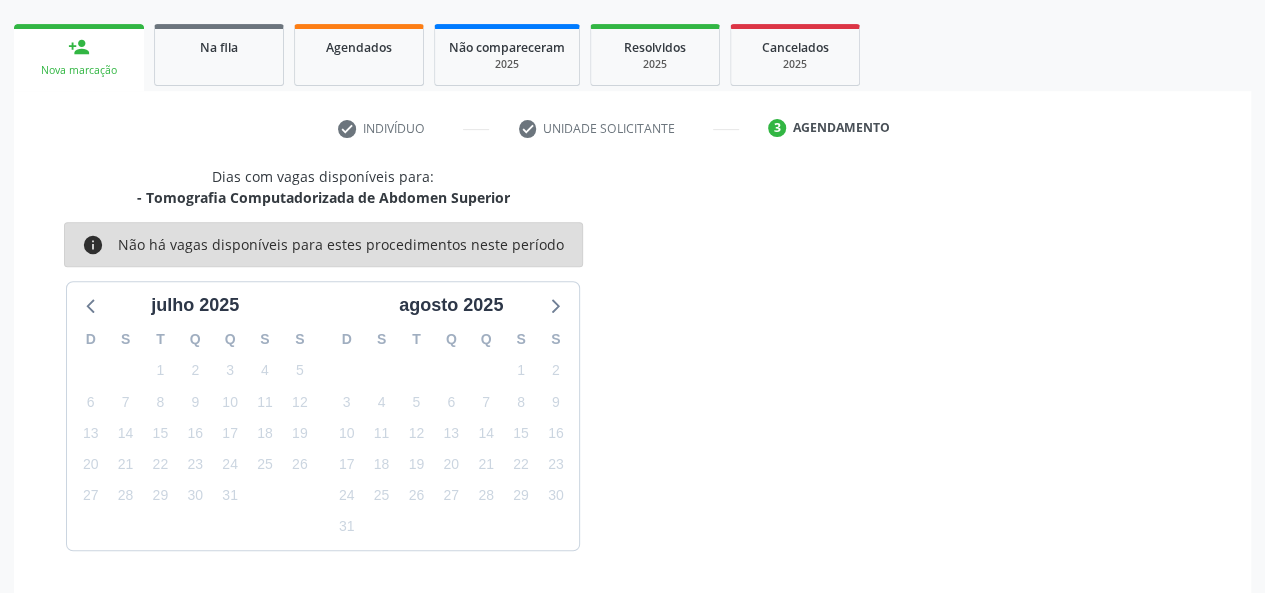 scroll, scrollTop: 362, scrollLeft: 0, axis: vertical 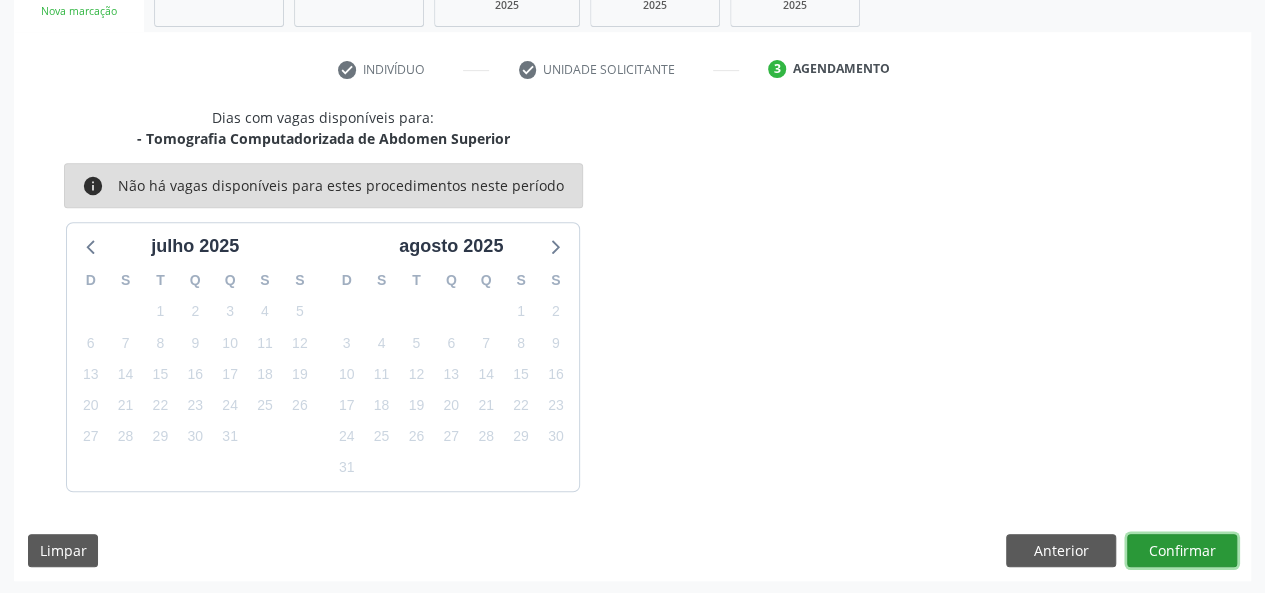 click on "Confirmar" at bounding box center [1182, 551] 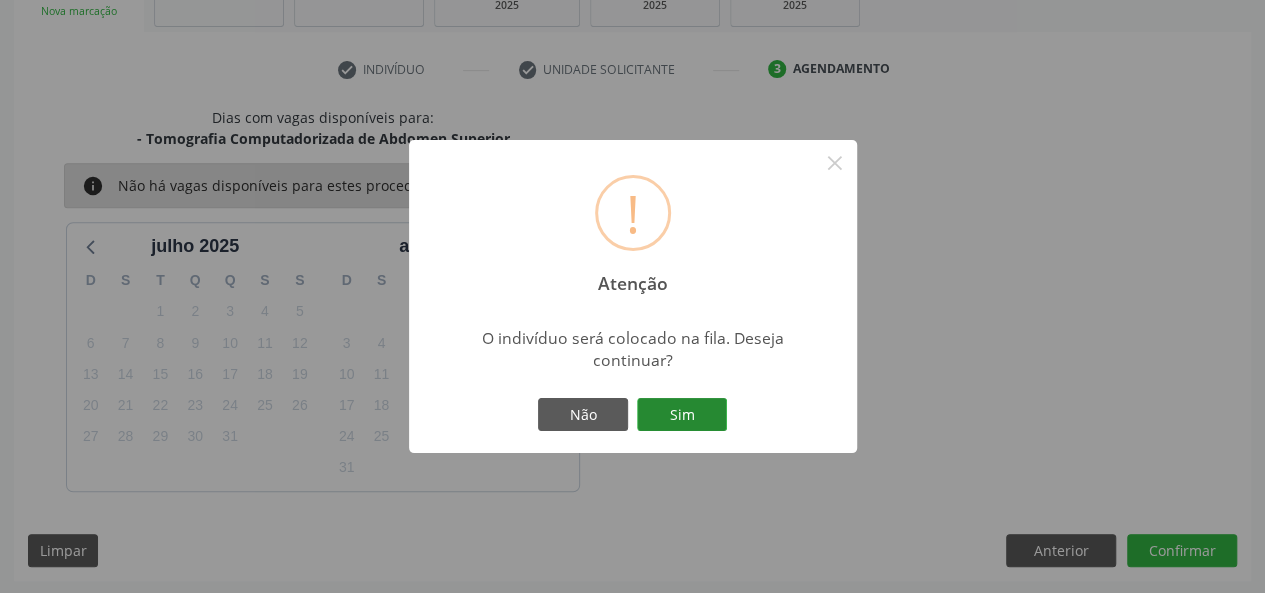 click on "Sim" at bounding box center (682, 415) 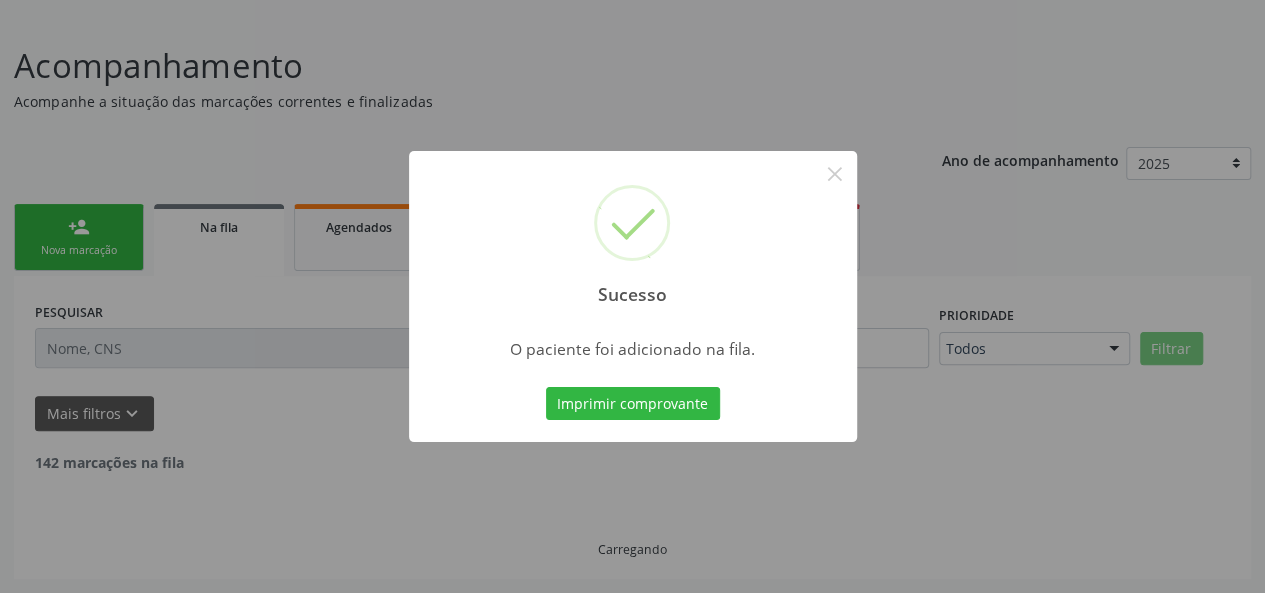 scroll, scrollTop: 100, scrollLeft: 0, axis: vertical 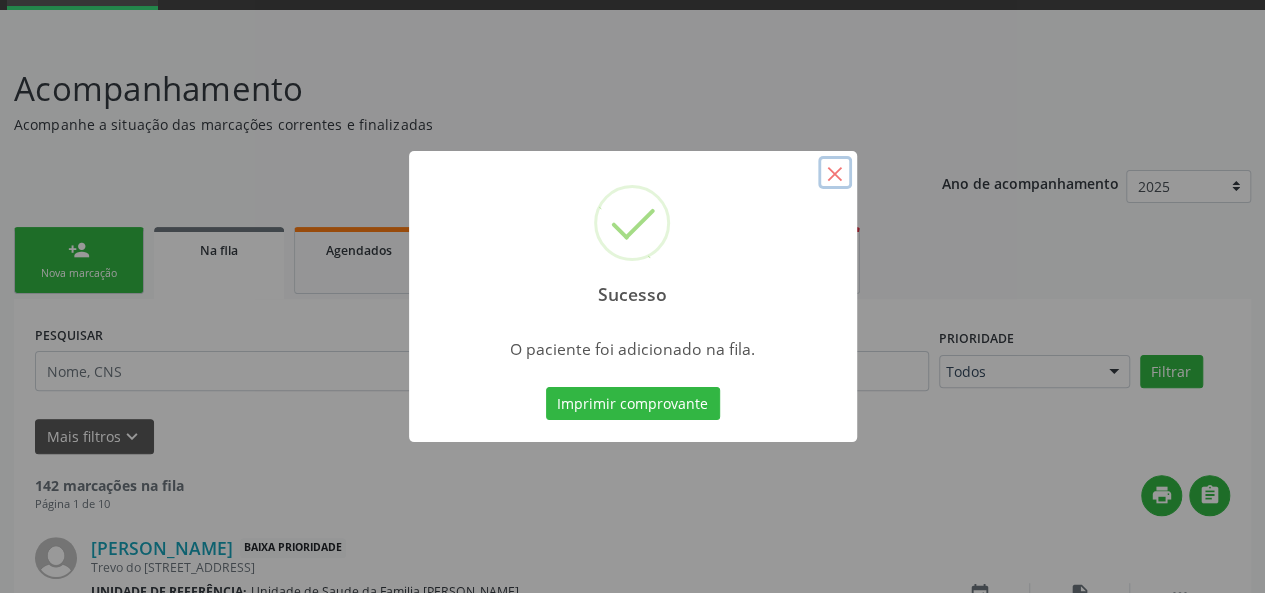 click on "×" at bounding box center (835, 173) 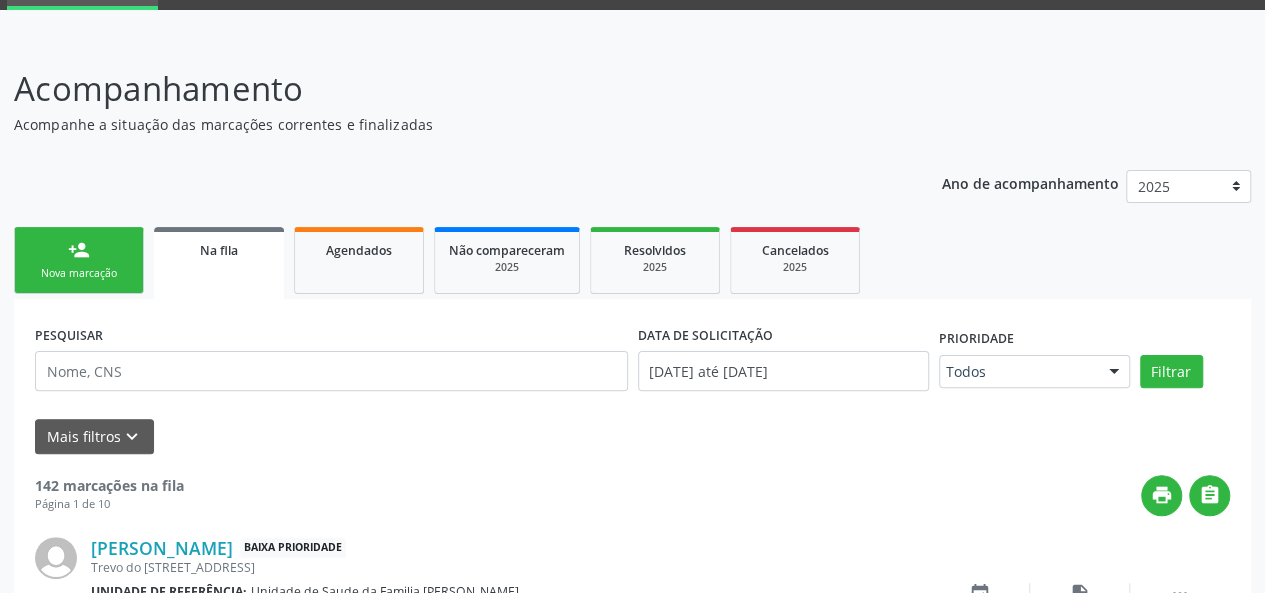 click on "person_add
Nova marcação" at bounding box center [79, 260] 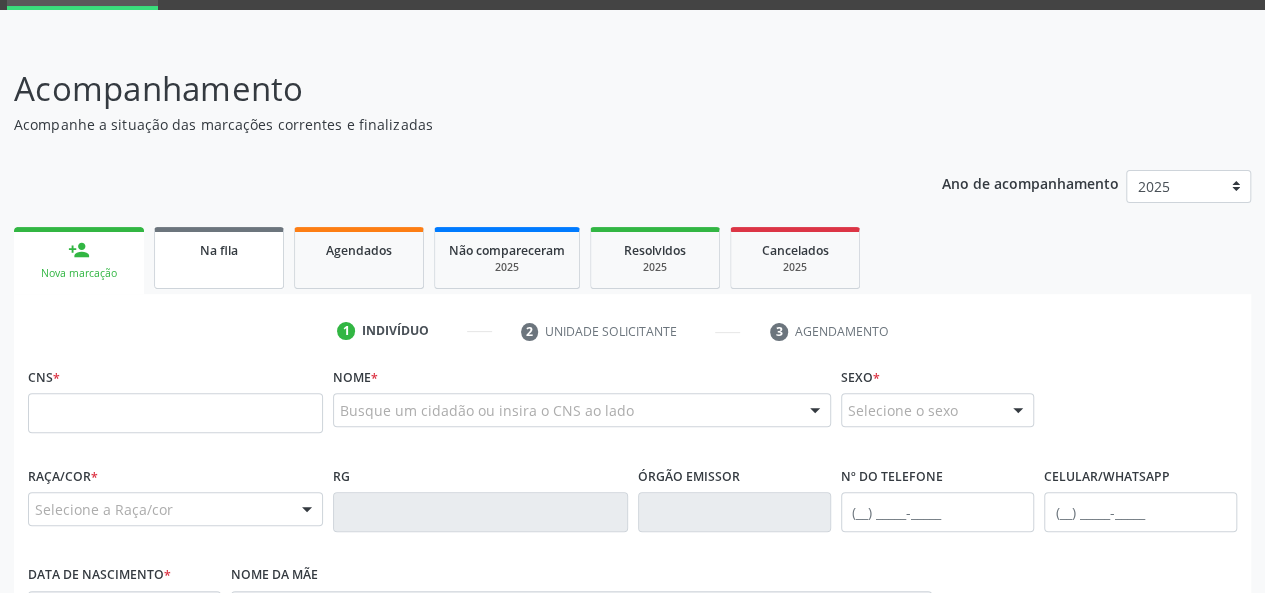click on "Na fila" at bounding box center [219, 258] 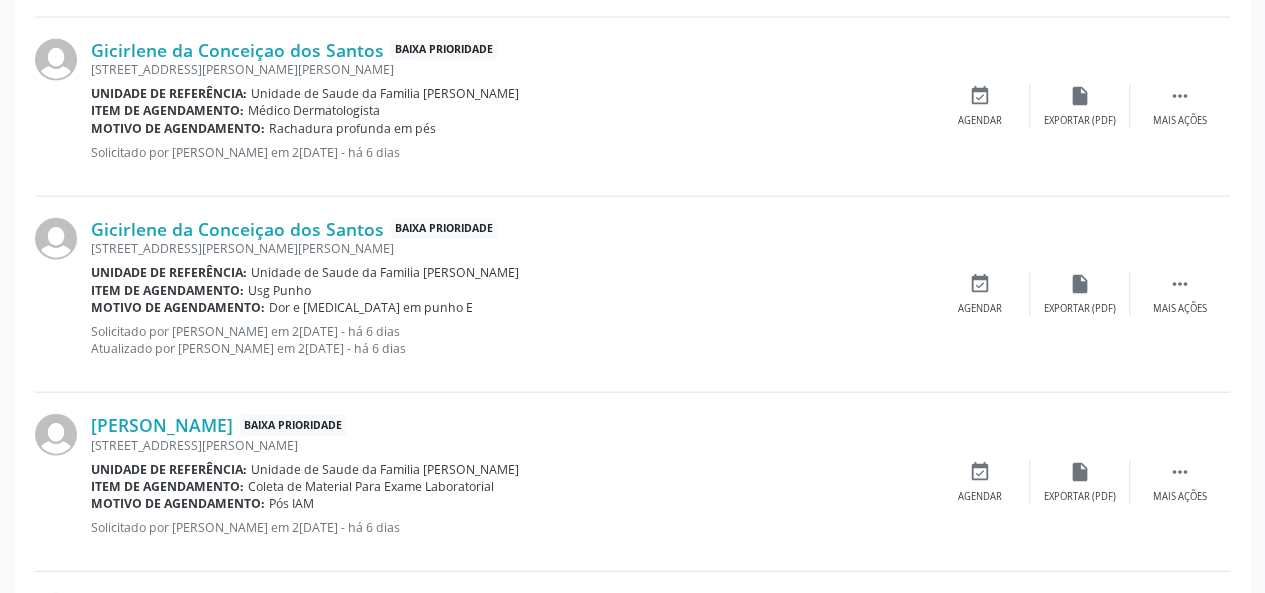 scroll, scrollTop: 2400, scrollLeft: 0, axis: vertical 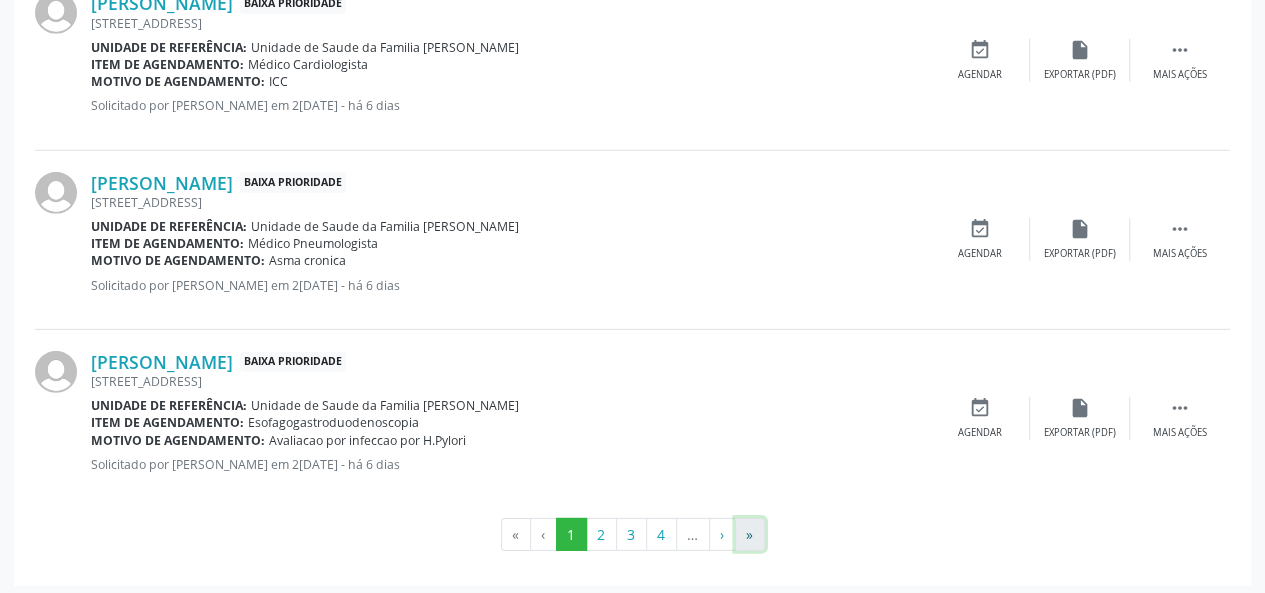click on "»" at bounding box center [750, 535] 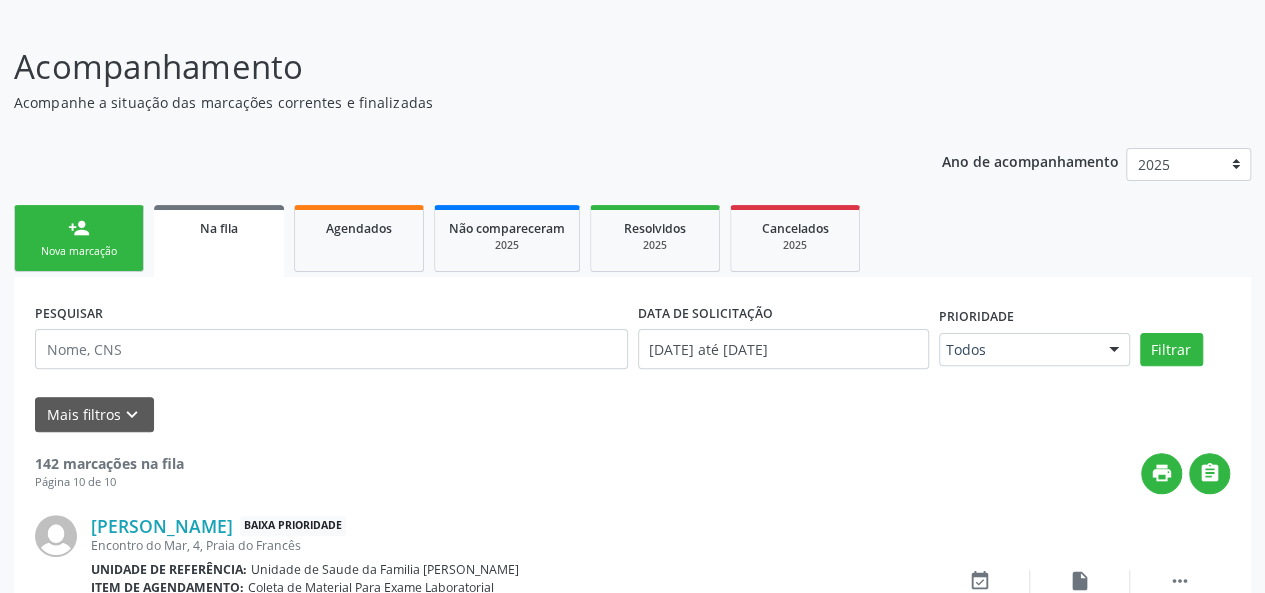 scroll, scrollTop: 1381, scrollLeft: 0, axis: vertical 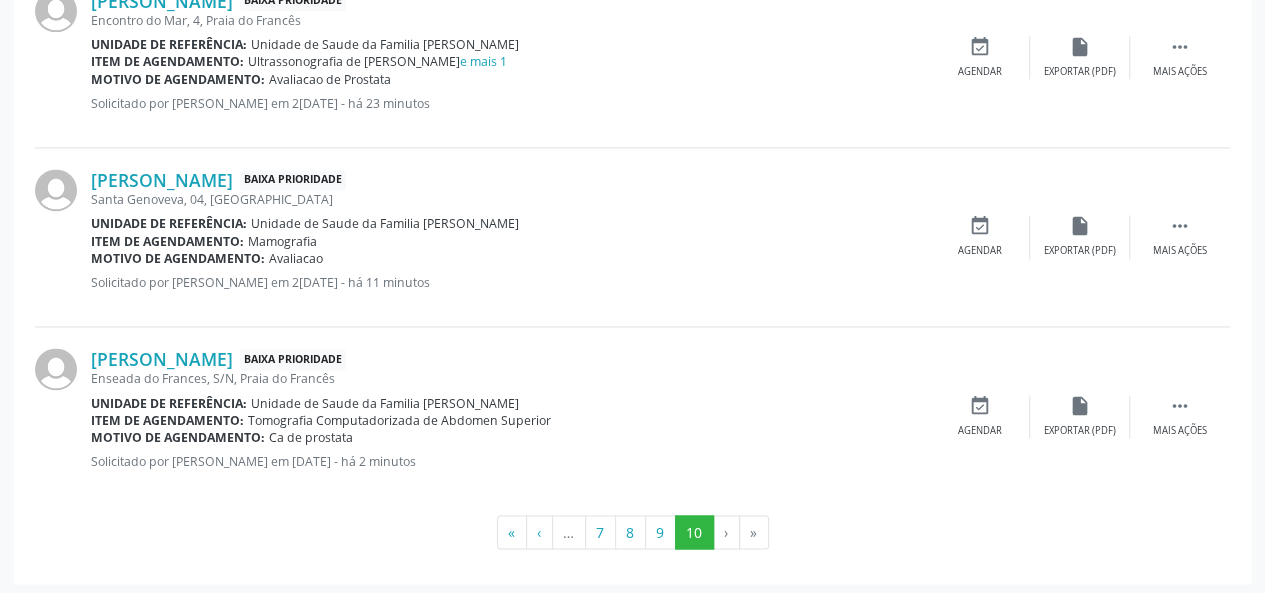 drag, startPoint x: 328, startPoint y: 354, endPoint x: 90, endPoint y: 352, distance: 238.0084 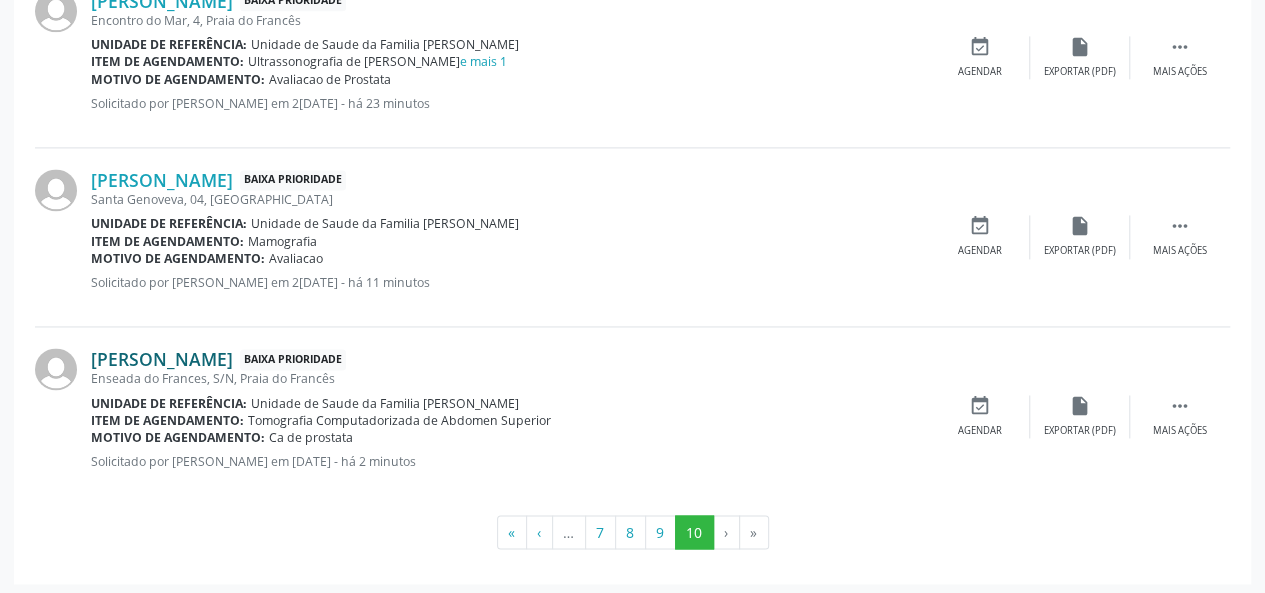 copy on "Roberto Antonio dos Santos" 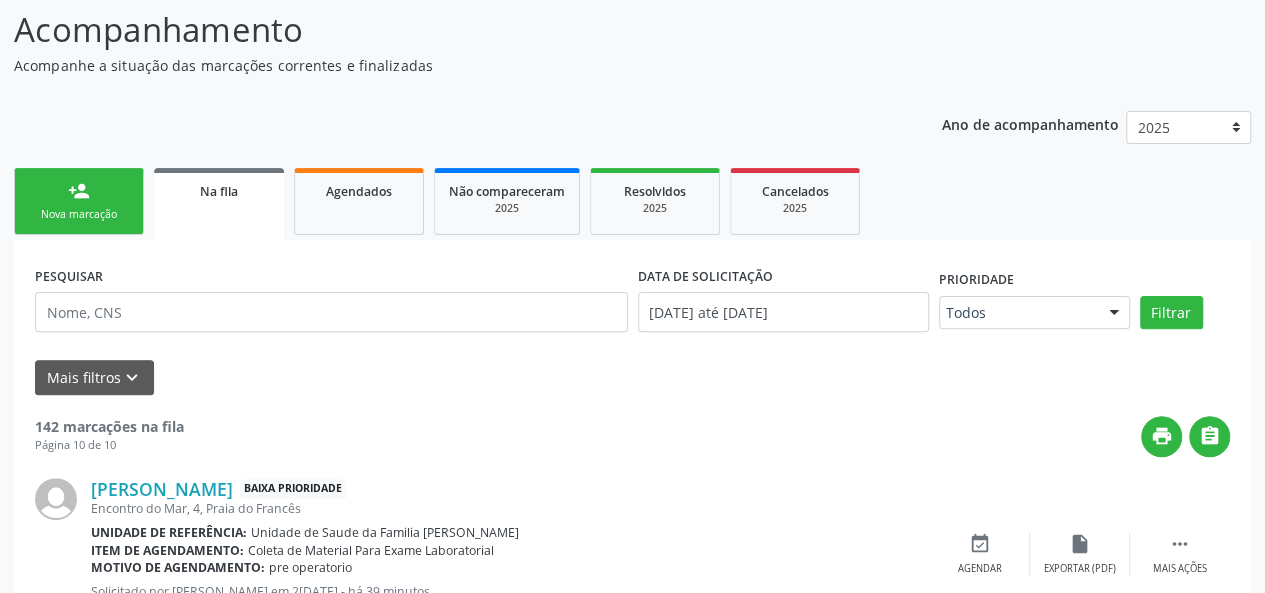 scroll, scrollTop: 0, scrollLeft: 0, axis: both 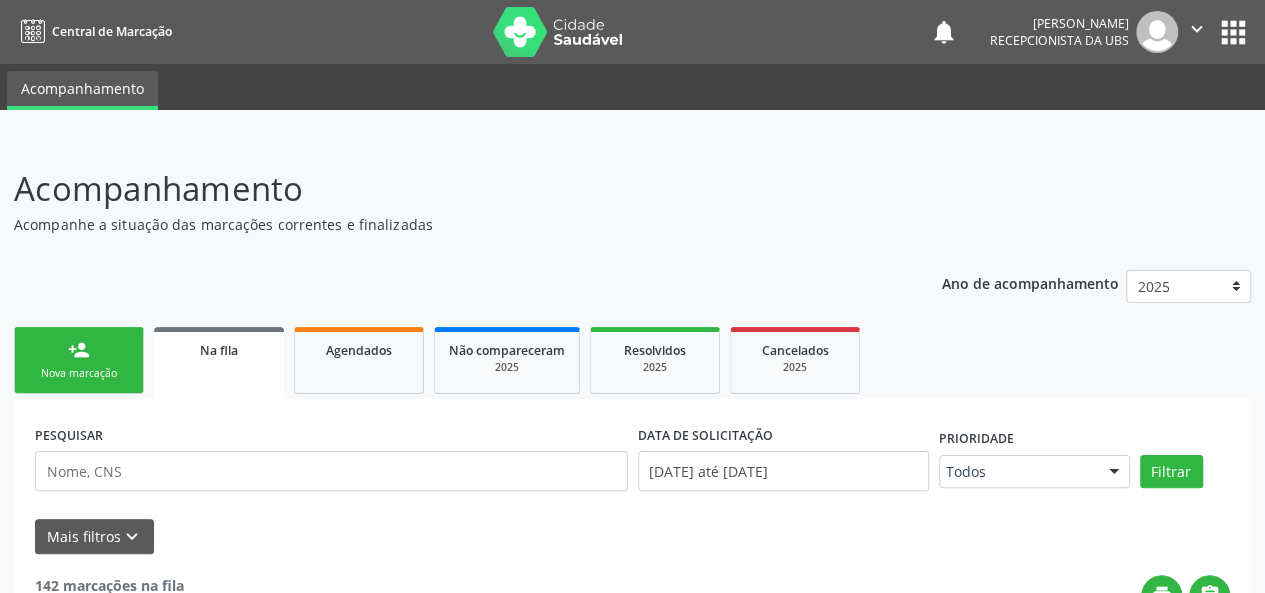 click on "person_add
Nova marcação" at bounding box center [79, 360] 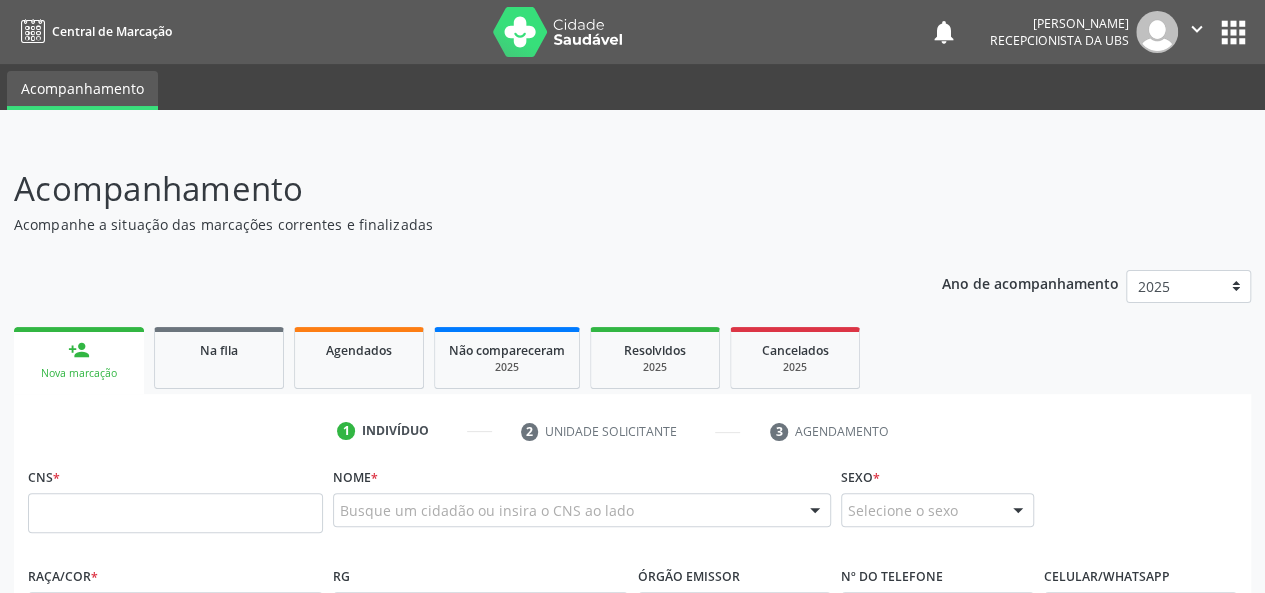 scroll, scrollTop: 300, scrollLeft: 0, axis: vertical 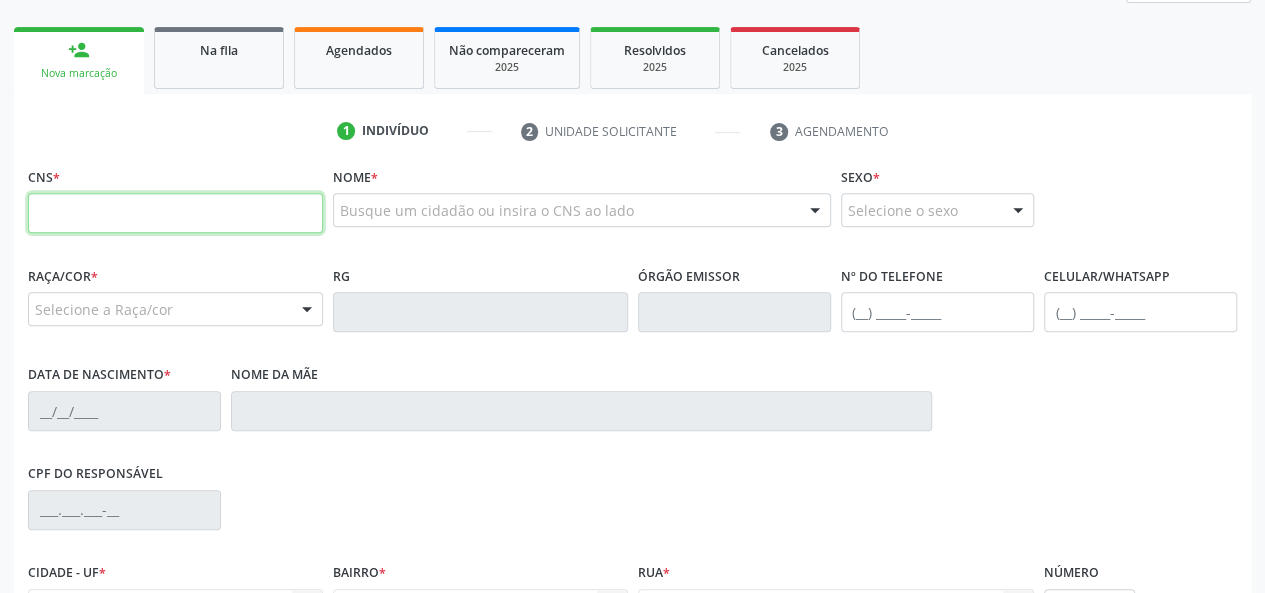 paste on "705 0090 1089 3656" 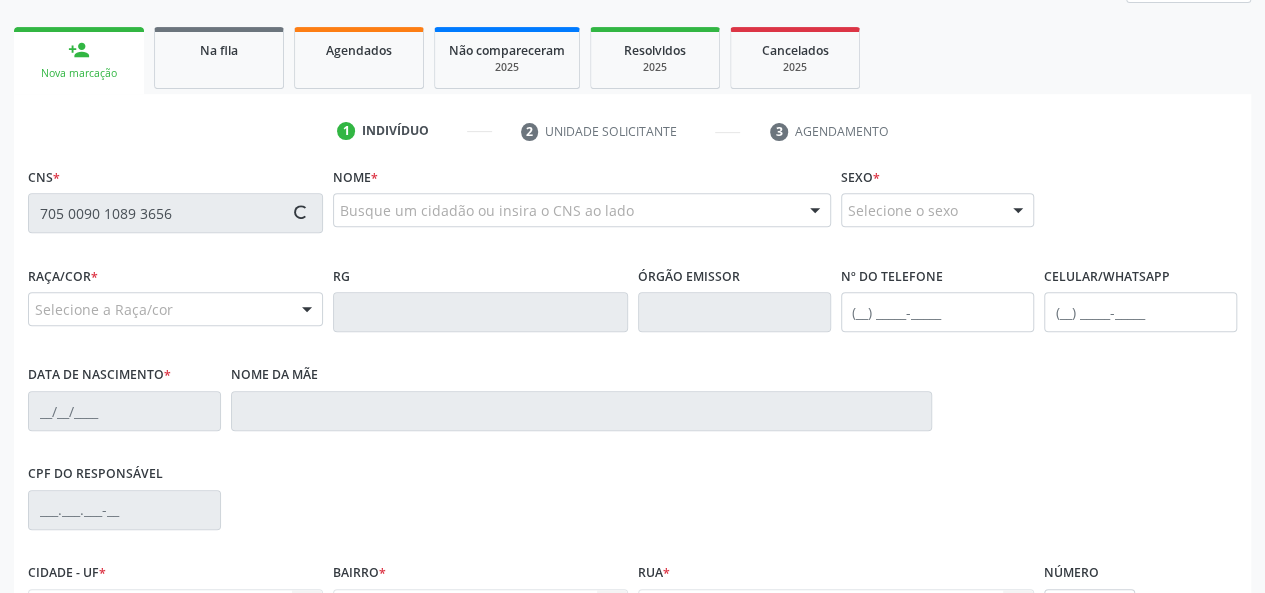 type on "705 0090 1089 3656" 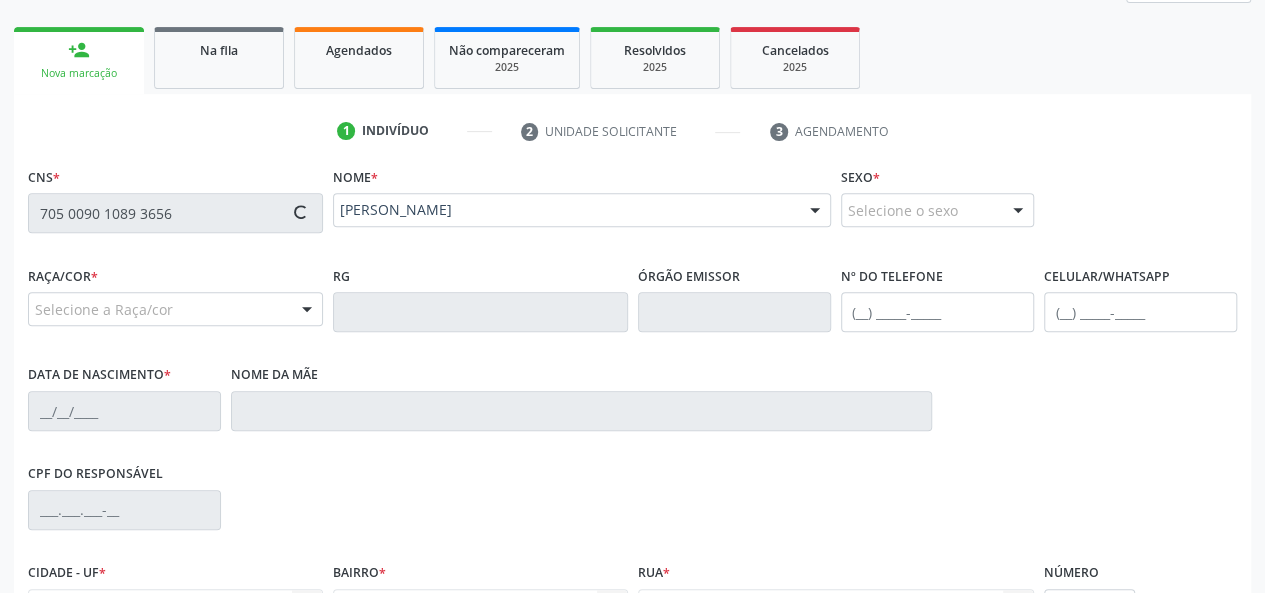 type on "(82) 98892-8876" 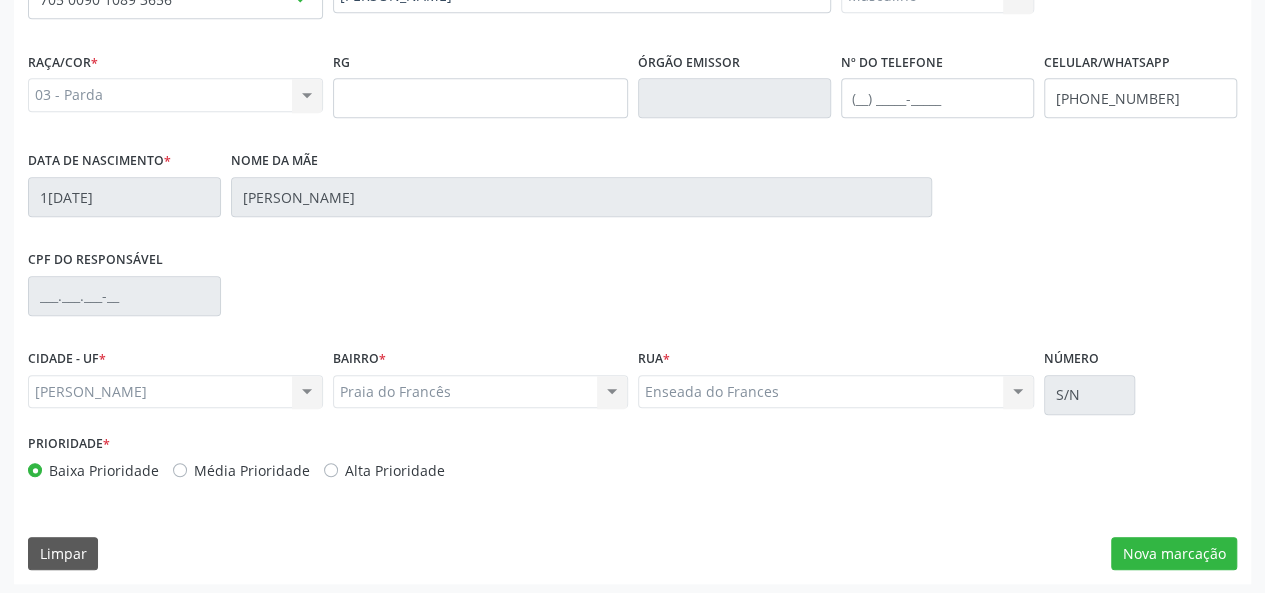 scroll, scrollTop: 518, scrollLeft: 0, axis: vertical 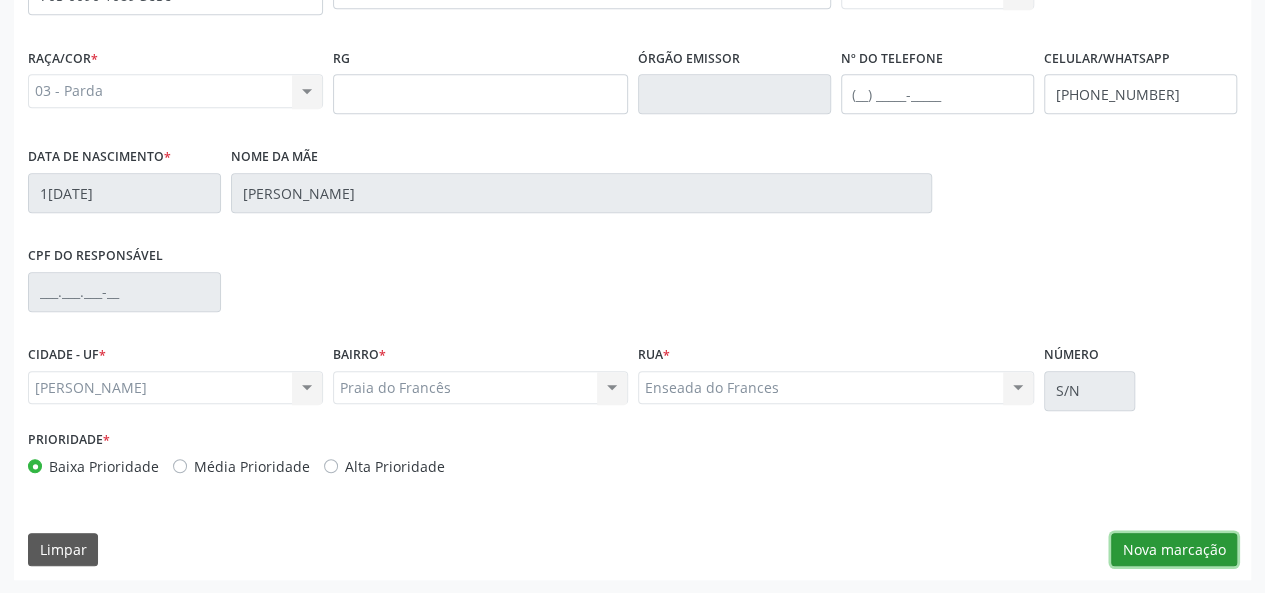 click on "Nova marcação" at bounding box center (1174, 550) 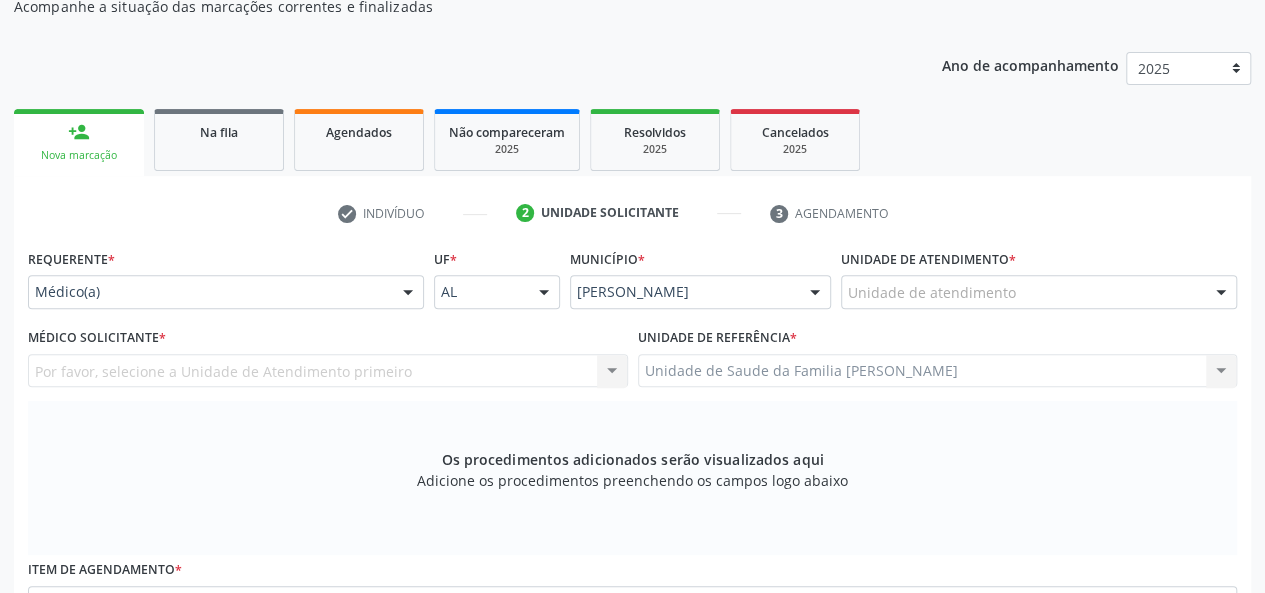 scroll, scrollTop: 218, scrollLeft: 0, axis: vertical 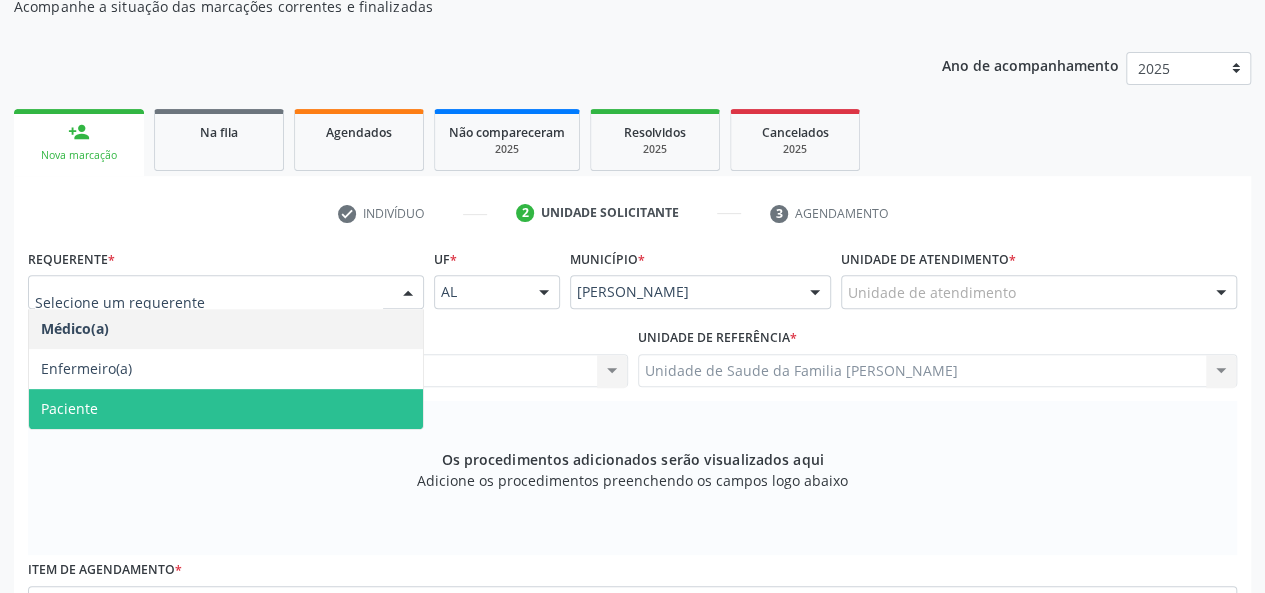 click on "Paciente" at bounding box center [226, 409] 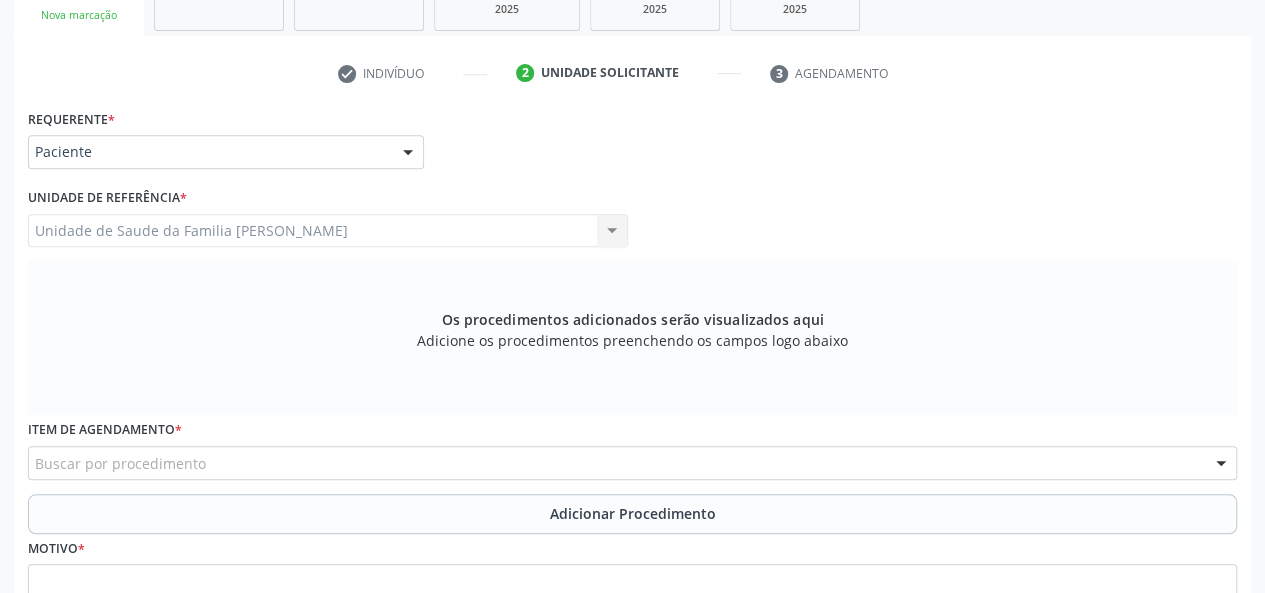 scroll, scrollTop: 418, scrollLeft: 0, axis: vertical 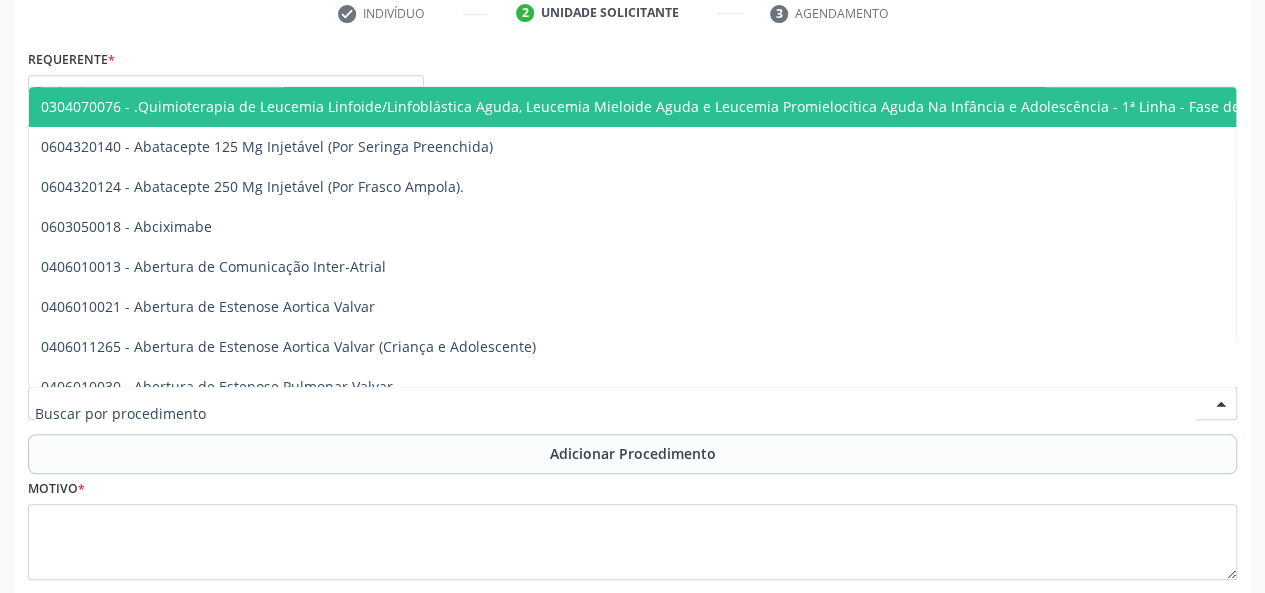 click at bounding box center (632, 403) 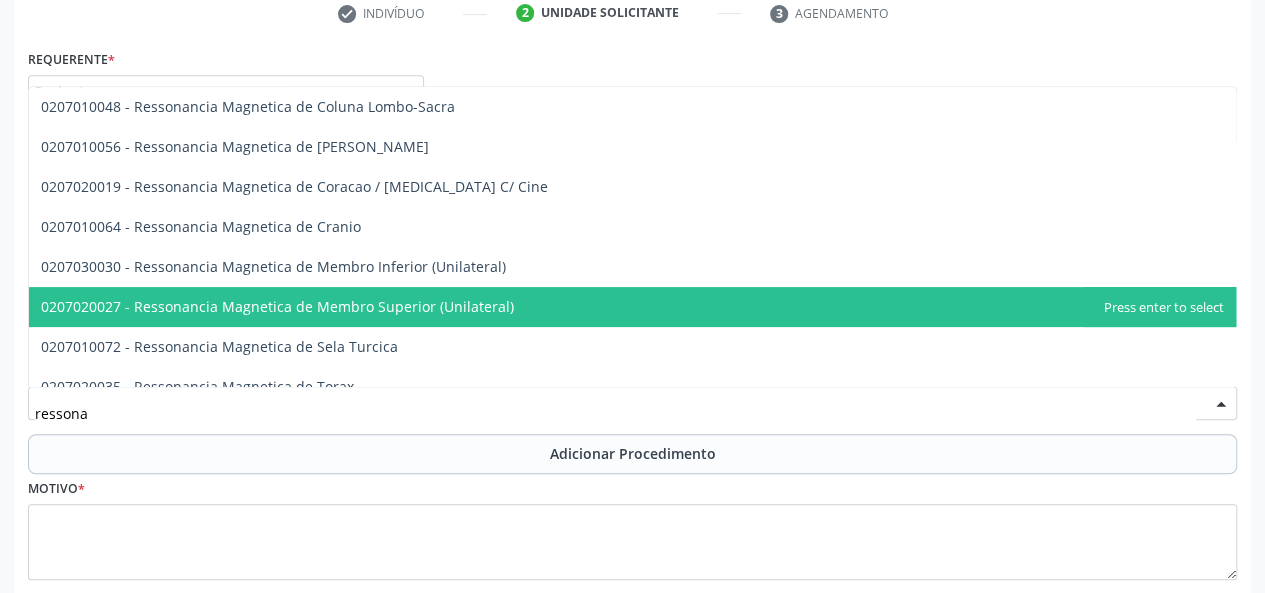 scroll, scrollTop: 260, scrollLeft: 0, axis: vertical 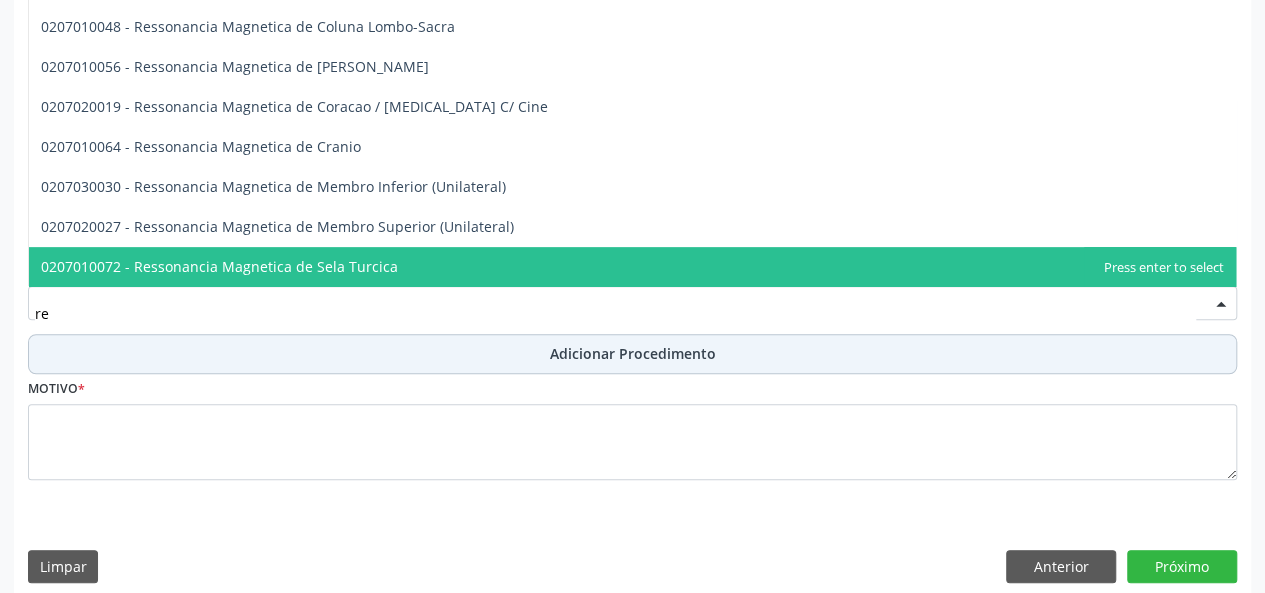 type on "r" 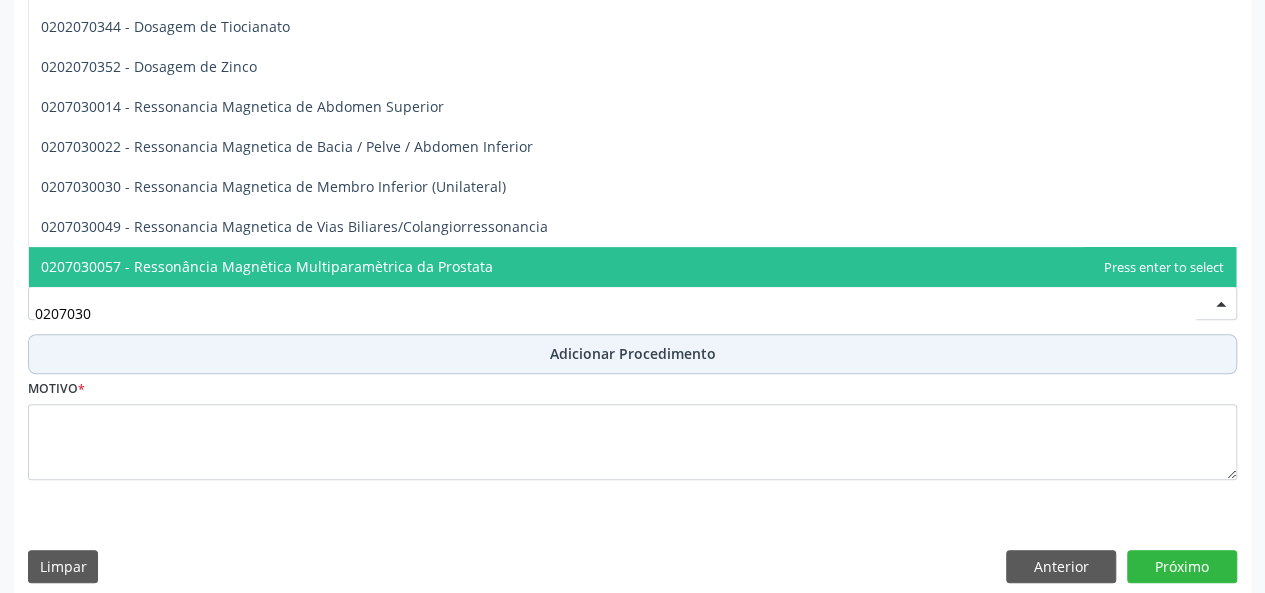 scroll, scrollTop: 0, scrollLeft: 0, axis: both 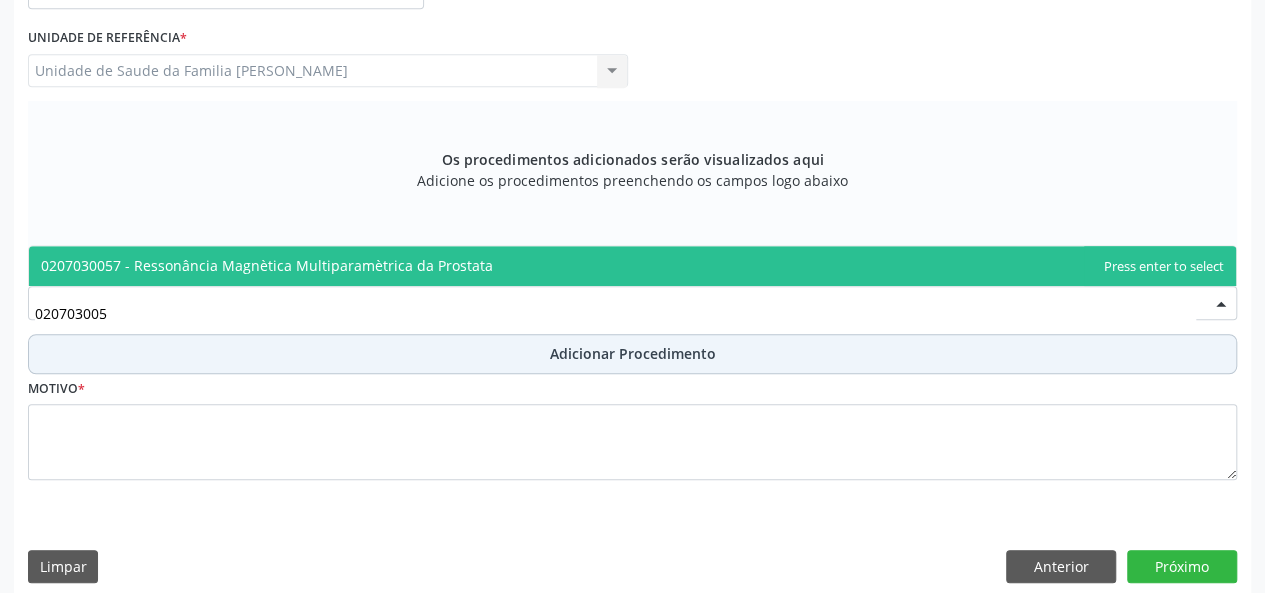 type on "0207030057" 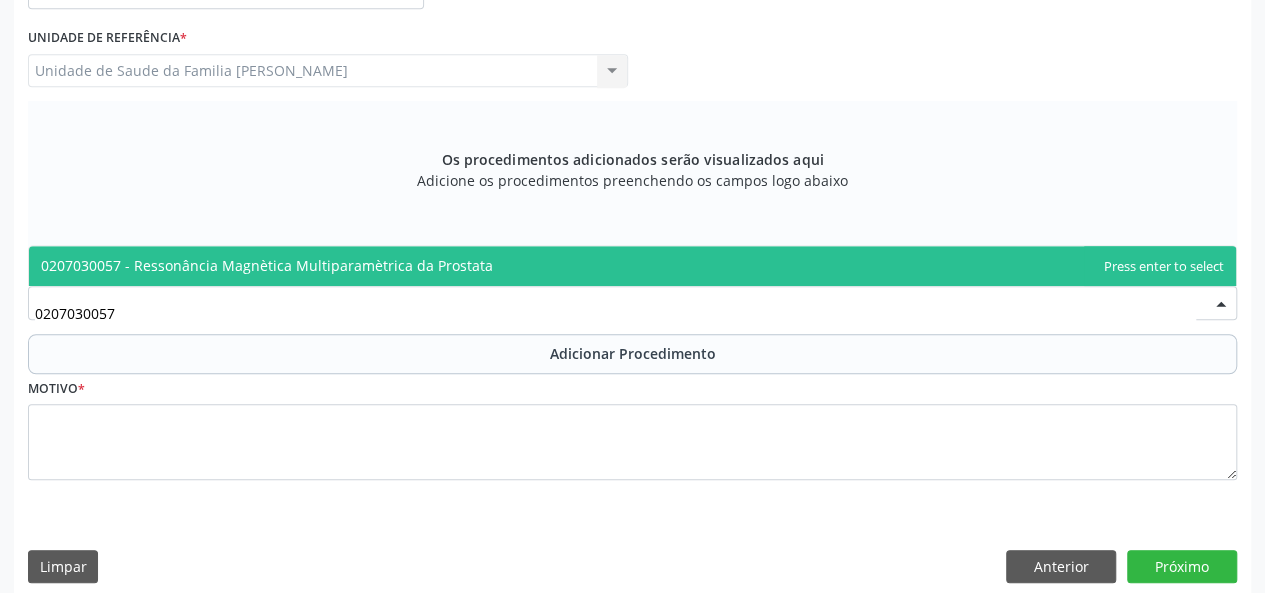 click on "0207030057 - Ressonância Magnètica Multiparamètrica da Prostata" at bounding box center [267, 265] 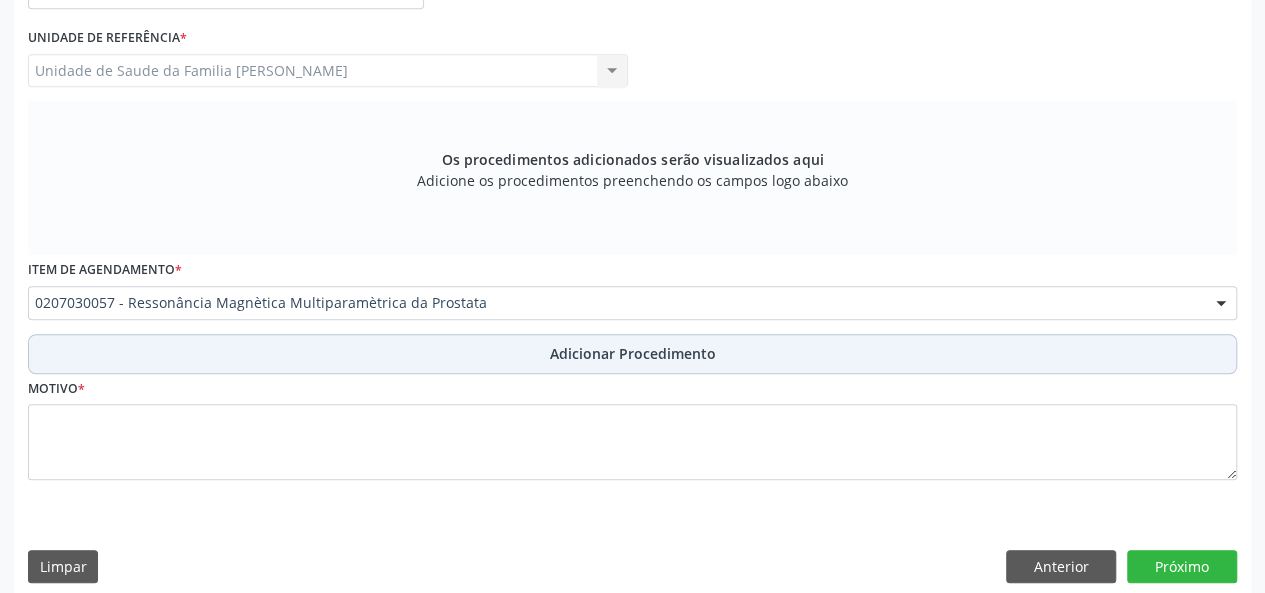 click on "Adicionar Procedimento" at bounding box center [633, 353] 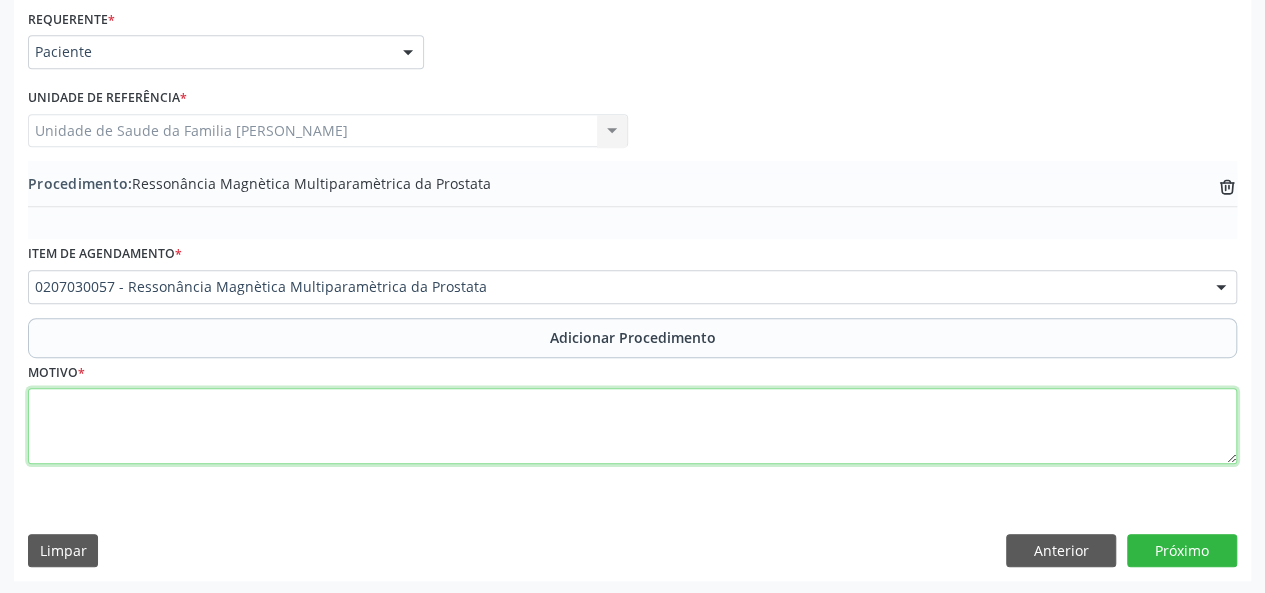 click at bounding box center [632, 426] 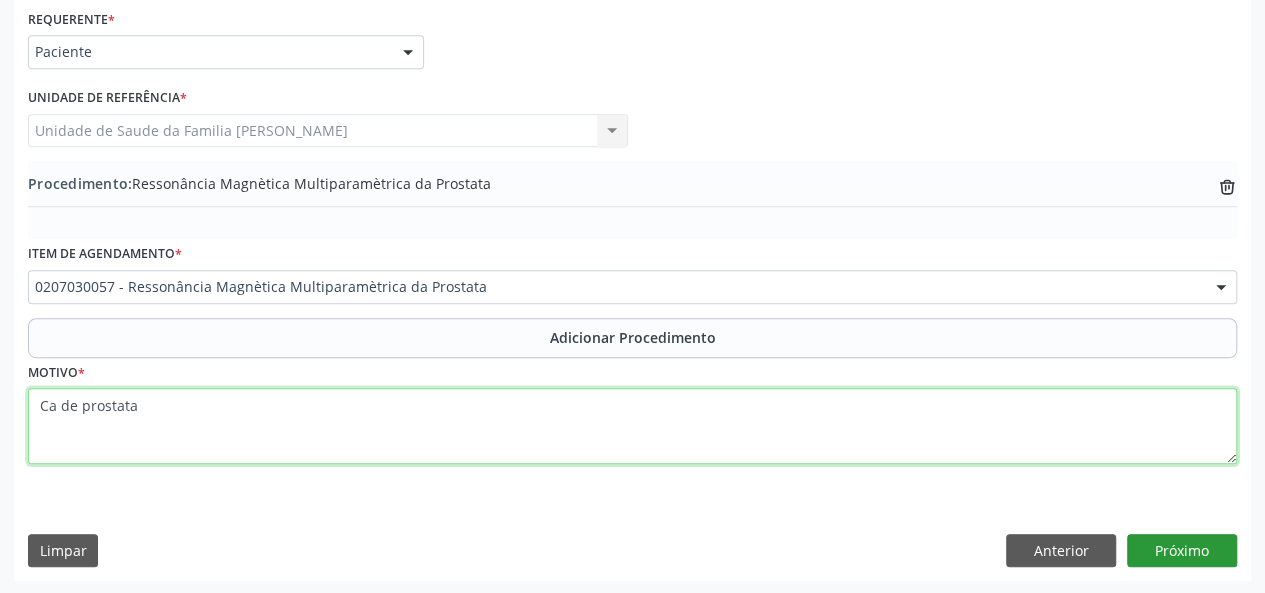 type on "Ca de prostata" 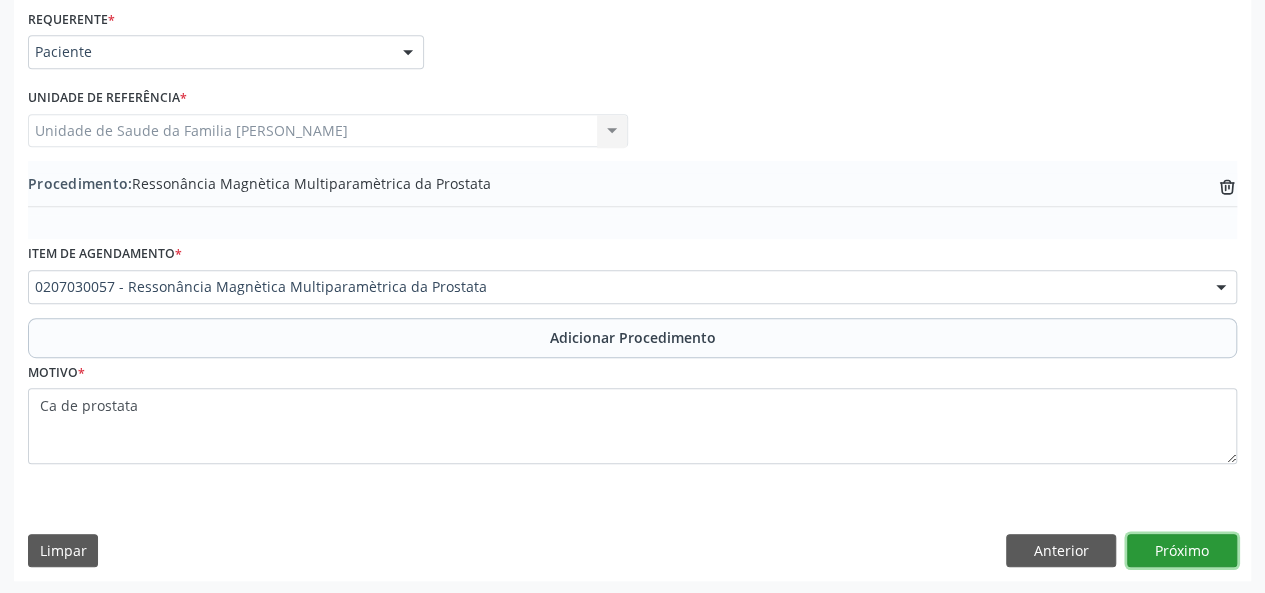 click on "Próximo" at bounding box center [1182, 551] 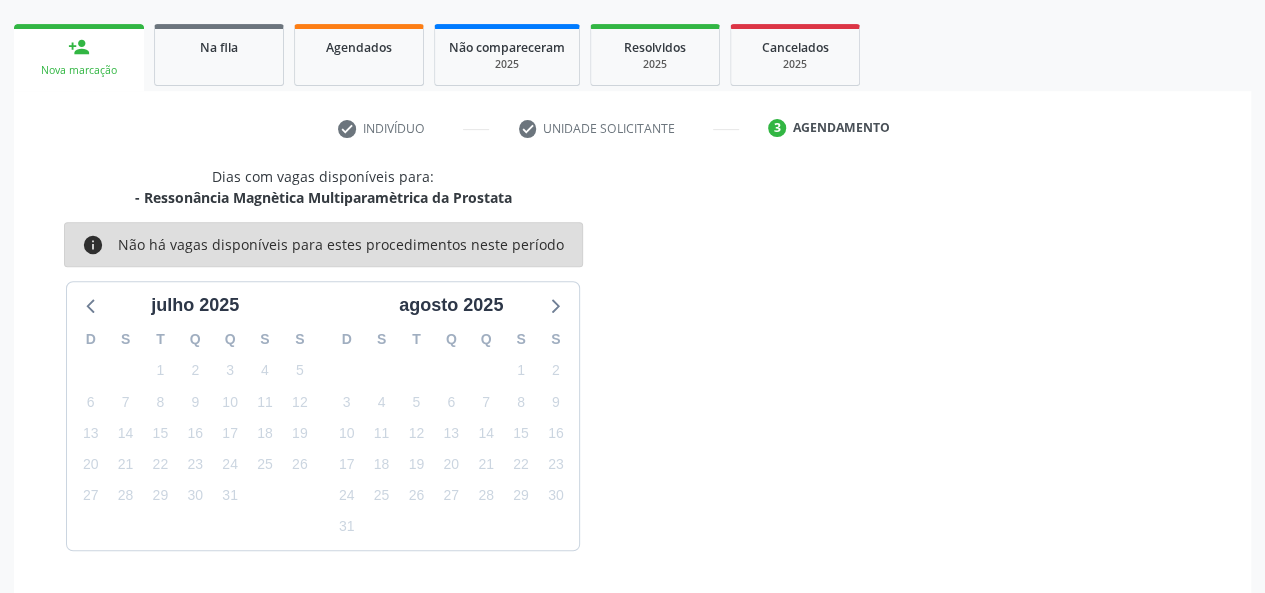 scroll, scrollTop: 362, scrollLeft: 0, axis: vertical 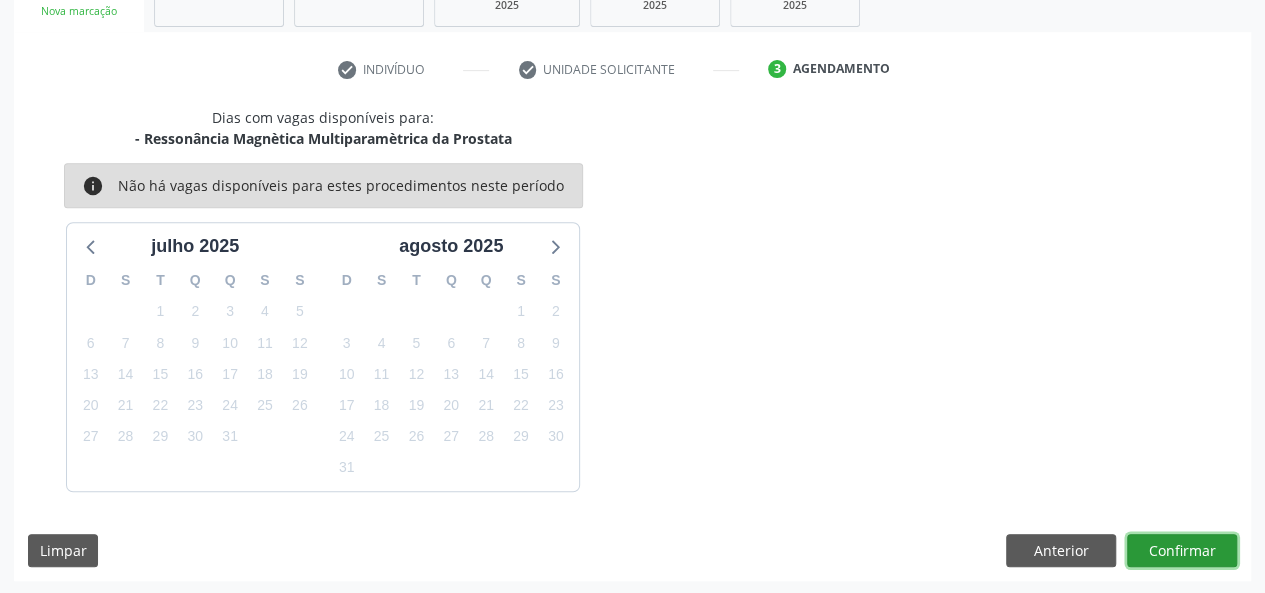 click on "Confirmar" at bounding box center (1182, 551) 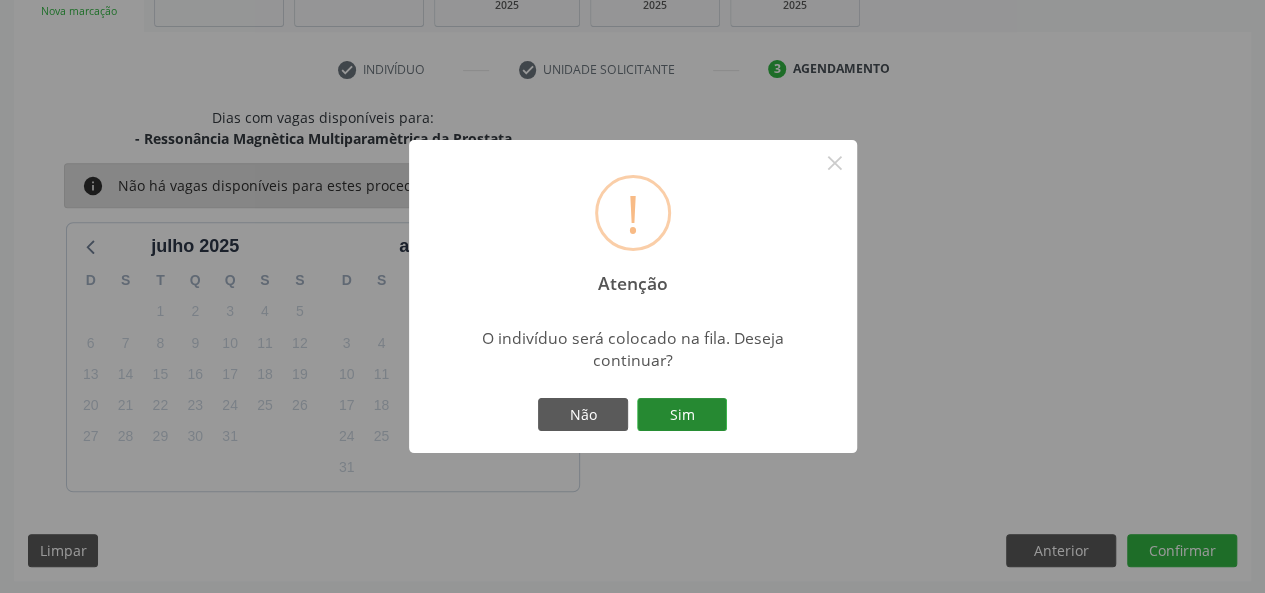 click on "Sim" at bounding box center (682, 415) 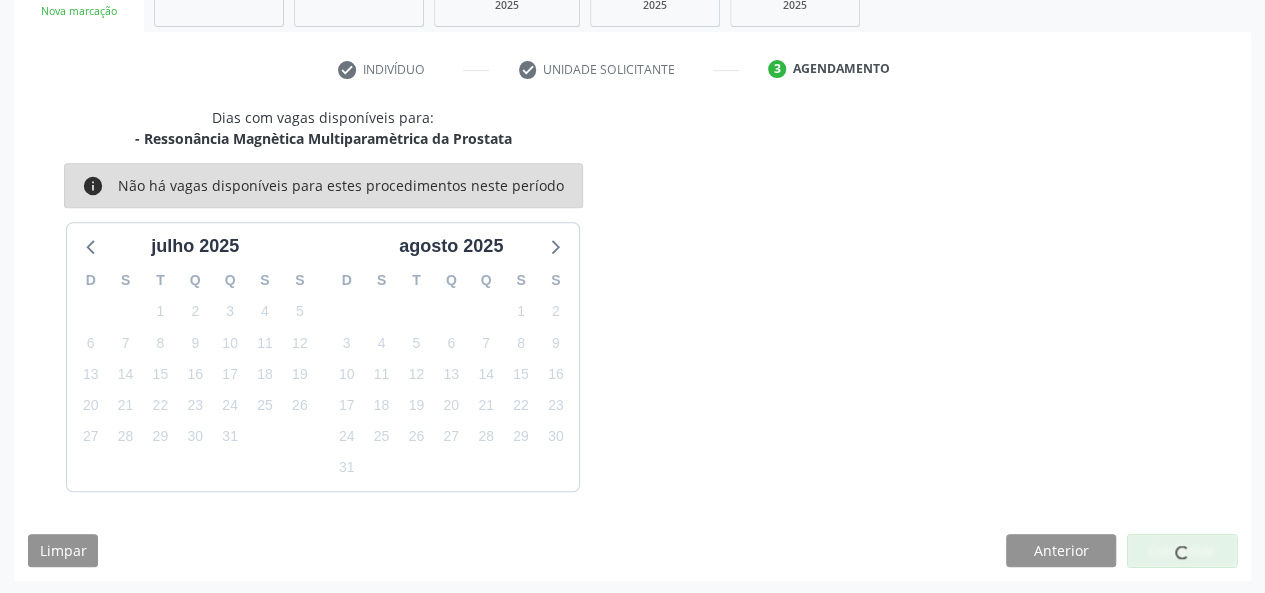 scroll, scrollTop: 100, scrollLeft: 0, axis: vertical 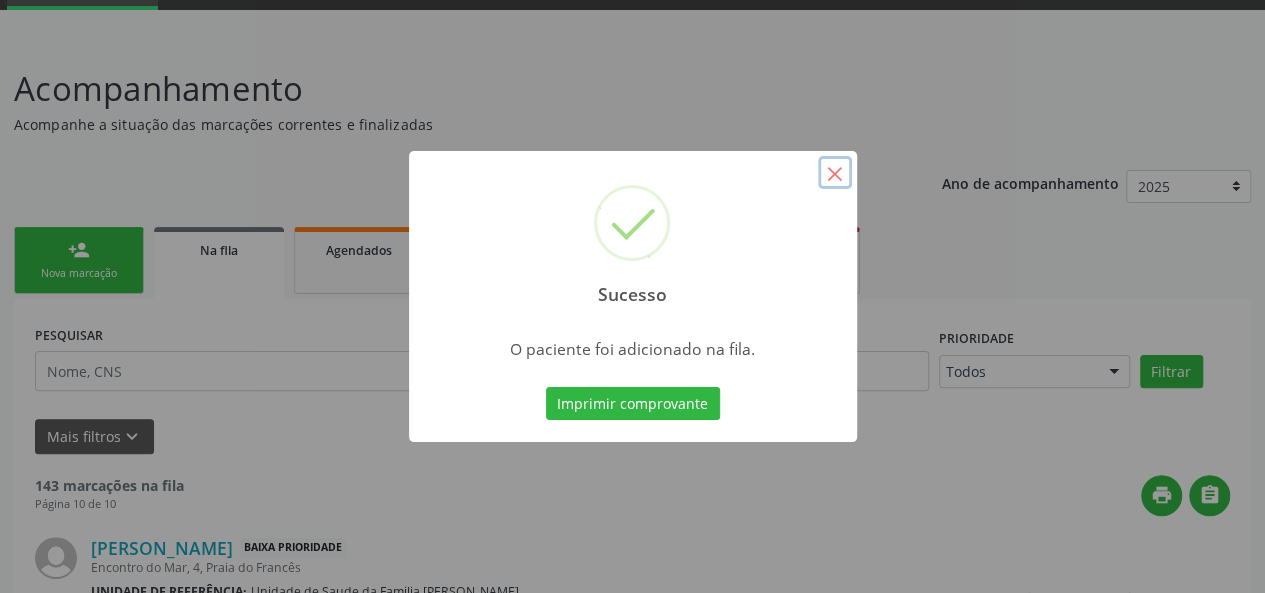 click on "×" at bounding box center (835, 173) 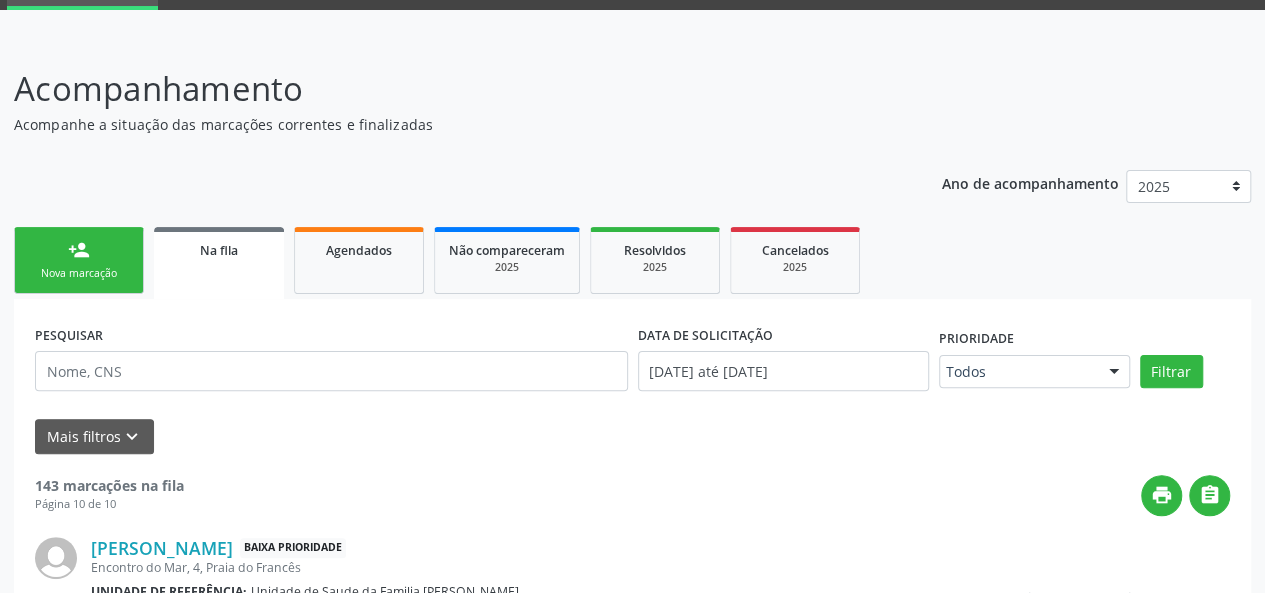 click on "Nova marcação" at bounding box center [79, 273] 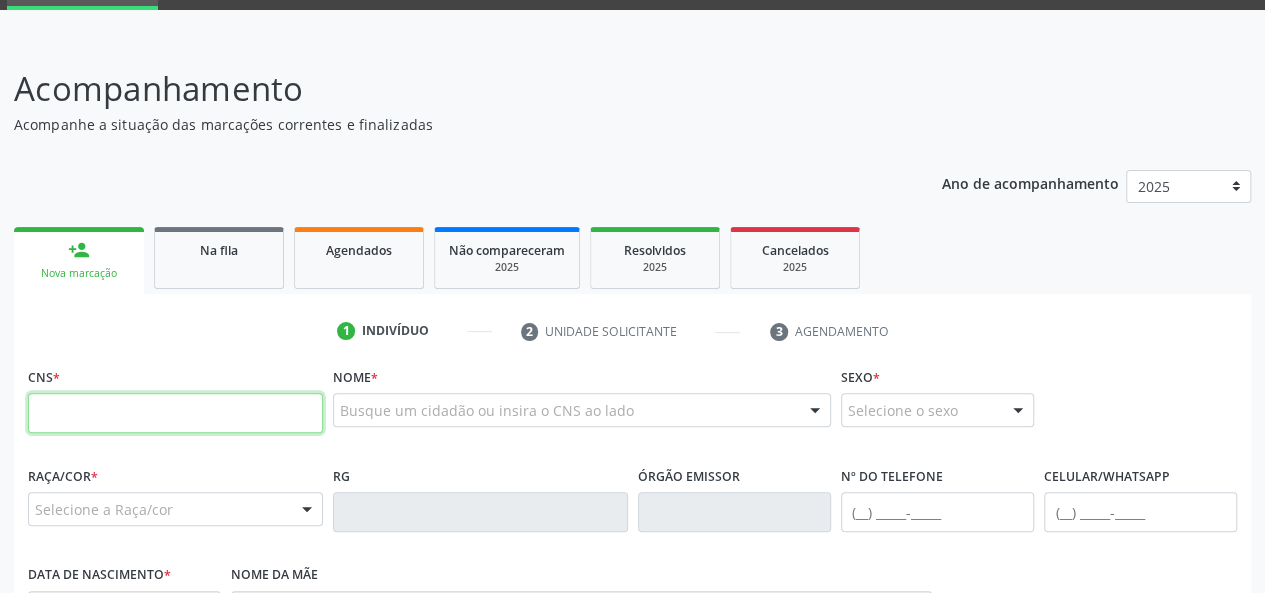 paste on "700 6089 9410 4169" 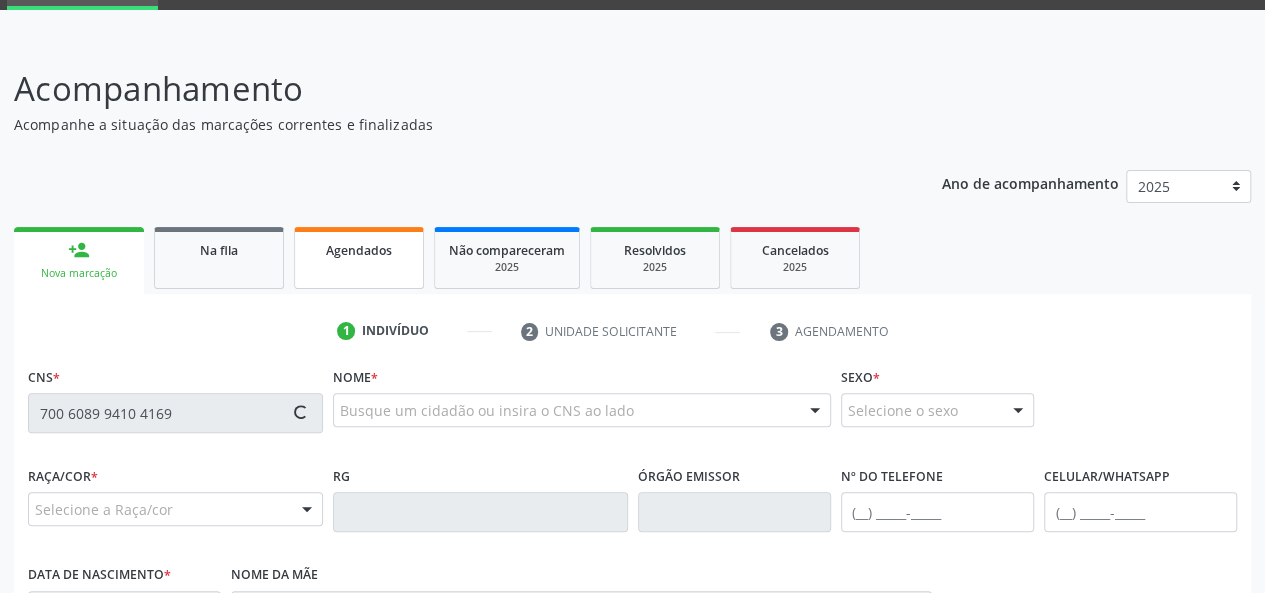 type on "700 6089 9410 4169" 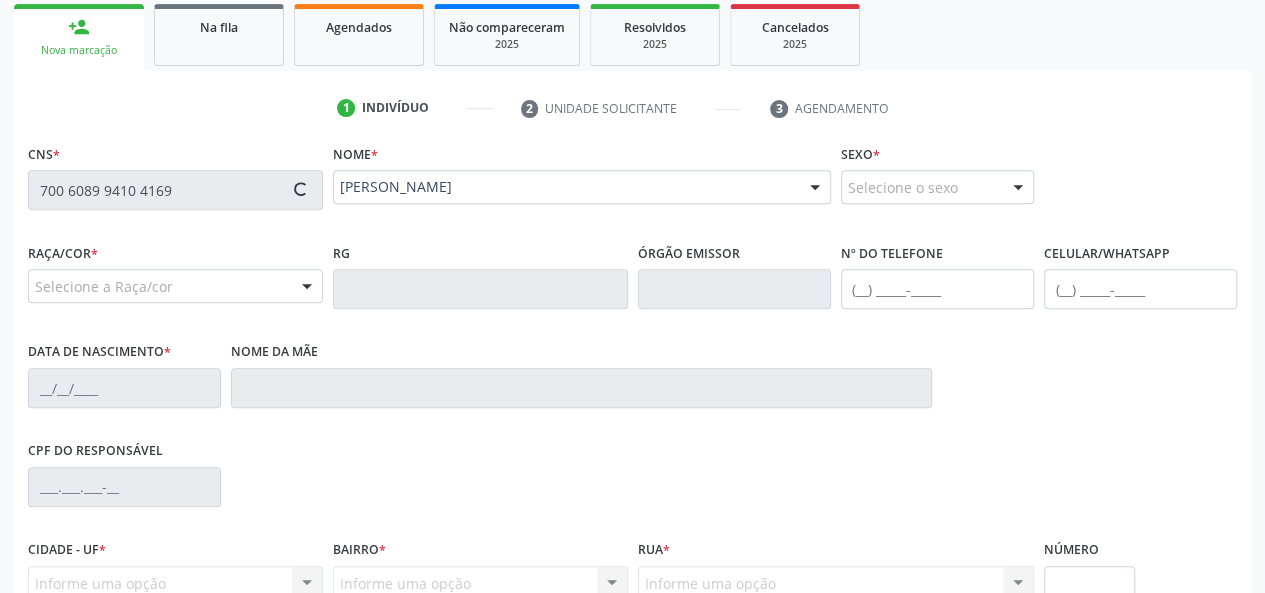 scroll, scrollTop: 400, scrollLeft: 0, axis: vertical 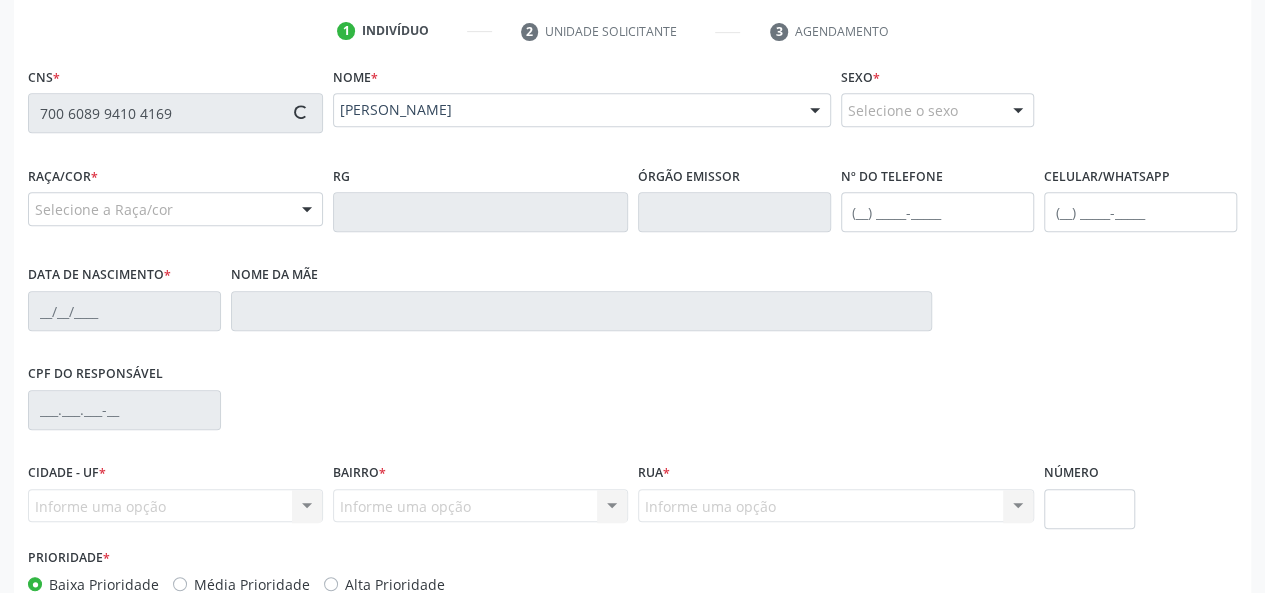 type on "[PHONE_NUMBER]" 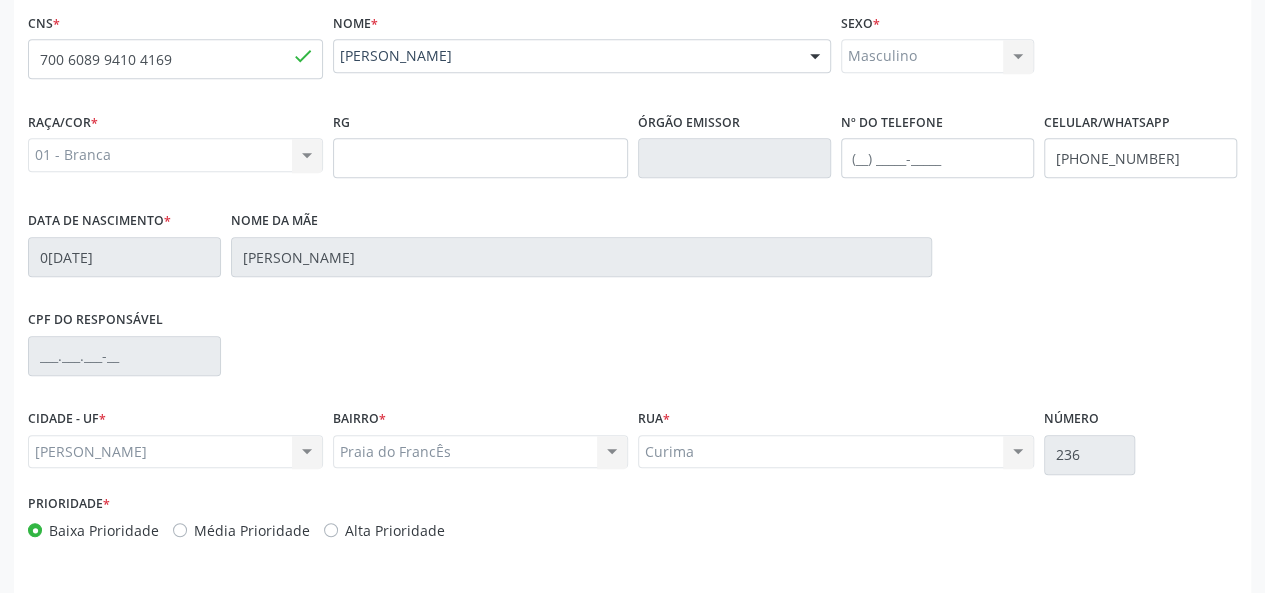 scroll, scrollTop: 518, scrollLeft: 0, axis: vertical 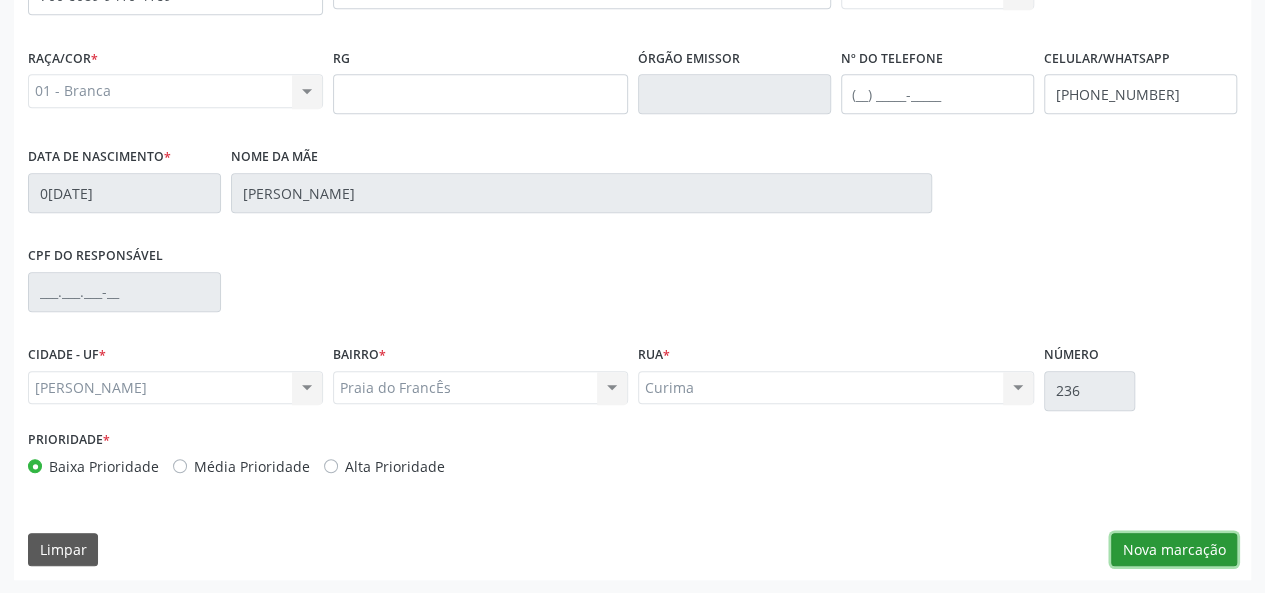 click on "Nova marcação" at bounding box center [1174, 550] 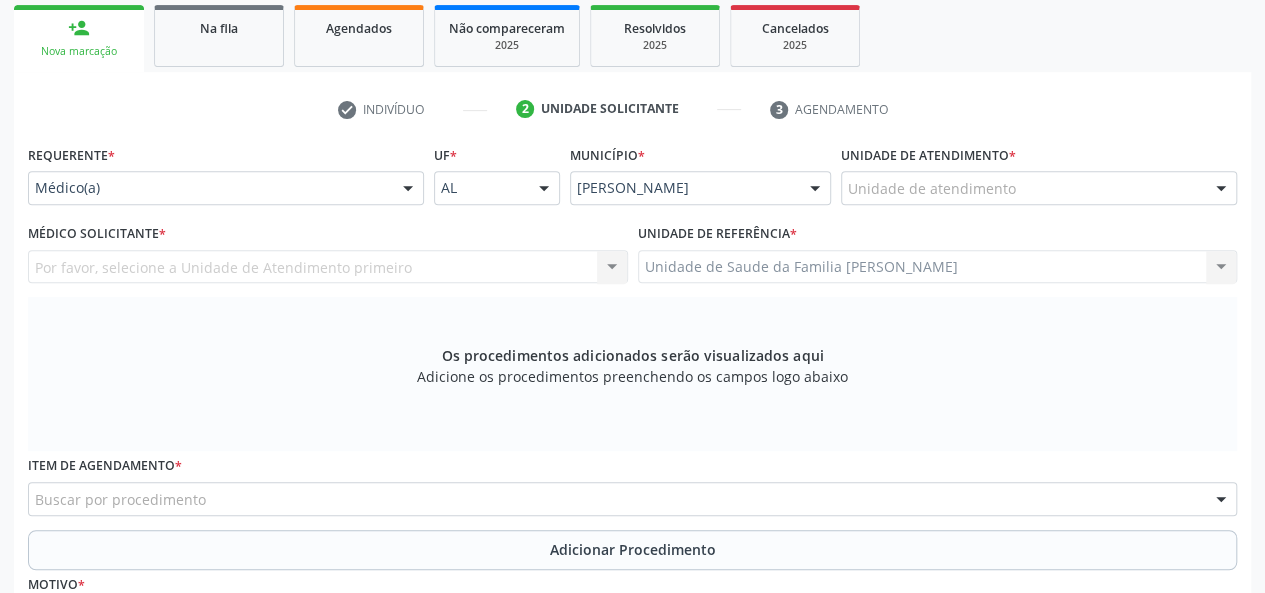 scroll, scrollTop: 318, scrollLeft: 0, axis: vertical 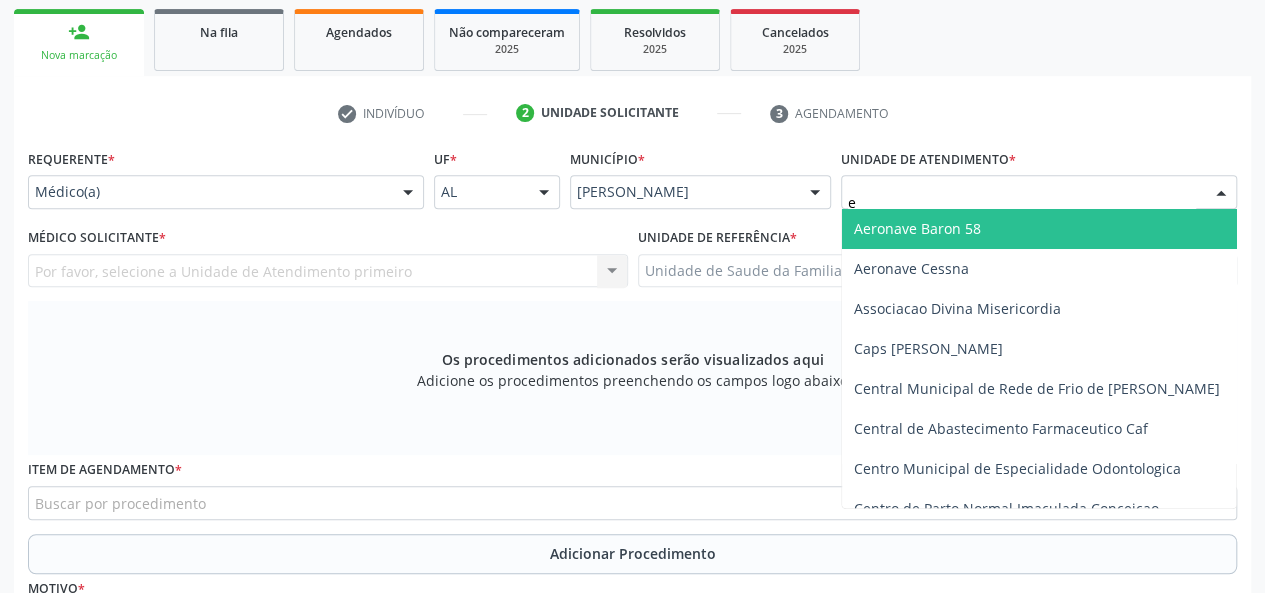 type on "es" 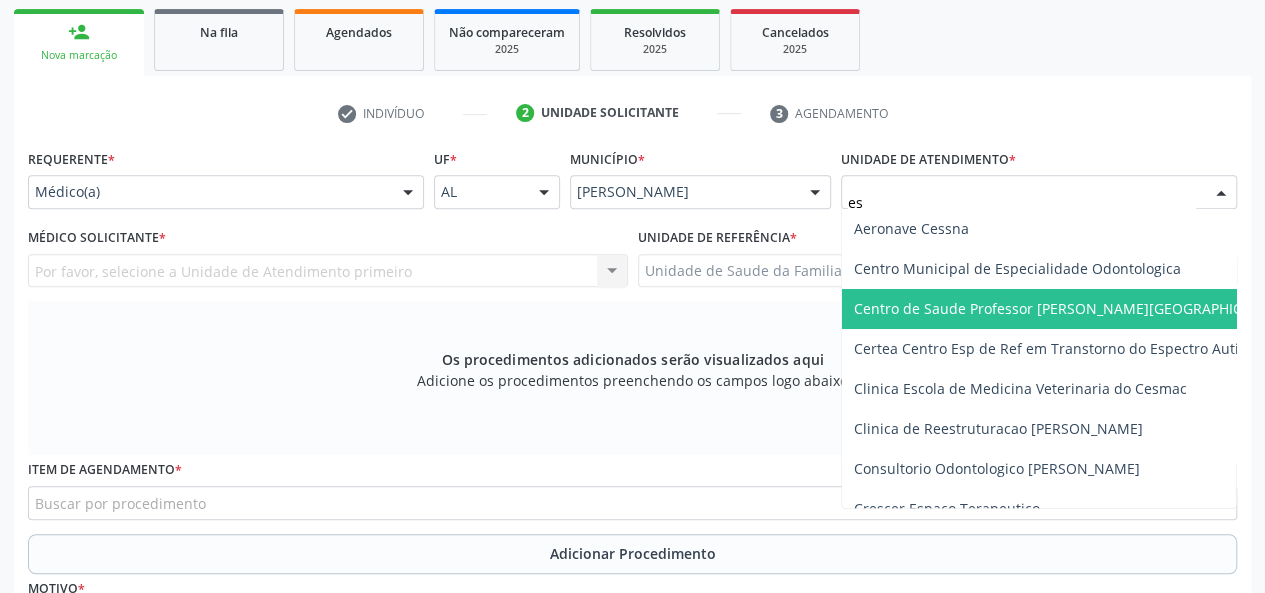 click on "Centro de Saude Professor [PERSON_NAME][GEOGRAPHIC_DATA]" at bounding box center [1071, 308] 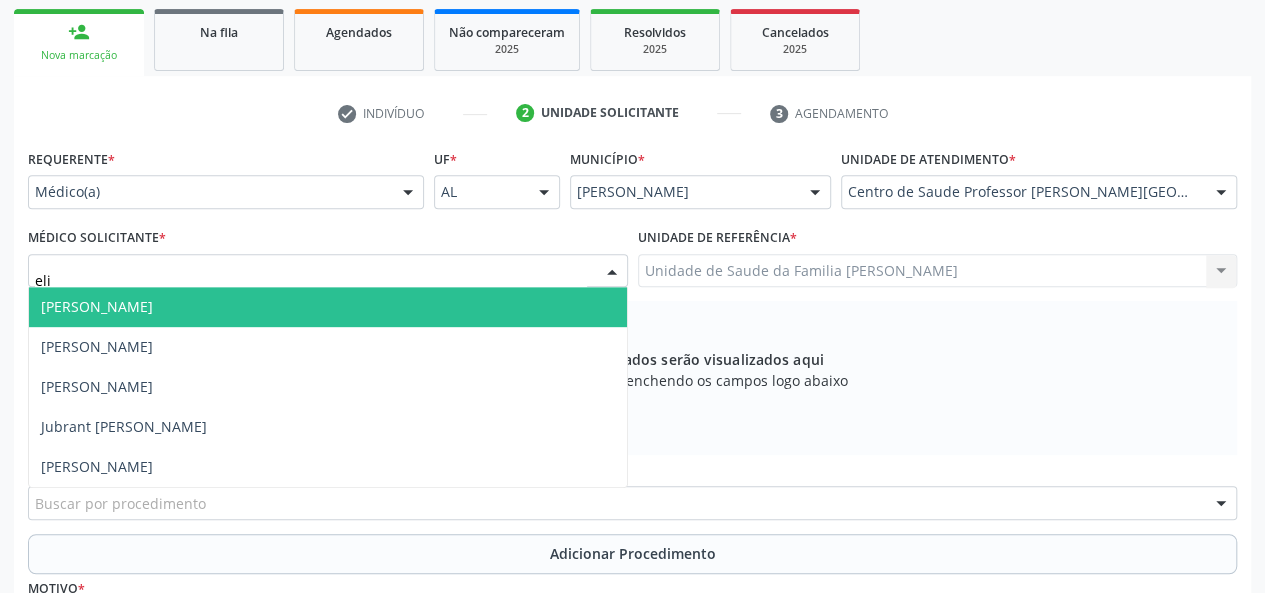 type on "[PERSON_NAME]" 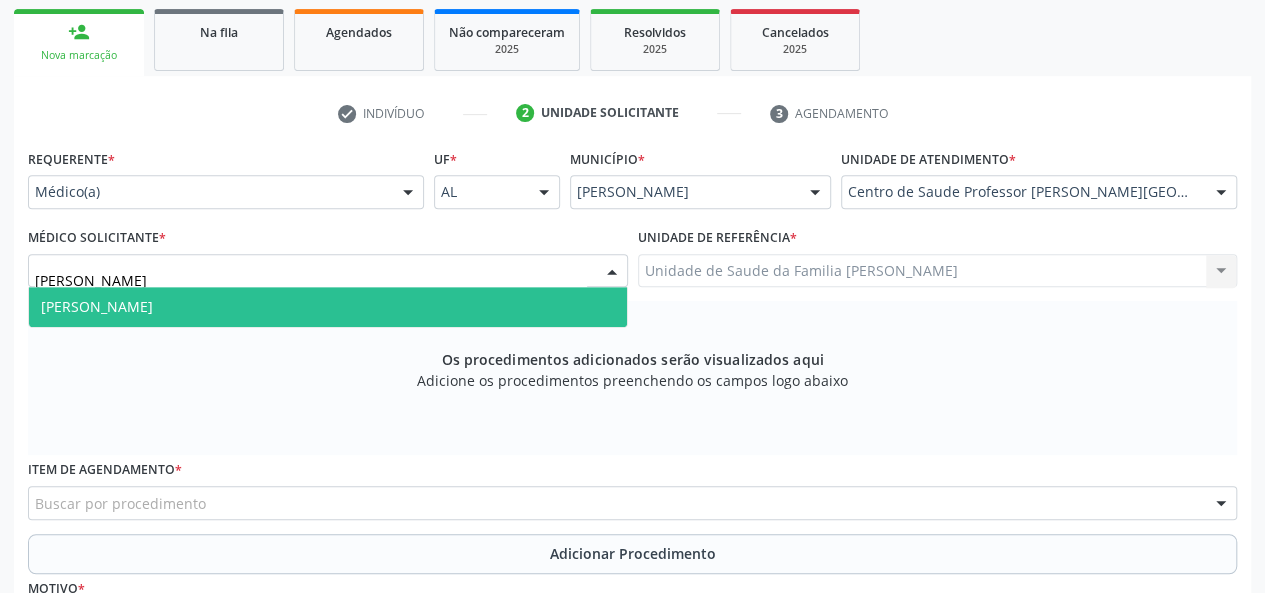 click on "[PERSON_NAME]" at bounding box center (97, 306) 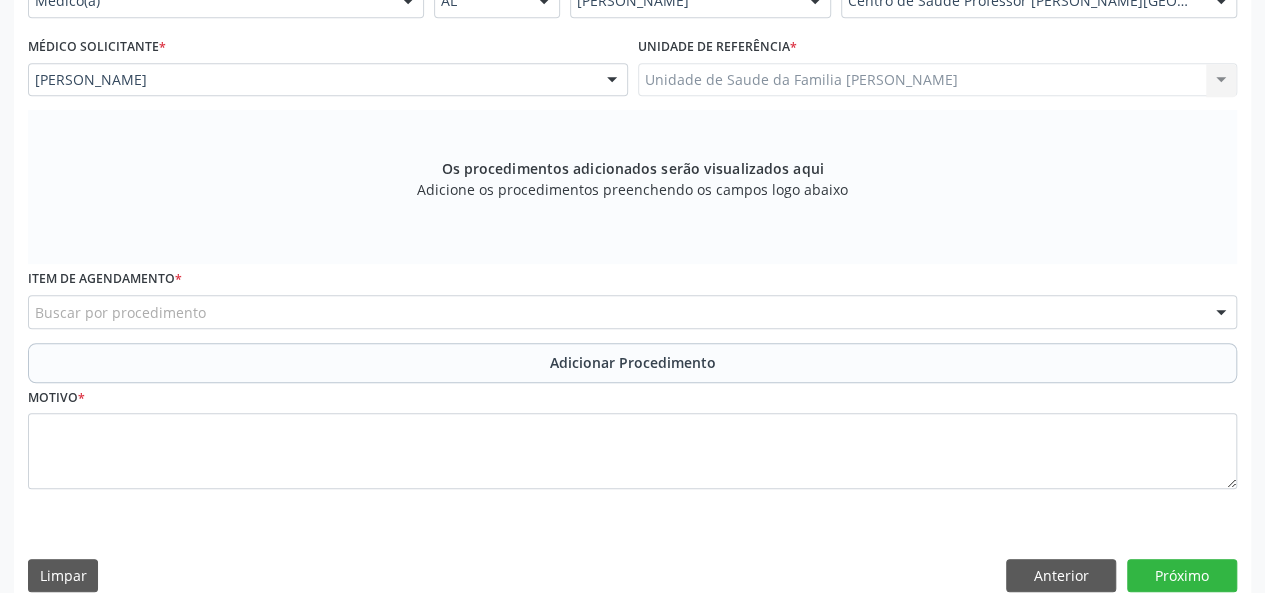 scroll, scrollTop: 518, scrollLeft: 0, axis: vertical 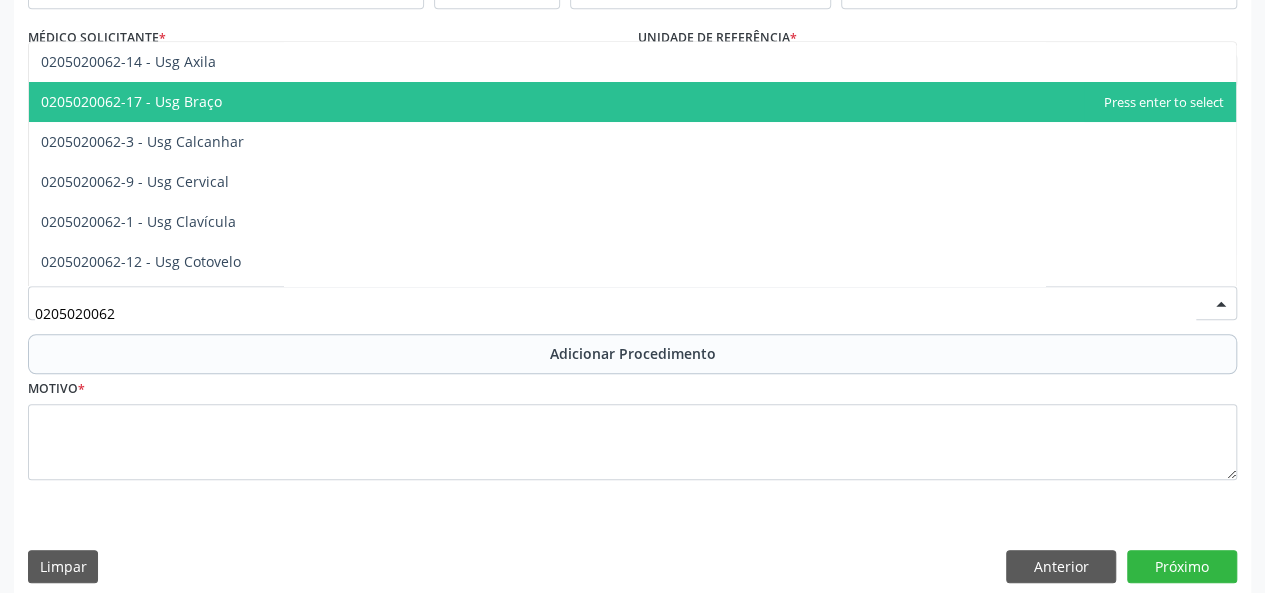 click on "0205020062-17 - Usg Braço" at bounding box center [632, 102] 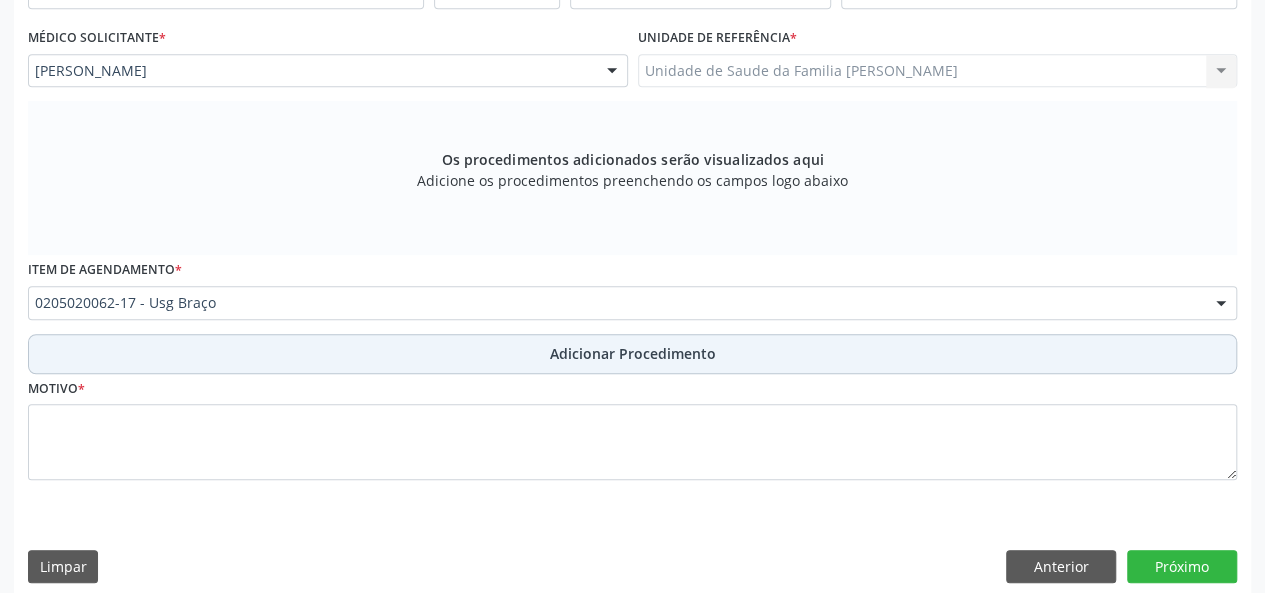 click on "Adicionar Procedimento" at bounding box center [632, 354] 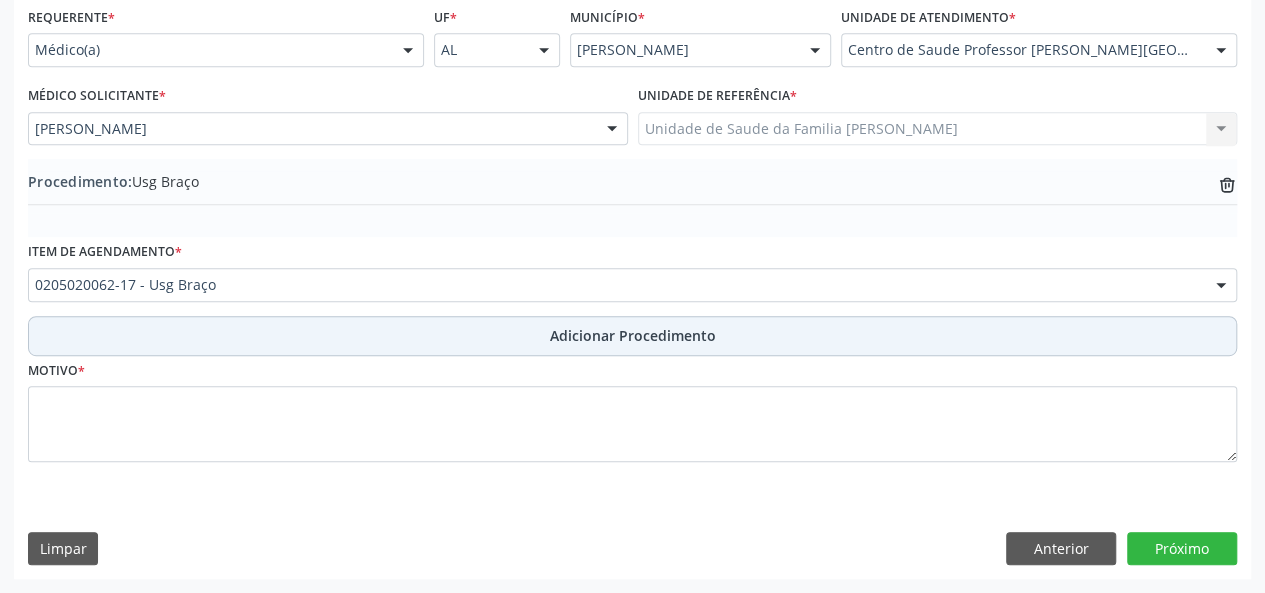 scroll, scrollTop: 458, scrollLeft: 0, axis: vertical 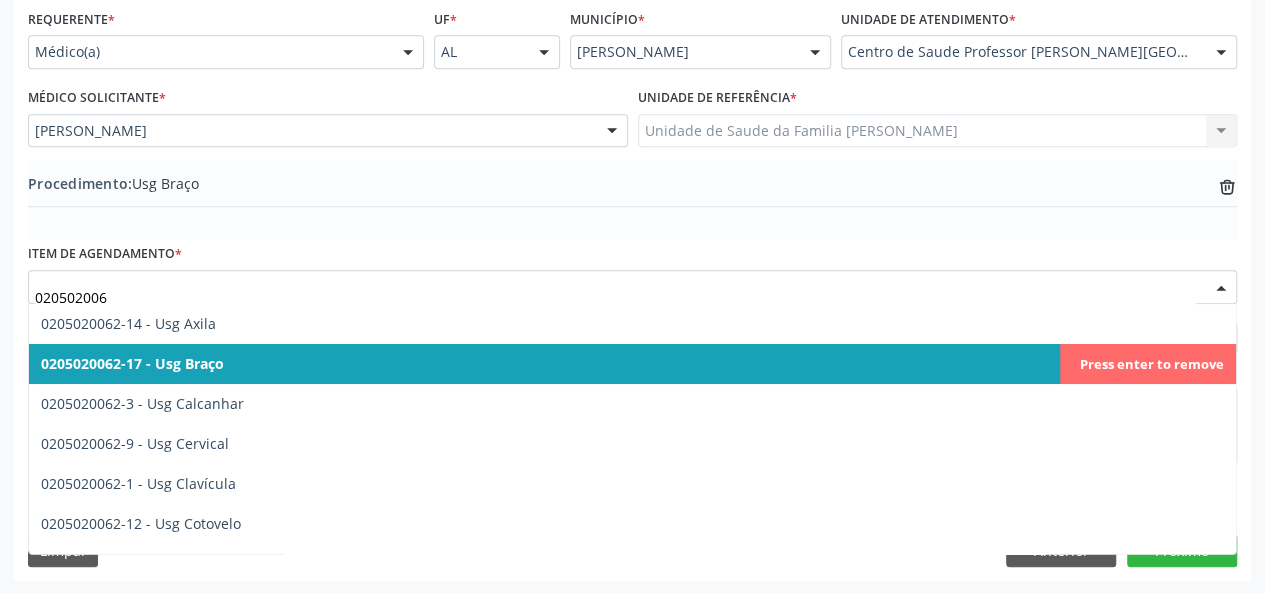 type on "0205020062" 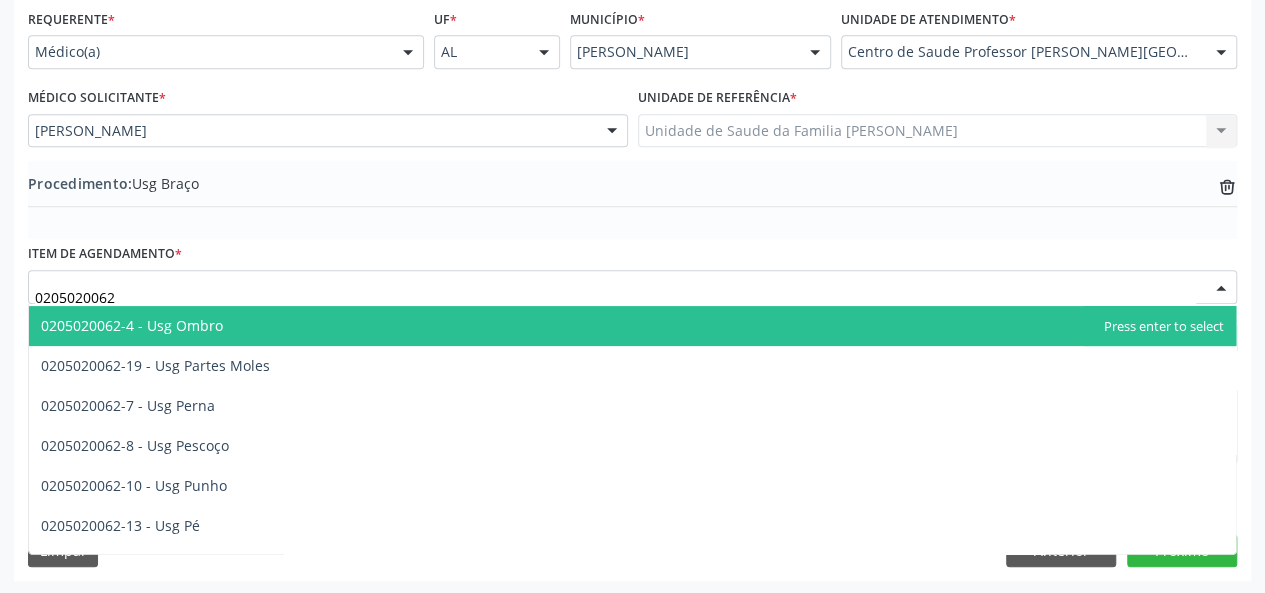 scroll, scrollTop: 400, scrollLeft: 0, axis: vertical 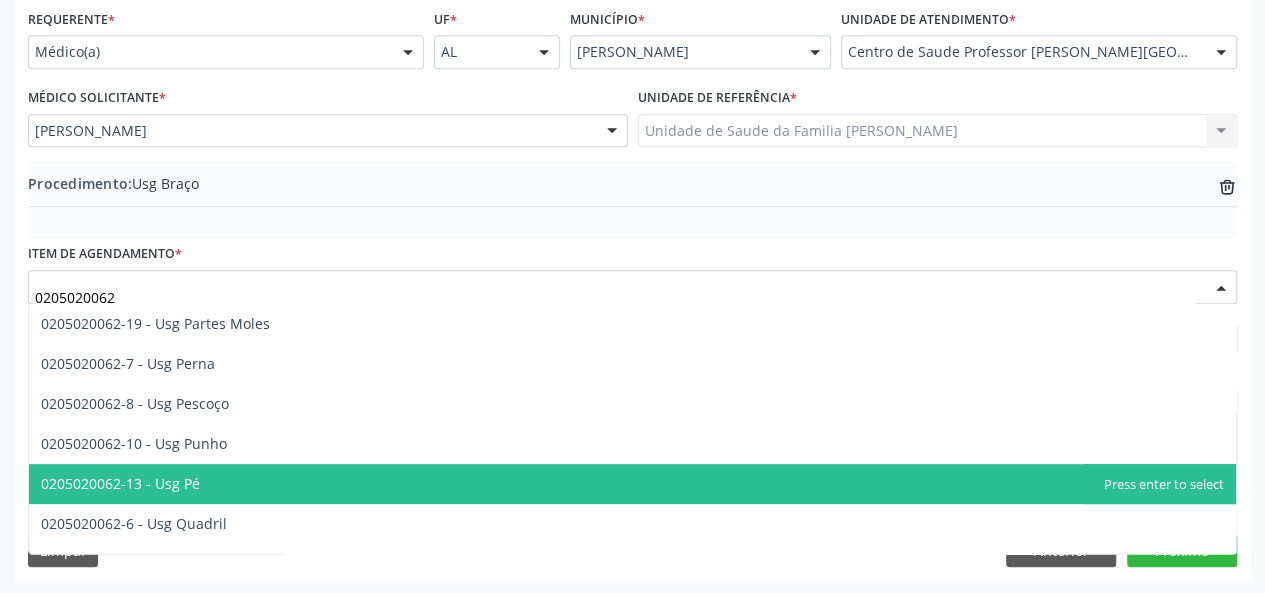 click on "0205020062-13 - Usg Pé" at bounding box center (120, 483) 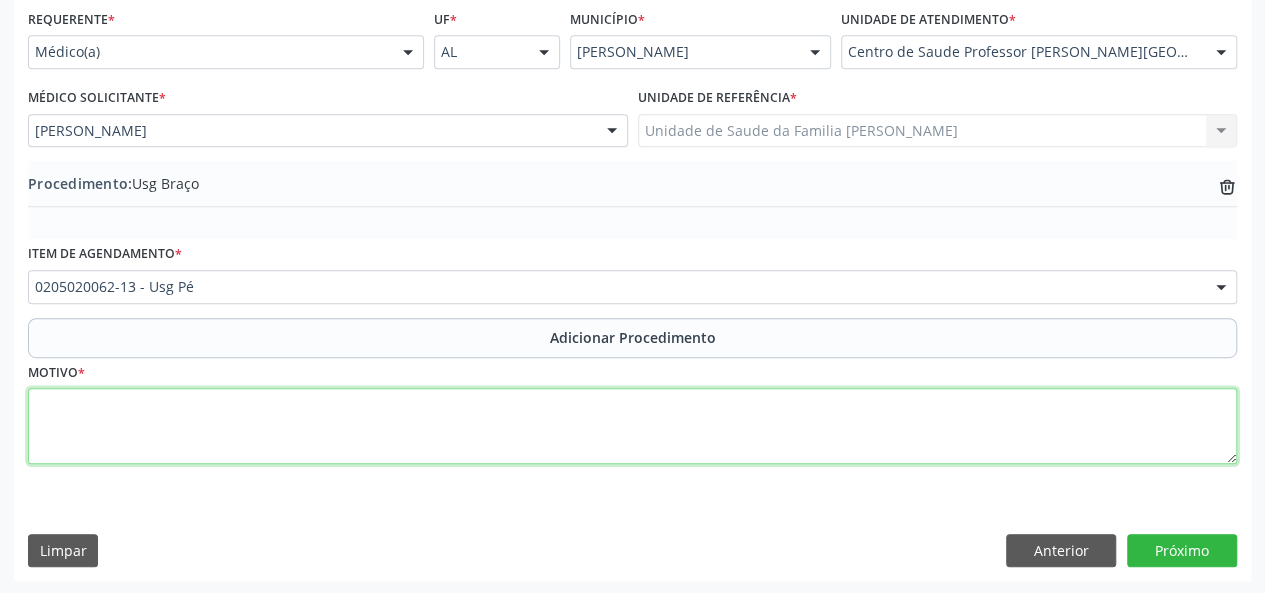 click at bounding box center (632, 426) 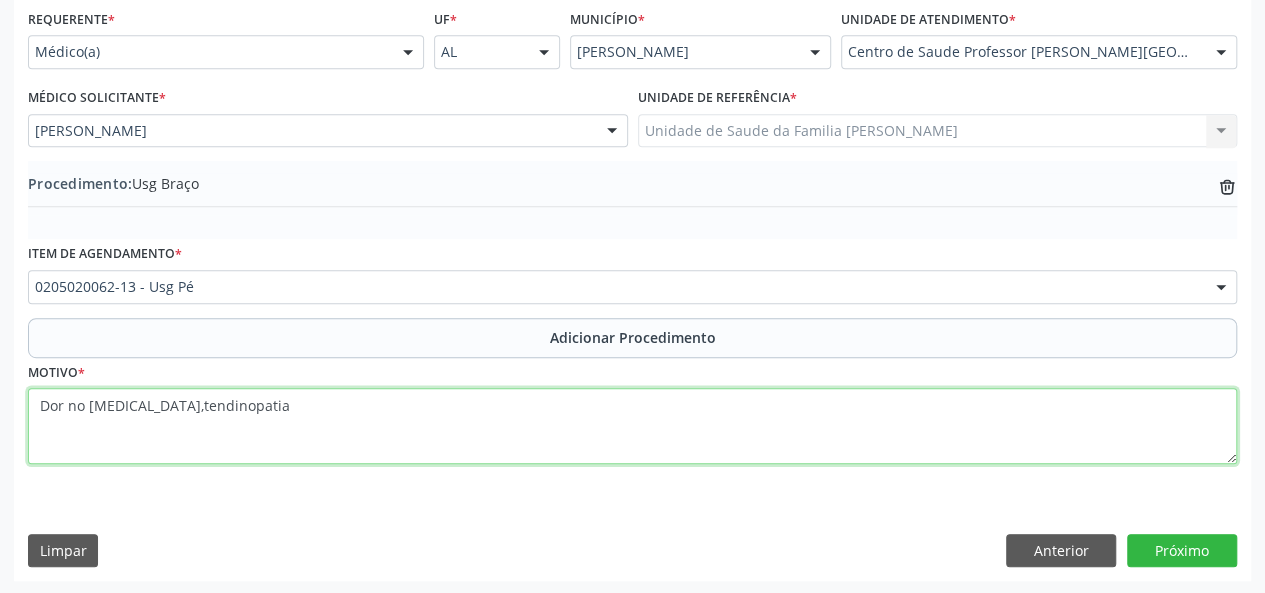 click on "Dor no triceps,tendinopatia" at bounding box center [632, 426] 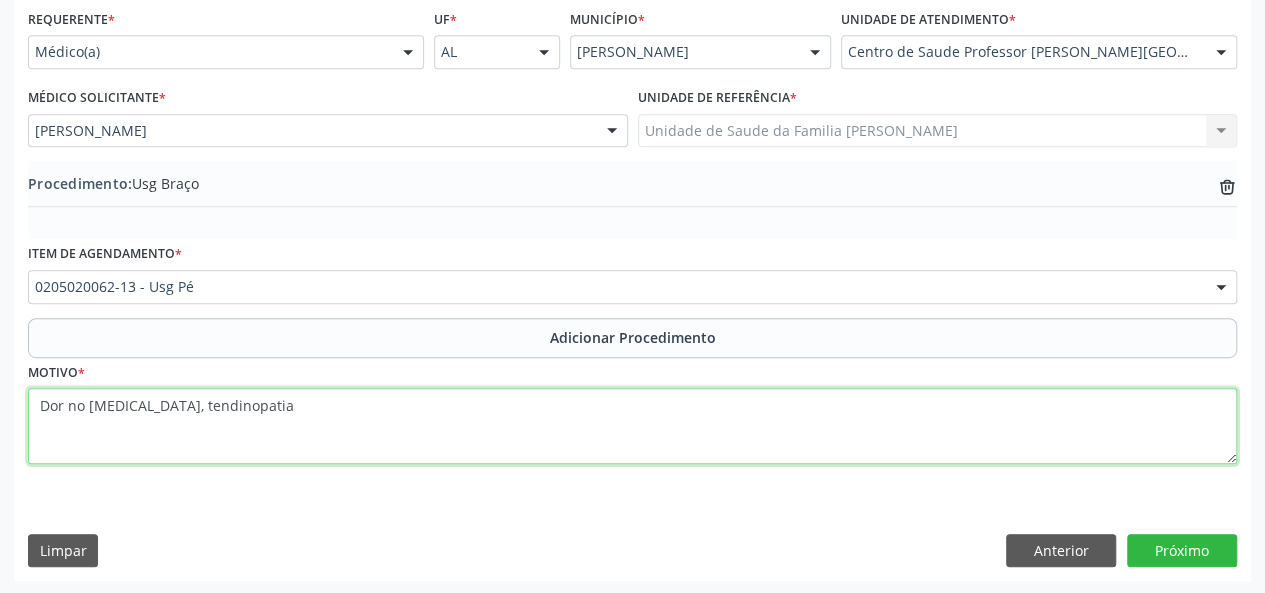 click on "Dor no triceps, tendinopatia" at bounding box center [632, 426] 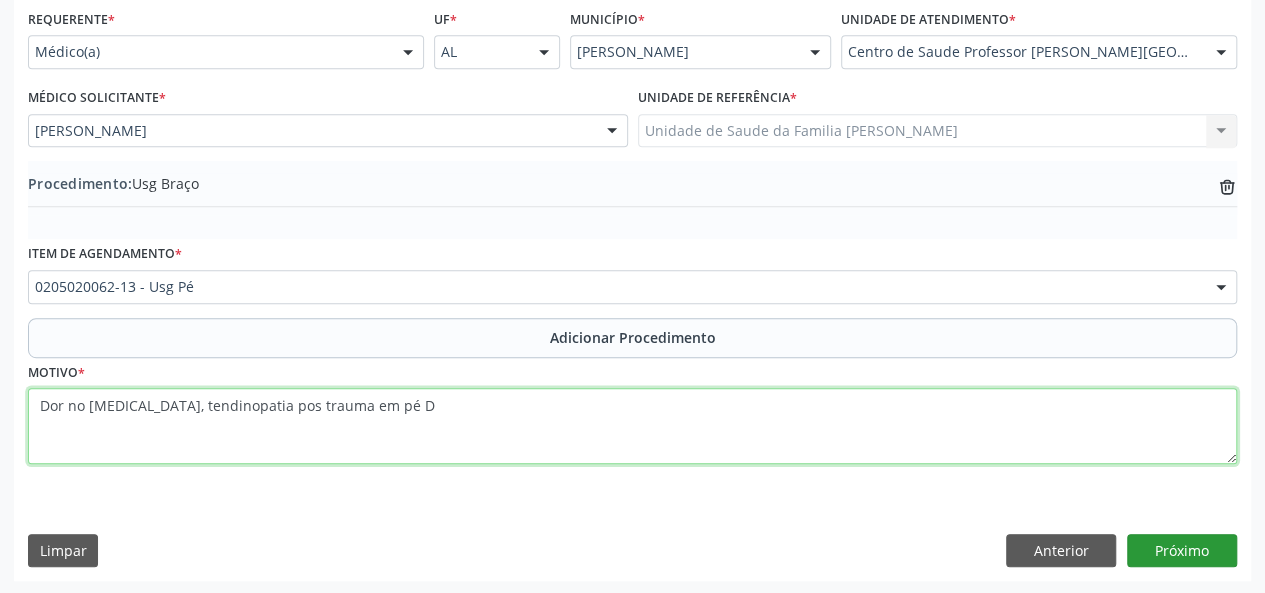 type on "Dor no triceps, tendinopatia pos trauma em pé D" 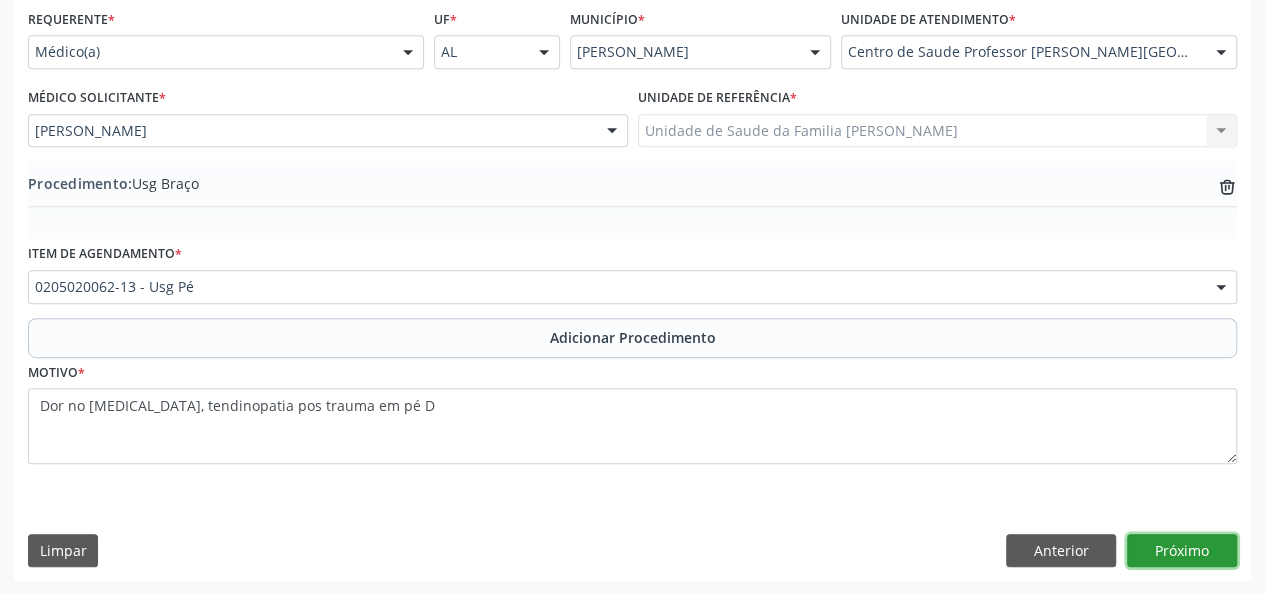 click on "Próximo" at bounding box center (1182, 551) 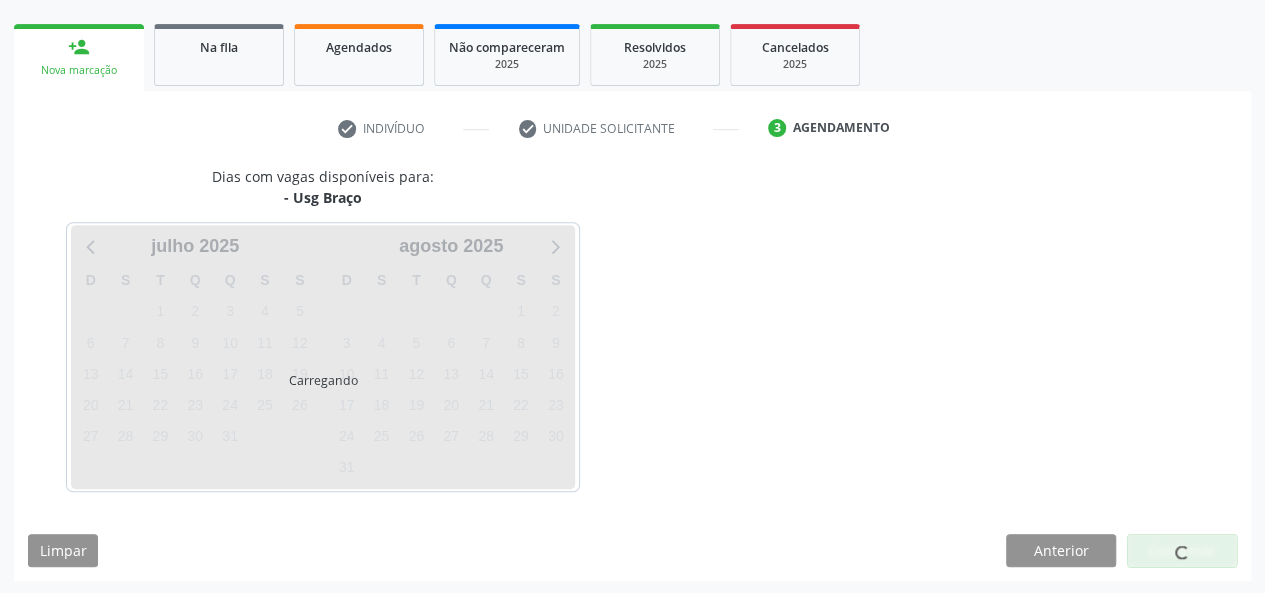 scroll, scrollTop: 362, scrollLeft: 0, axis: vertical 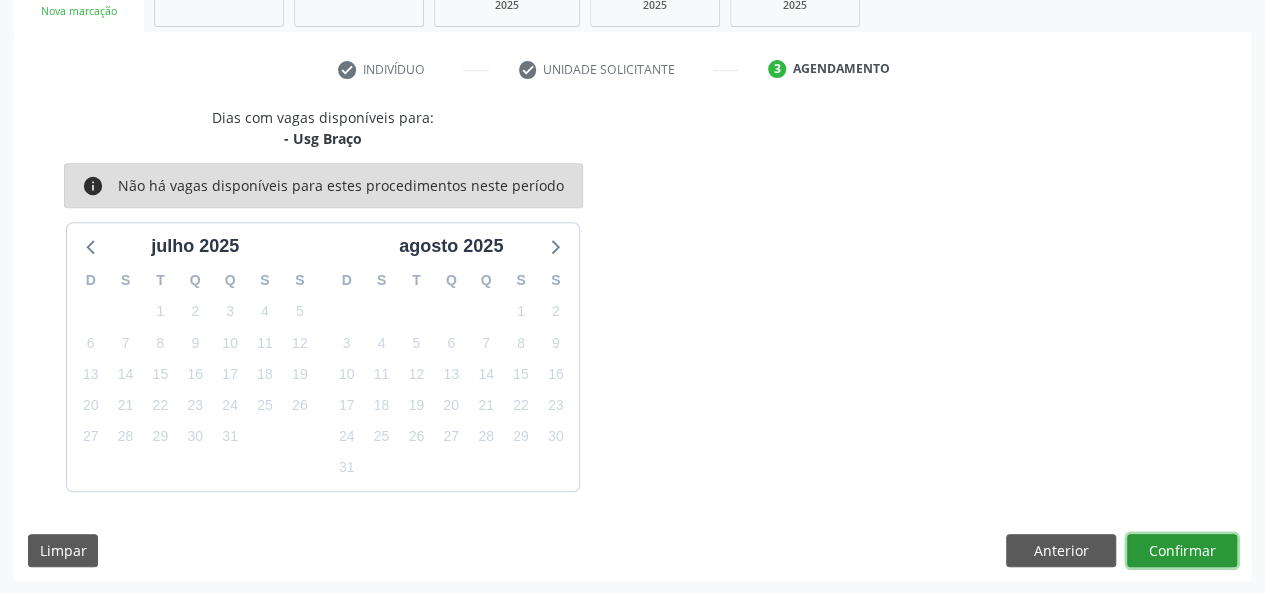 click on "Confirmar" at bounding box center [1182, 551] 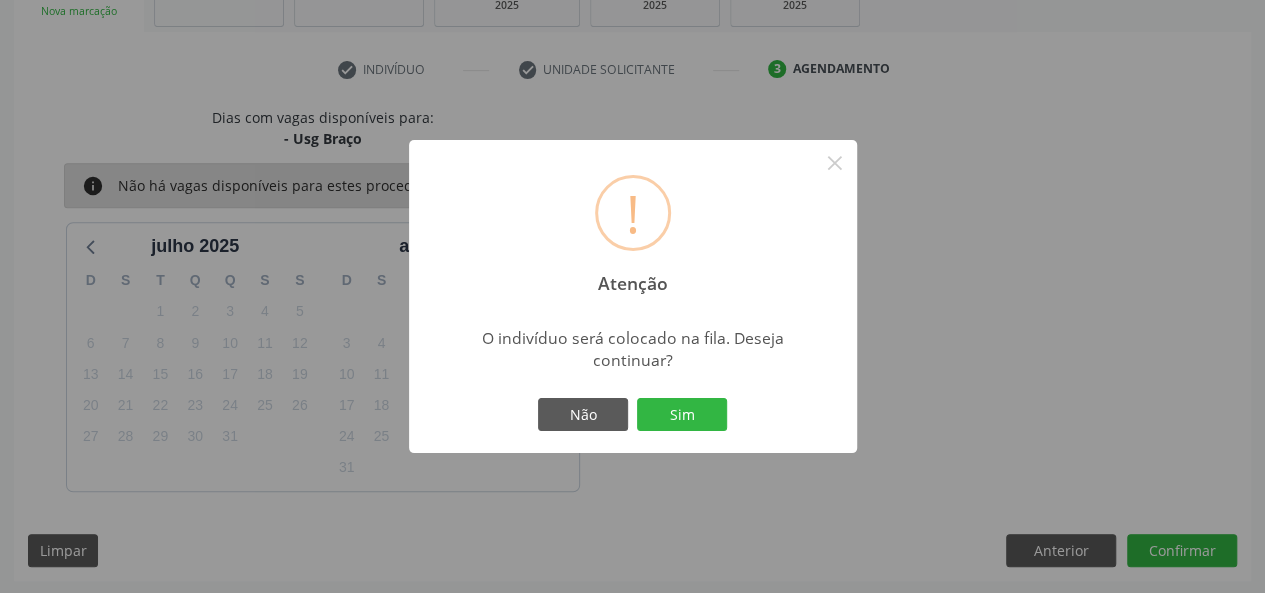 click on "Não Sim" at bounding box center [633, 415] 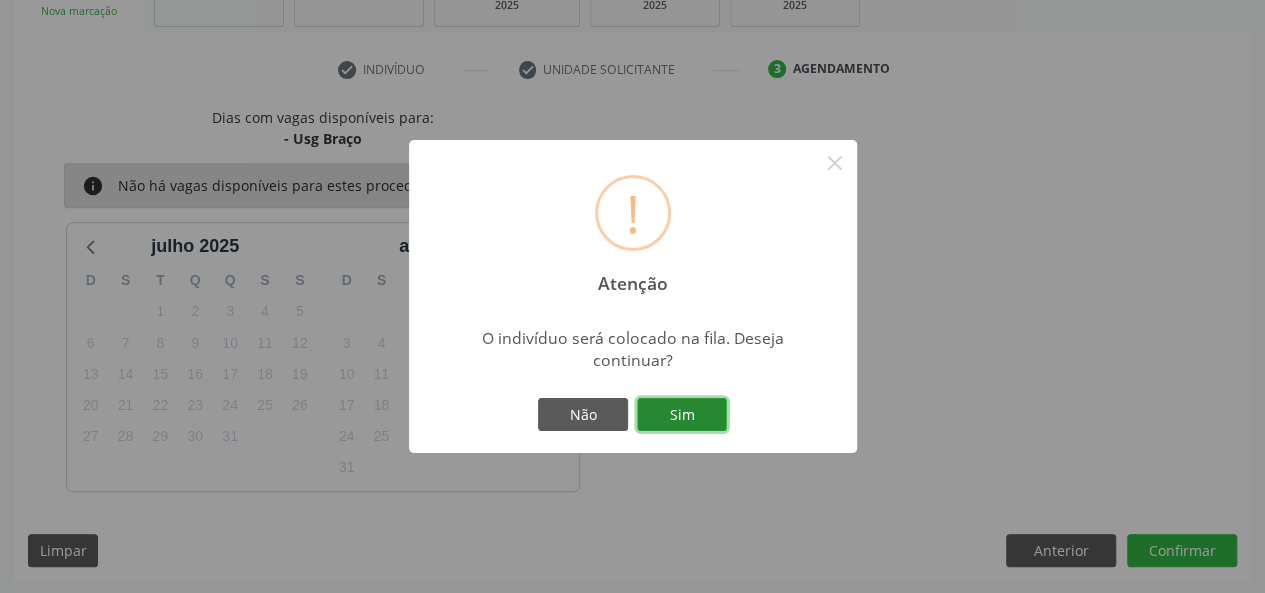click on "Sim" at bounding box center (682, 415) 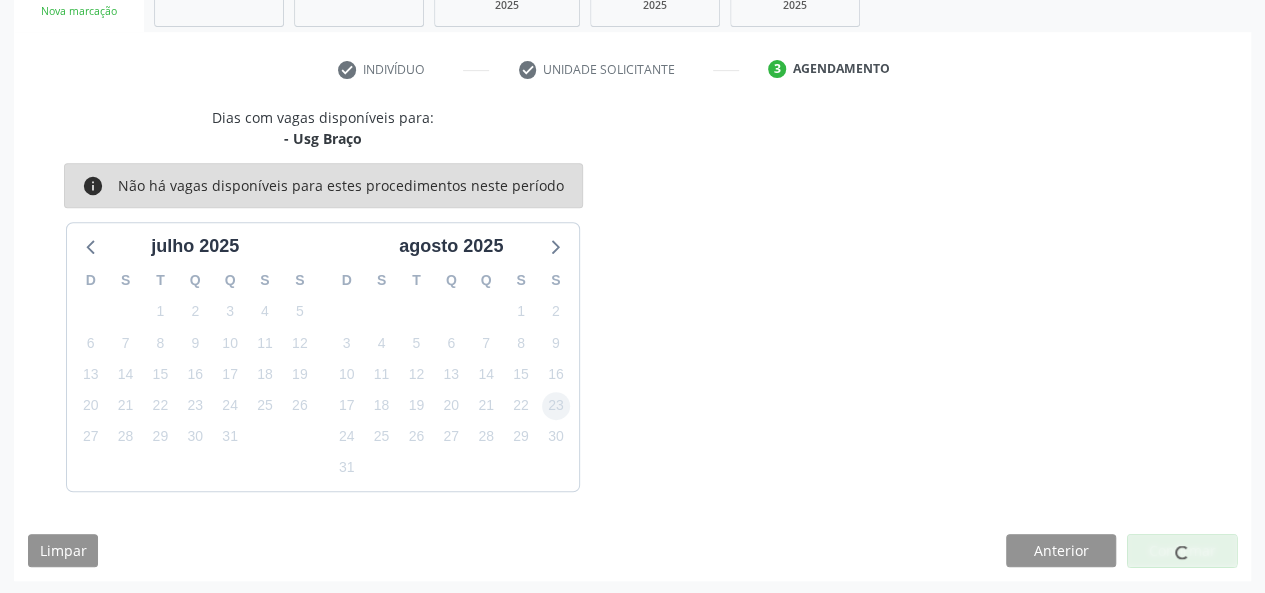 scroll, scrollTop: 100, scrollLeft: 0, axis: vertical 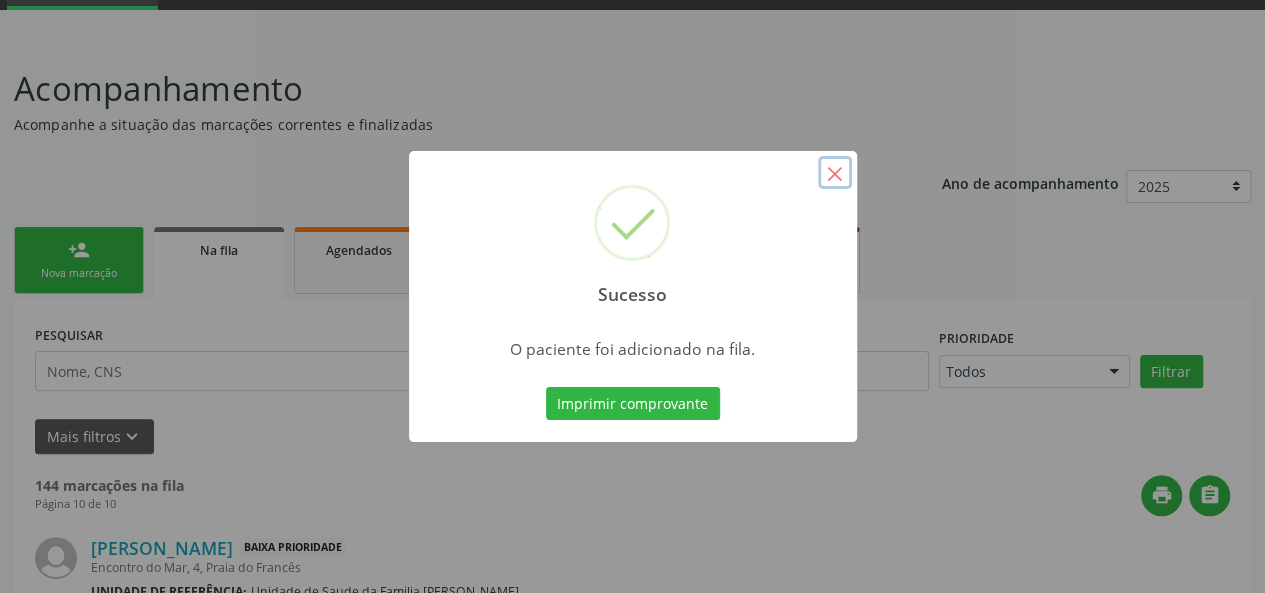 click on "×" at bounding box center [835, 173] 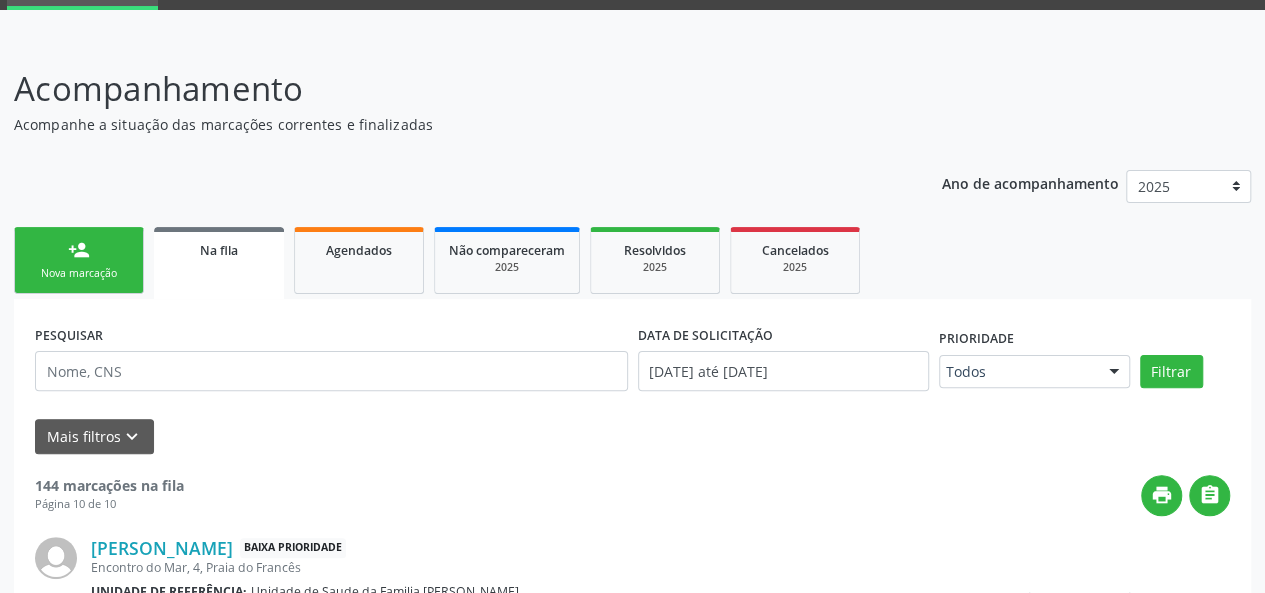 click on "person_add
Nova marcação" at bounding box center [79, 260] 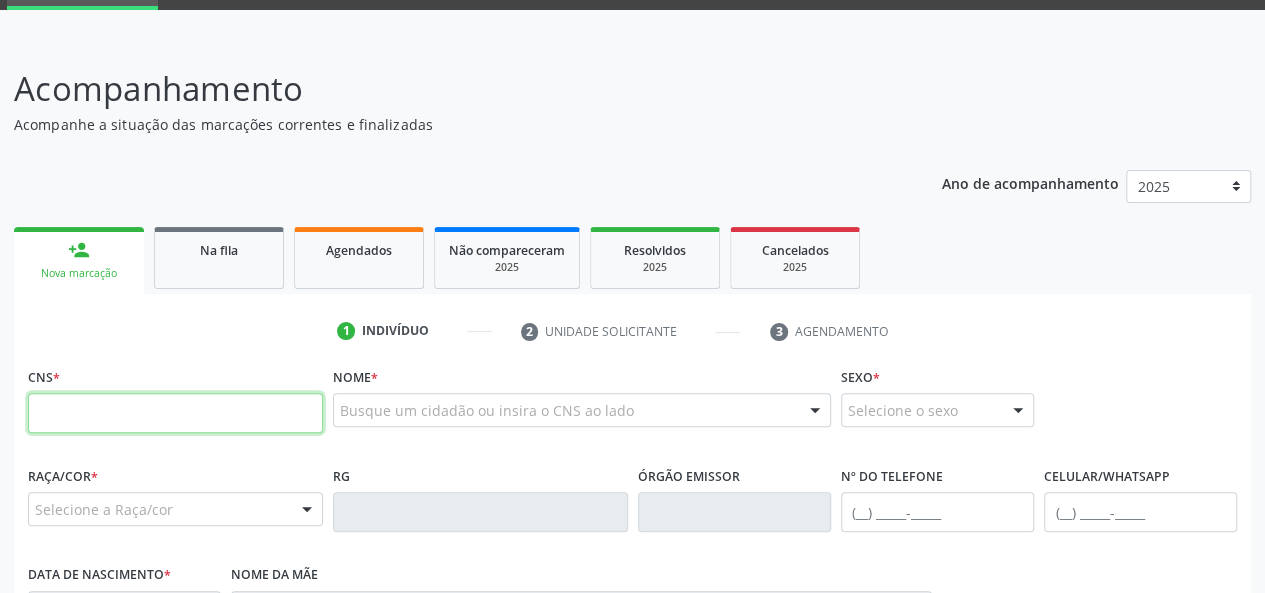 click at bounding box center (175, 413) 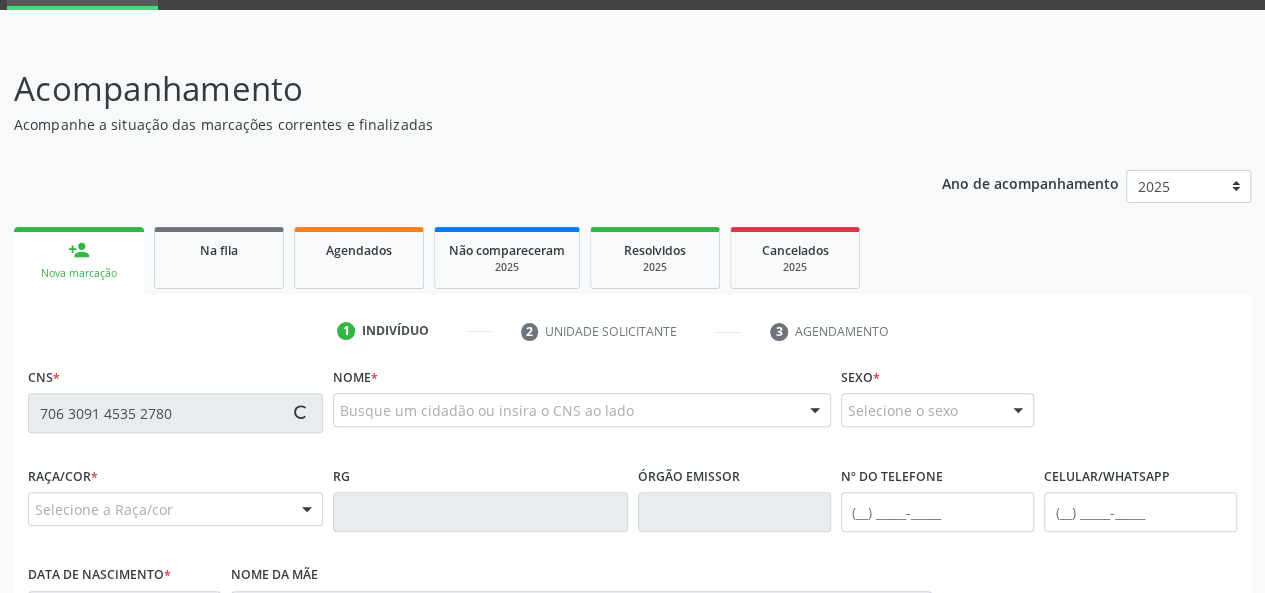 type on "706 3091 4535 2780" 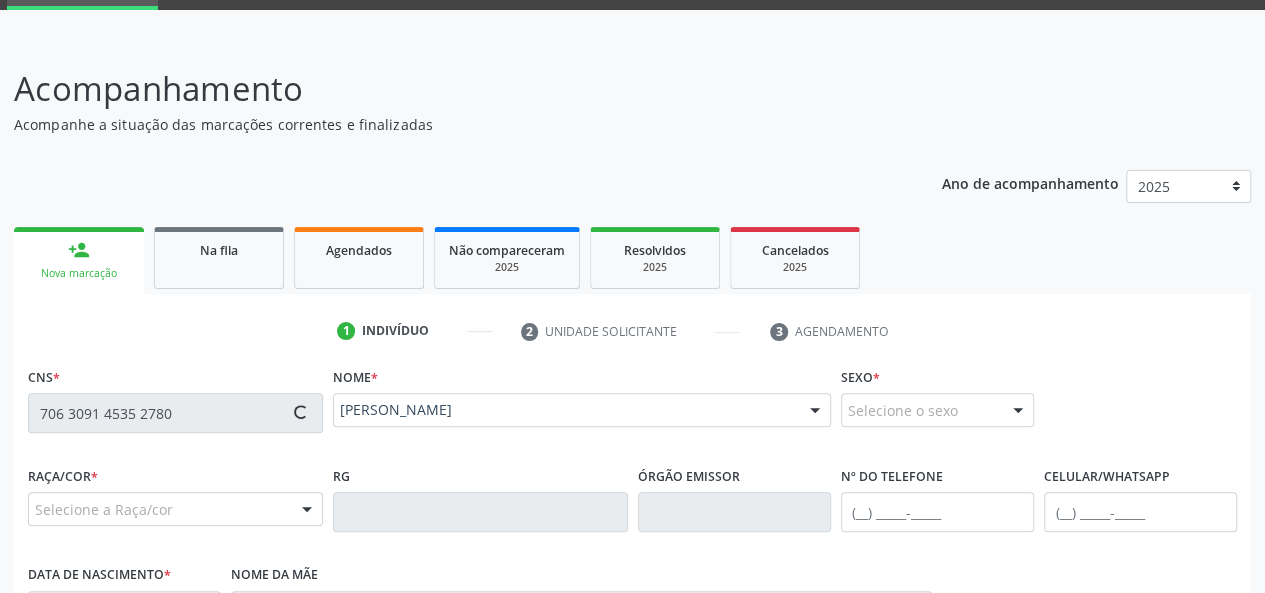 type on "(82) 99921-8585" 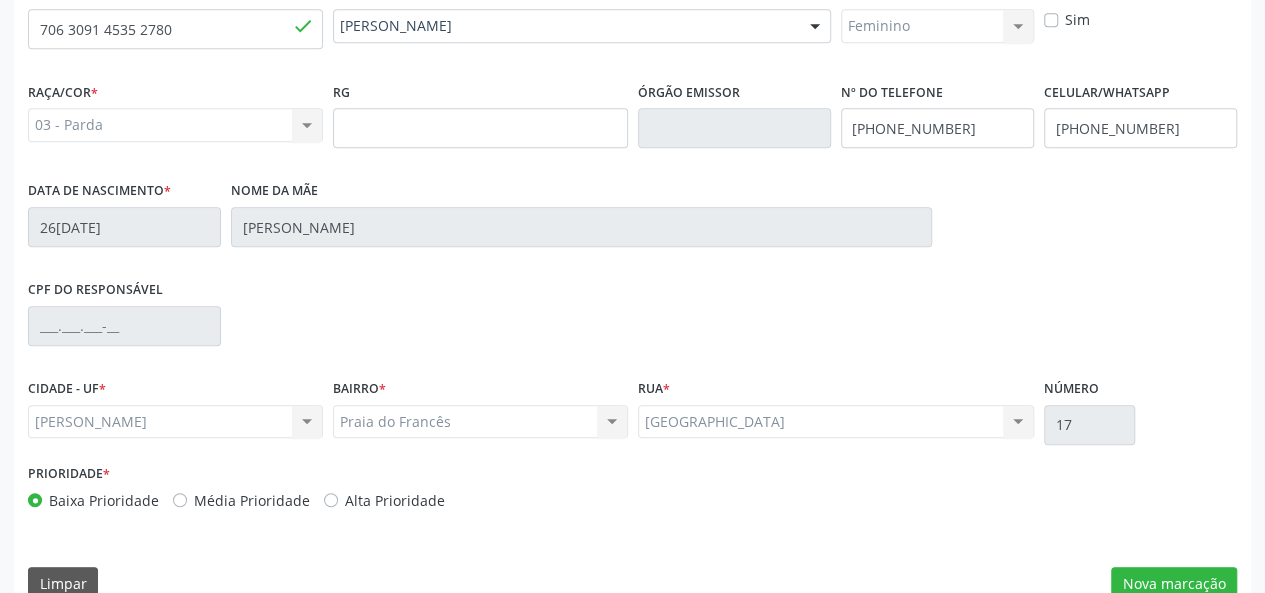scroll, scrollTop: 500, scrollLeft: 0, axis: vertical 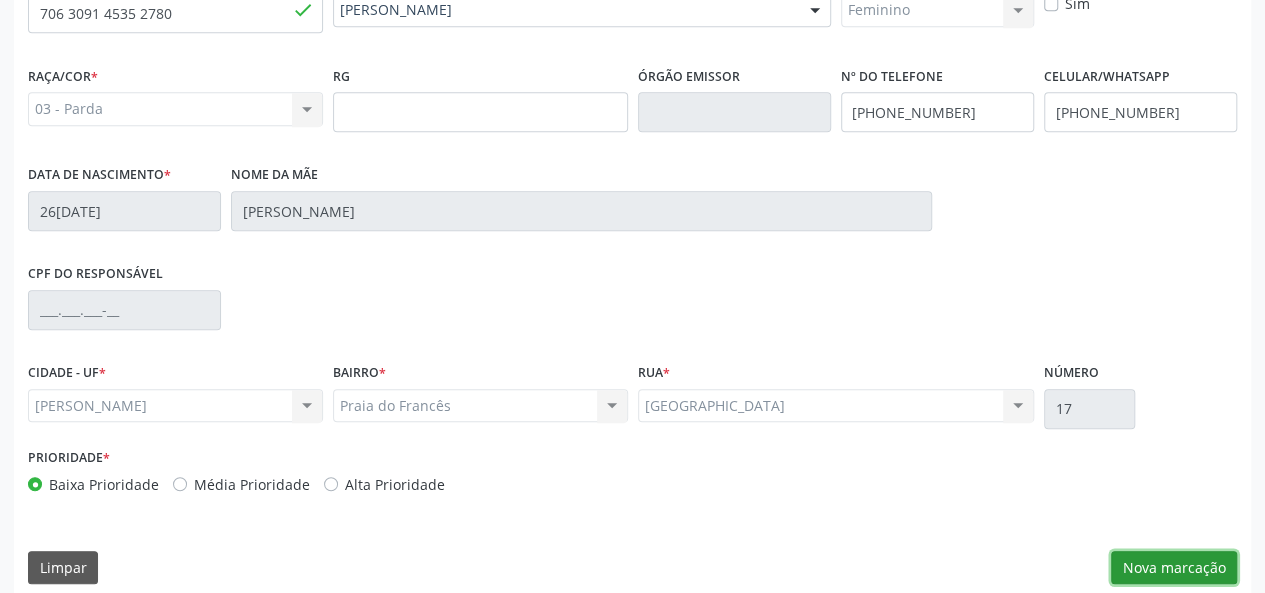 click on "Nova marcação" at bounding box center (1174, 568) 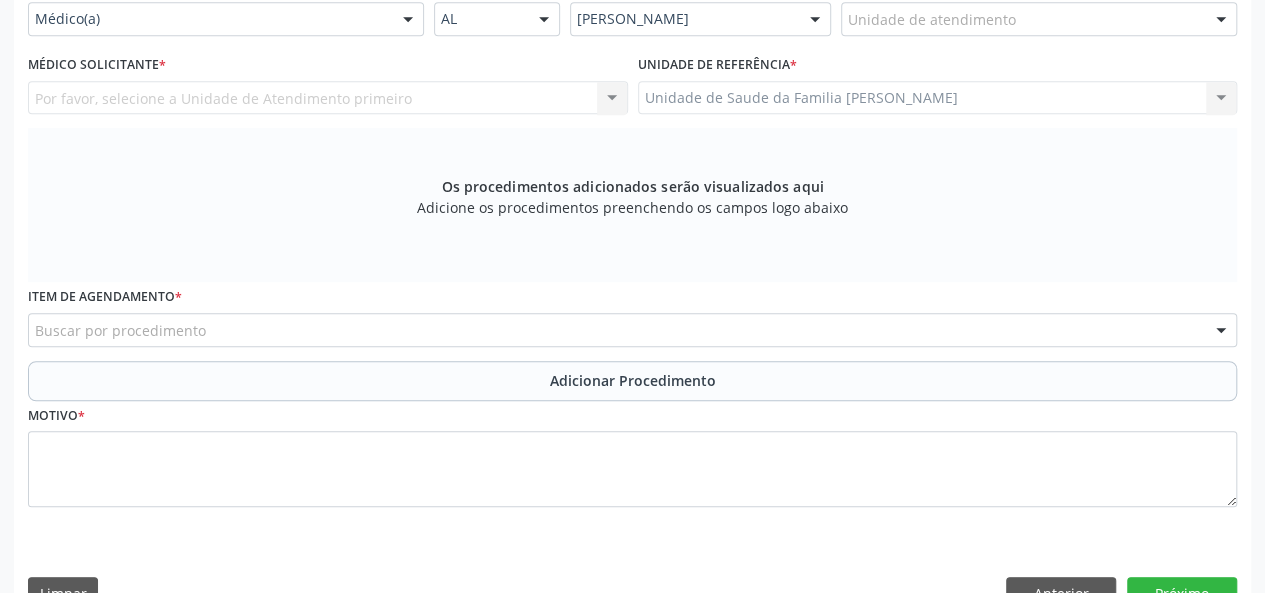 scroll, scrollTop: 100, scrollLeft: 0, axis: vertical 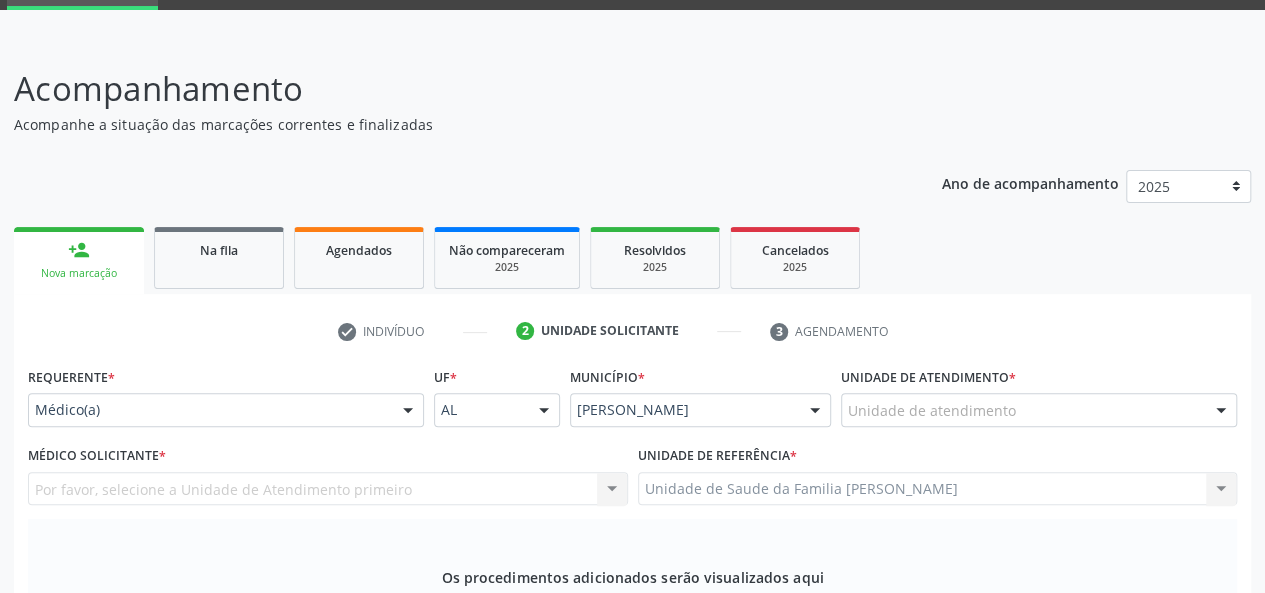 click on "Por favor, selecione a Unidade de Atendimento primeiro
Nenhum resultado encontrado para: "   "
Não há nenhuma opção para ser exibida." at bounding box center (328, 489) 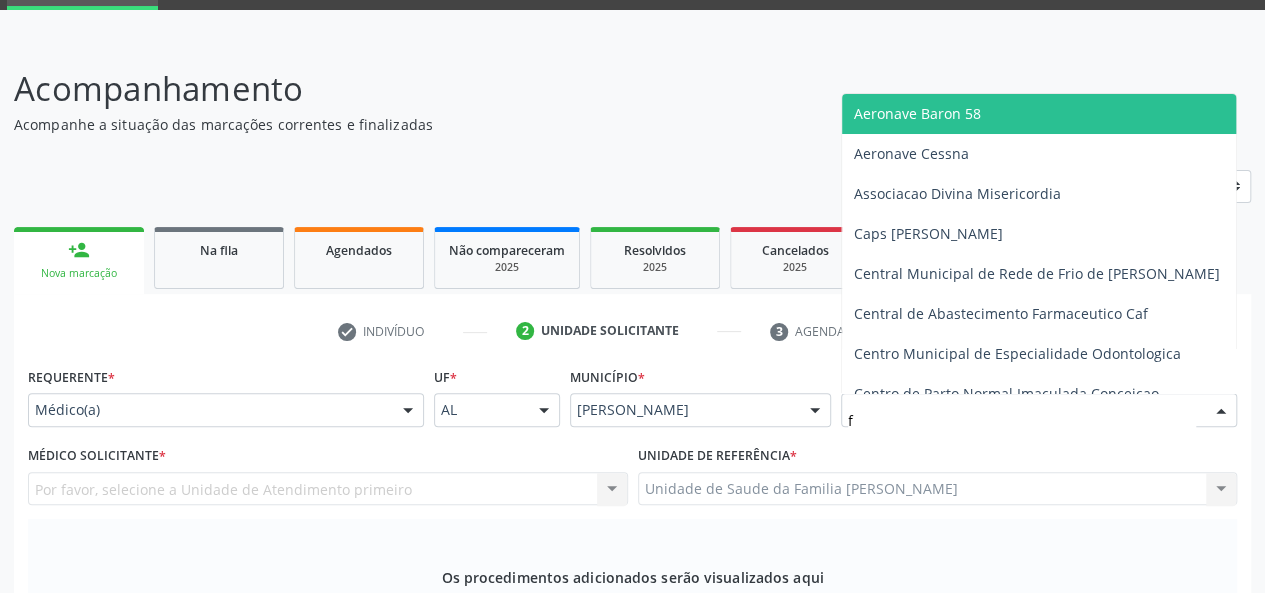 type on "fr" 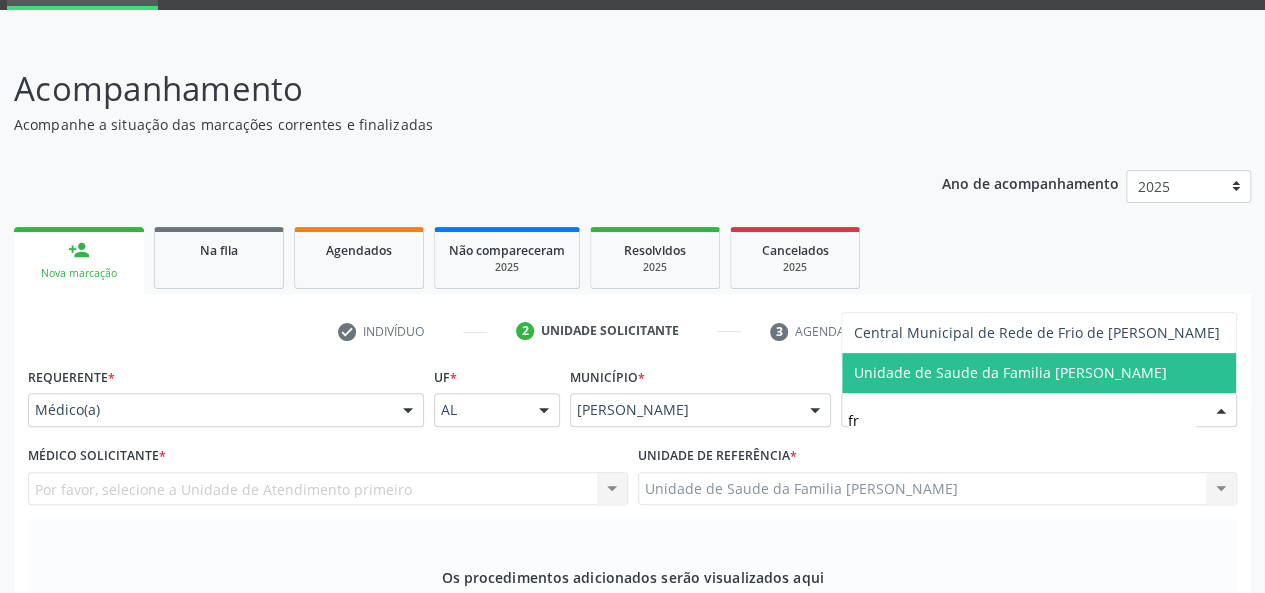 click on "Unidade de Saude da Familia [PERSON_NAME]" at bounding box center [1039, 373] 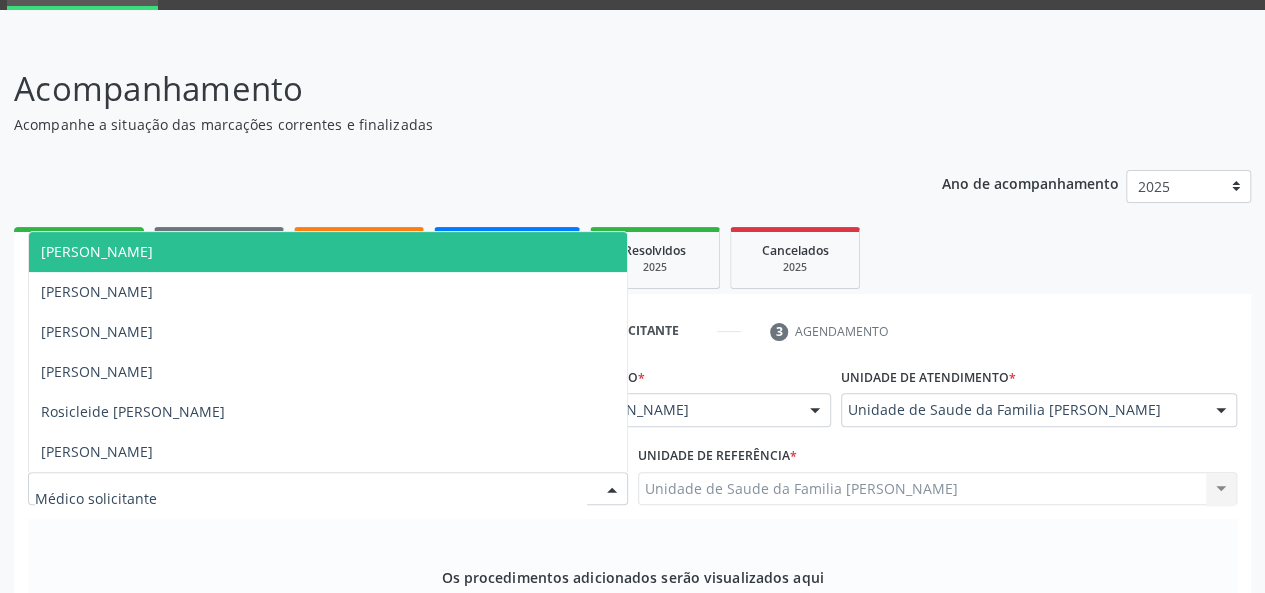 click on "Arthur Cunha de Mendonca Fragoso" at bounding box center (97, 251) 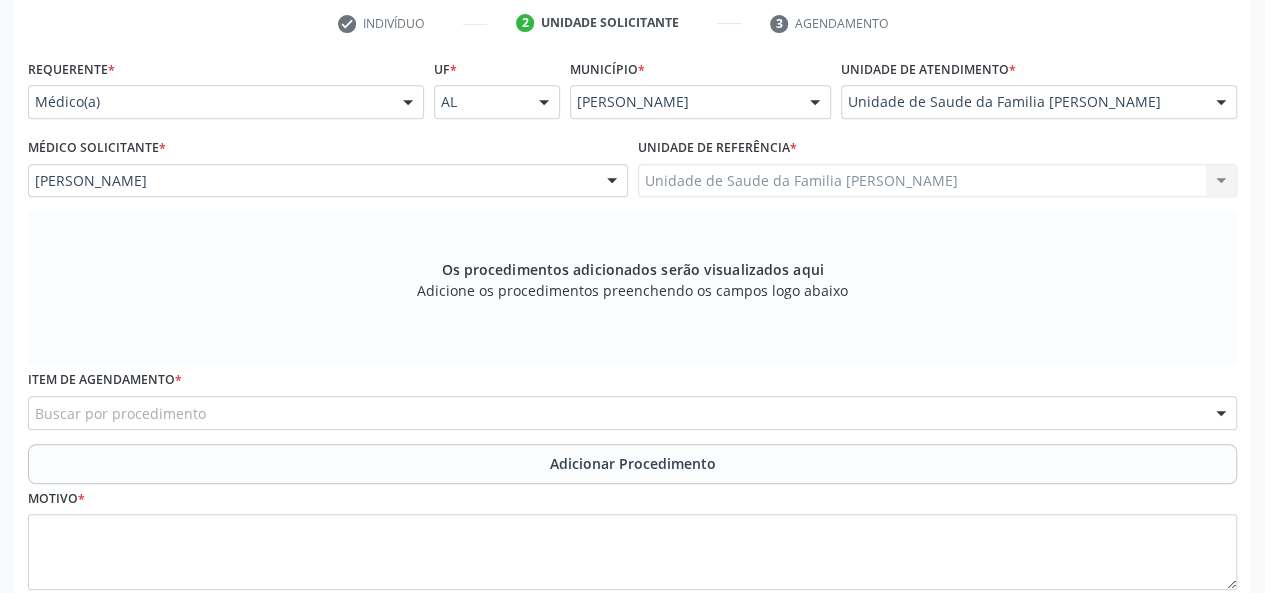 scroll, scrollTop: 500, scrollLeft: 0, axis: vertical 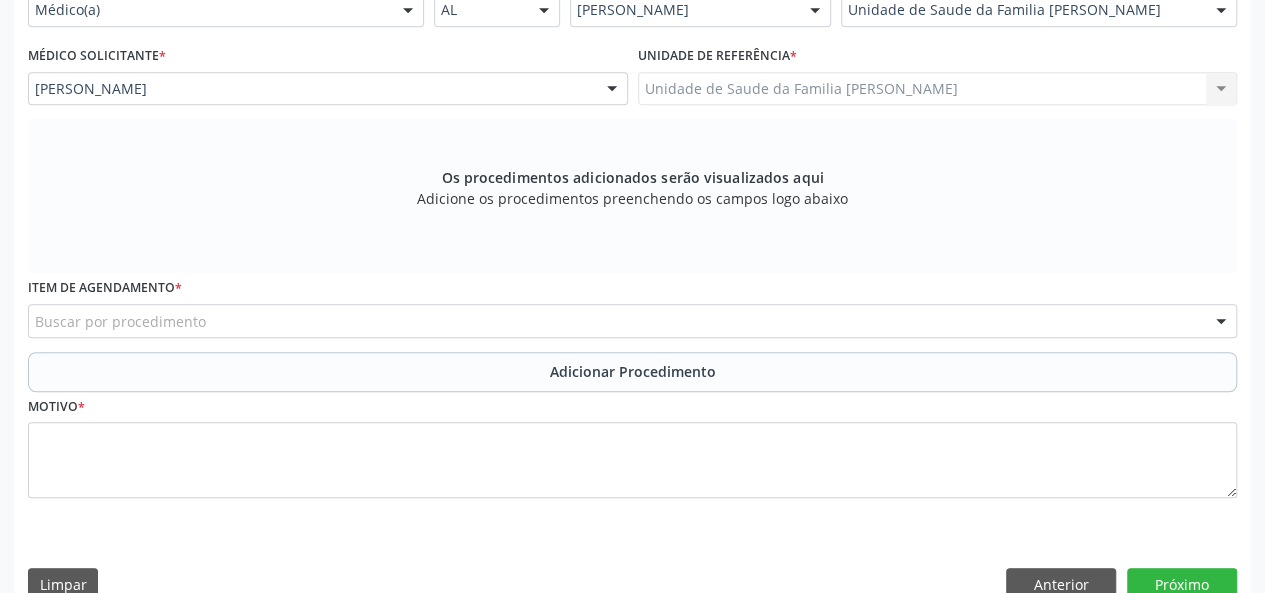 click on "Buscar por procedimento" at bounding box center [632, 321] 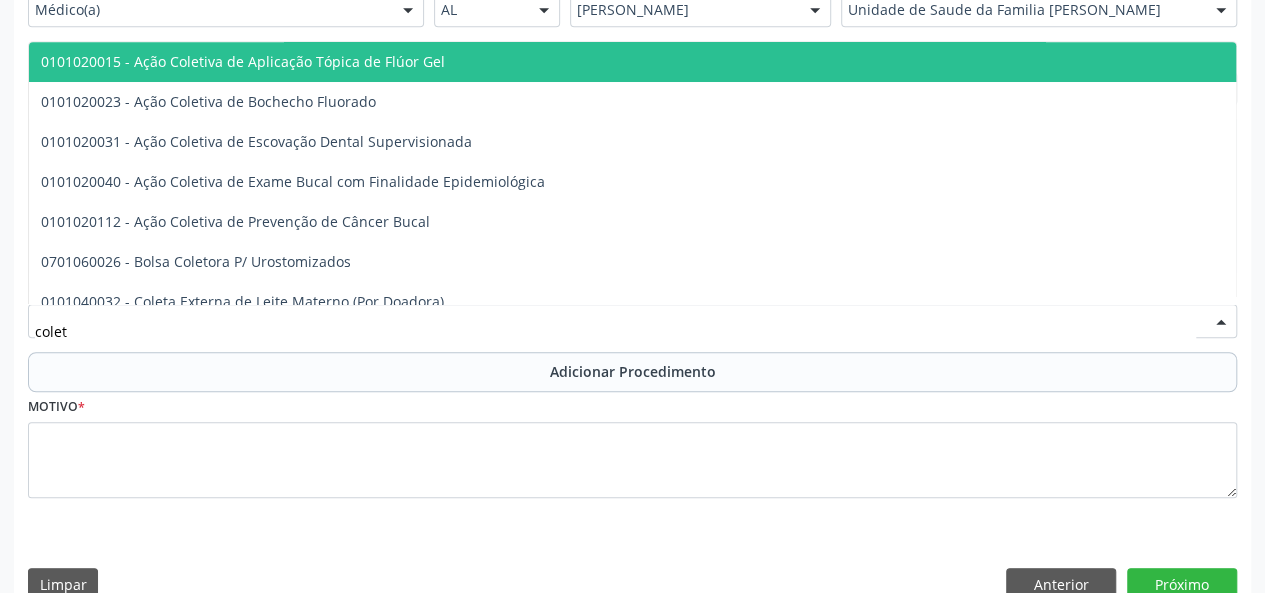 type on "coleta" 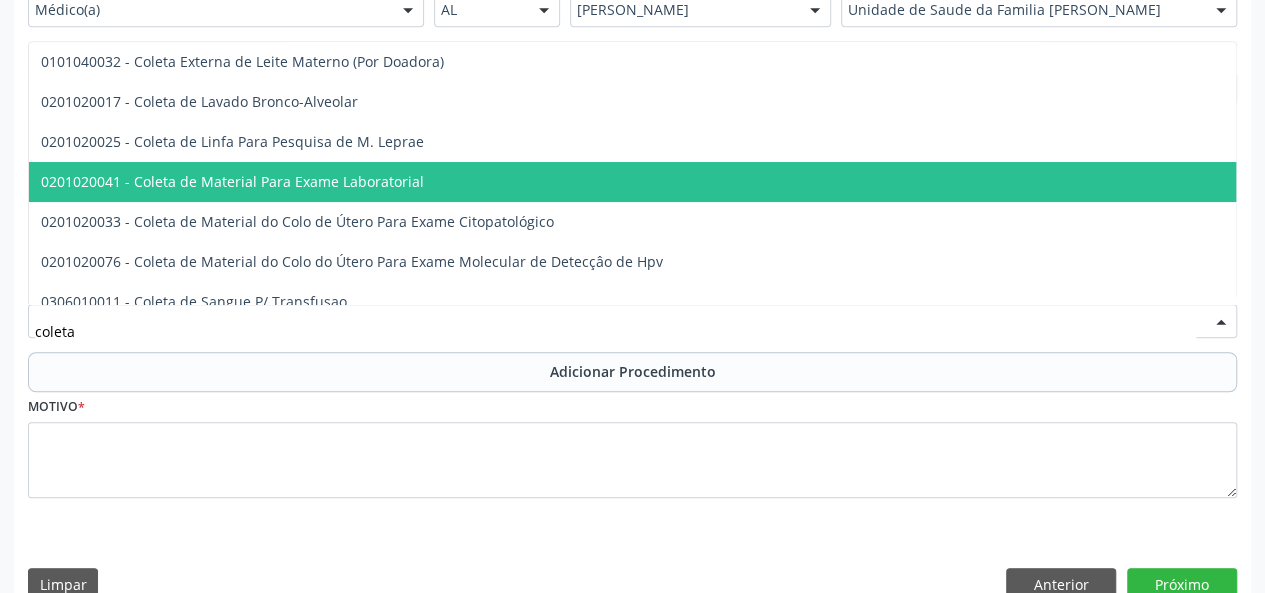 click on "0201020041 - Coleta de Material Para Exame Laboratorial" at bounding box center [232, 181] 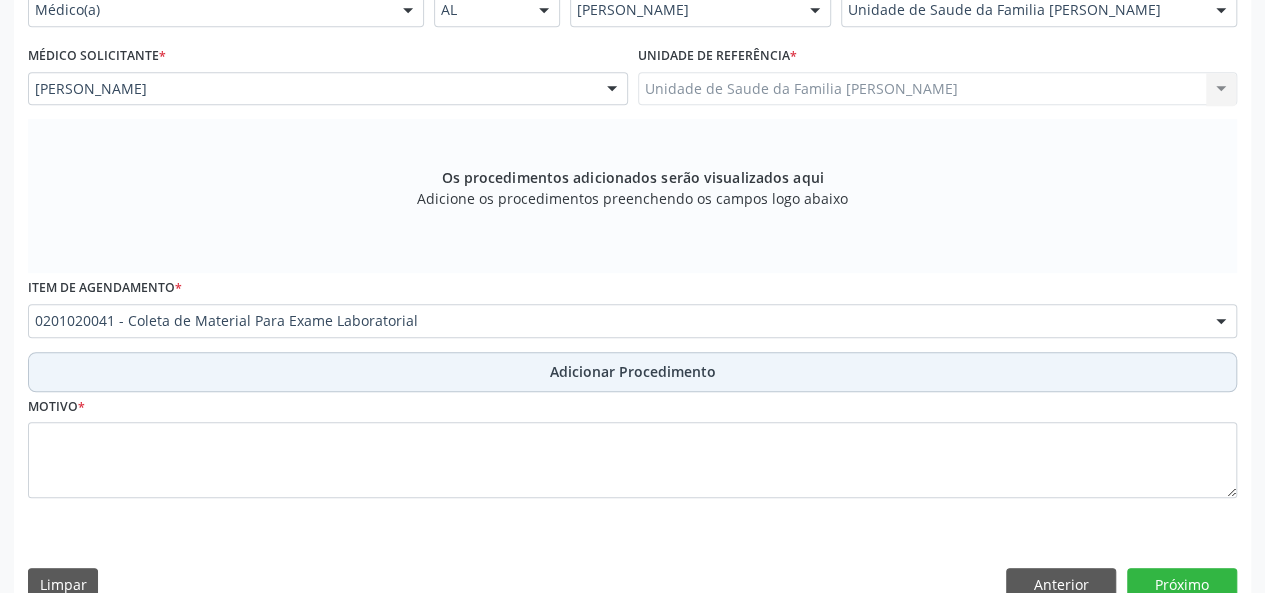 click on "Adicionar Procedimento" at bounding box center (632, 372) 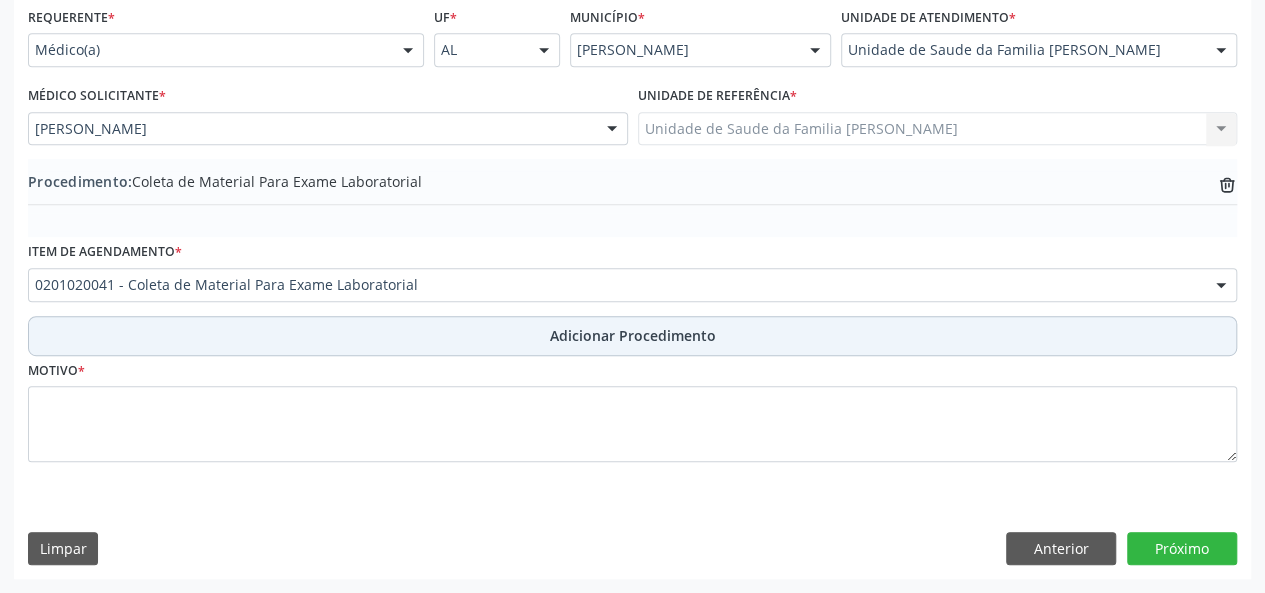 scroll, scrollTop: 458, scrollLeft: 0, axis: vertical 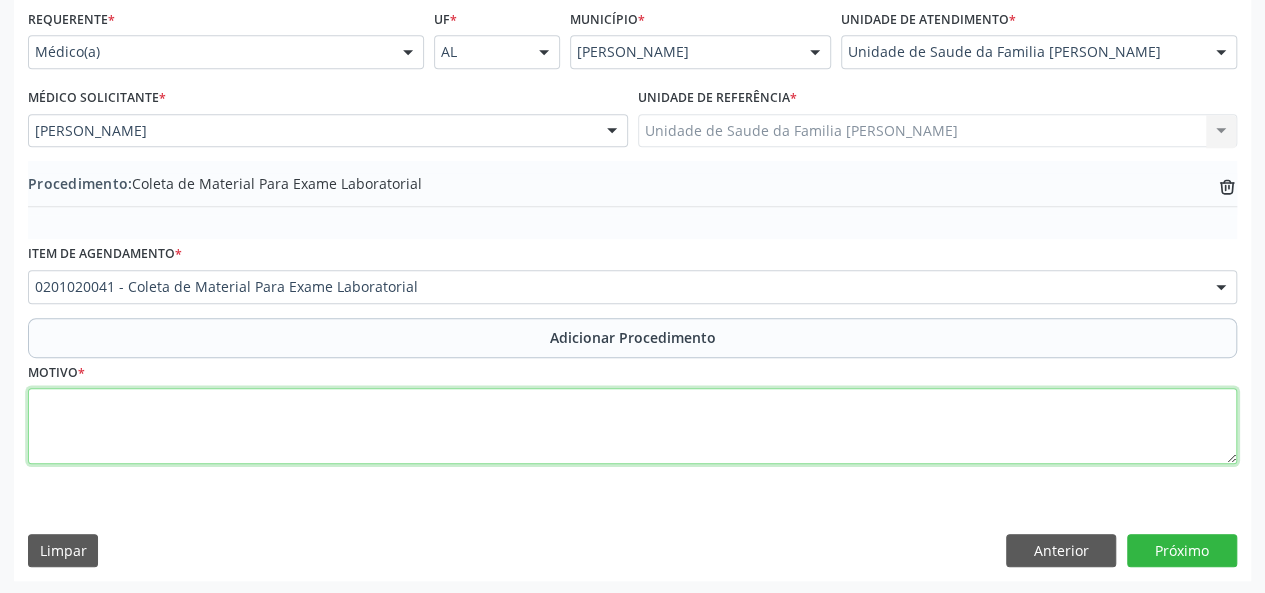 click at bounding box center [632, 426] 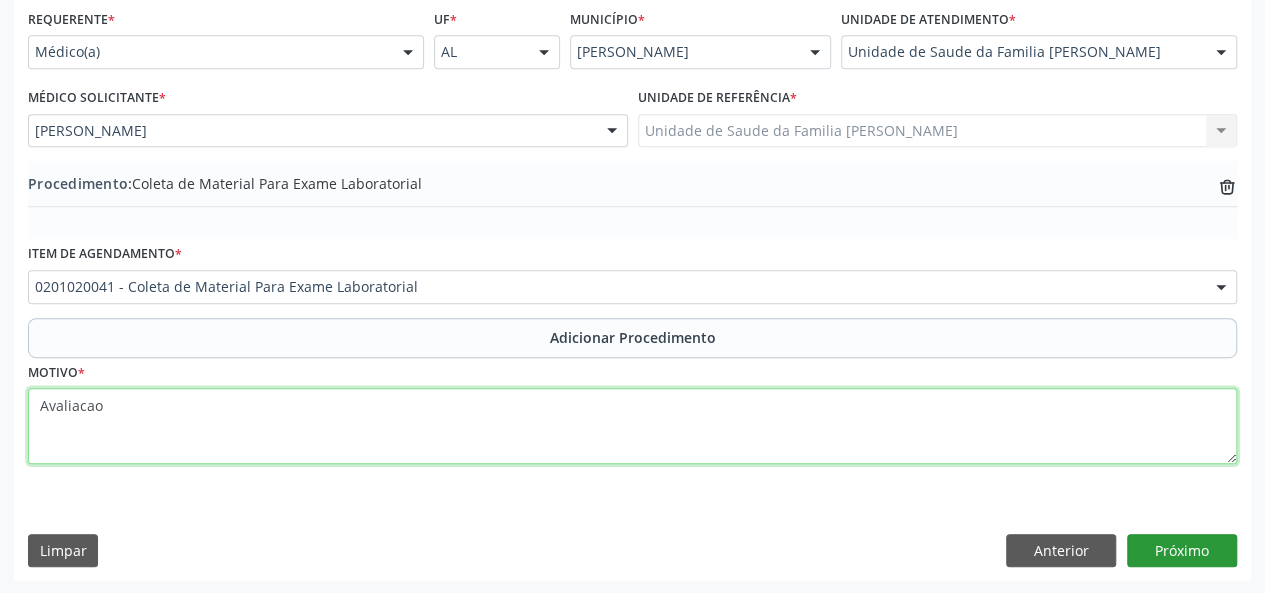 type on "Avaliacao" 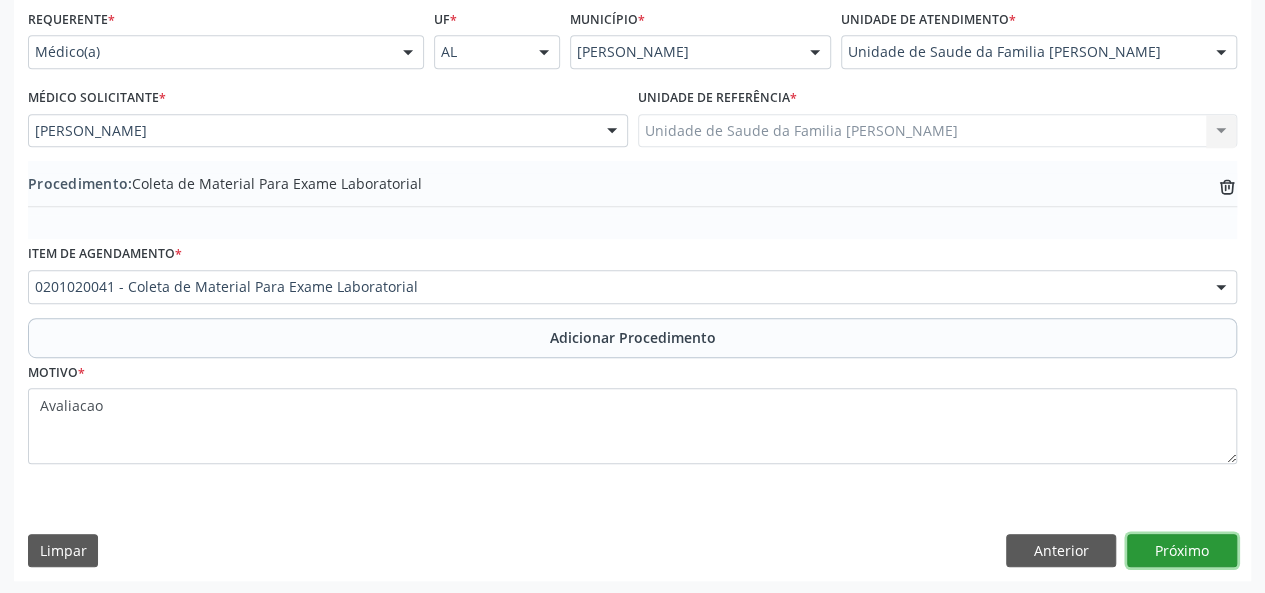 click on "Próximo" at bounding box center [1182, 551] 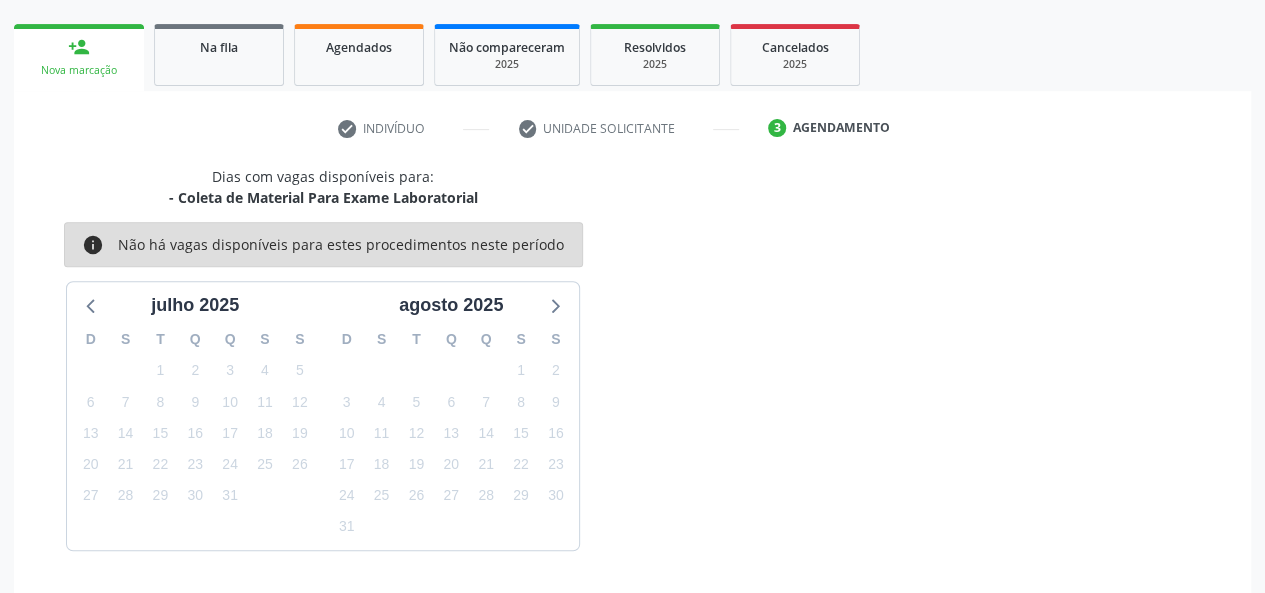 scroll, scrollTop: 362, scrollLeft: 0, axis: vertical 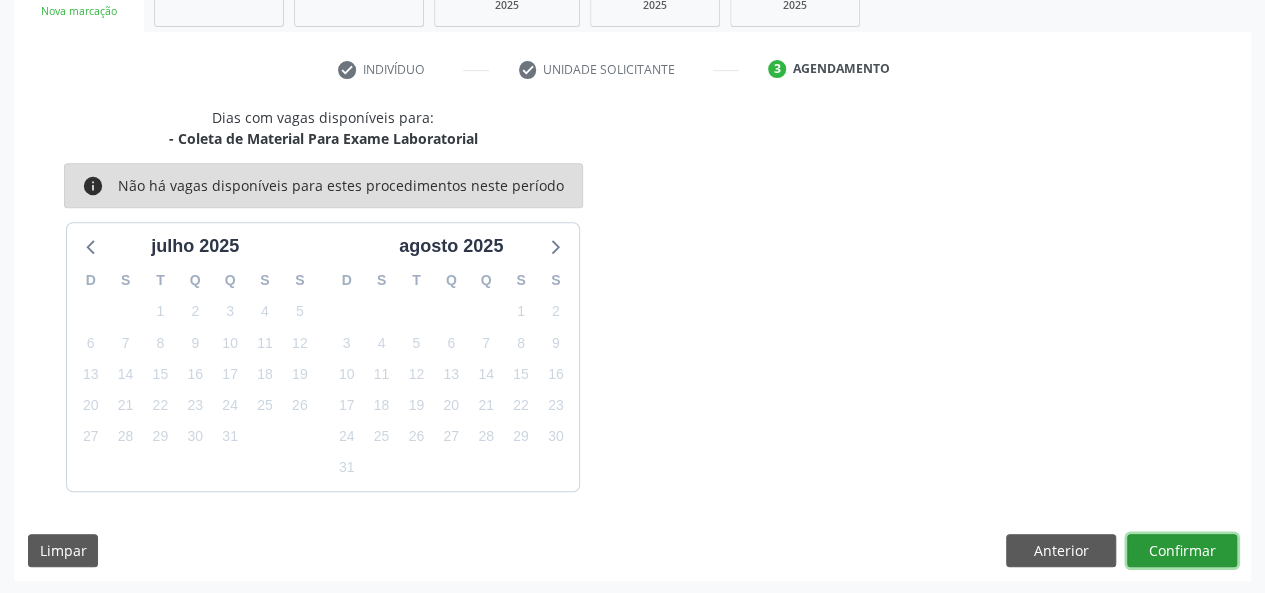 click on "Confirmar" at bounding box center [1182, 551] 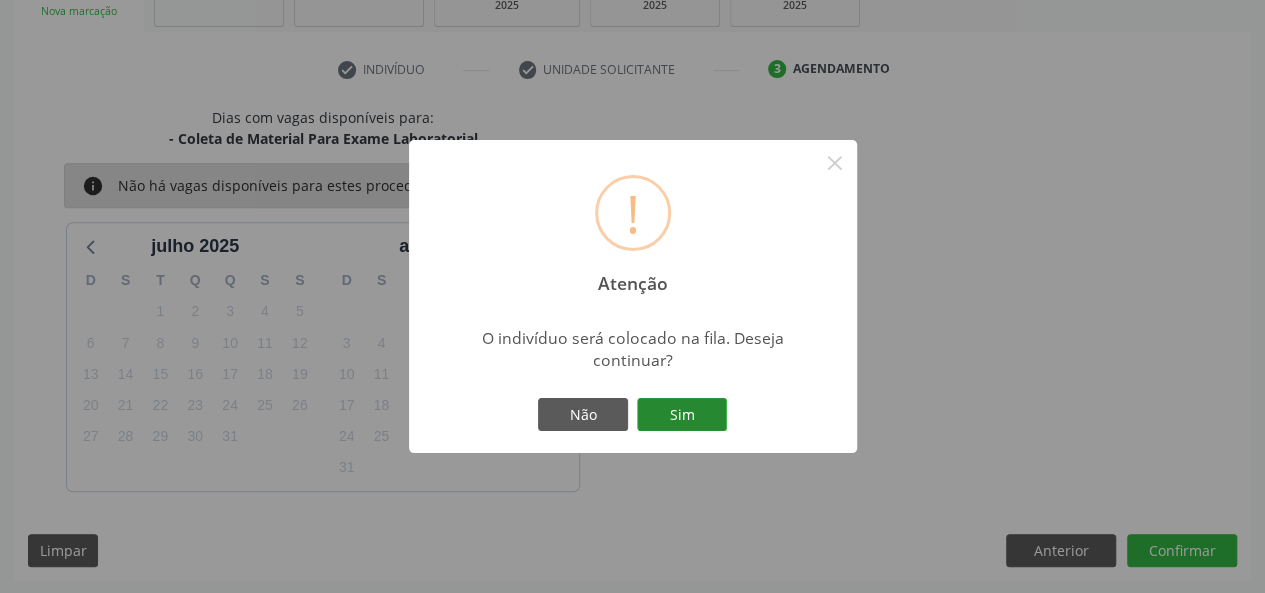 click on "Sim" at bounding box center [682, 415] 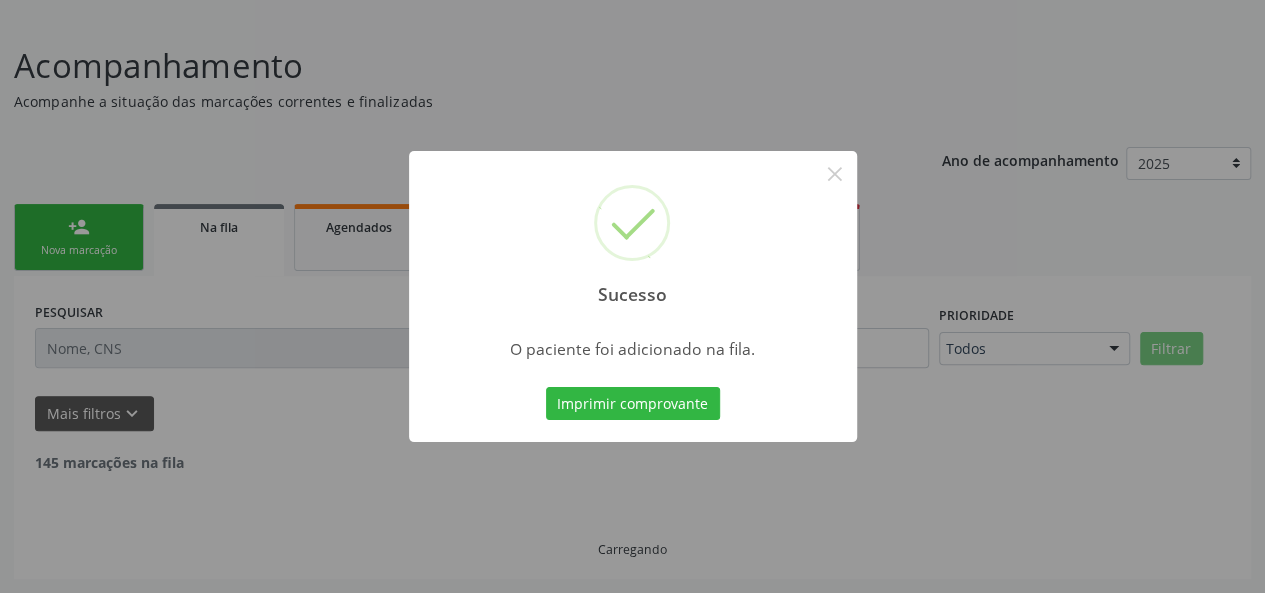 scroll, scrollTop: 100, scrollLeft: 0, axis: vertical 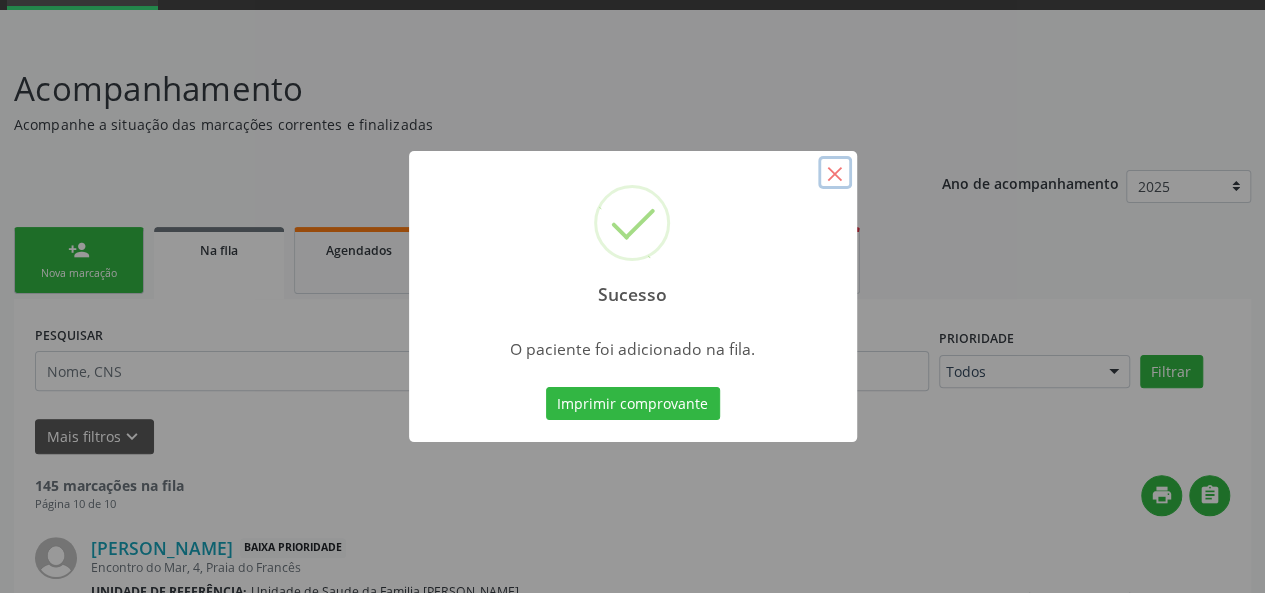 click on "×" at bounding box center (835, 173) 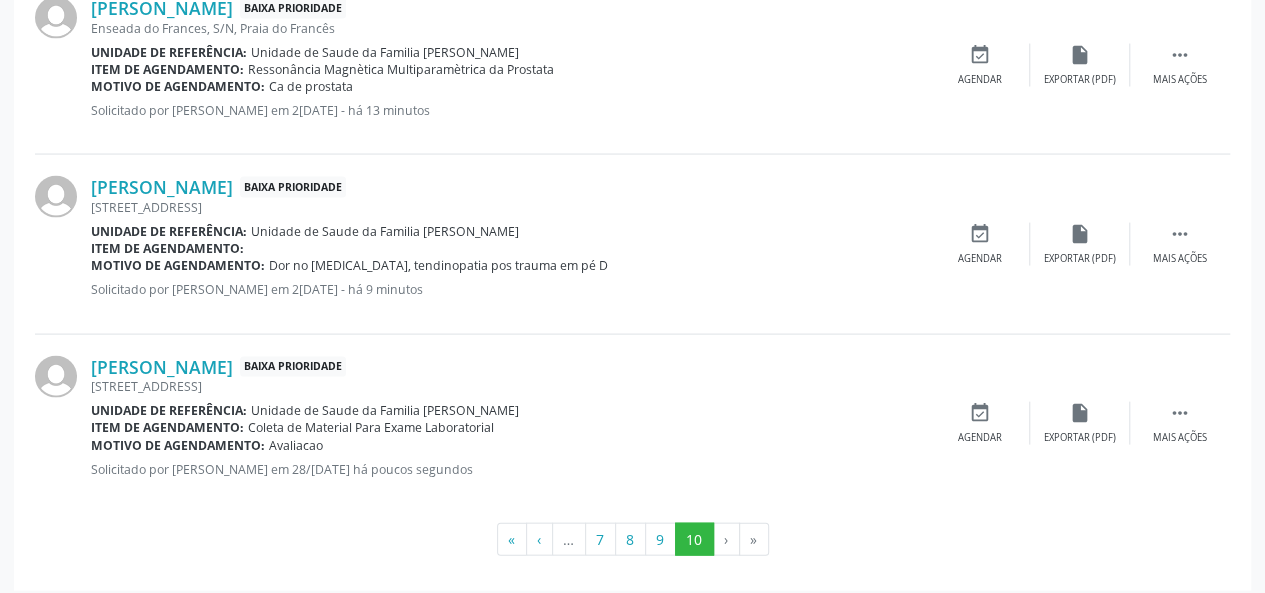 scroll, scrollTop: 1918, scrollLeft: 0, axis: vertical 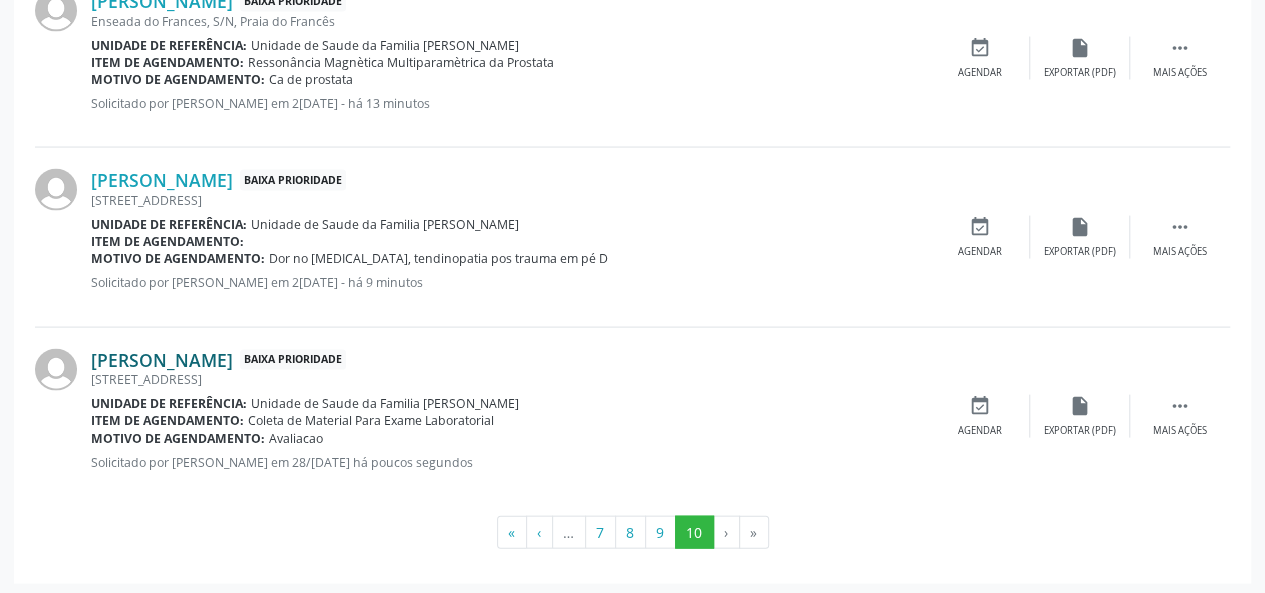 click on "Maria Veronica Albuquerque da Costa" at bounding box center [162, 360] 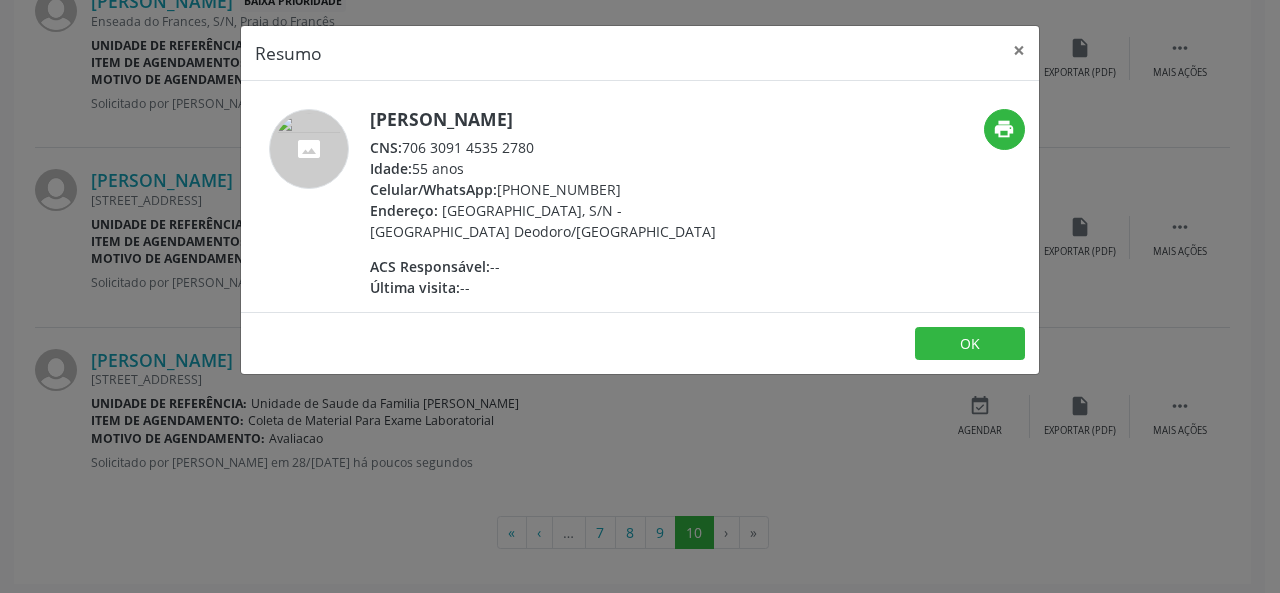 drag, startPoint x: 546, startPoint y: 145, endPoint x: 404, endPoint y: 149, distance: 142.05632 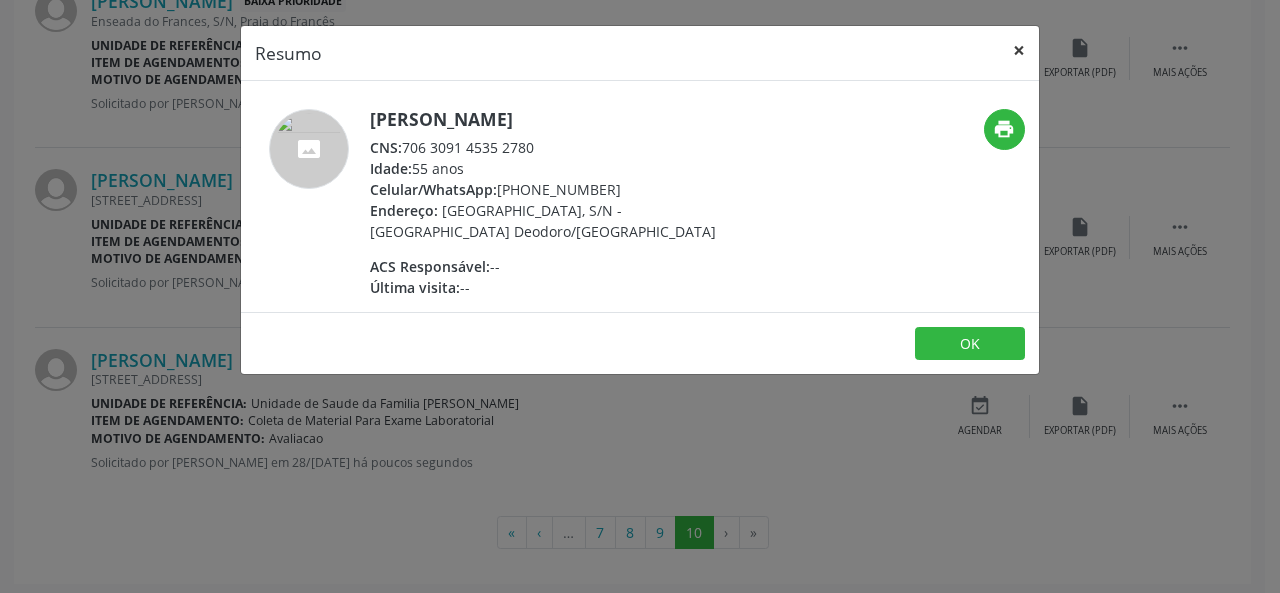 click on "×" at bounding box center (1019, 50) 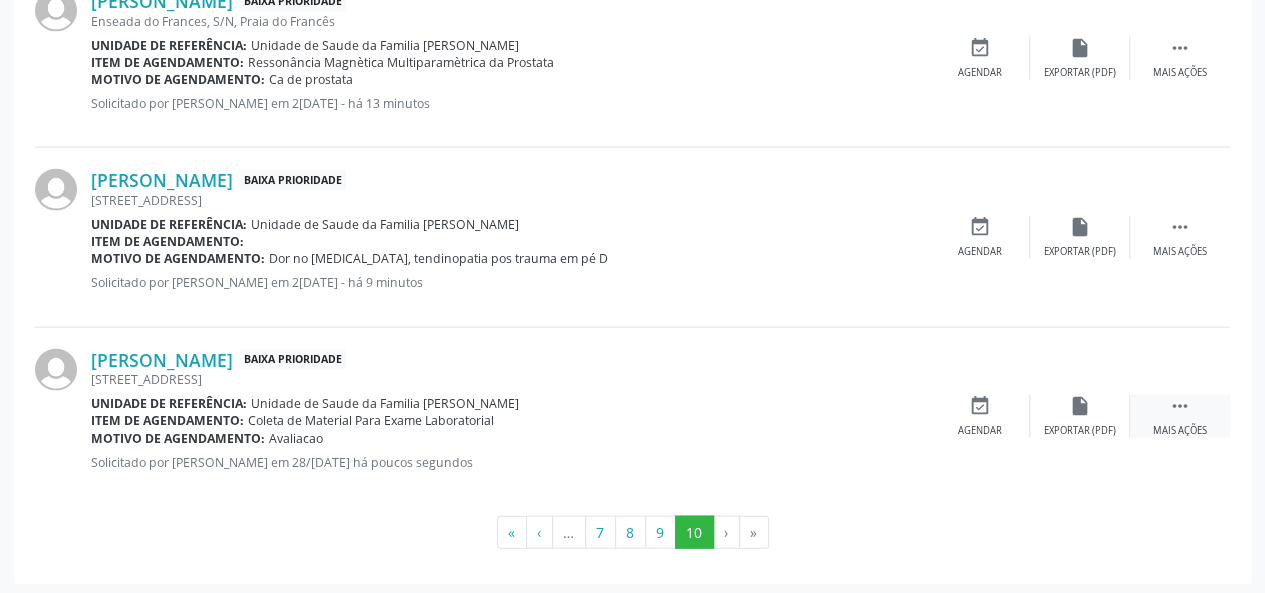 click on "" at bounding box center (1180, 406) 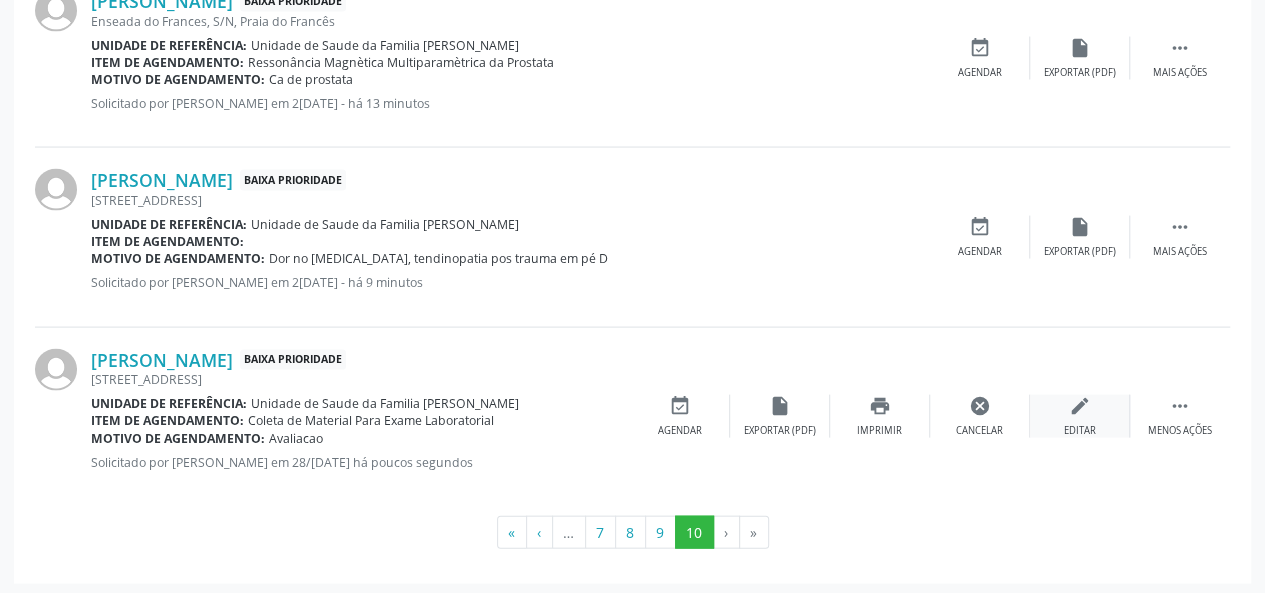 click on "edit
Editar" at bounding box center (1080, 416) 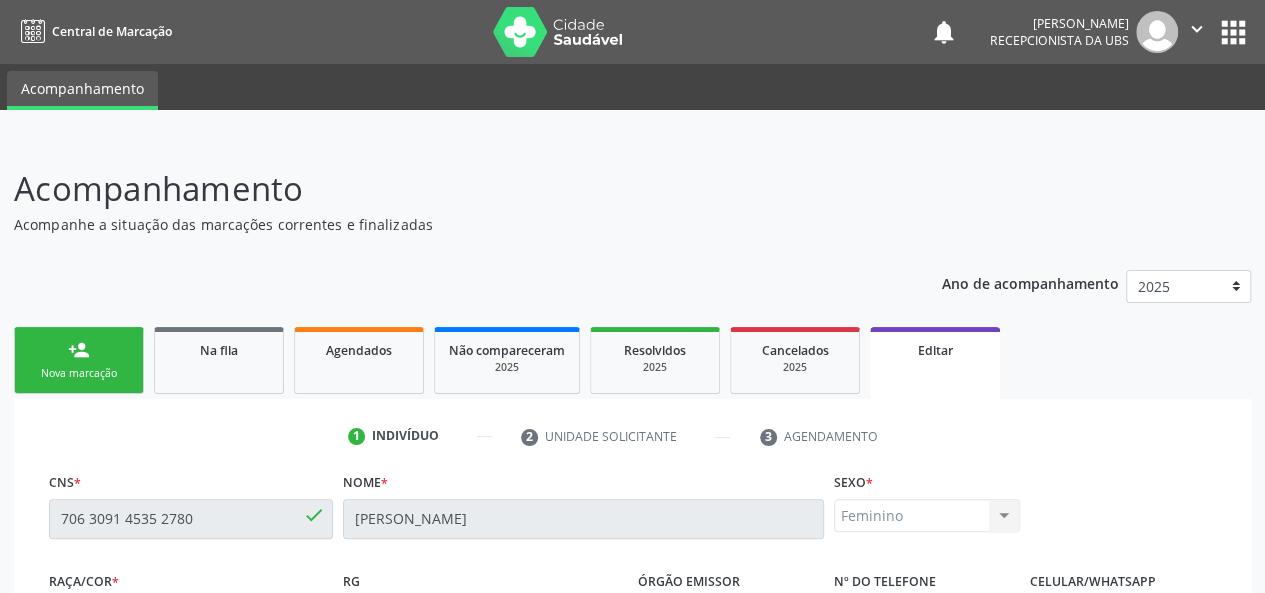 scroll, scrollTop: 400, scrollLeft: 0, axis: vertical 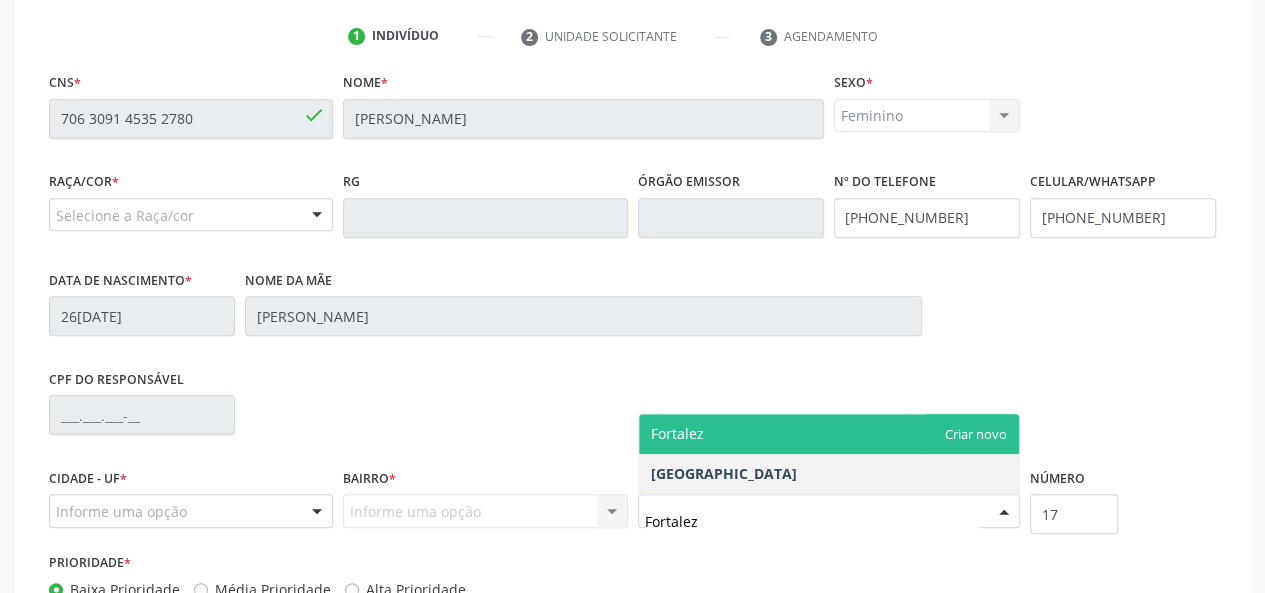 type on "Fortaleza" 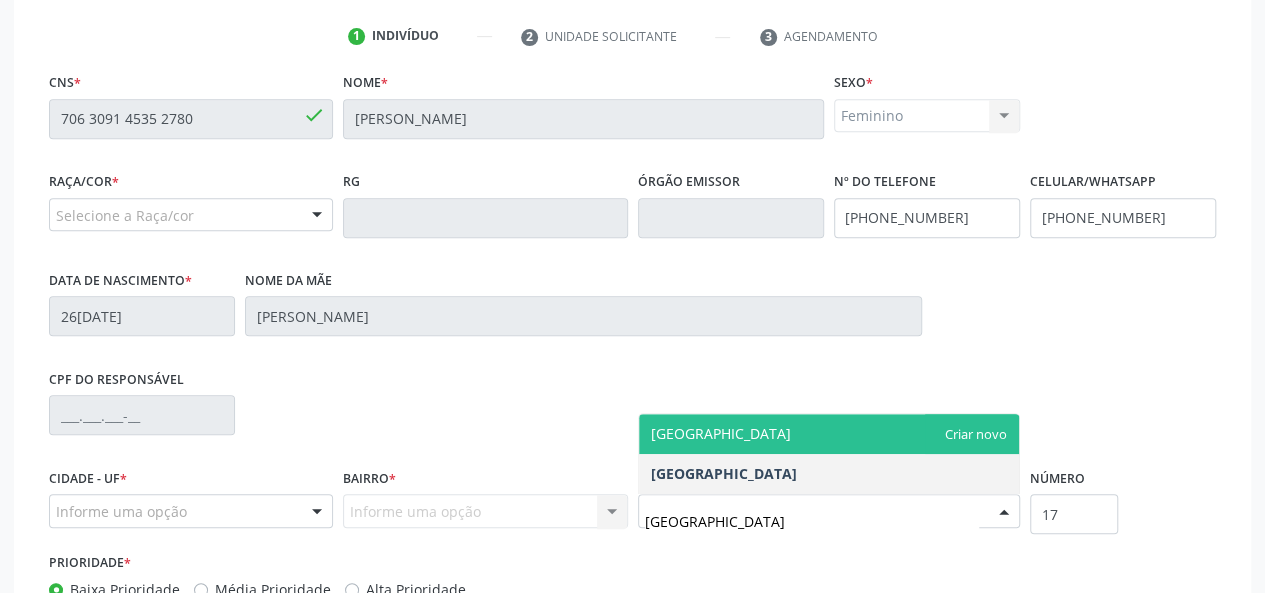 click on "Fortaleza" at bounding box center [829, 434] 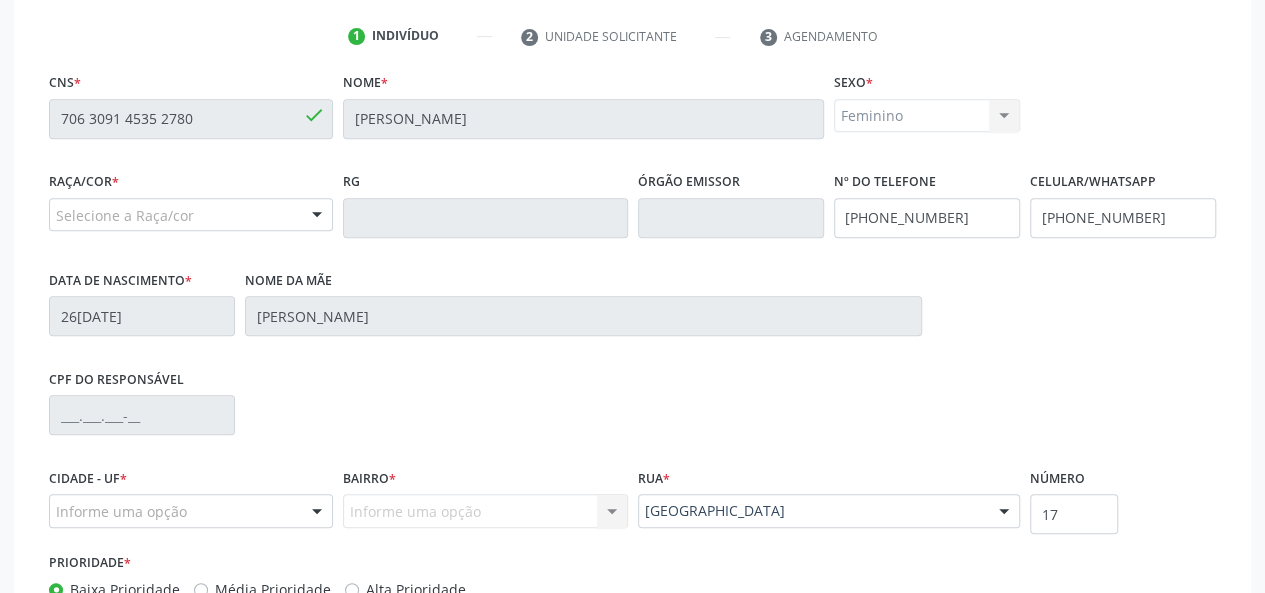 click on "Selecione a Raça/cor" at bounding box center [191, 215] 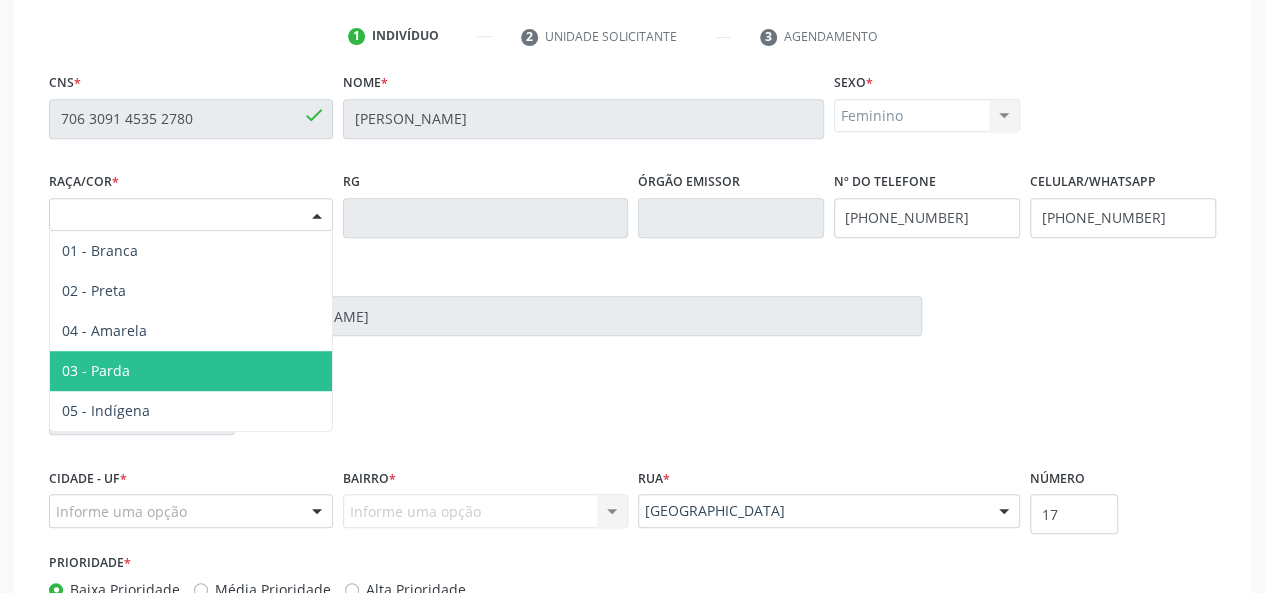 click on "03 - Parda" at bounding box center (96, 370) 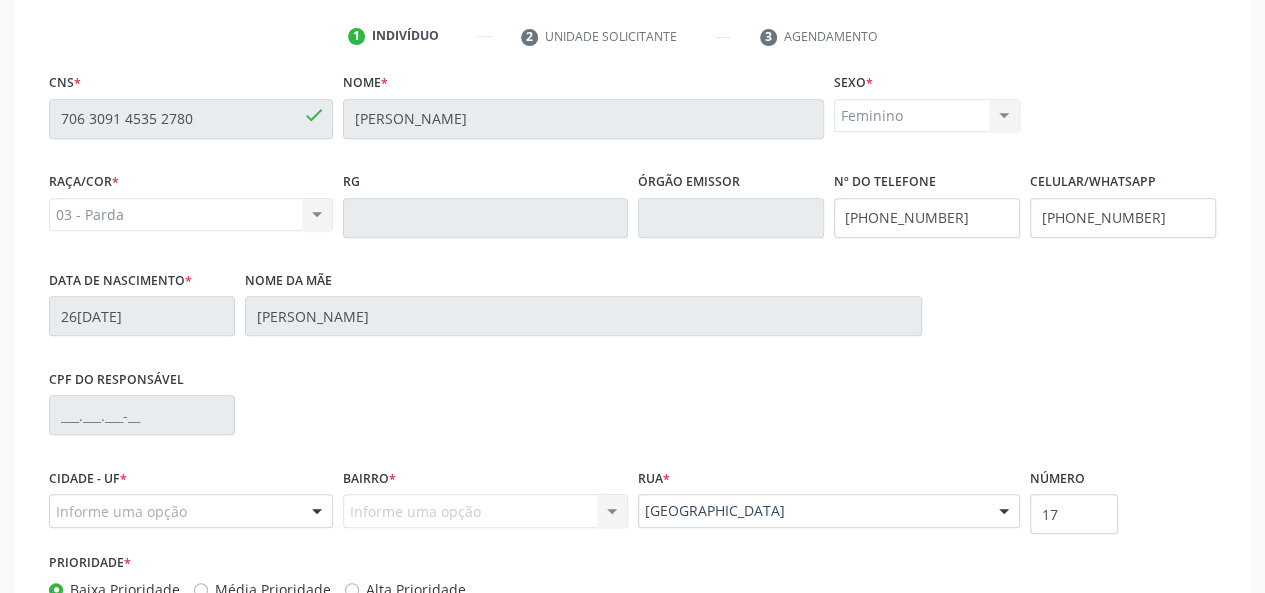 click at bounding box center [317, 512] 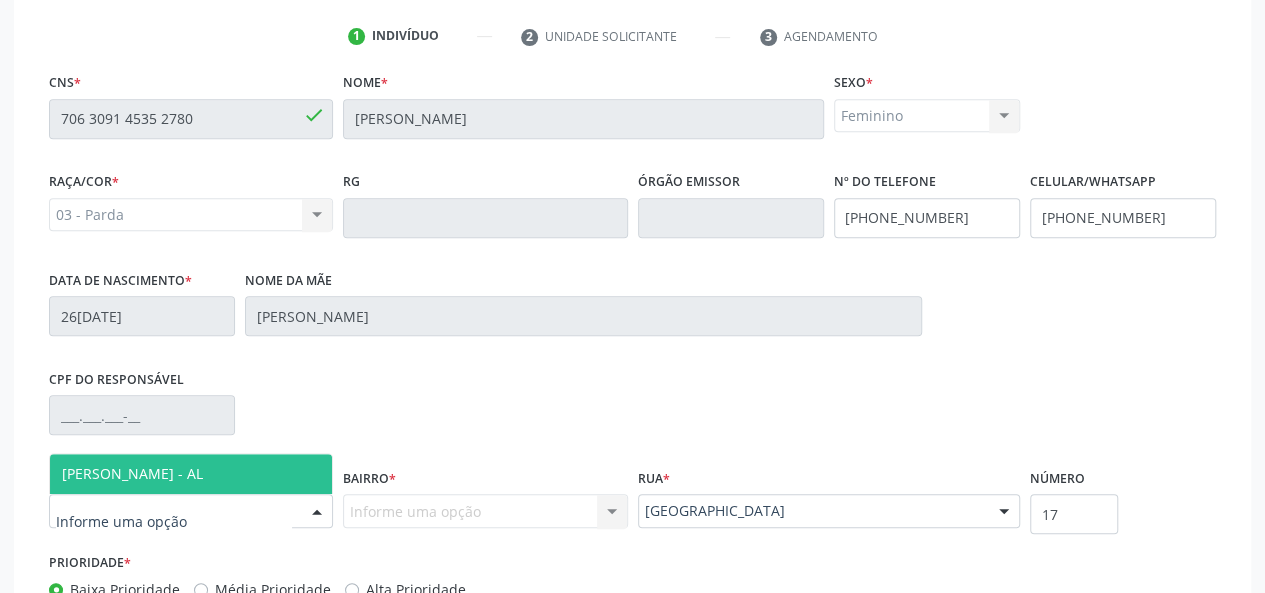 click on "[PERSON_NAME] - AL" at bounding box center [191, 474] 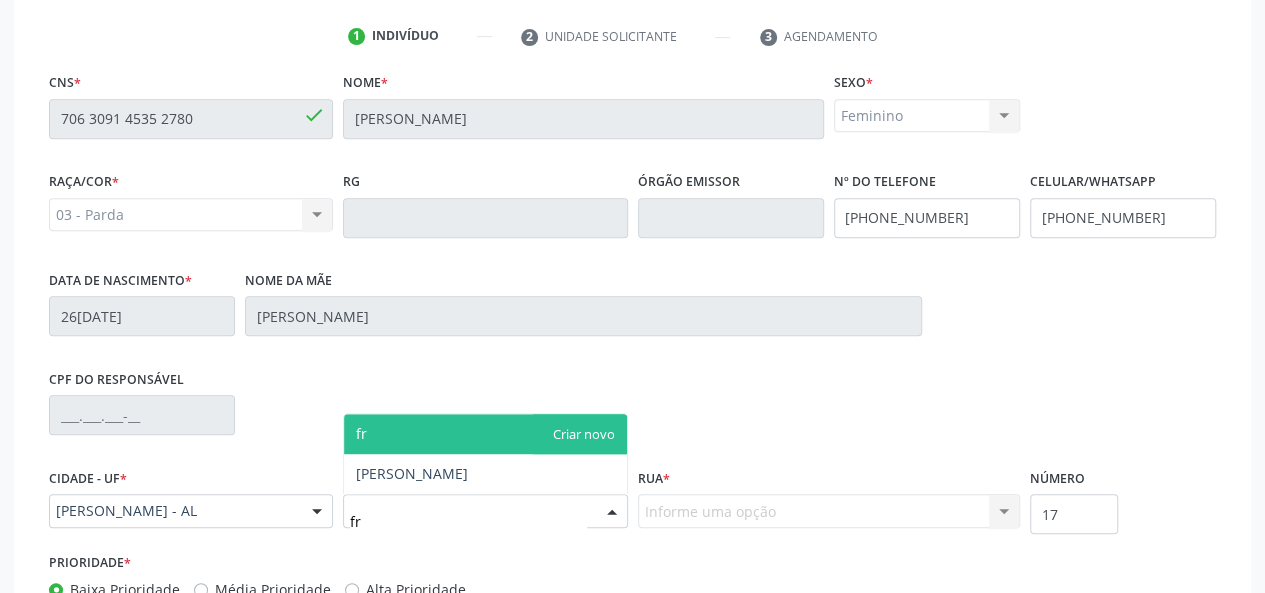type on "fra" 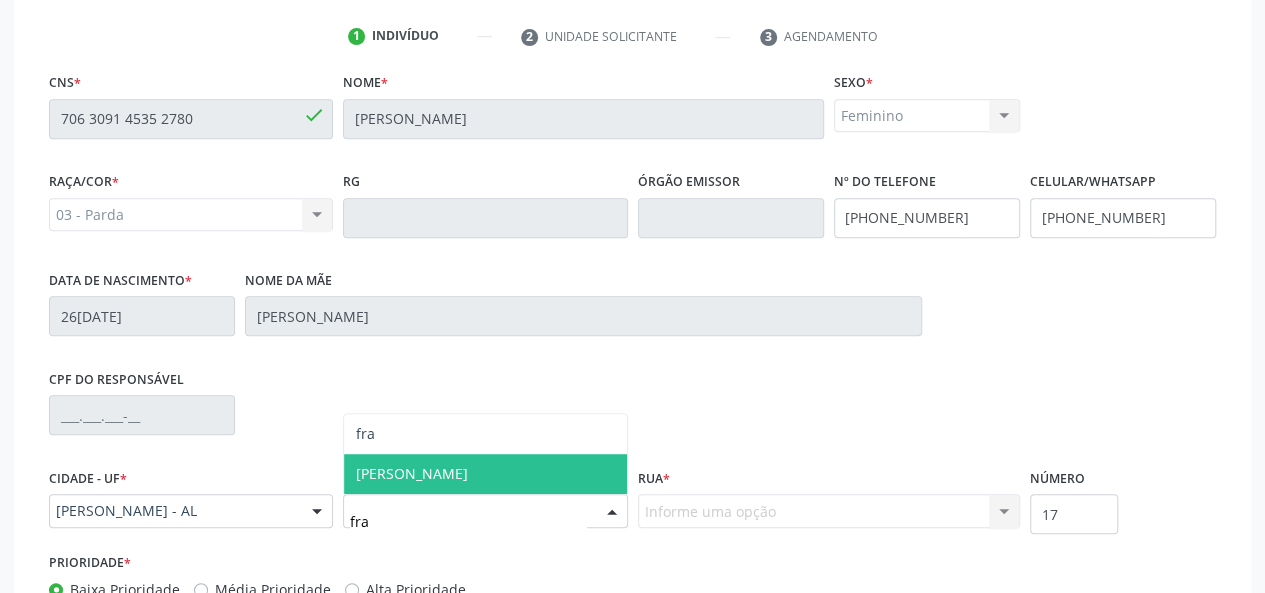 click on "Frances" at bounding box center (412, 473) 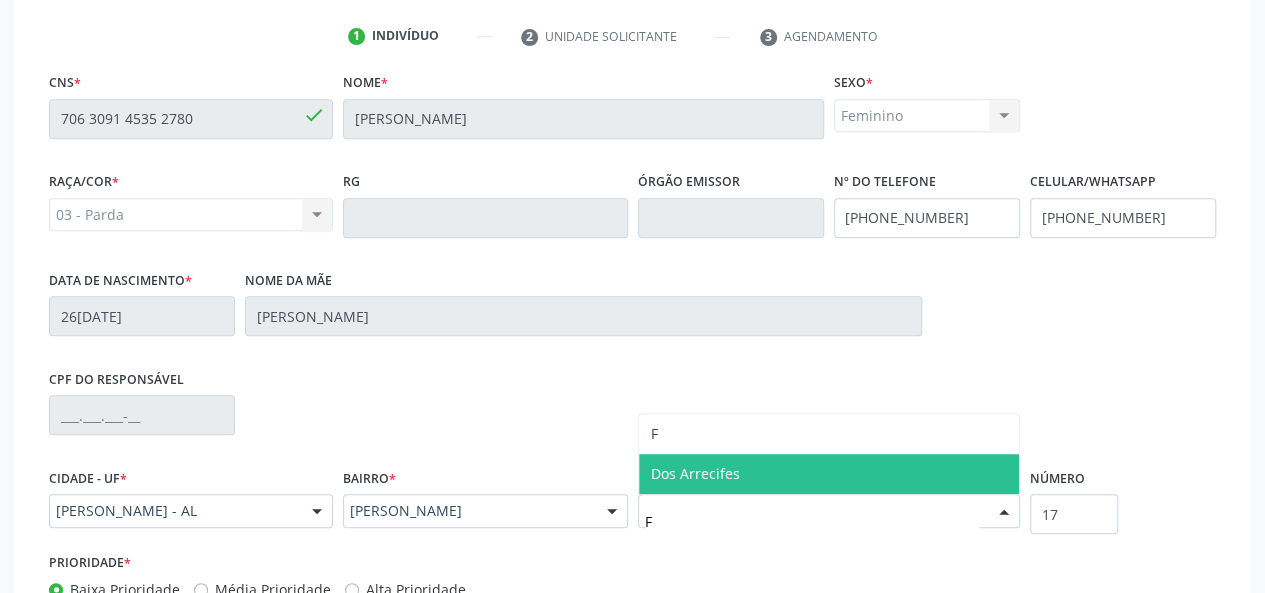 scroll, scrollTop: 0, scrollLeft: 0, axis: both 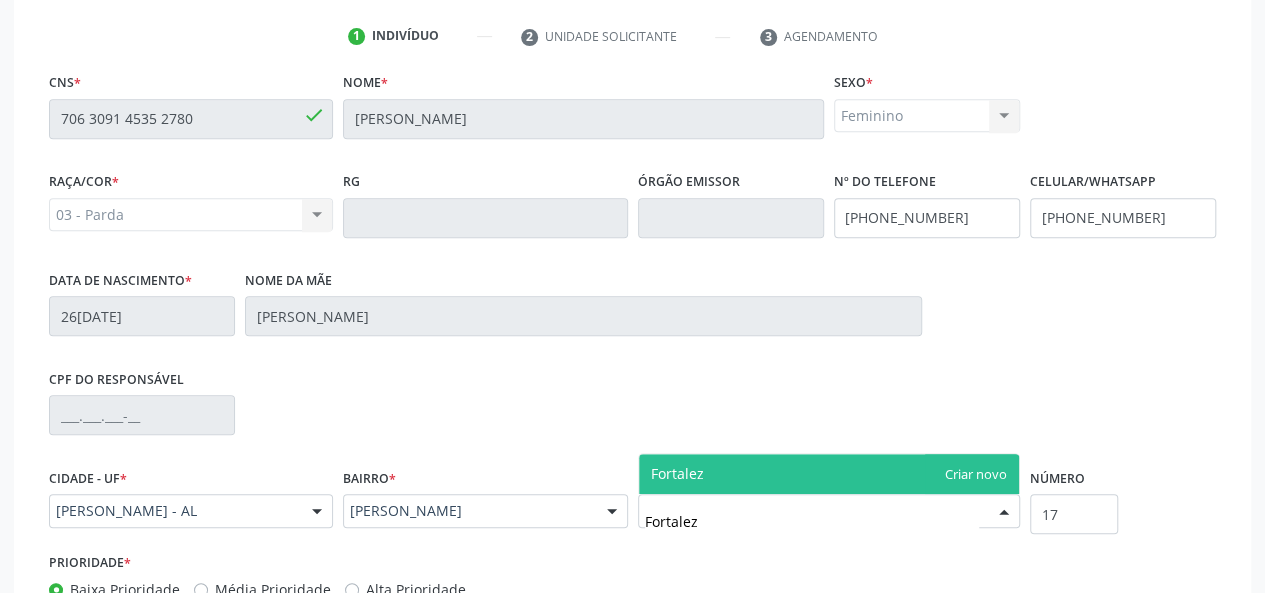 type on "Fortaleza" 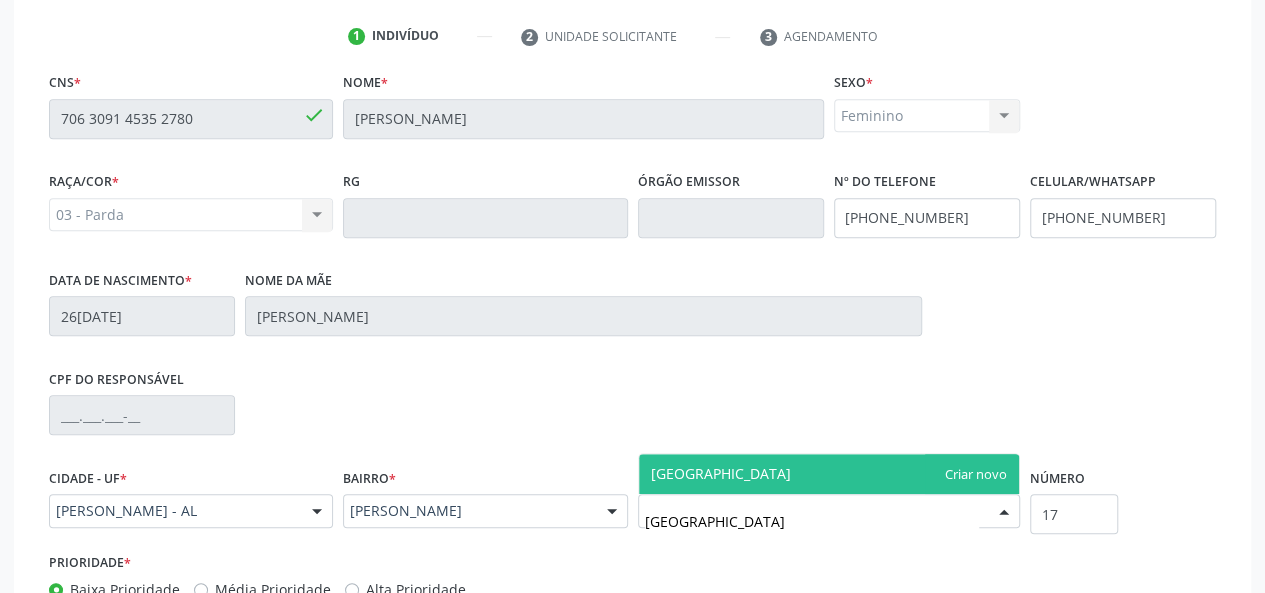 click on "Fortaleza" at bounding box center (829, 474) 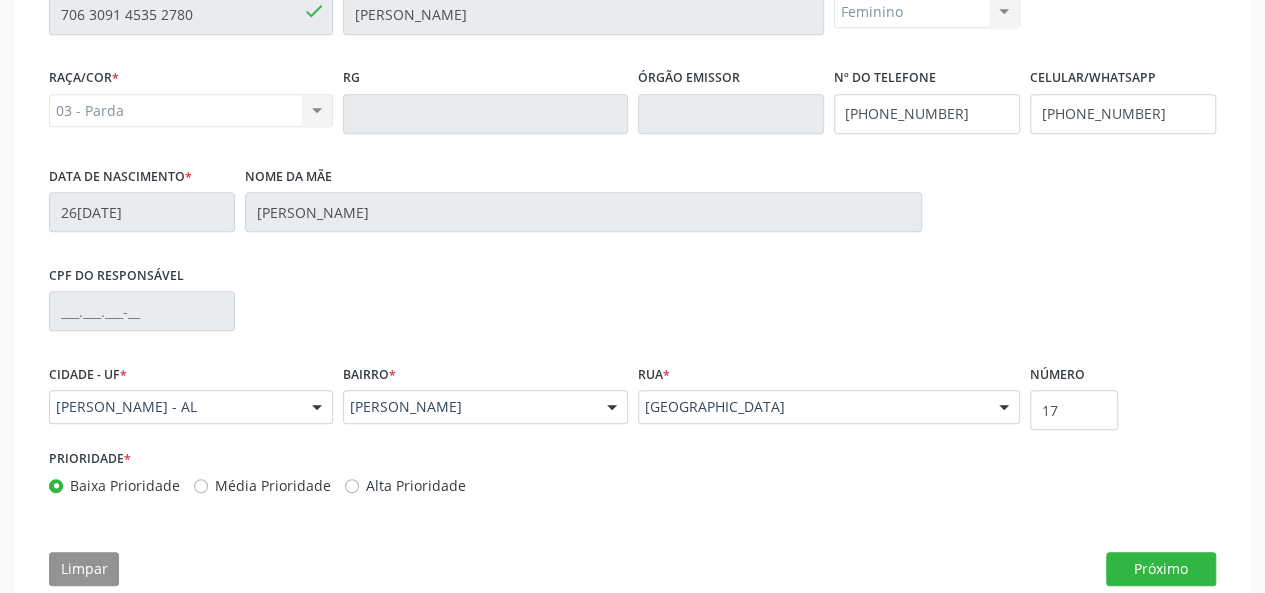 scroll, scrollTop: 544, scrollLeft: 0, axis: vertical 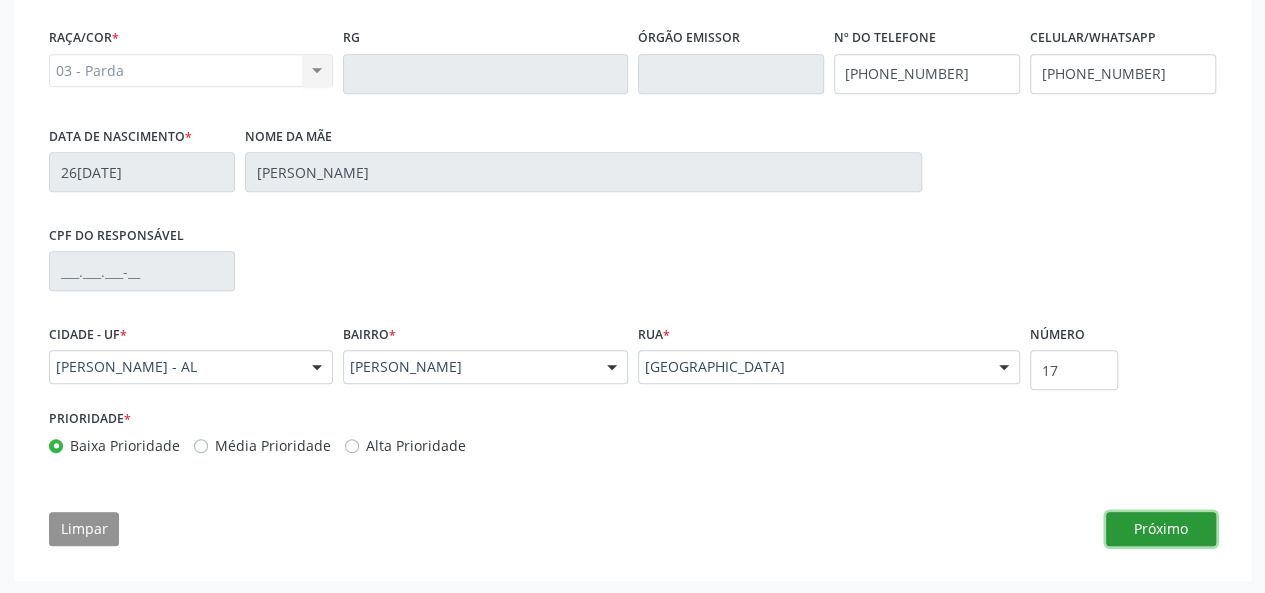 click on "Próximo" at bounding box center [1161, 529] 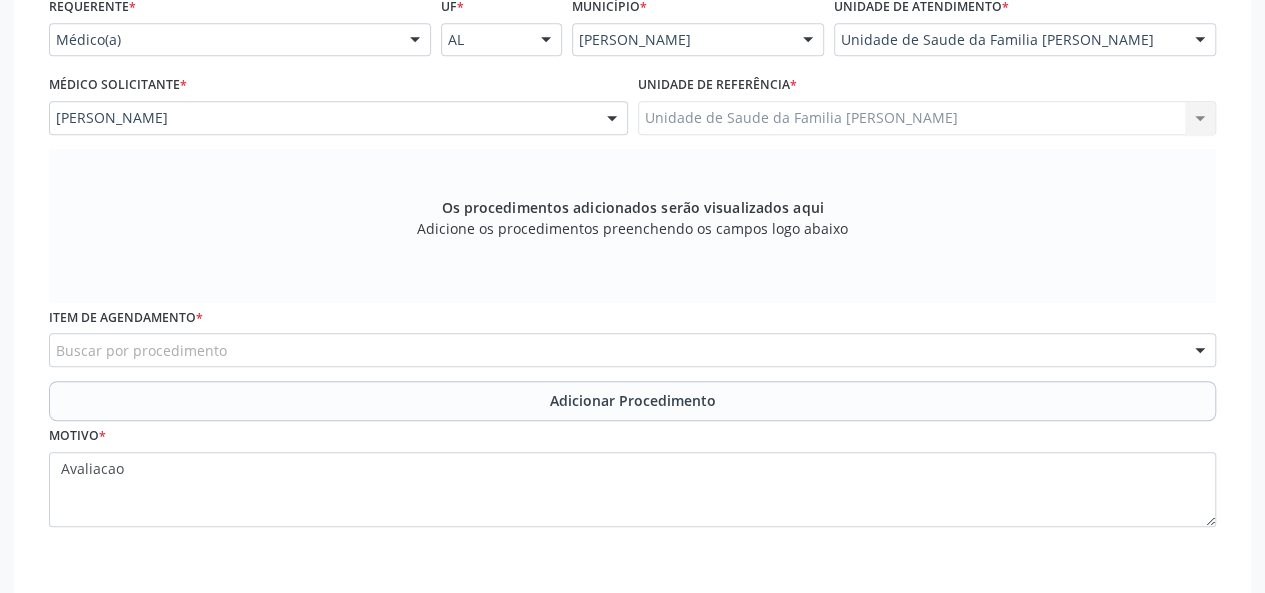 scroll, scrollTop: 444, scrollLeft: 0, axis: vertical 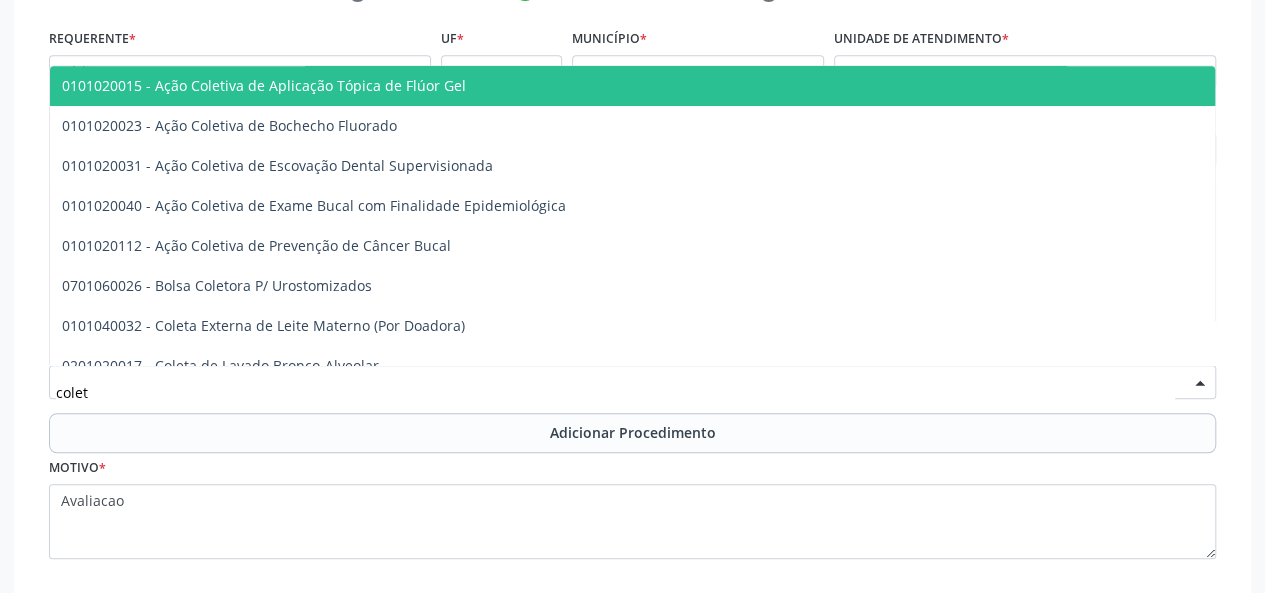 type on "coleta" 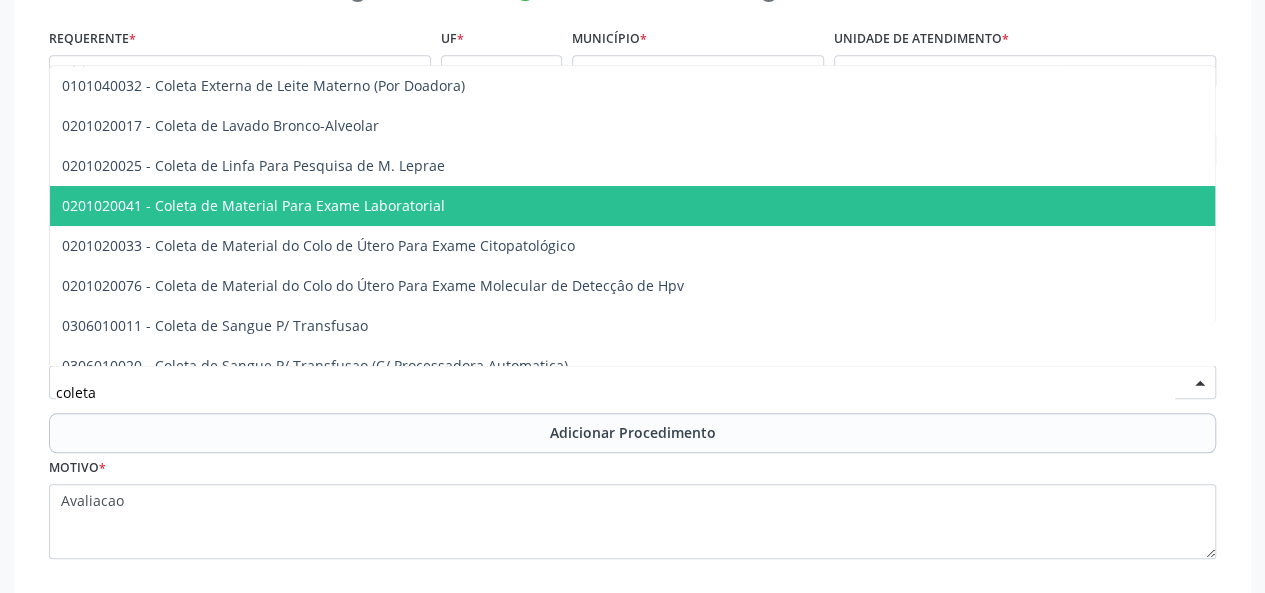 click on "0201020041 - Coleta de Material Para Exame Laboratorial" at bounding box center (771, 206) 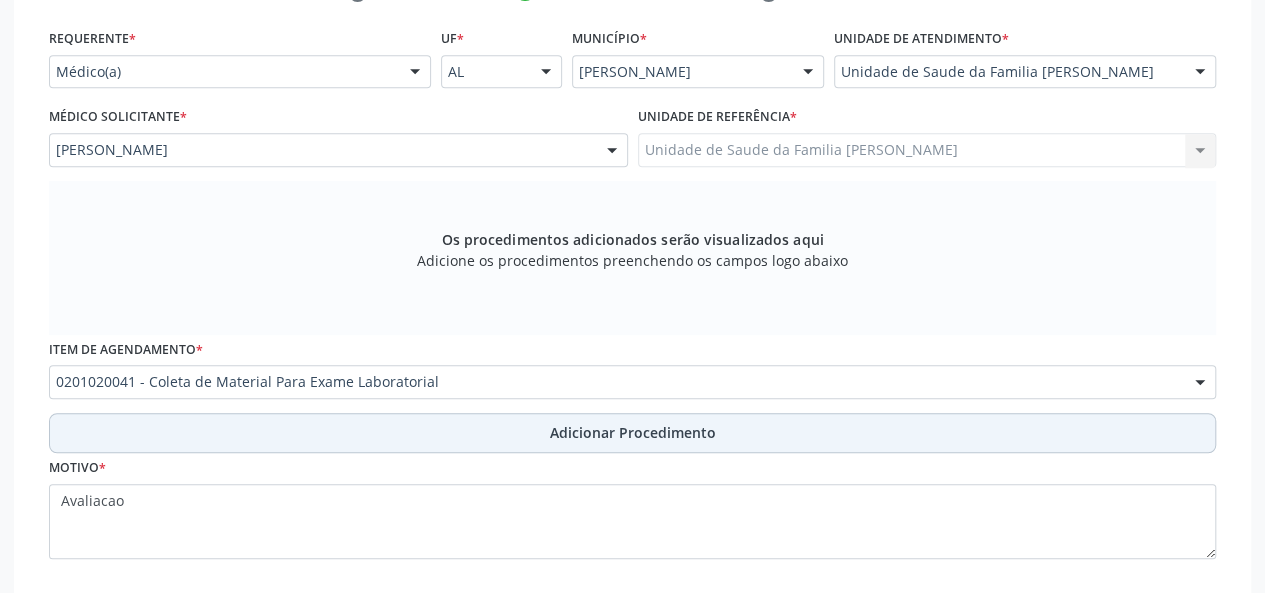 click on "Adicionar Procedimento" at bounding box center [632, 433] 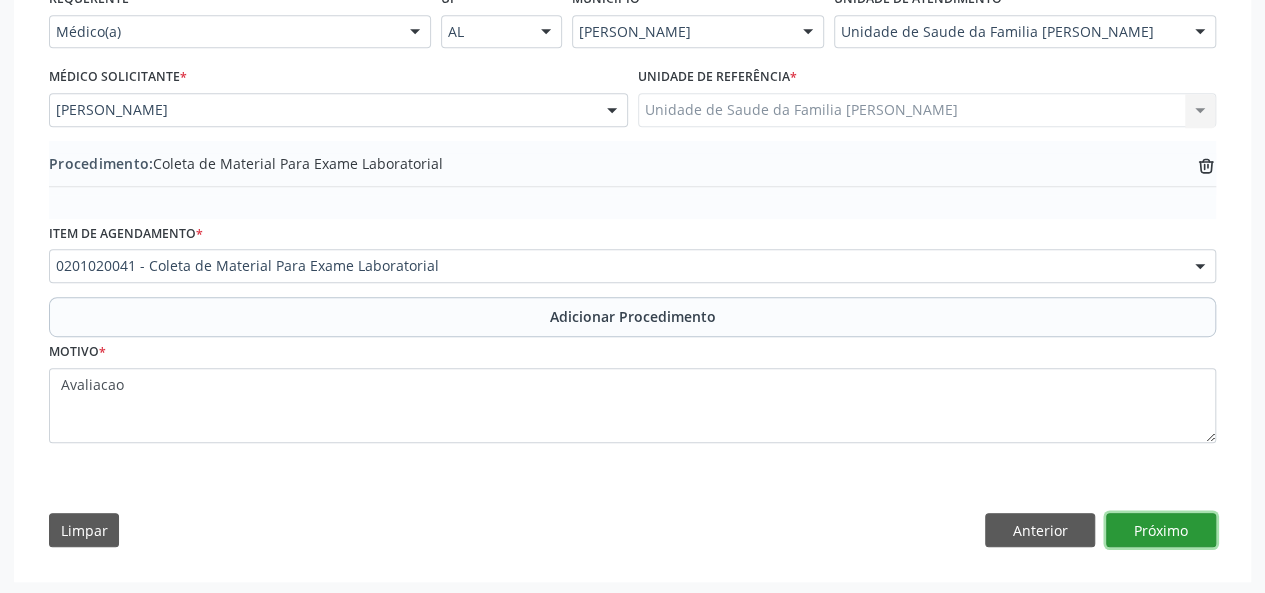 click on "Próximo" at bounding box center (1161, 530) 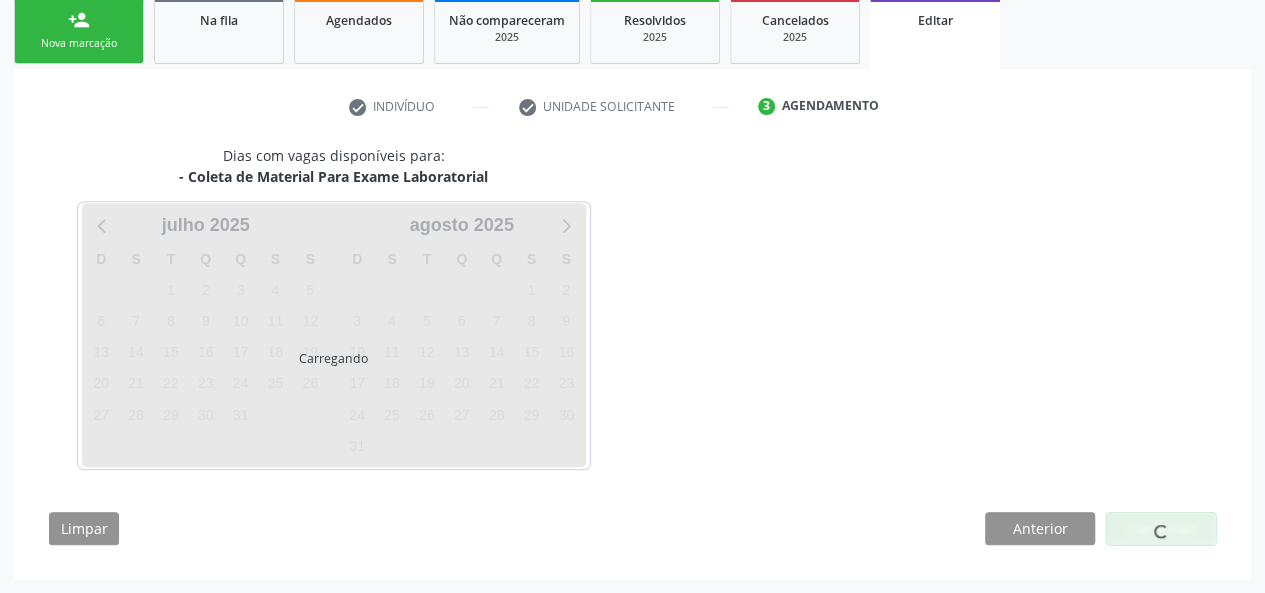 scroll, scrollTop: 388, scrollLeft: 0, axis: vertical 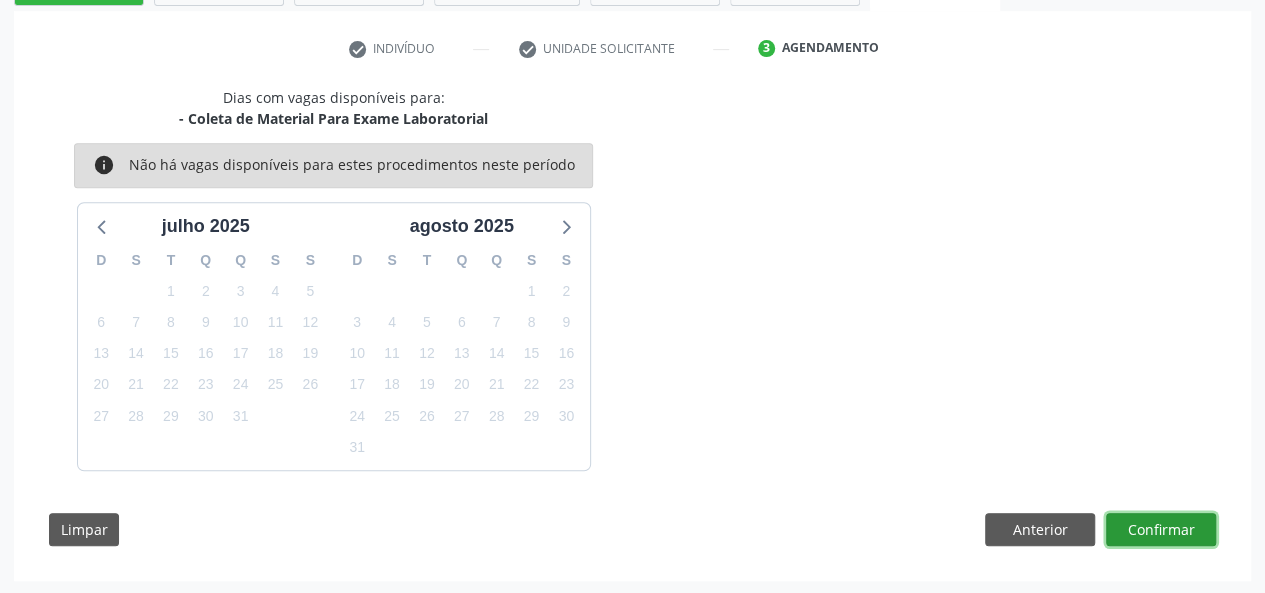 click on "Confirmar" at bounding box center [1161, 530] 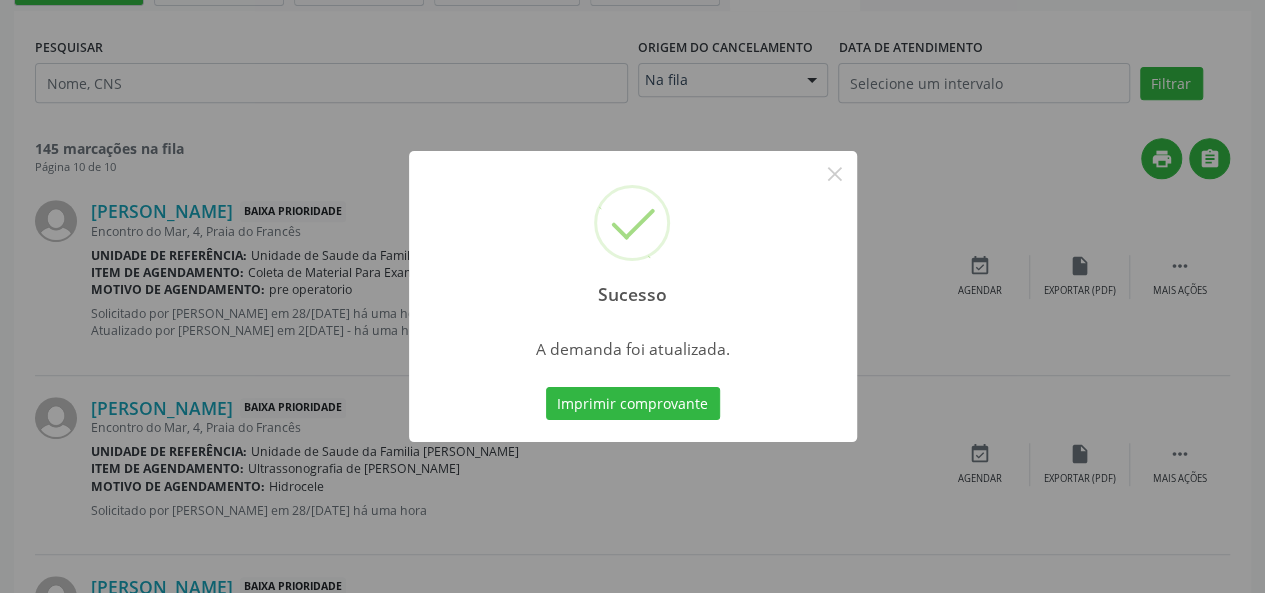scroll, scrollTop: 0, scrollLeft: 0, axis: both 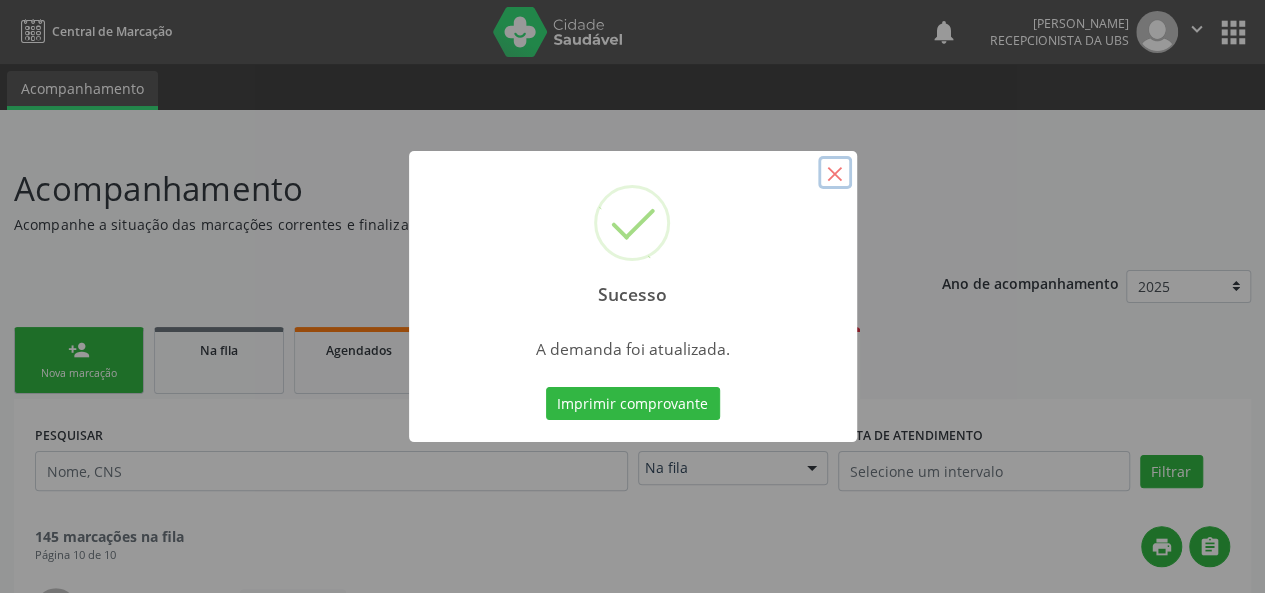 click on "×" at bounding box center (835, 173) 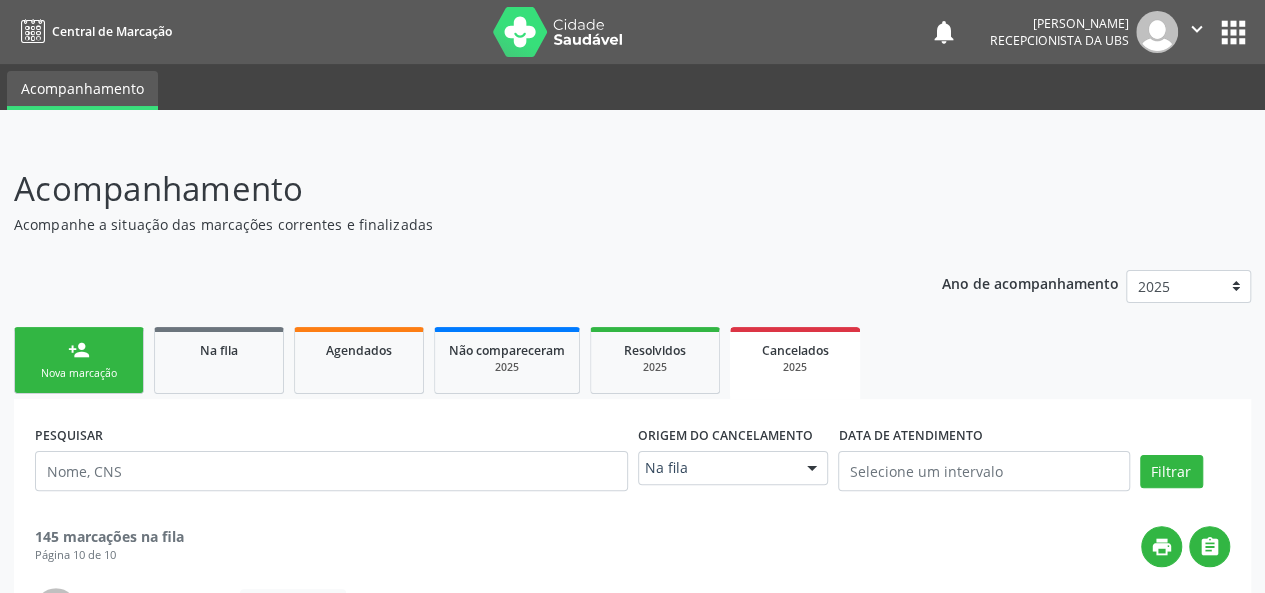 click on "Nova marcação" at bounding box center [79, 373] 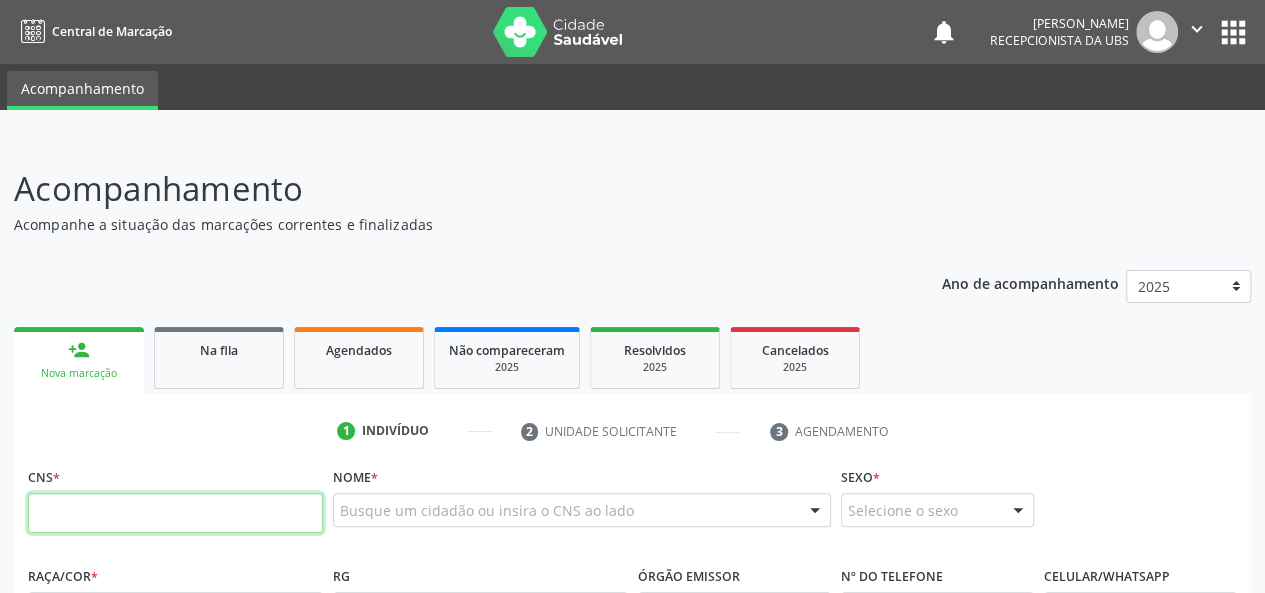 drag, startPoint x: 63, startPoint y: 504, endPoint x: 35, endPoint y: 498, distance: 28.635643 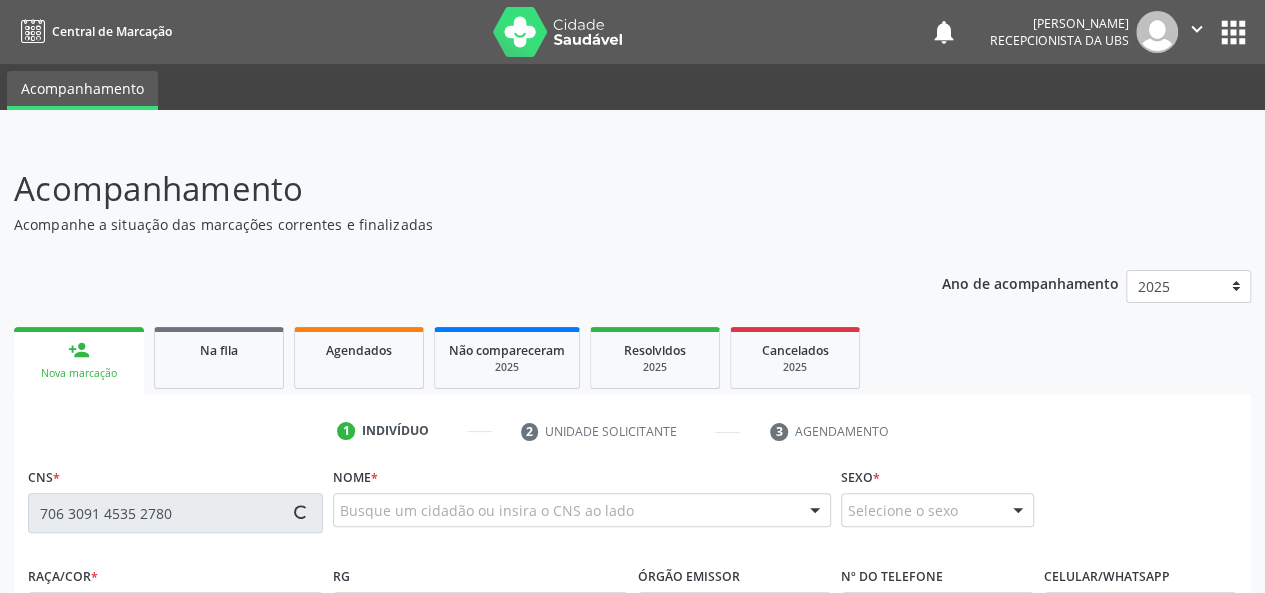 type on "706 3091 4535 2780" 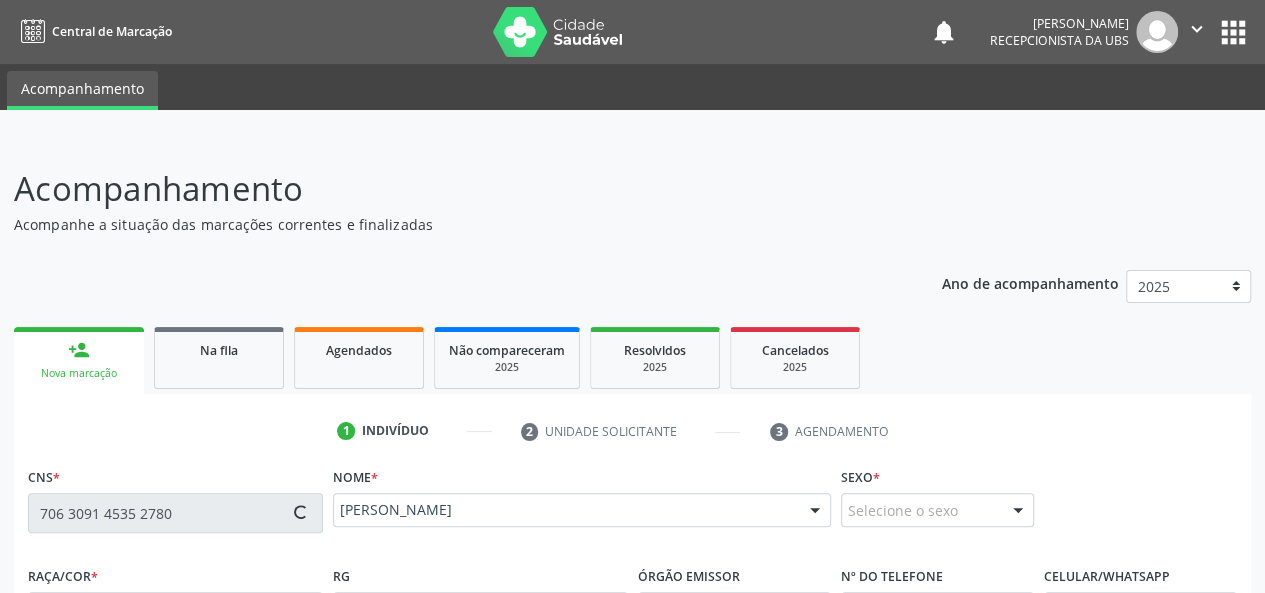 scroll, scrollTop: 500, scrollLeft: 0, axis: vertical 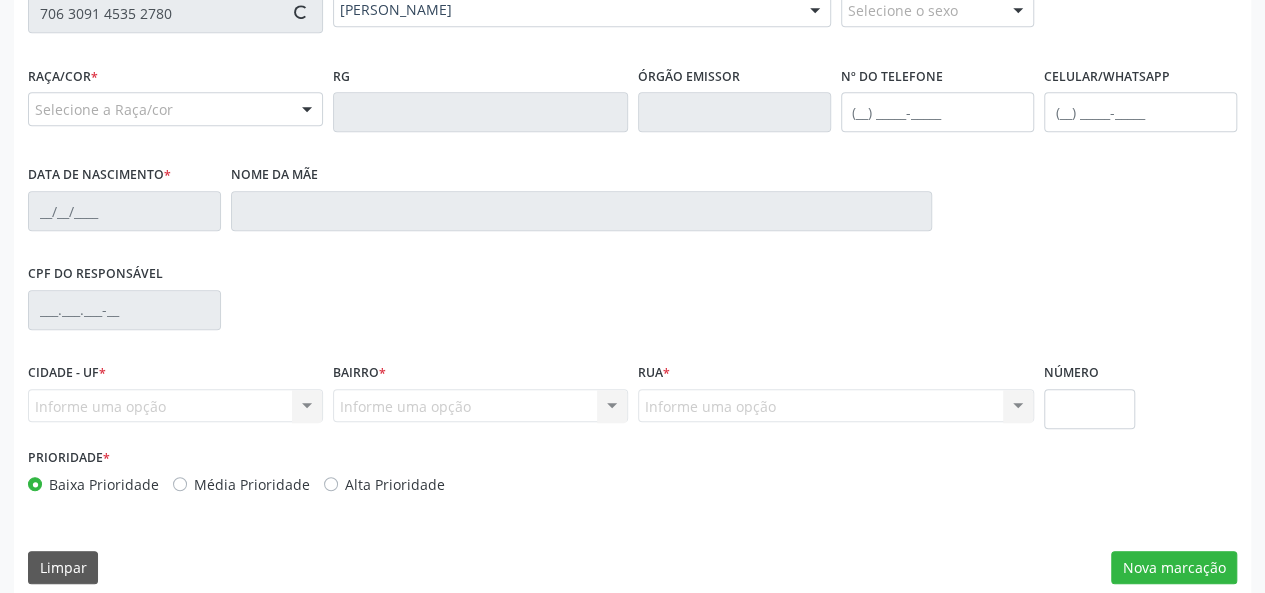 type on "(82) 99921-8585" 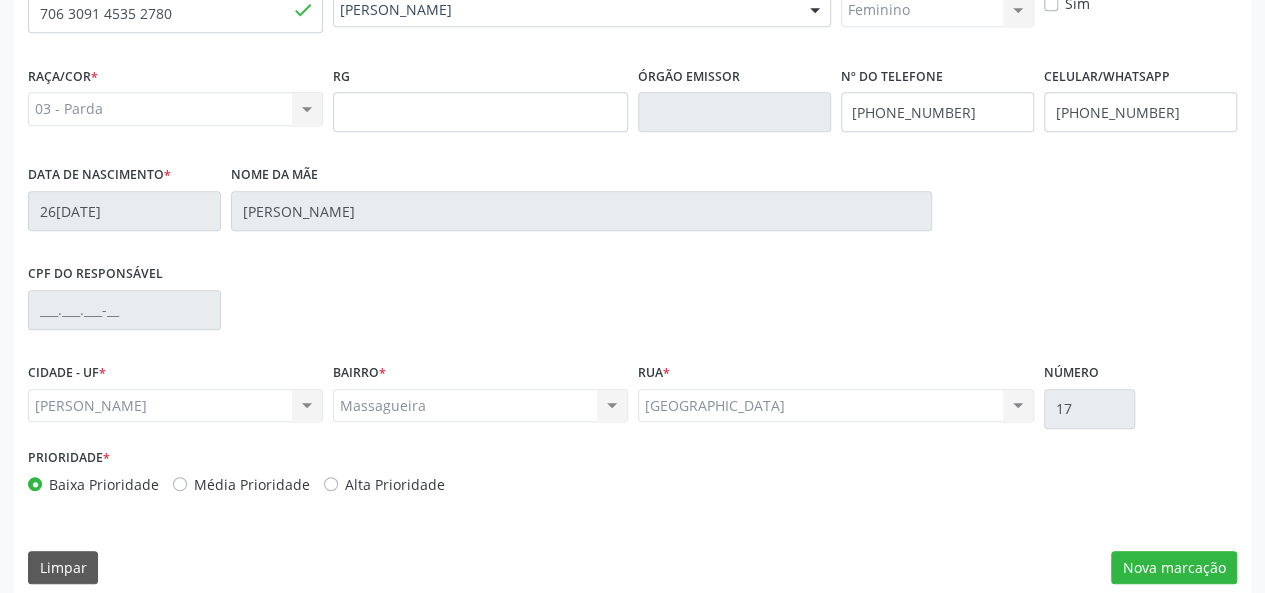 click on "Massagueira         Massagueira
Nenhum resultado encontrado para: "   "
Não há nenhuma opção para ser exibida." at bounding box center (480, 406) 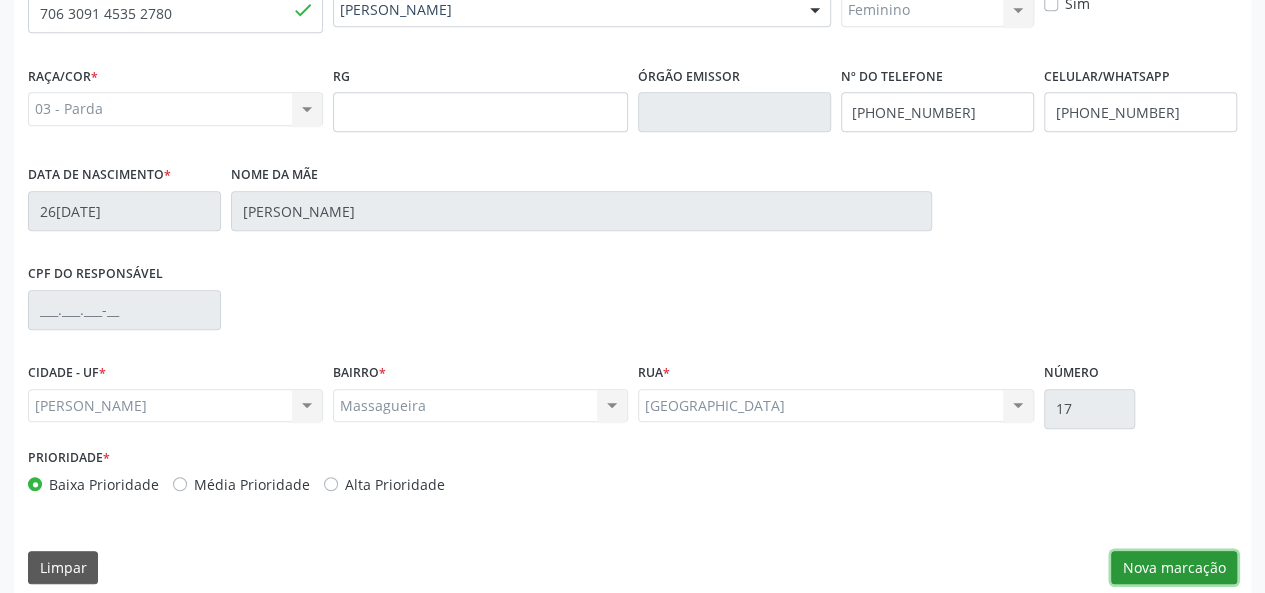 click on "Nova marcação" at bounding box center (1174, 568) 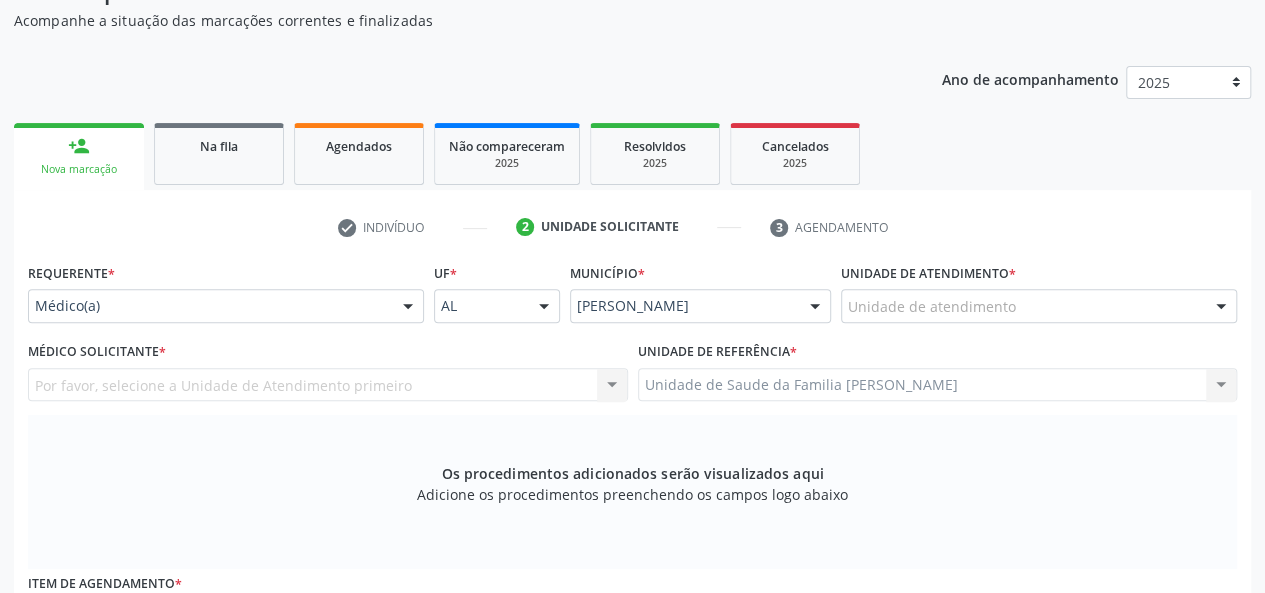 scroll, scrollTop: 200, scrollLeft: 0, axis: vertical 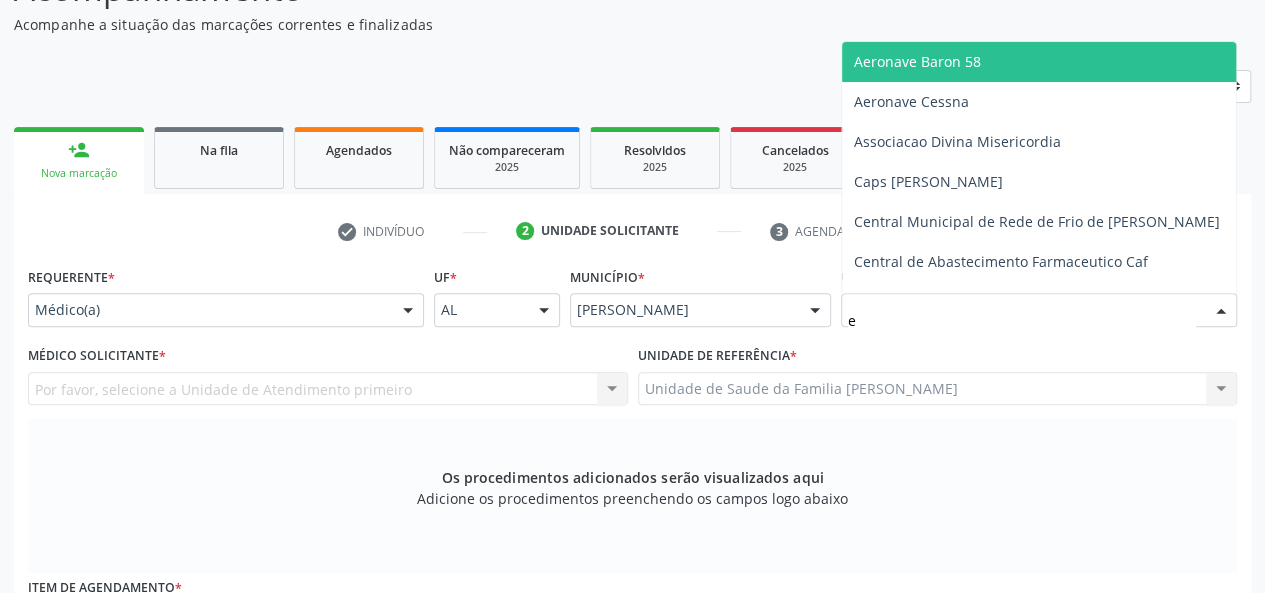 type on "es" 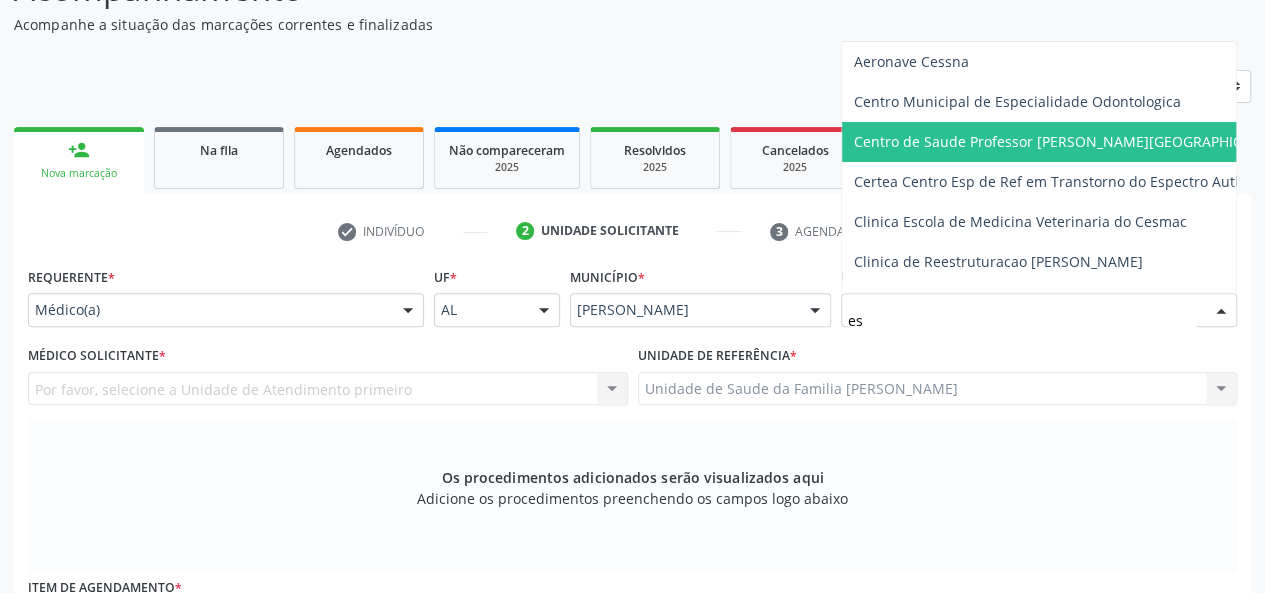 click on "Centro de Saude Professor [PERSON_NAME][GEOGRAPHIC_DATA]" at bounding box center (1071, 141) 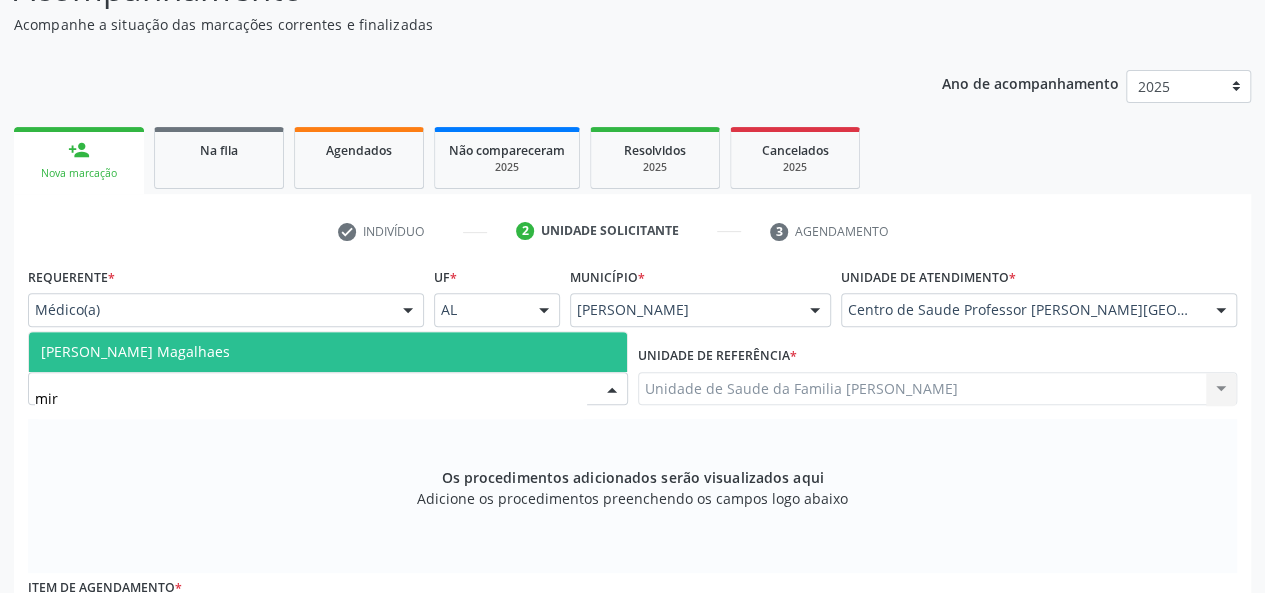 type on "mire" 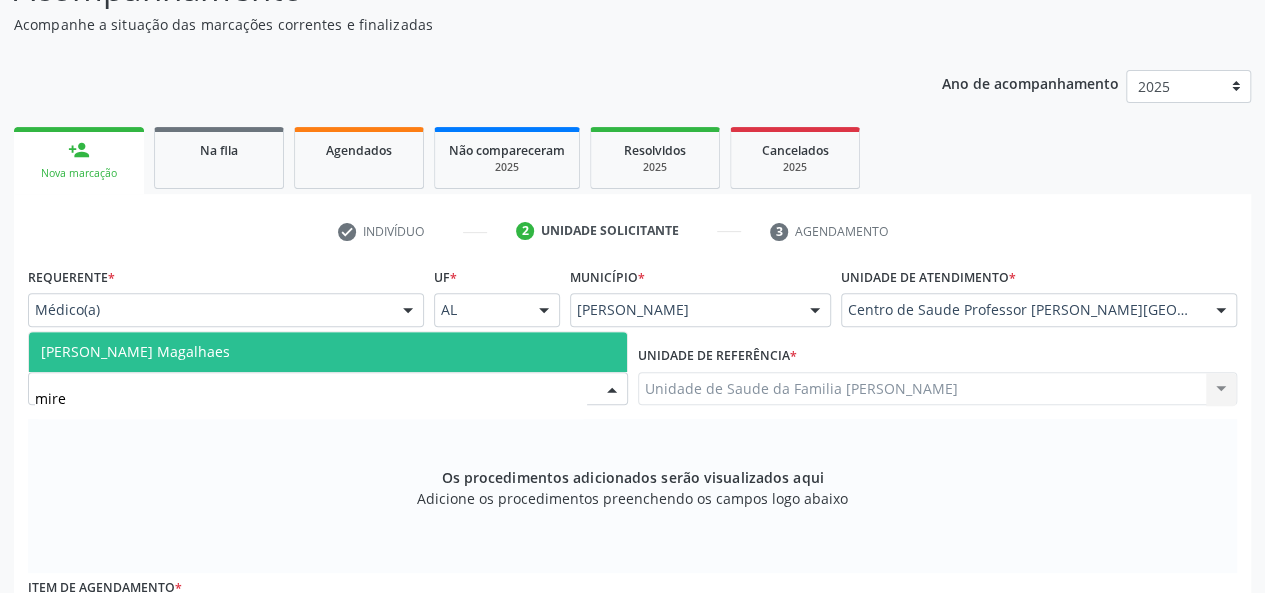 click on "[PERSON_NAME] Magalhaes" at bounding box center (135, 351) 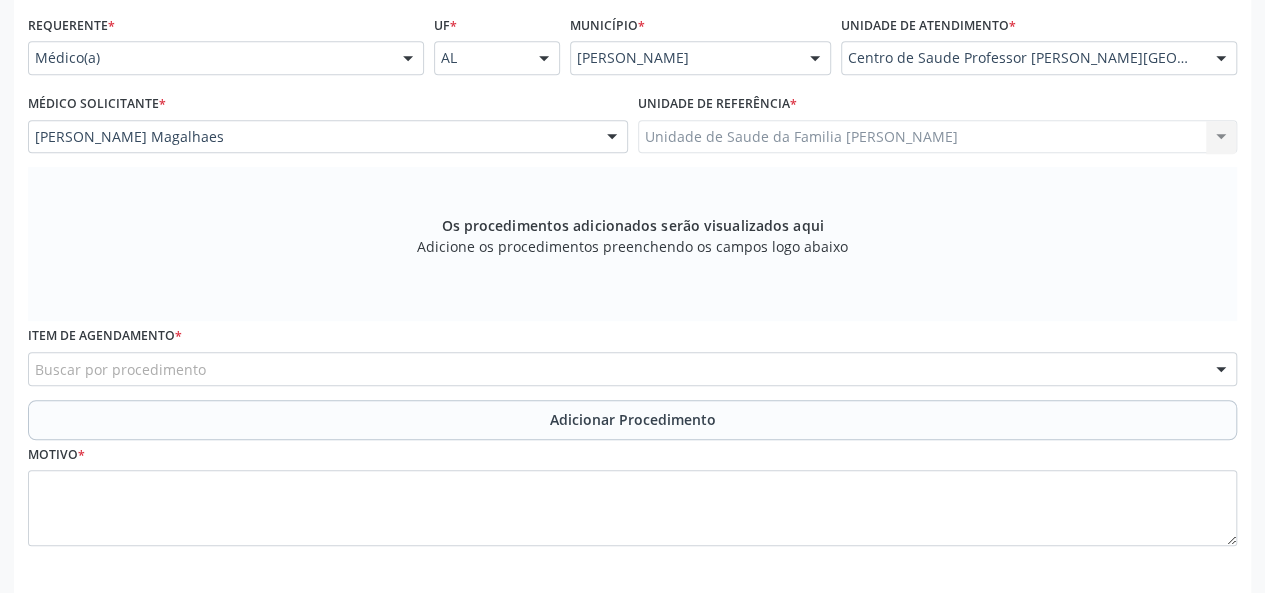 scroll, scrollTop: 500, scrollLeft: 0, axis: vertical 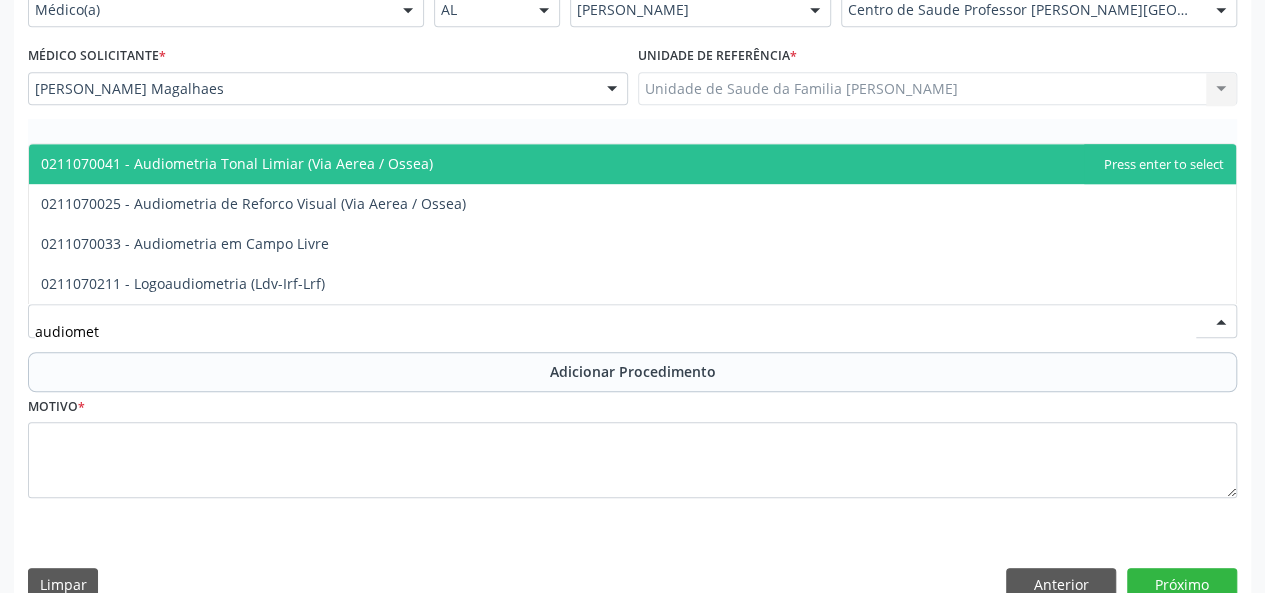 type on "audiometr" 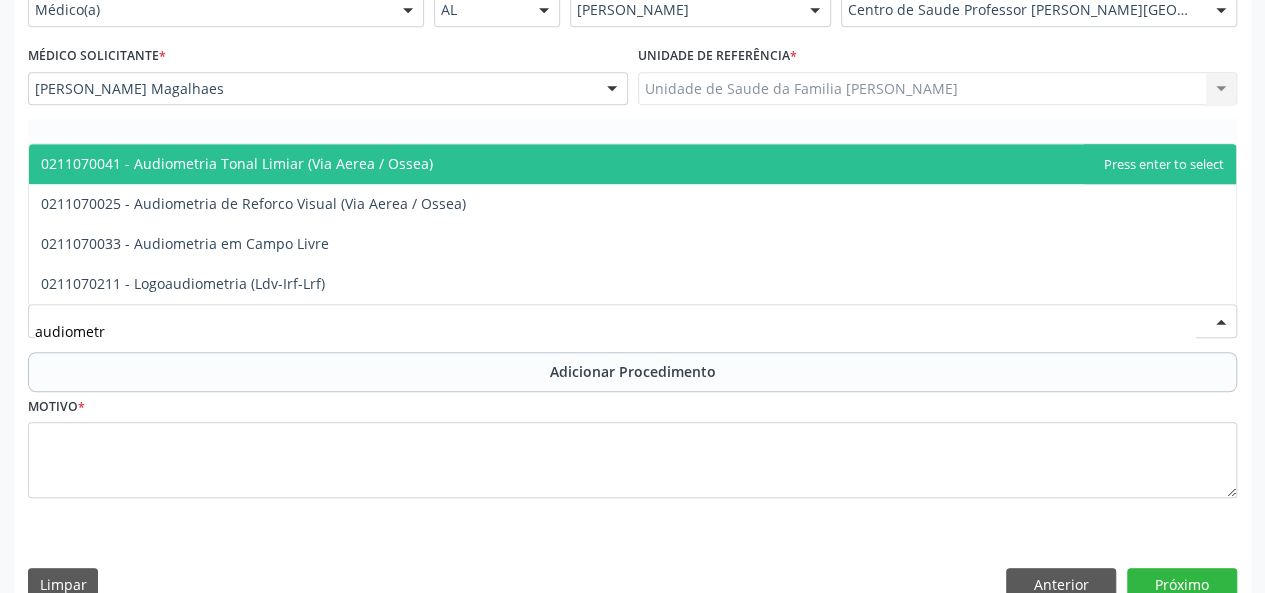 click on "0211070041 - Audiometria Tonal Limiar (Via Aerea / Ossea)" at bounding box center (632, 164) 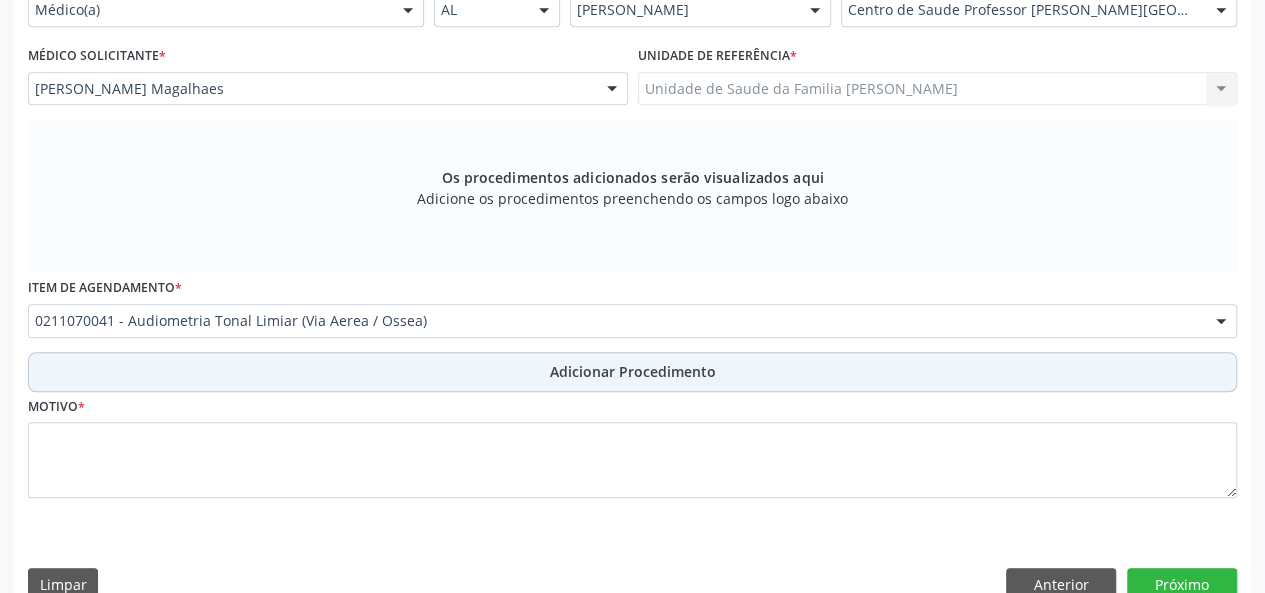 click on "Adicionar Procedimento" at bounding box center [633, 371] 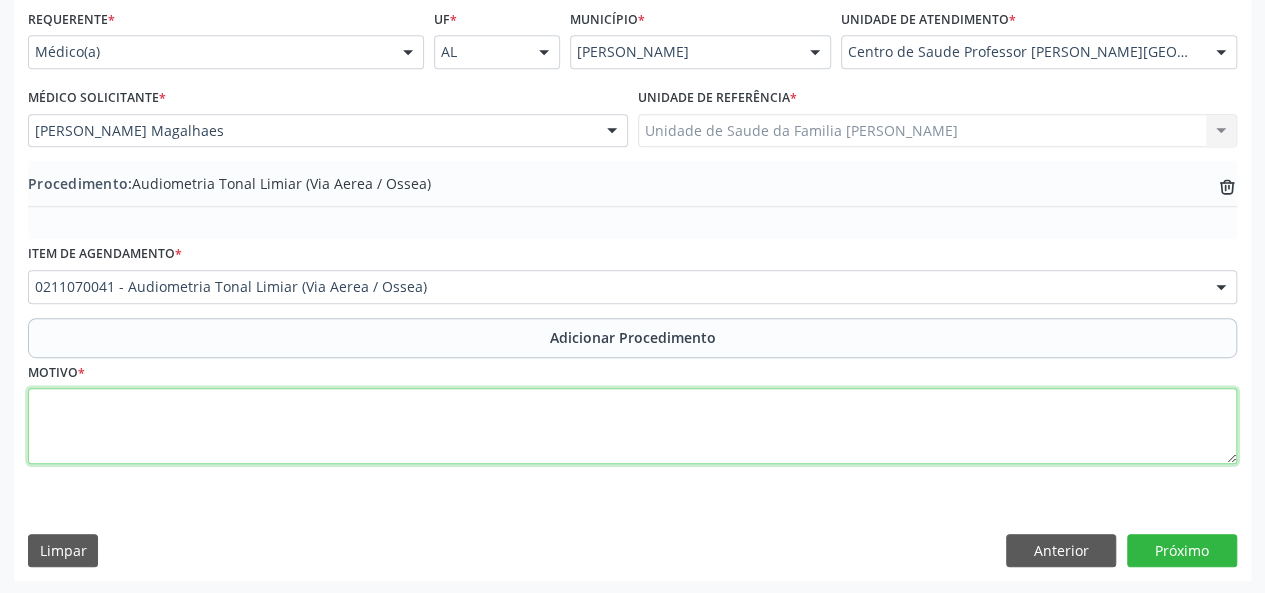 click at bounding box center [632, 426] 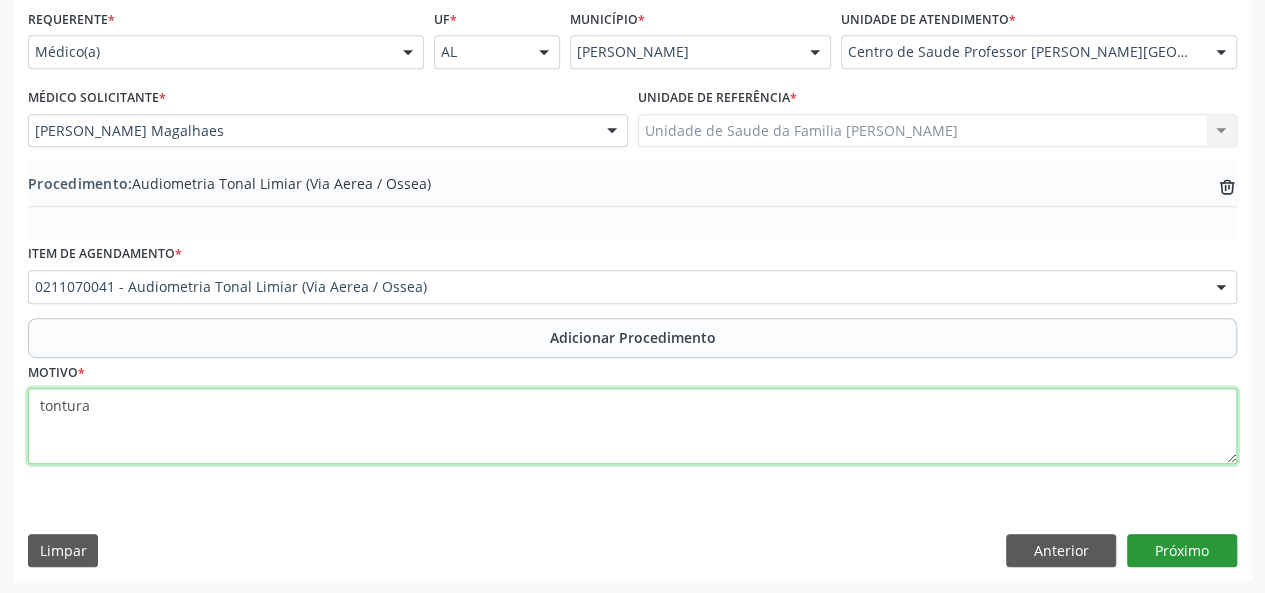 type on "tontura" 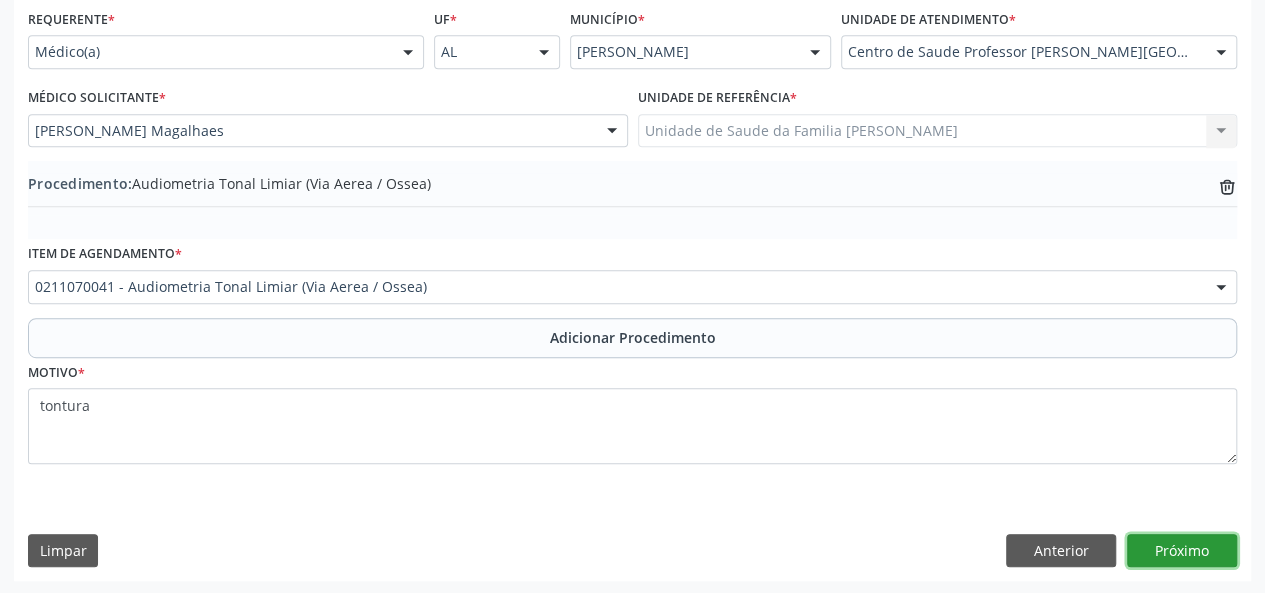 click on "Próximo" at bounding box center [1182, 551] 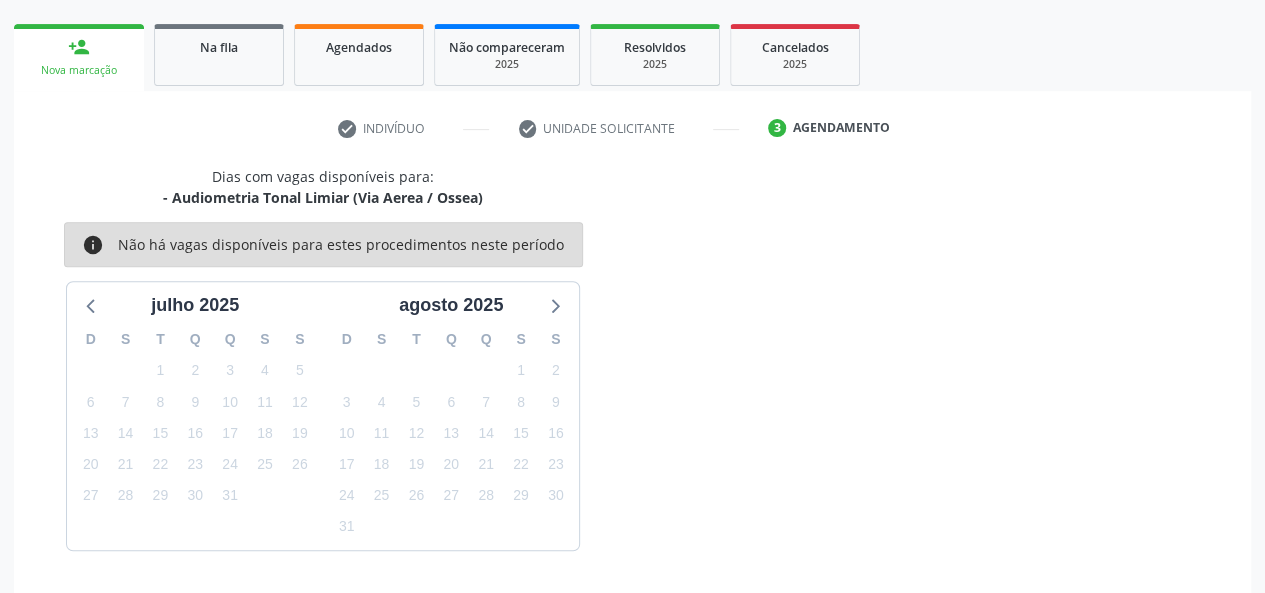 scroll, scrollTop: 362, scrollLeft: 0, axis: vertical 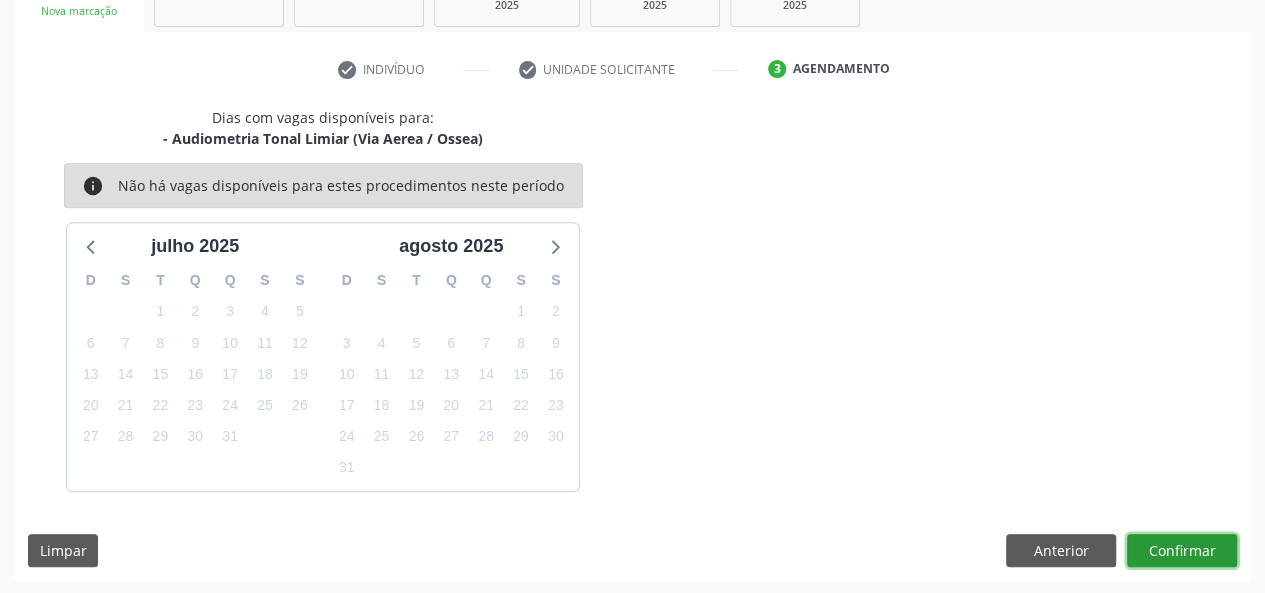 click on "Confirmar" at bounding box center (1182, 551) 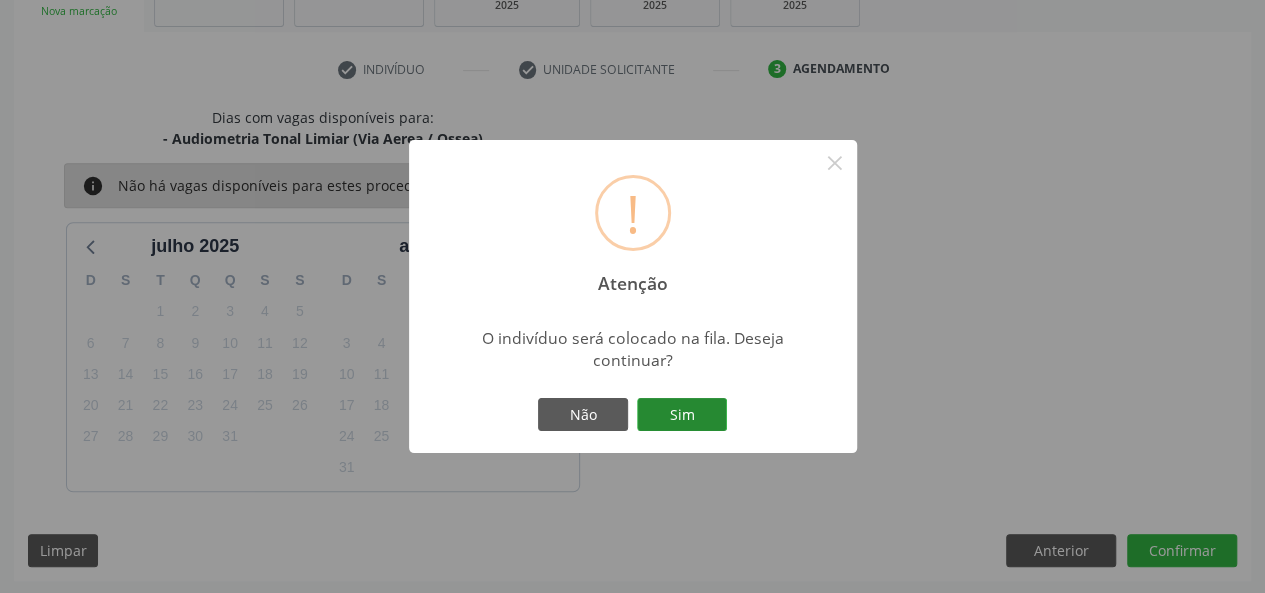 click on "Sim" at bounding box center (682, 415) 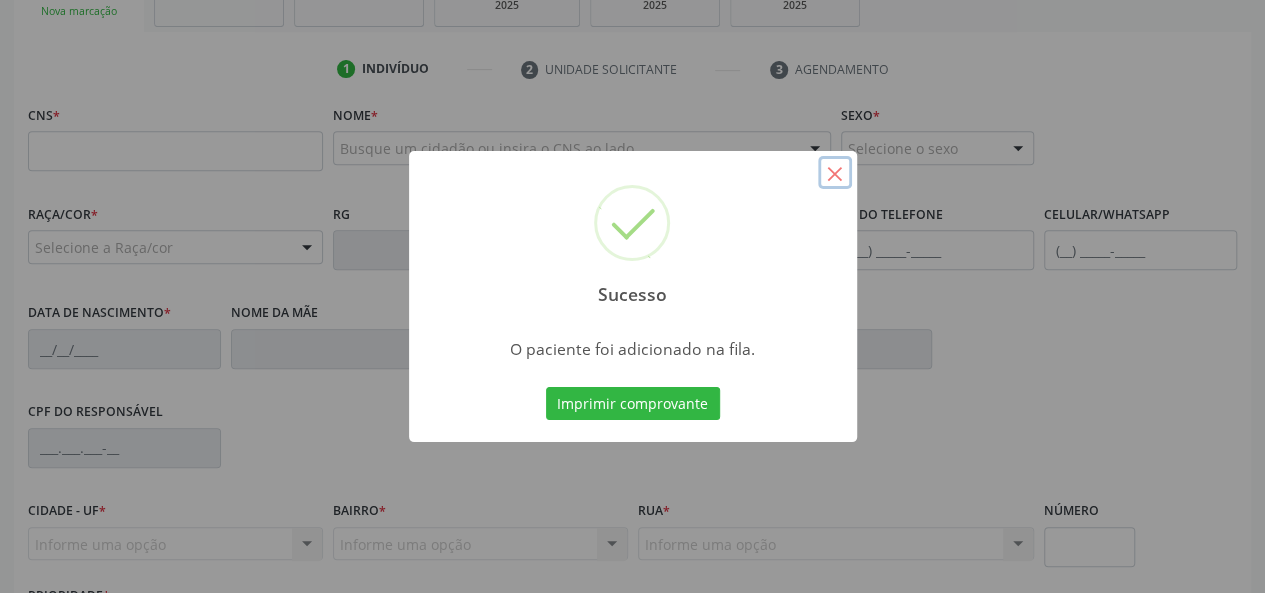 click on "×" at bounding box center [835, 173] 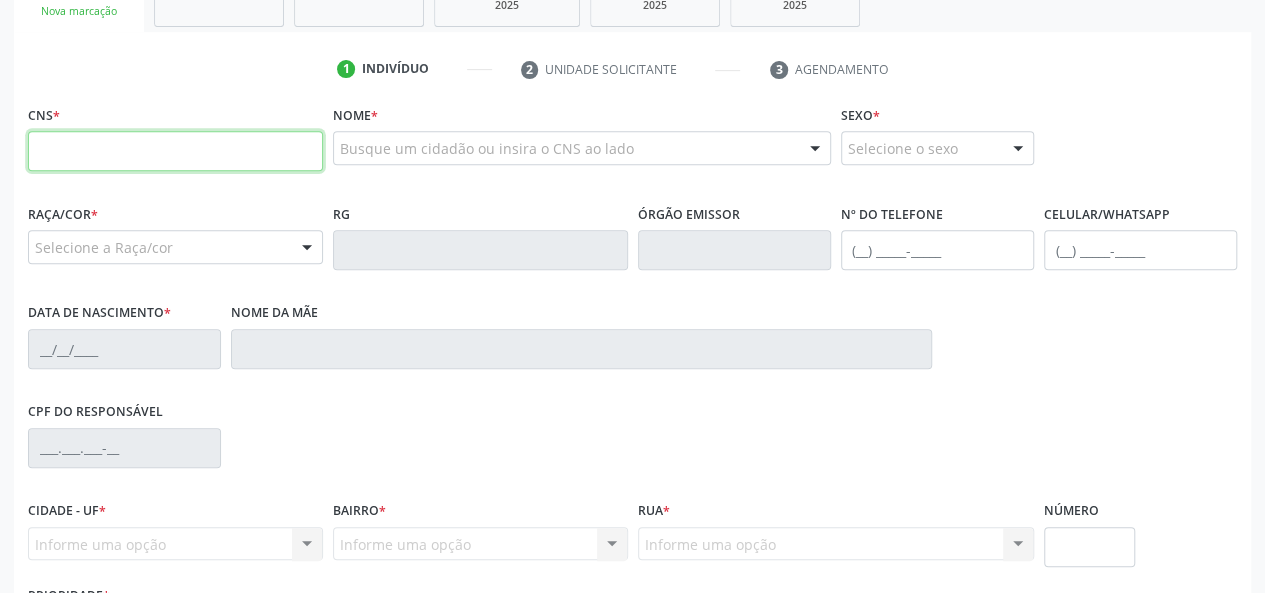 click at bounding box center [175, 151] 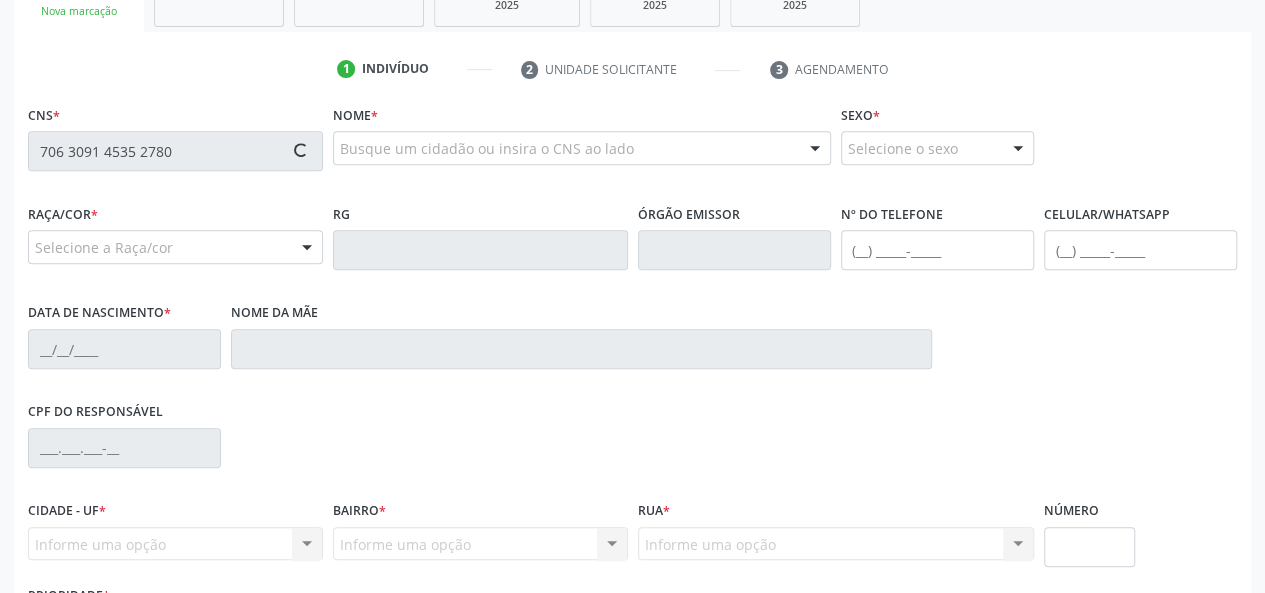 type on "706 3091 4535 2780" 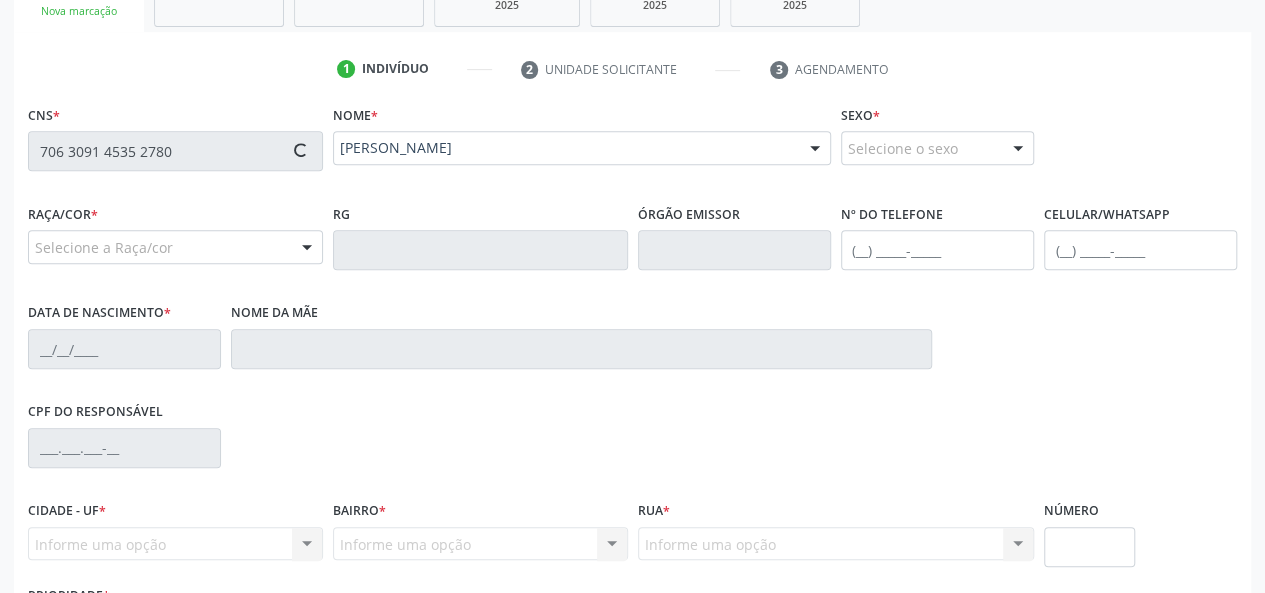 type on "(82) 99921-8585" 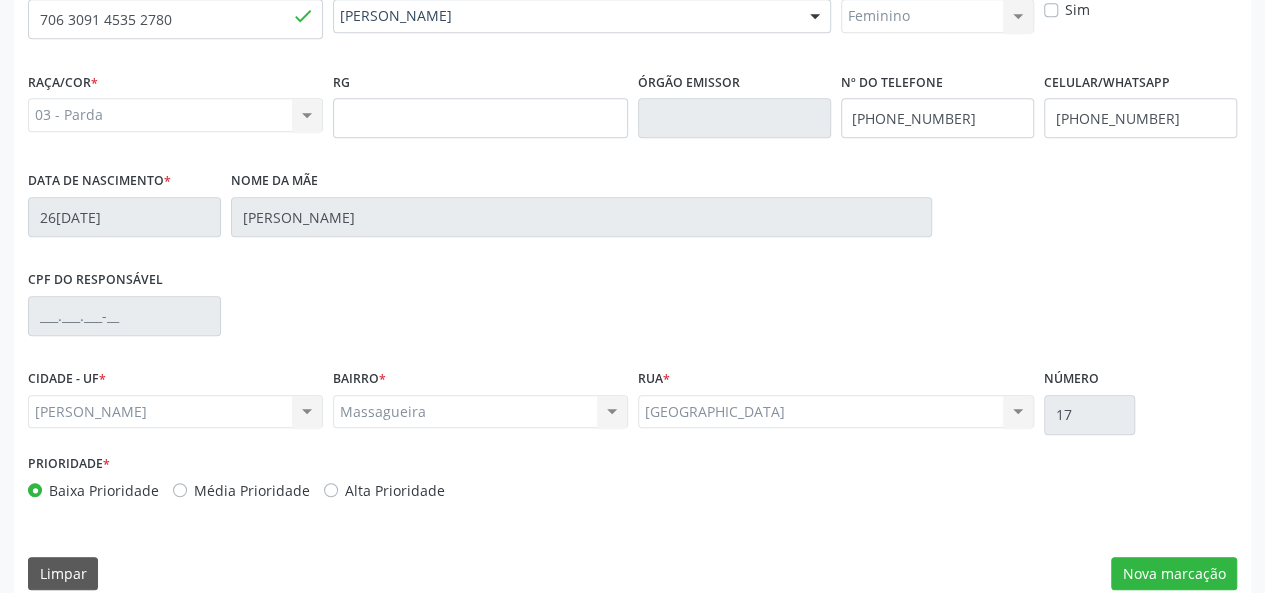 scroll, scrollTop: 518, scrollLeft: 0, axis: vertical 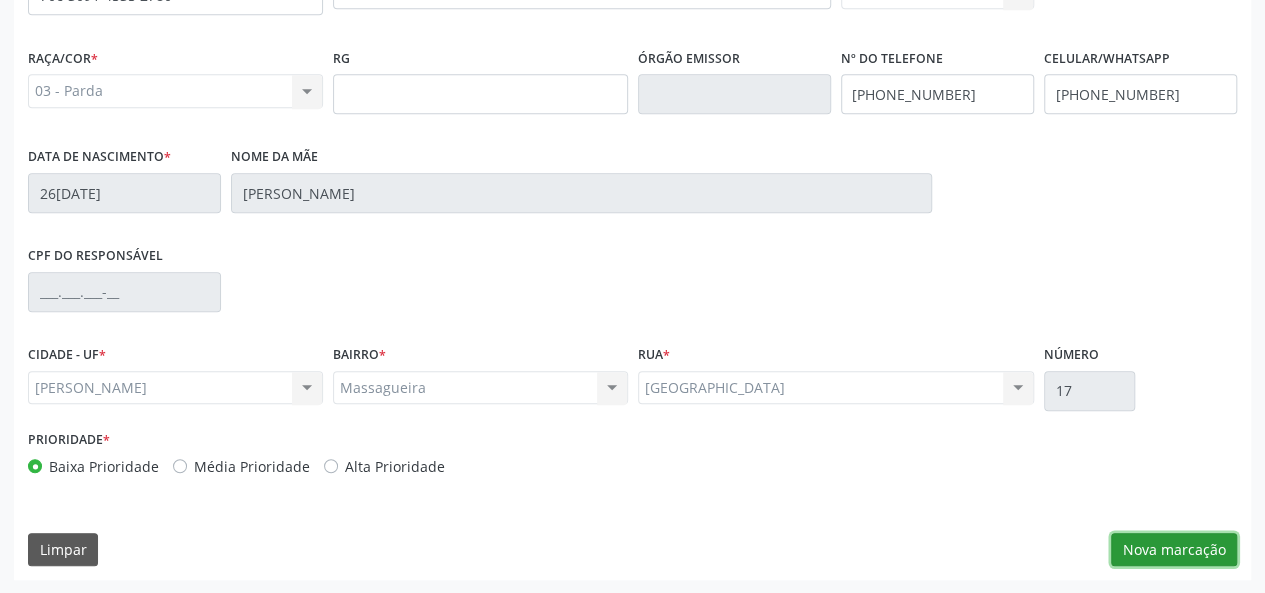 click on "Nova marcação" at bounding box center (1174, 550) 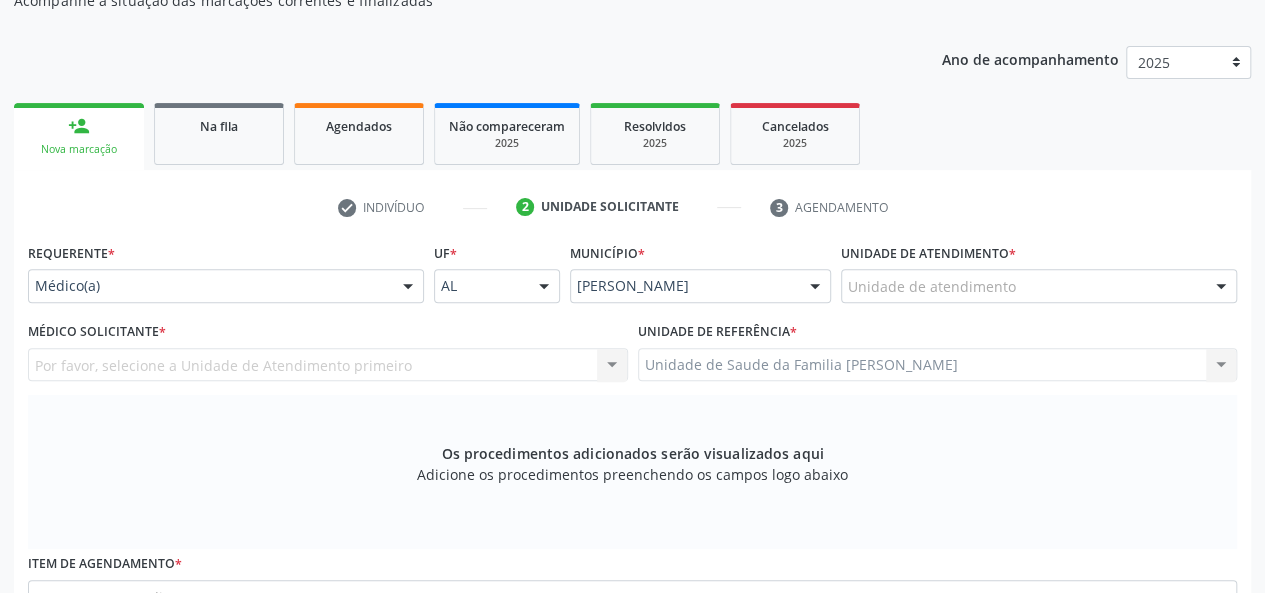 scroll, scrollTop: 218, scrollLeft: 0, axis: vertical 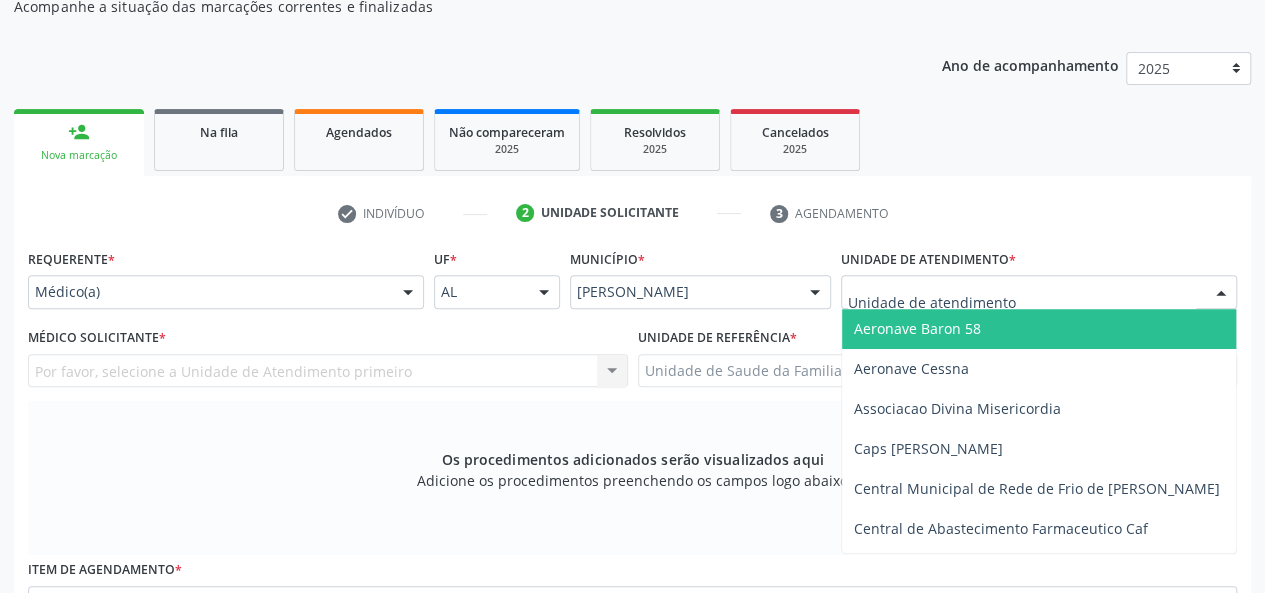 click at bounding box center [1039, 292] 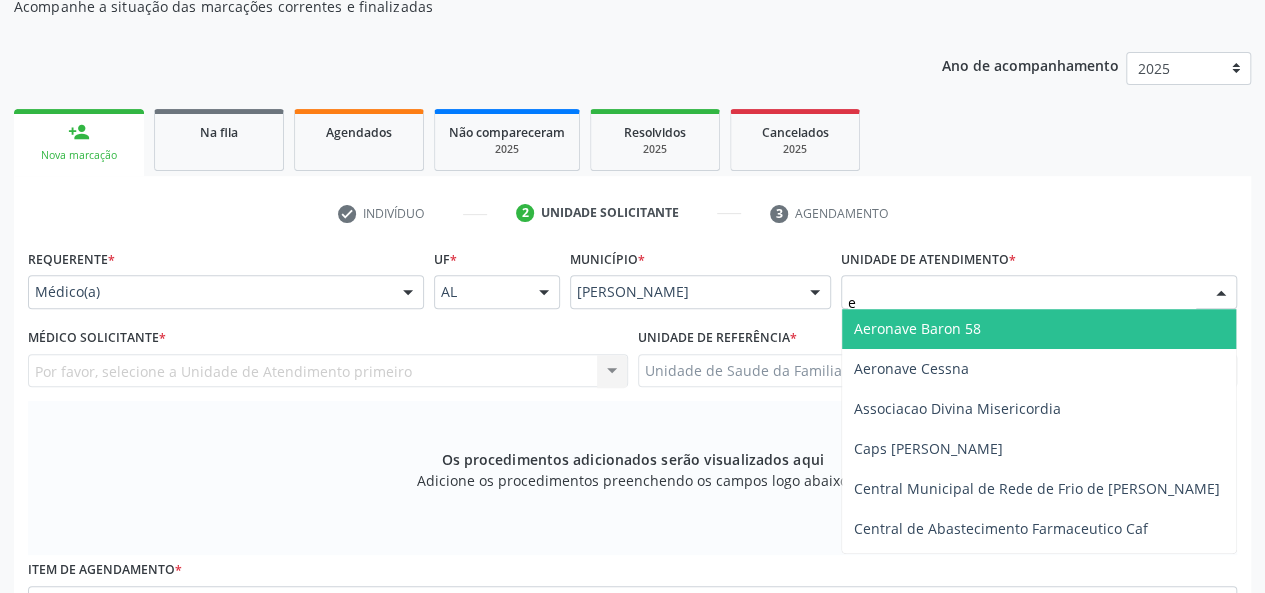 type on "es" 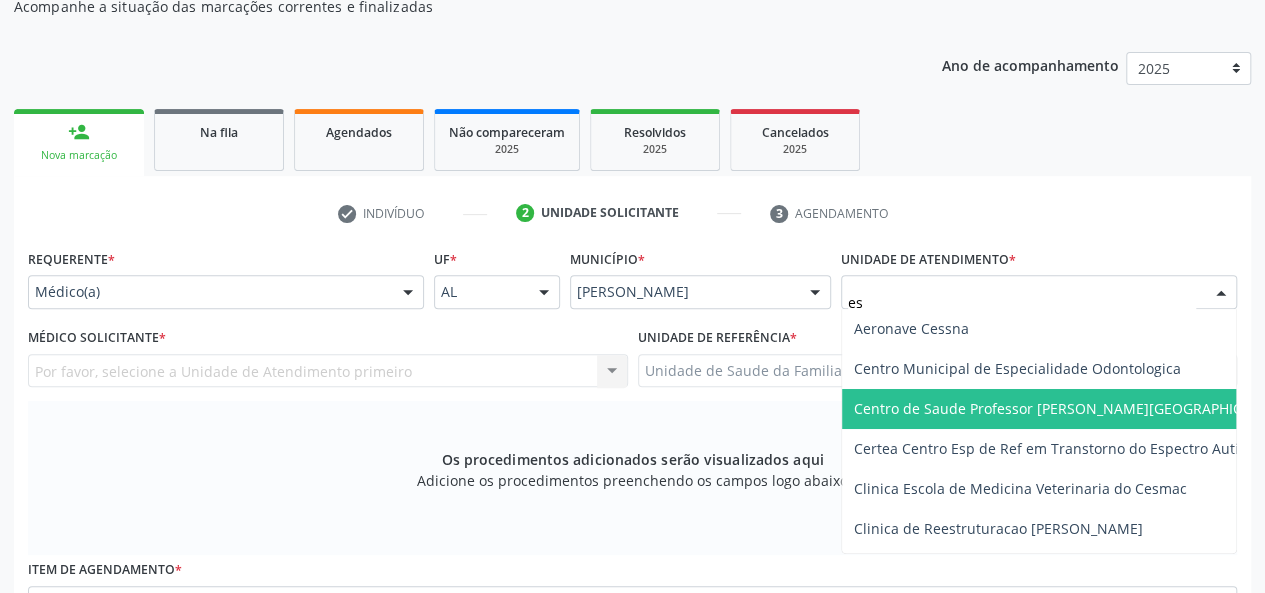 click on "Centro de Saude Professor [PERSON_NAME][GEOGRAPHIC_DATA]" at bounding box center [1071, 408] 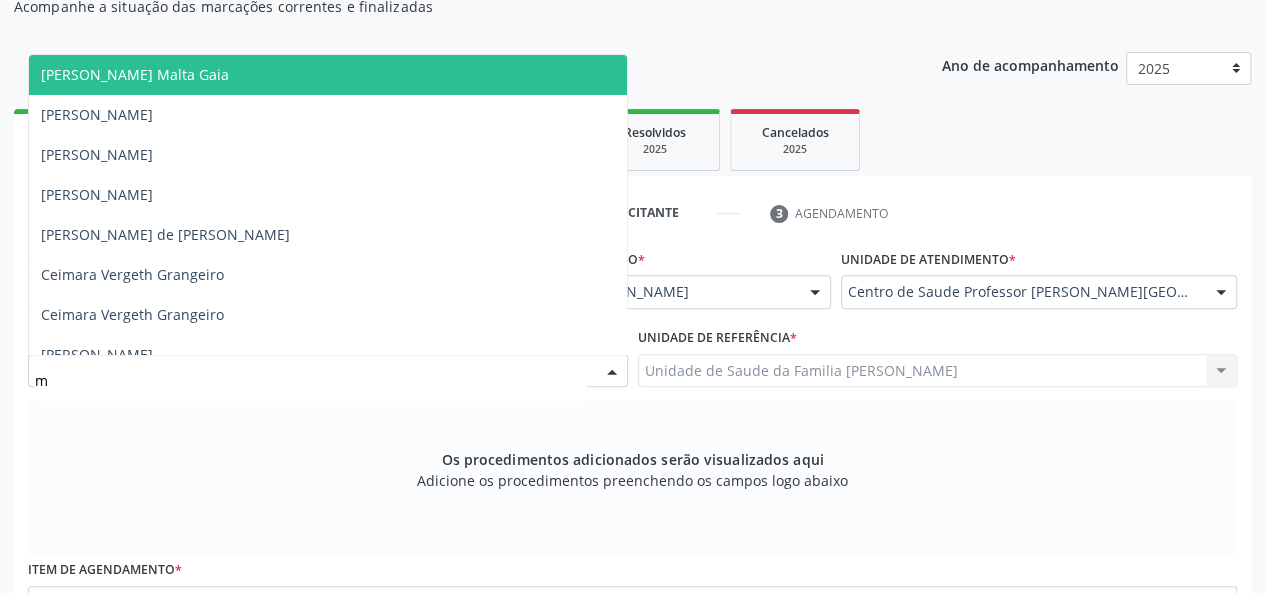type on "mi" 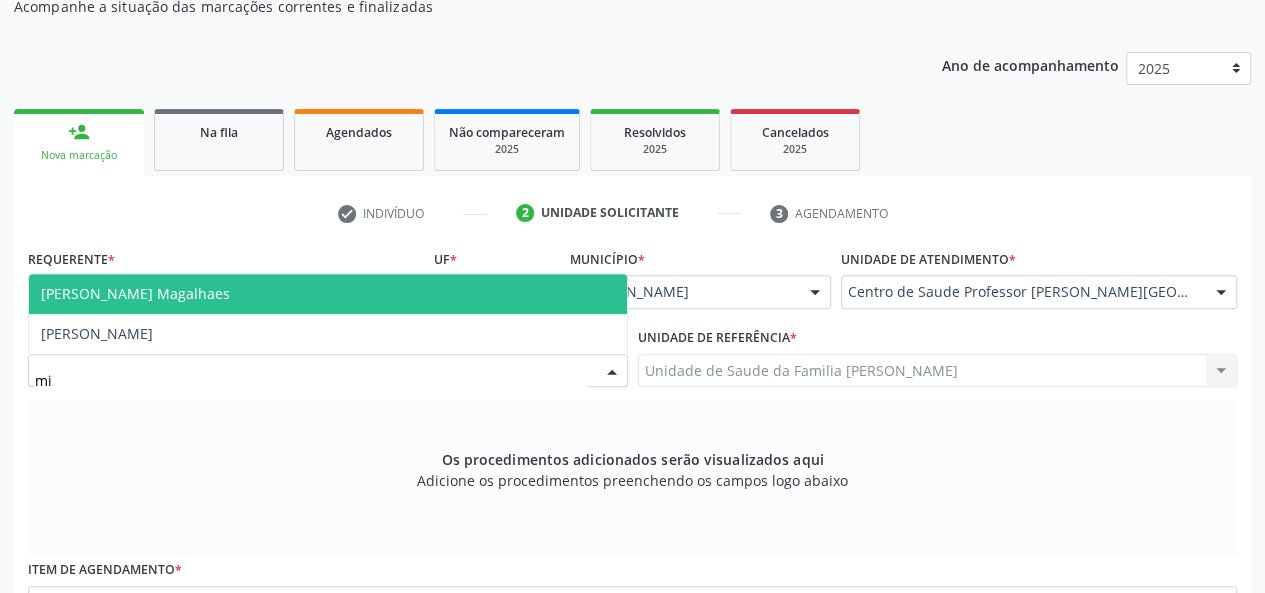click on "[PERSON_NAME] Magalhaes" at bounding box center (135, 293) 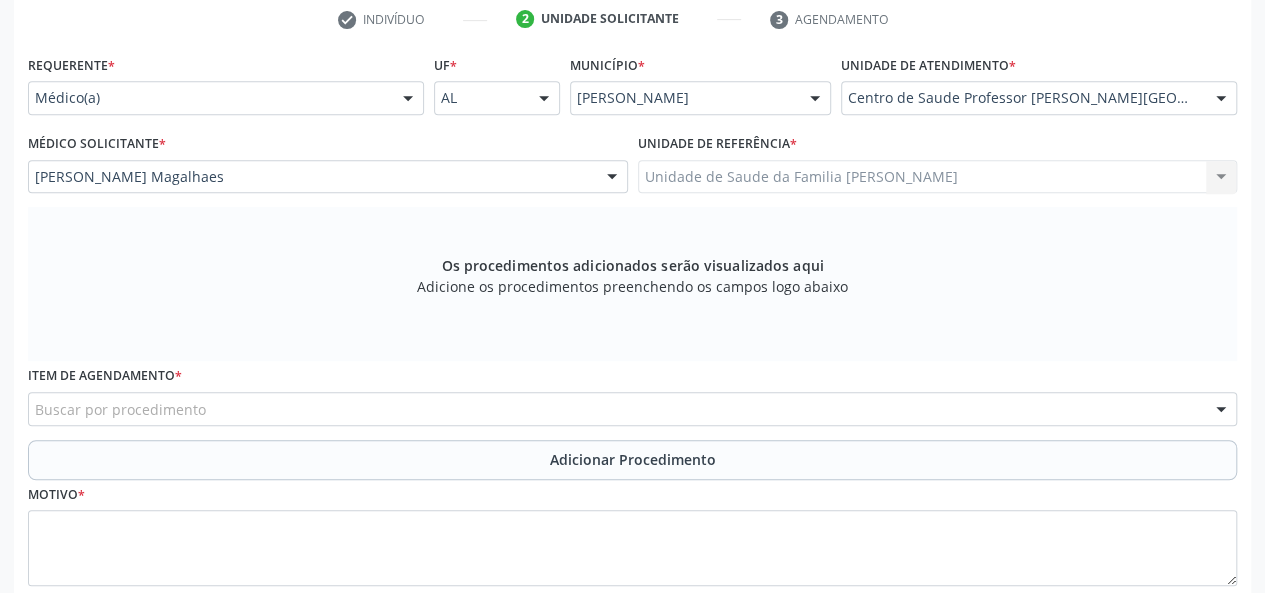 scroll, scrollTop: 418, scrollLeft: 0, axis: vertical 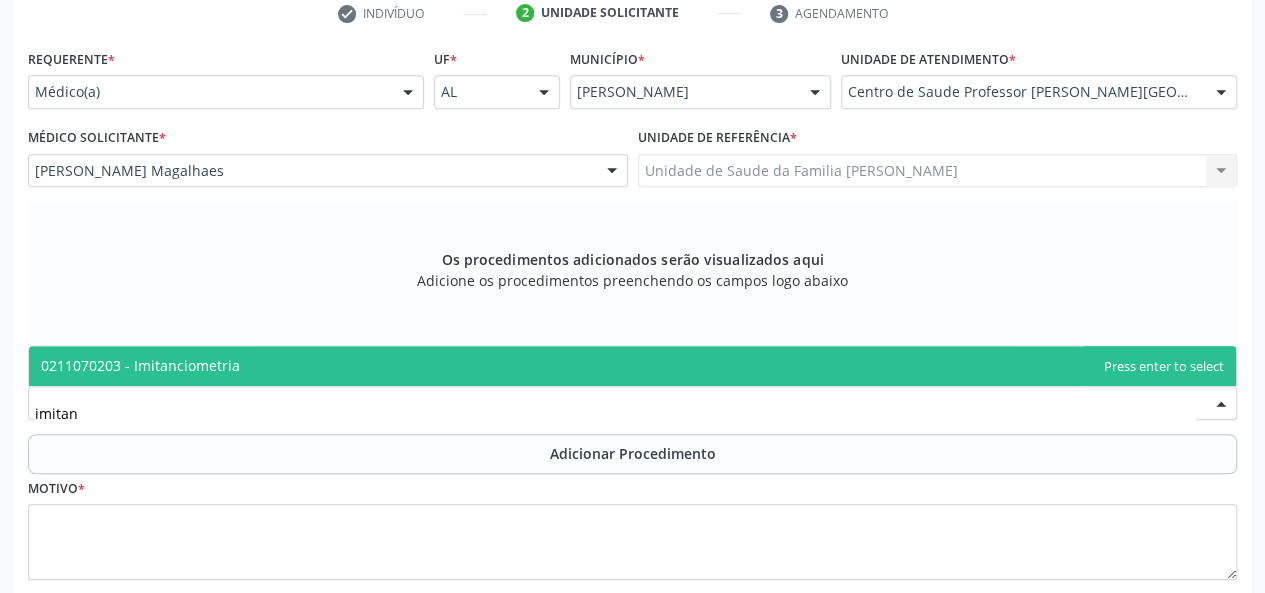 type on "imitanc" 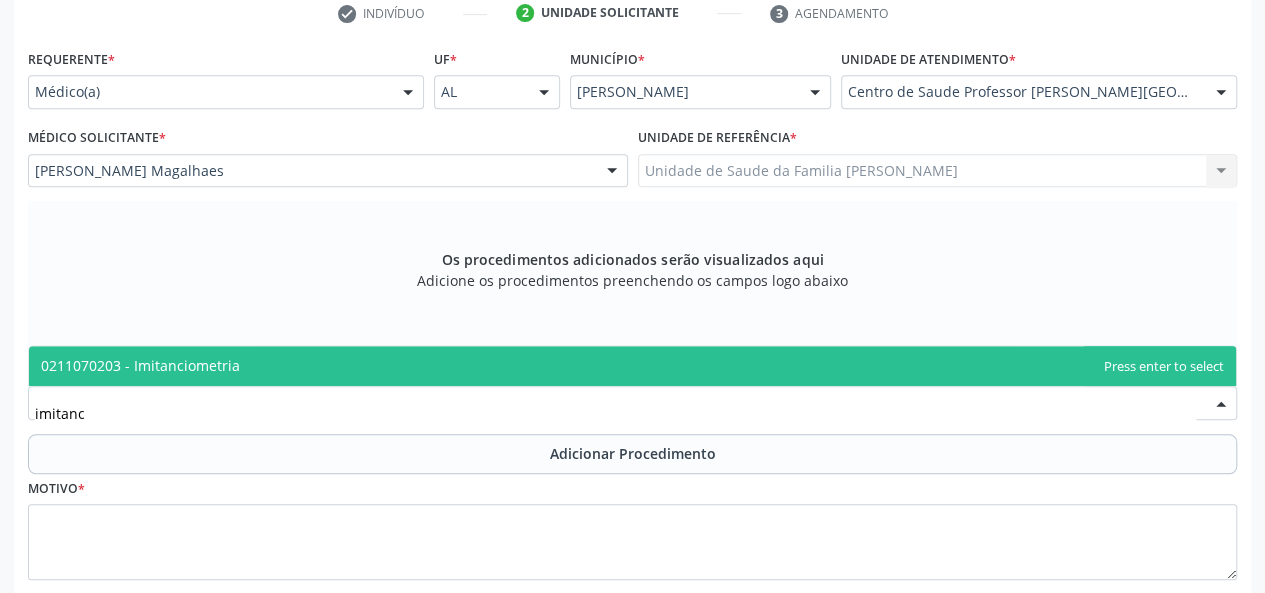 click on "0211070203 - Imitanciometria" at bounding box center (140, 365) 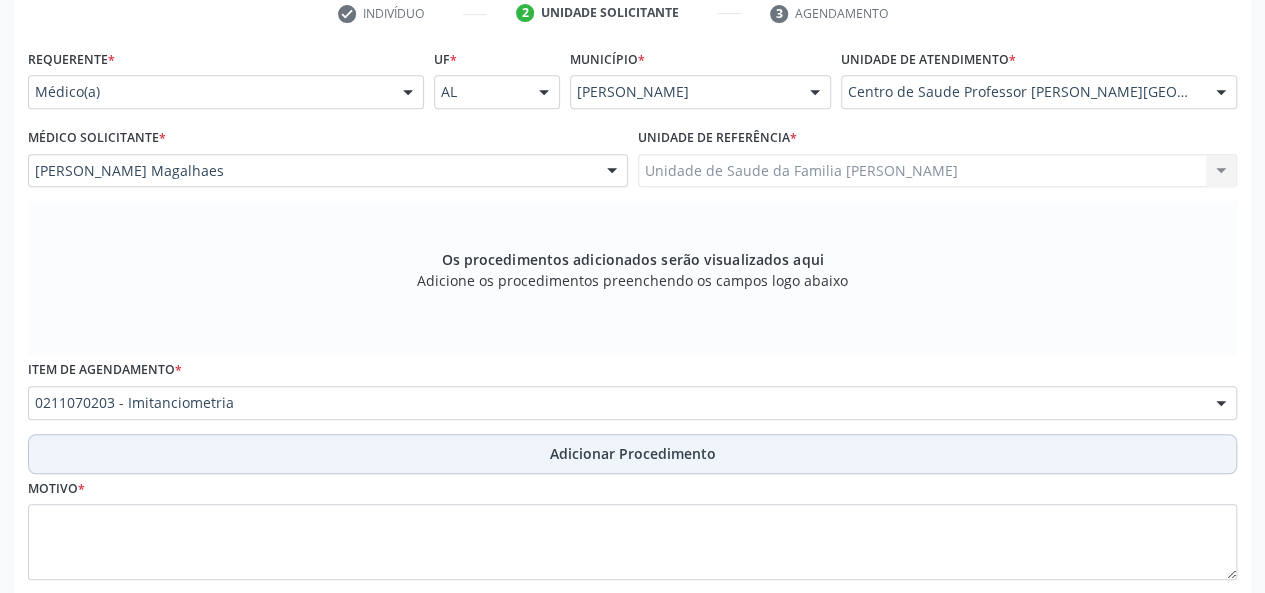 click on "Adicionar Procedimento" at bounding box center (633, 453) 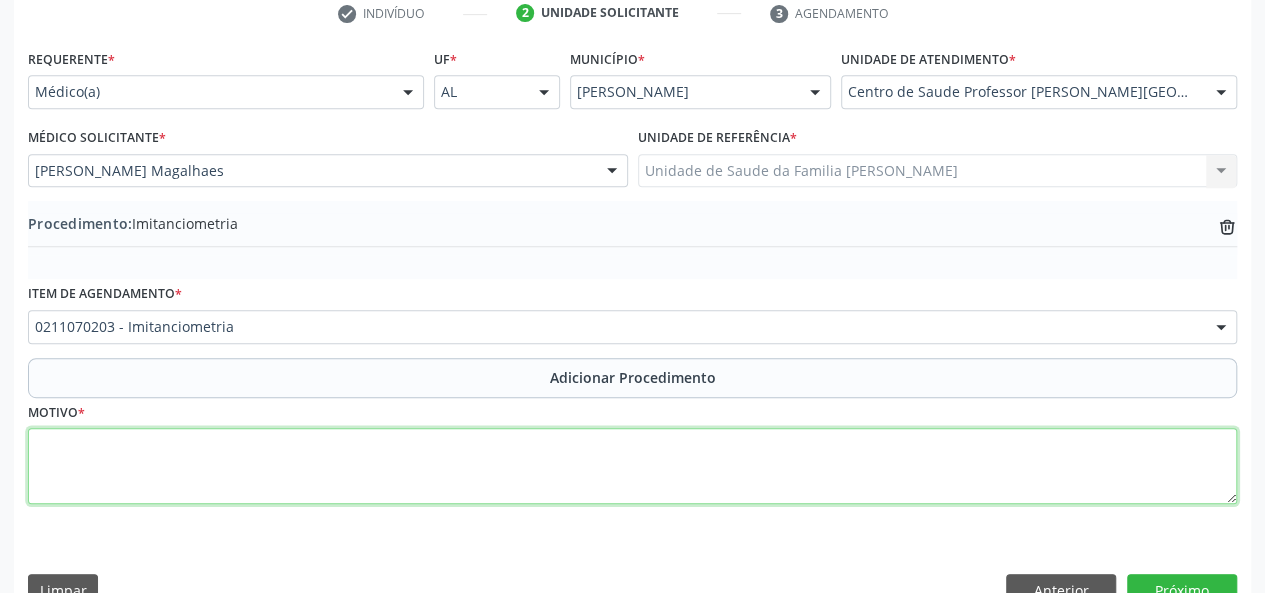 click at bounding box center [632, 466] 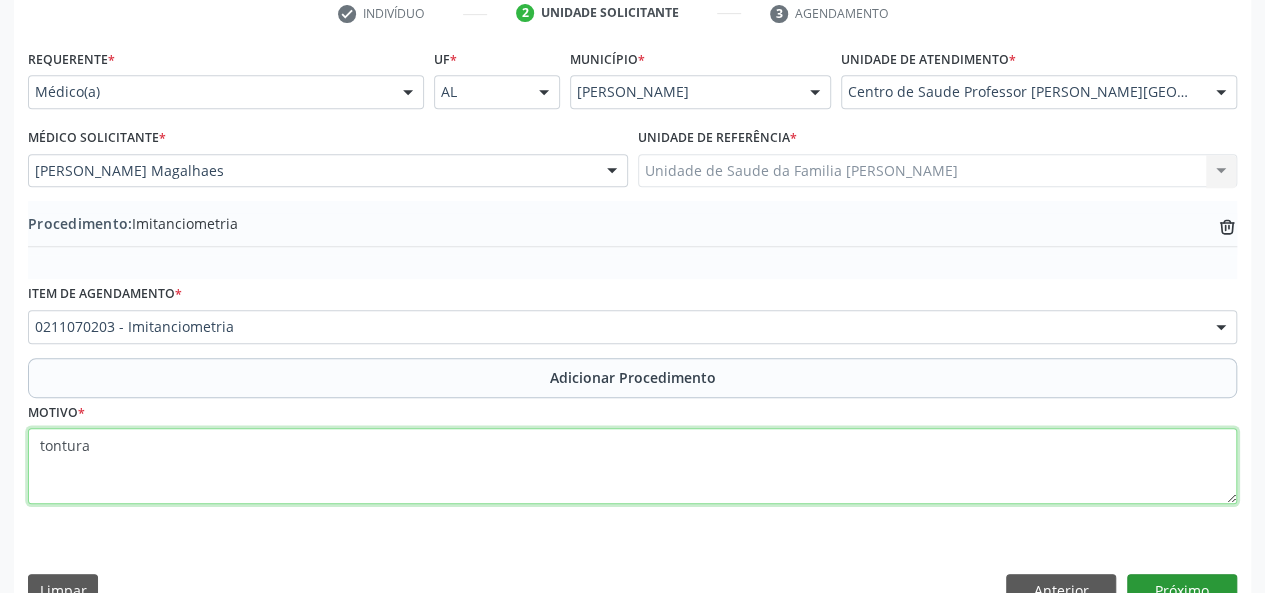 type on "tontura" 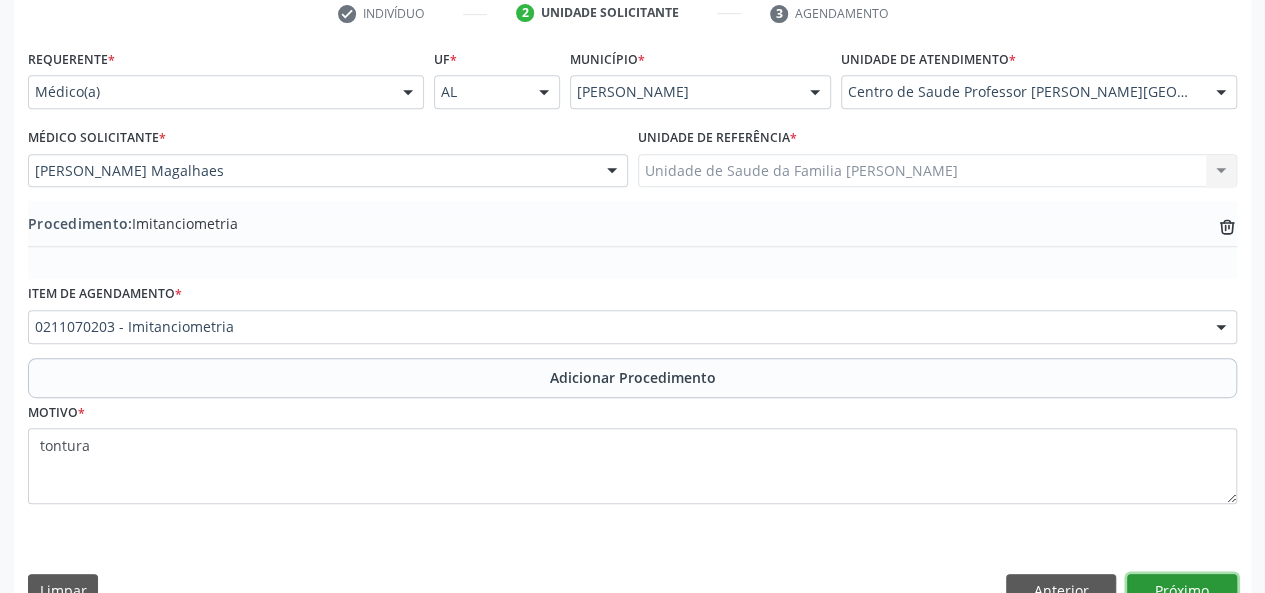 click on "Próximo" at bounding box center (1182, 591) 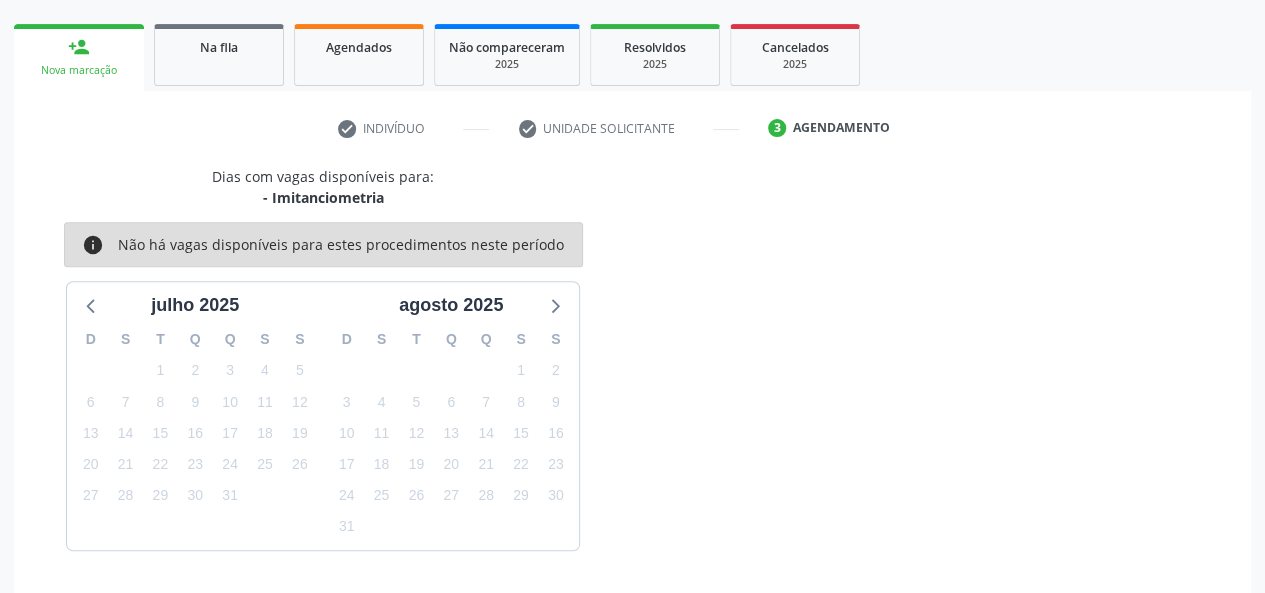 scroll, scrollTop: 362, scrollLeft: 0, axis: vertical 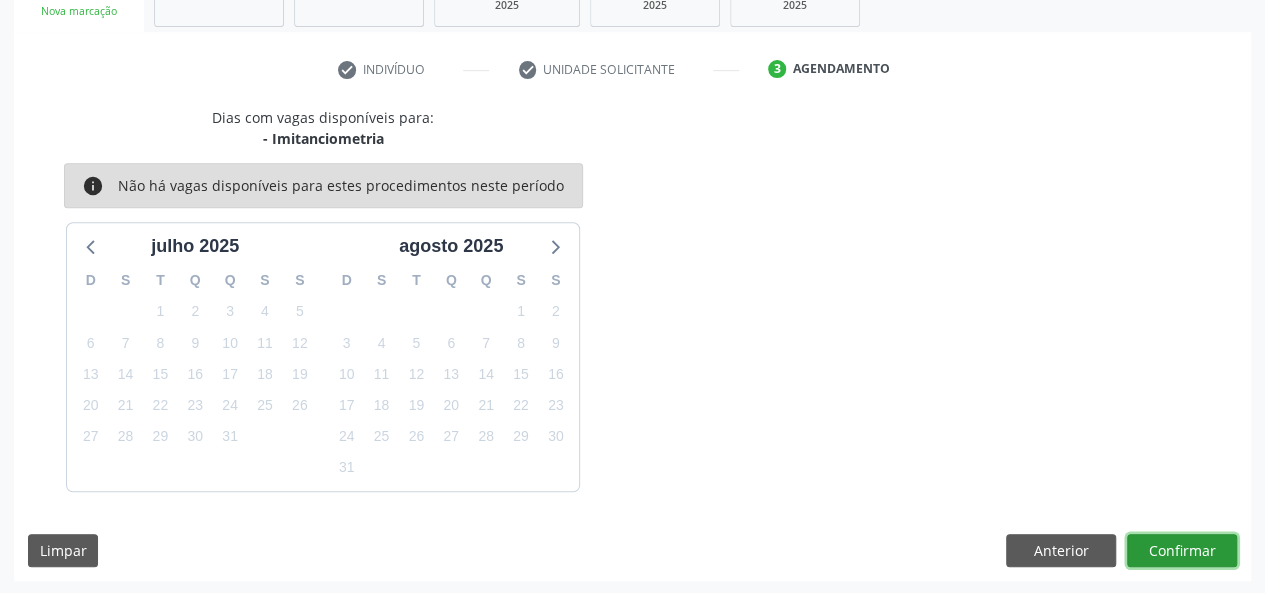 click on "Confirmar" at bounding box center [1182, 551] 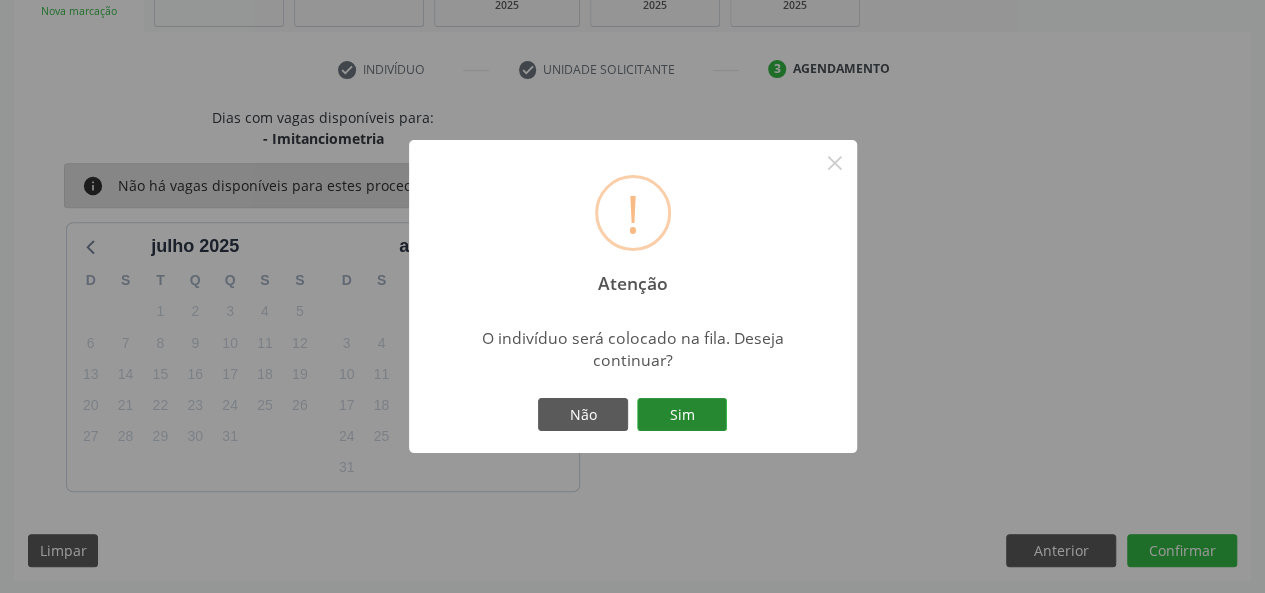 click on "Sim" at bounding box center [682, 415] 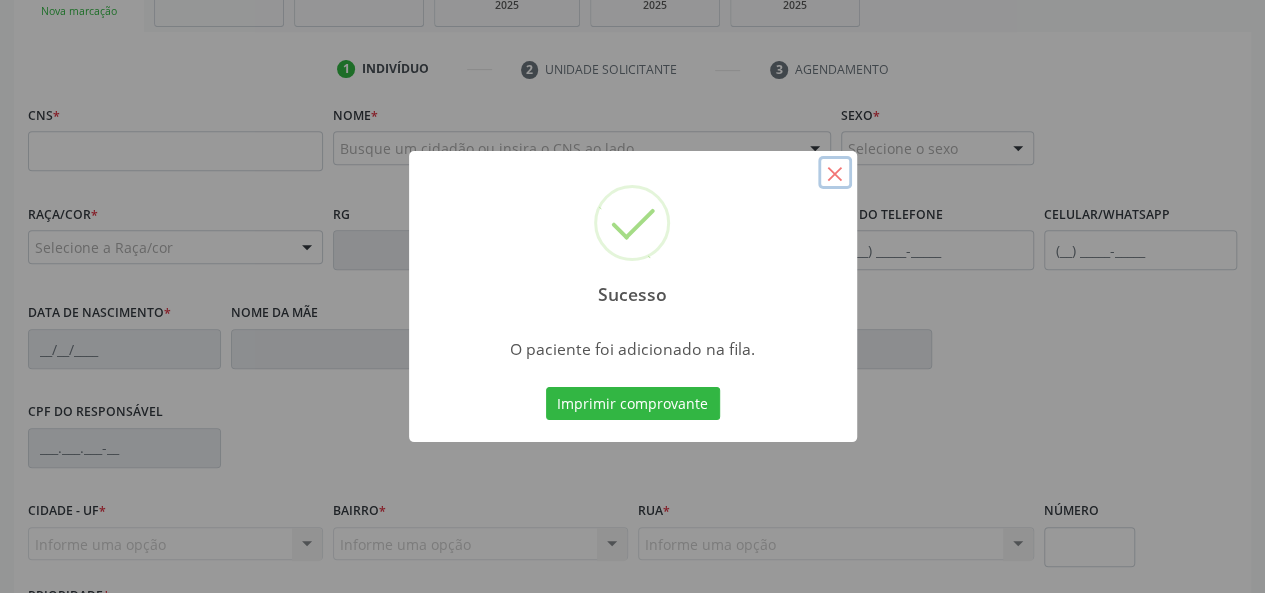 click on "×" at bounding box center [835, 173] 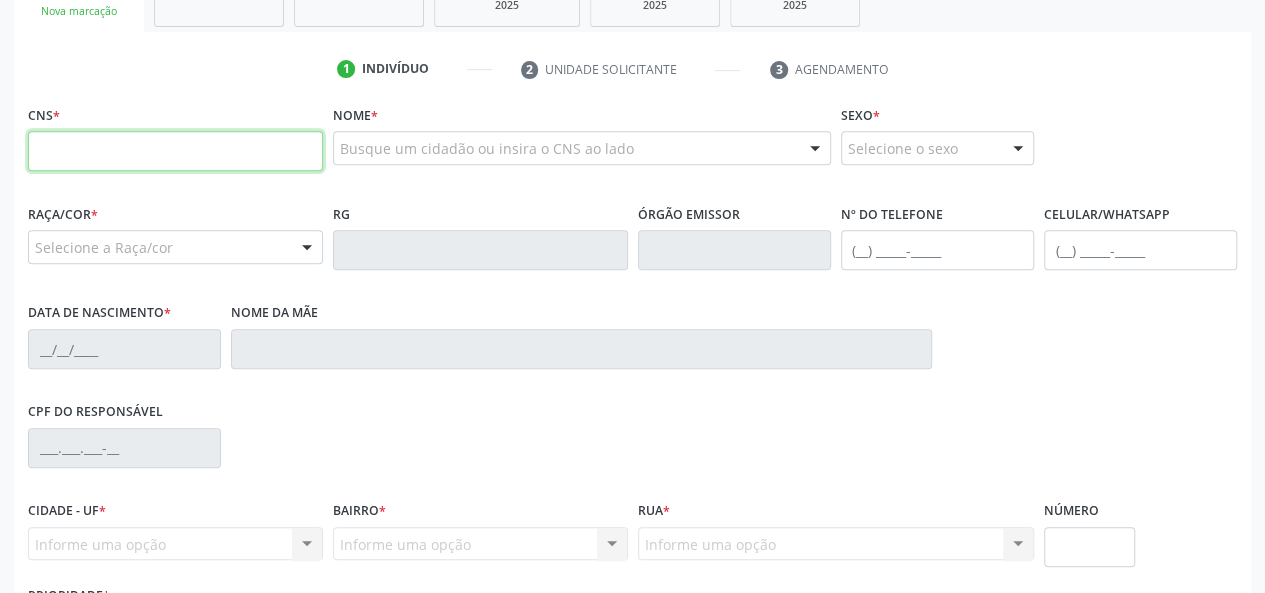 paste on "706 3091 4535 2780" 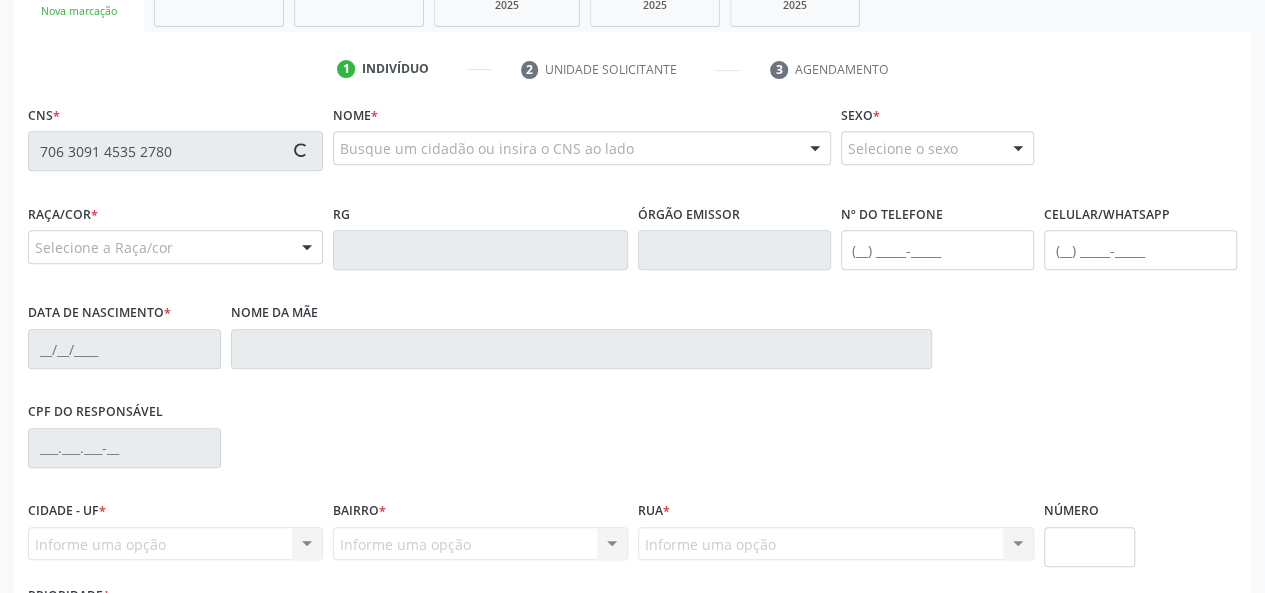 type on "706 3091 4535 2780" 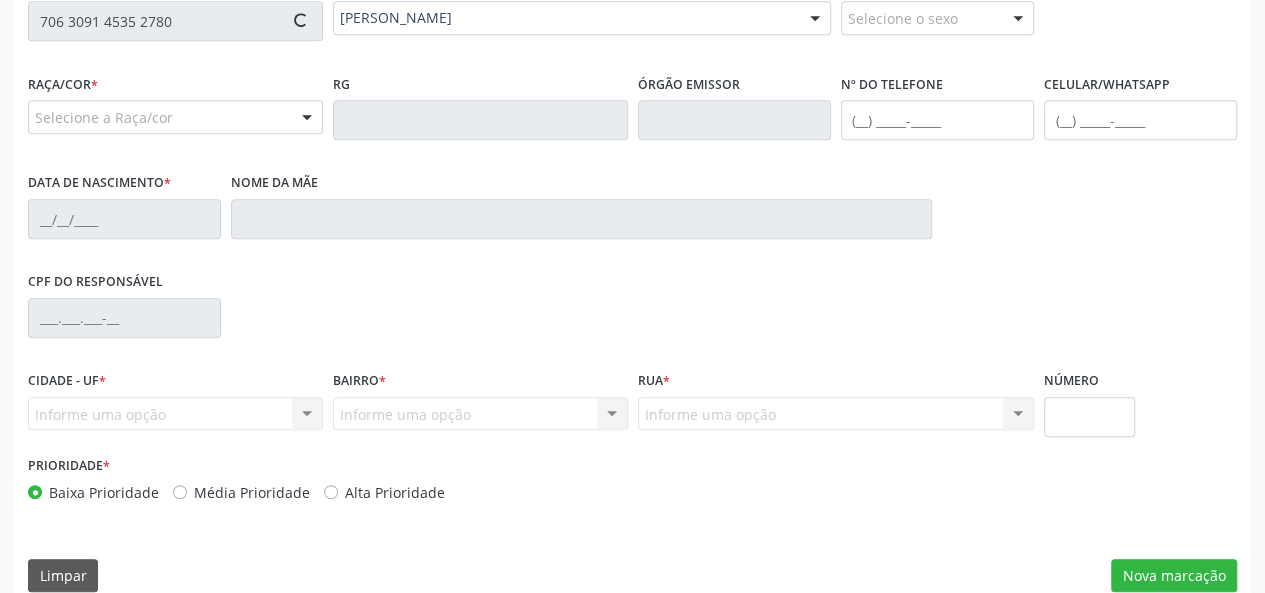 scroll, scrollTop: 518, scrollLeft: 0, axis: vertical 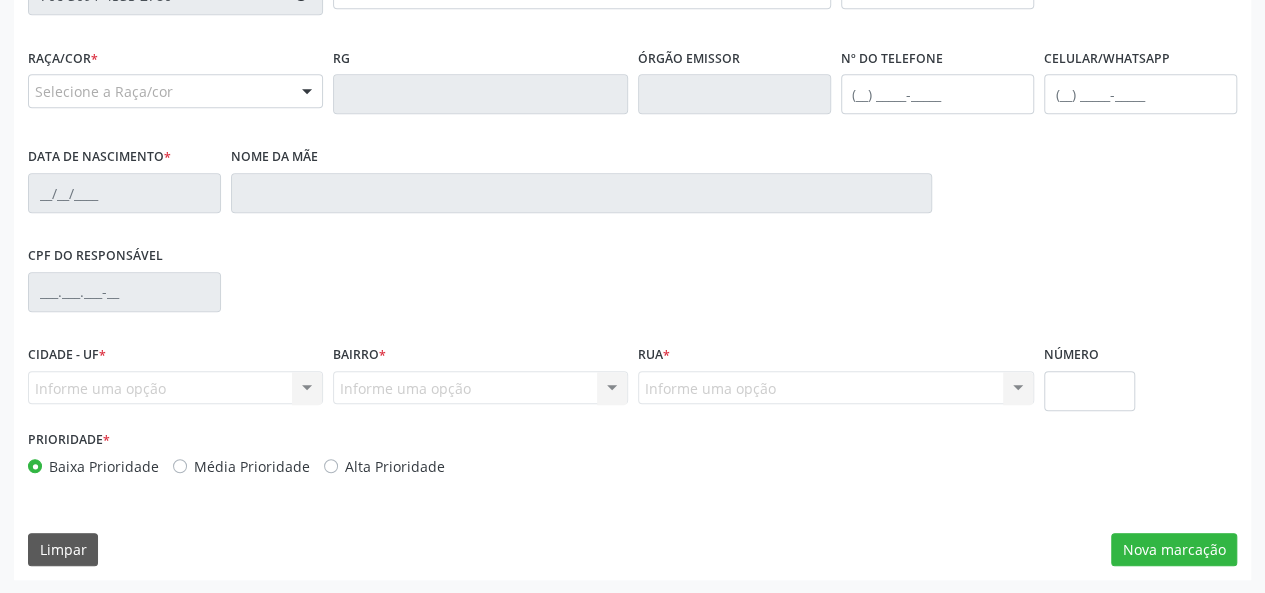 type on "(82) 99921-8585" 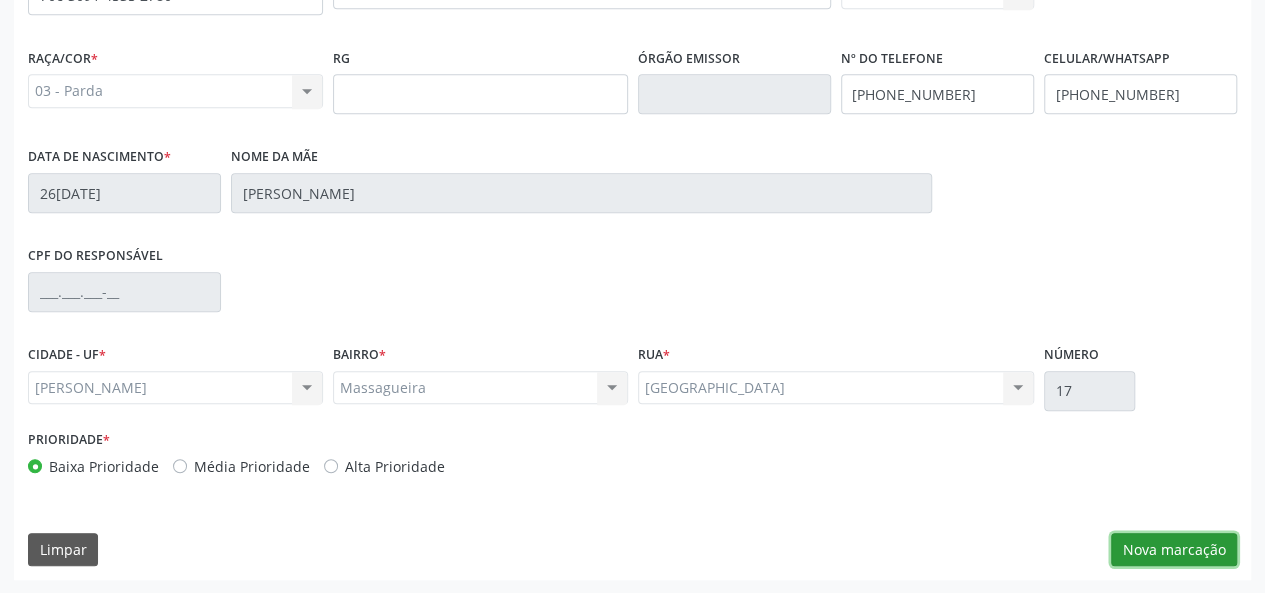 click on "Nova marcação" at bounding box center [1174, 550] 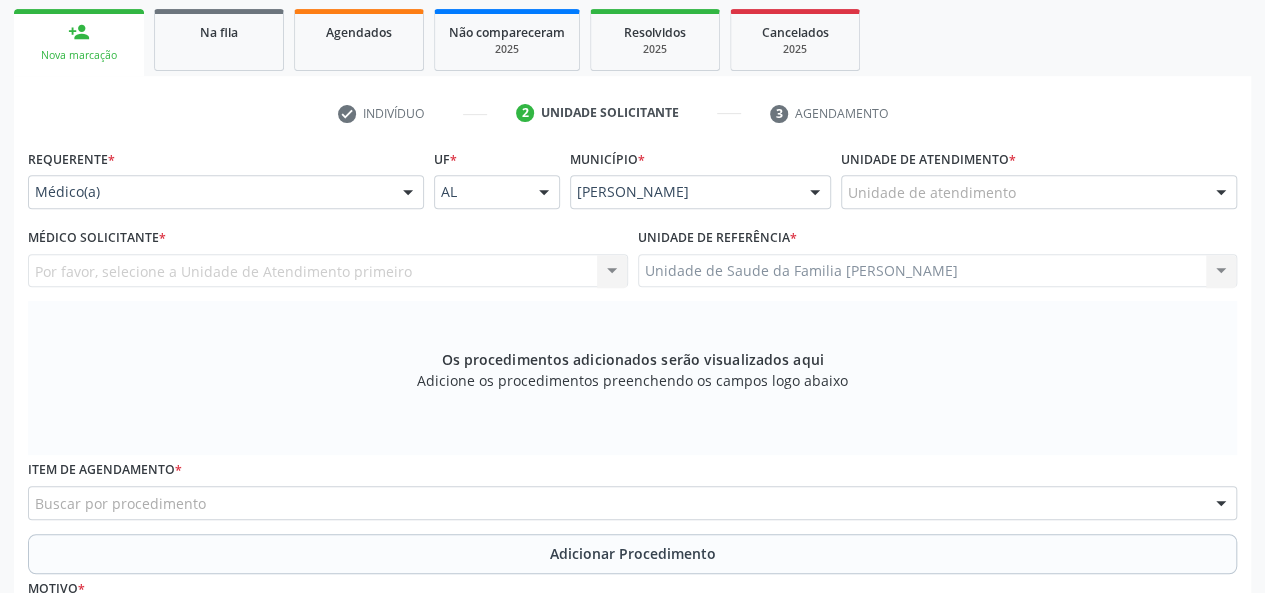 scroll, scrollTop: 318, scrollLeft: 0, axis: vertical 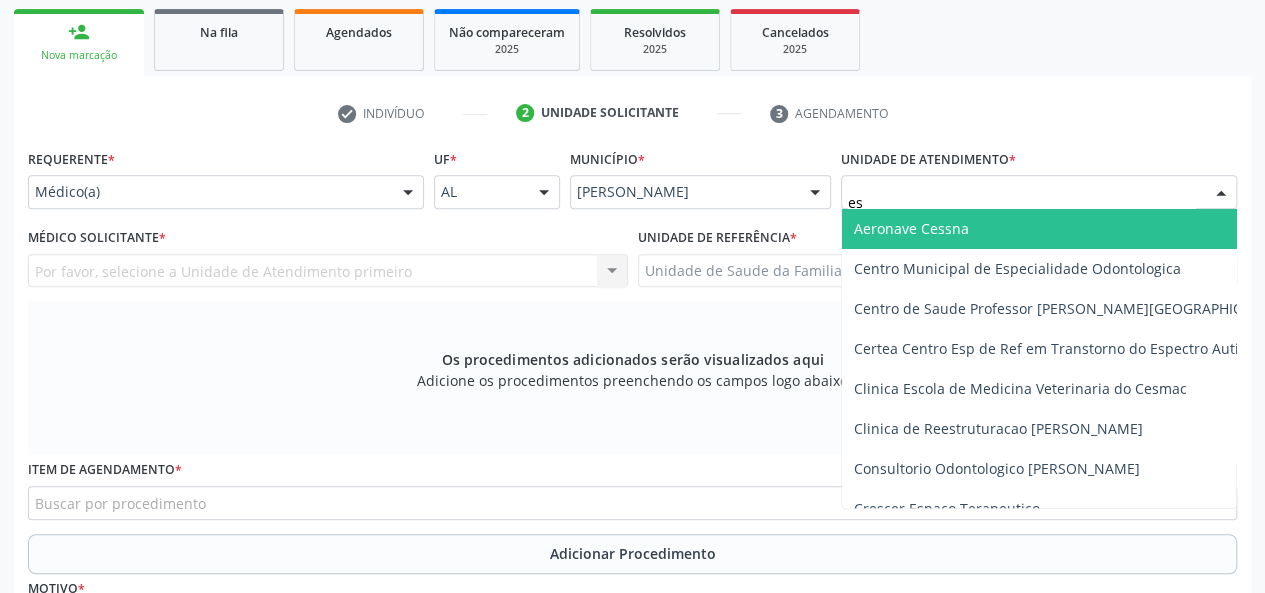 type on "est" 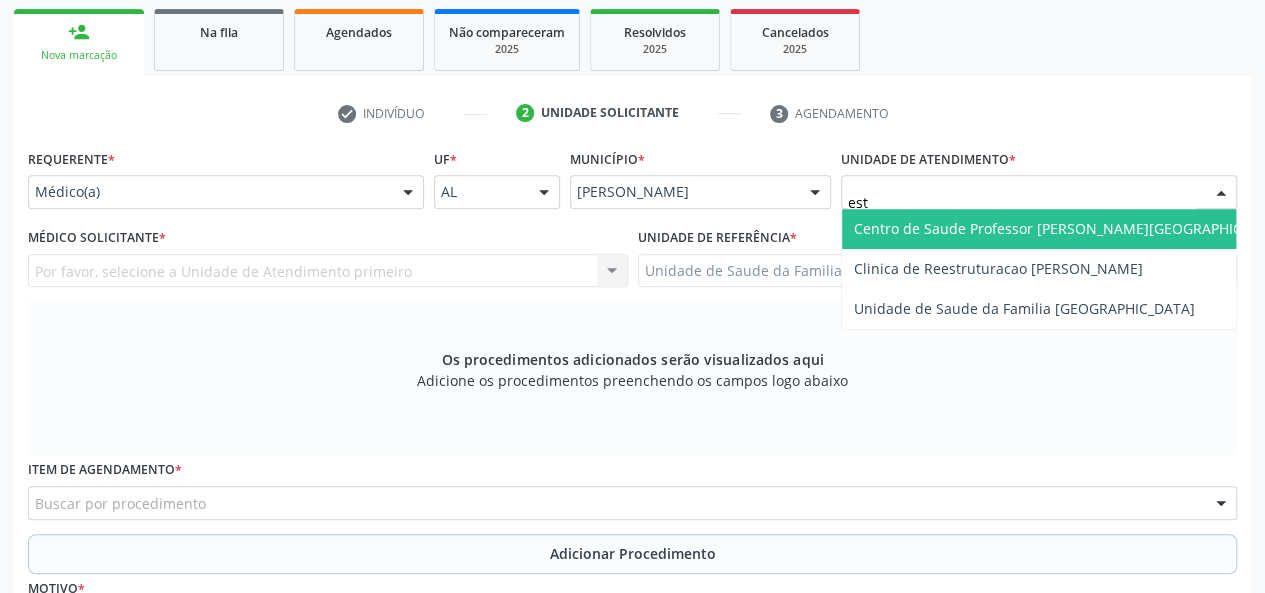 click on "Centro de Saude Professor [PERSON_NAME][GEOGRAPHIC_DATA]" at bounding box center [1071, 228] 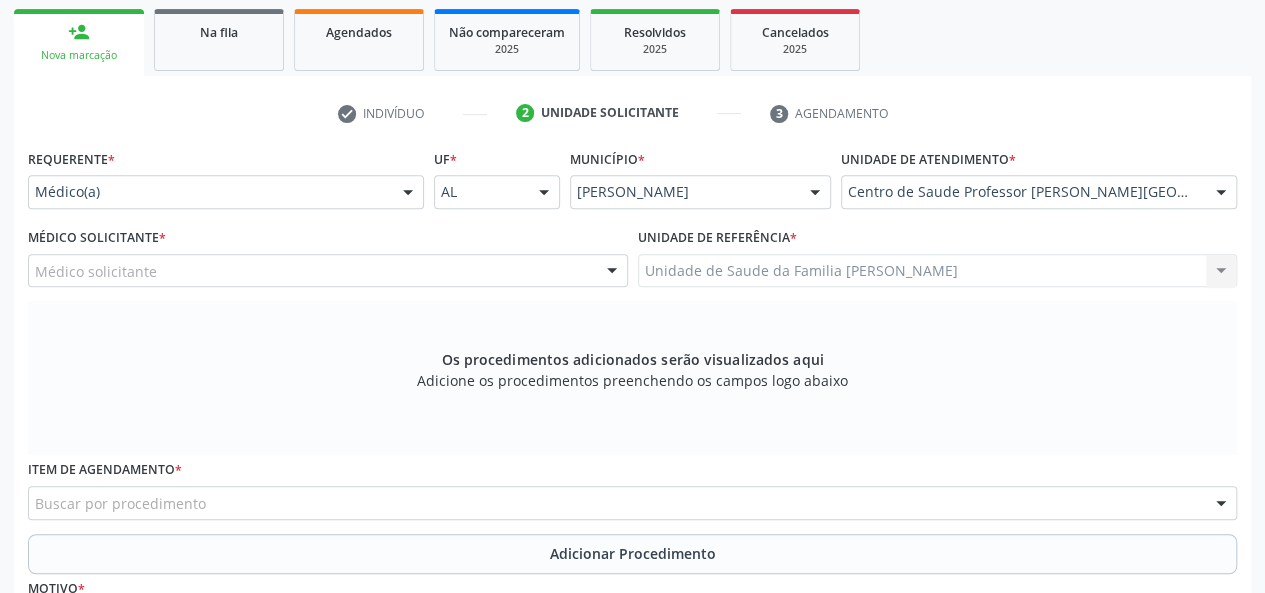 click on "Médico solicitante
Alex da Costa Vieira   Alexandre Lima Malta Gaia   Alvaro Morais Medeiros   Ana Leticia Silva Leite   Ana Patricia Lima da Silva   Barbara Helena Bernardes Cabral   Catherine Melissa Costa Moura   Catia Silva de Paiva Lima   Ceimara Vergeth Grangeiro   Ceimara Vergeth Grangeiro   Claudia Roberta de Oliveira Ferreira   Daniel Torres Carvalho   Daniela Maria dos Santos   Denise Maia Lemos   Diogo Fernandes Granja   Diogo Fortes Jatoba   Ednurde Los Menezes Lopes   Elio Goncalves Melo Junior   Fabiana Lopes da Silva   Fabiane Cristine Ferreira de Freitas   Fabio Araujo Monteiro Filho   Fabricio Avelino de Castro Lopes   Geraldo Jose Azevedo Lessa   Irys Luanna Oliveira Almeida de Araujo   Jessica Moreira Cavalcante   Jose Everaldo Souto   Jose Yroldo de Leite Lima   Jubrant Petruceli   Juliana Alves Lima da Silva   Luane Cristine Tenorio Correia   Lycia Gama Martins   Manuela Oliveira e Silva Antunes   Melanie Barbosa Lobo Monteiro" at bounding box center (328, 271) 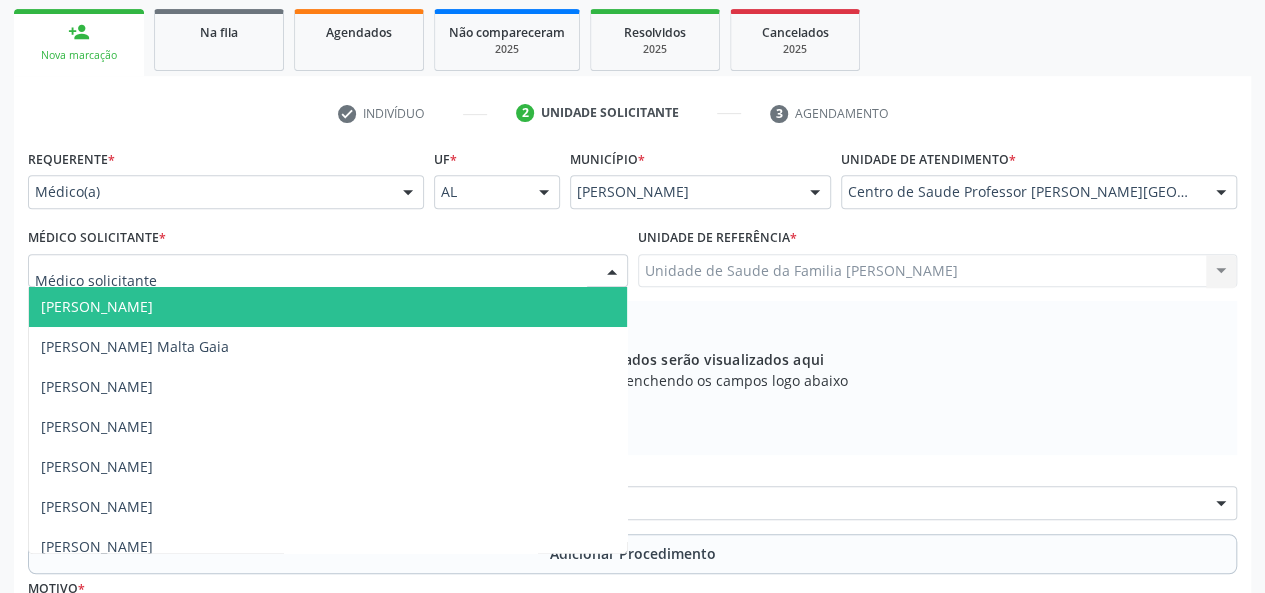 click at bounding box center [328, 271] 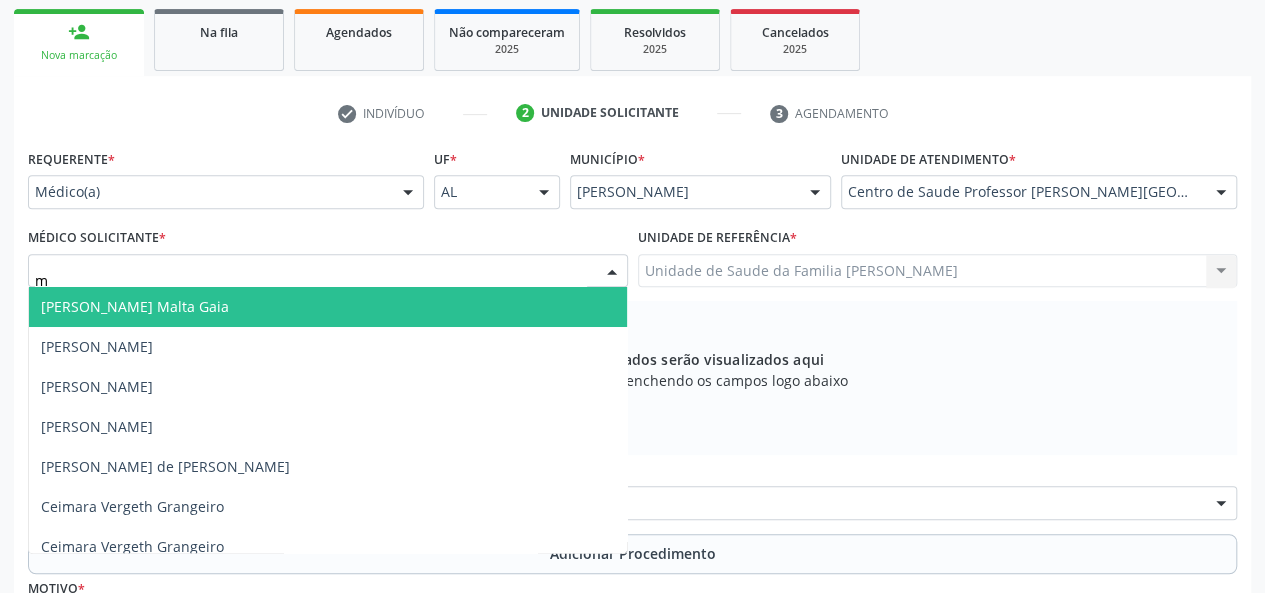 type on "mi" 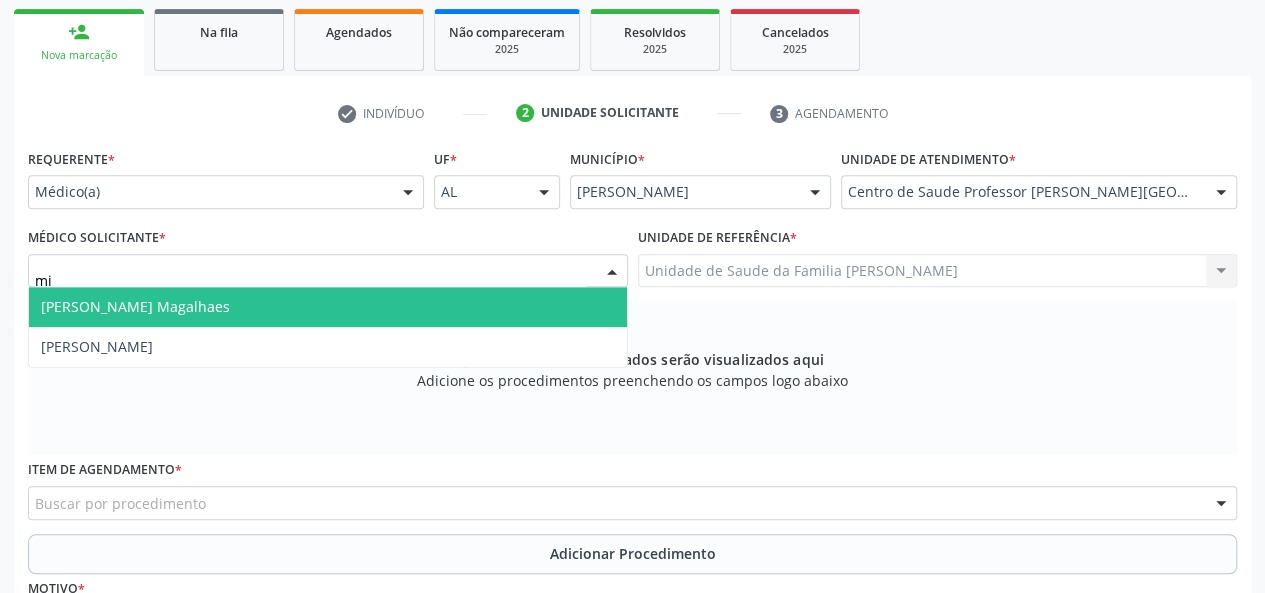 click on "[PERSON_NAME] Magalhaes" at bounding box center [135, 306] 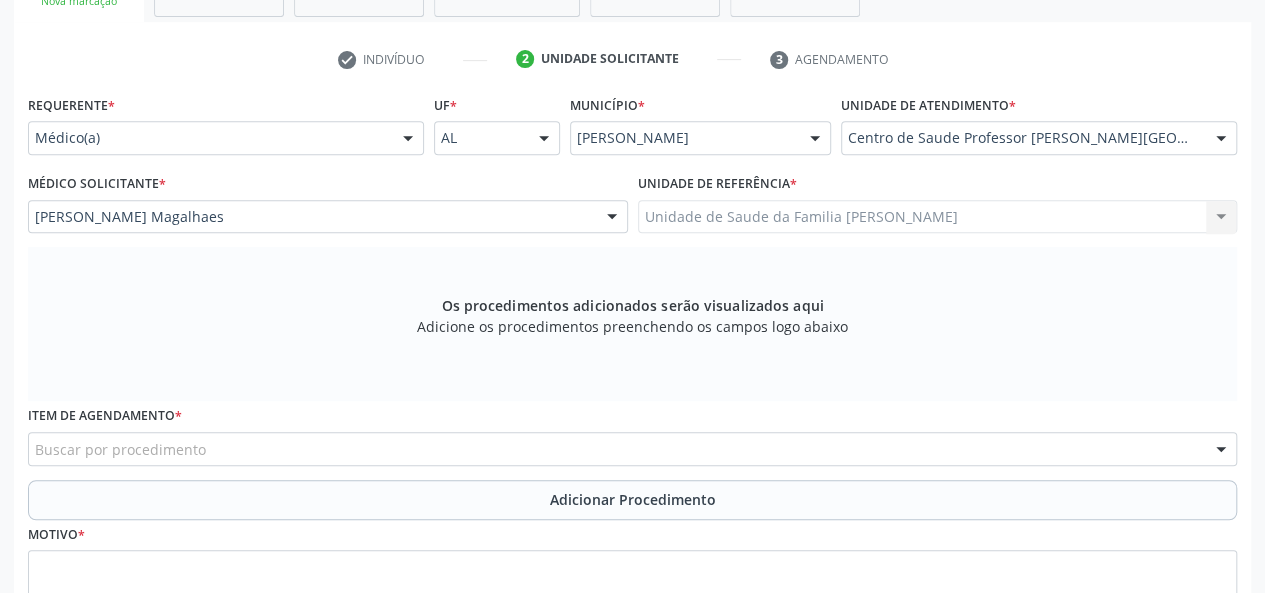 scroll, scrollTop: 418, scrollLeft: 0, axis: vertical 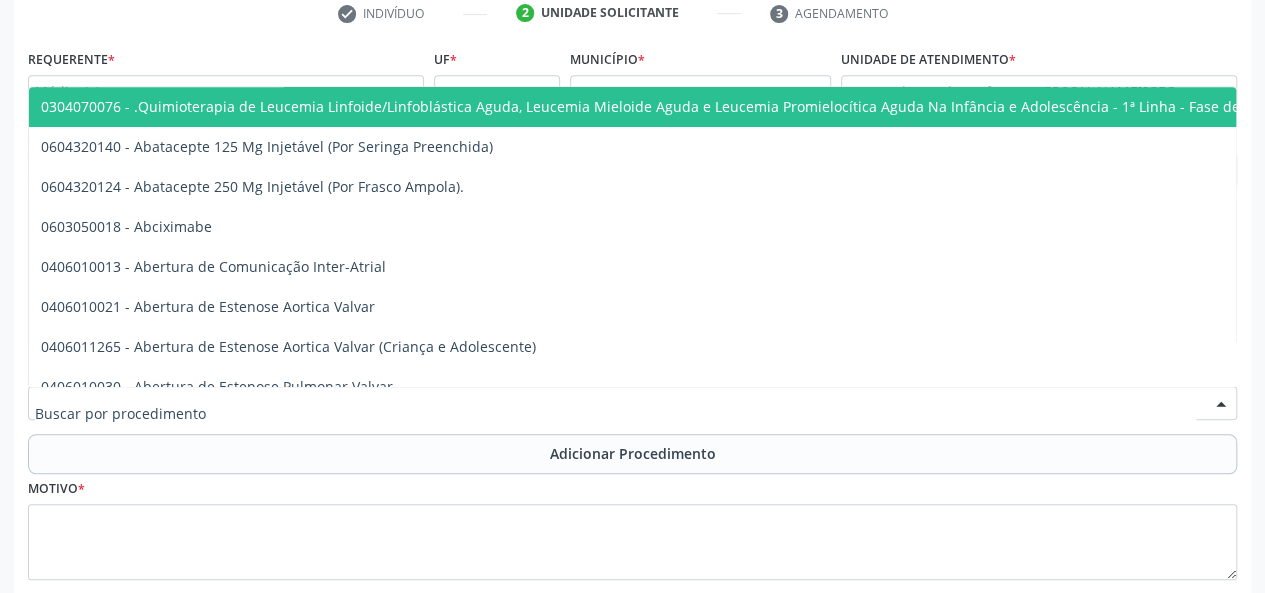 click at bounding box center [632, 403] 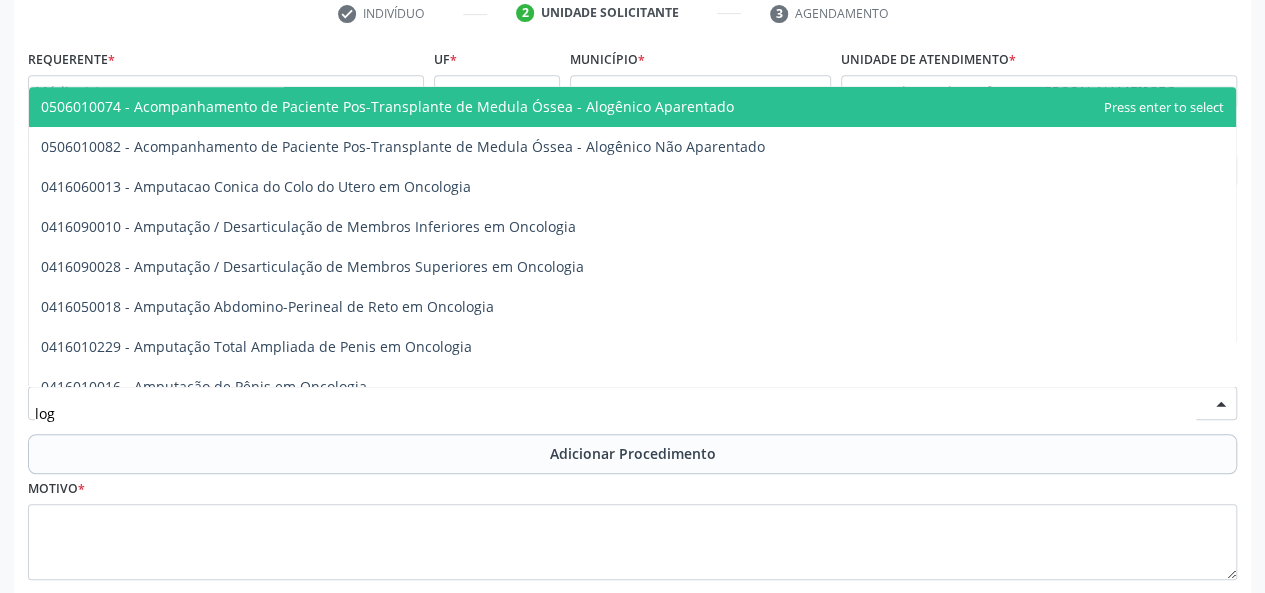 type on "logo" 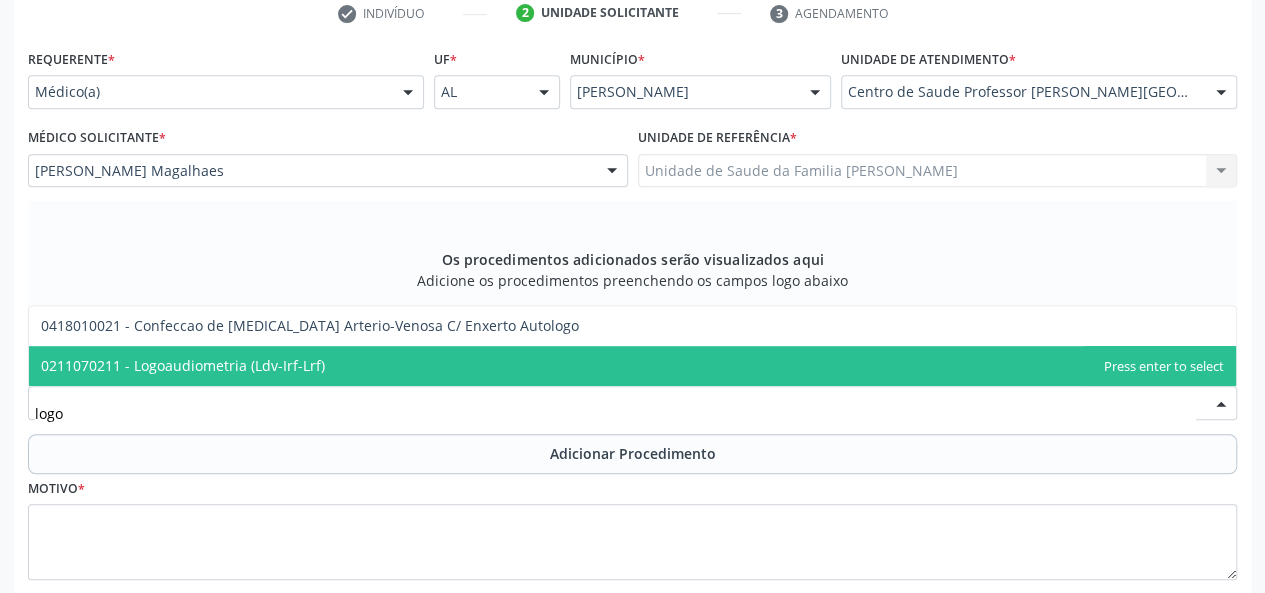 click on "0211070211 - Logoaudiometria (Ldv-Irf-Lrf)" at bounding box center [183, 365] 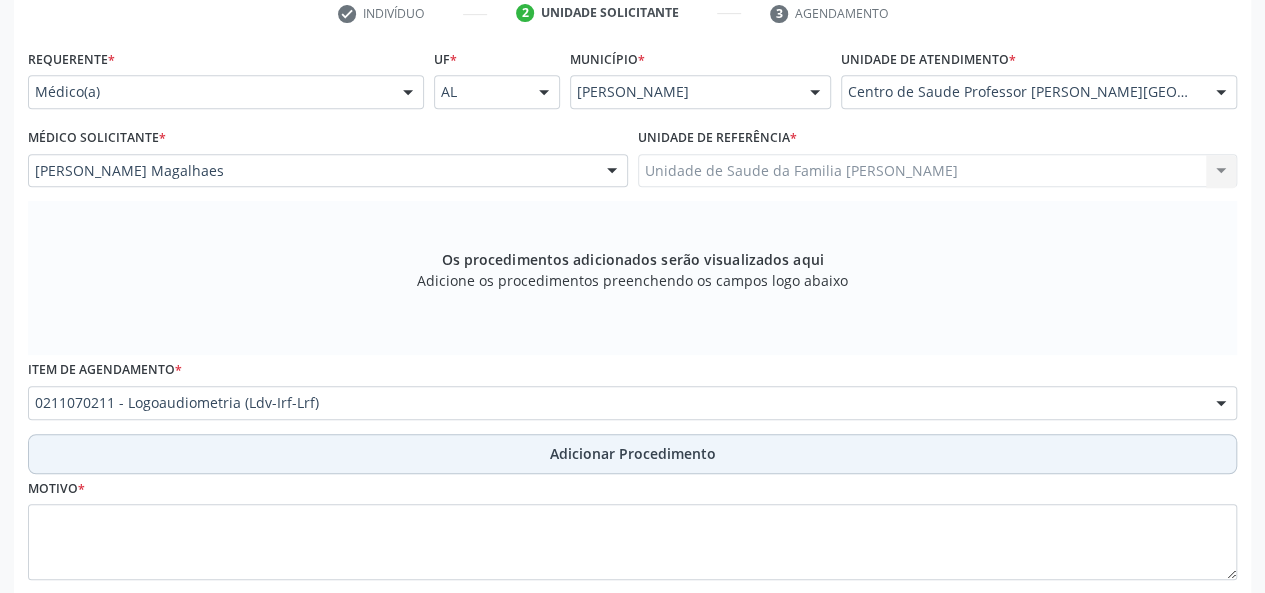 click on "Adicionar Procedimento" at bounding box center (633, 453) 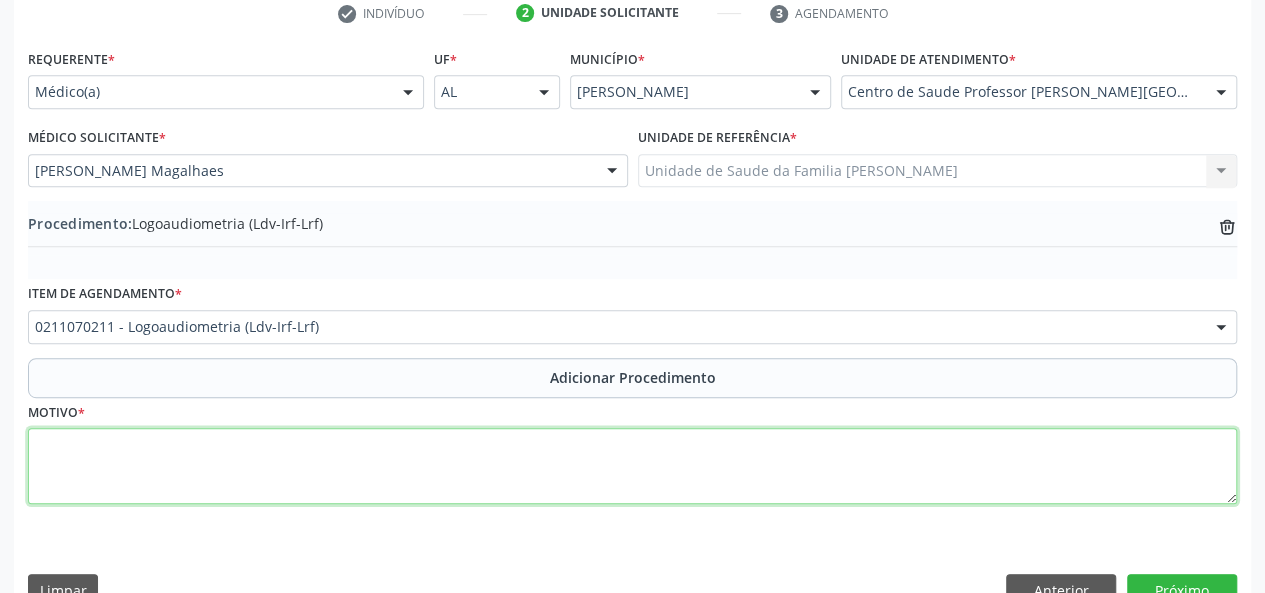 click at bounding box center [632, 466] 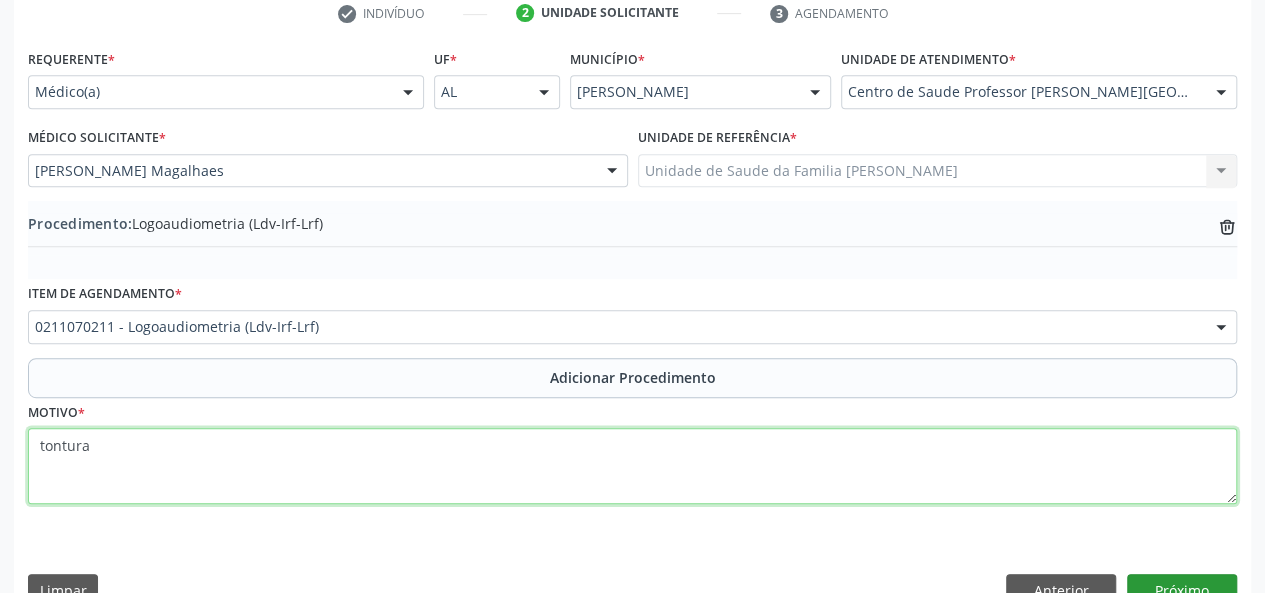 type on "tontura" 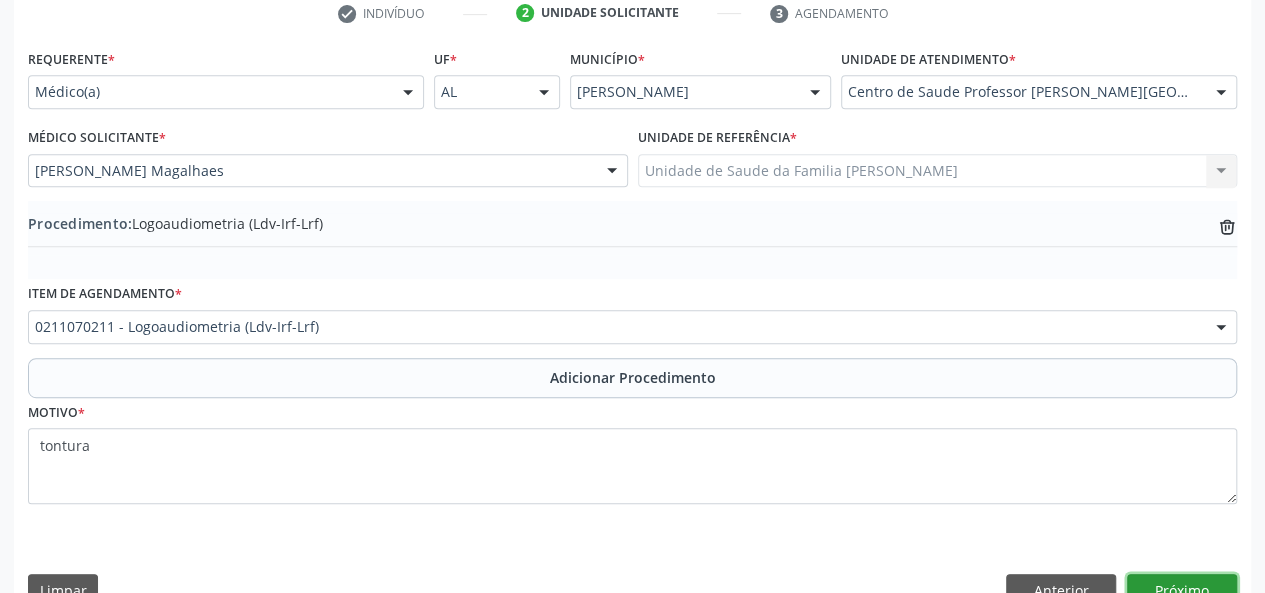 click on "Próximo" at bounding box center [1182, 591] 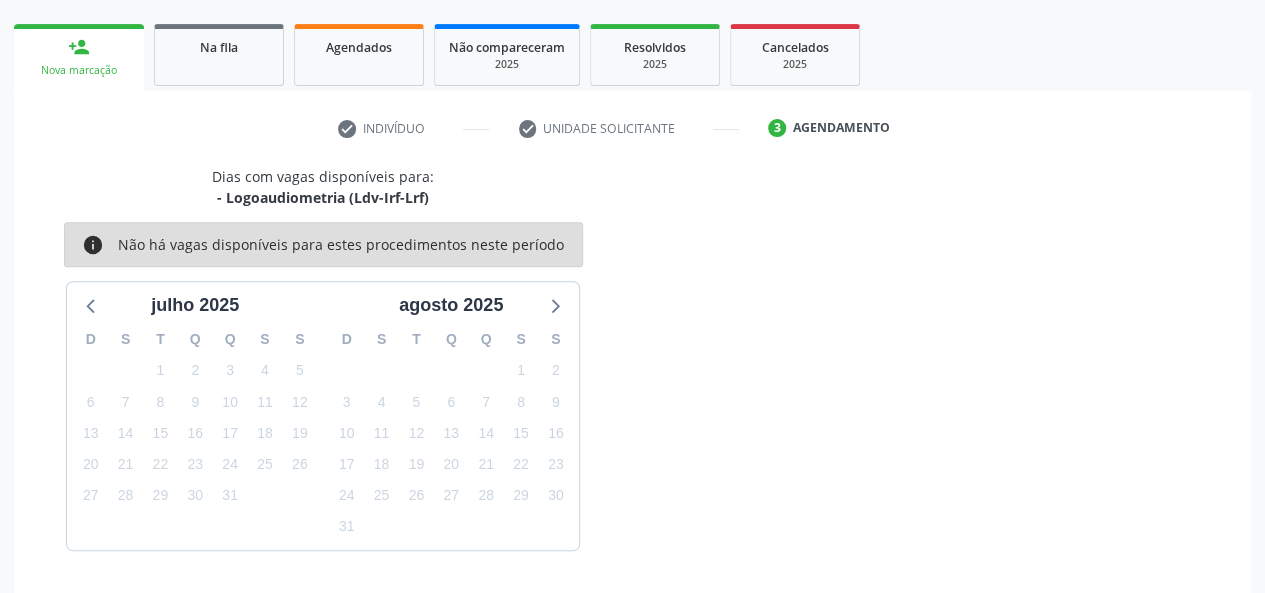 scroll, scrollTop: 362, scrollLeft: 0, axis: vertical 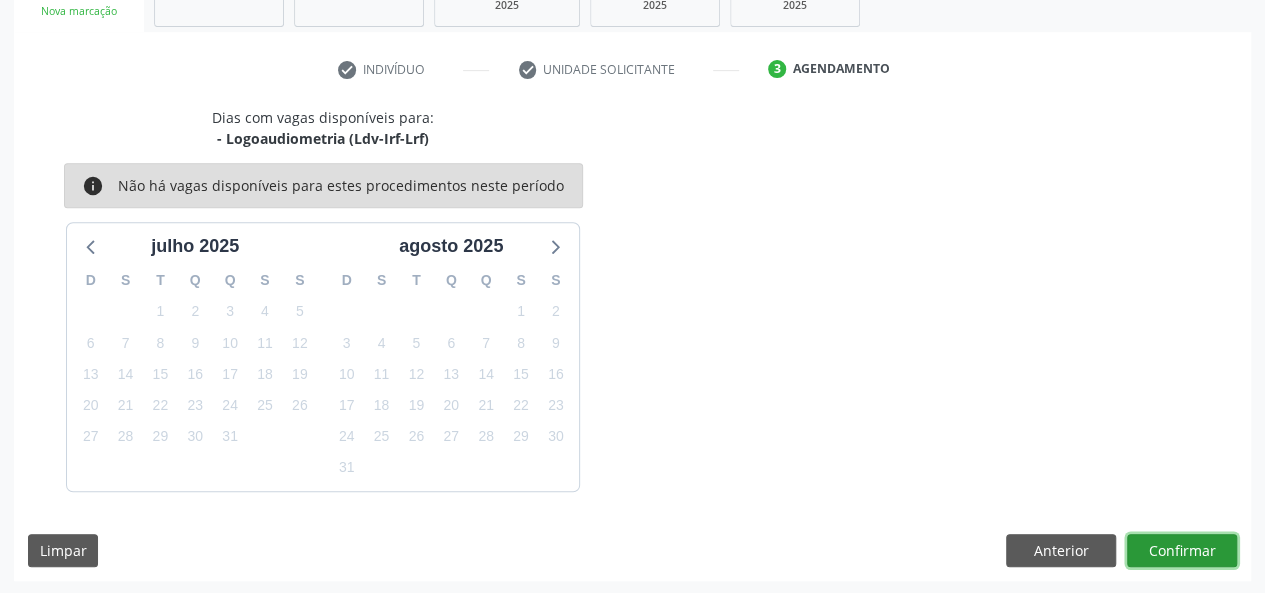 click on "Confirmar" at bounding box center (1182, 551) 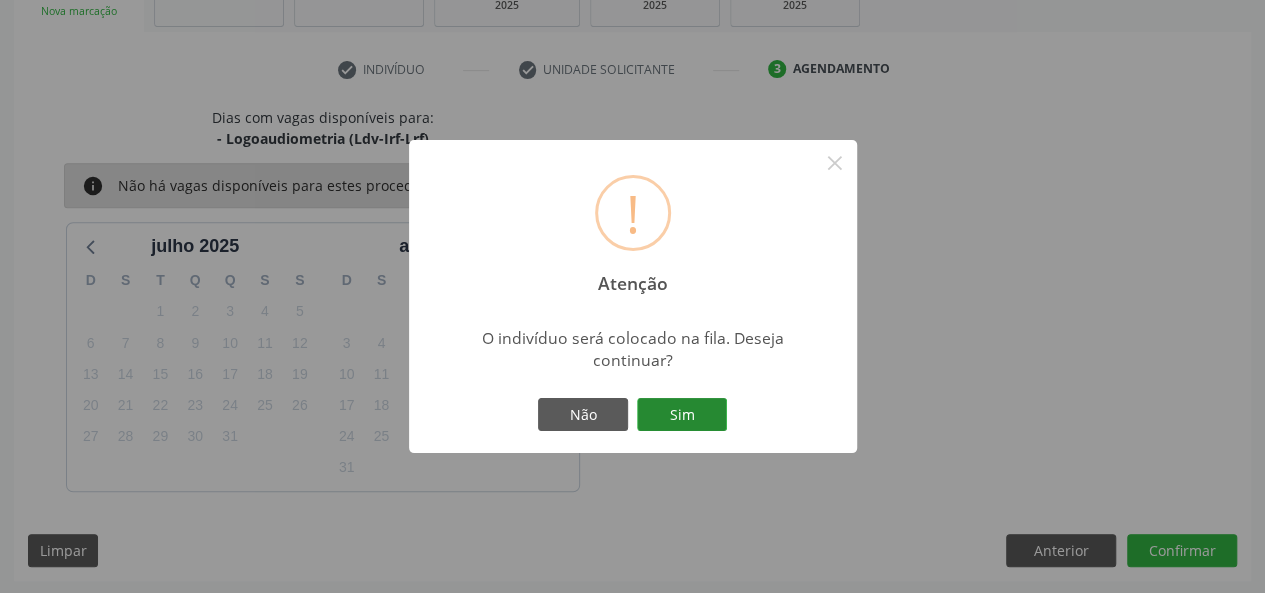 click on "Sim" at bounding box center (682, 415) 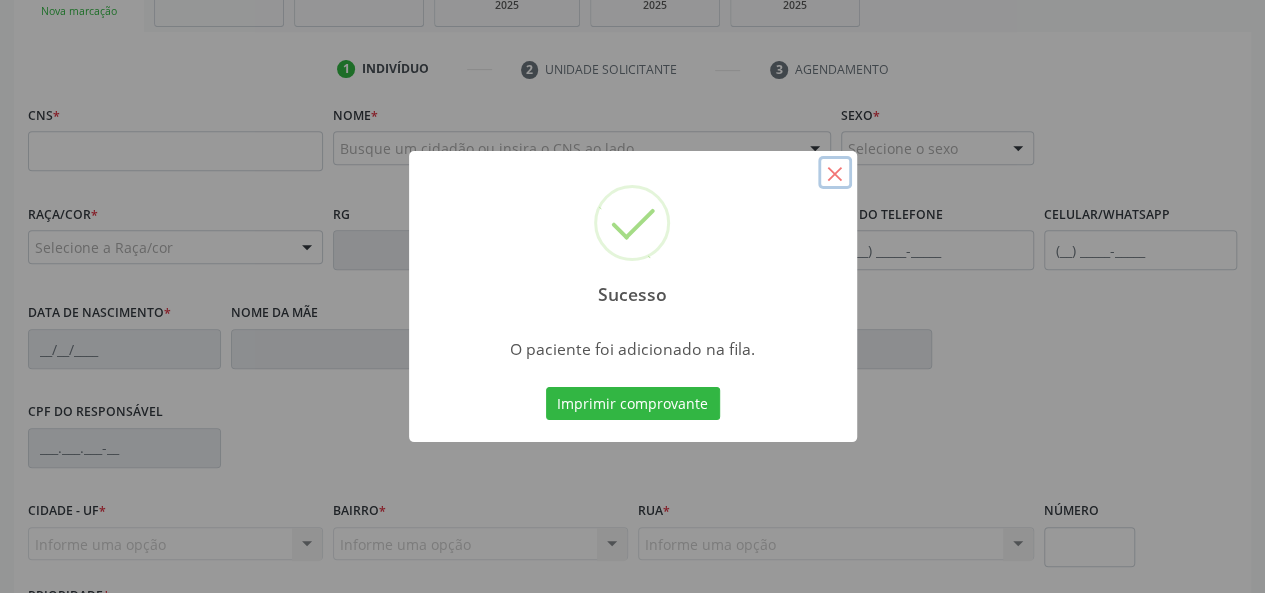 click on "×" at bounding box center (835, 173) 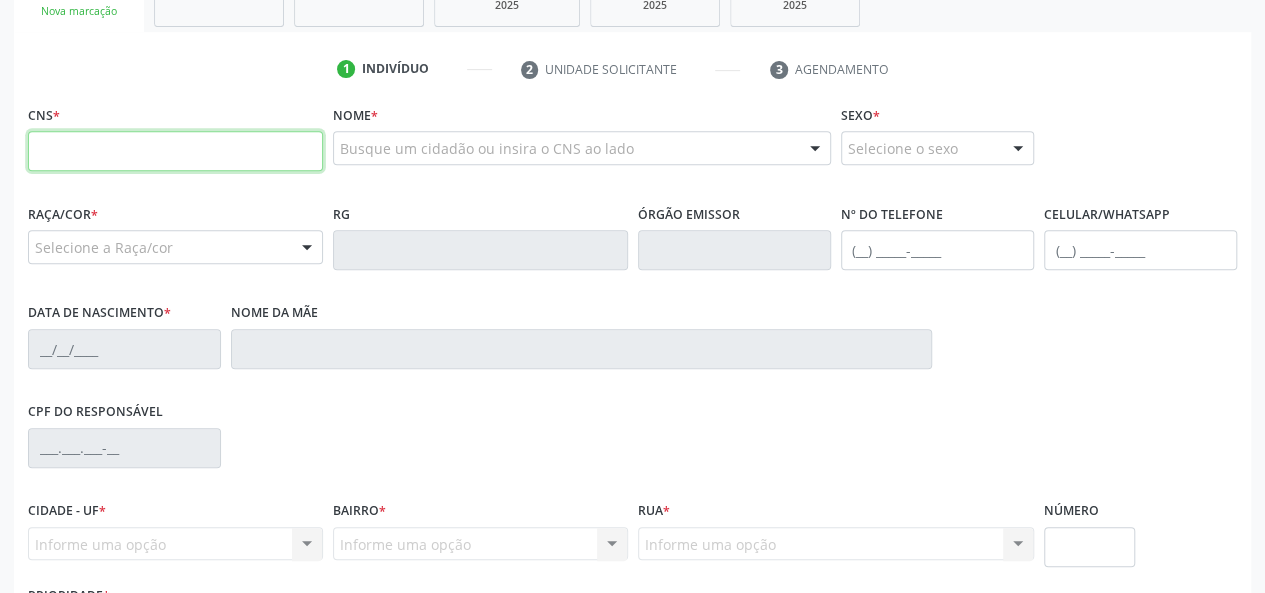 click at bounding box center (175, 151) 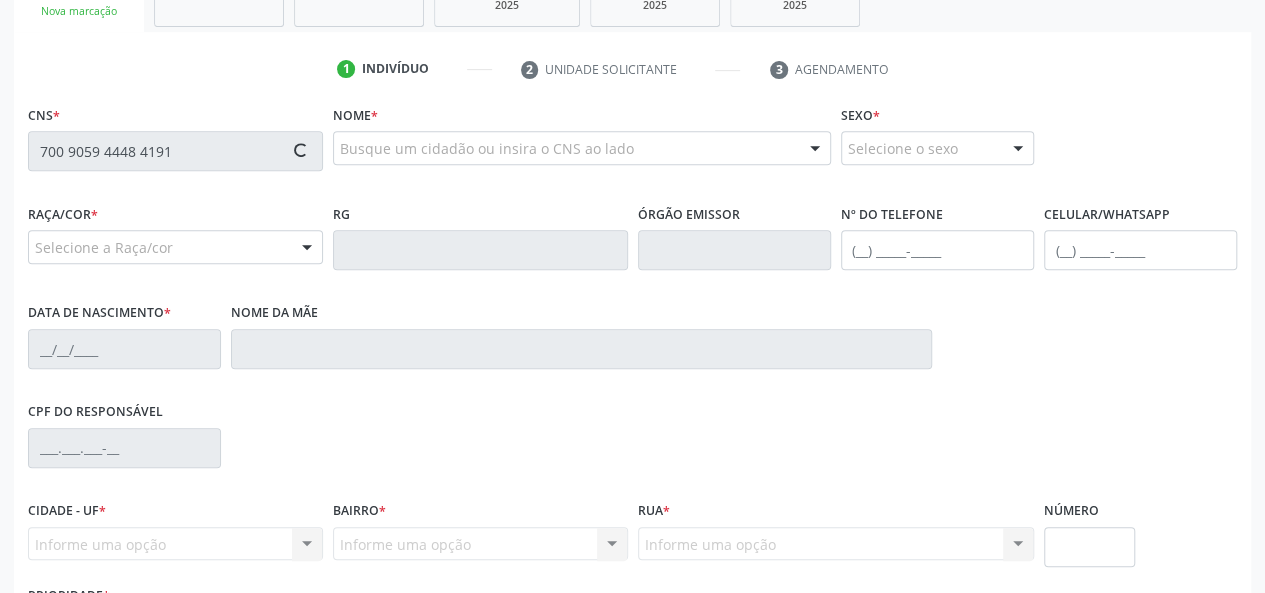 type on "700 9059 4448 4191" 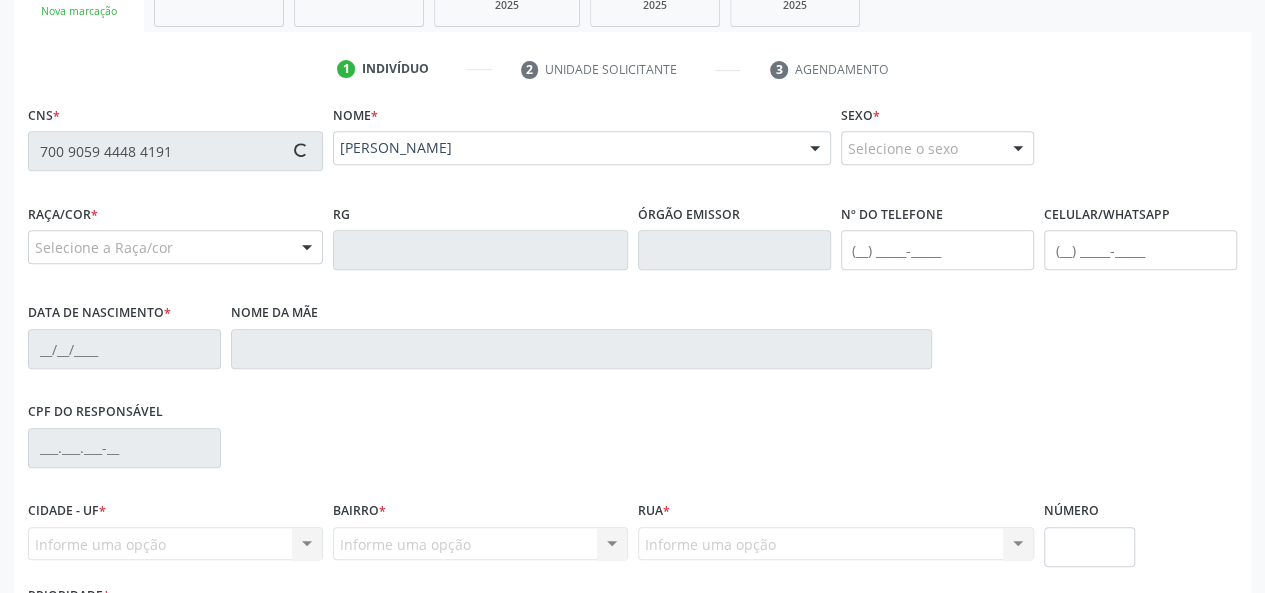 type on "(82) 98220-8702" 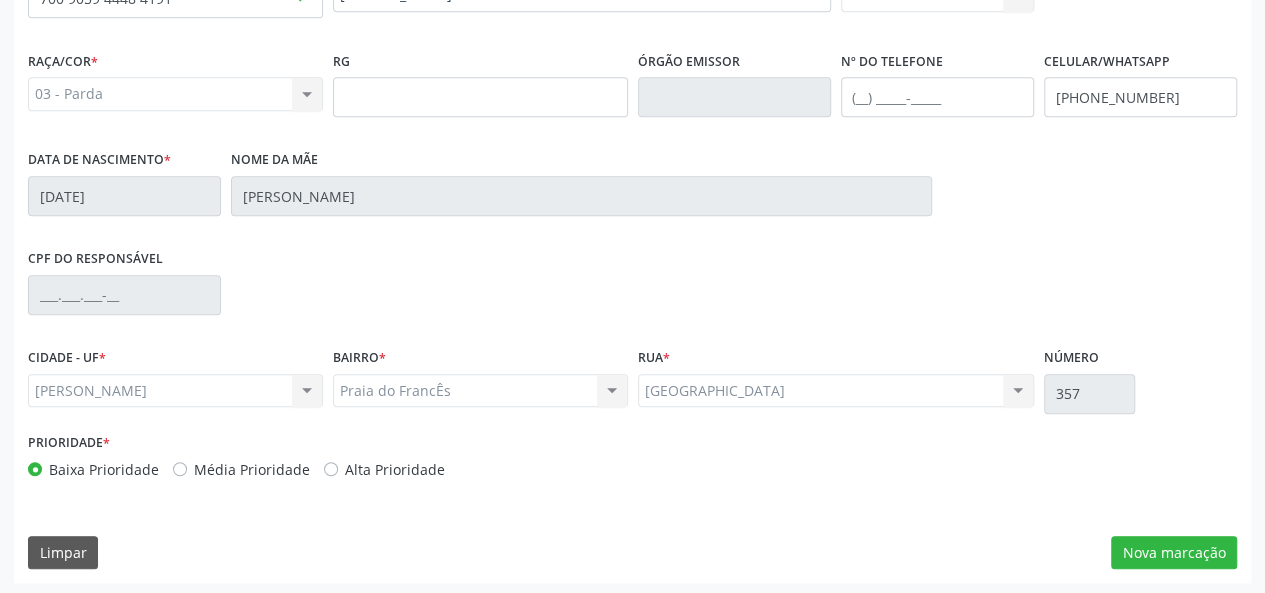 scroll, scrollTop: 518, scrollLeft: 0, axis: vertical 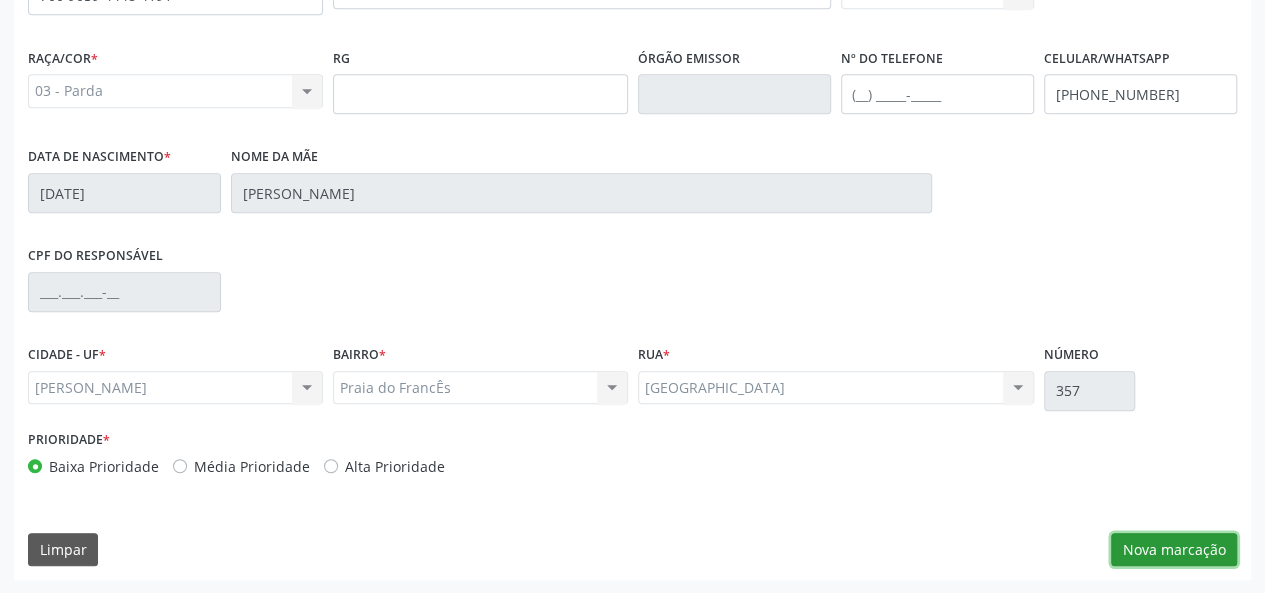 click on "Nova marcação" at bounding box center [1174, 550] 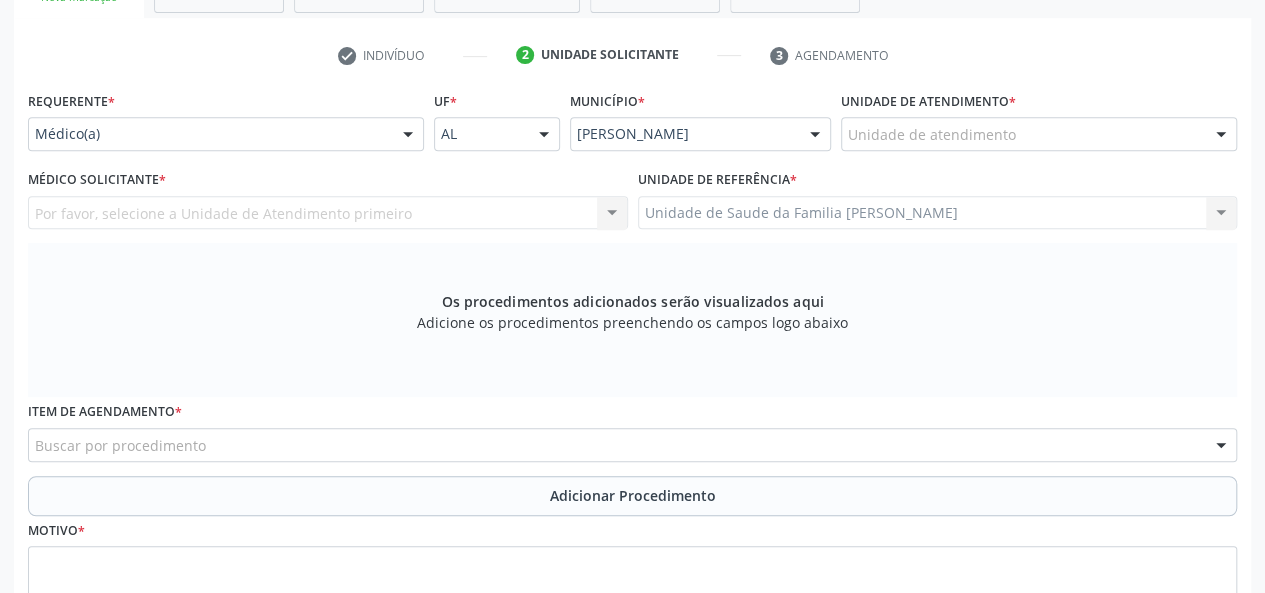 scroll, scrollTop: 318, scrollLeft: 0, axis: vertical 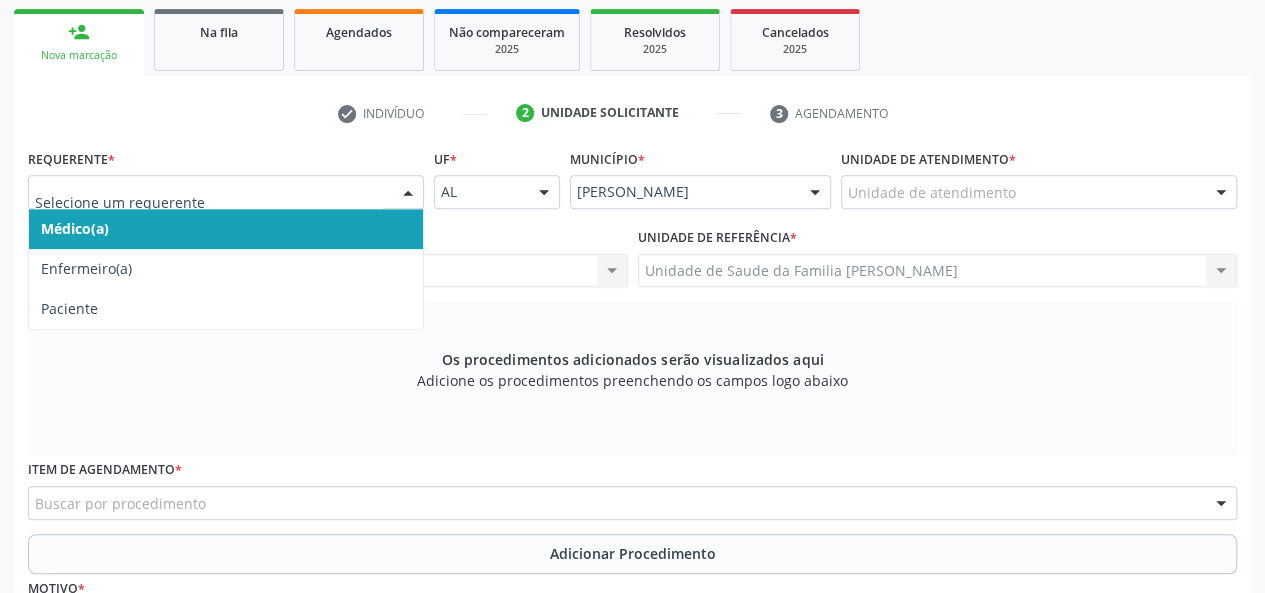 click at bounding box center [226, 192] 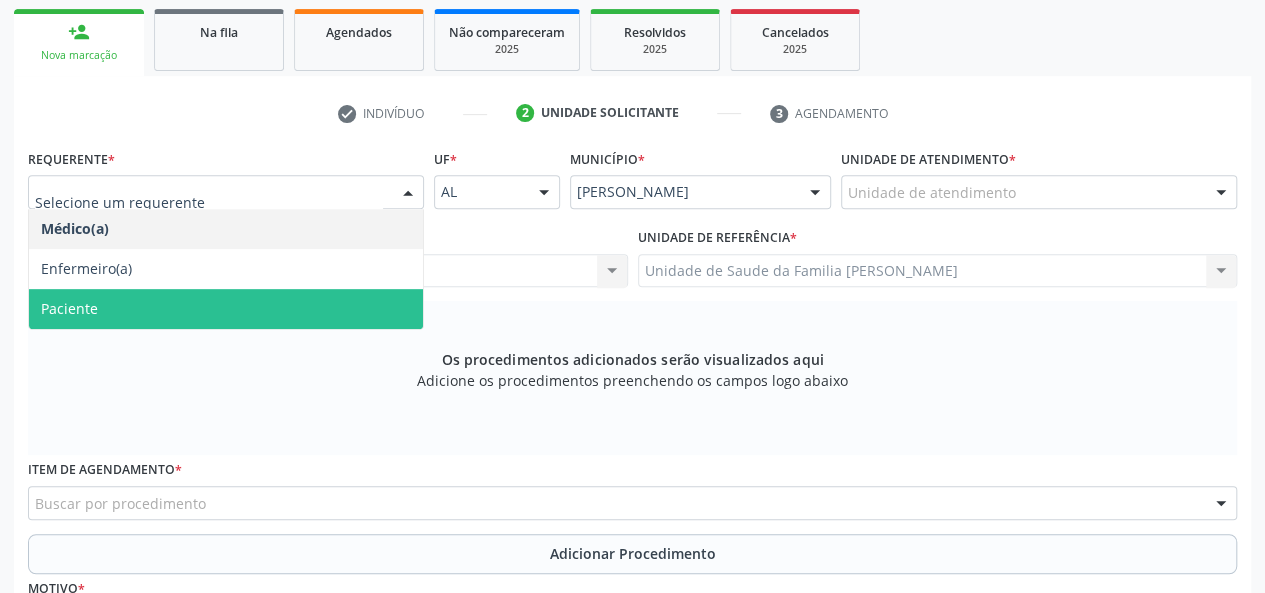 click on "Paciente" at bounding box center [226, 309] 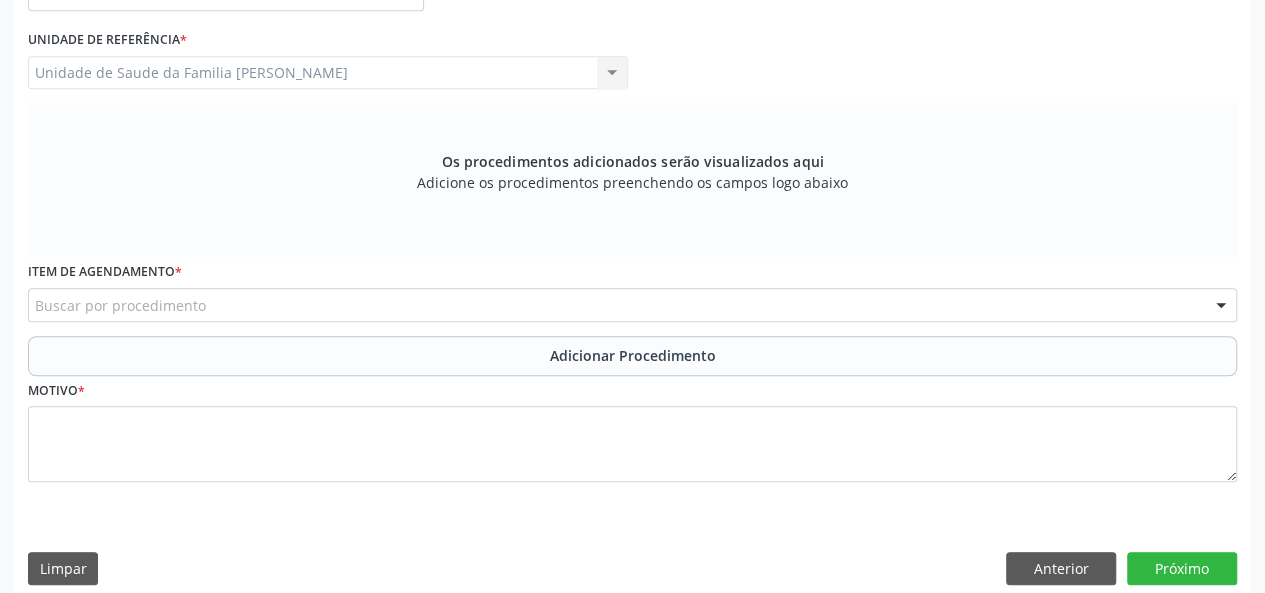 scroll, scrollTop: 518, scrollLeft: 0, axis: vertical 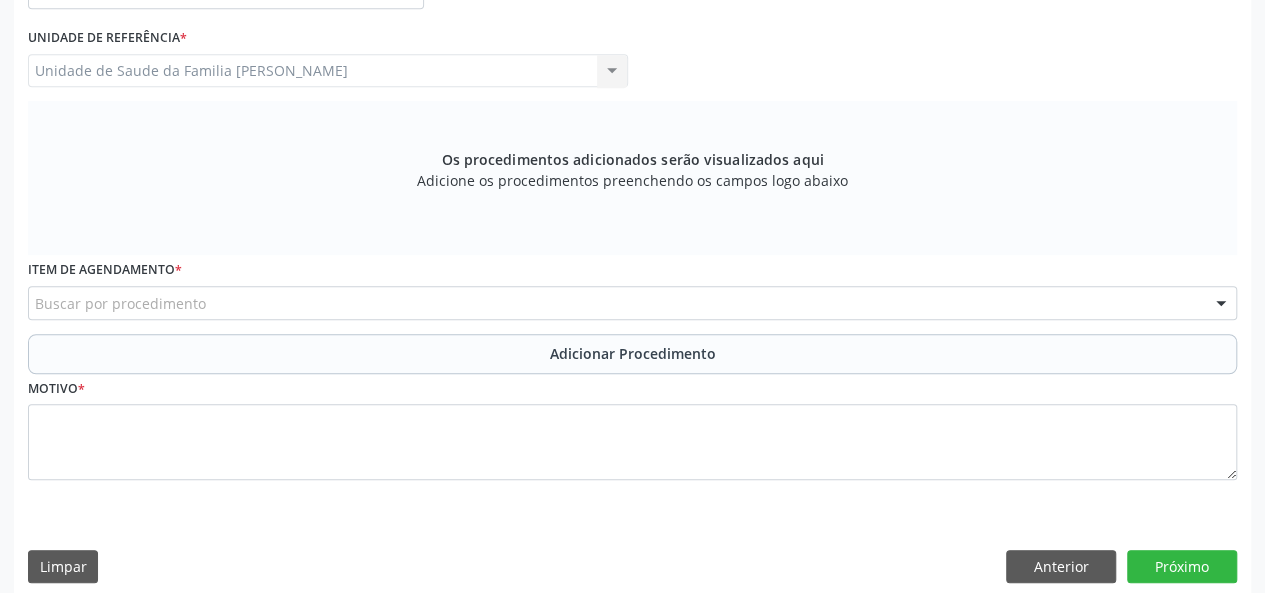 click on "Buscar por procedimento" at bounding box center (632, 303) 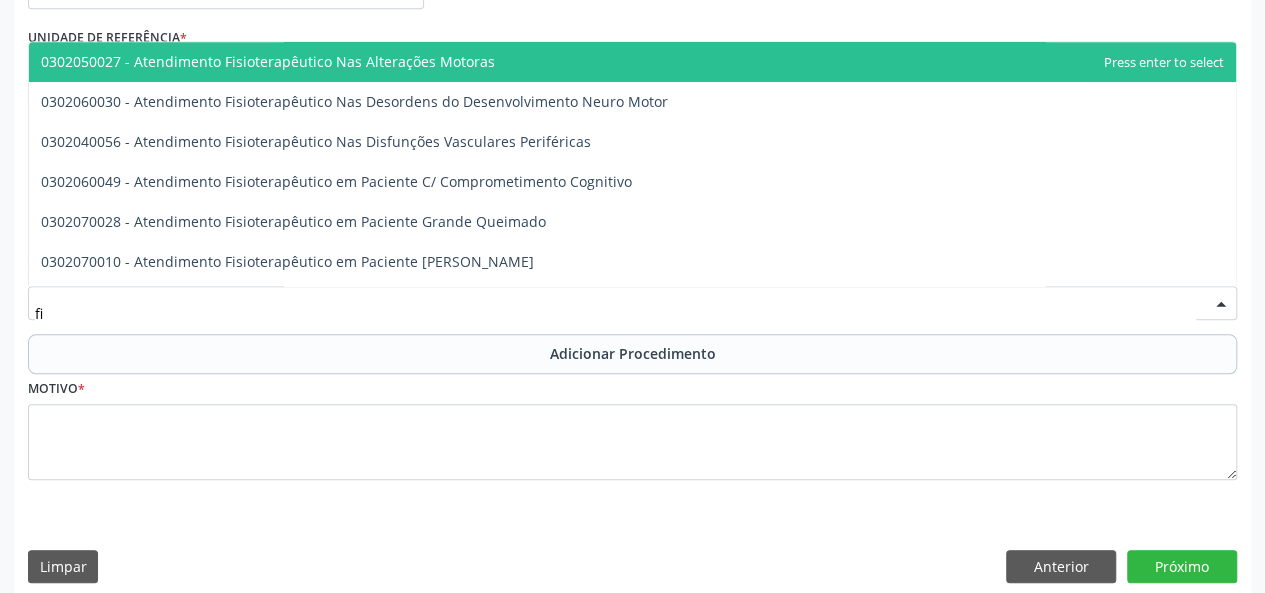 type on "f" 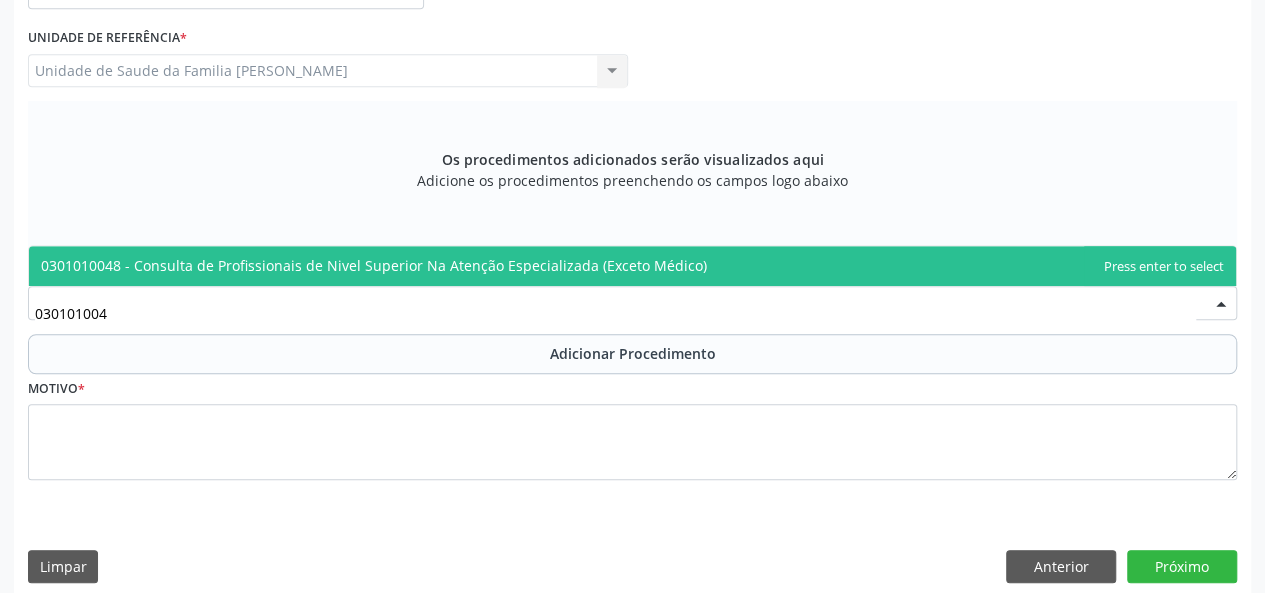 type on "0301010048" 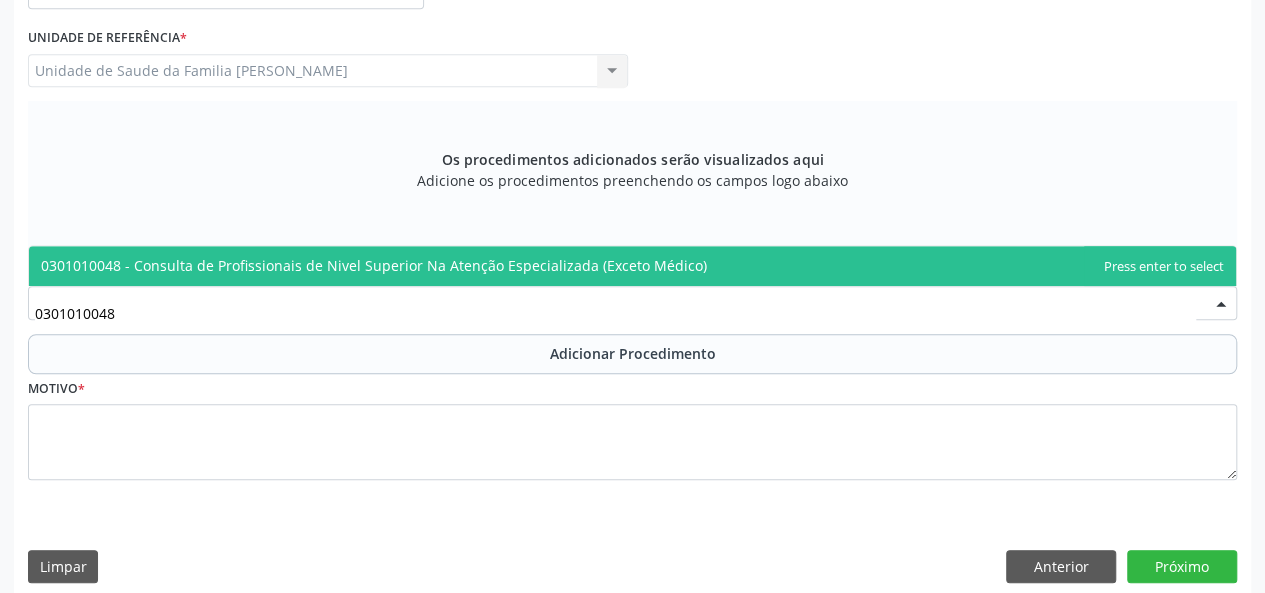 click on "0301010048 - Consulta de Profissionais de Nivel Superior Na Atenção Especializada (Exceto Médico)" at bounding box center [374, 265] 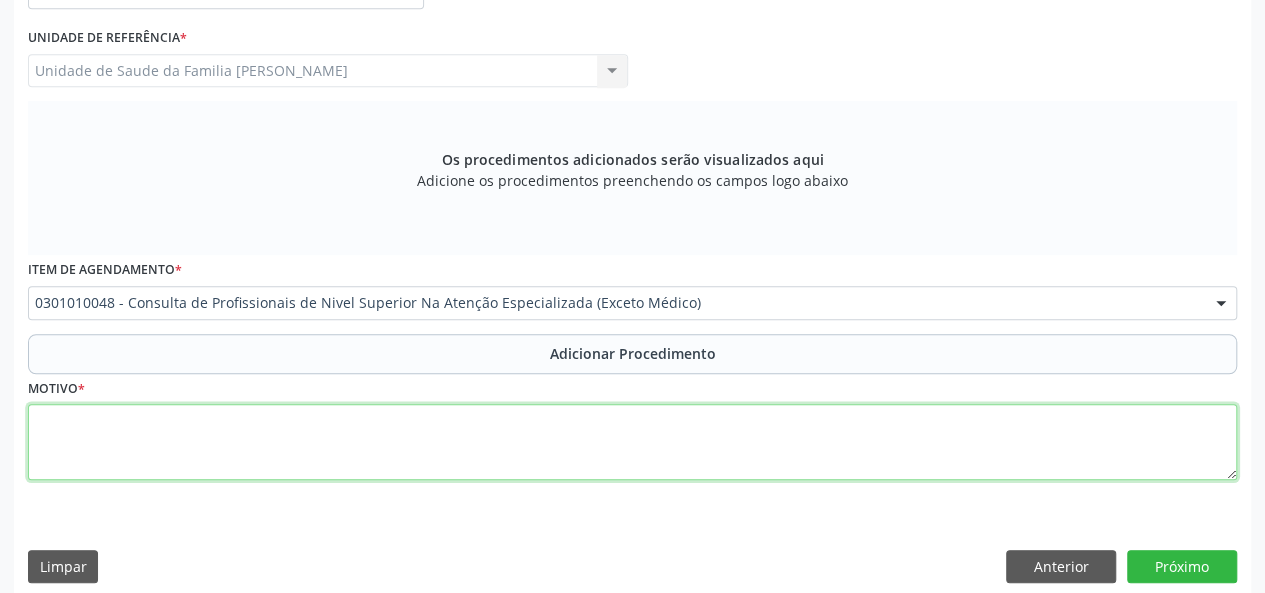 click at bounding box center (632, 442) 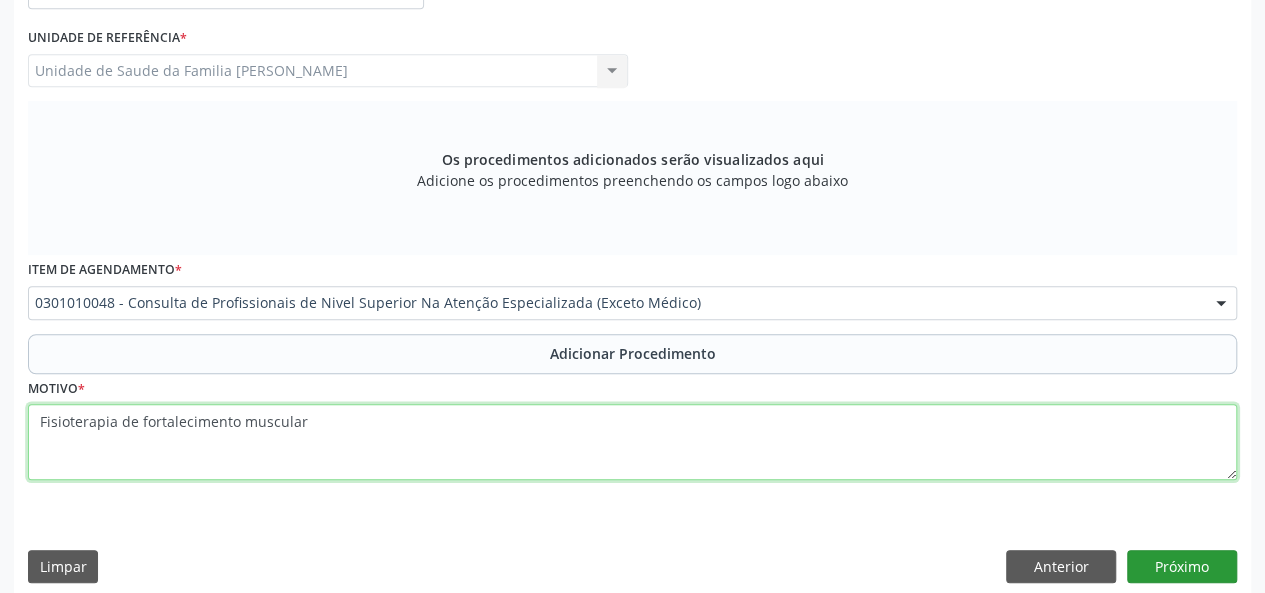 type on "Fisioterapia de fortalecimento muscular" 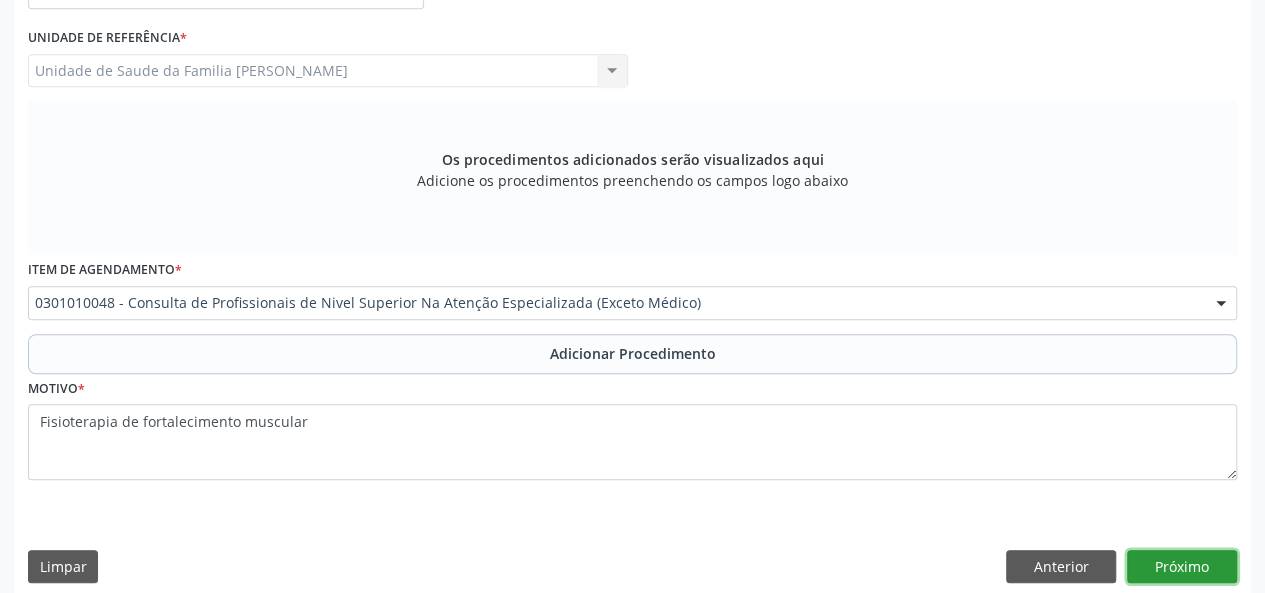 click on "Próximo" at bounding box center (1182, 567) 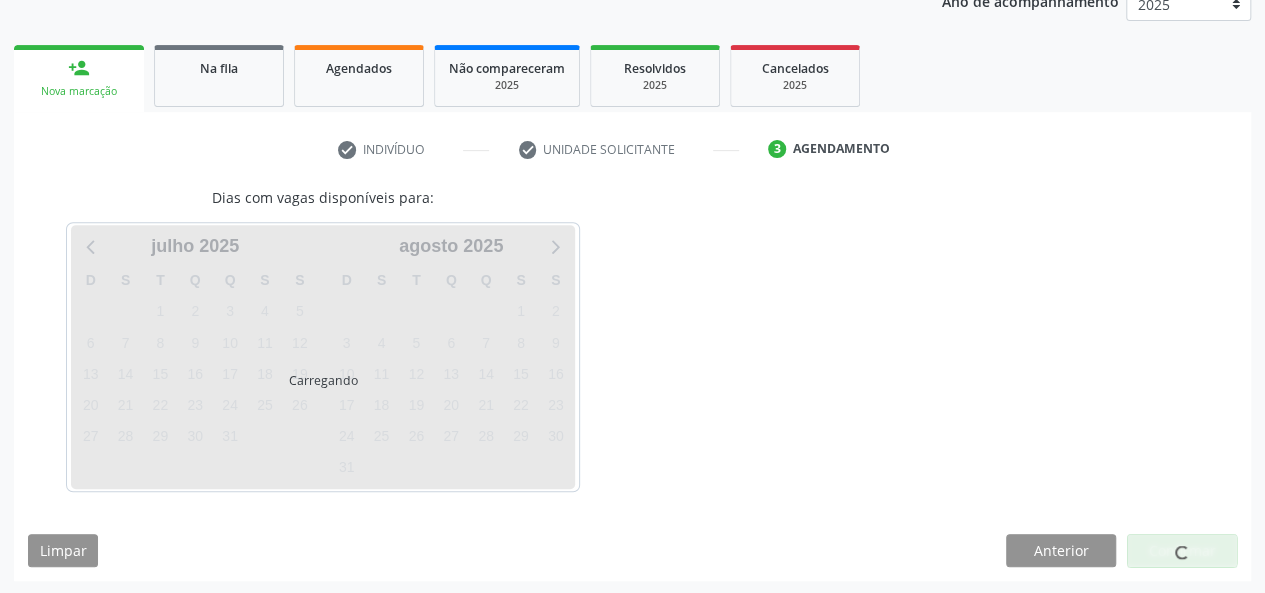 scroll, scrollTop: 340, scrollLeft: 0, axis: vertical 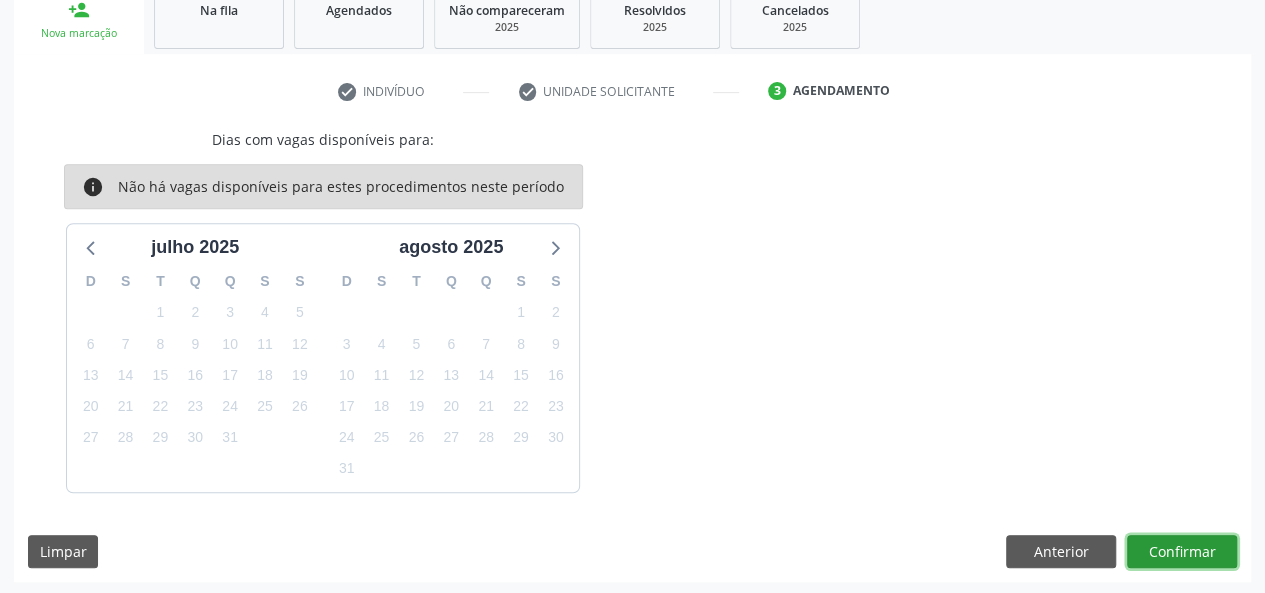 click on "Confirmar" at bounding box center [1182, 552] 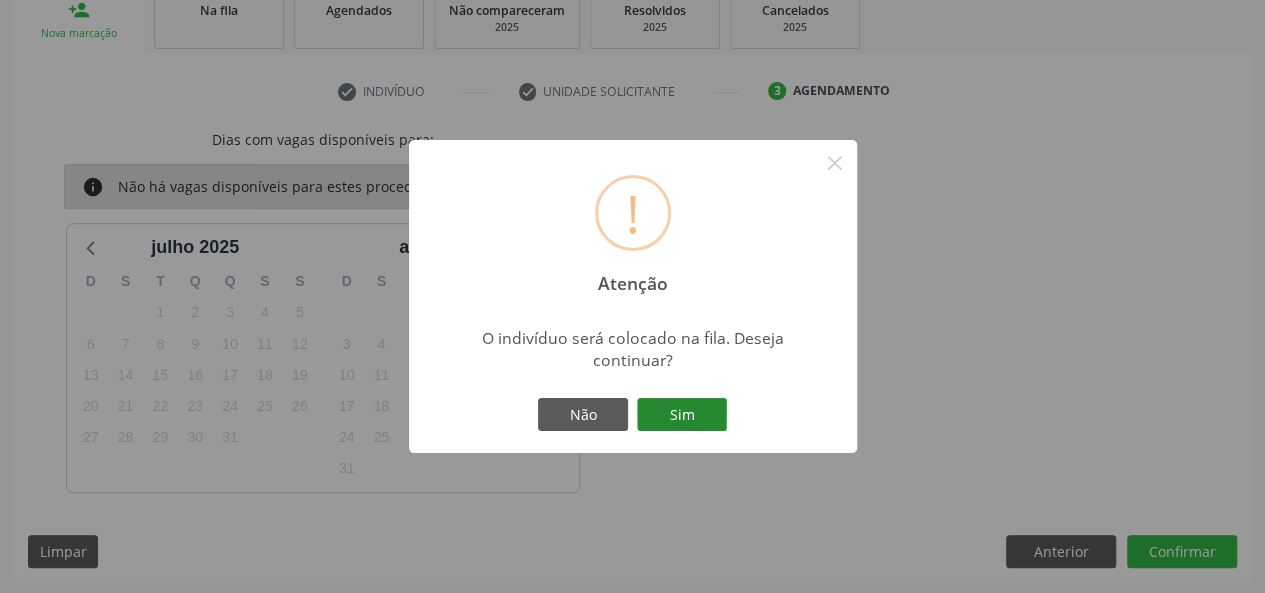 click on "Sim" at bounding box center (682, 415) 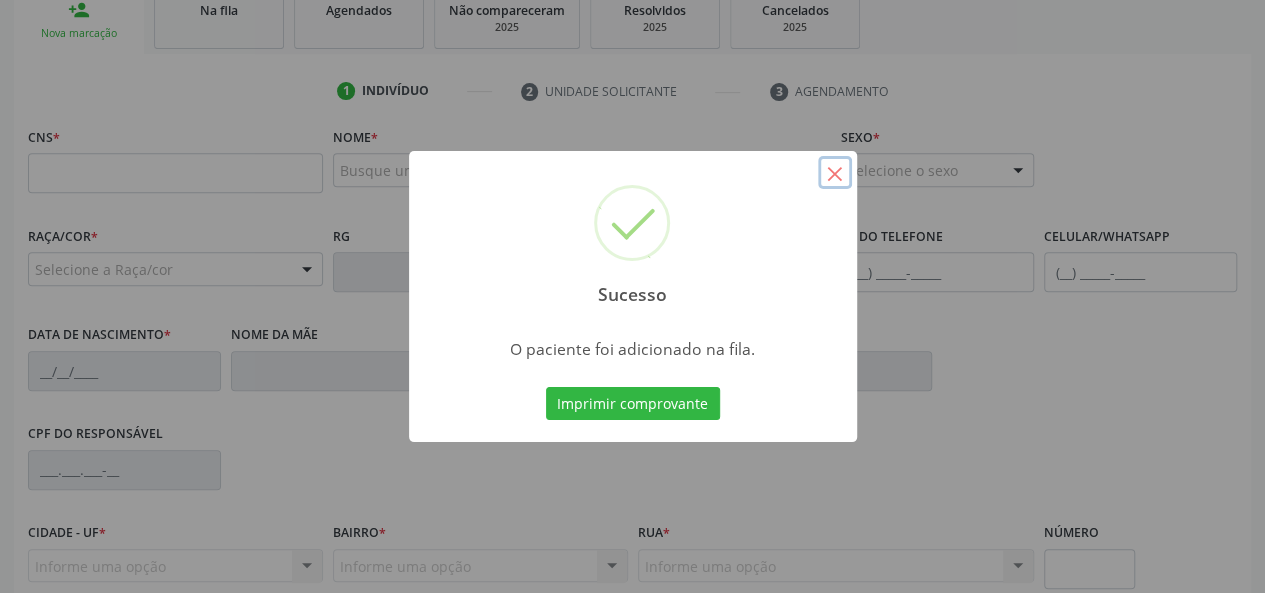 click on "×" at bounding box center [835, 173] 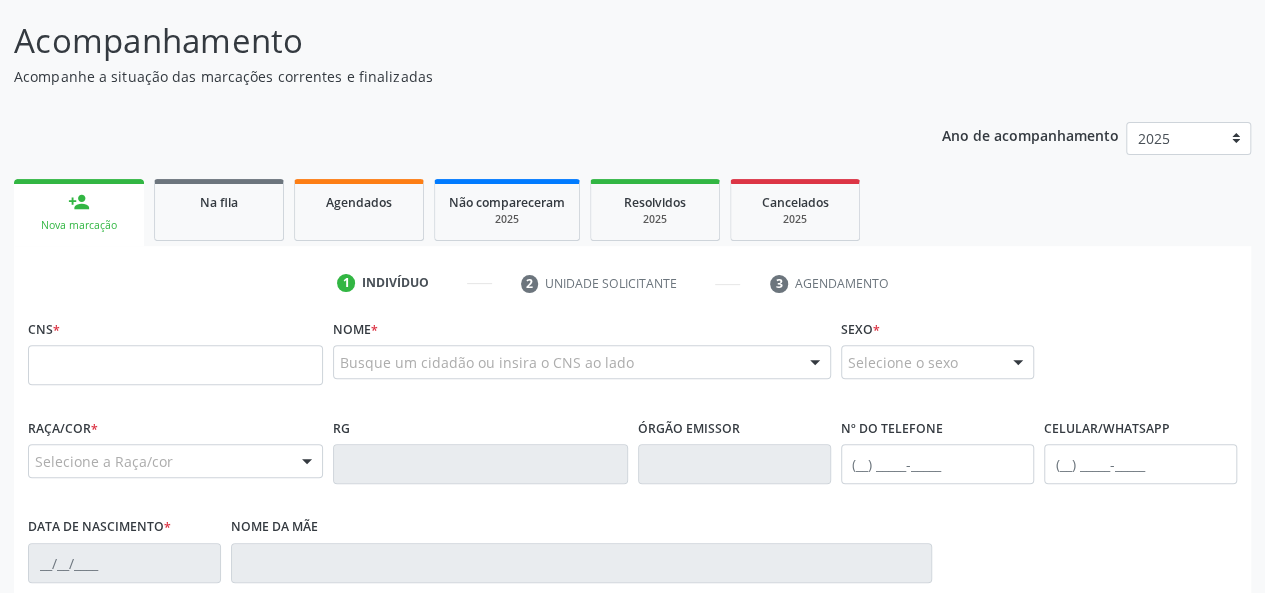 scroll, scrollTop: 140, scrollLeft: 0, axis: vertical 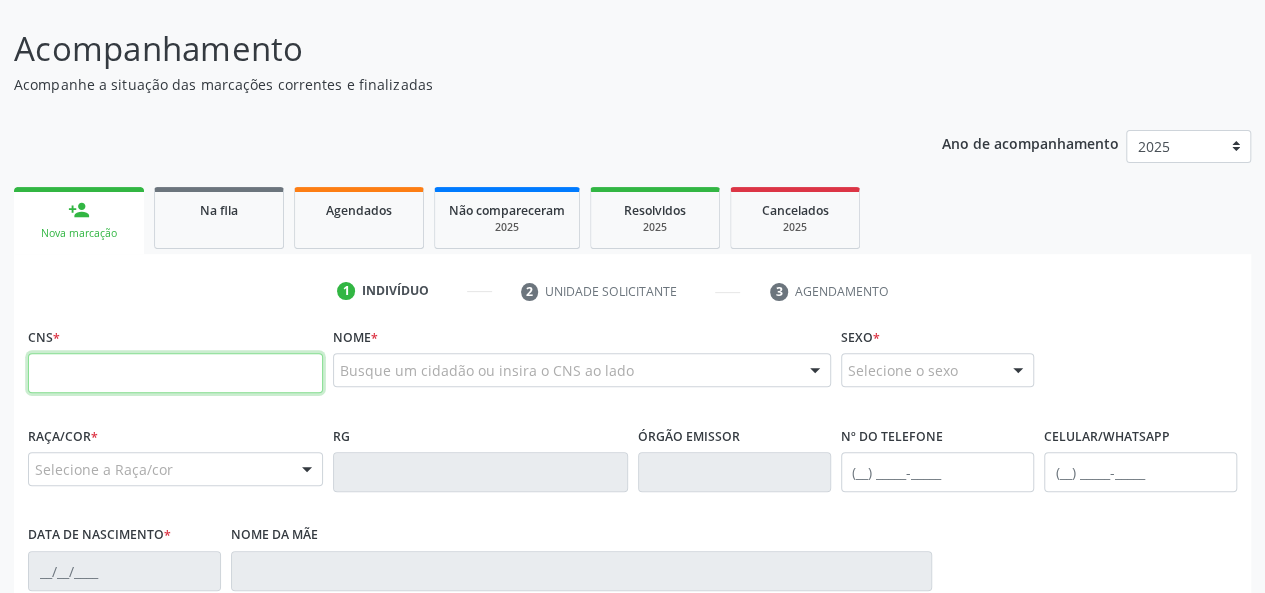click at bounding box center (175, 373) 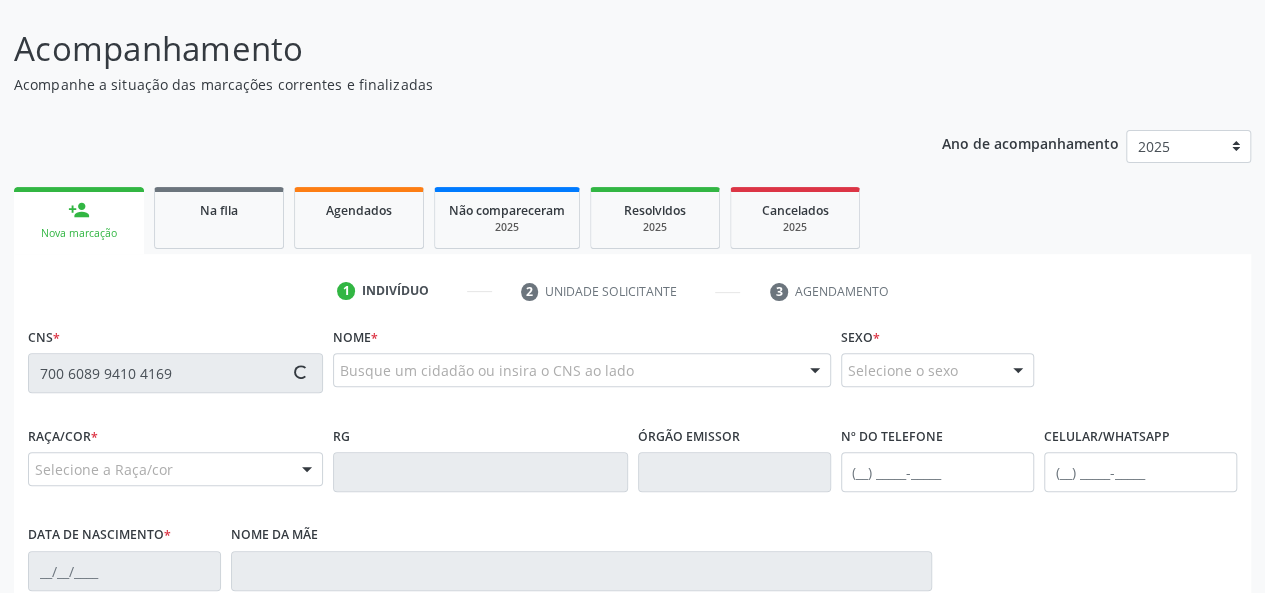 type on "700 6089 9410 4169" 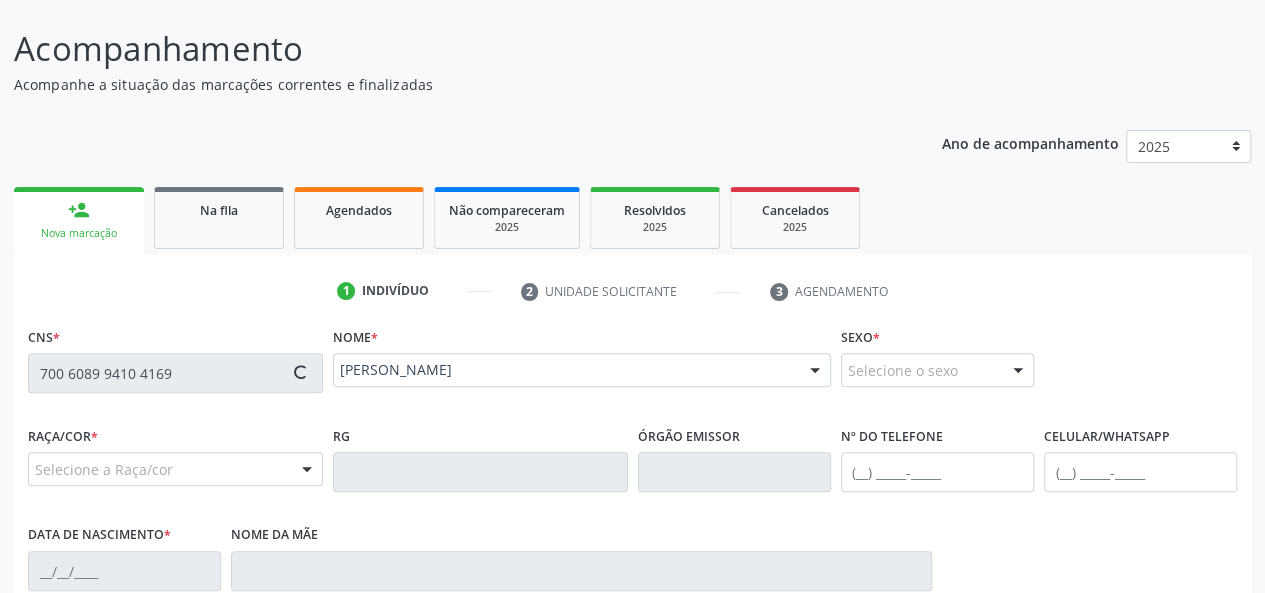 type on "[PHONE_NUMBER]" 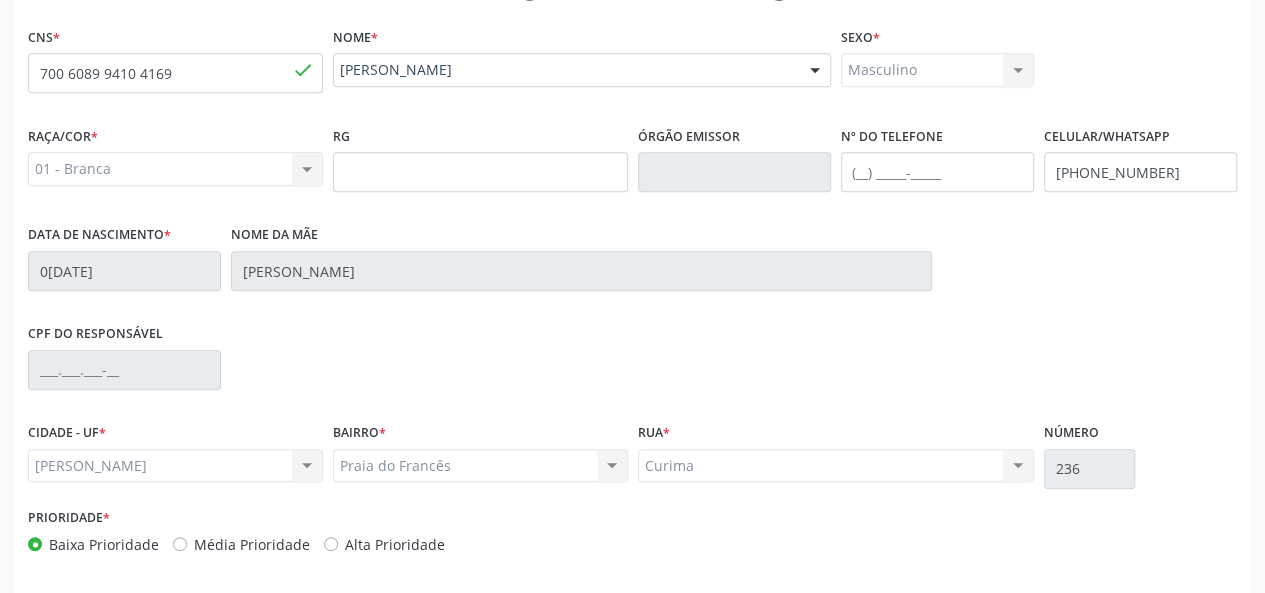 scroll, scrollTop: 440, scrollLeft: 0, axis: vertical 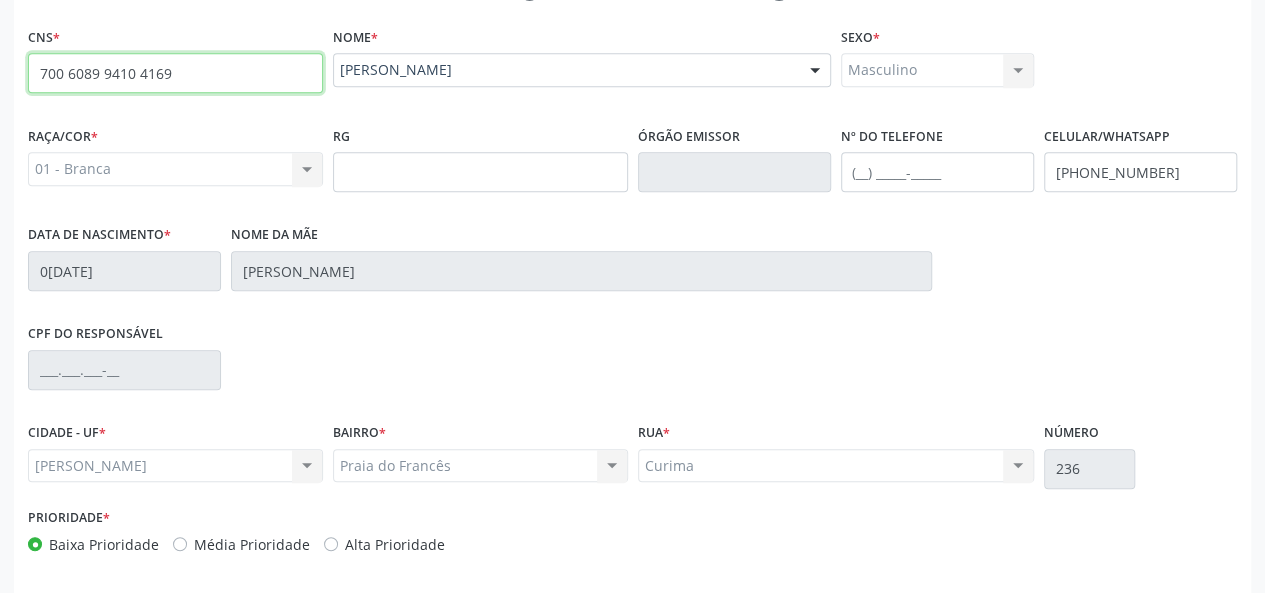 click on "700 6089 9410 4169" at bounding box center [175, 73] 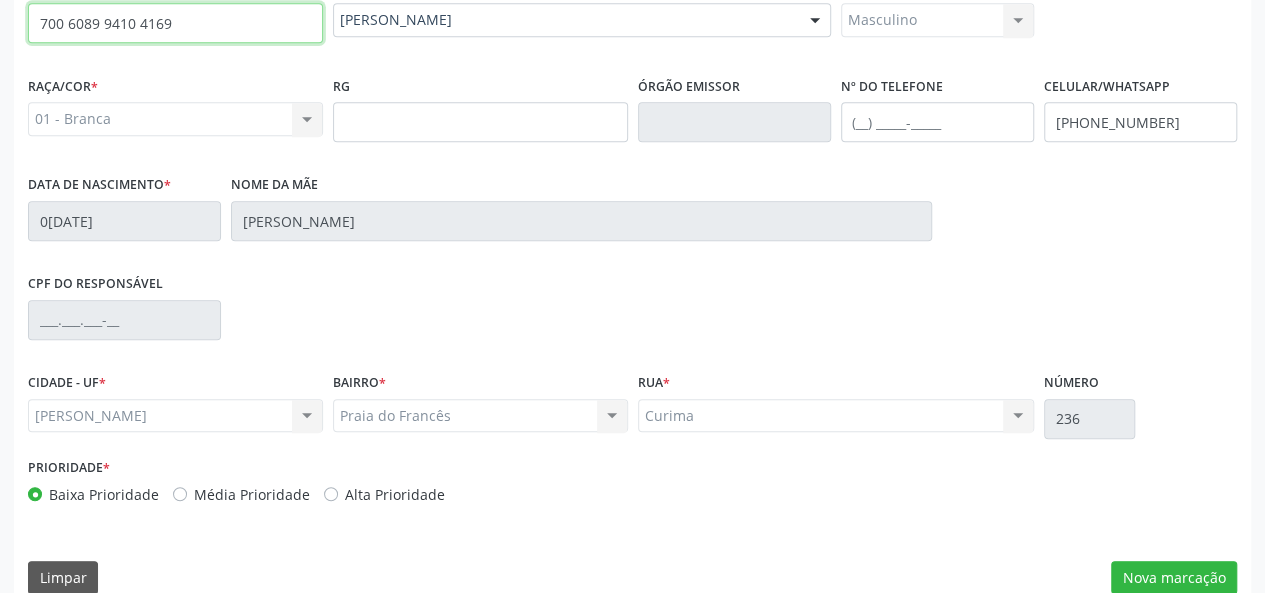 scroll, scrollTop: 518, scrollLeft: 0, axis: vertical 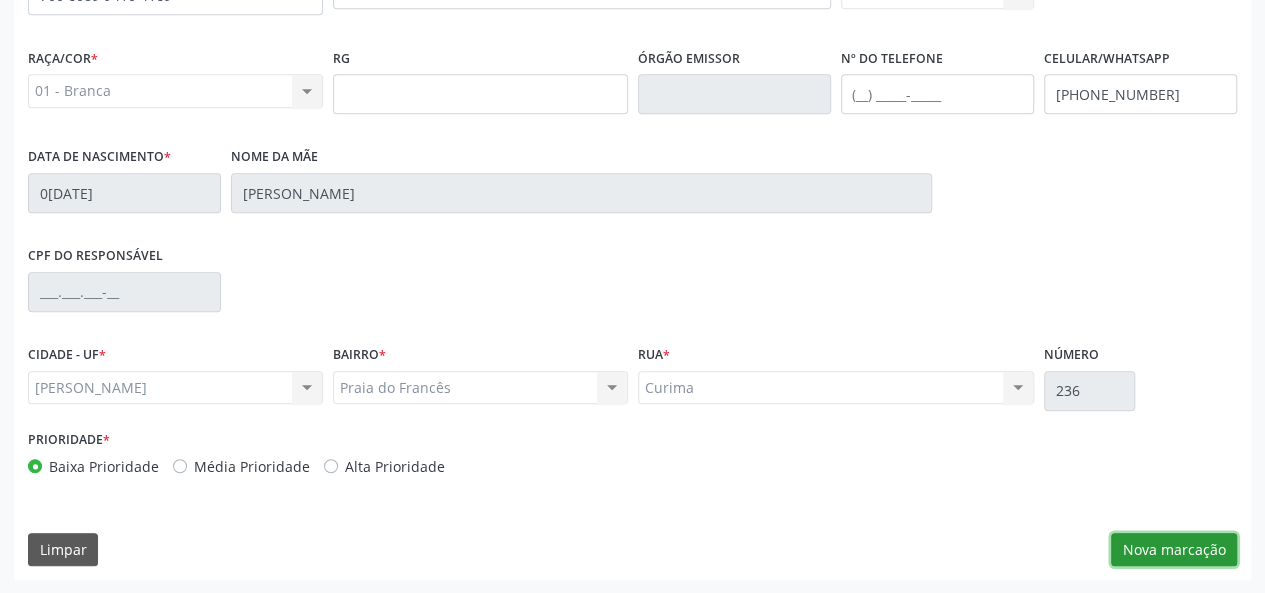 click on "Nova marcação" at bounding box center (1174, 550) 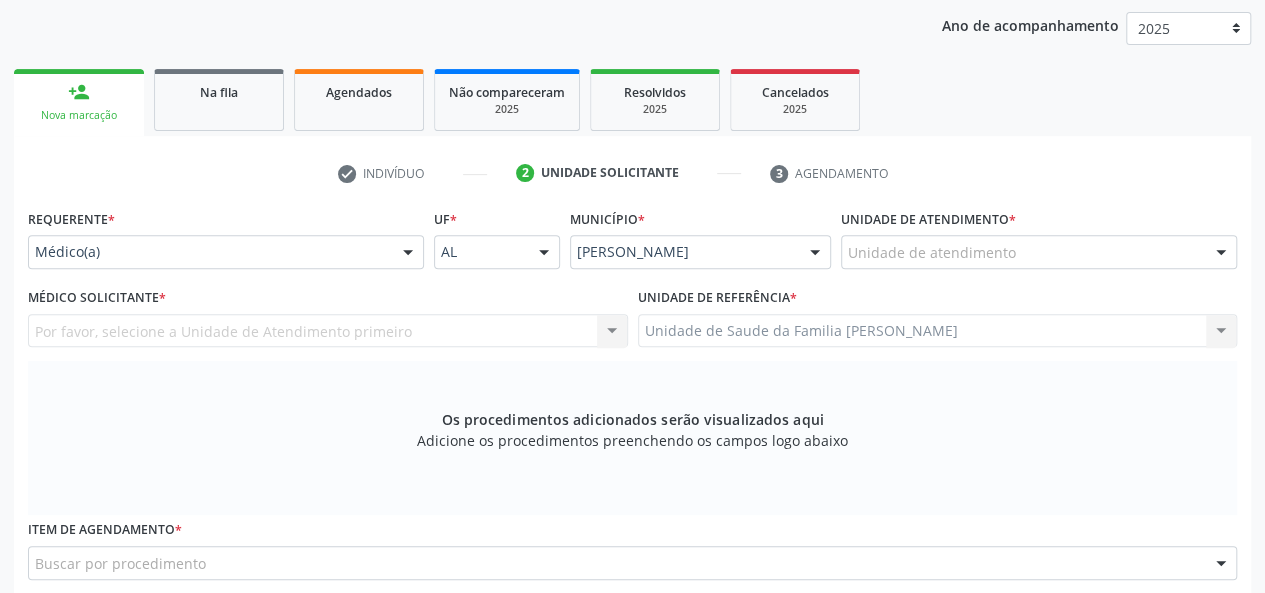 scroll, scrollTop: 218, scrollLeft: 0, axis: vertical 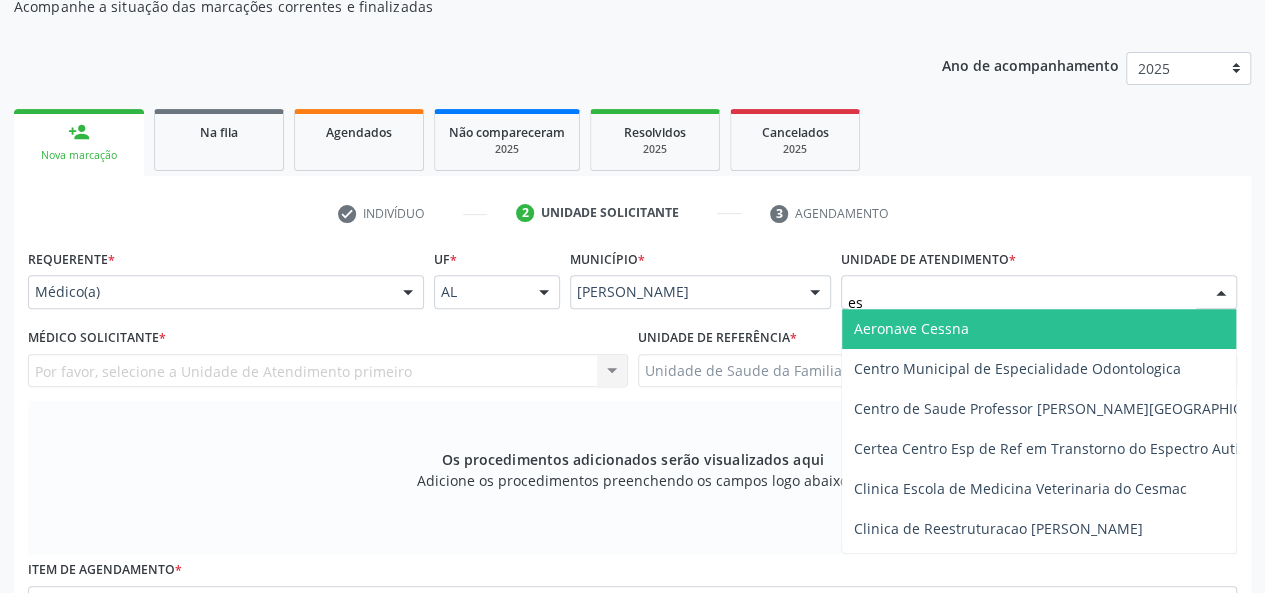 type on "est" 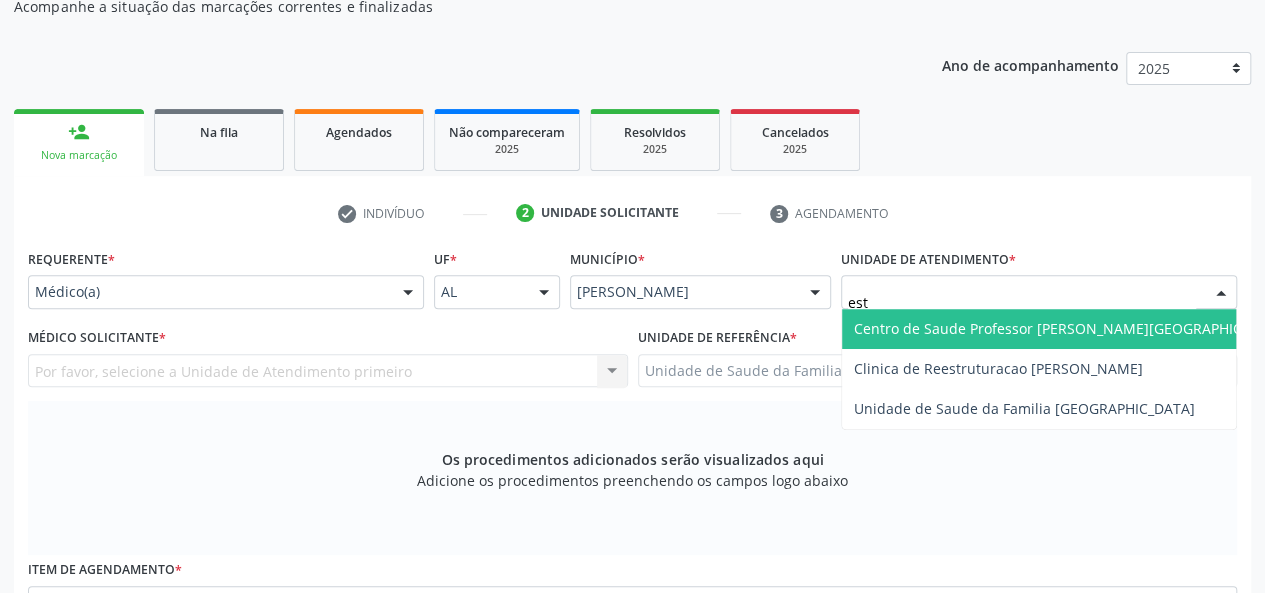 click on "Centro de Saude Professor [PERSON_NAME][GEOGRAPHIC_DATA]" at bounding box center (1071, 328) 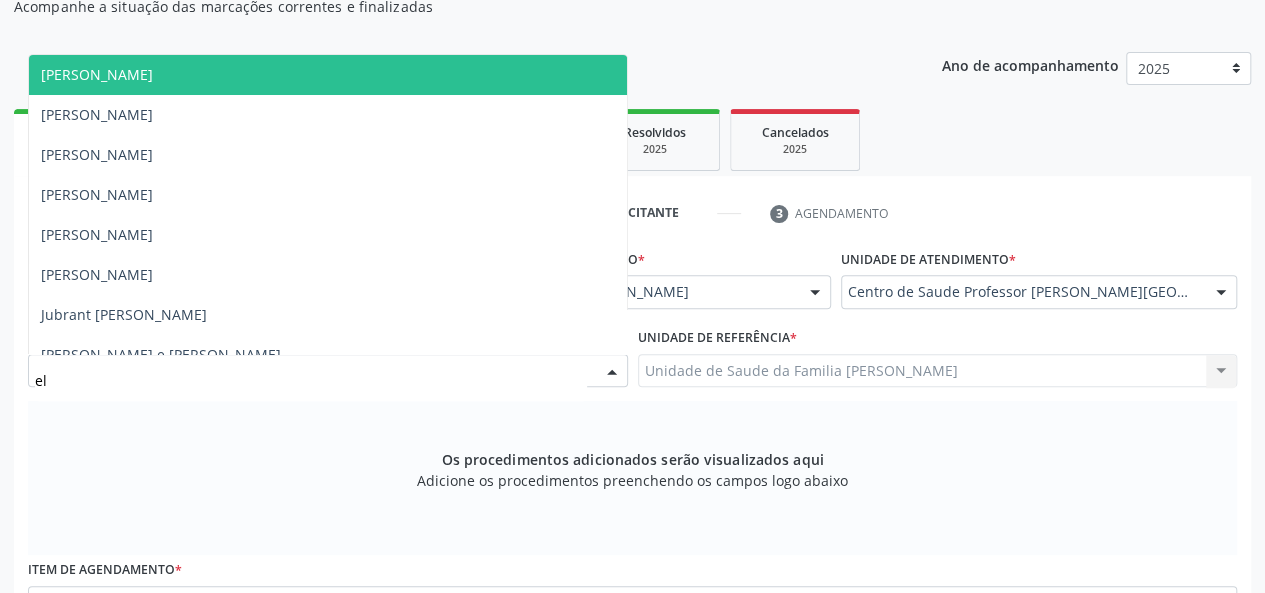 type on "eli" 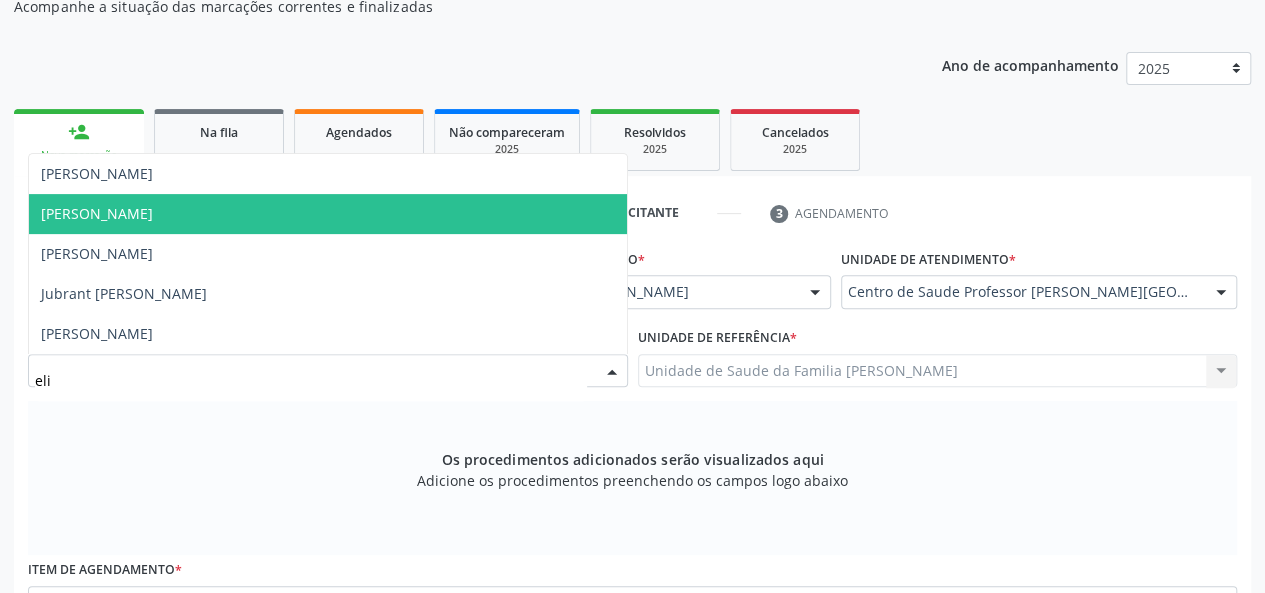 click on "[PERSON_NAME]" at bounding box center (97, 213) 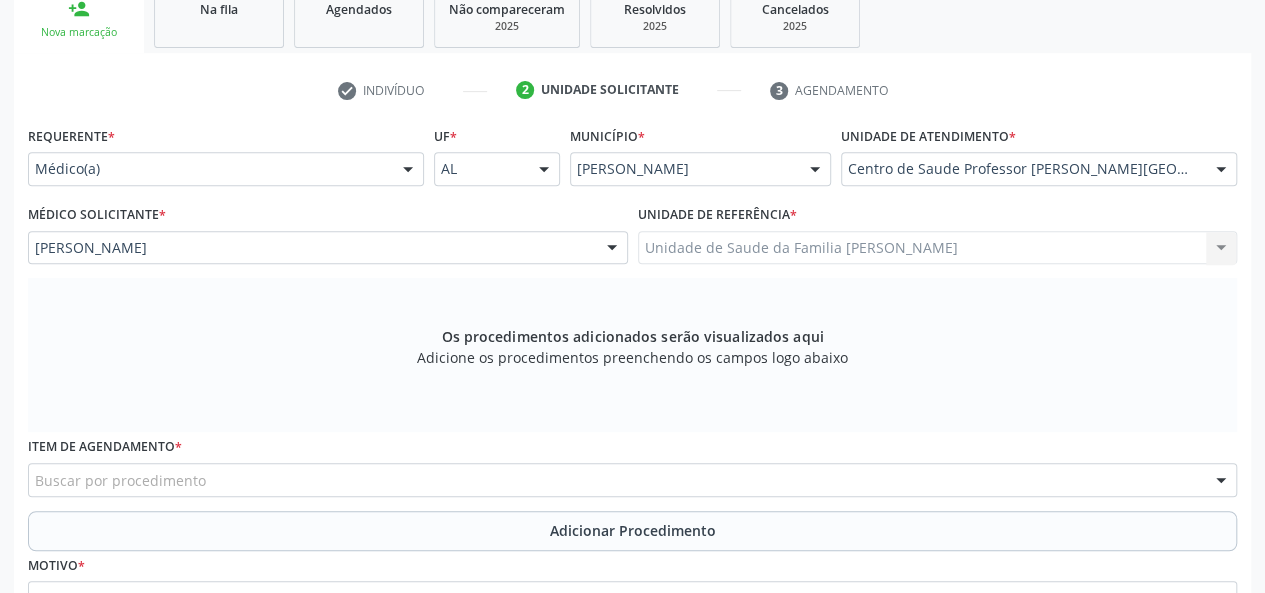 scroll, scrollTop: 518, scrollLeft: 0, axis: vertical 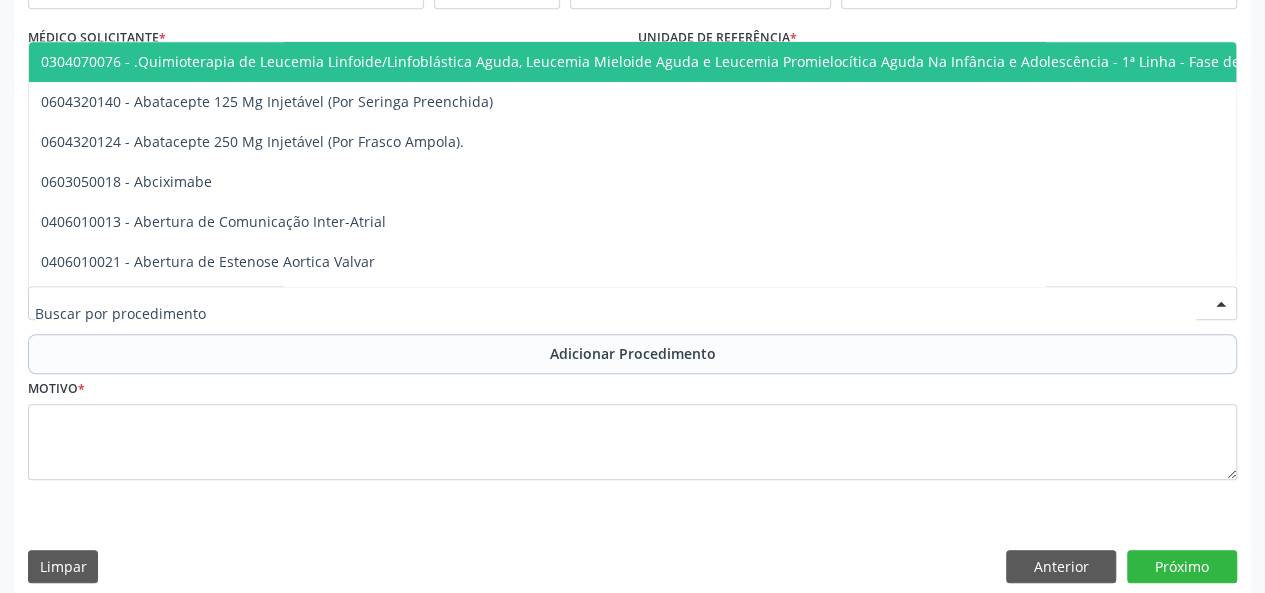 click at bounding box center (632, 303) 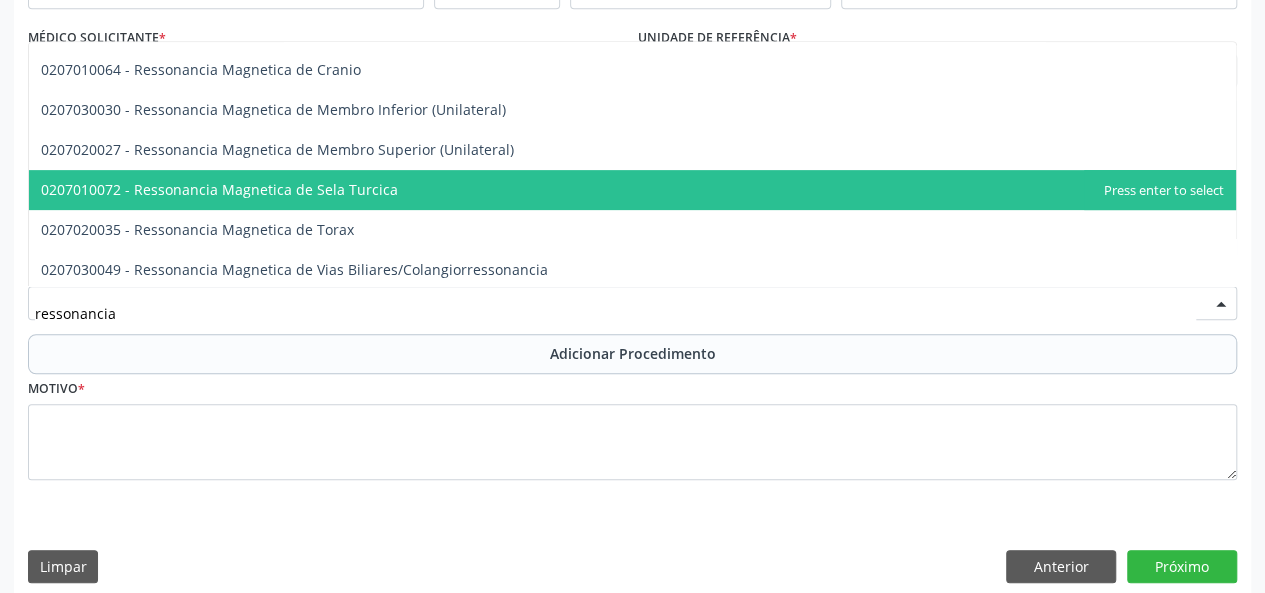 scroll, scrollTop: 315, scrollLeft: 0, axis: vertical 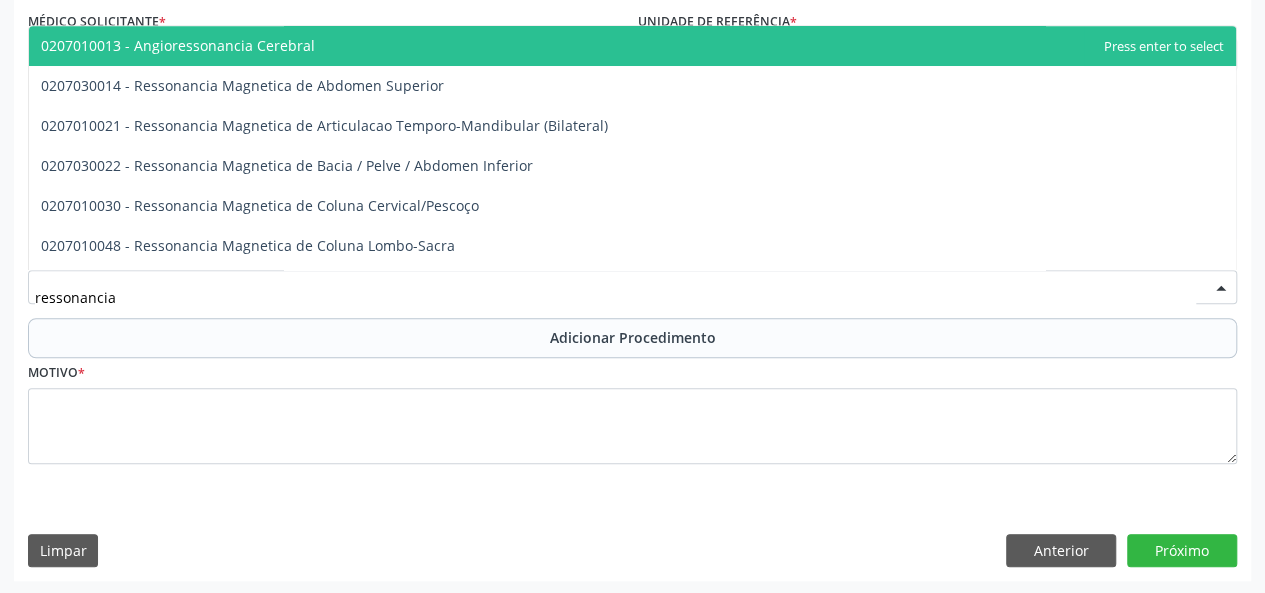 type on "ressonancia" 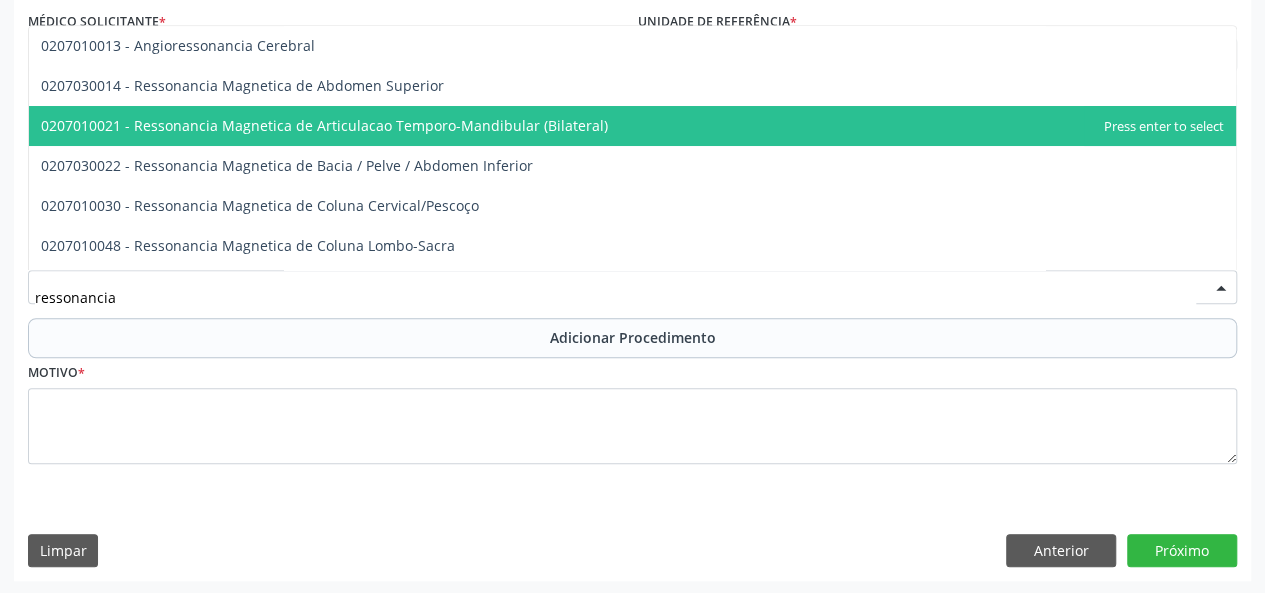 scroll, scrollTop: 434, scrollLeft: 0, axis: vertical 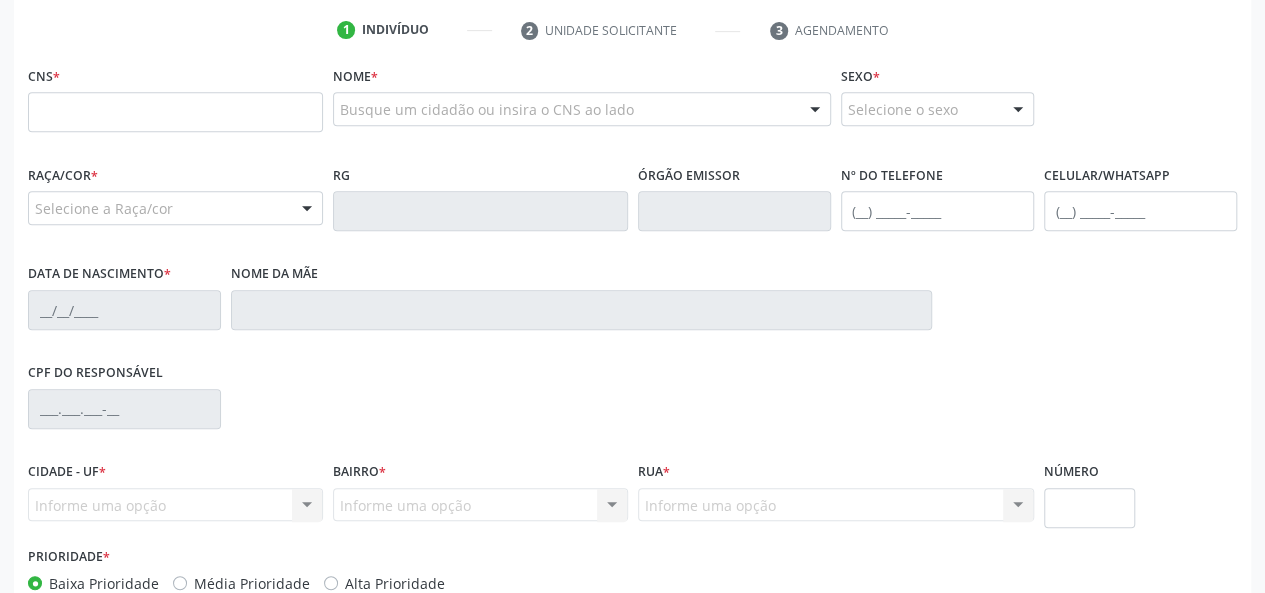 click at bounding box center [175, 112] 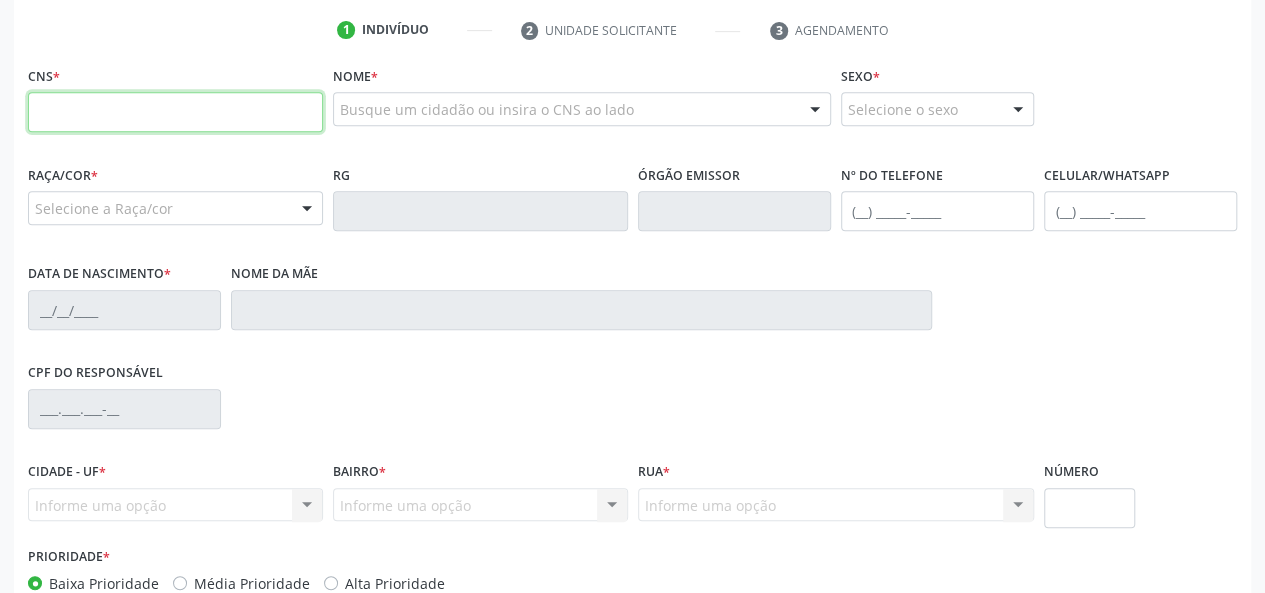 click at bounding box center (175, 112) 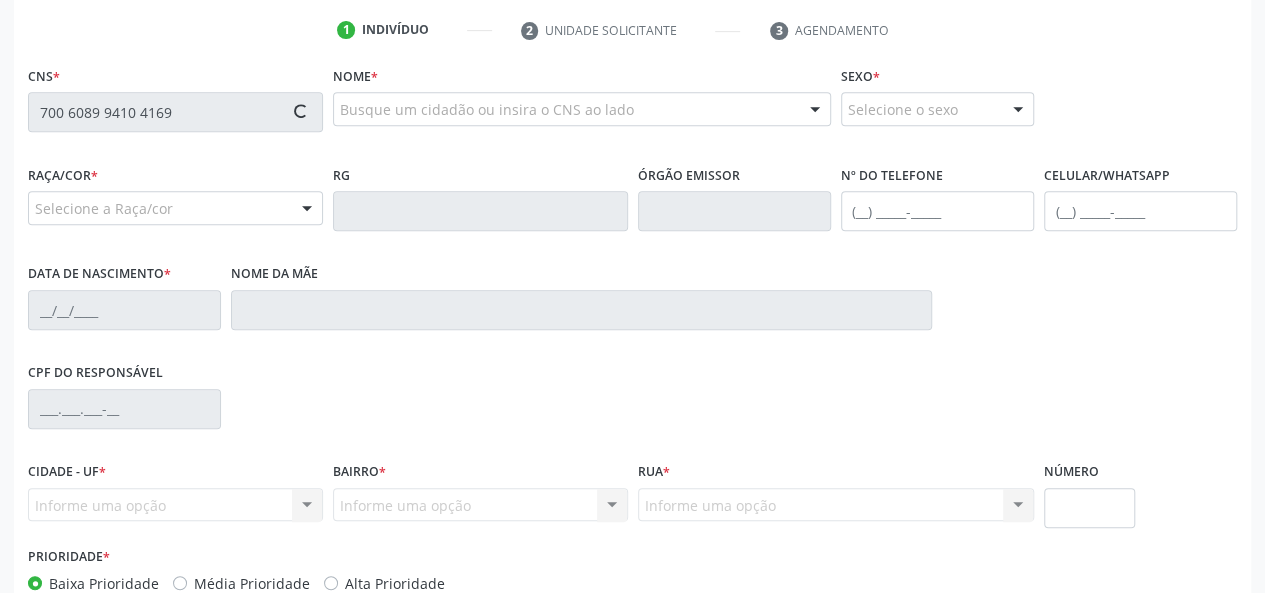 type on "700 6089 9410 4169" 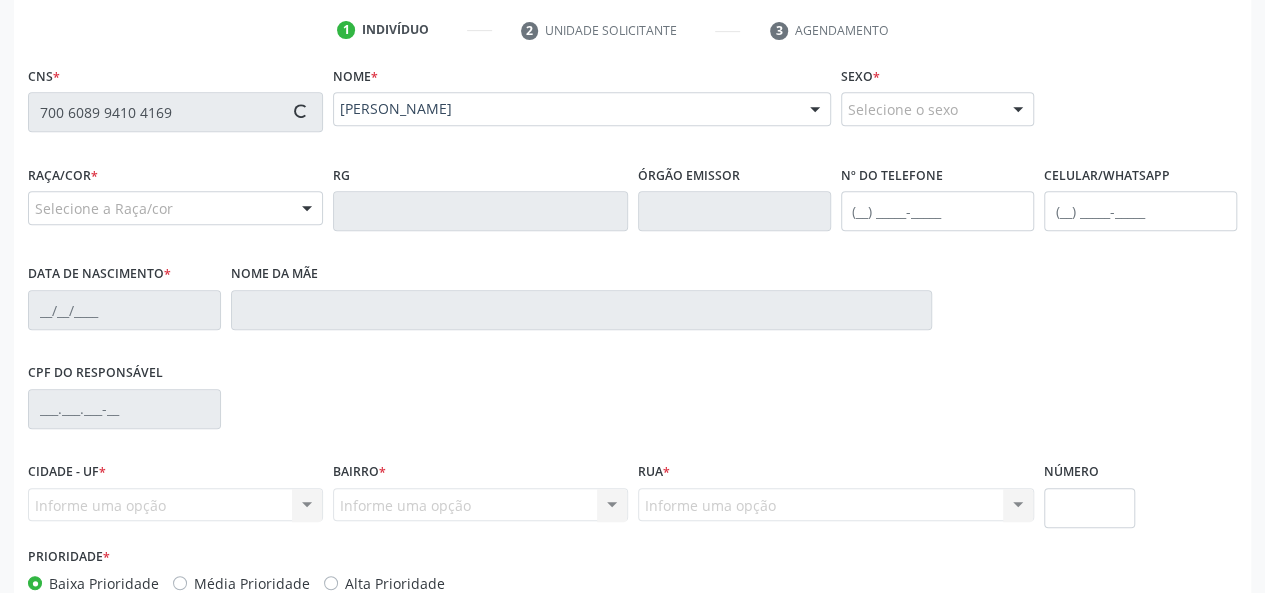 type on "[PHONE_NUMBER]" 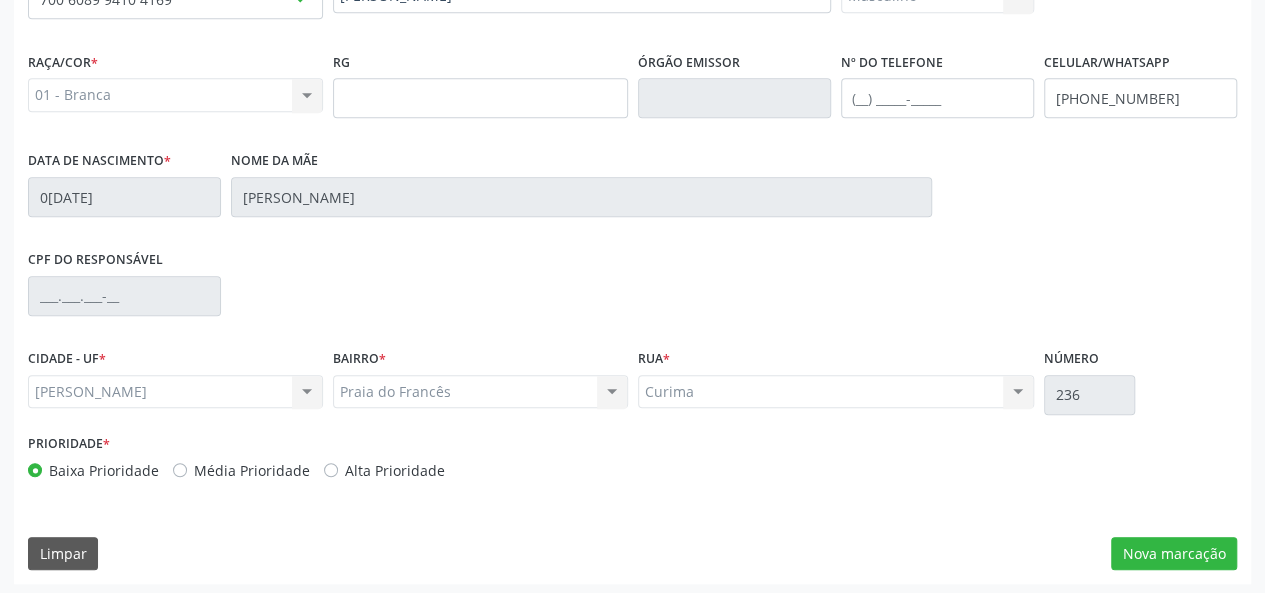 scroll, scrollTop: 518, scrollLeft: 0, axis: vertical 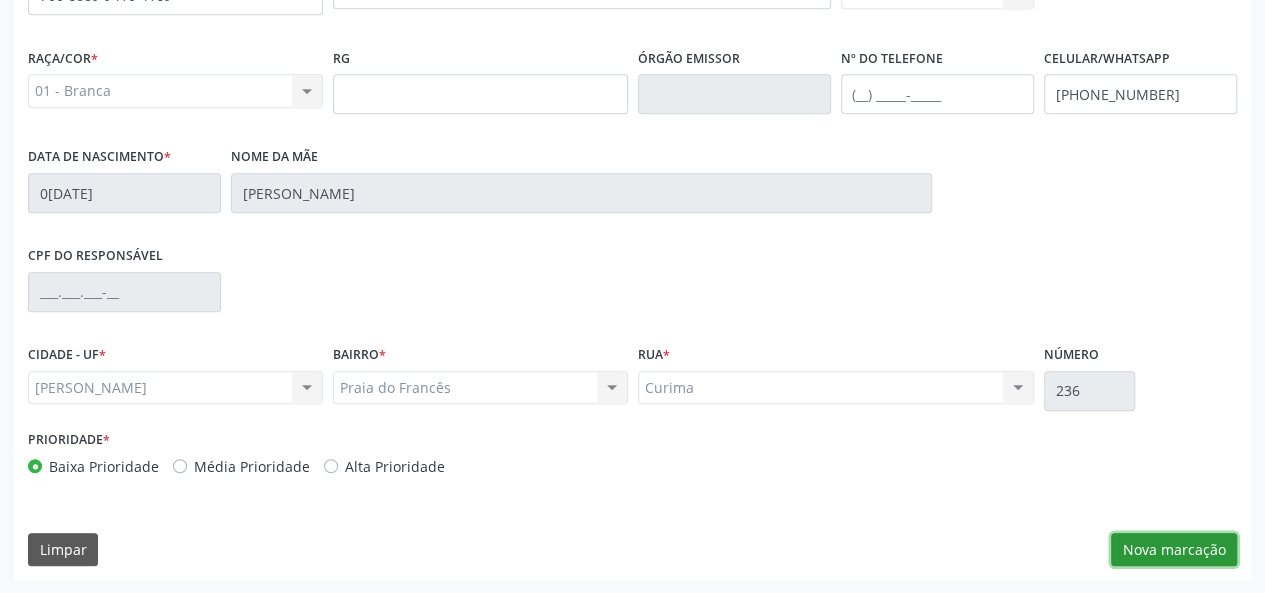 click on "Nova marcação" at bounding box center (1174, 550) 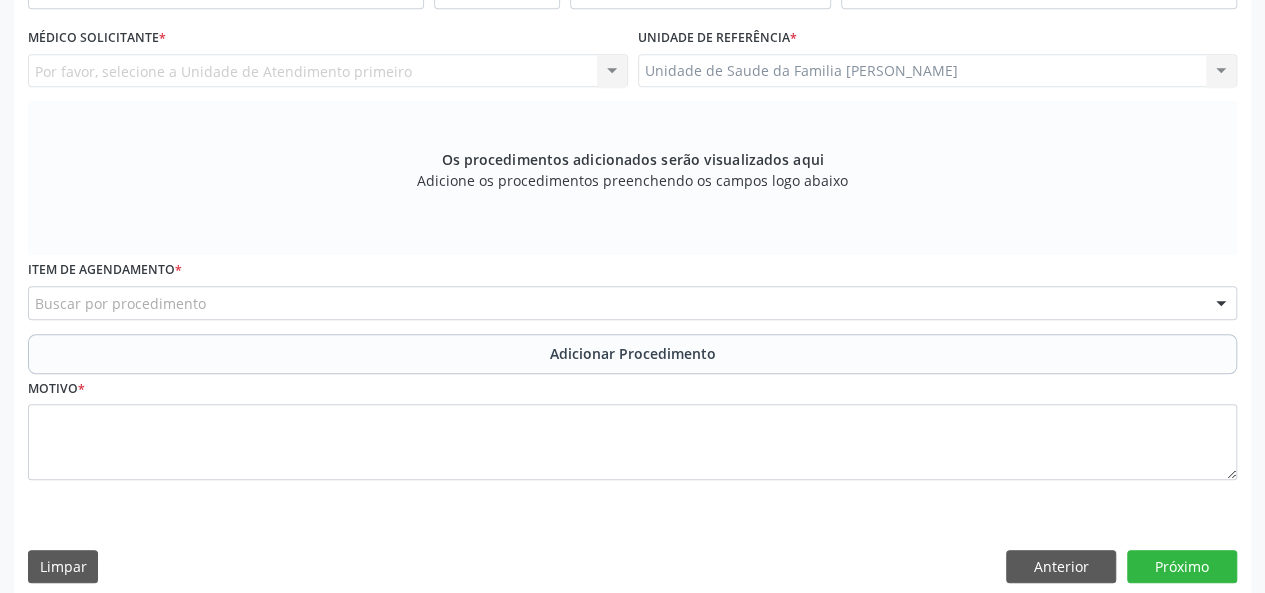 scroll, scrollTop: 318, scrollLeft: 0, axis: vertical 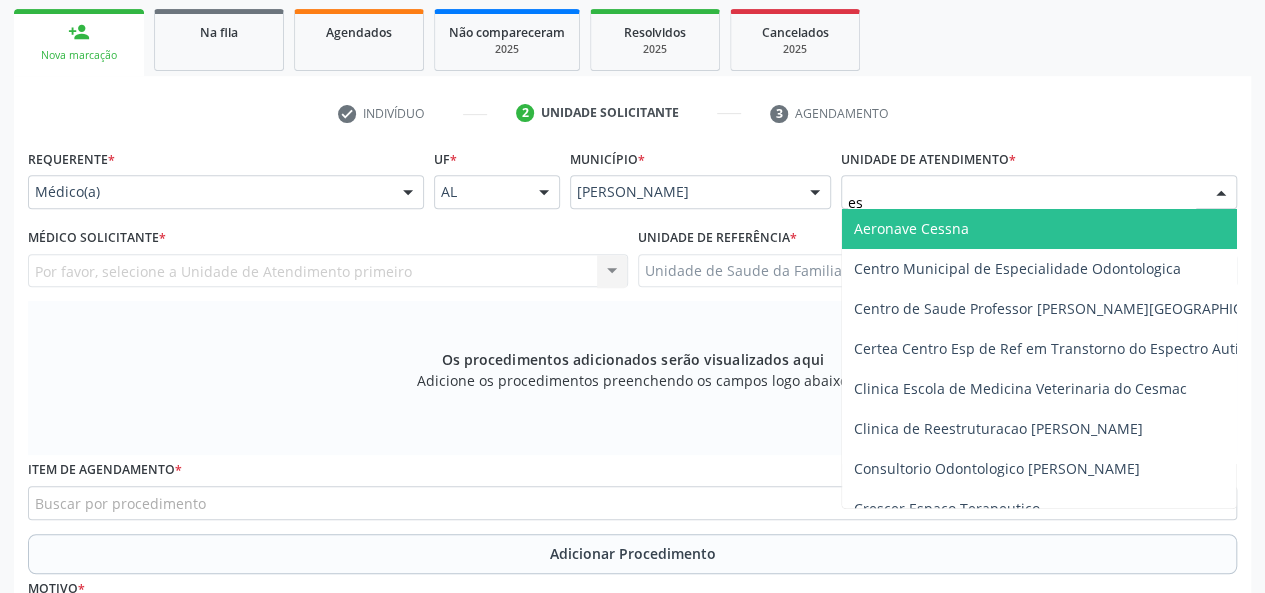 type on "est" 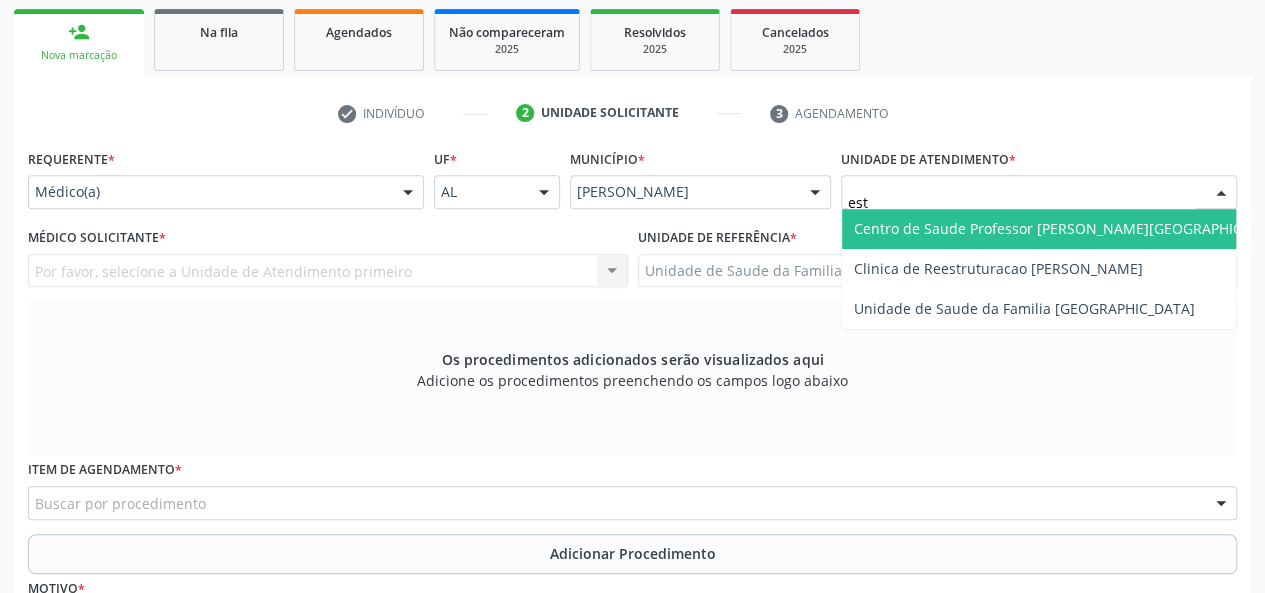 click on "Centro de Saude Professor [PERSON_NAME][GEOGRAPHIC_DATA]" at bounding box center [1071, 229] 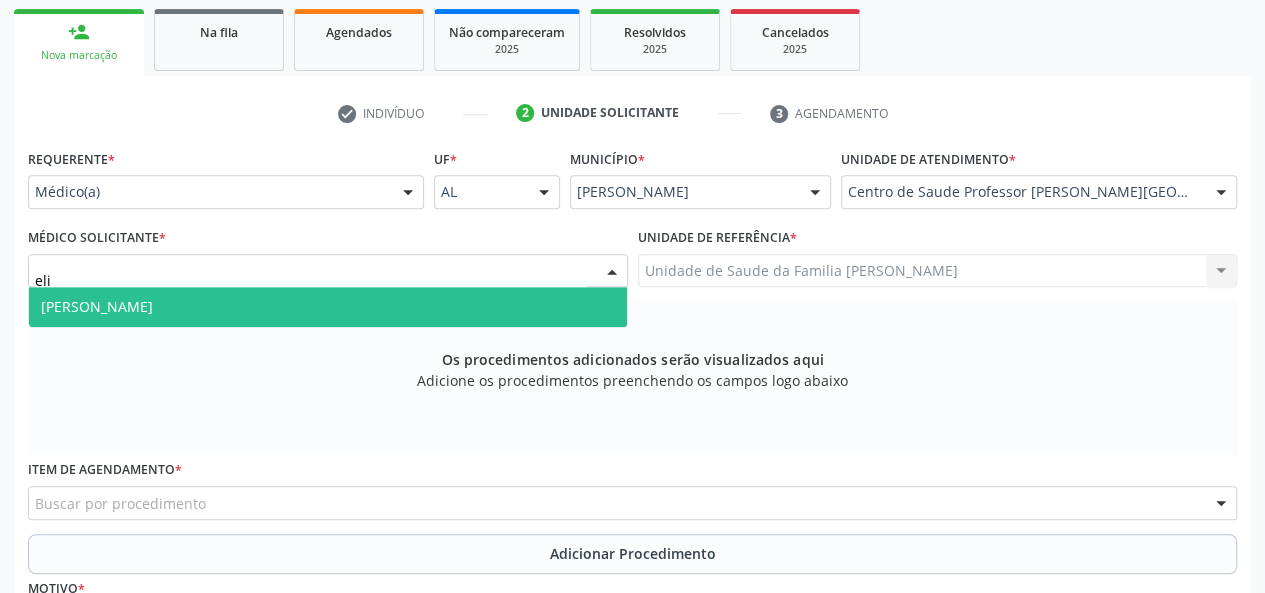 type on "[PERSON_NAME]" 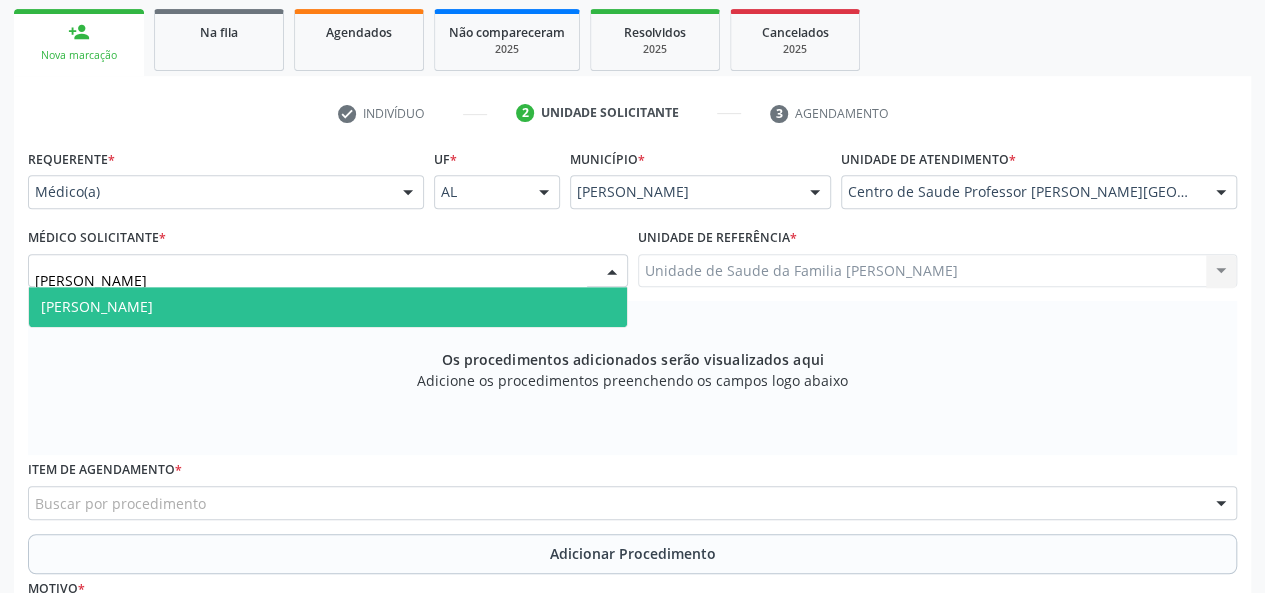 click on "[PERSON_NAME]" at bounding box center [97, 306] 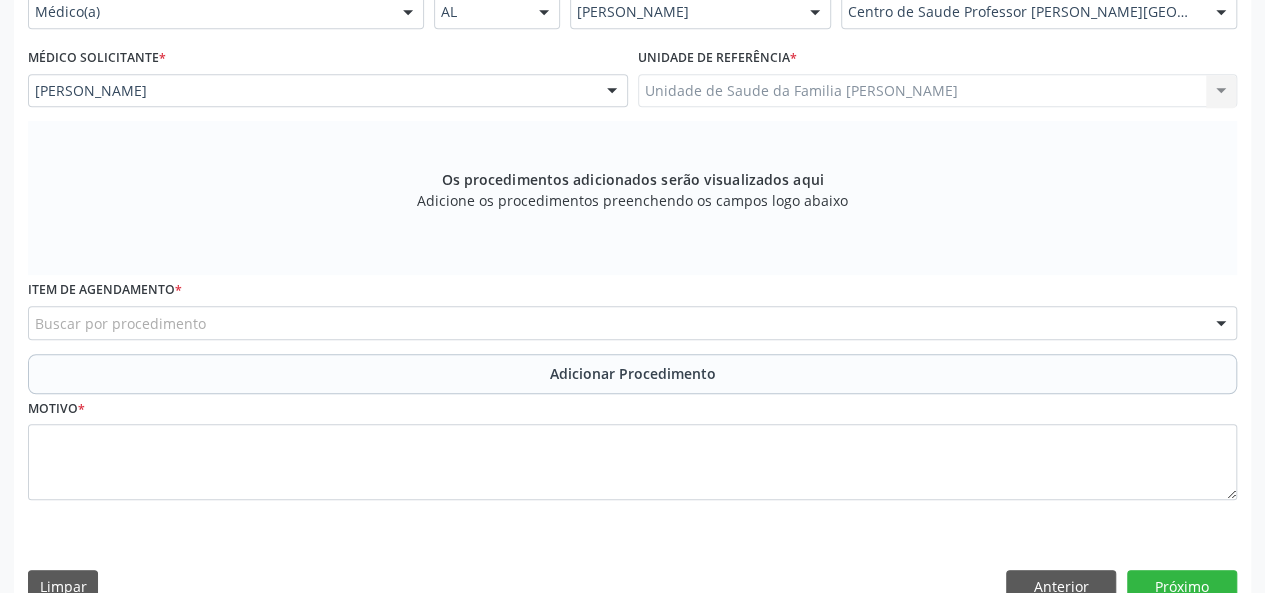 scroll, scrollTop: 518, scrollLeft: 0, axis: vertical 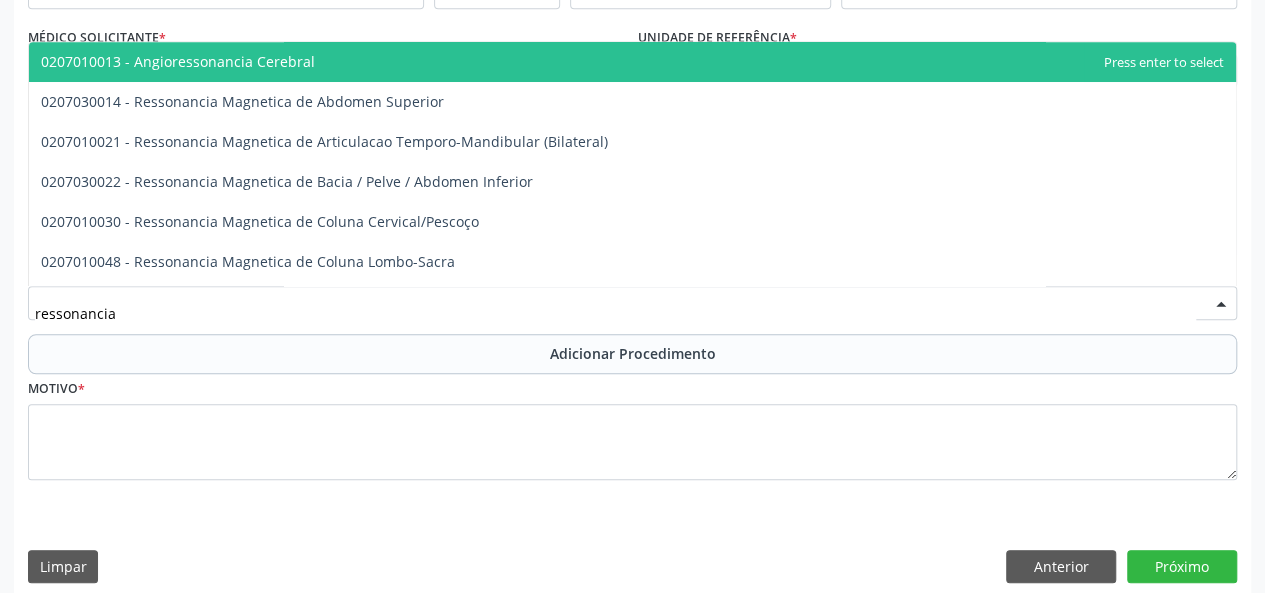 type on "ressonancia" 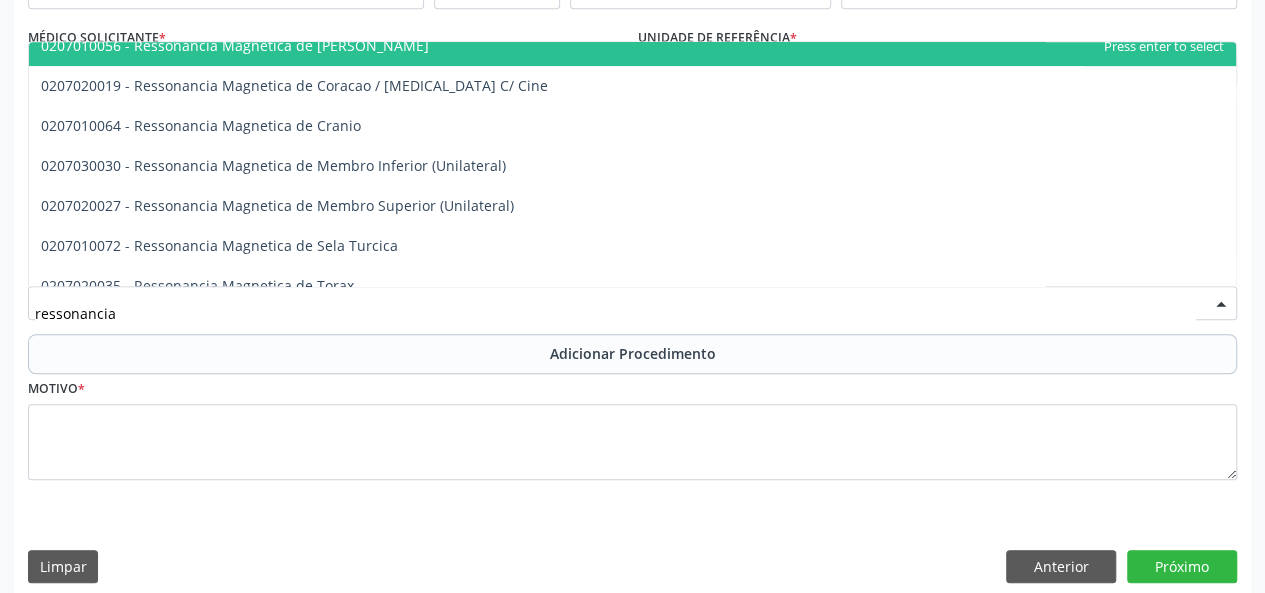scroll, scrollTop: 300, scrollLeft: 0, axis: vertical 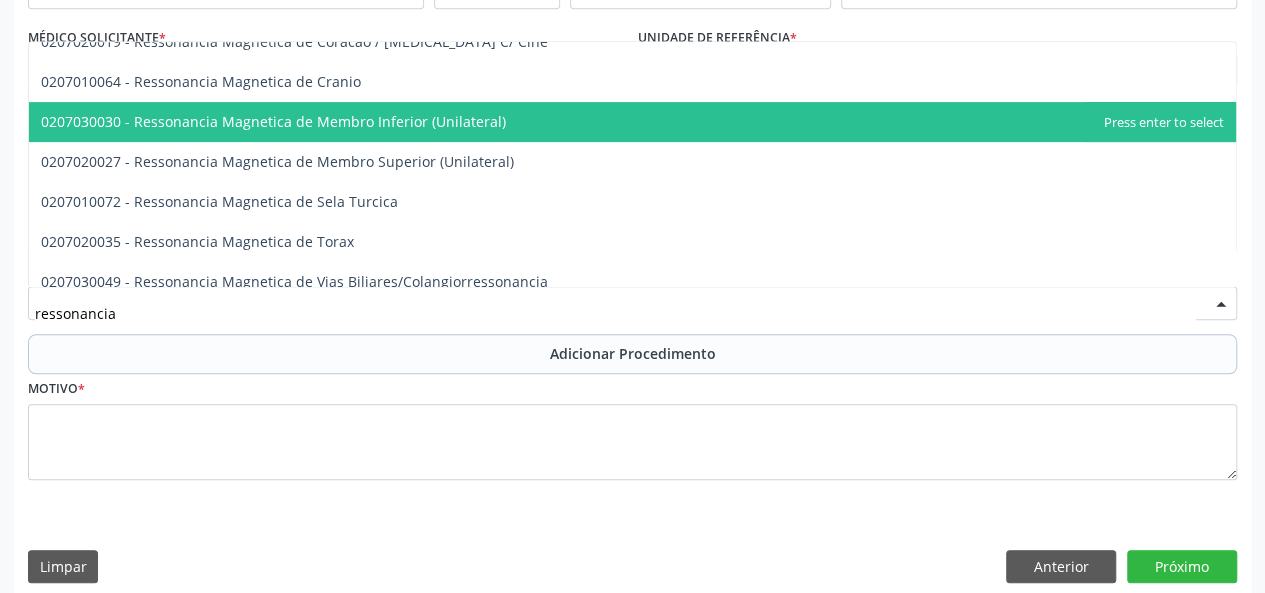 click on "0207030030 - Ressonancia Magnetica de Membro Inferior (Unilateral)" at bounding box center (273, 121) 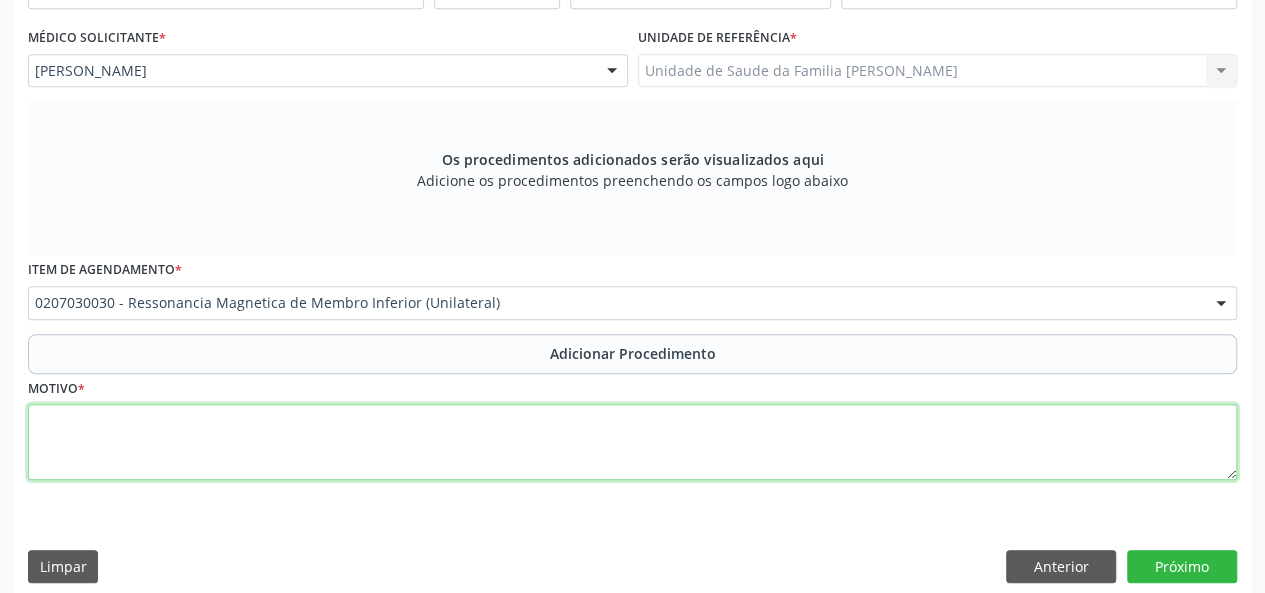 click at bounding box center [632, 442] 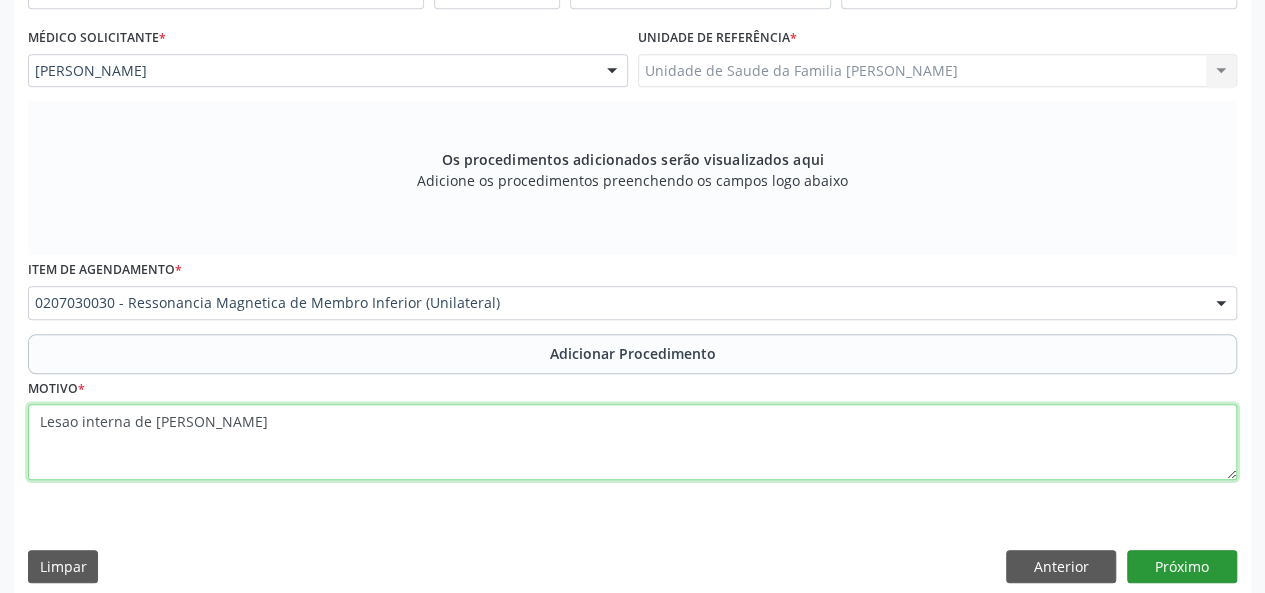 type on "Lesao interna de [PERSON_NAME]" 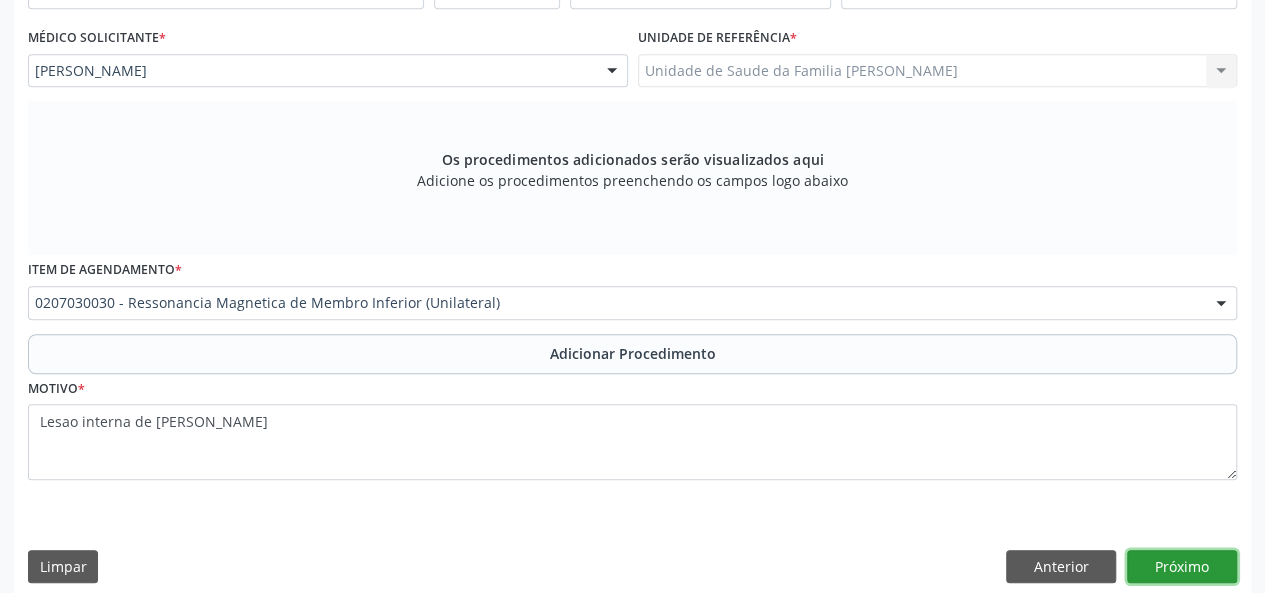 click on "Próximo" at bounding box center (1182, 567) 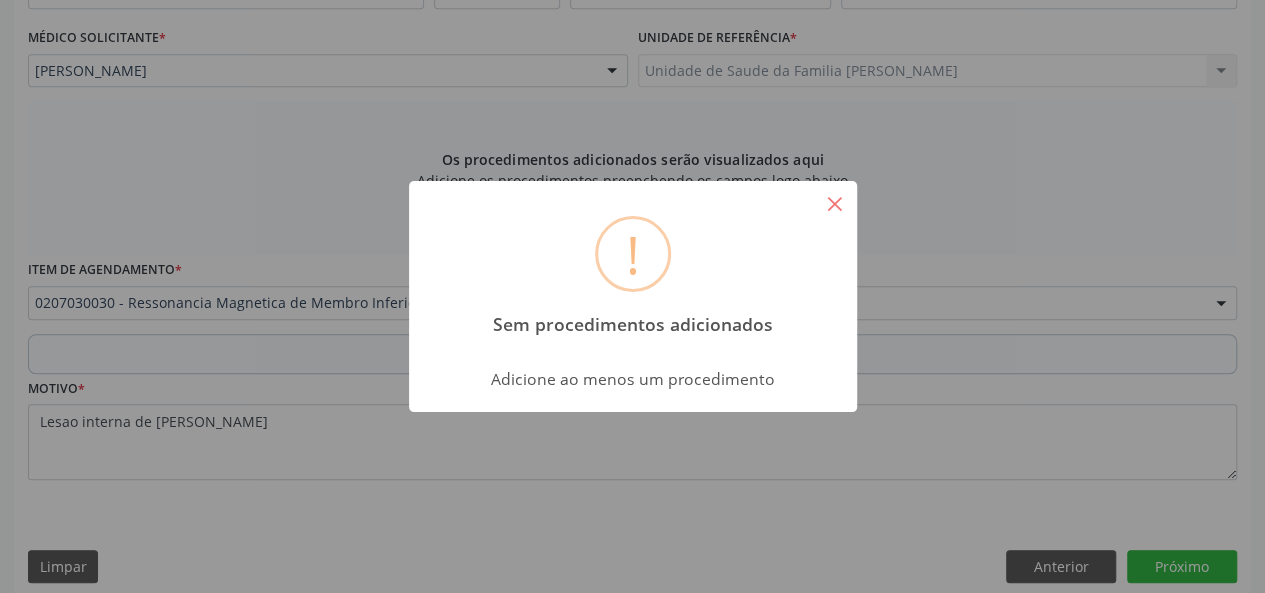 click on "×" at bounding box center [835, 203] 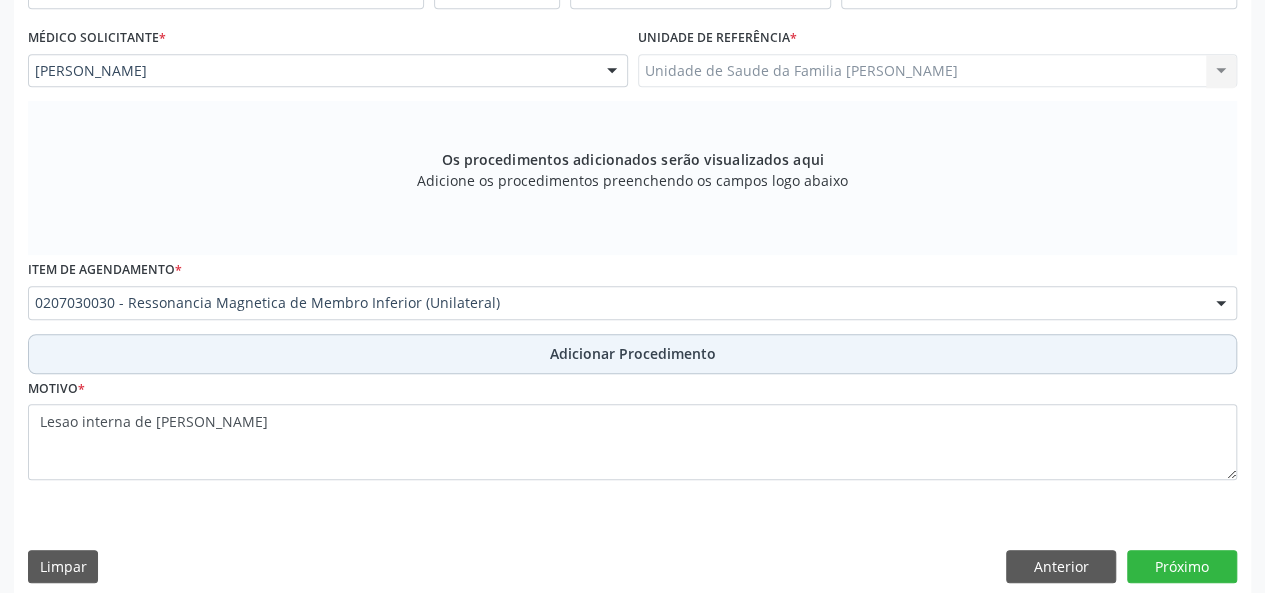 click on "Adicionar Procedimento" at bounding box center (633, 353) 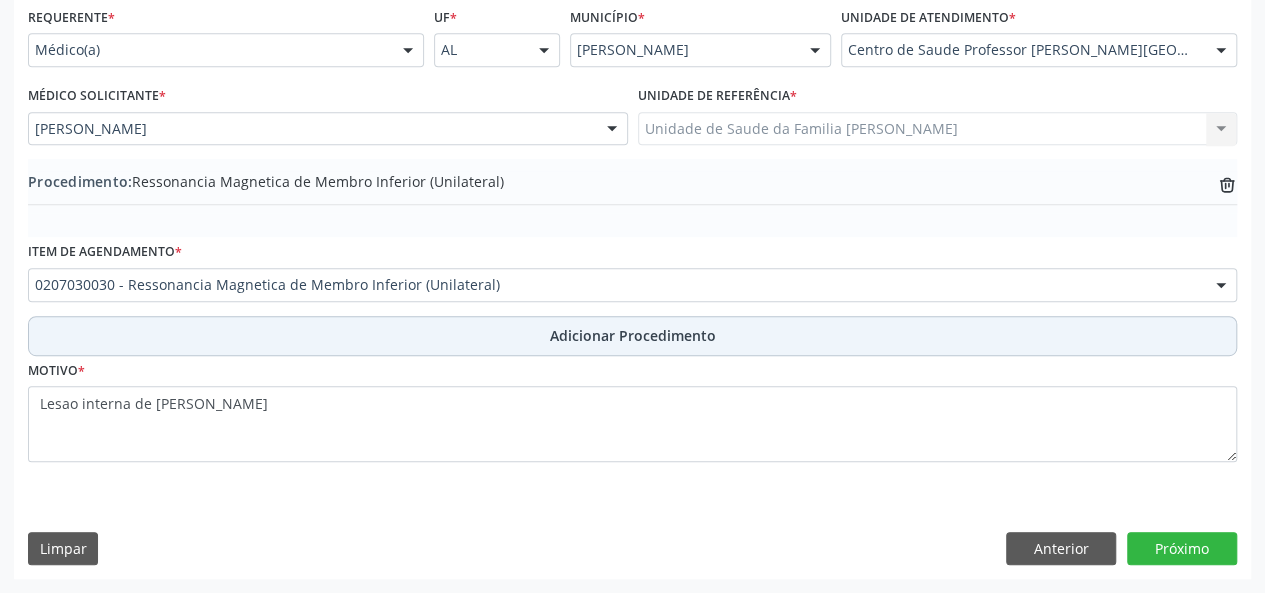 scroll, scrollTop: 458, scrollLeft: 0, axis: vertical 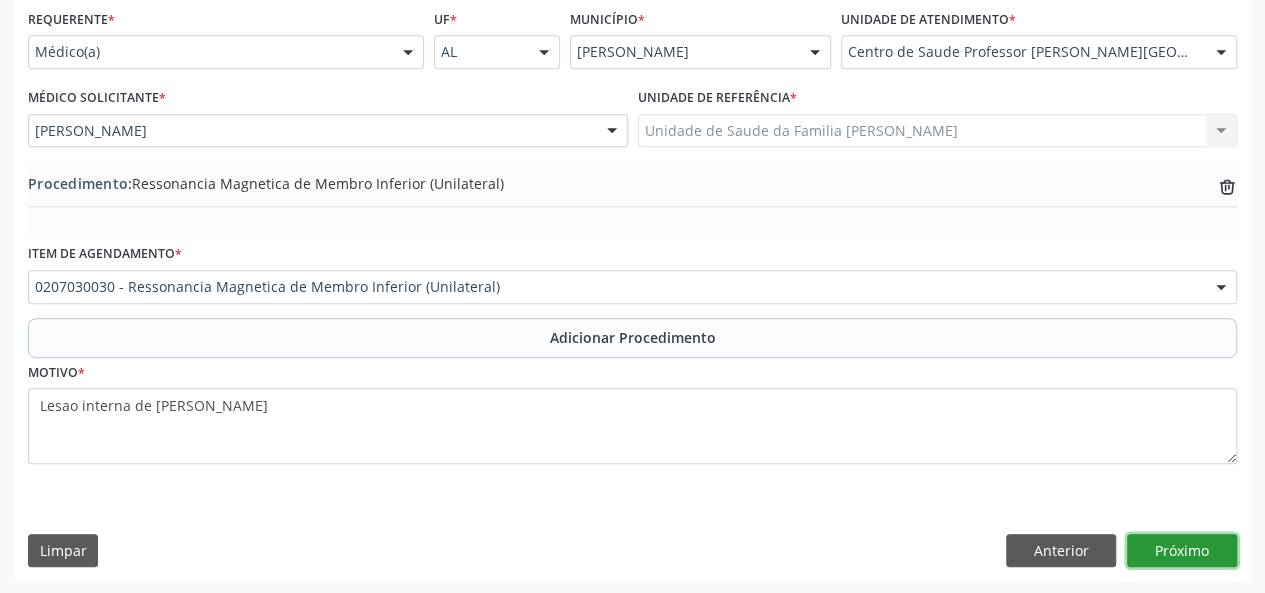 click on "Próximo" at bounding box center [1182, 551] 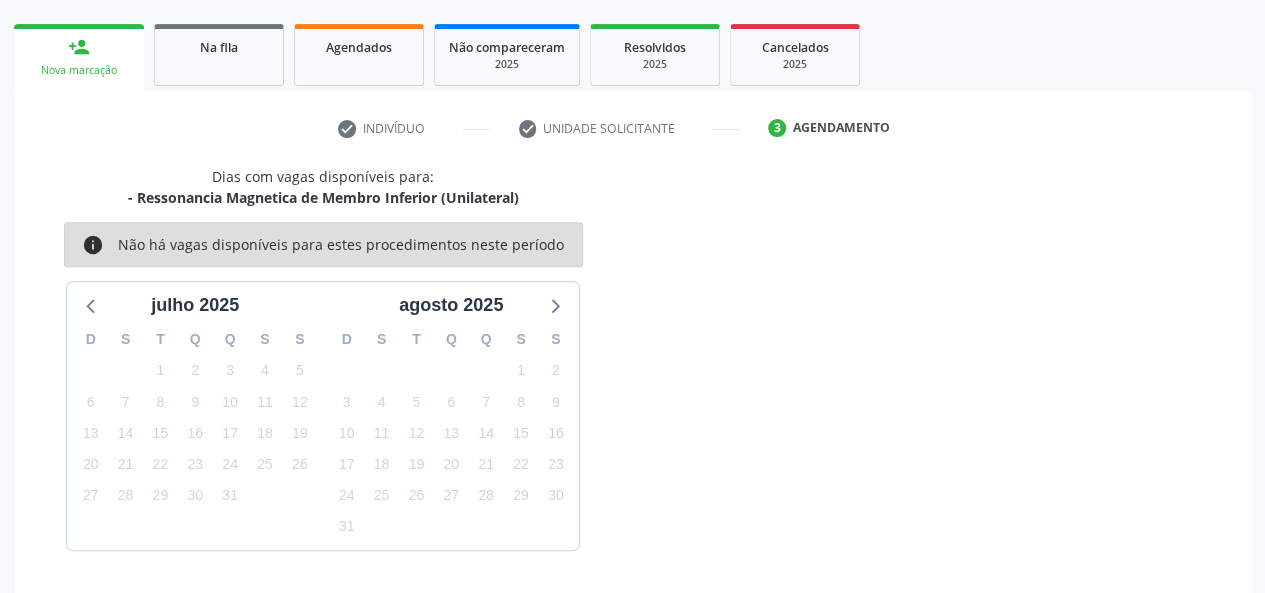 scroll, scrollTop: 362, scrollLeft: 0, axis: vertical 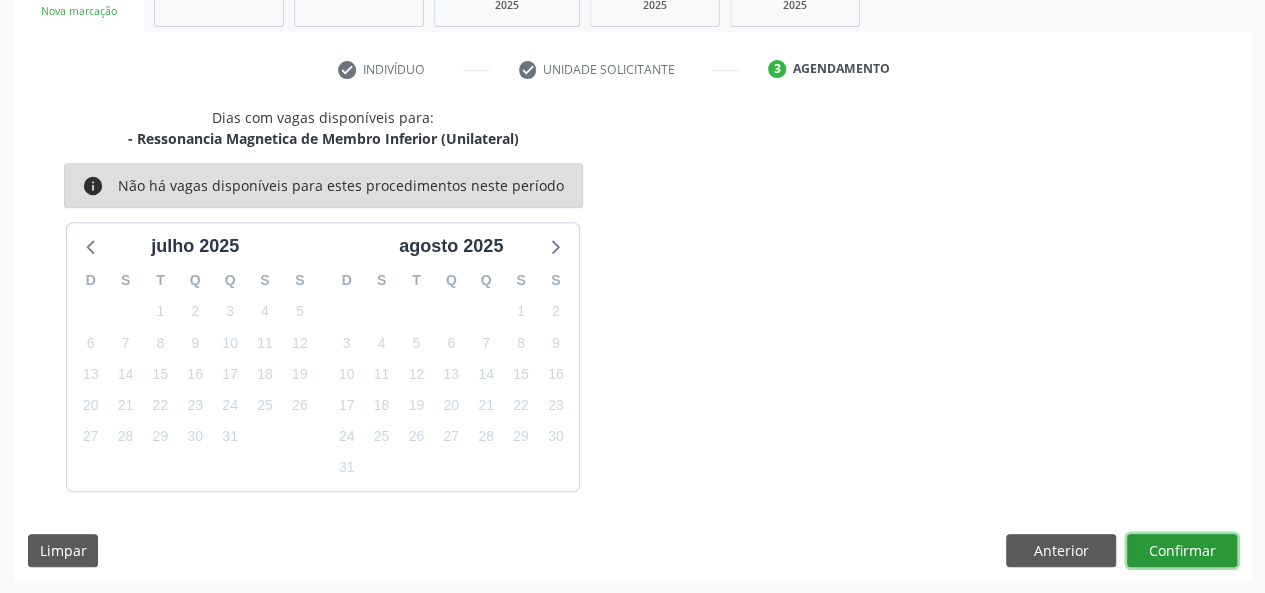 click on "Confirmar" at bounding box center [1182, 551] 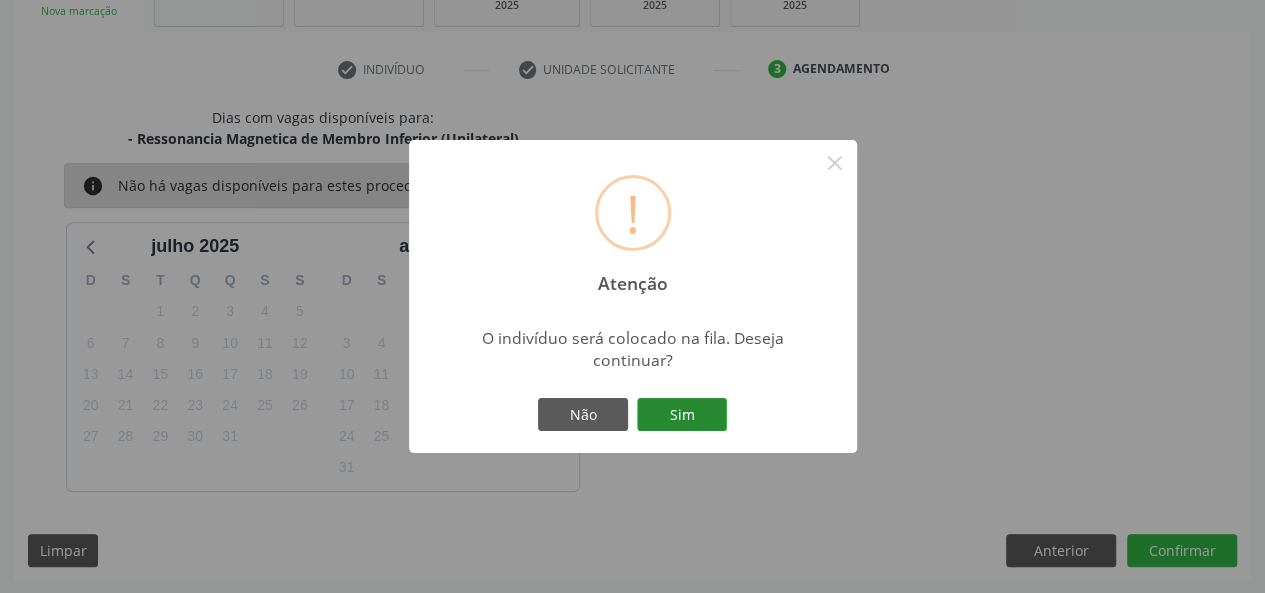 click on "Sim" at bounding box center [682, 415] 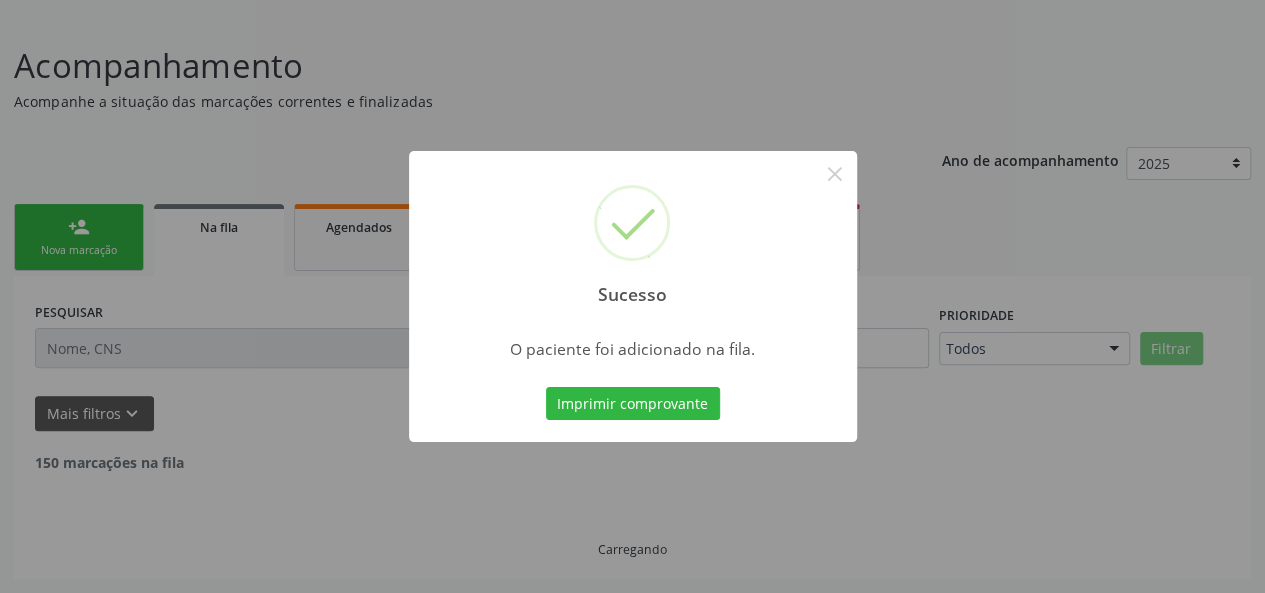 scroll, scrollTop: 100, scrollLeft: 0, axis: vertical 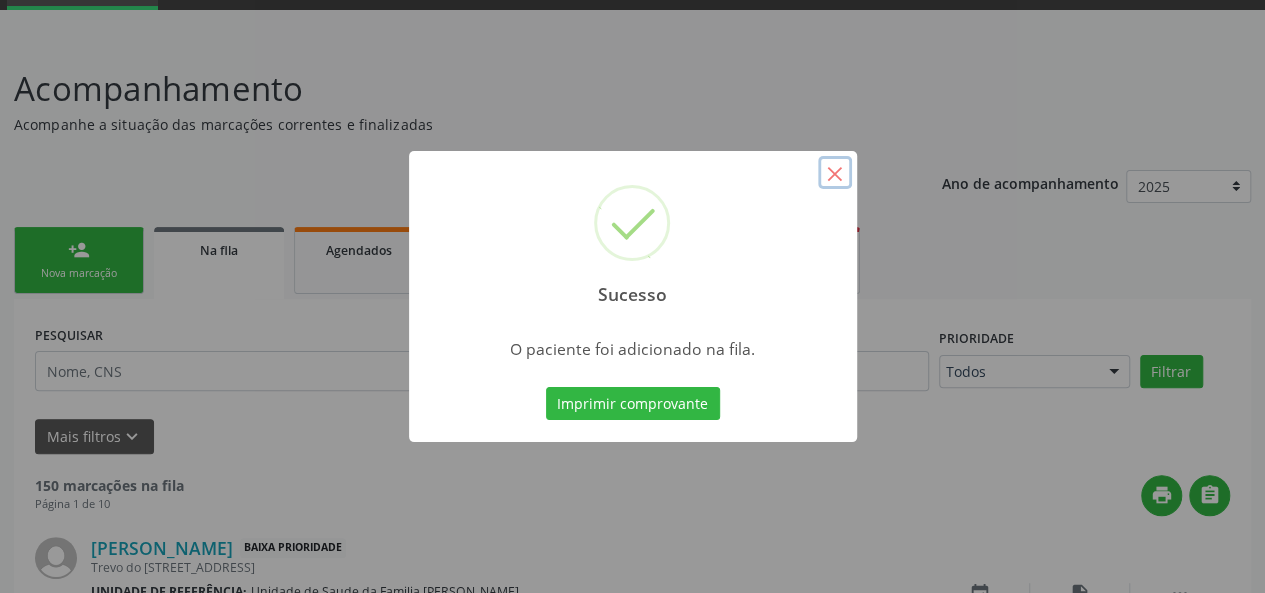 click on "×" at bounding box center [835, 173] 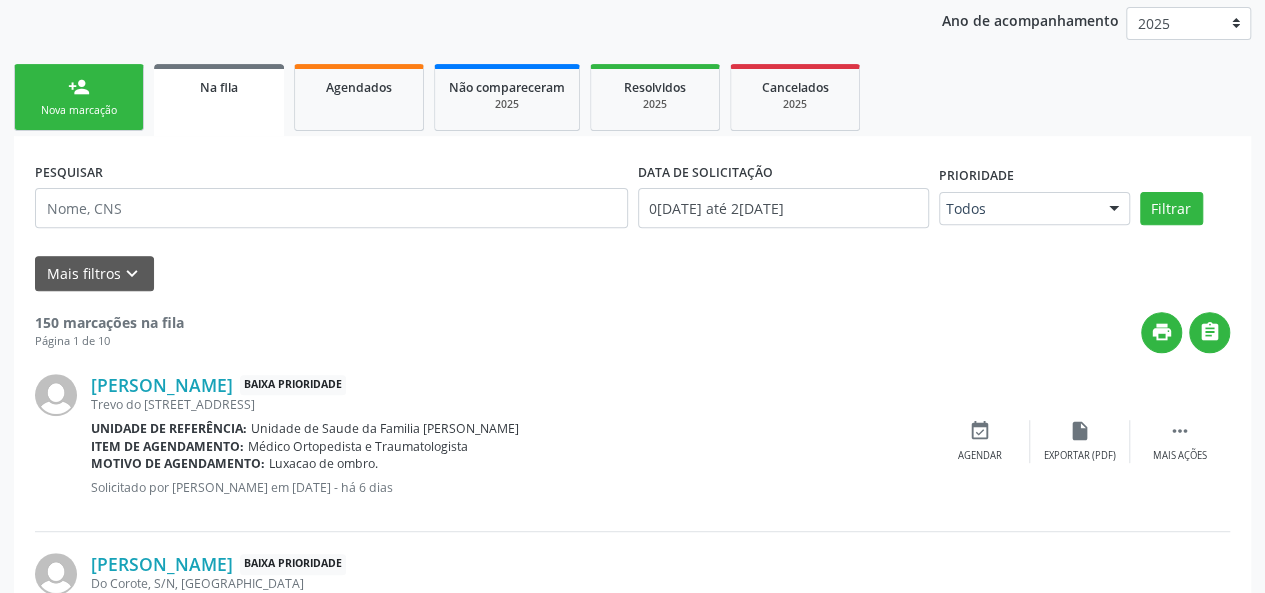 scroll, scrollTop: 300, scrollLeft: 0, axis: vertical 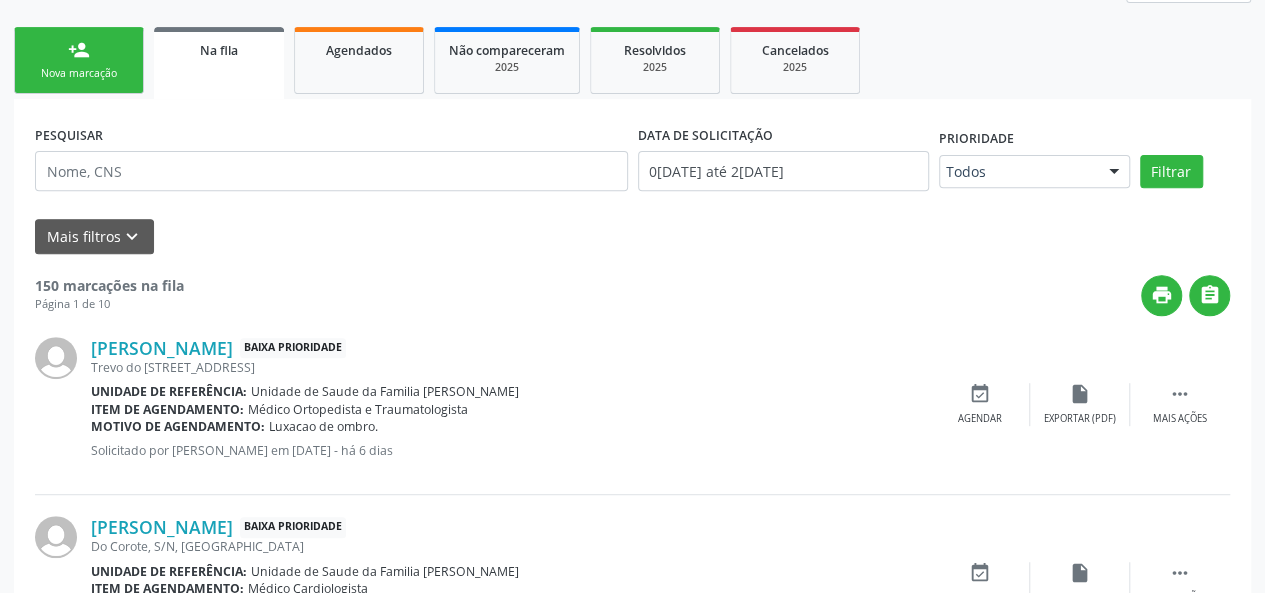 click on "Nova marcação" at bounding box center [79, 73] 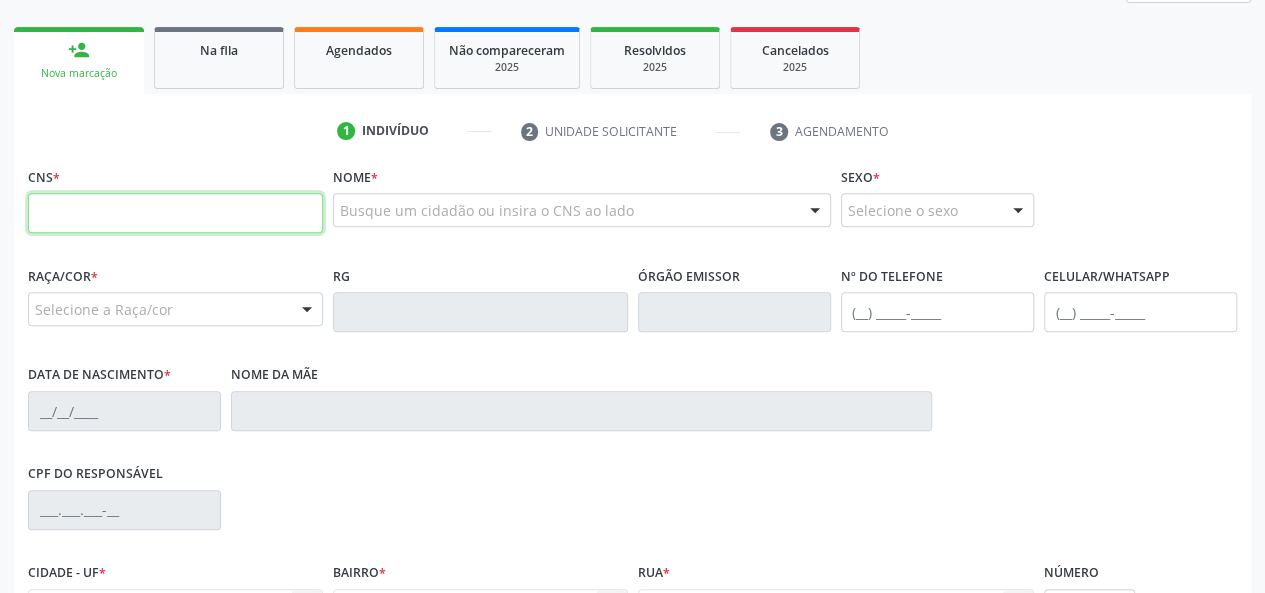 click at bounding box center (175, 213) 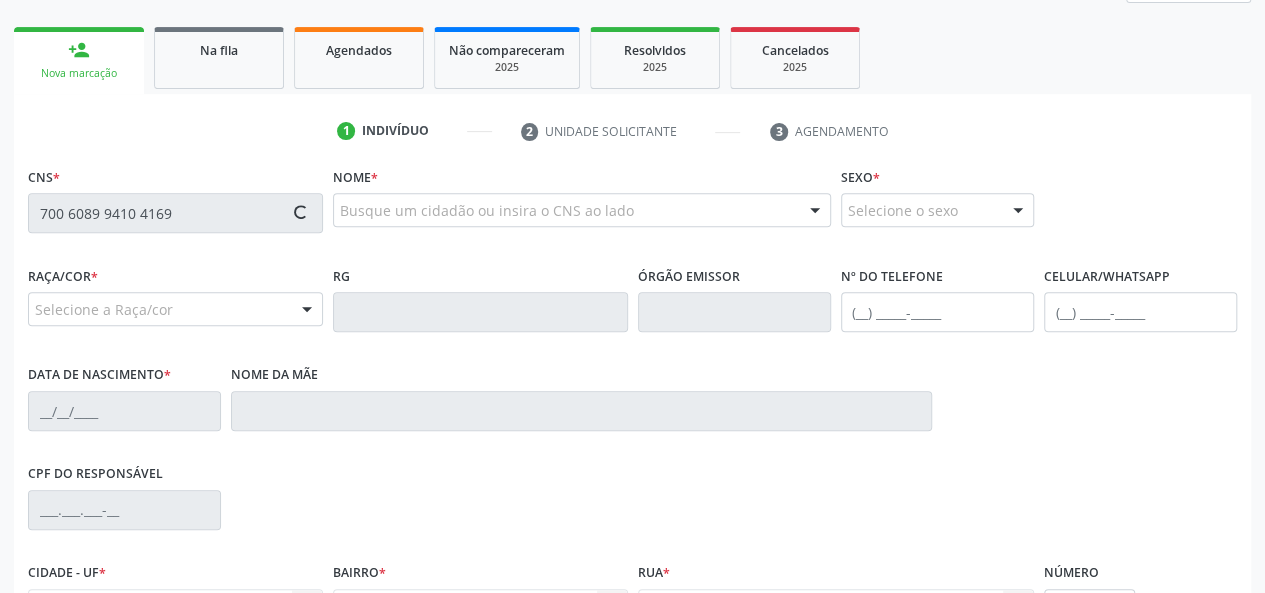 type on "700 6089 9410 4169" 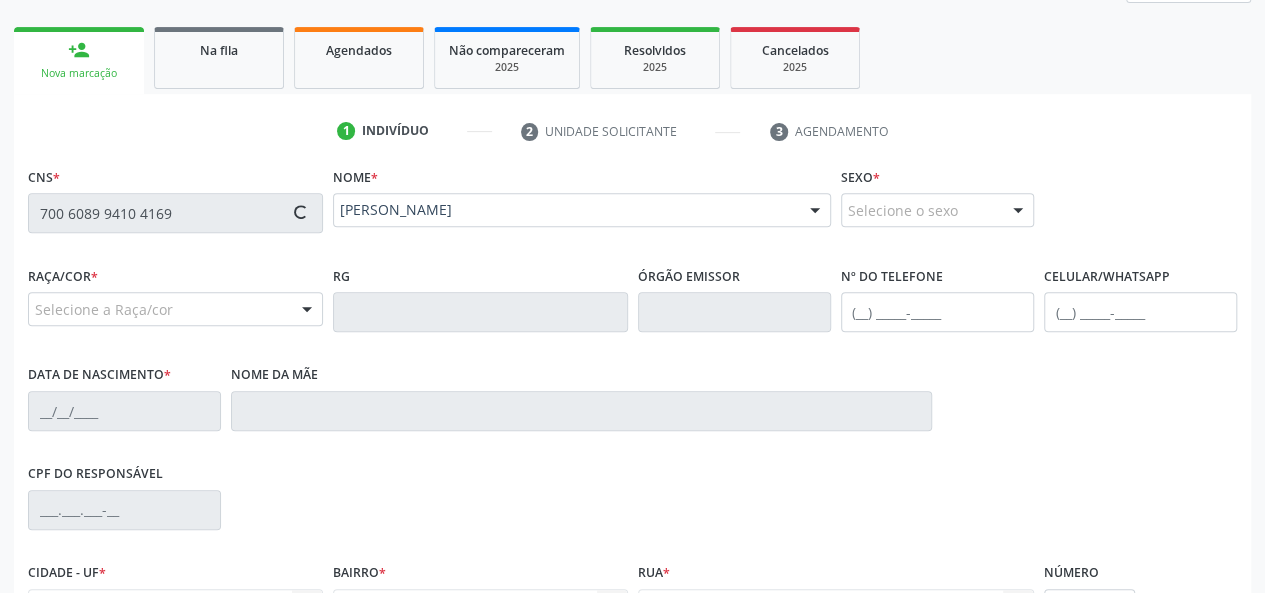 type on "[PHONE_NUMBER]" 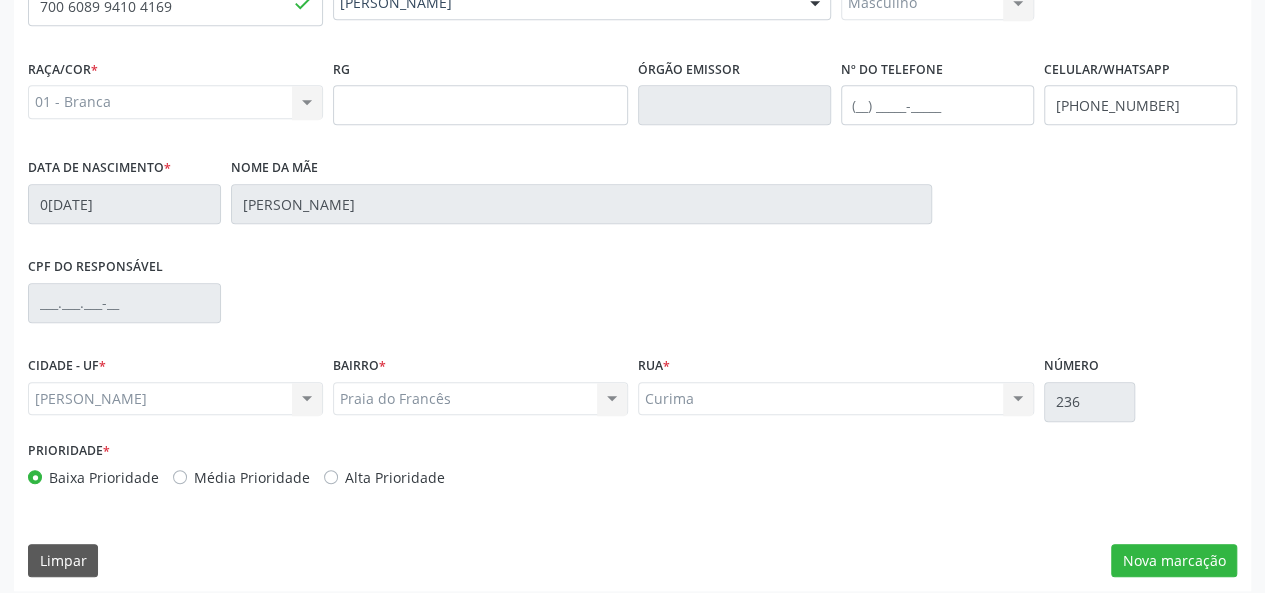 scroll, scrollTop: 518, scrollLeft: 0, axis: vertical 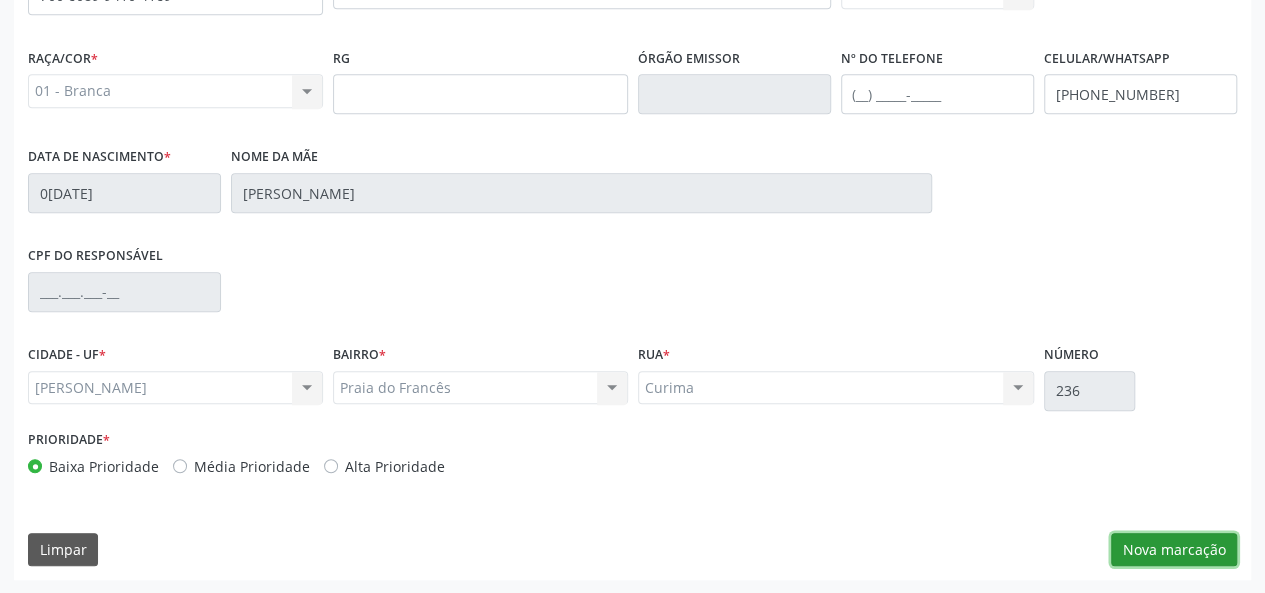 click on "Nova marcação" at bounding box center (1174, 550) 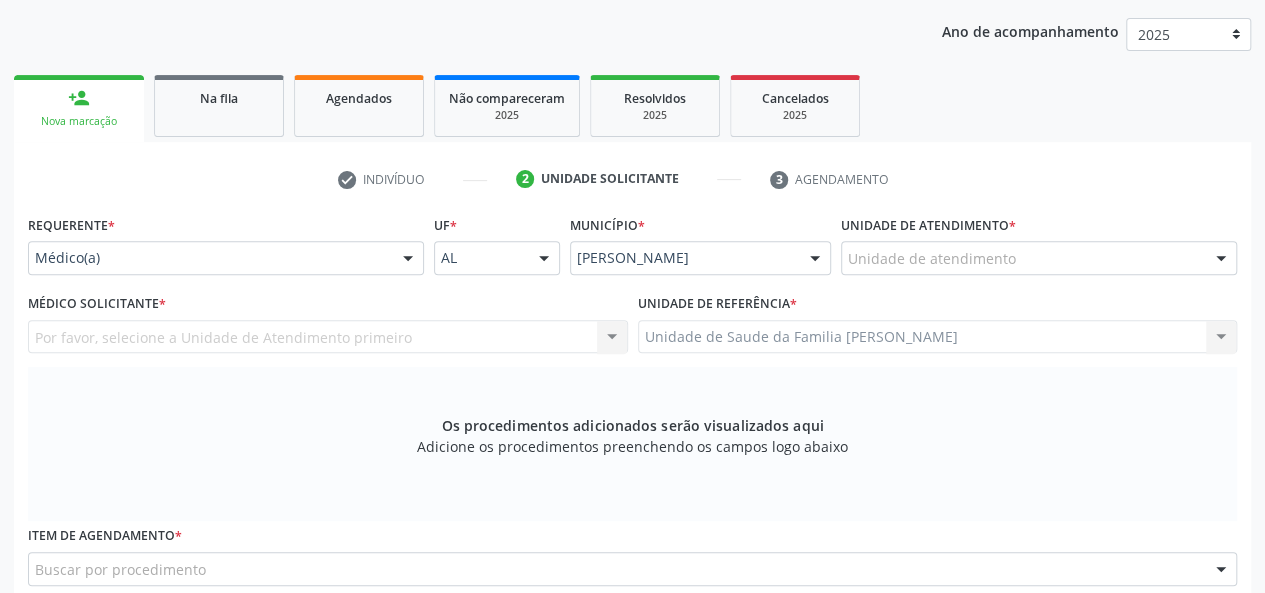 scroll, scrollTop: 218, scrollLeft: 0, axis: vertical 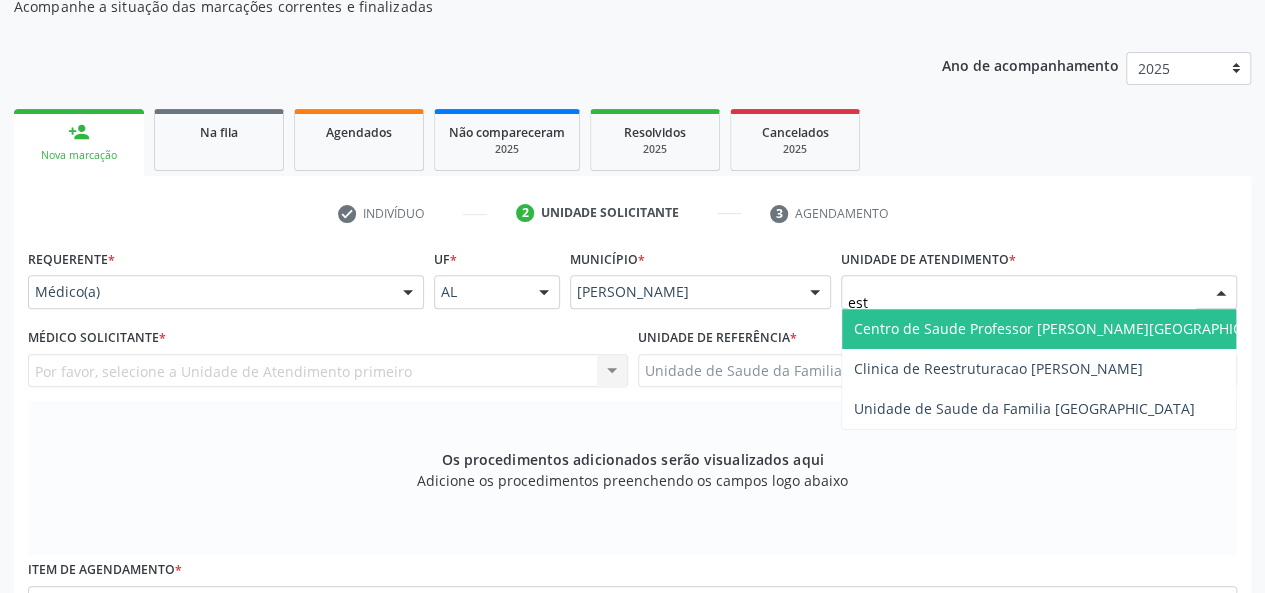 type on "esta" 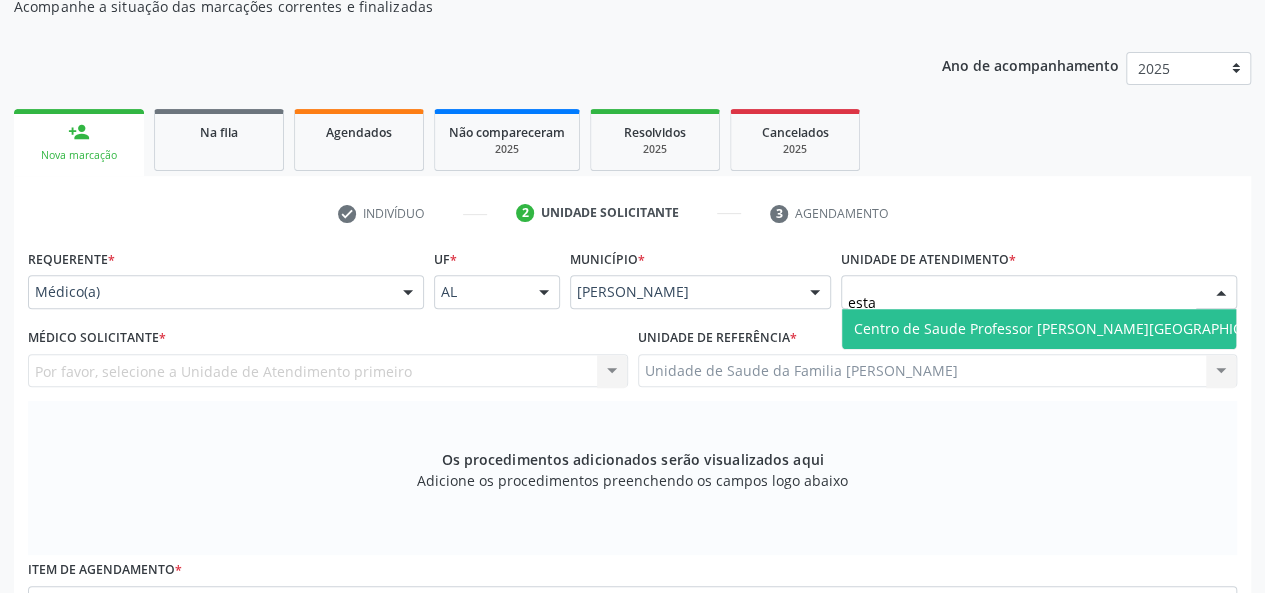 click on "Centro de Saude Professor [PERSON_NAME][GEOGRAPHIC_DATA]" at bounding box center [1071, 328] 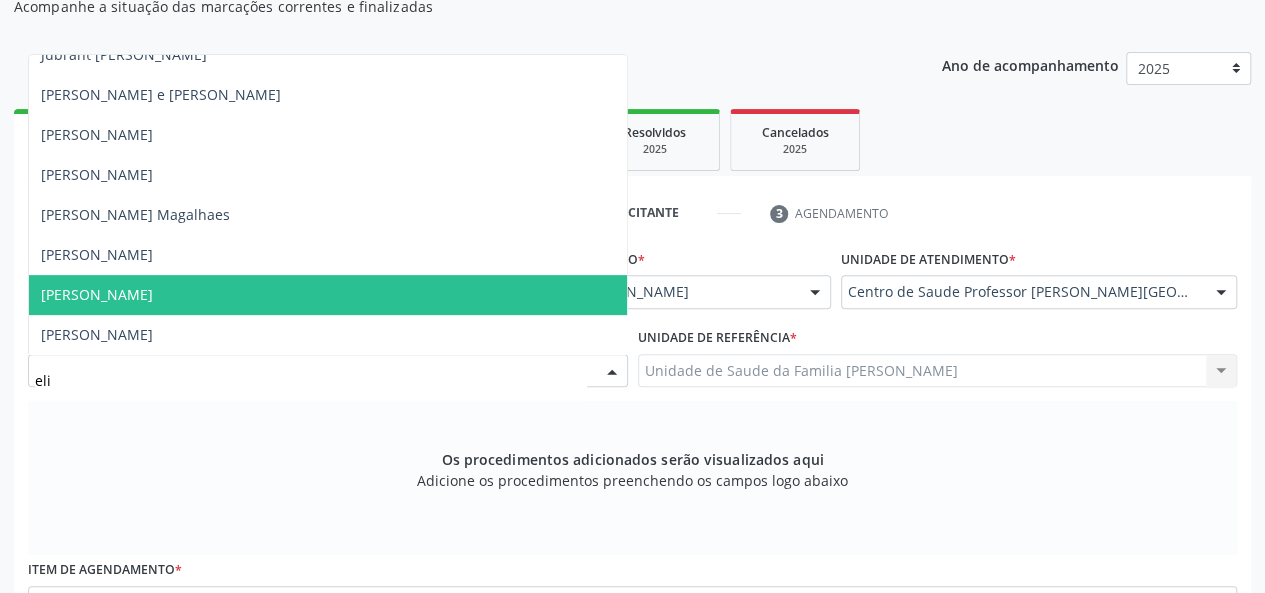 scroll, scrollTop: 0, scrollLeft: 0, axis: both 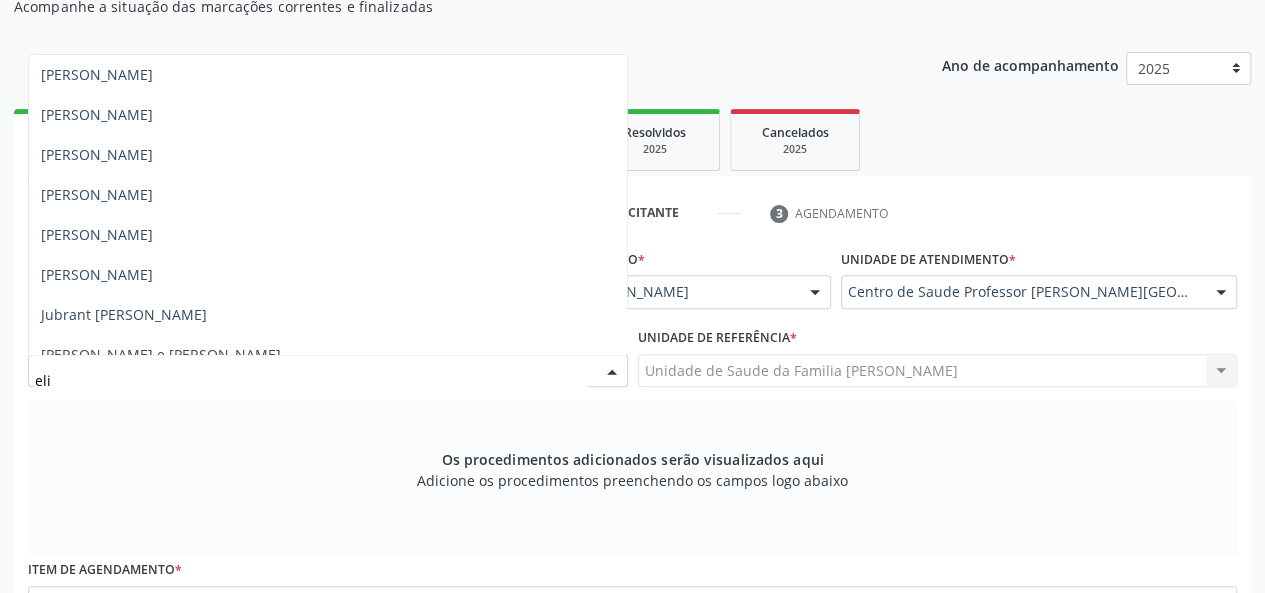 type on "[PERSON_NAME]" 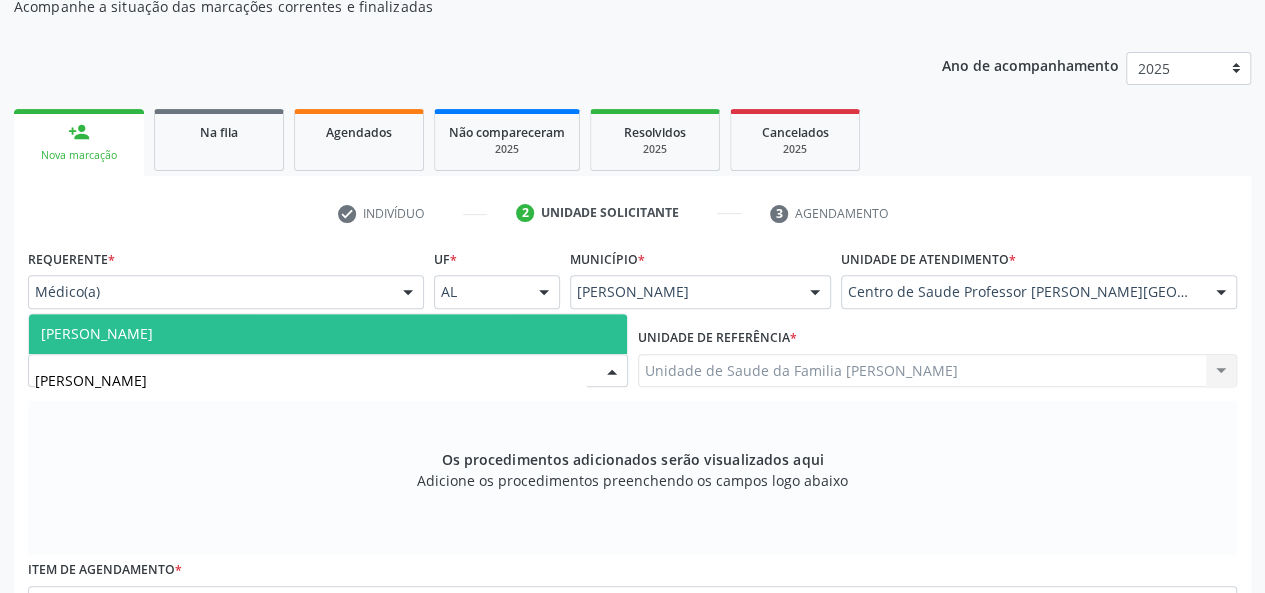 click on "[PERSON_NAME]" at bounding box center (97, 333) 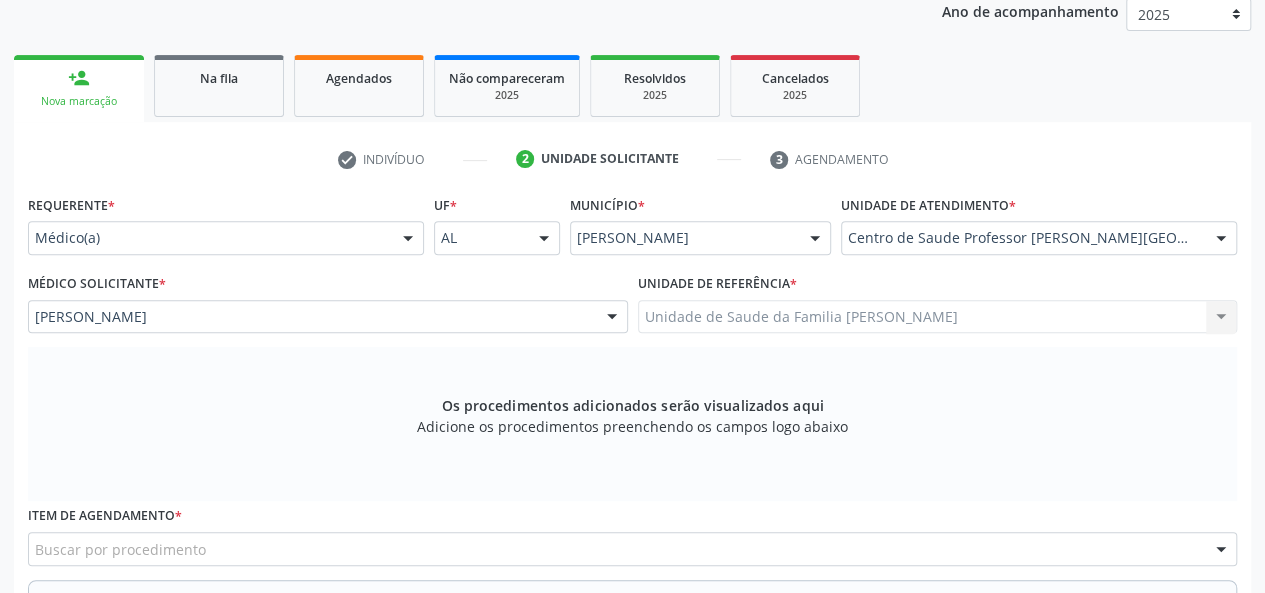 scroll, scrollTop: 318, scrollLeft: 0, axis: vertical 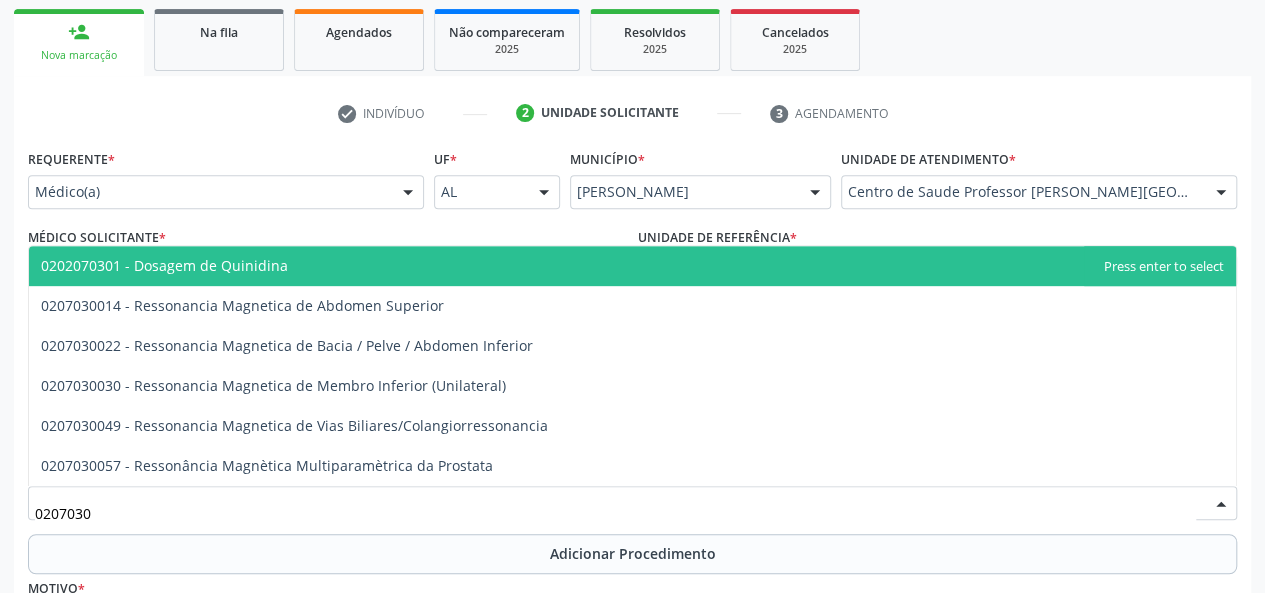 type on "02070300" 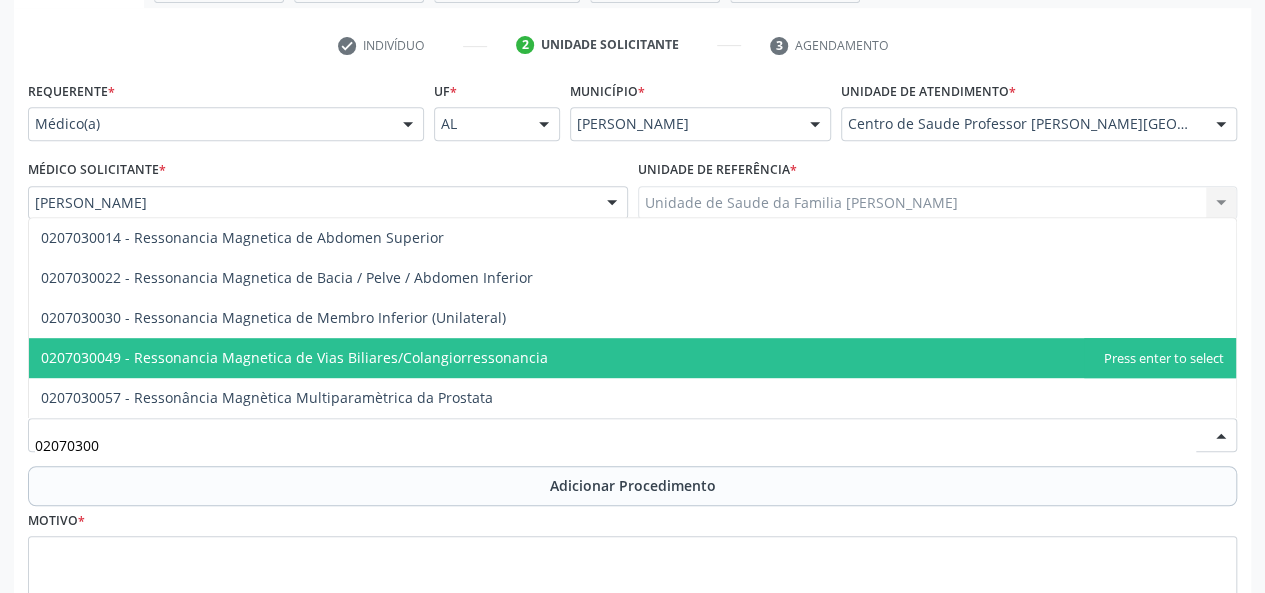 scroll, scrollTop: 418, scrollLeft: 0, axis: vertical 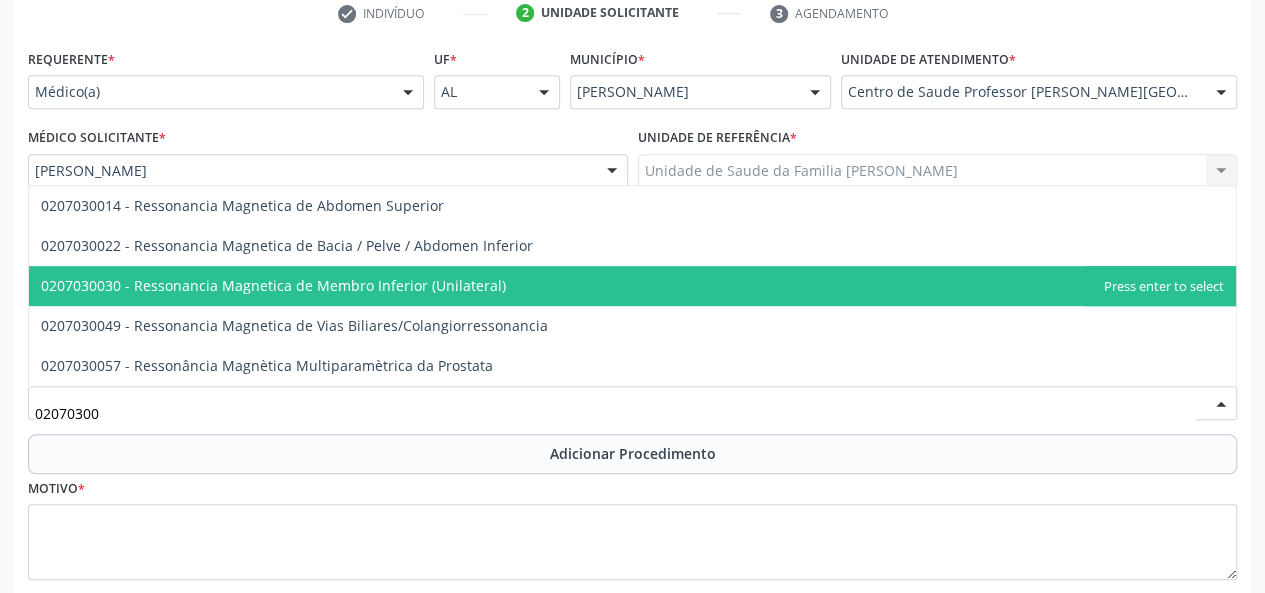 click on "0207030030 - Ressonancia Magnetica de Membro Inferior (Unilateral)" at bounding box center [273, 285] 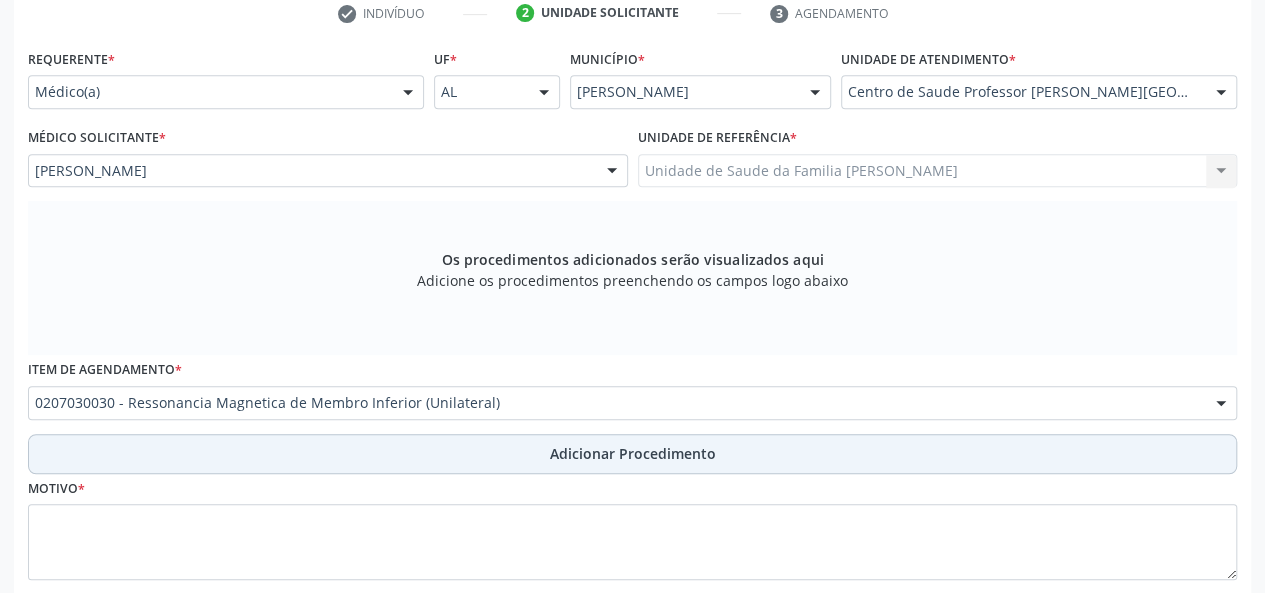 click on "Adicionar Procedimento" at bounding box center (633, 453) 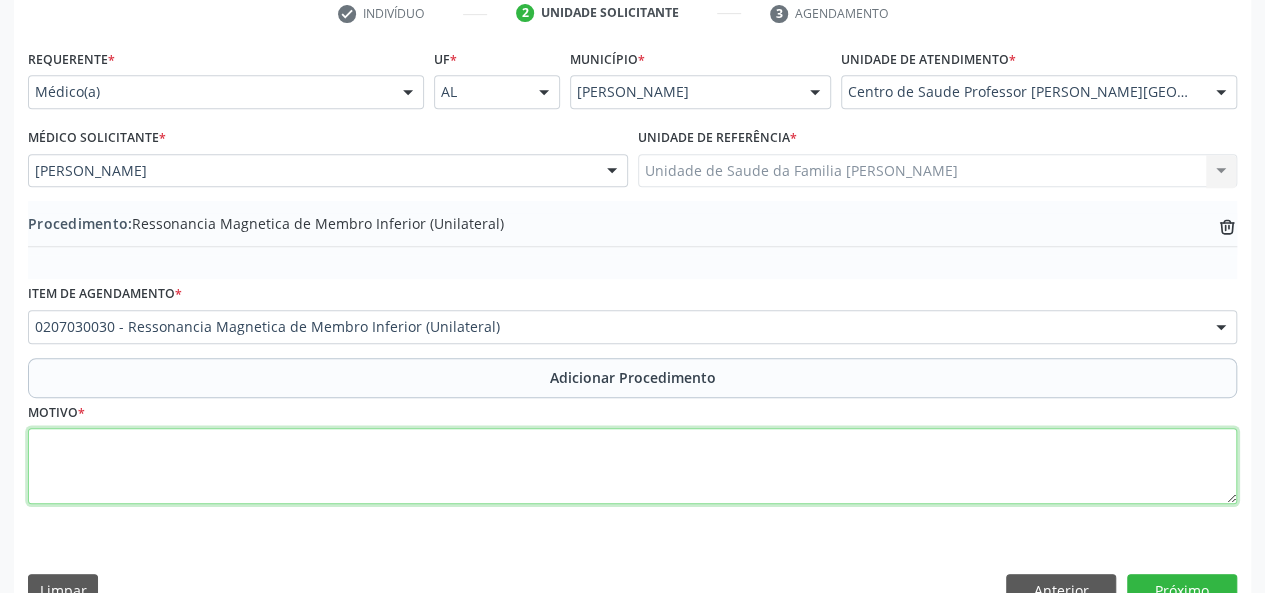click at bounding box center (632, 466) 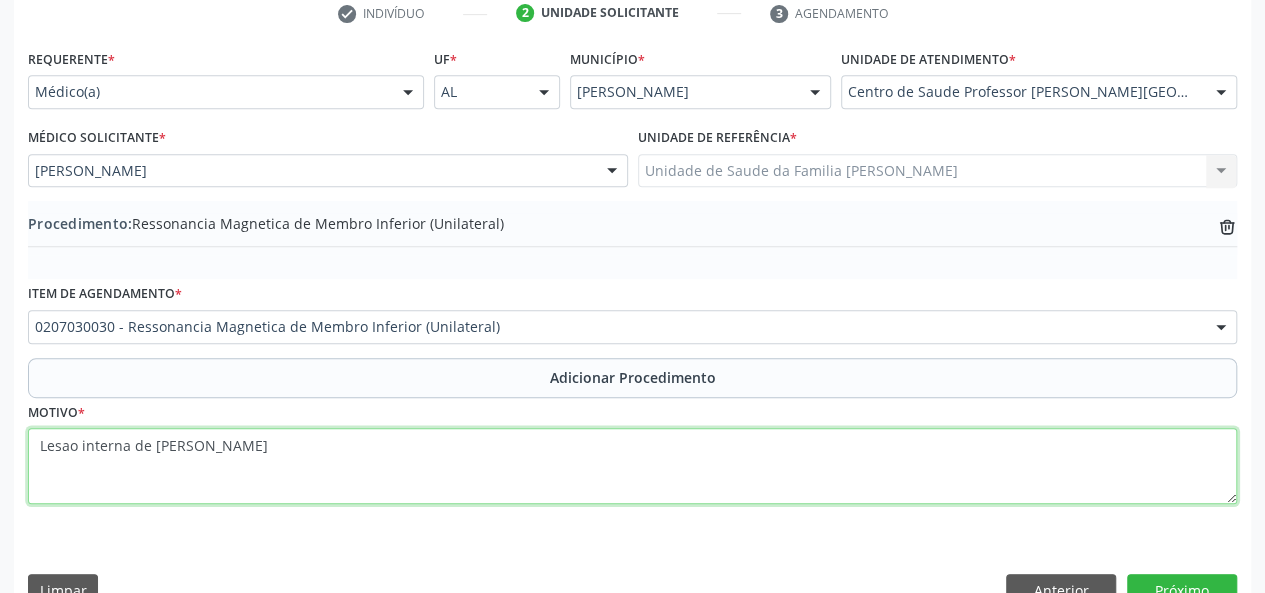 type on "Lesao interna de [PERSON_NAME]" 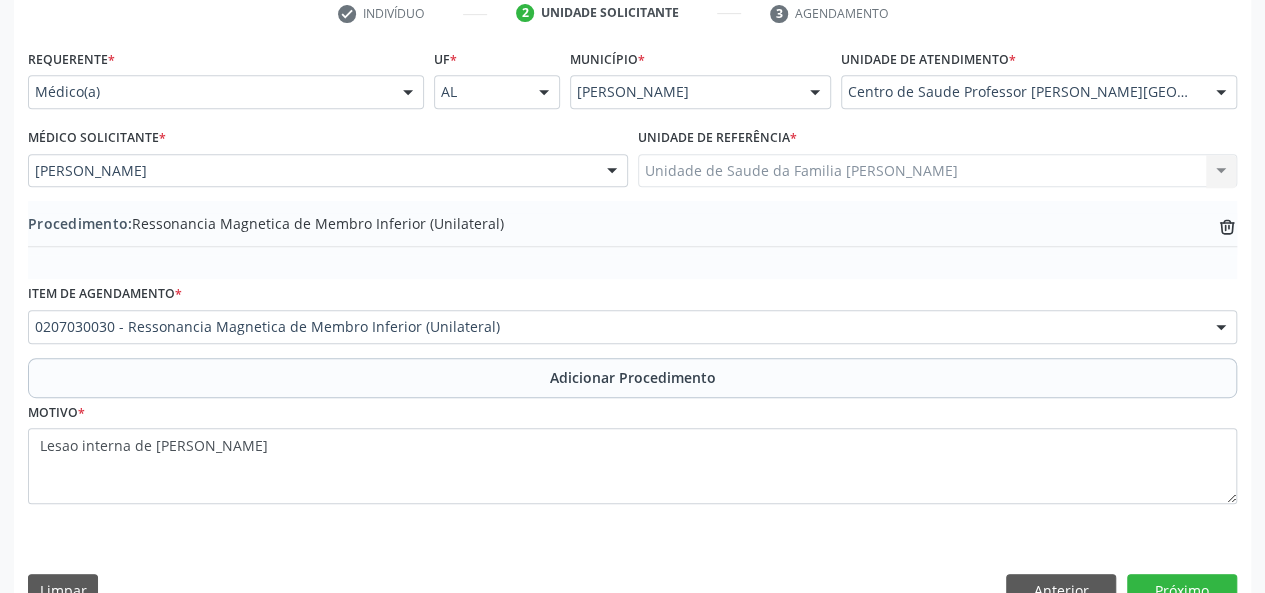 click on "Requerente
*
Médico(a)         Médico(a)   Enfermeiro(a)   Paciente
Nenhum resultado encontrado para: "   "
Não há nenhuma opção para ser exibida.
UF
*
AL         AL
Nenhum resultado encontrado para: "   "
Não há nenhuma opção para ser exibida.
Município
*
[PERSON_NAME] resultado encontrado para: "   "
Não há nenhuma opção para ser exibida.
Unidade de atendimento
*
Centro de Saude Professor [PERSON_NAME]         Aeronave Baron 58   Aeronave Cessna   Associacao Divina Misericordia   Caps [PERSON_NAME] Sarmento   Central Municipal de Rede de Frio de Marechal Deodoro   Central de Abastecimento Farmaceutico Caf   Centro Municipal de Especialidade Odontologica   Centro de Parto Normal Imaculada Conceicao   Centro de Saude Professor Estacio de [GEOGRAPHIC_DATA]" at bounding box center [632, 332] 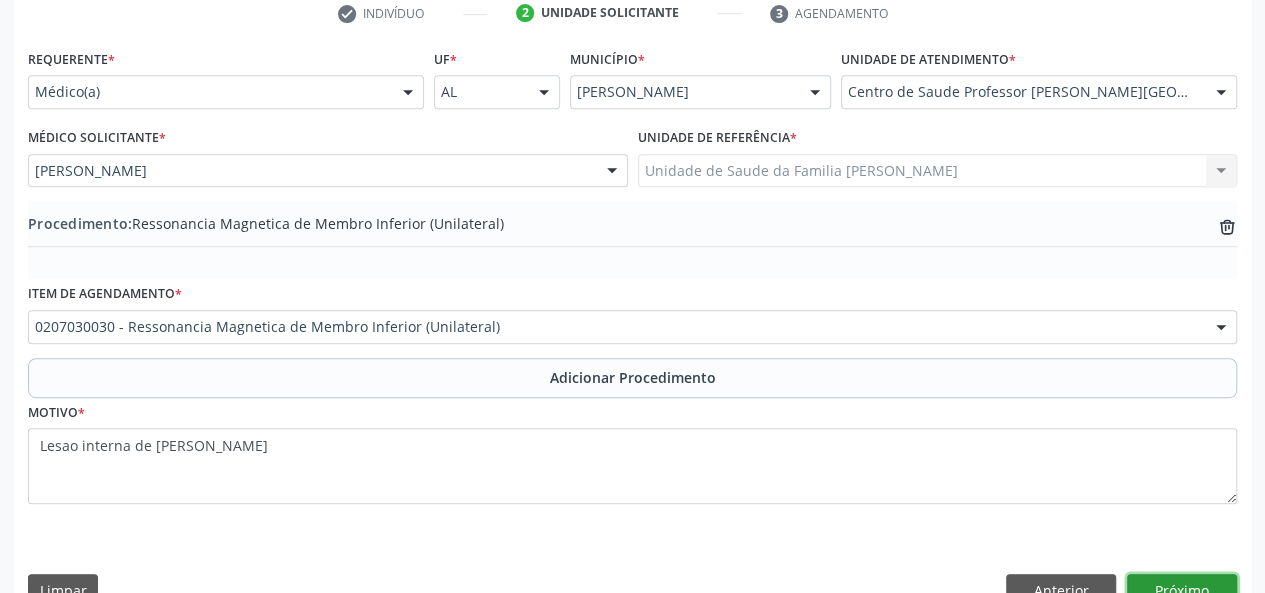 click on "Próximo" at bounding box center (1182, 591) 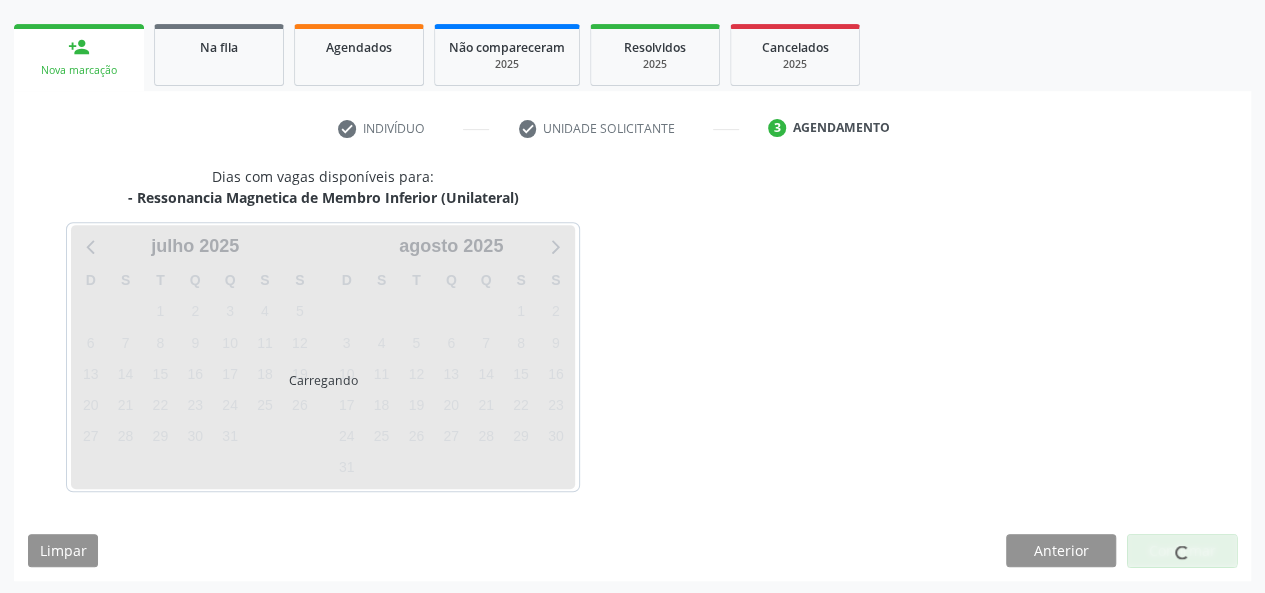 scroll, scrollTop: 362, scrollLeft: 0, axis: vertical 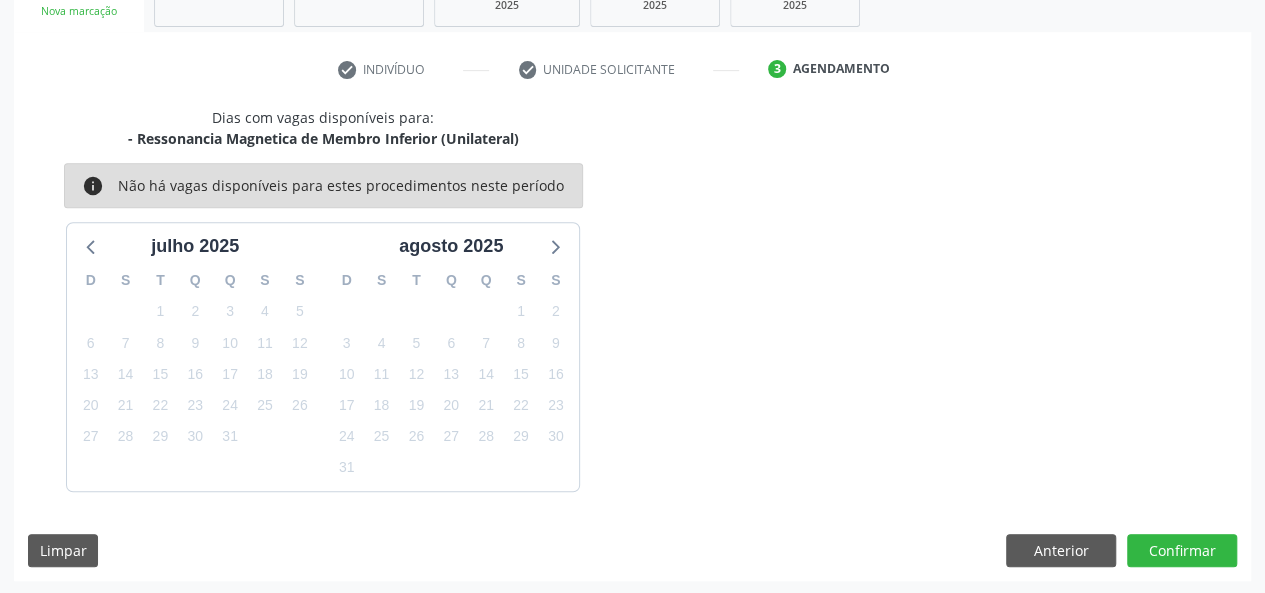 click on "Dias com vagas disponíveis para:
- Ressonancia Magnetica de Membro Inferior (Unilateral)
info
Não há vagas disponíveis para estes procedimentos neste período
[DATE] D S T Q Q S S 29 30 1 2 3 4 5 6 7 8 9 10 11 12 13 14 15 16 17 18 19 20 21 22 23 24 25 26 27 28 29 30 31 1 2 3 4 5 6 7 8 [DATE] D S T Q Q S S 27 28 29 30 31 1 2 3 4 5 6 7 8 9 10 11 12 13 14 15 16 17 18 19 20 21 22 23 24 25 26 27 28 29 30 31 1 2 3 4 5 6
Limpar
Anterior
Confirmar" at bounding box center [632, 344] 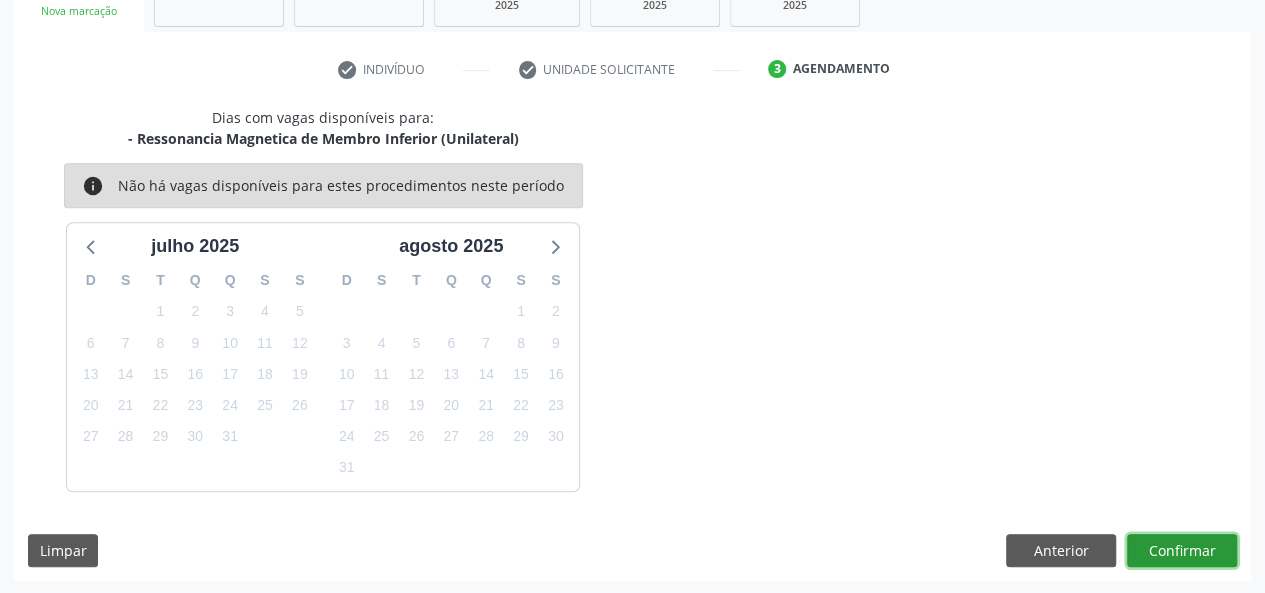click on "Confirmar" at bounding box center [1182, 551] 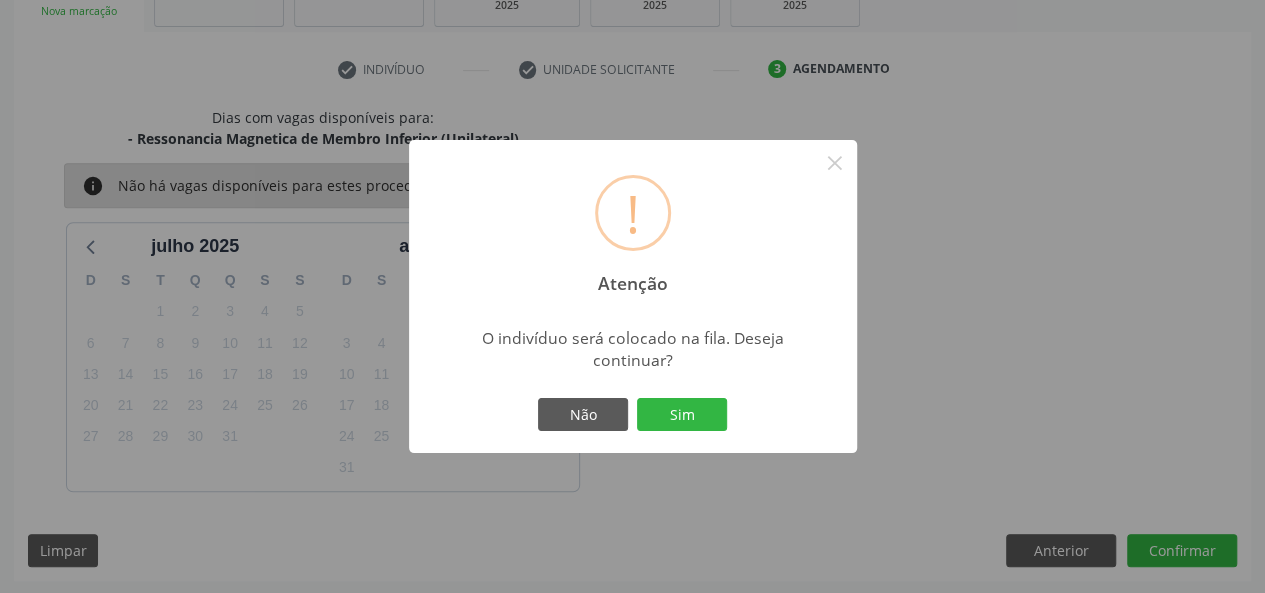 click on "Não Sim" at bounding box center (633, 415) 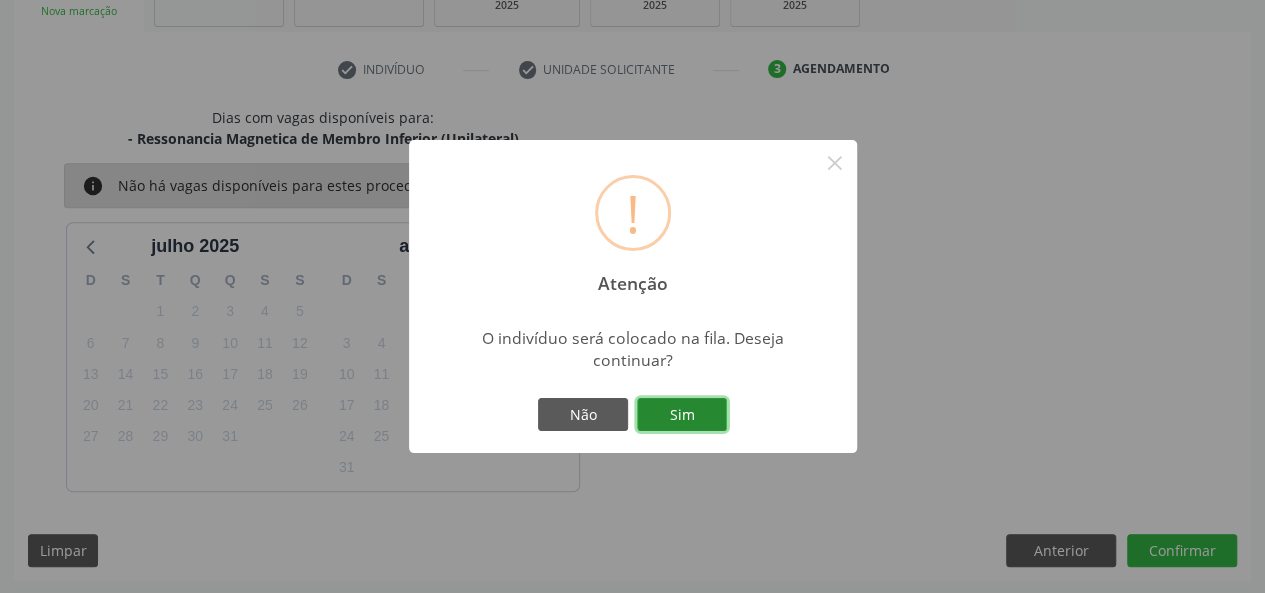 click on "Sim" at bounding box center (682, 415) 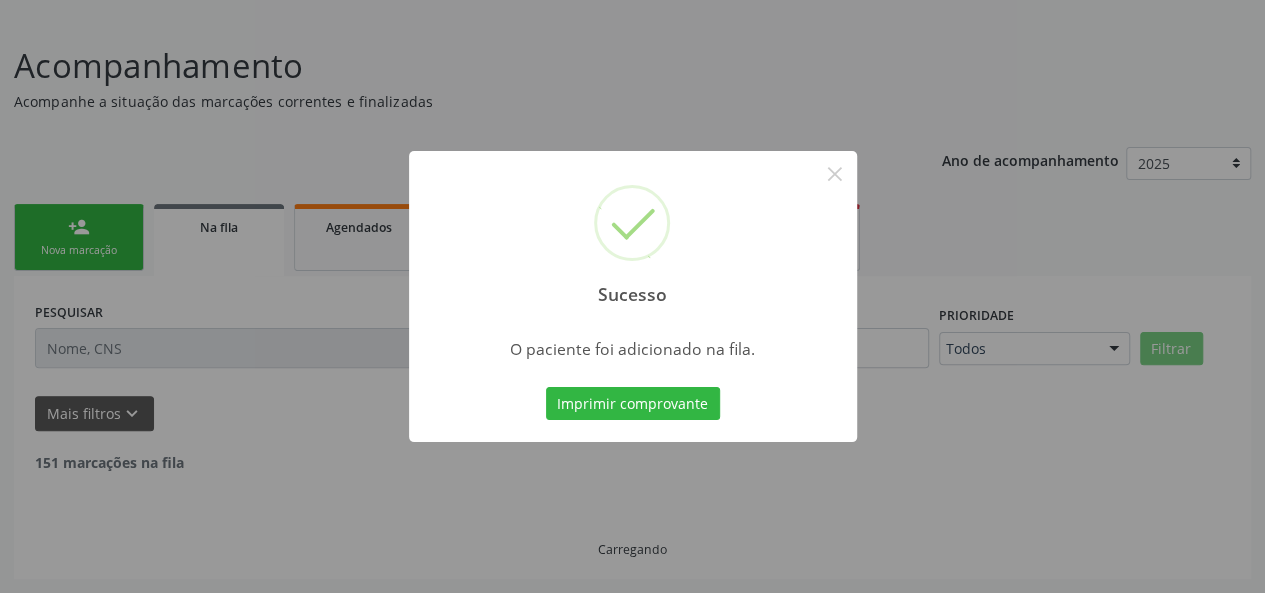 scroll, scrollTop: 100, scrollLeft: 0, axis: vertical 